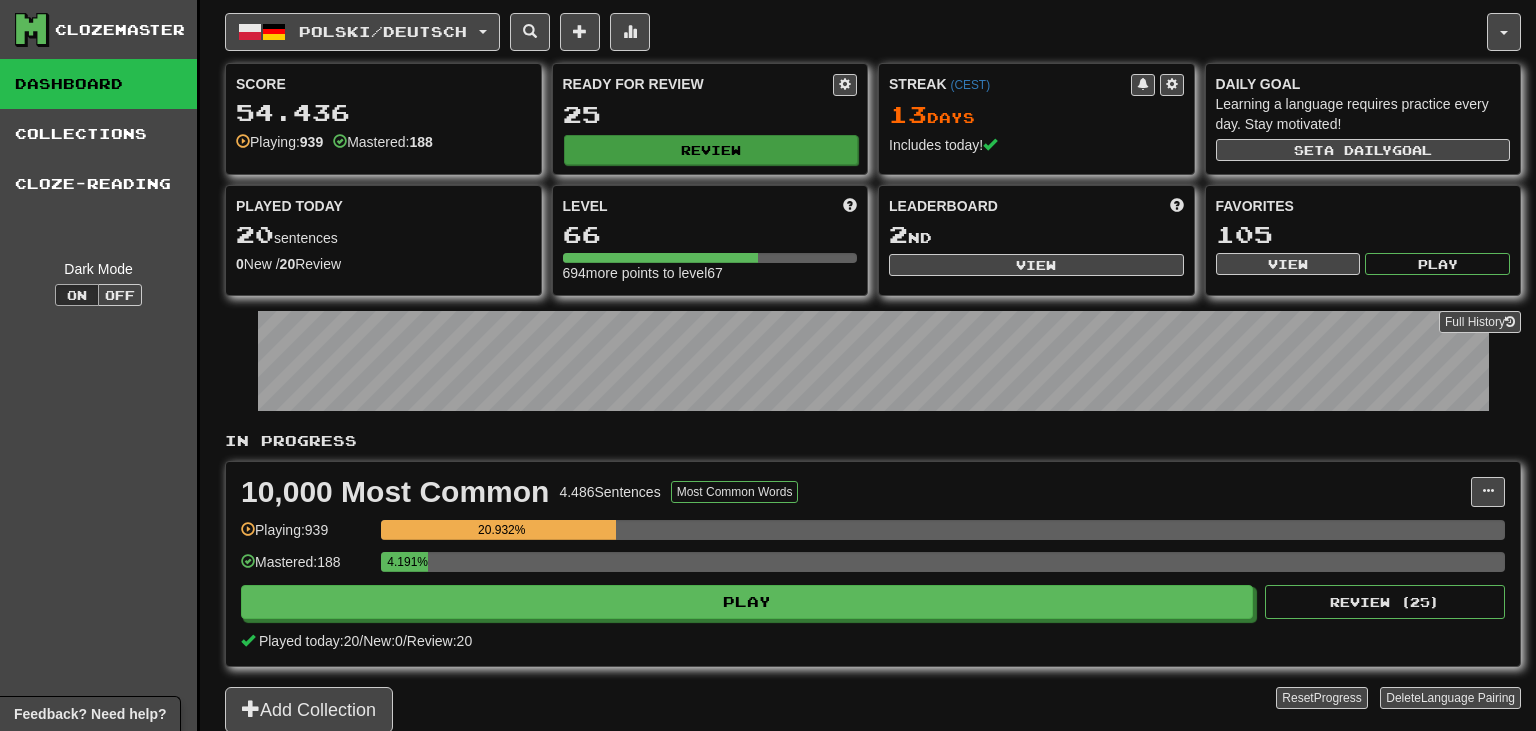 scroll, scrollTop: 0, scrollLeft: 0, axis: both 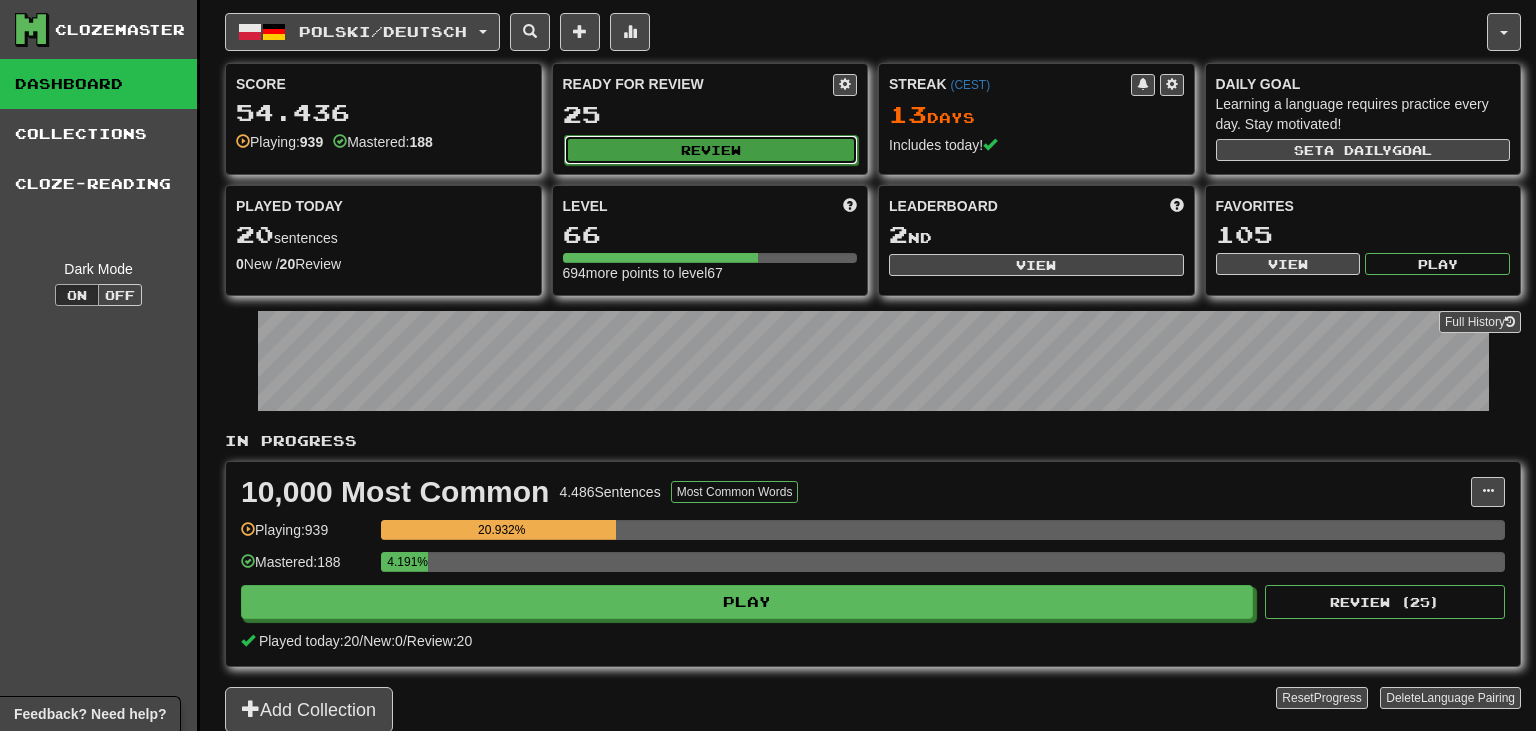 click on "Review" at bounding box center (711, 150) 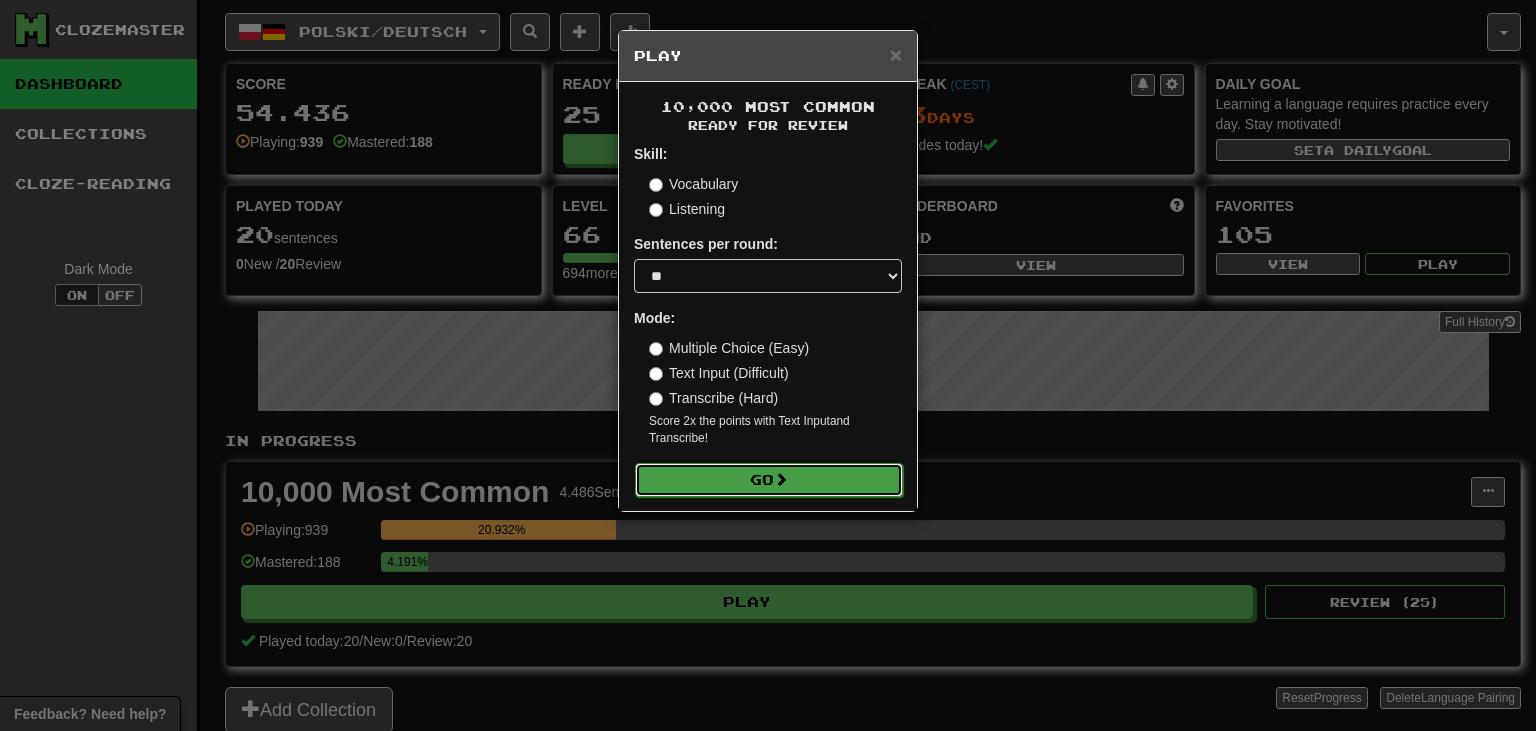 click at bounding box center (781, 479) 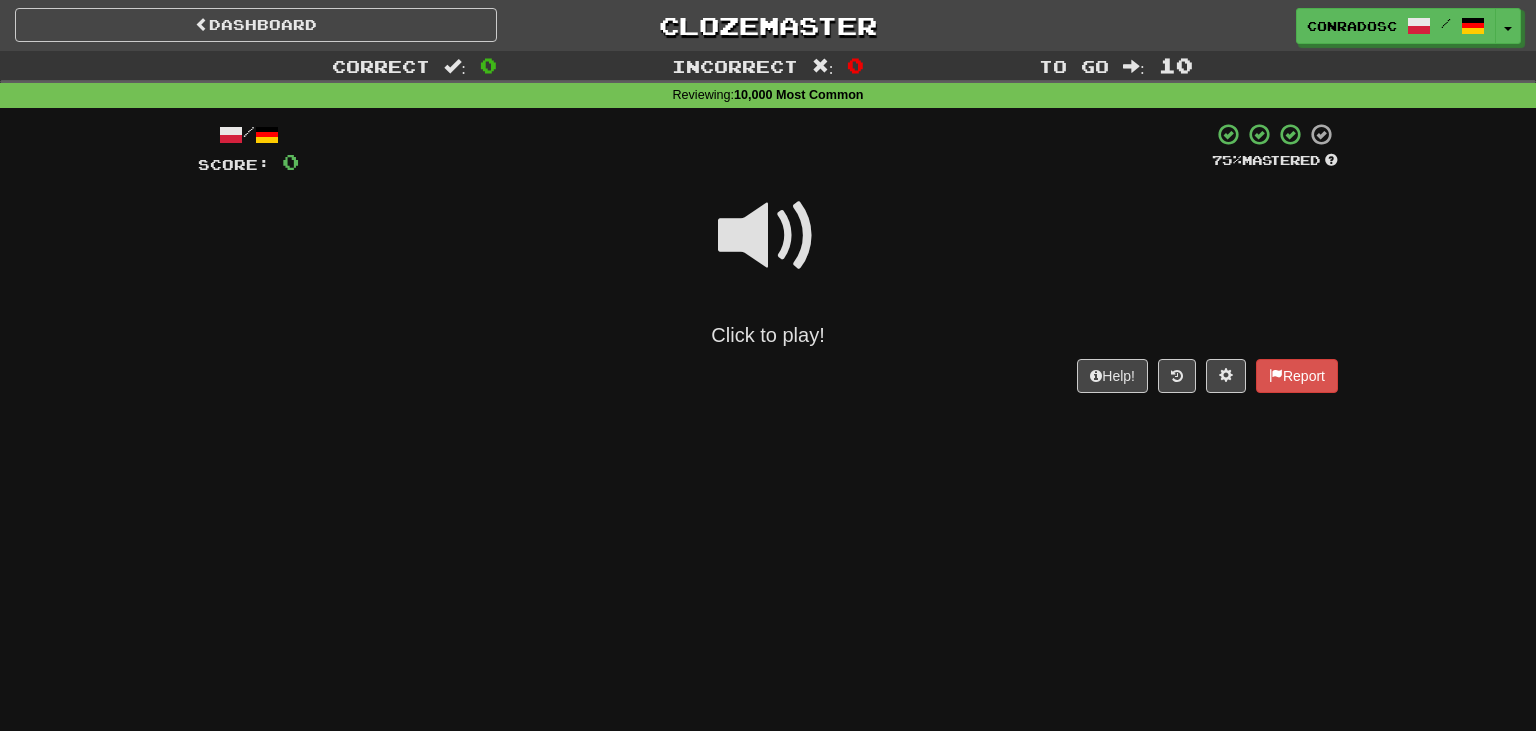 scroll, scrollTop: 0, scrollLeft: 0, axis: both 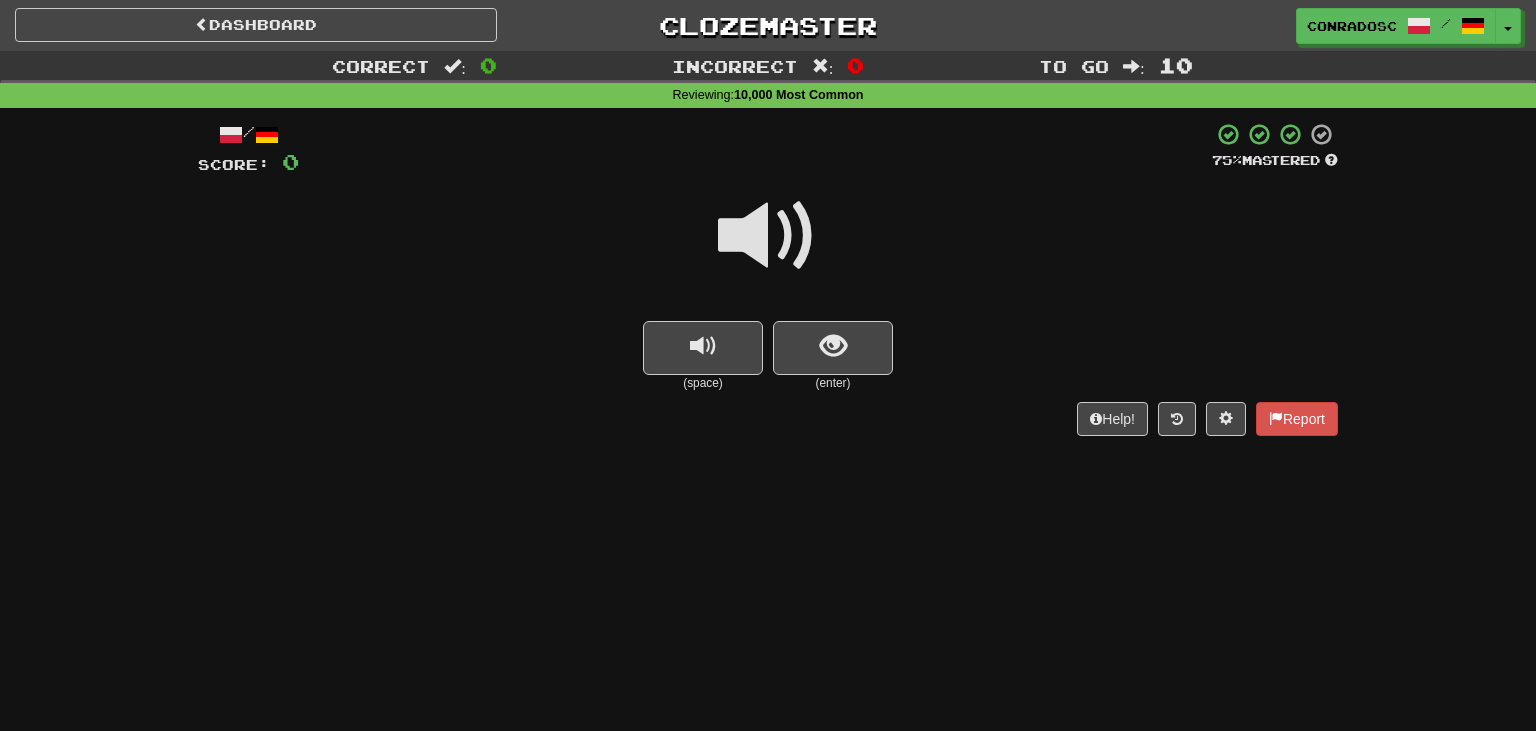 click at bounding box center (768, 236) 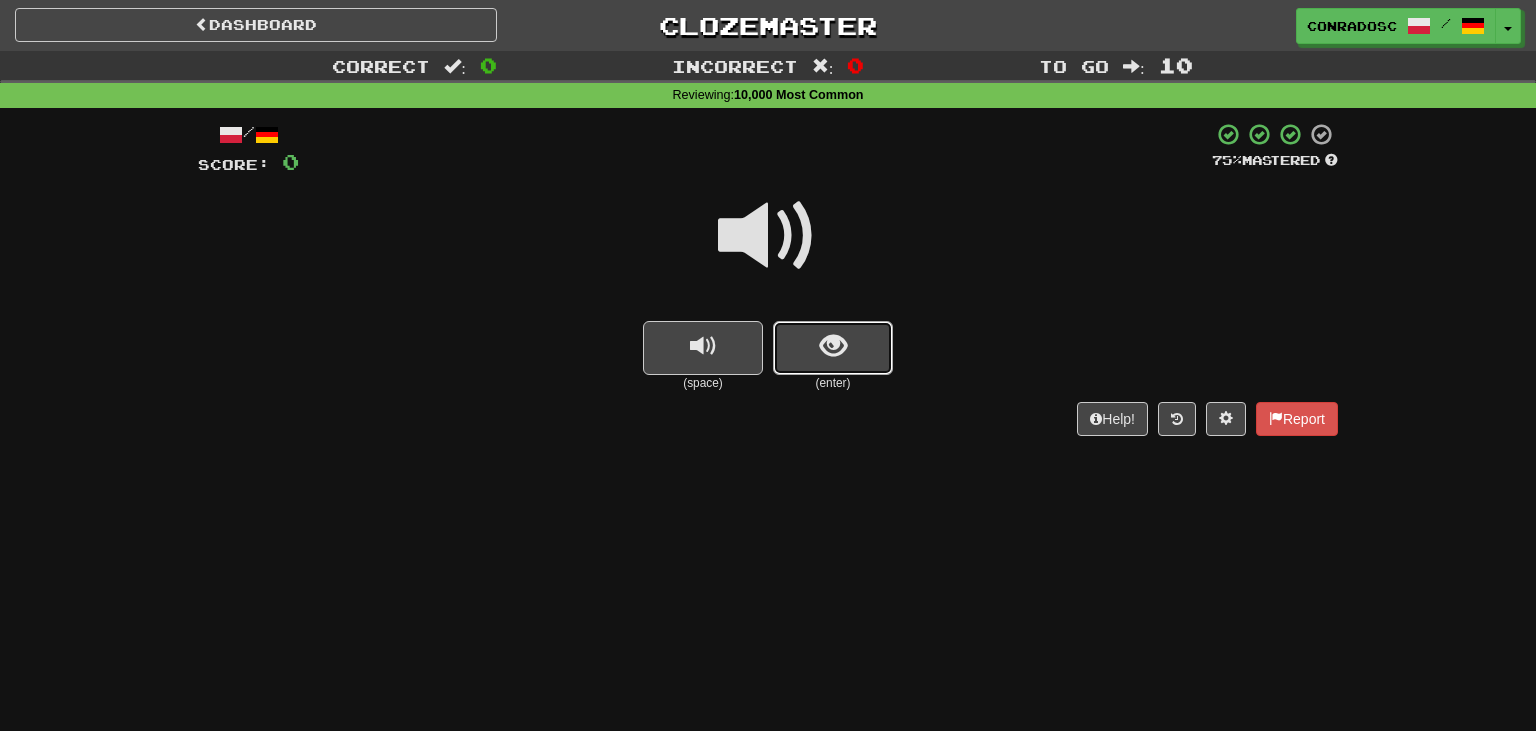click at bounding box center [833, 348] 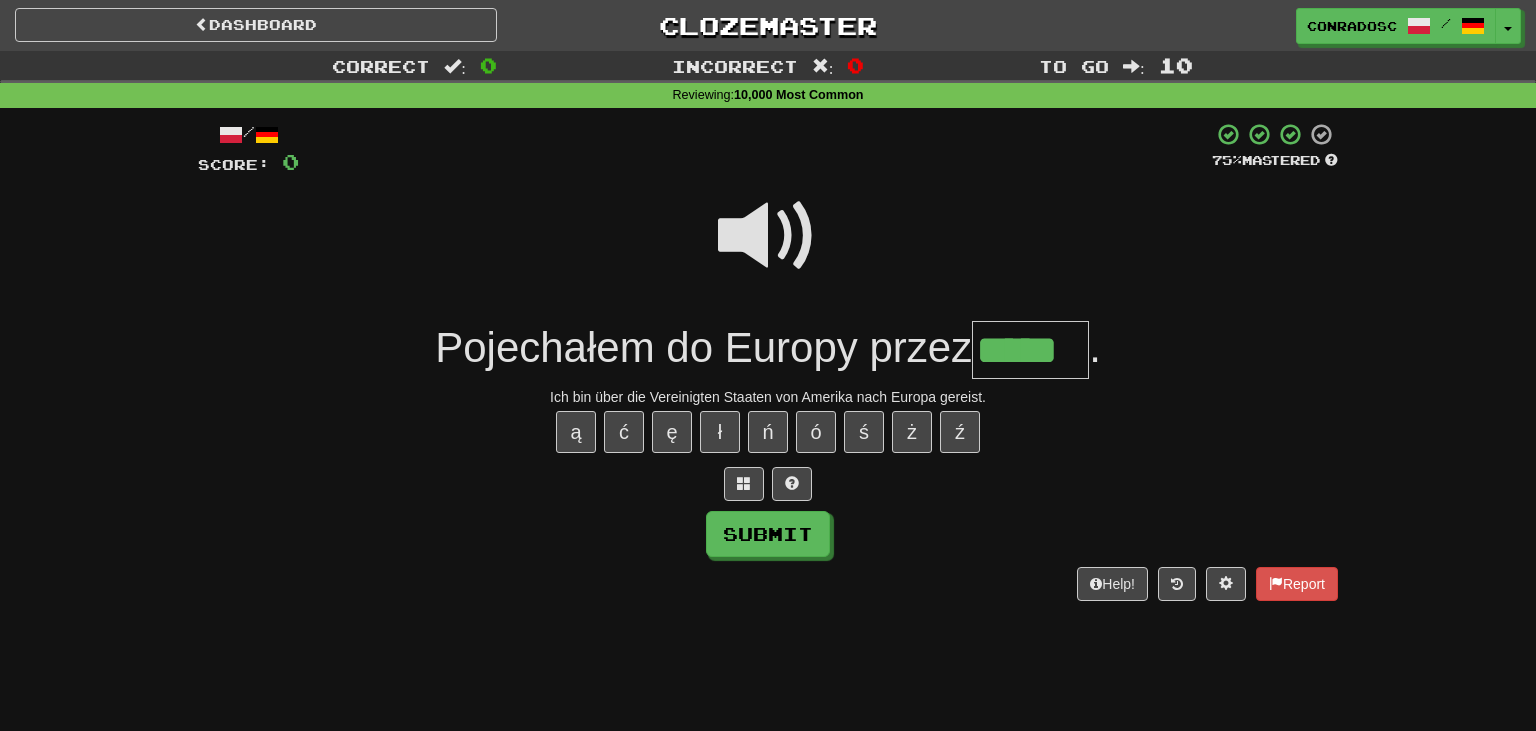 type on "*****" 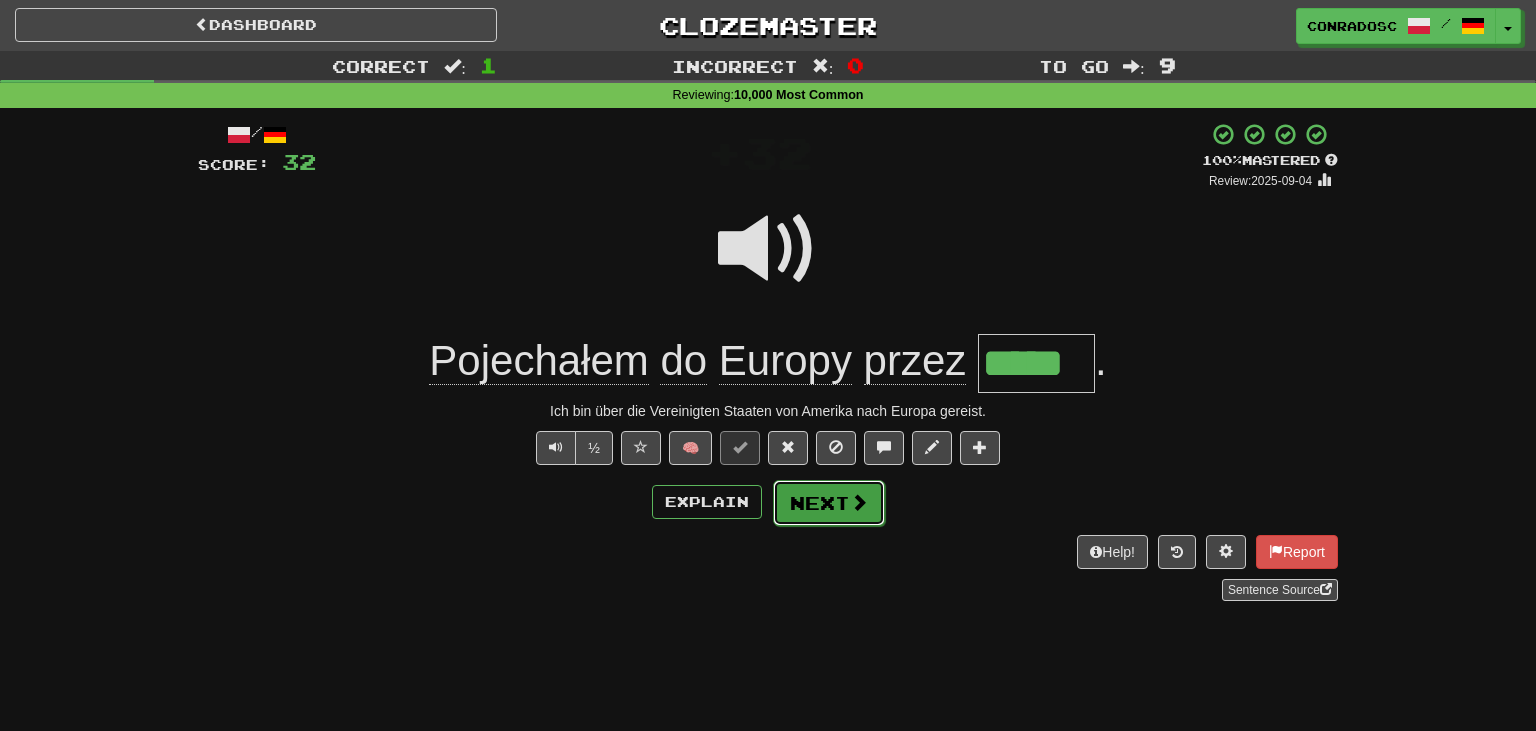 click on "Next" at bounding box center [829, 503] 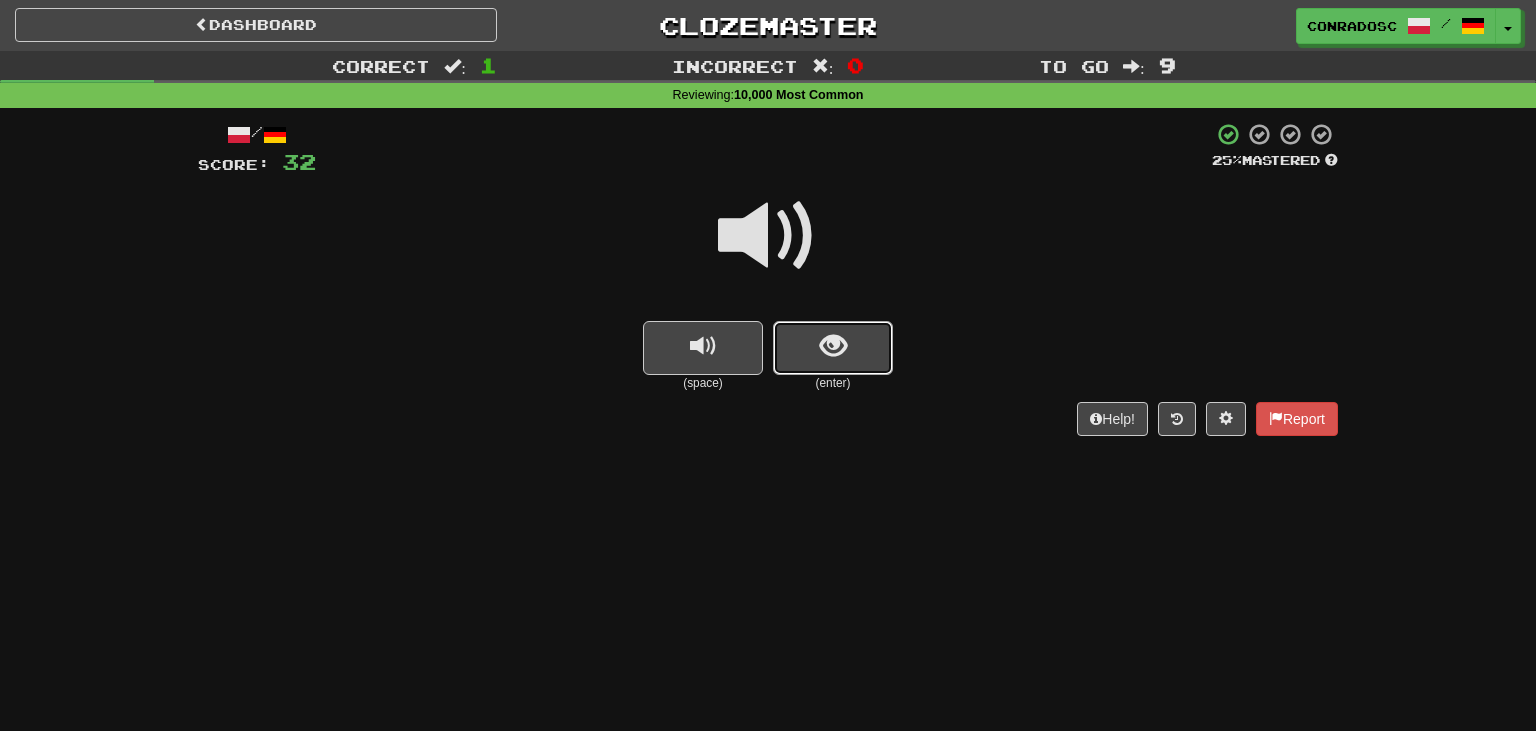 click at bounding box center [833, 348] 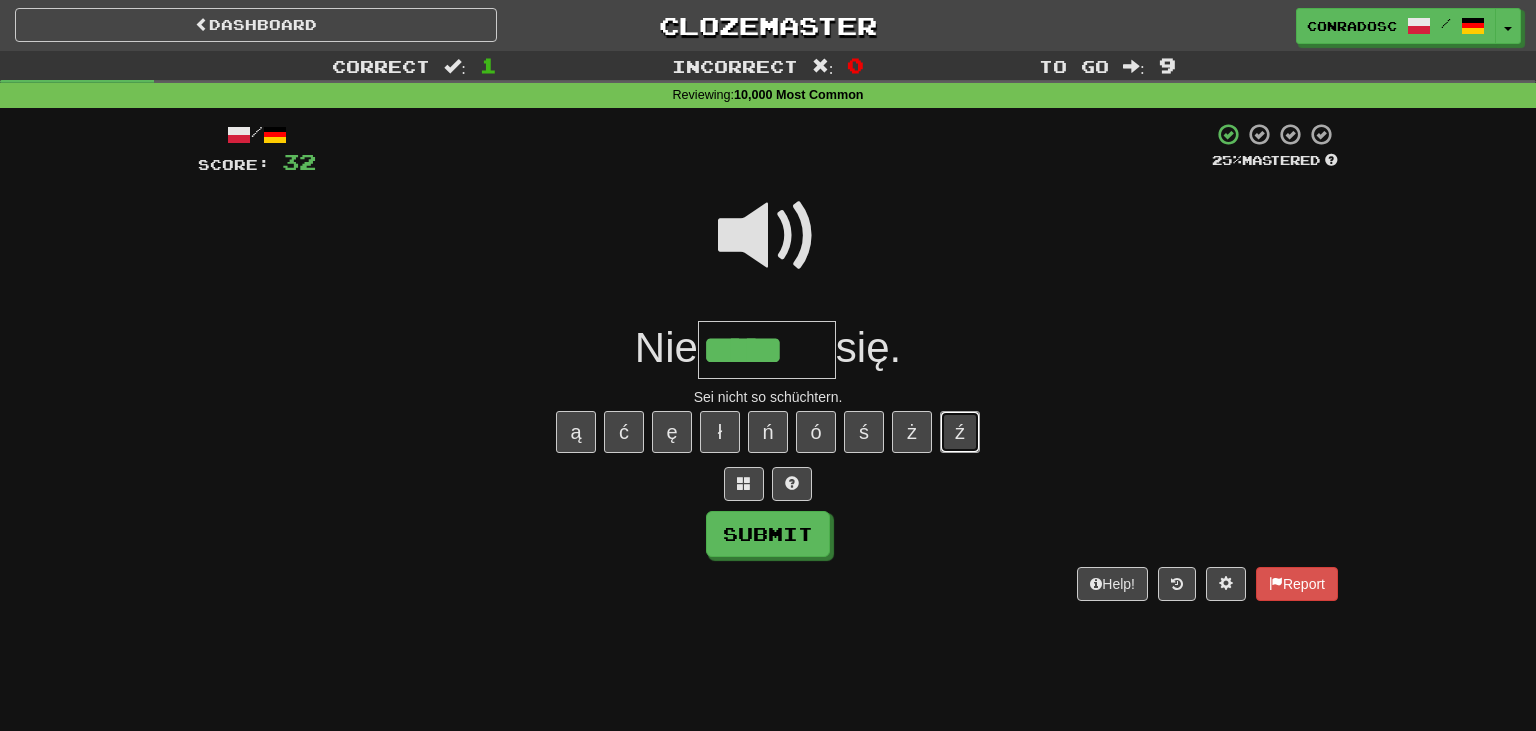 click on "ź" at bounding box center (960, 432) 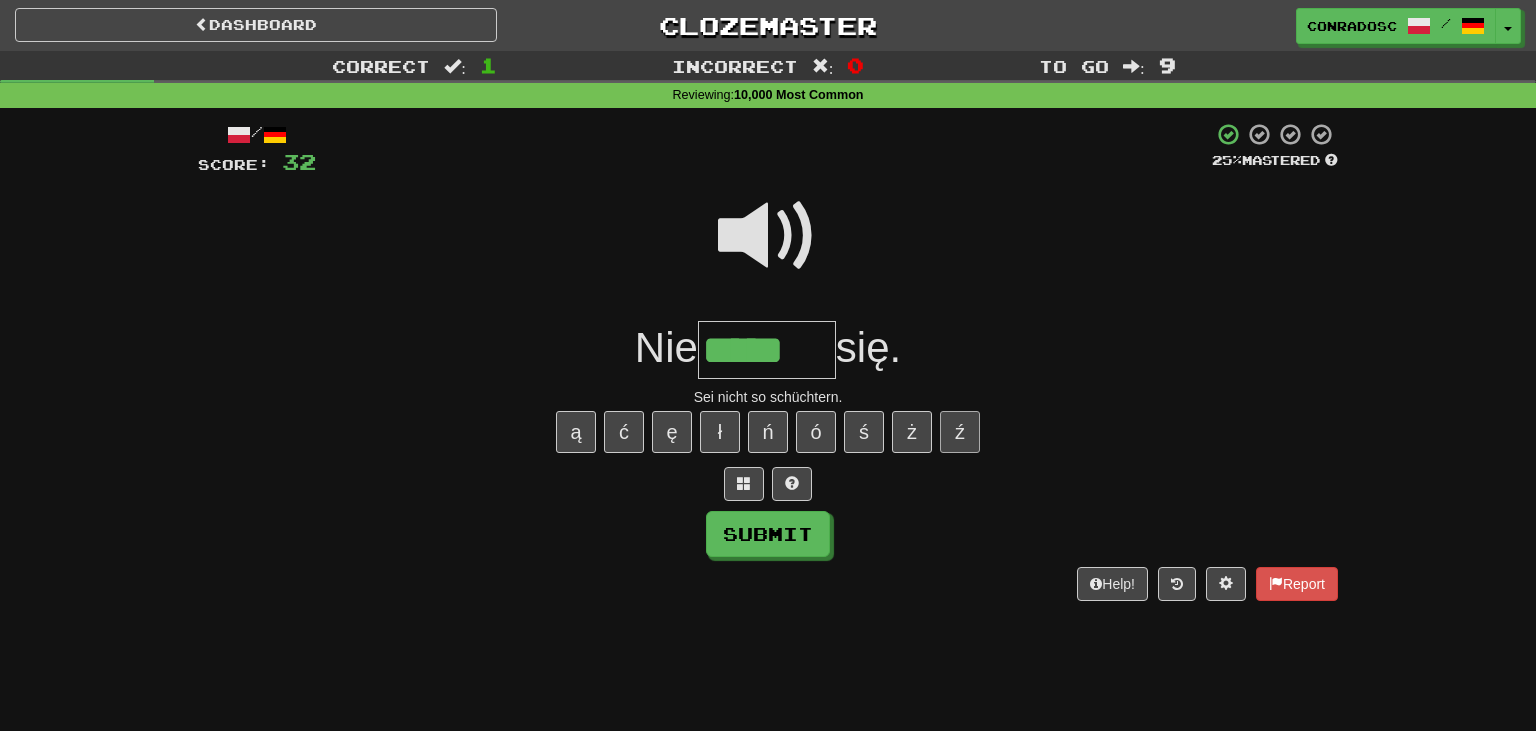 type on "******" 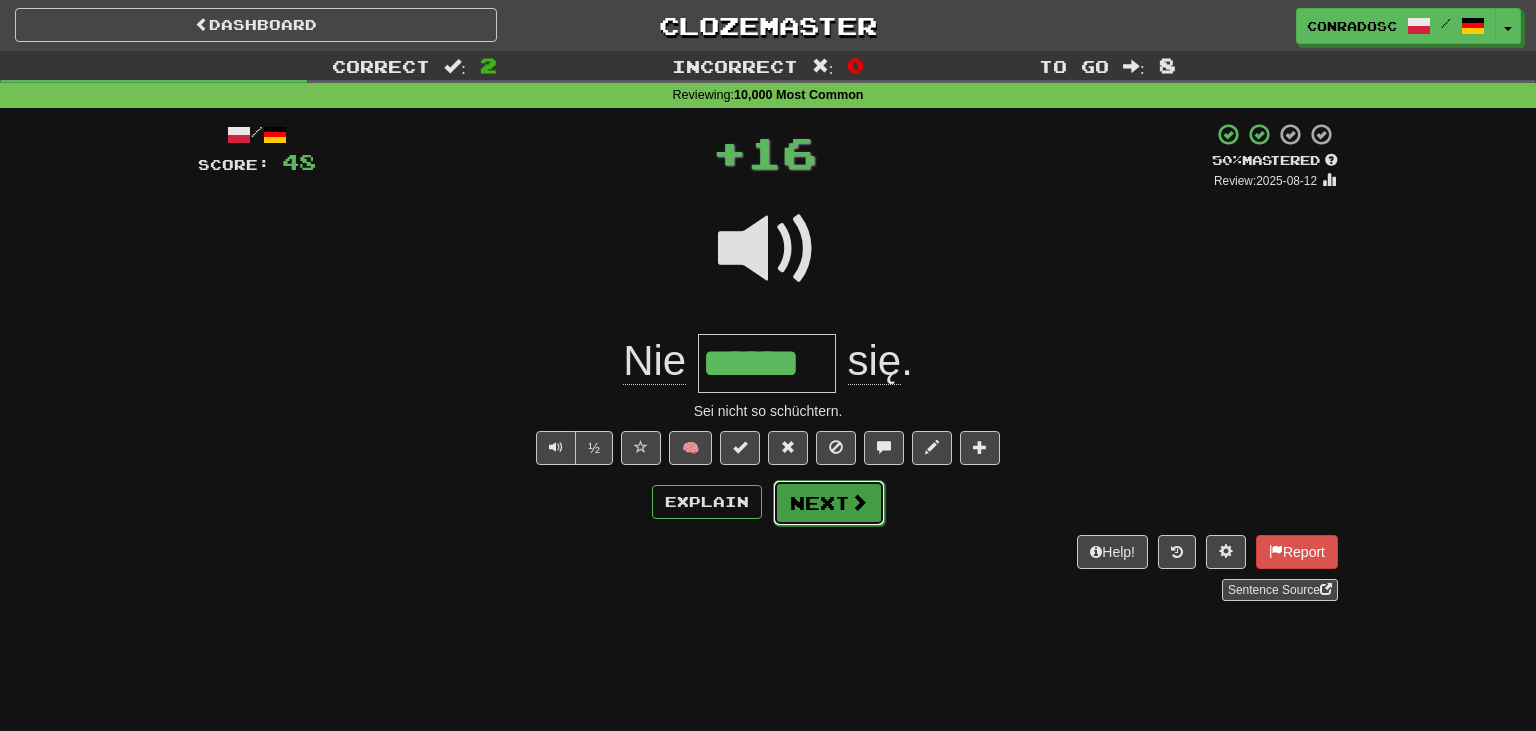 click on "Next" at bounding box center [829, 503] 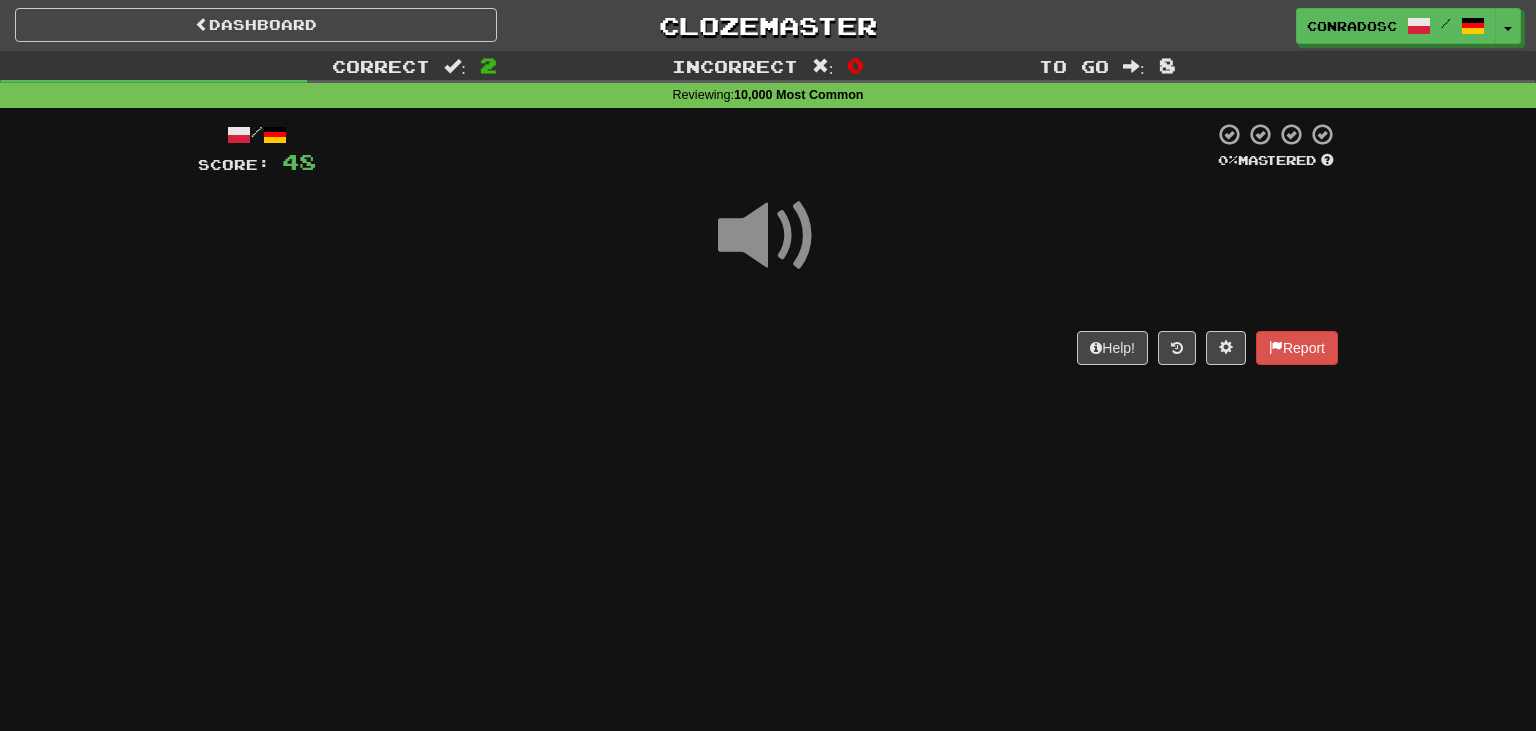 click at bounding box center [768, 236] 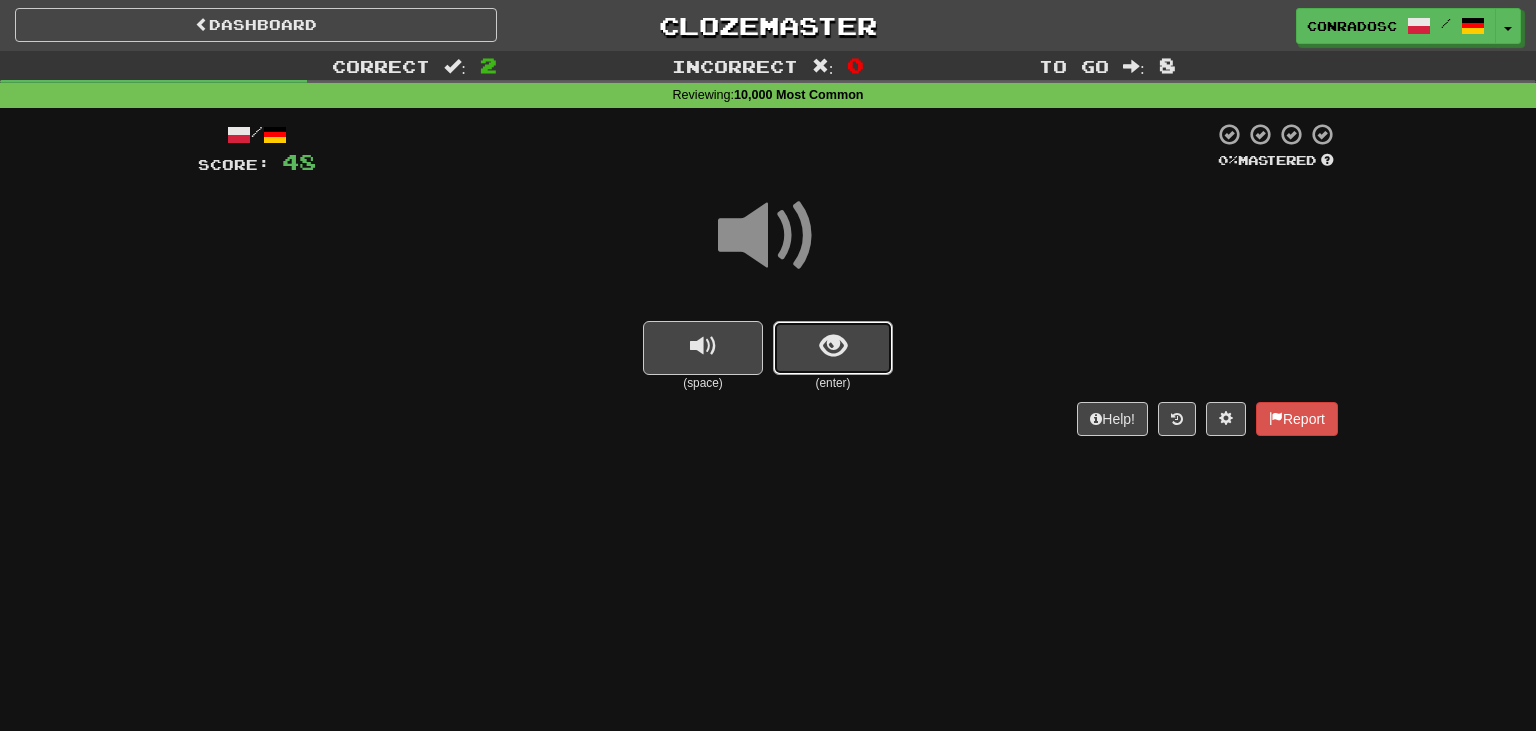 click at bounding box center [833, 348] 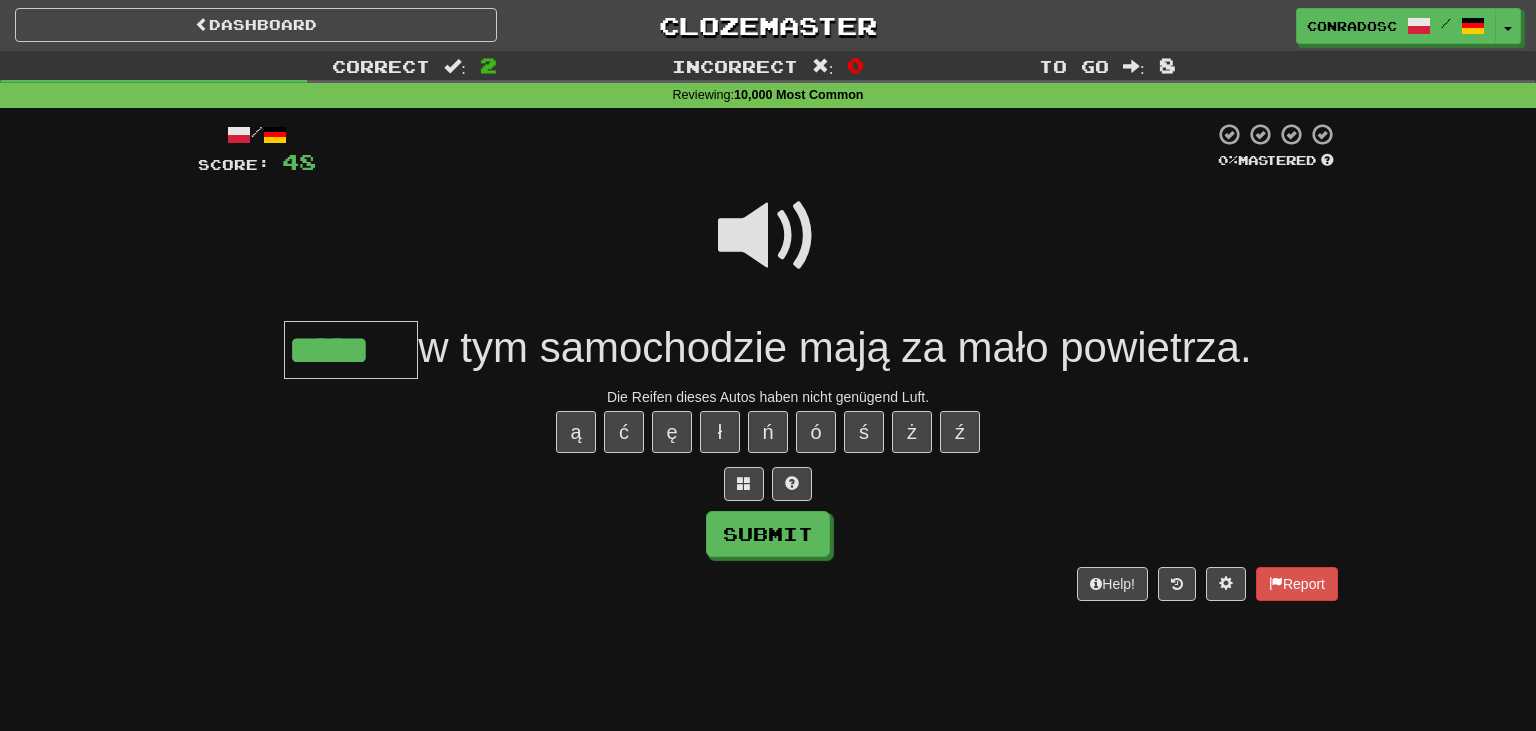 type on "*****" 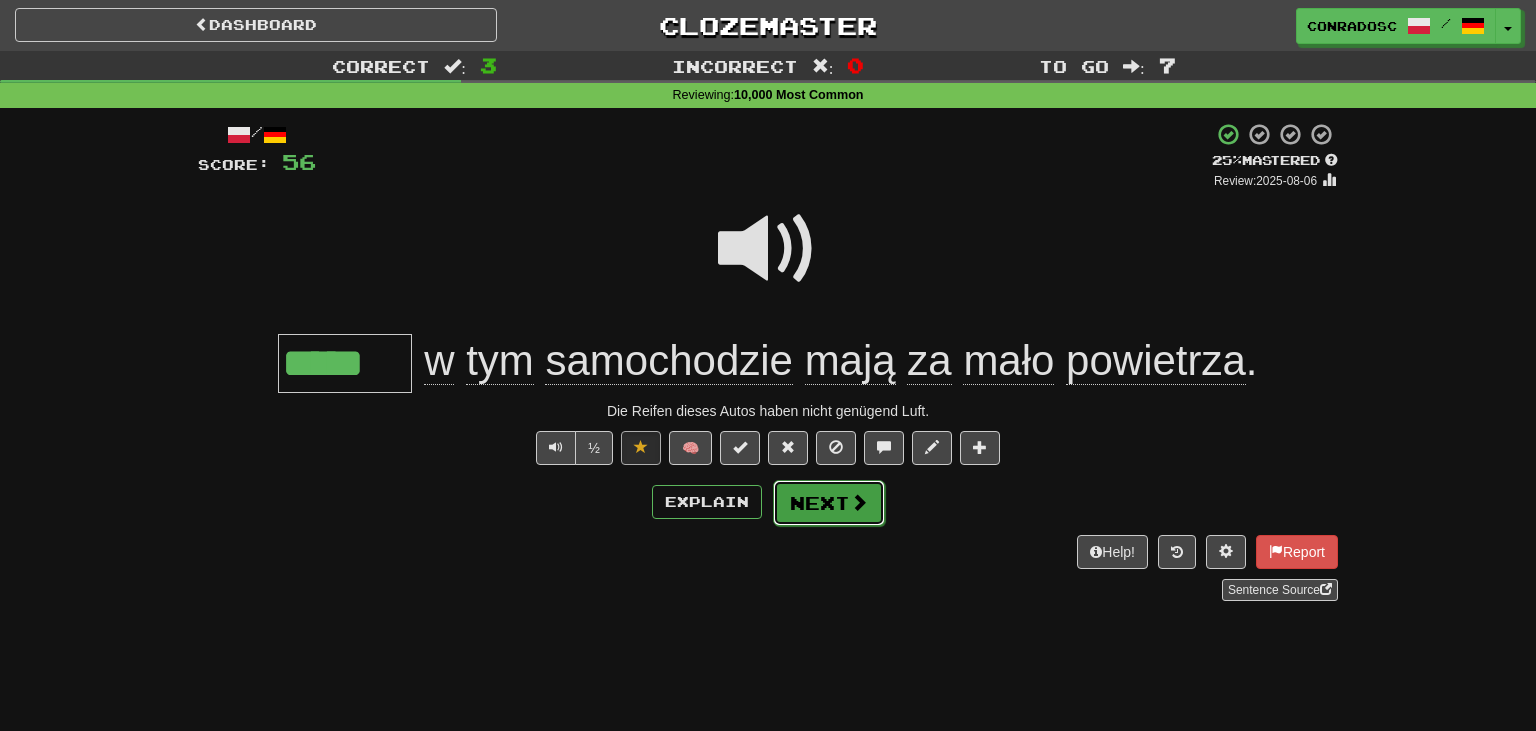 click on "Next" at bounding box center [829, 503] 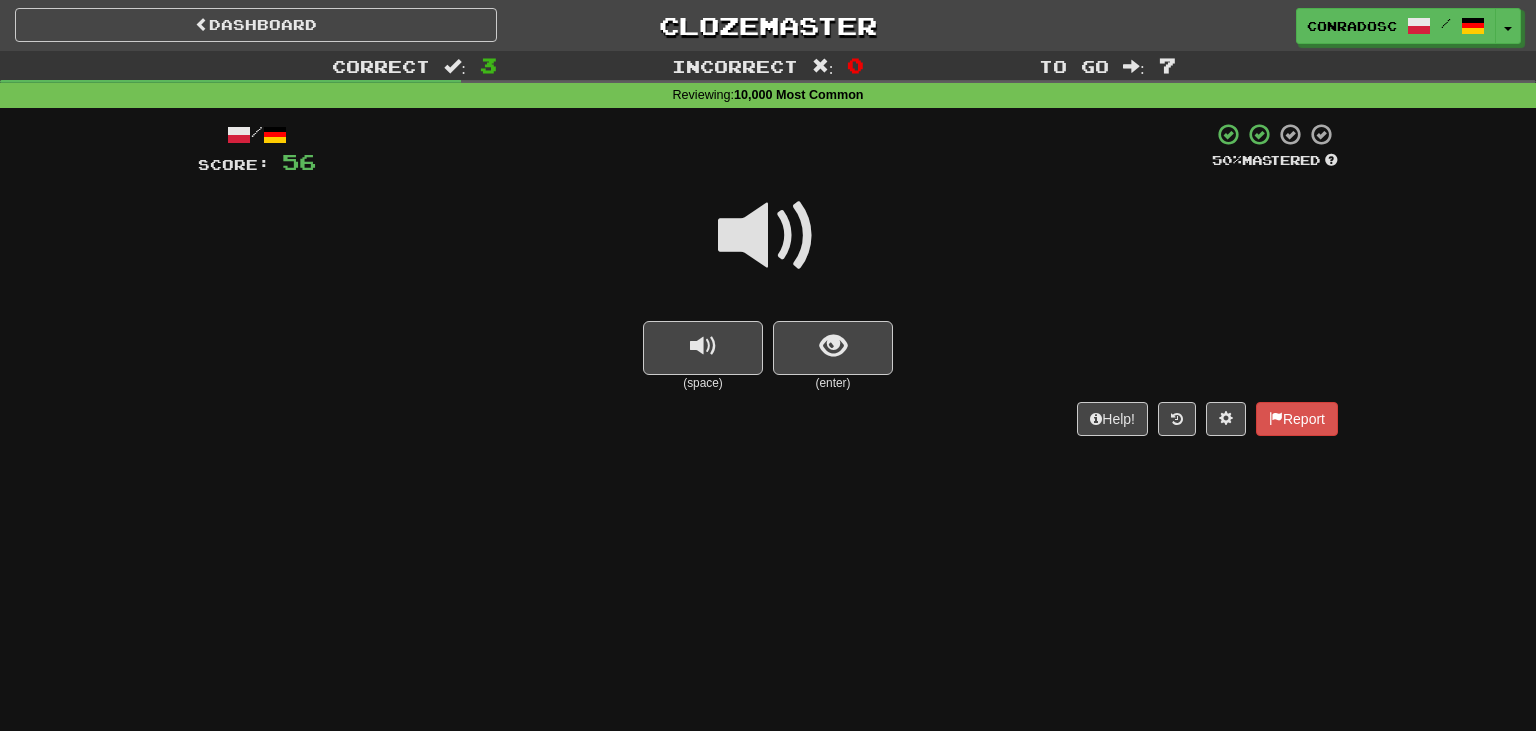 click at bounding box center [768, 236] 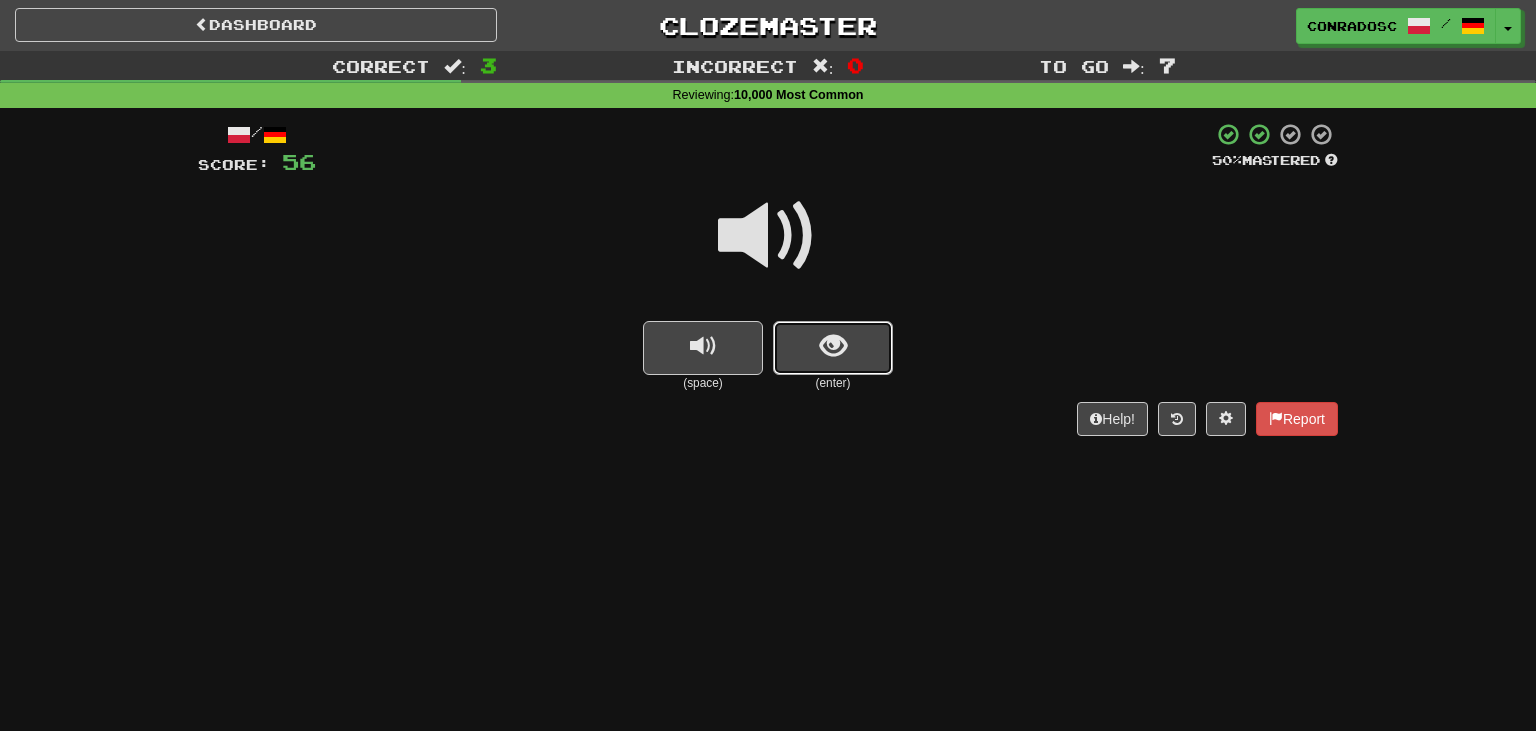 click at bounding box center [833, 348] 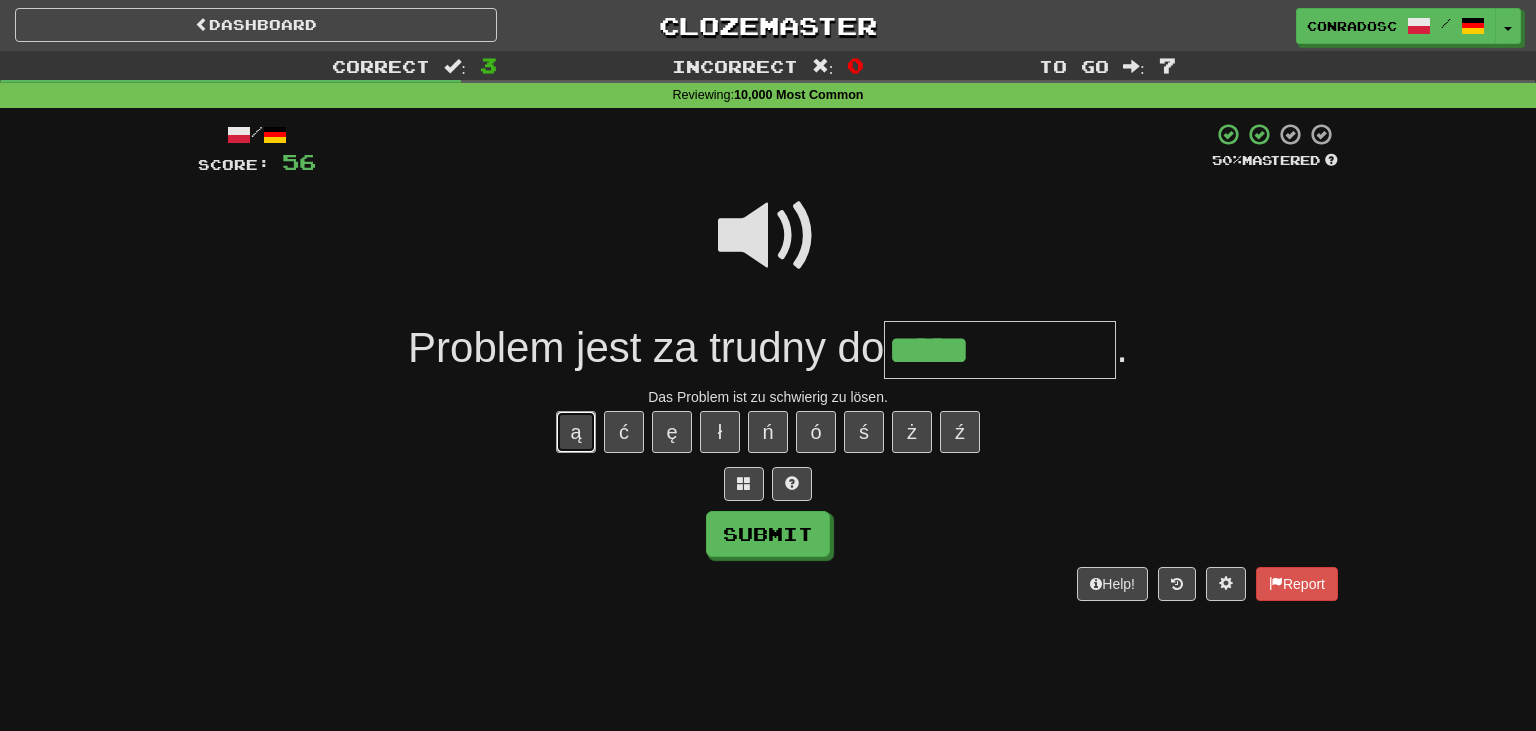 click on "ą" at bounding box center [576, 432] 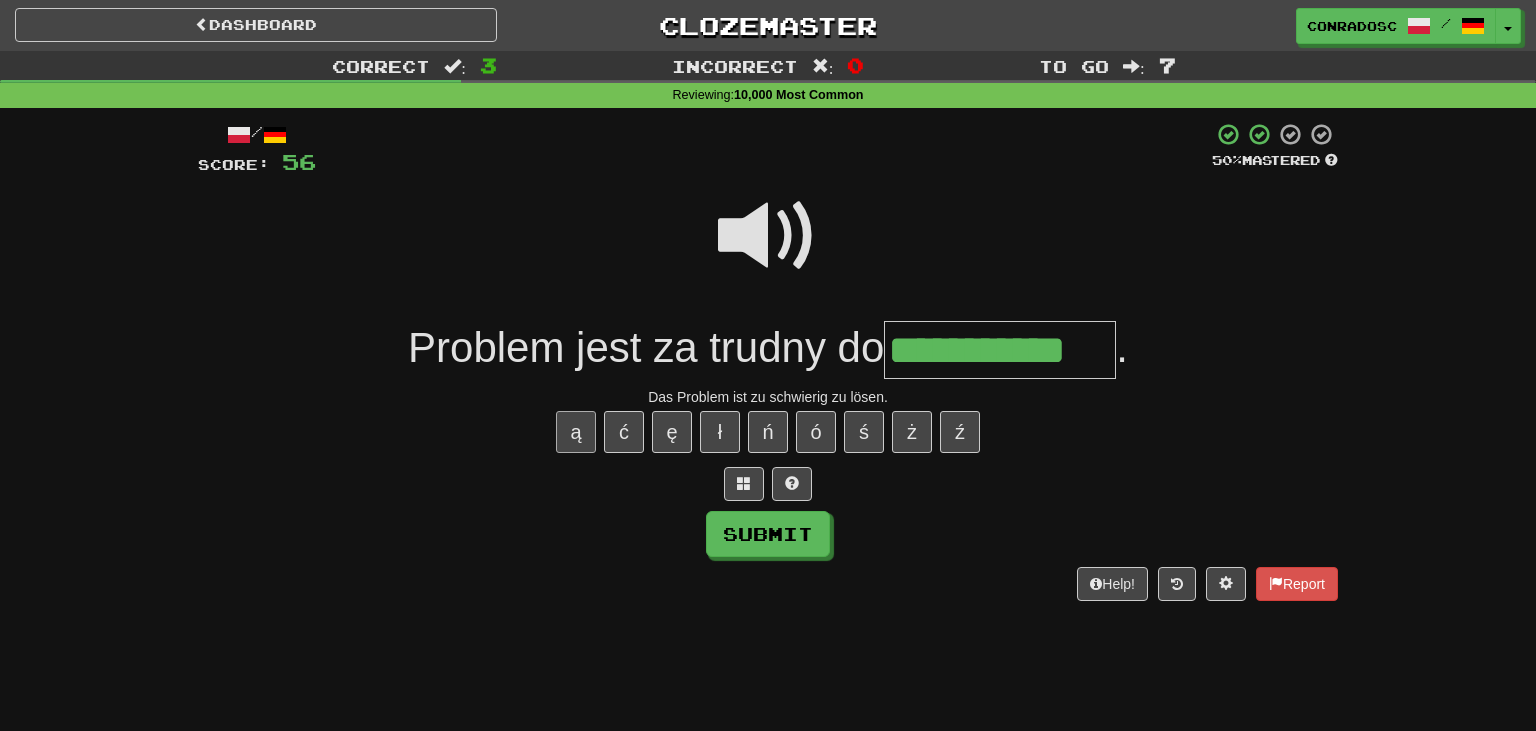 type on "**********" 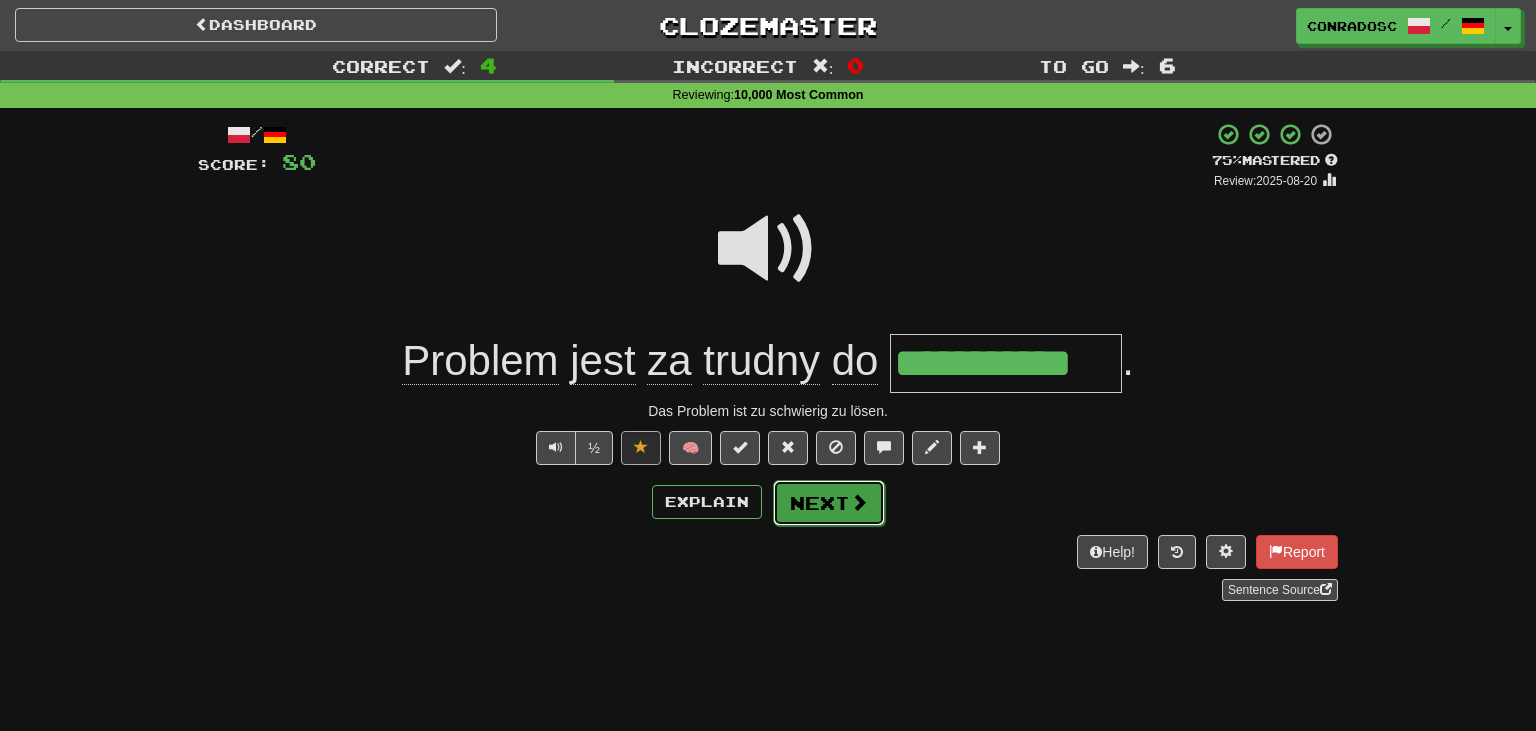 click at bounding box center (859, 502) 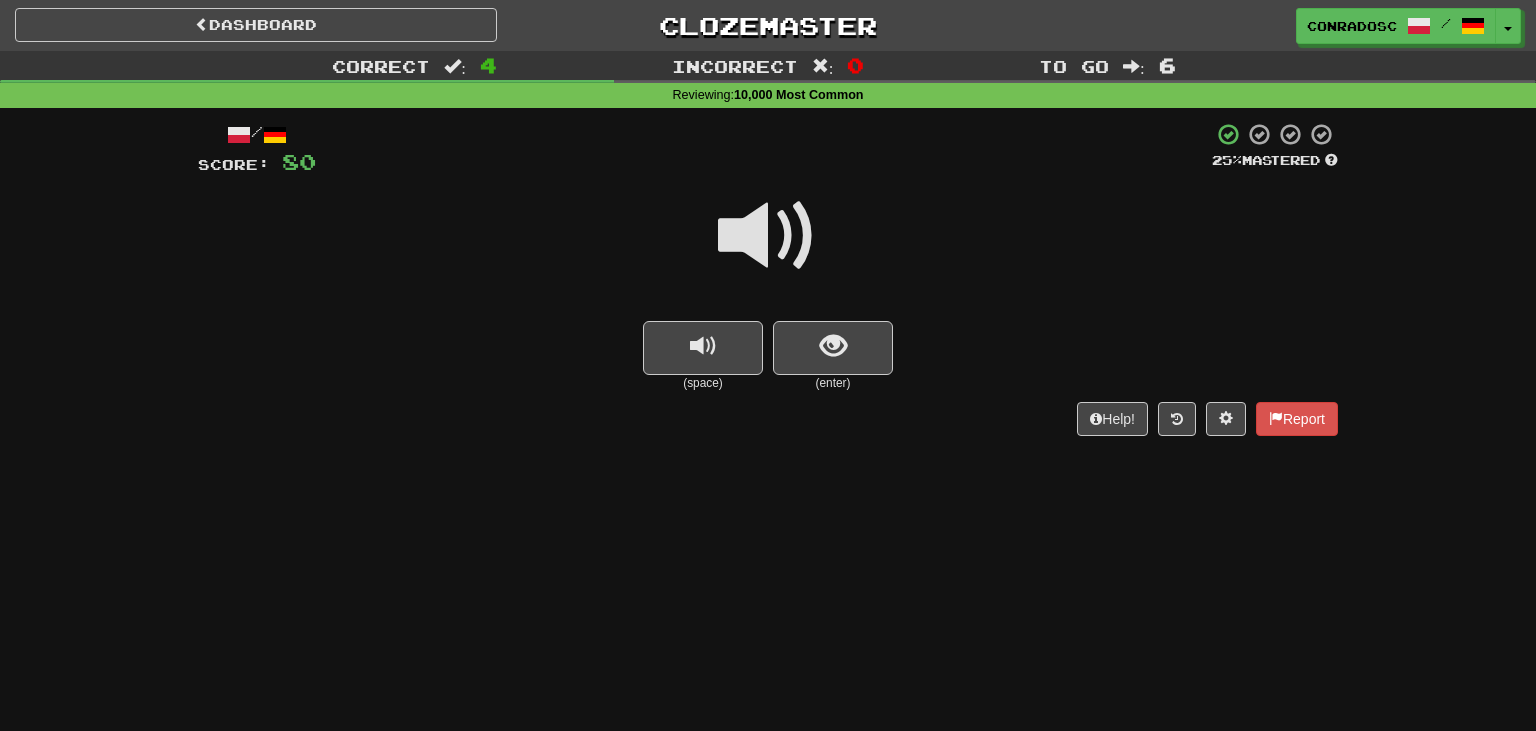 click at bounding box center [768, 236] 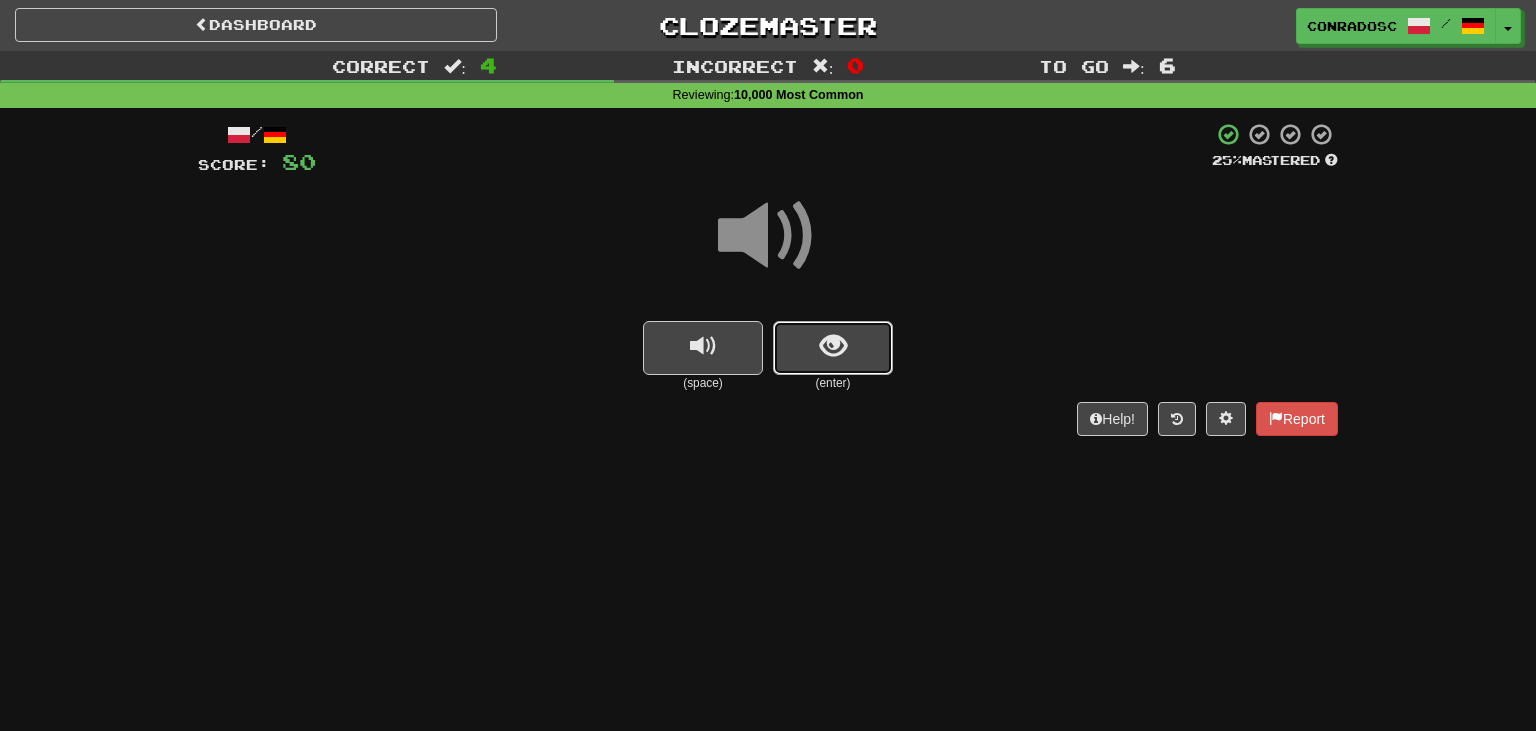 click at bounding box center [833, 346] 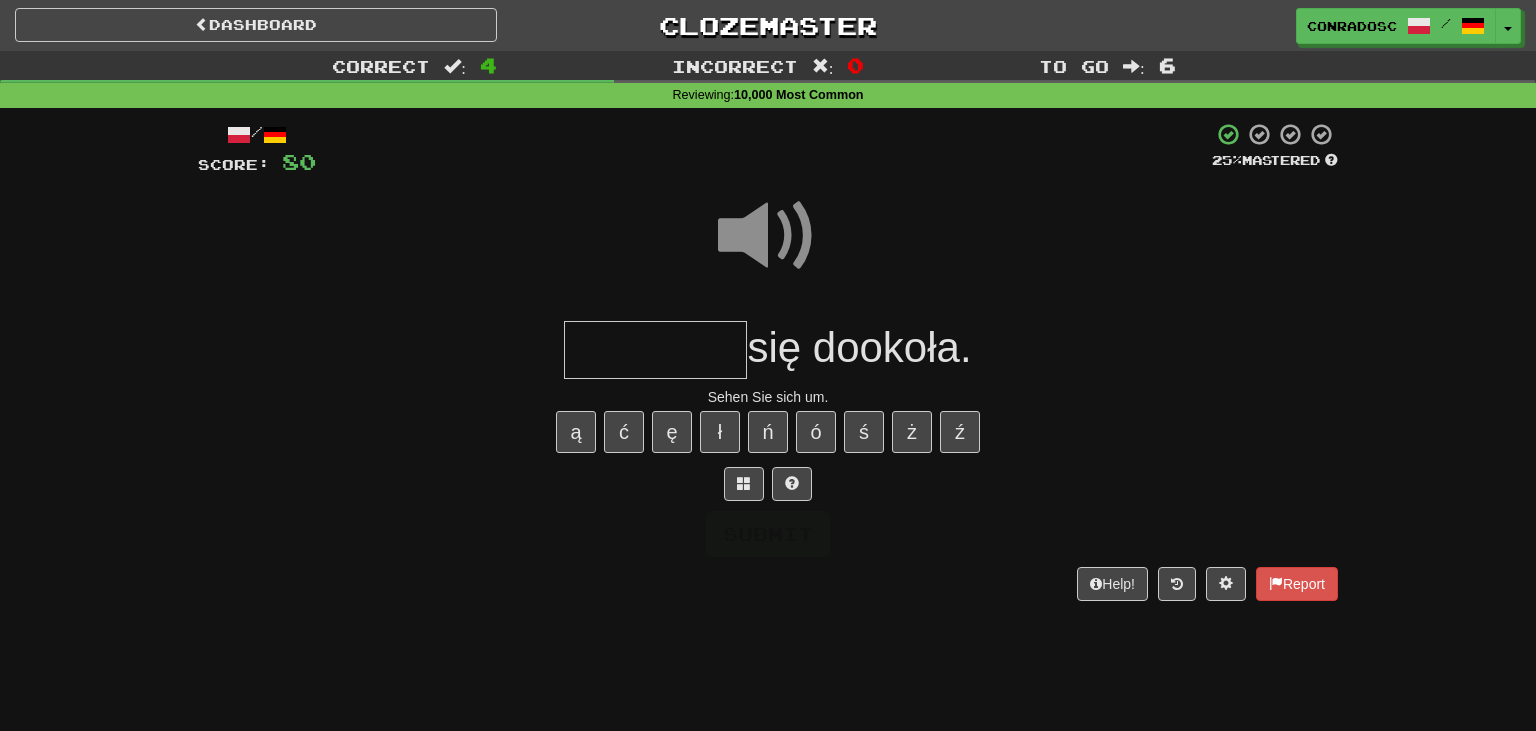 click on "się dookoła." at bounding box center (859, 347) 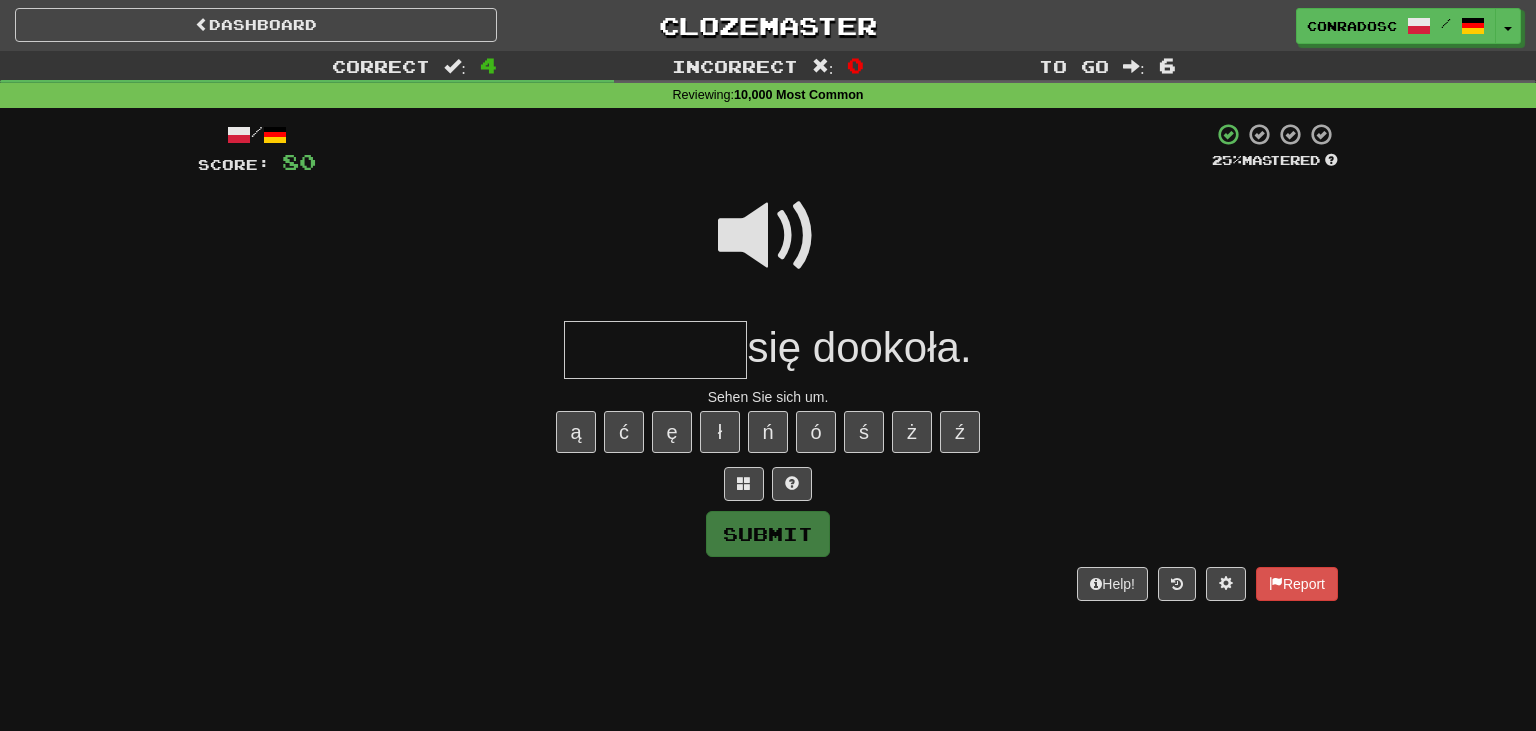 click at bounding box center [768, 236] 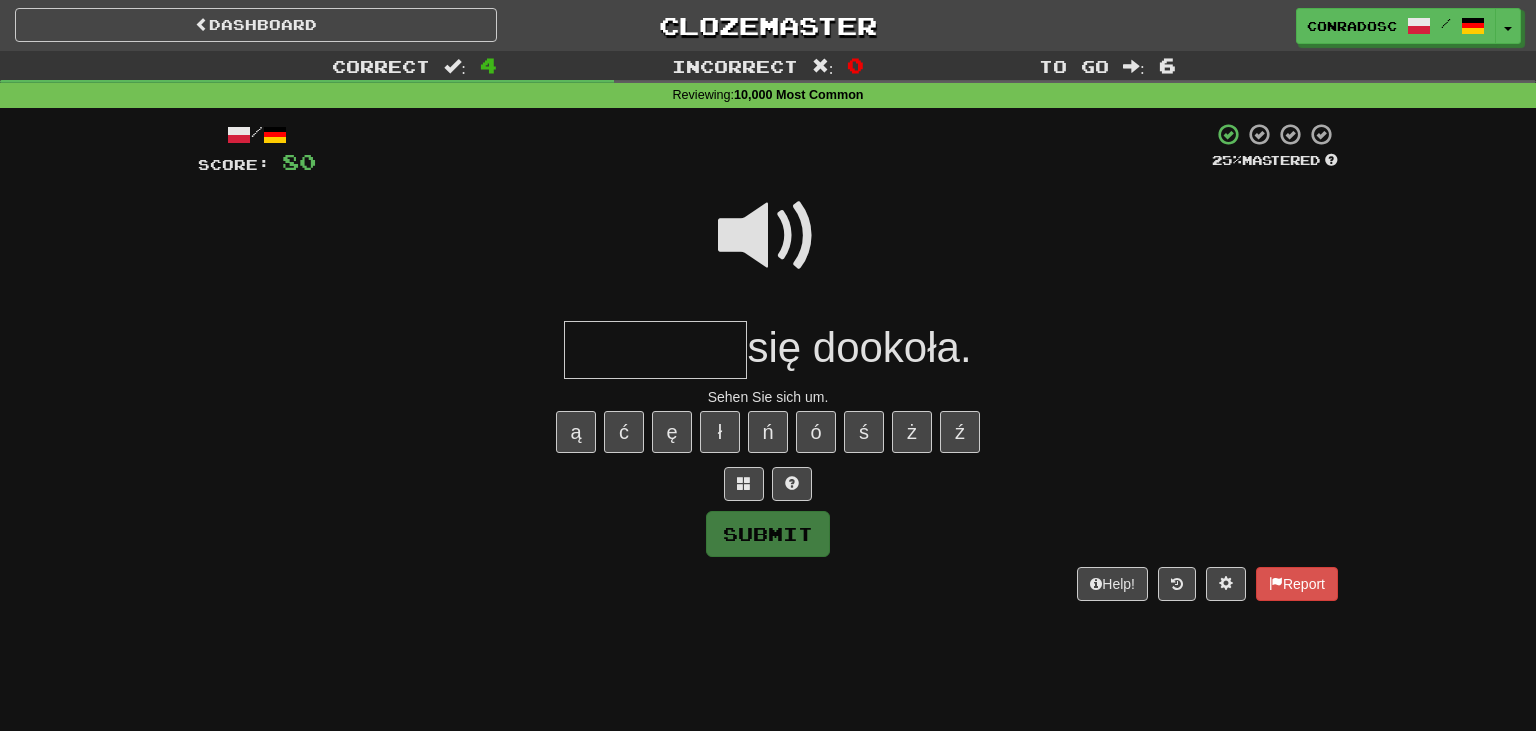 click at bounding box center (768, 236) 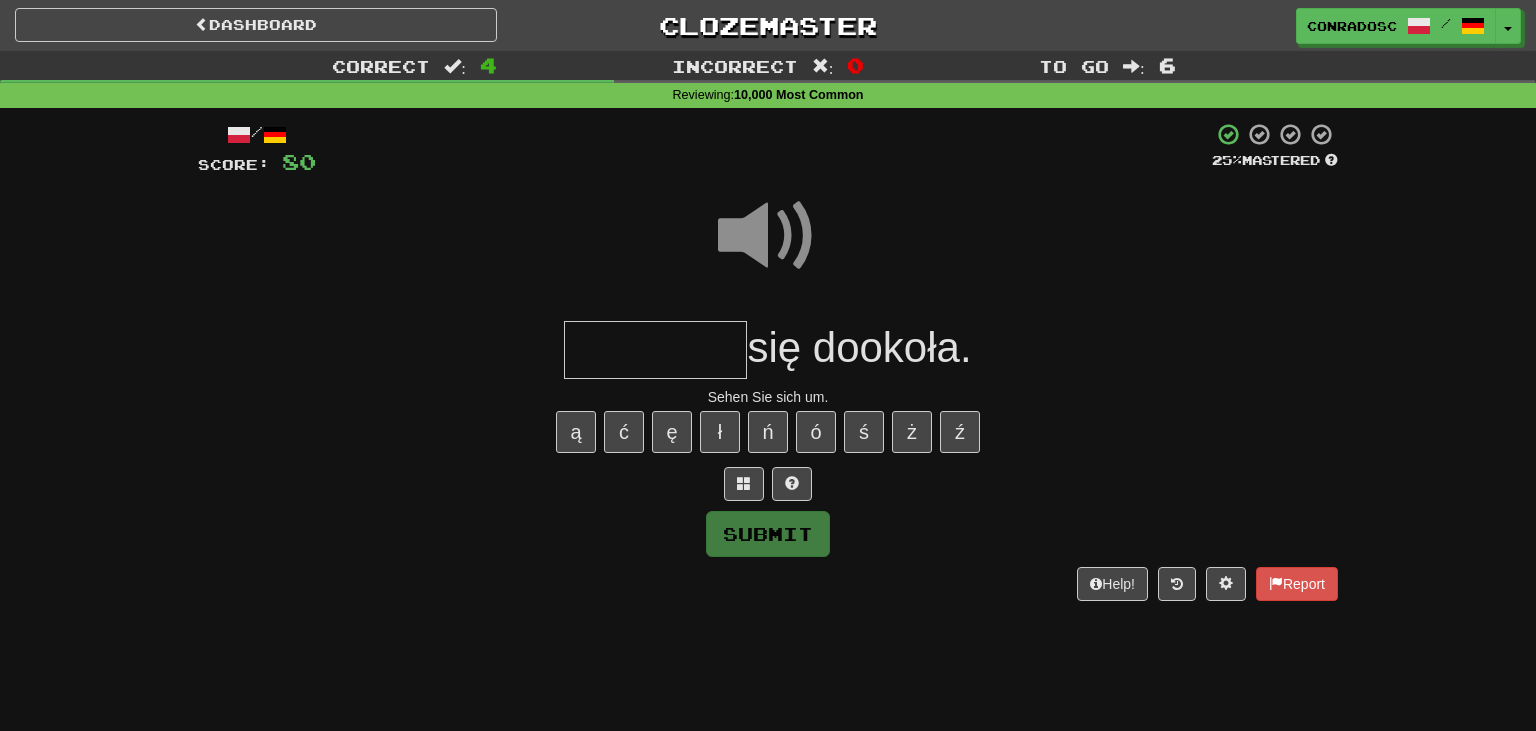 click at bounding box center (655, 350) 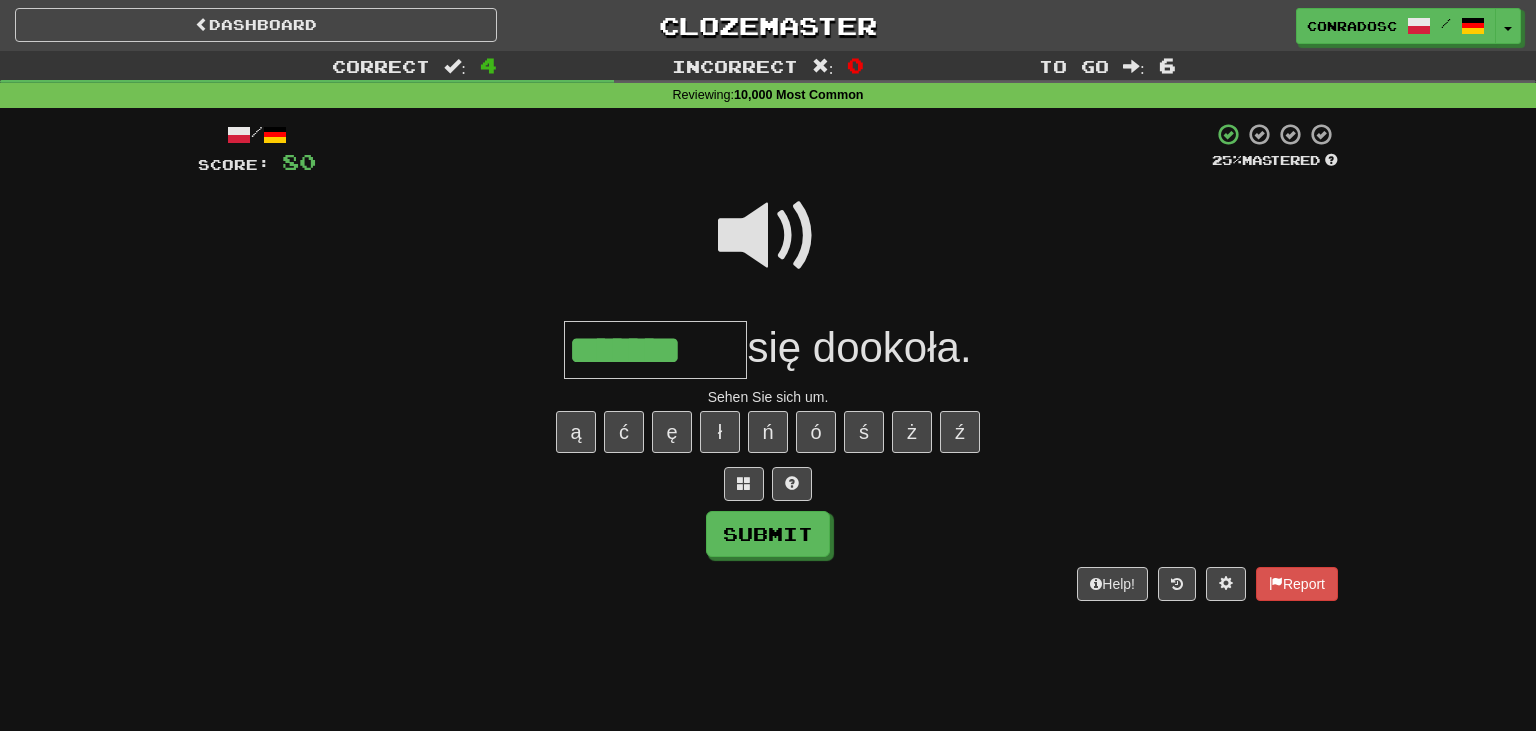 click at bounding box center [768, 236] 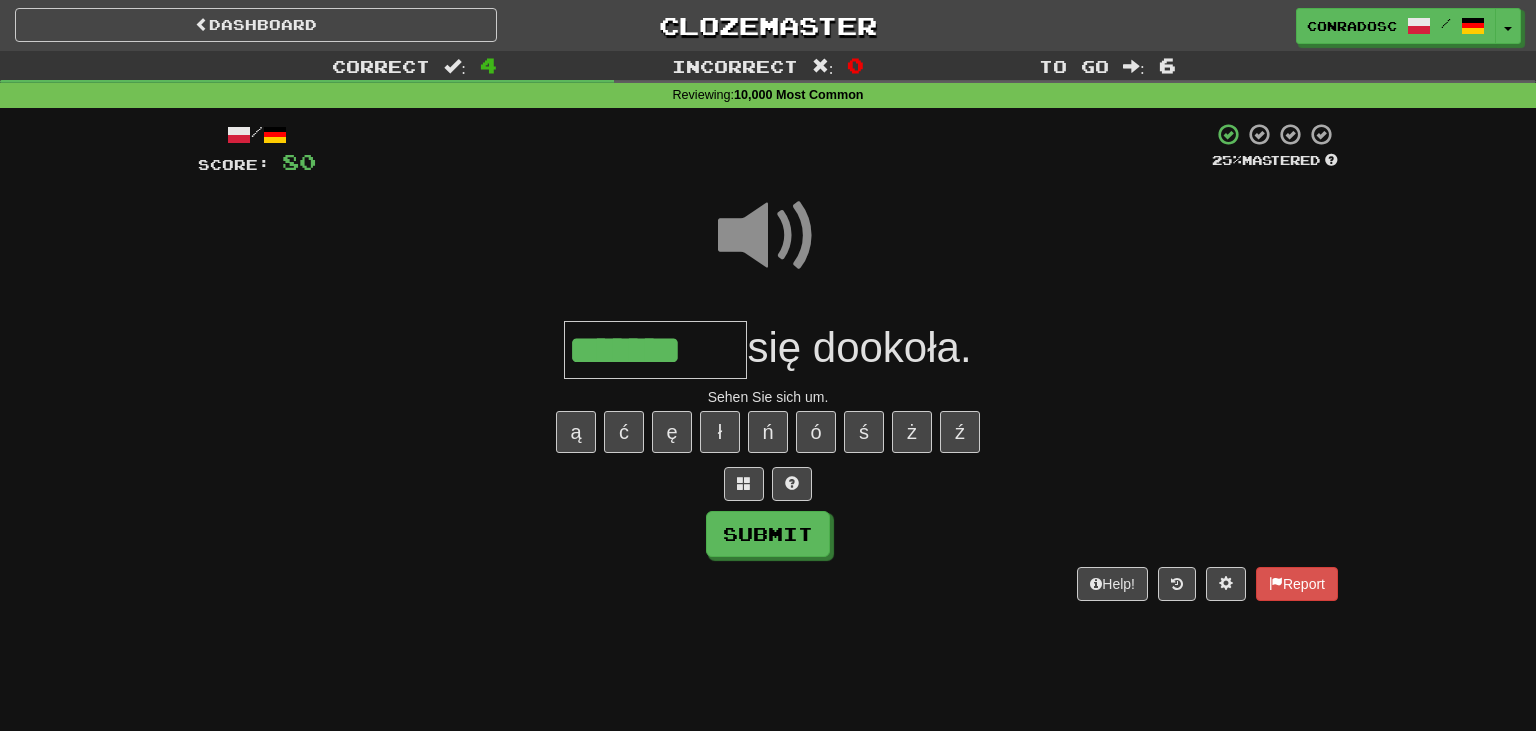 click on "*******" at bounding box center (655, 350) 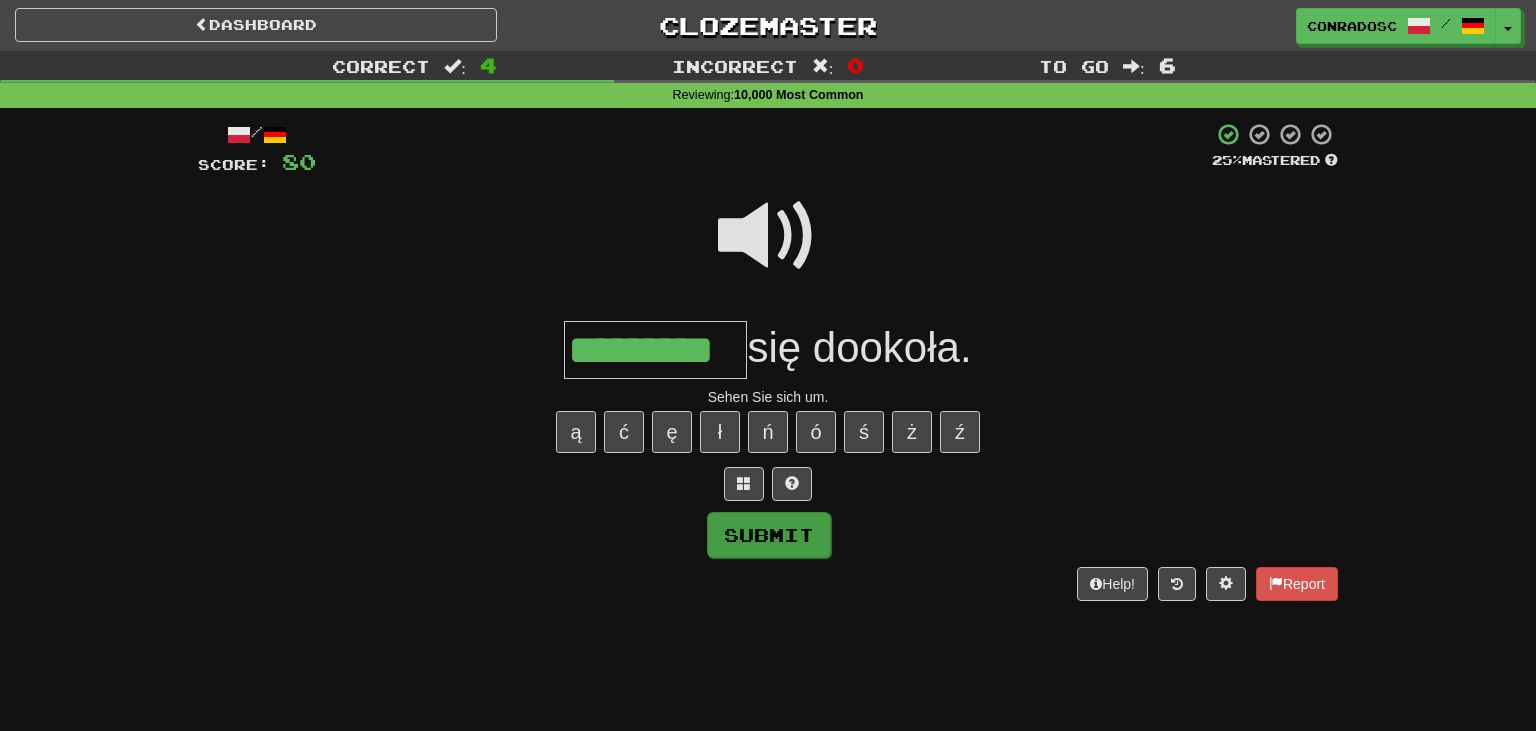 type on "*********" 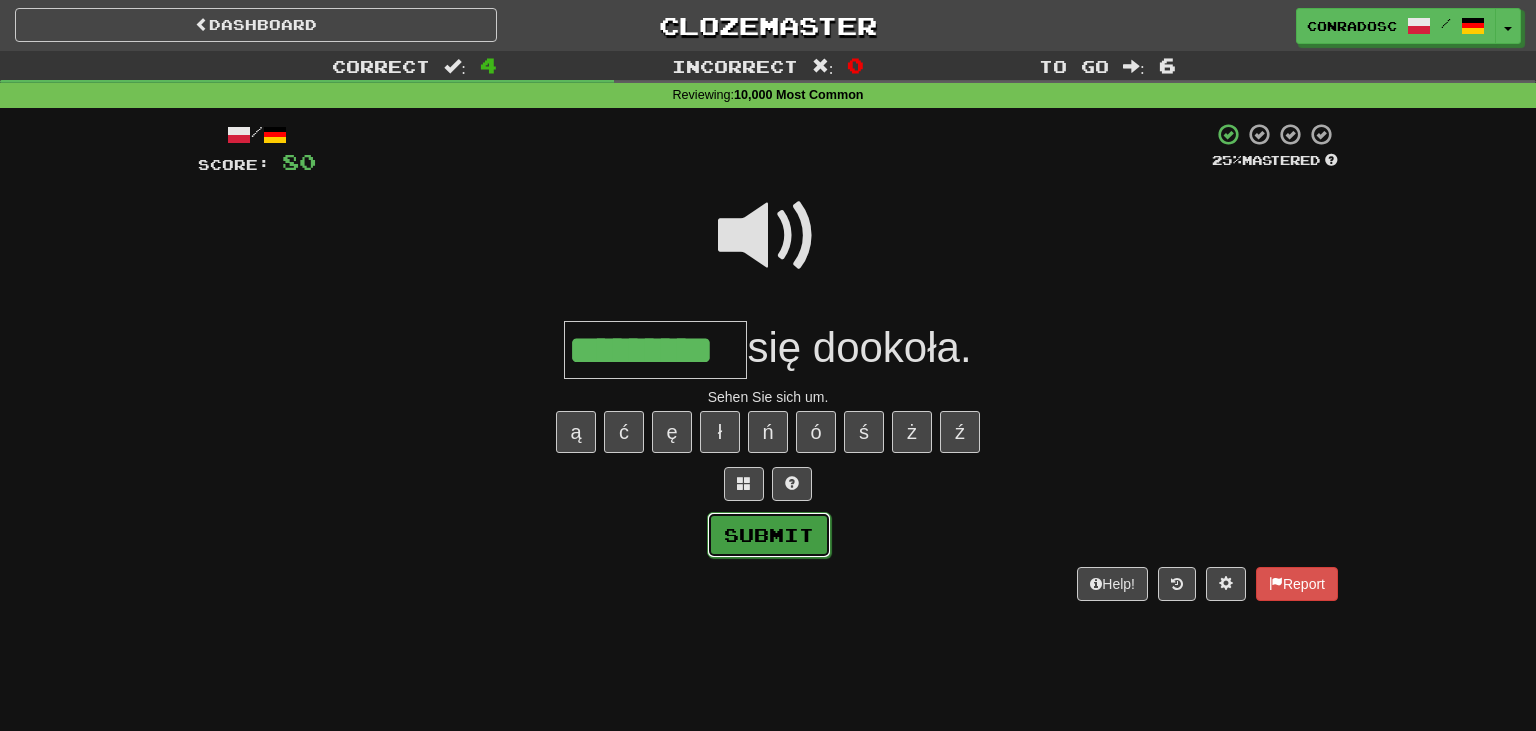 click on "Submit" at bounding box center [769, 535] 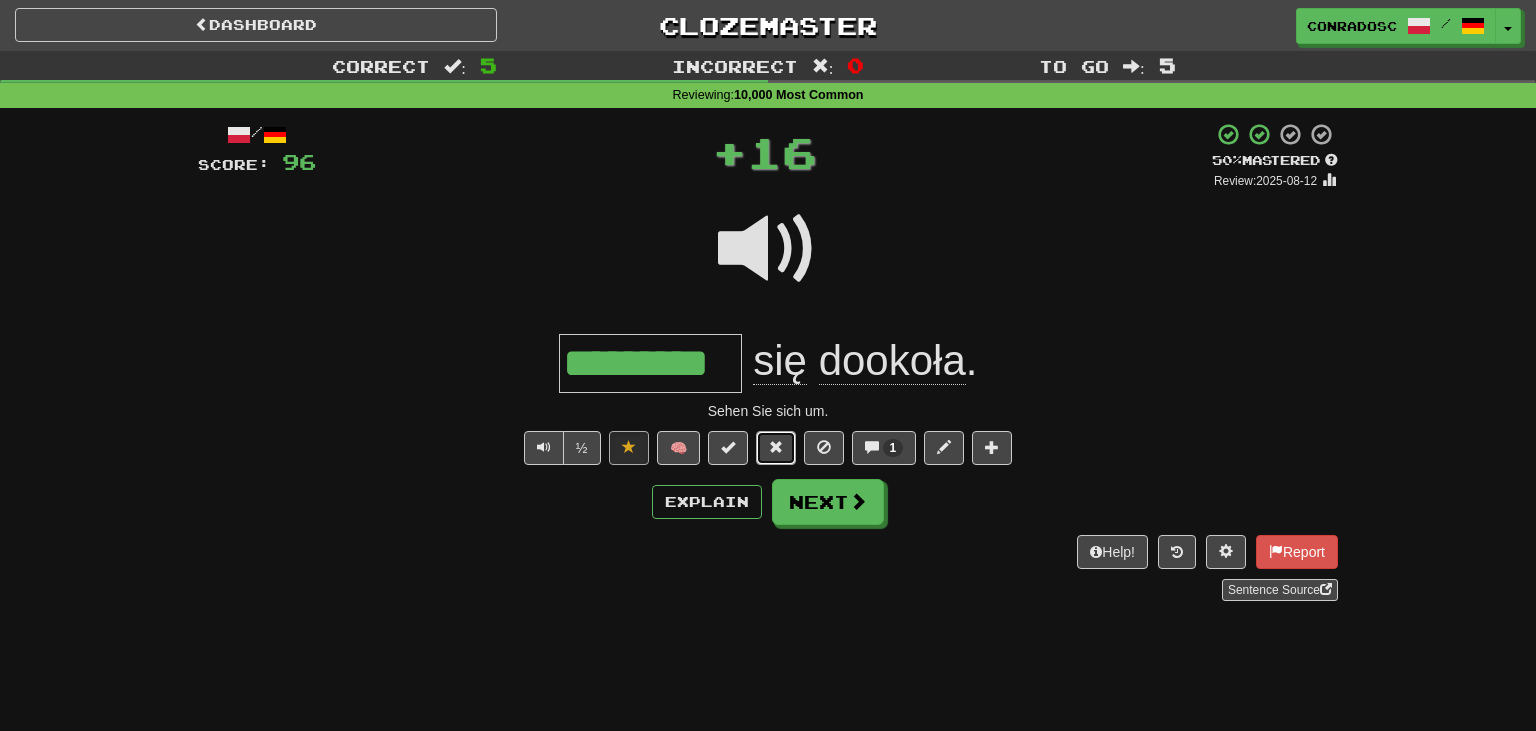 click at bounding box center (776, 447) 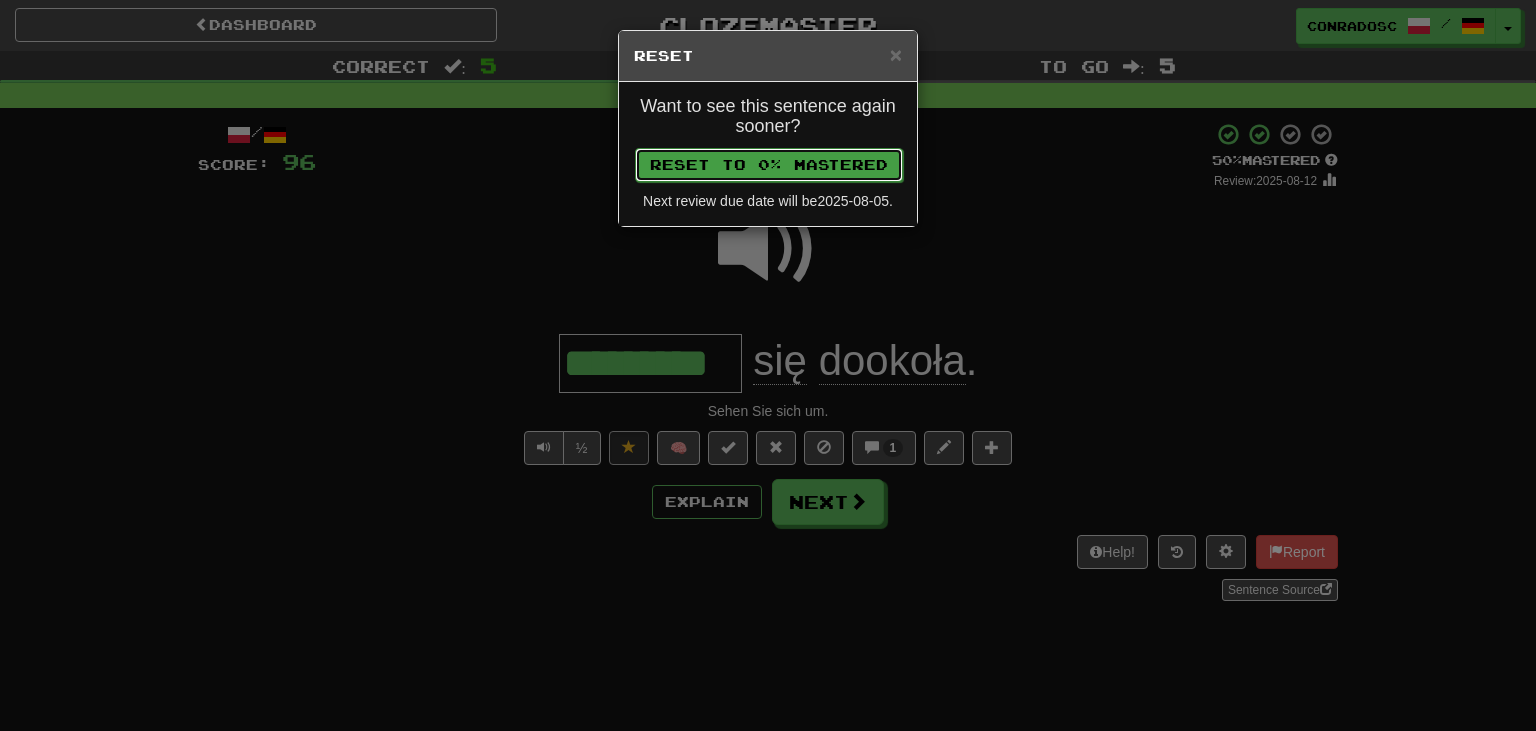 click on "Reset to 0% Mastered" at bounding box center [769, 165] 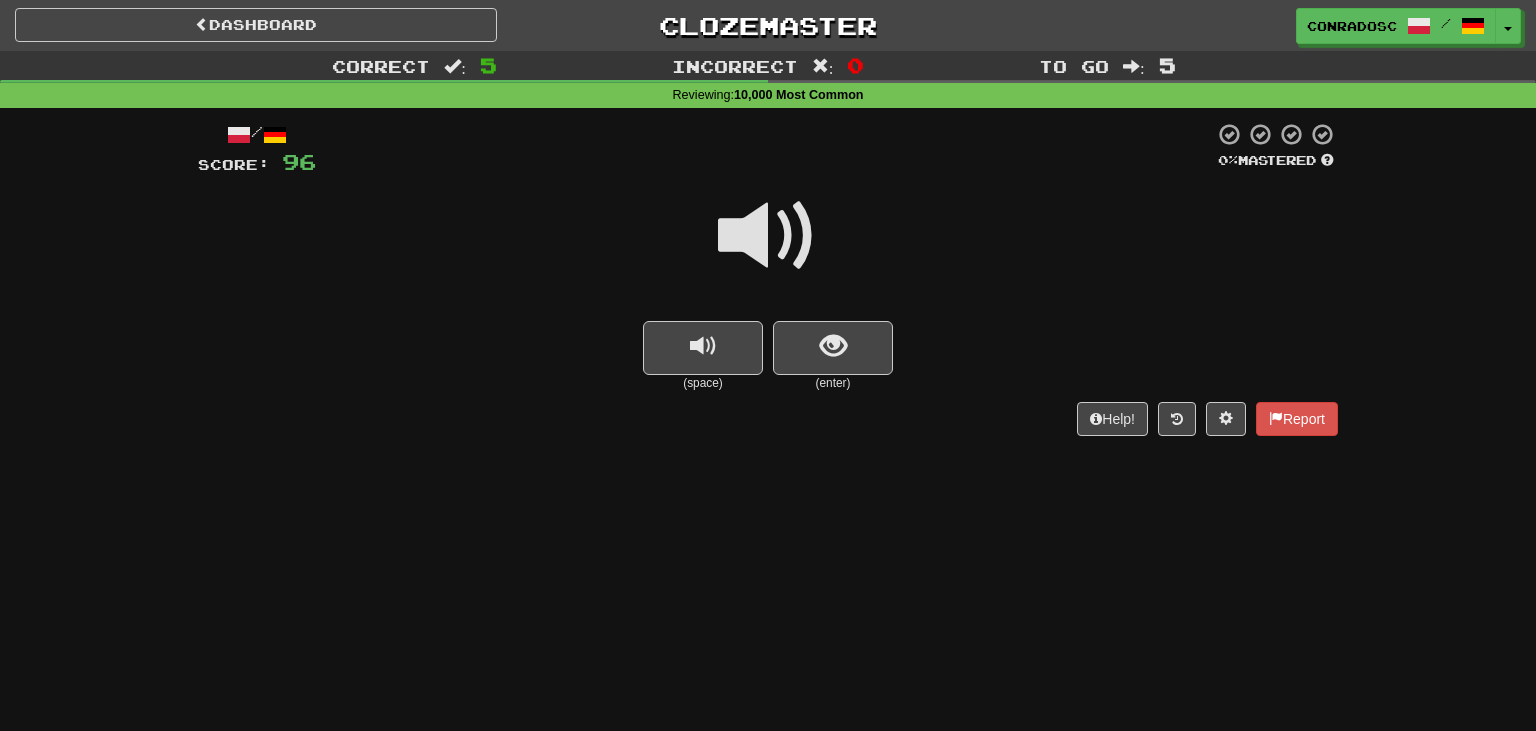 click at bounding box center [768, 236] 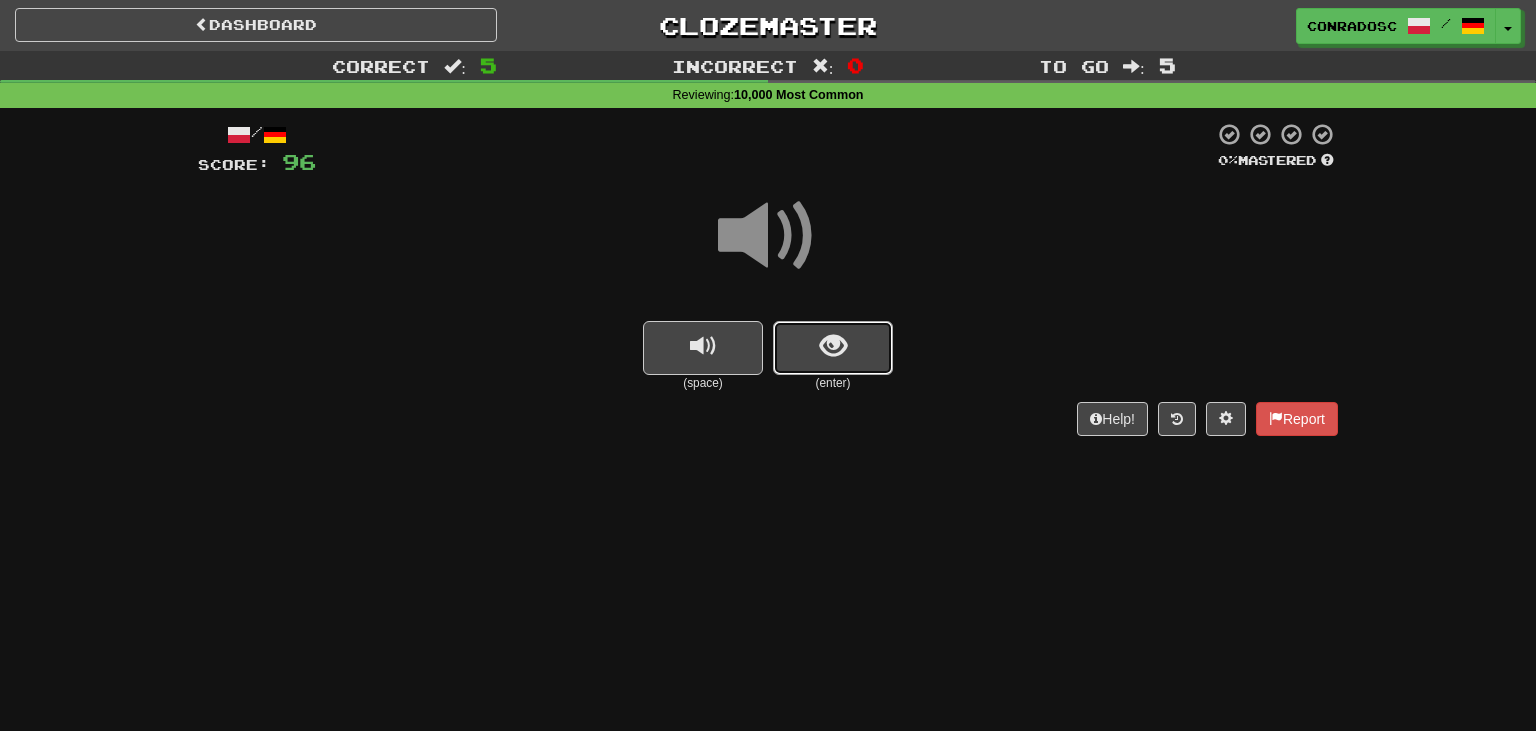 click at bounding box center [833, 346] 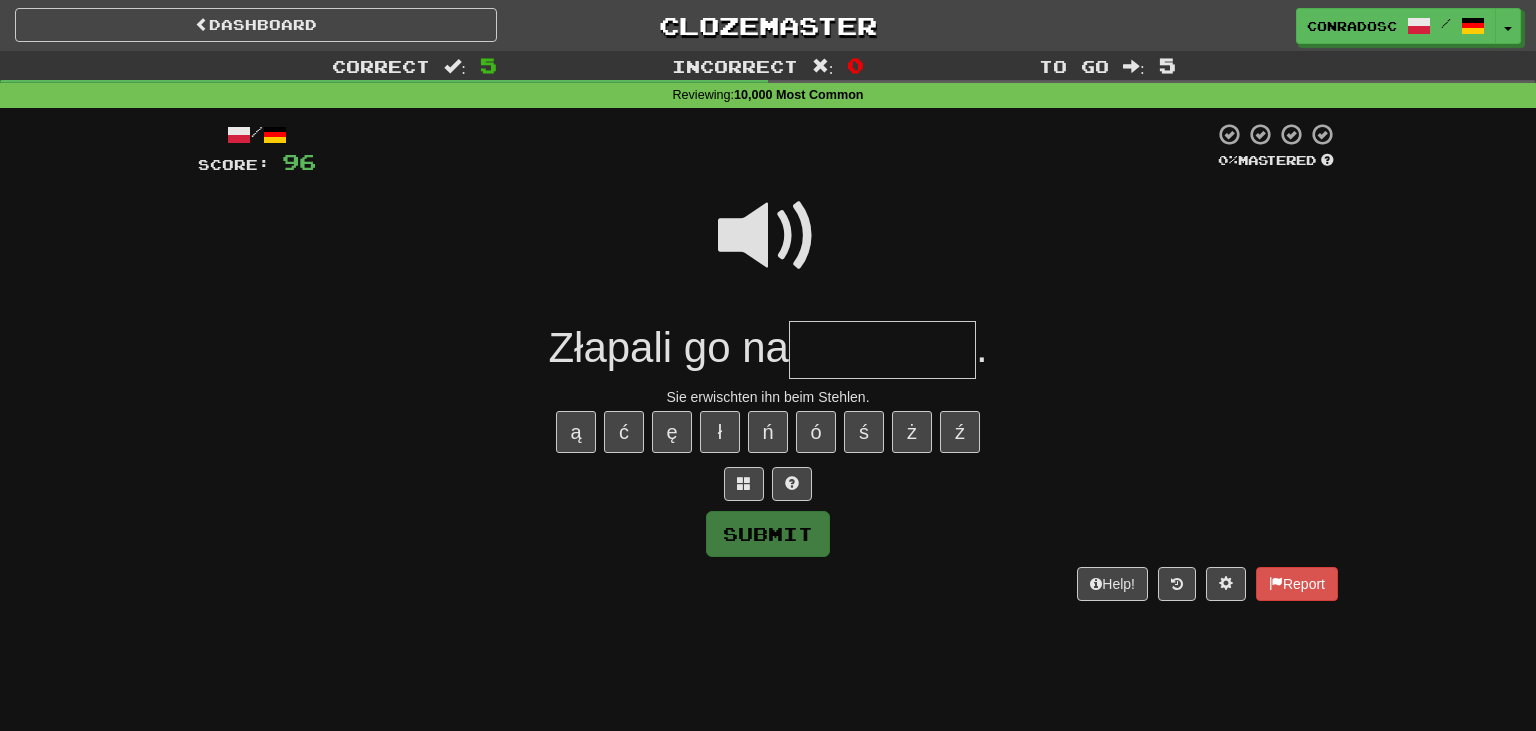 click at bounding box center (882, 350) 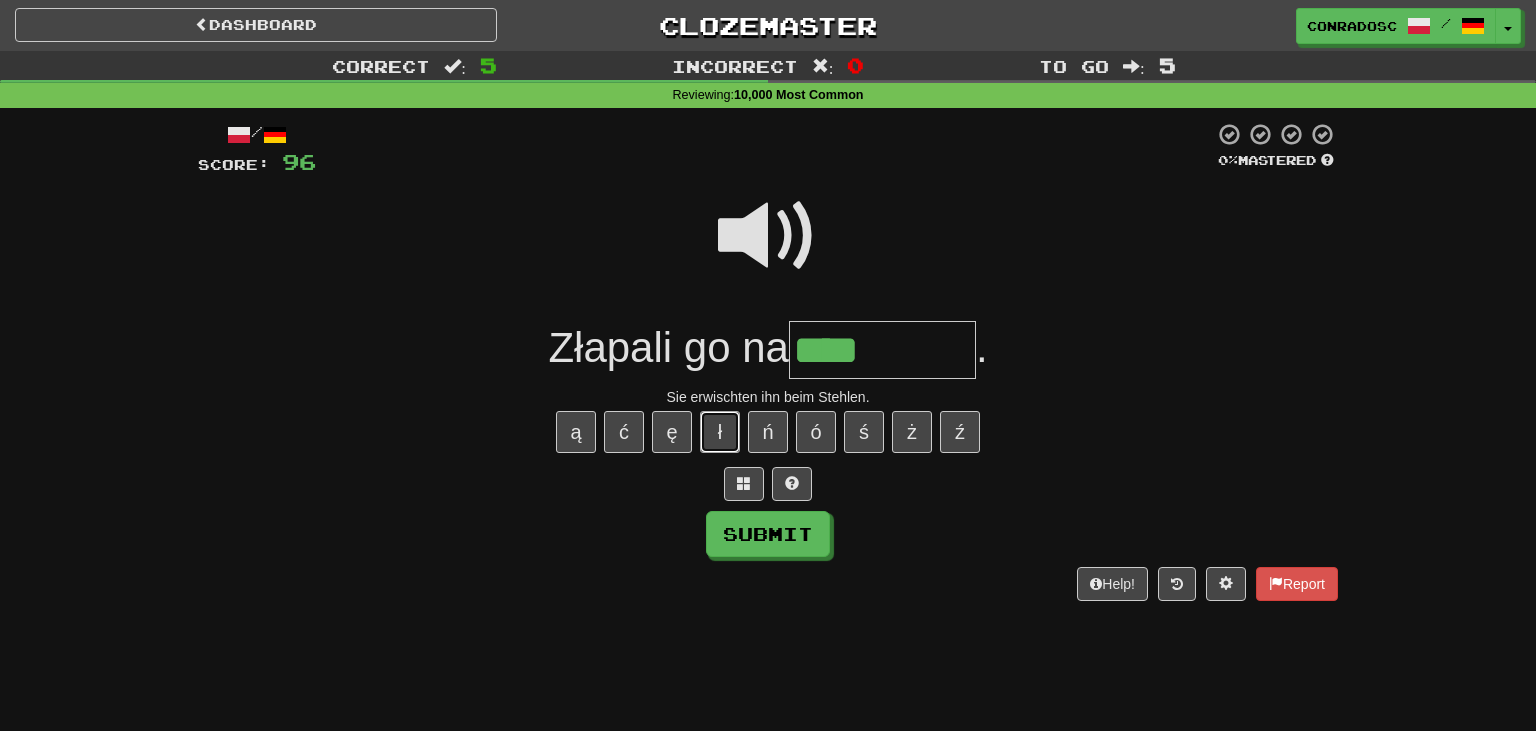 click on "ł" at bounding box center (720, 432) 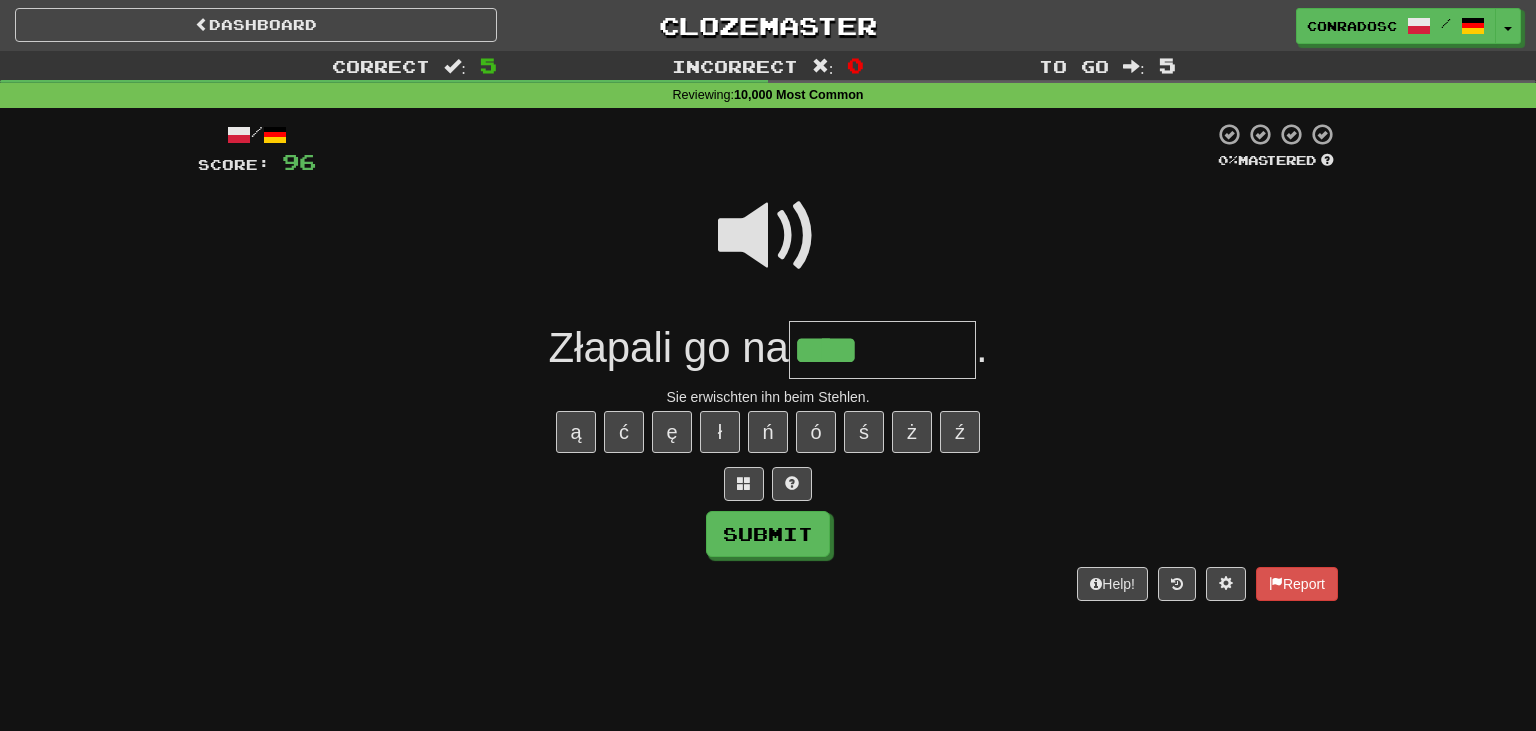 click at bounding box center [768, 236] 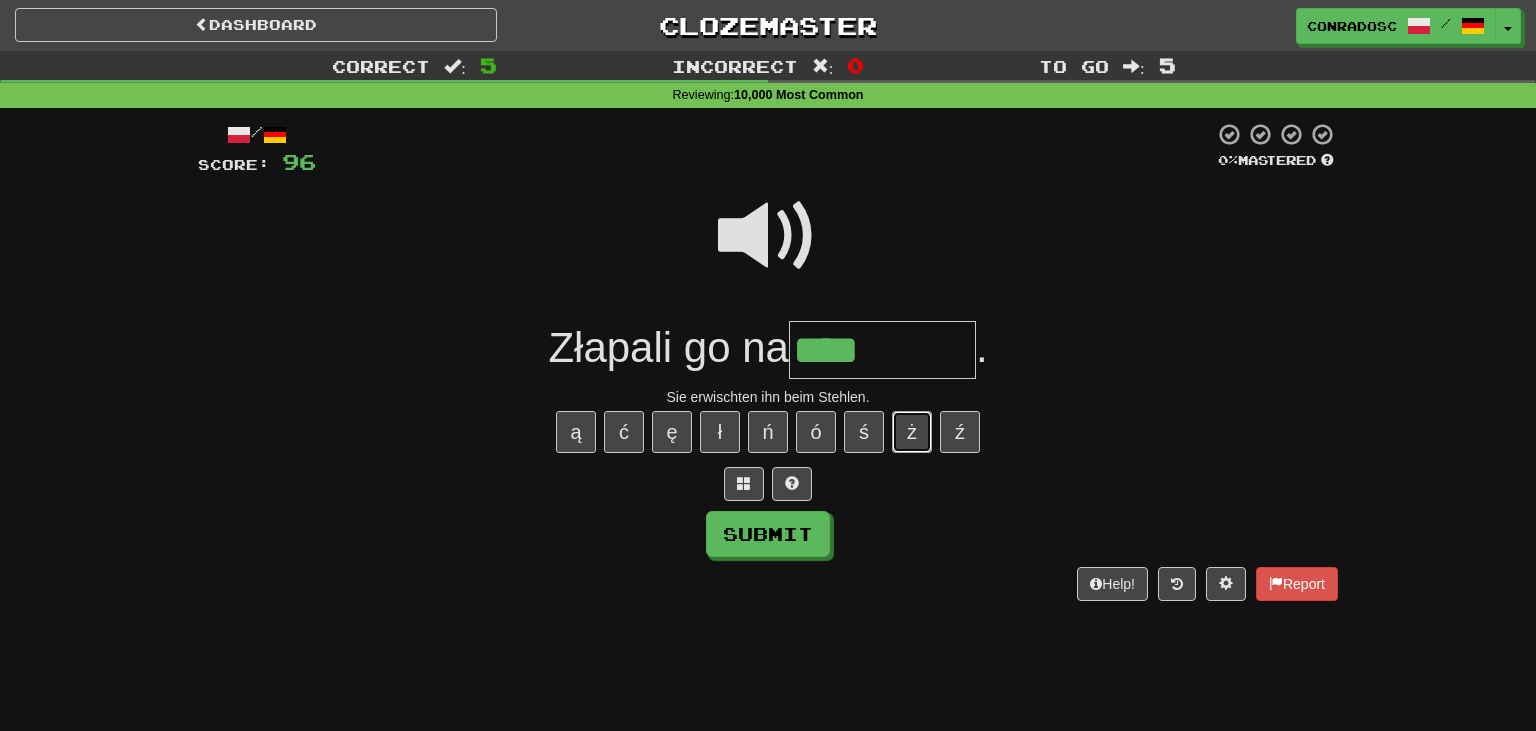 click on "ż" at bounding box center (912, 432) 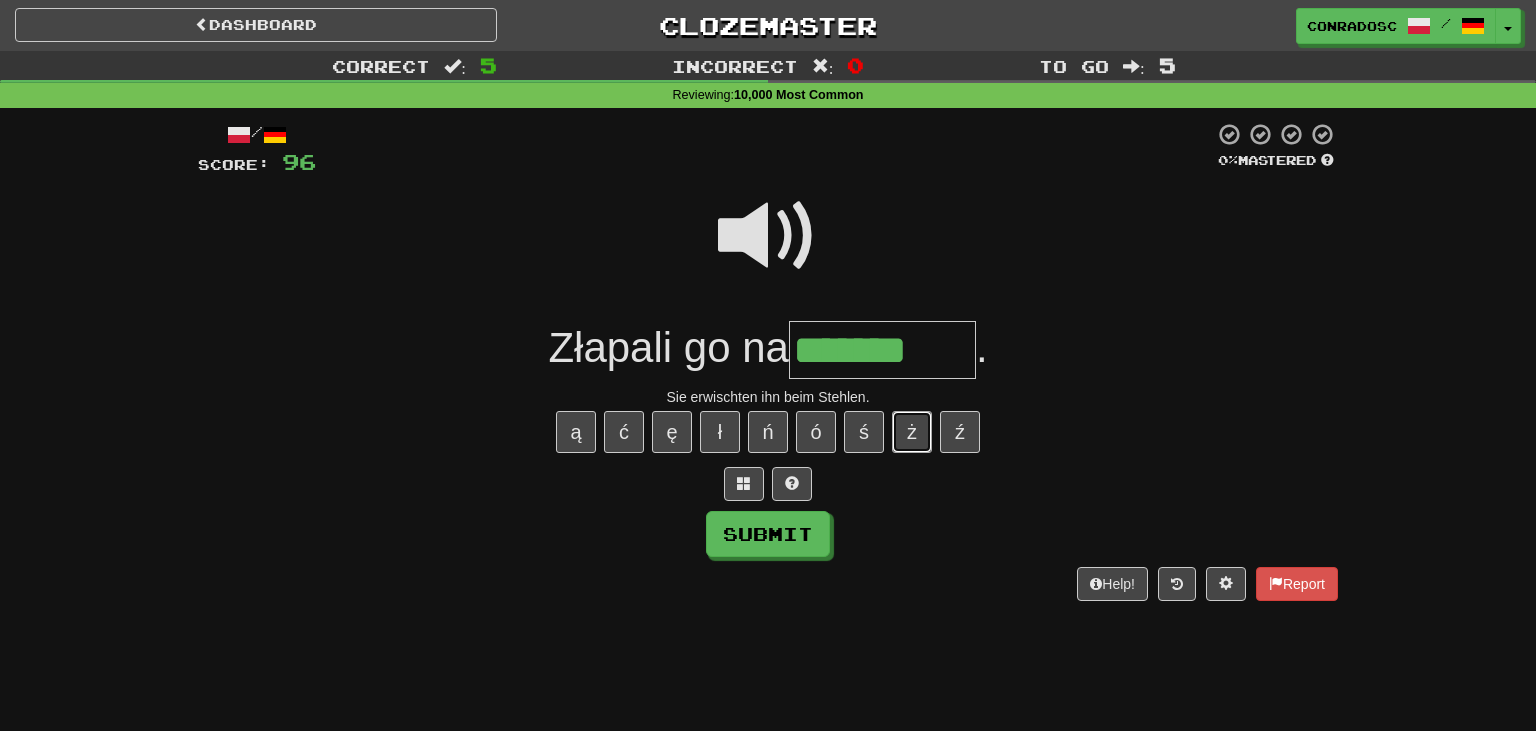 click on "ż" at bounding box center (912, 432) 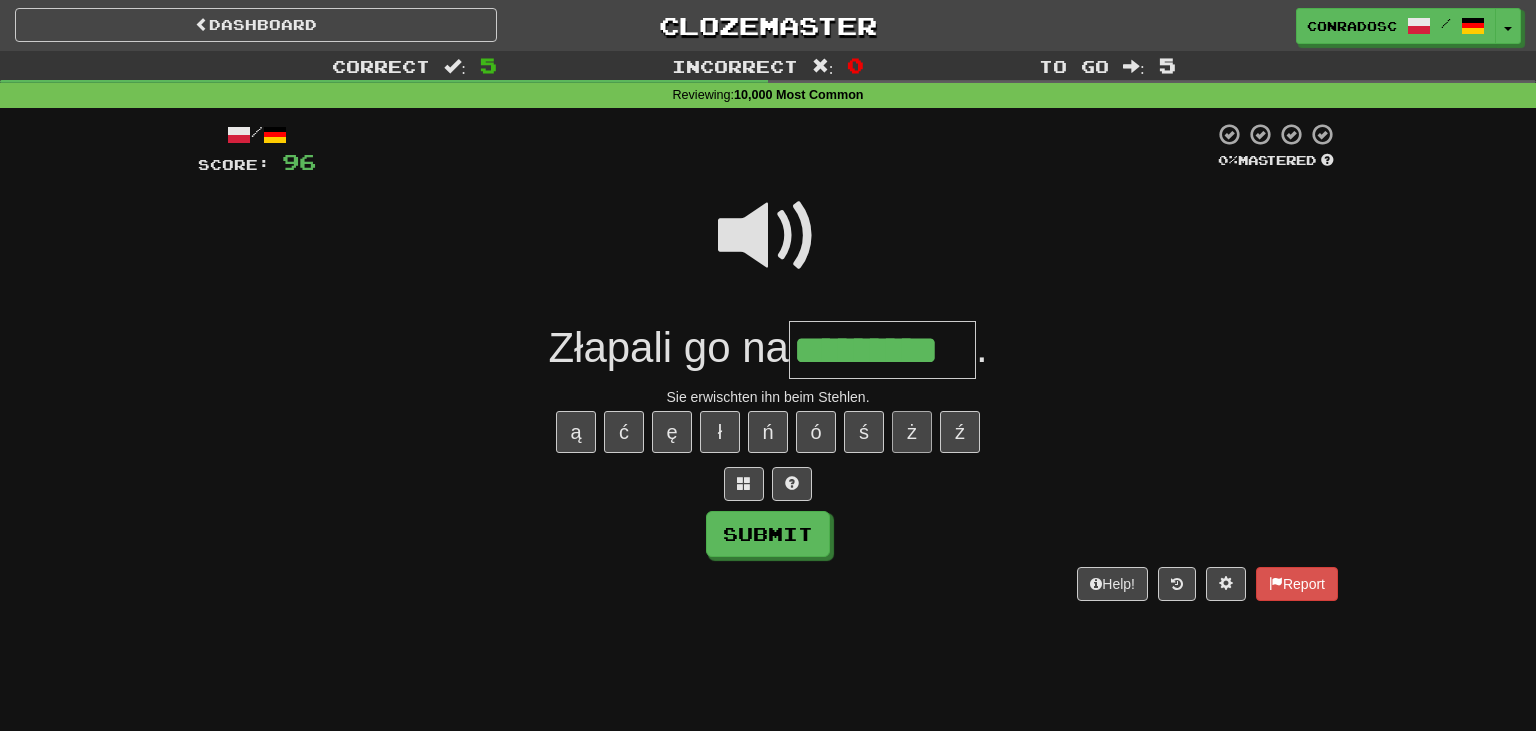 type on "*********" 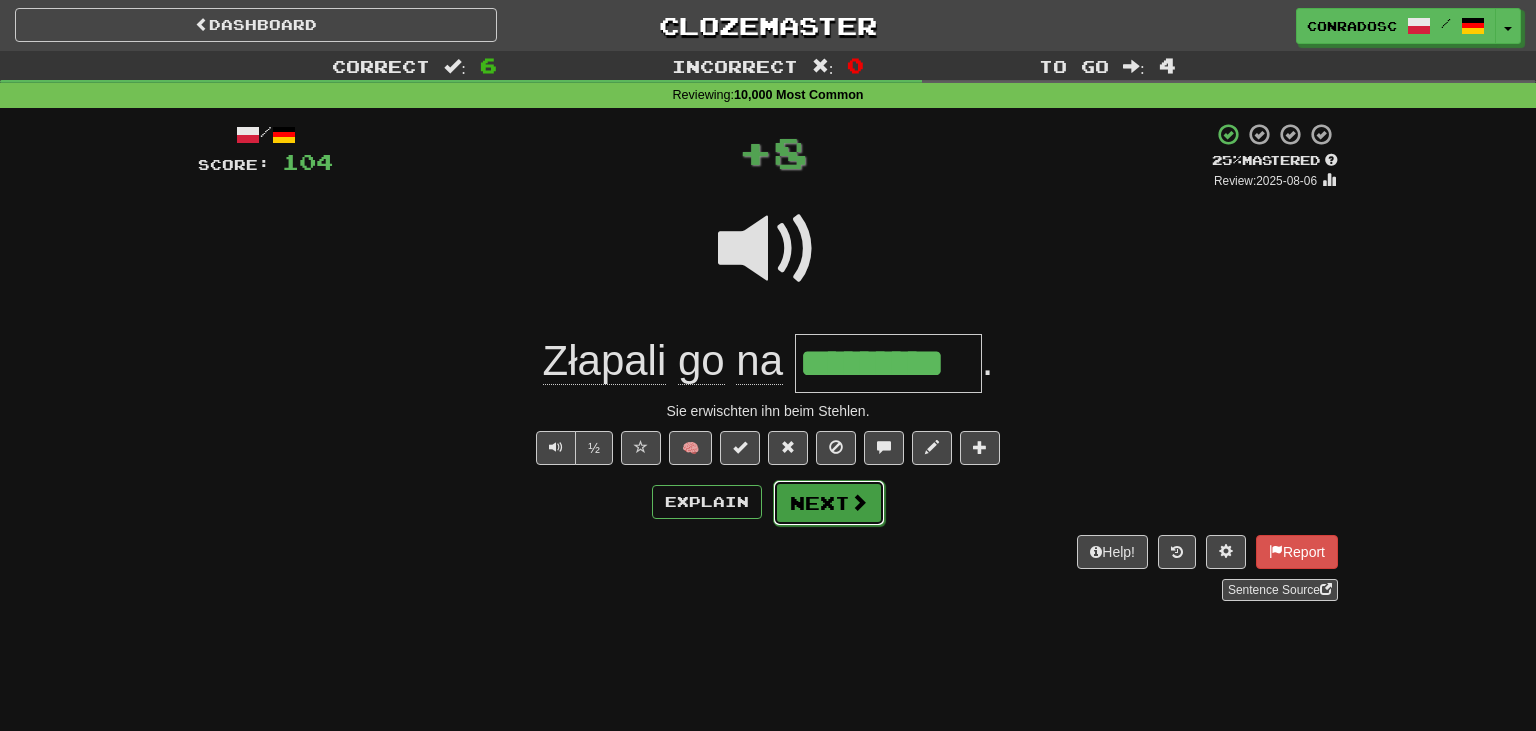 click on "Next" at bounding box center (829, 503) 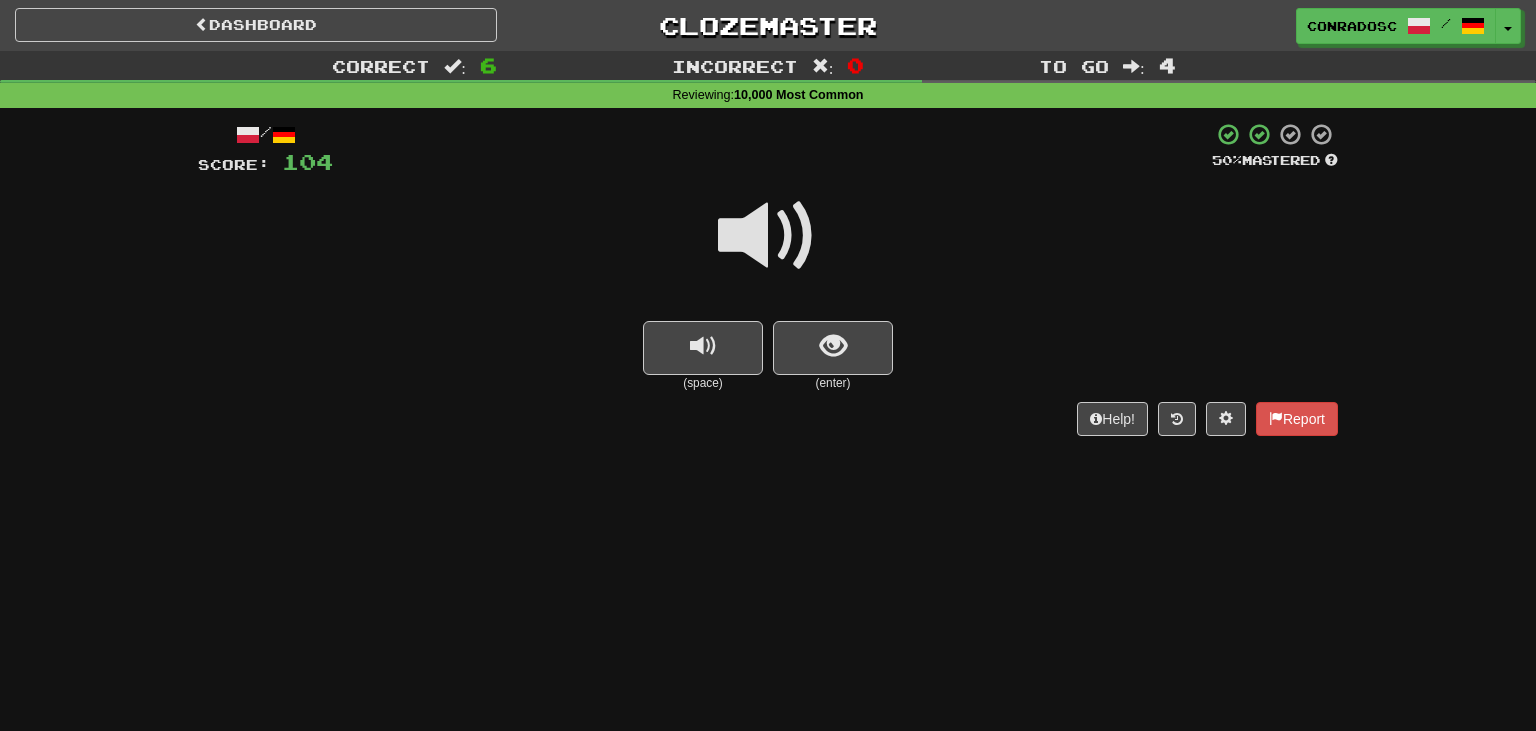 click at bounding box center (768, 236) 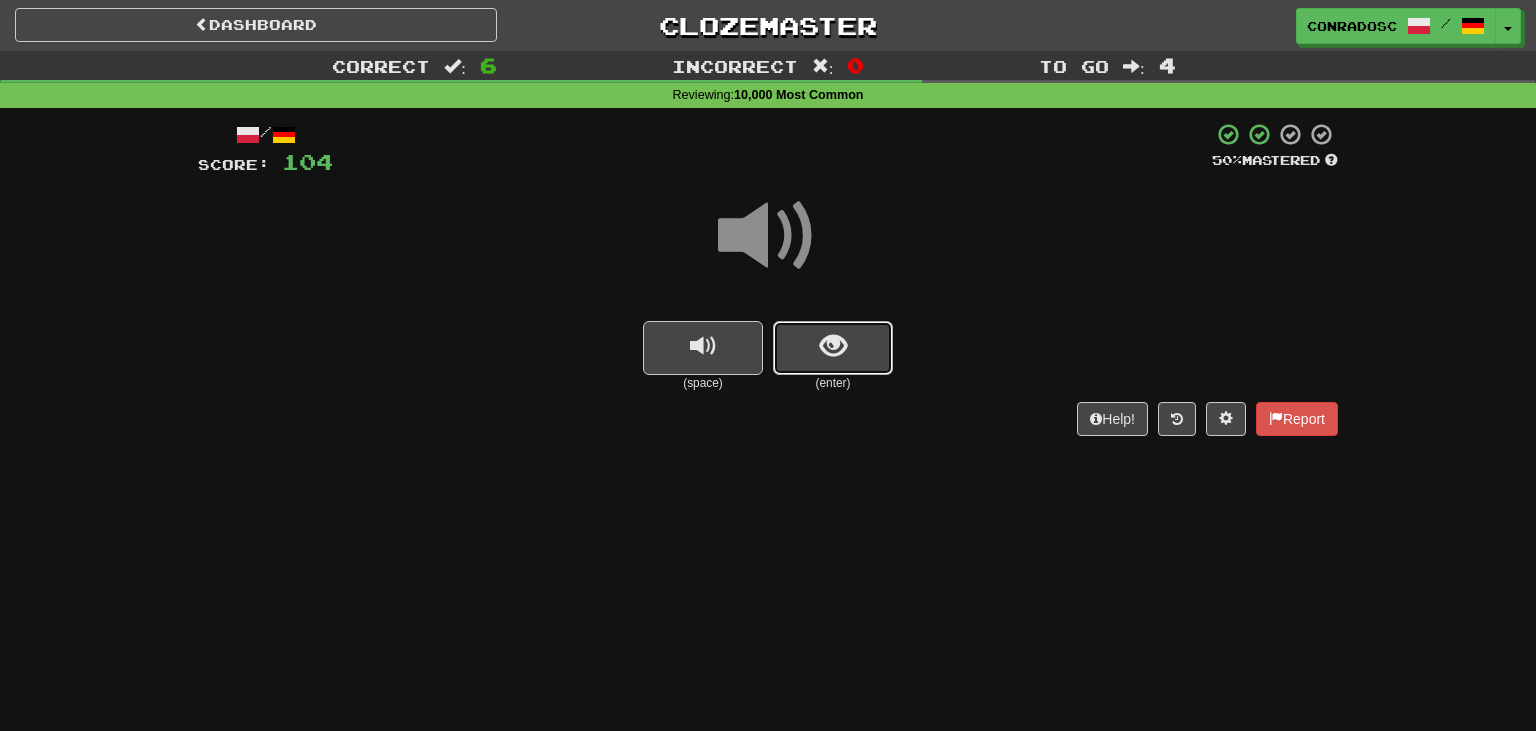 click at bounding box center (833, 348) 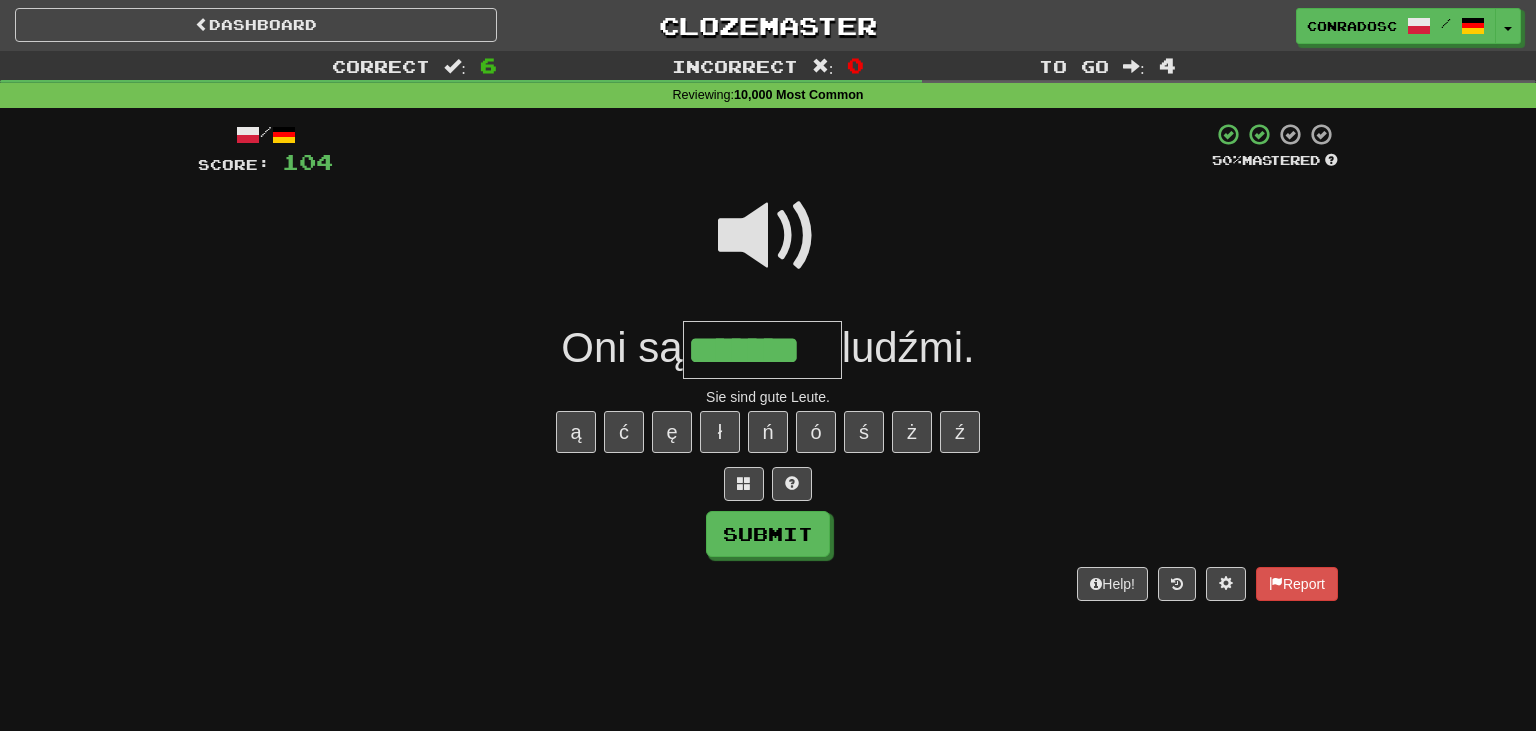 type on "*******" 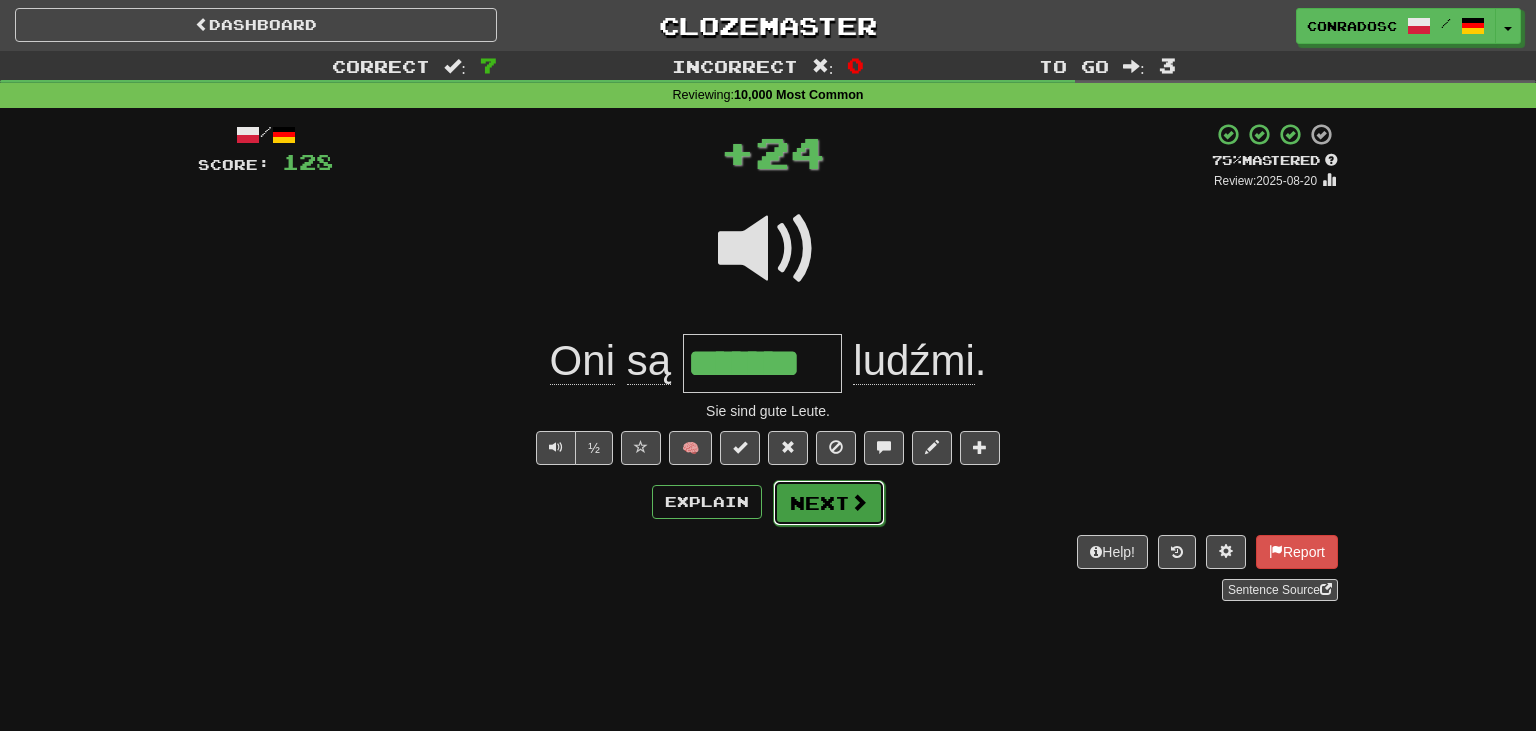 click on "Next" at bounding box center [829, 503] 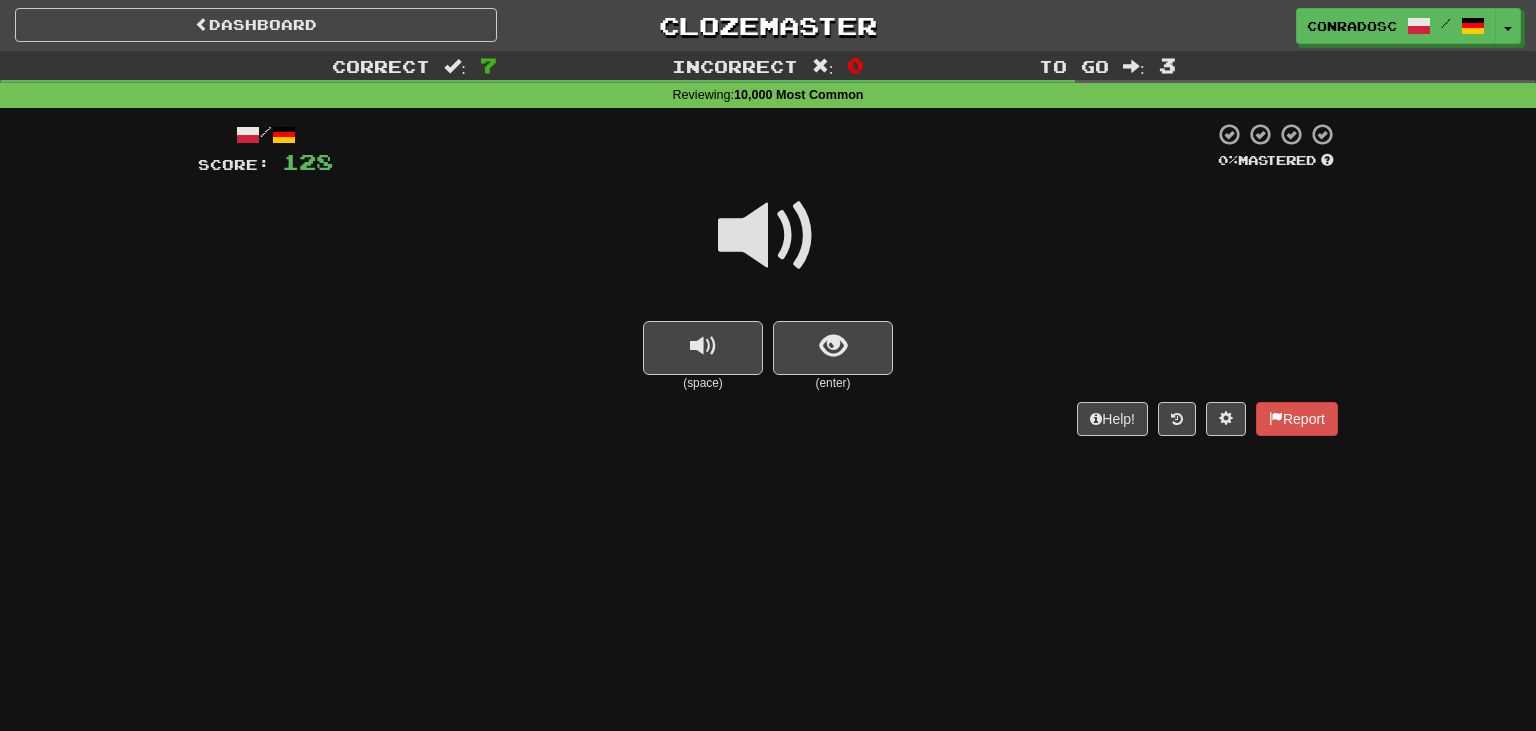 click at bounding box center (768, 236) 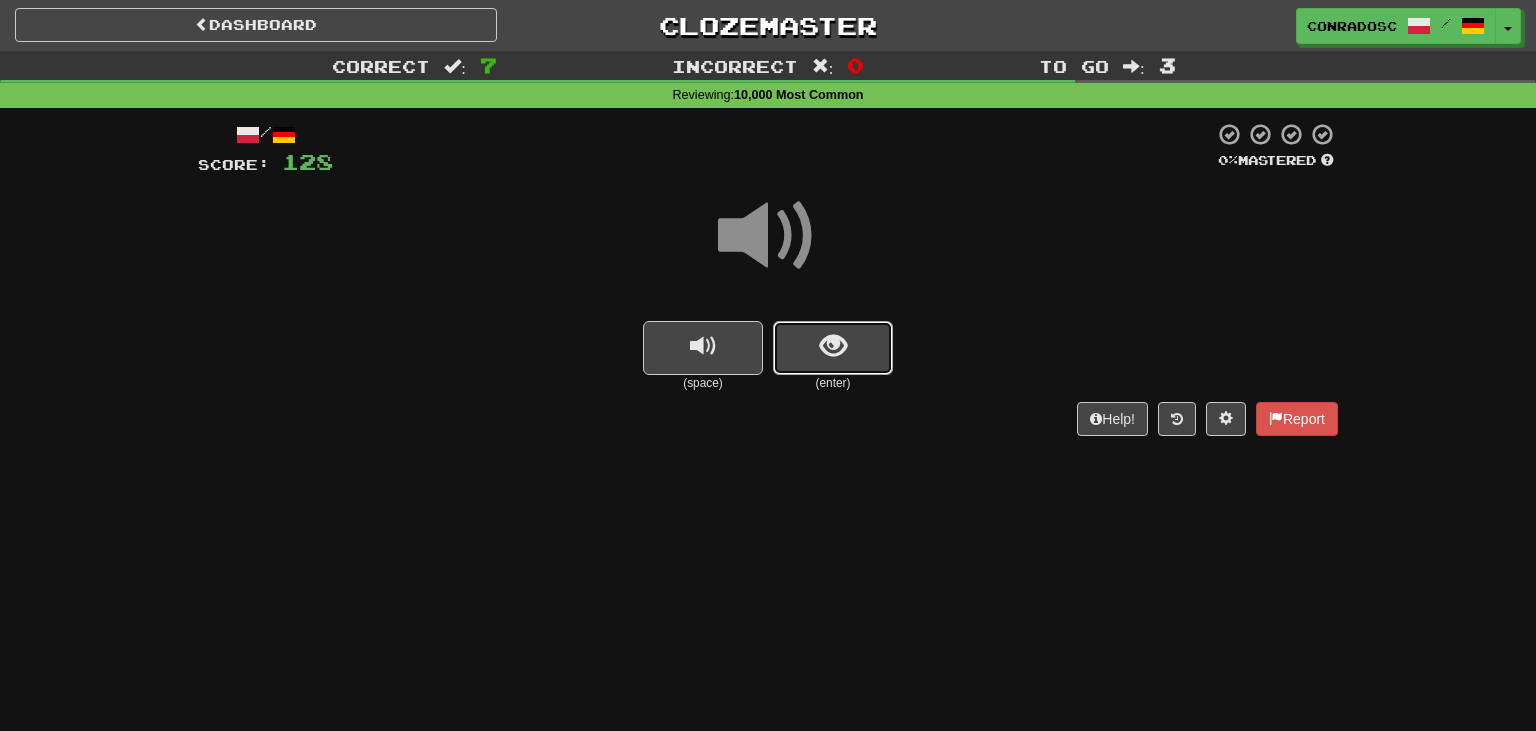 click at bounding box center (833, 348) 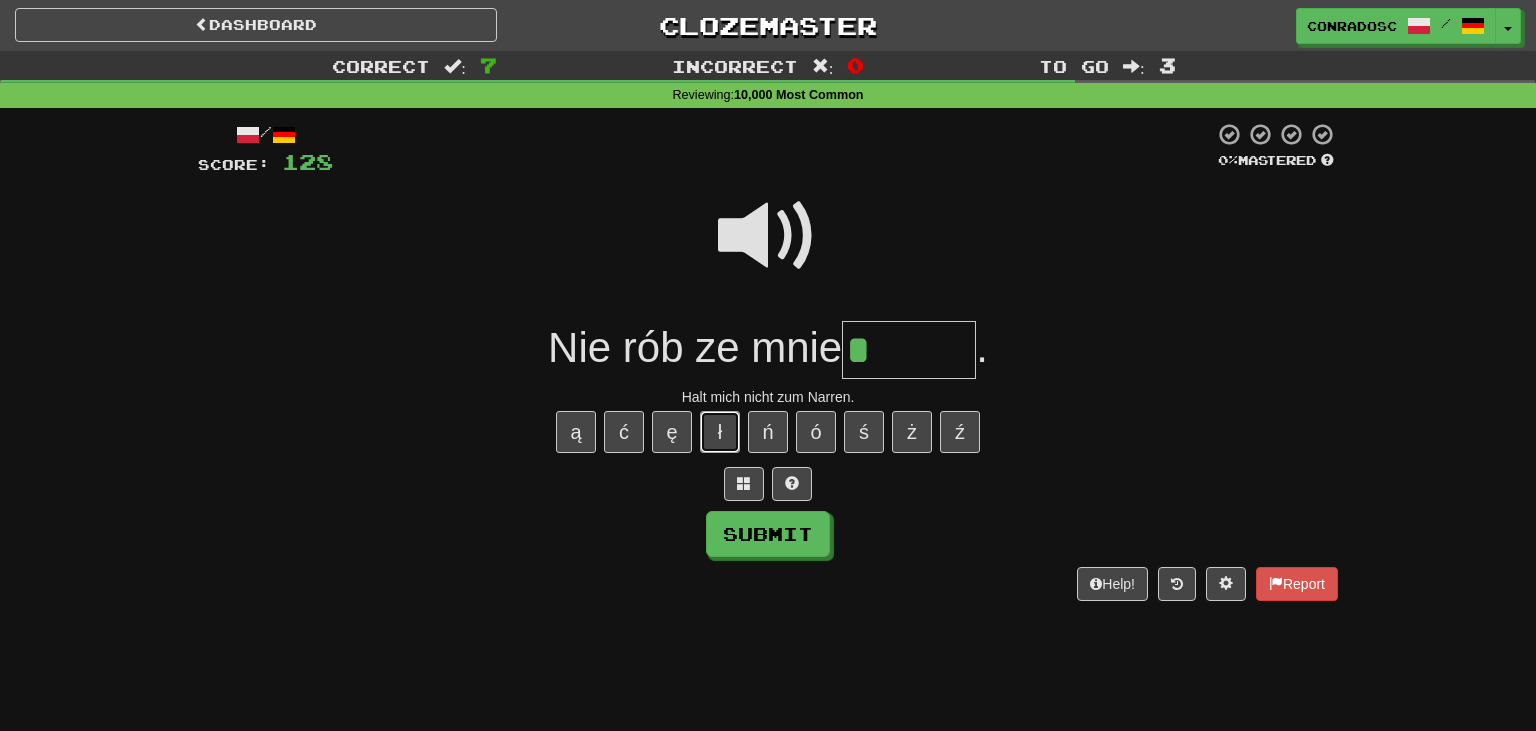 click on "ł" at bounding box center (720, 432) 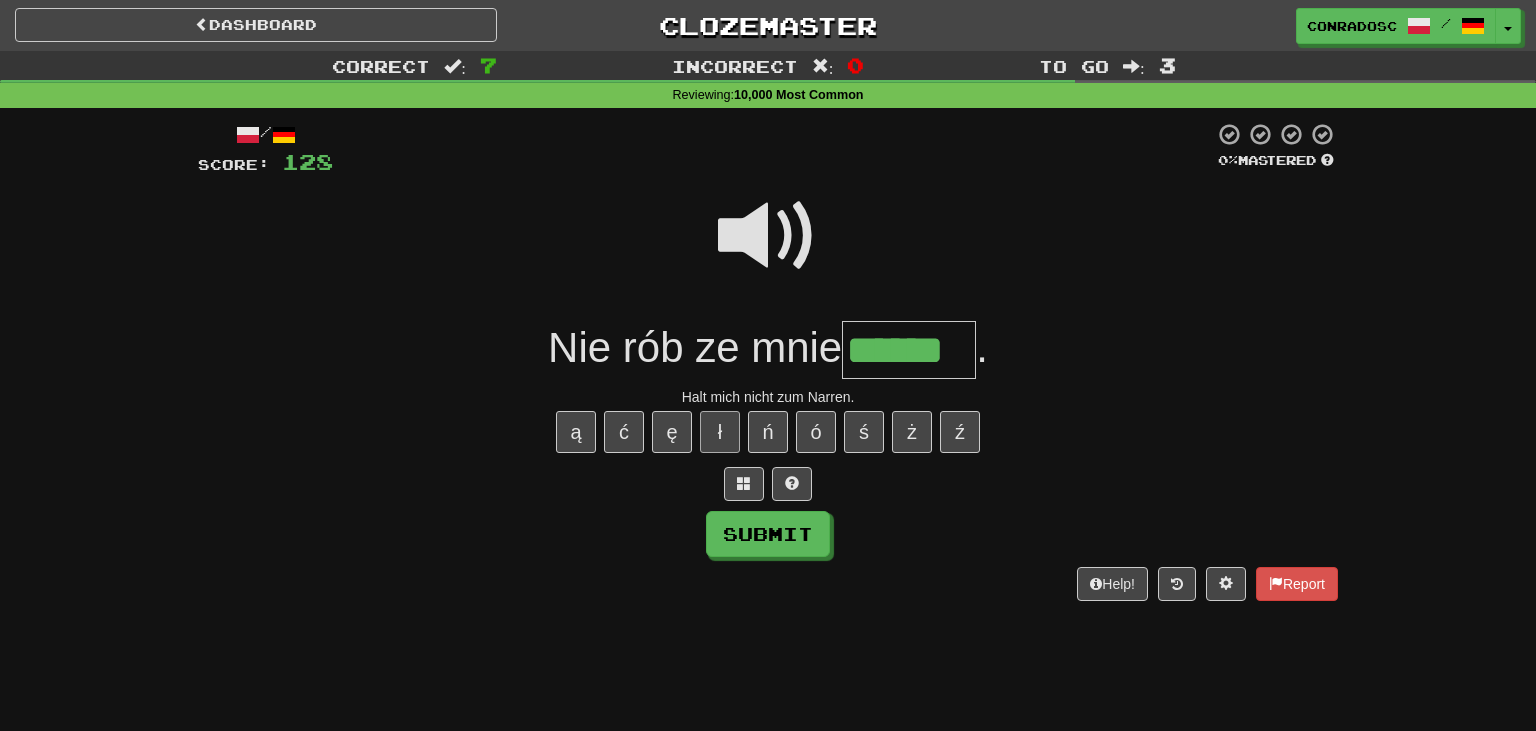 type on "******" 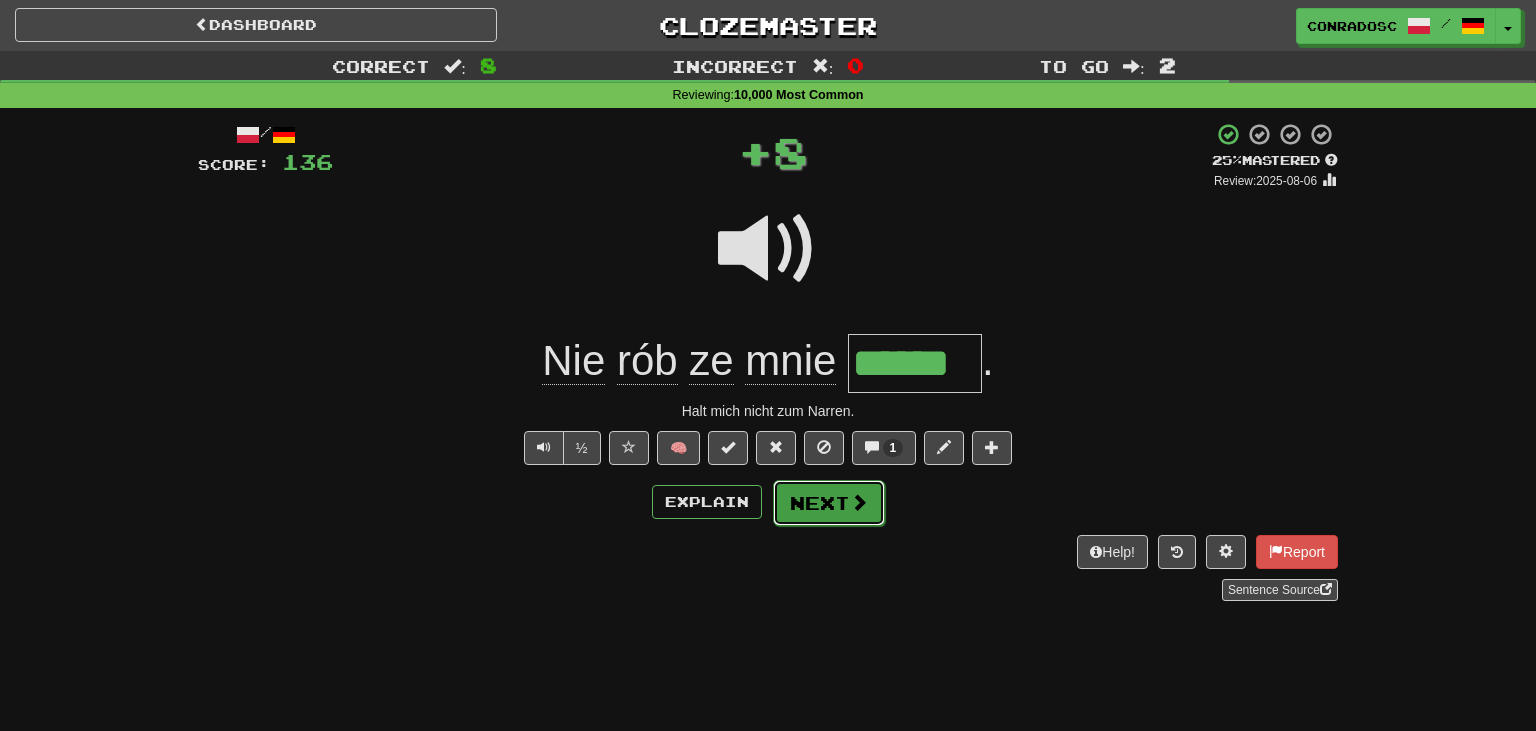 click at bounding box center [859, 502] 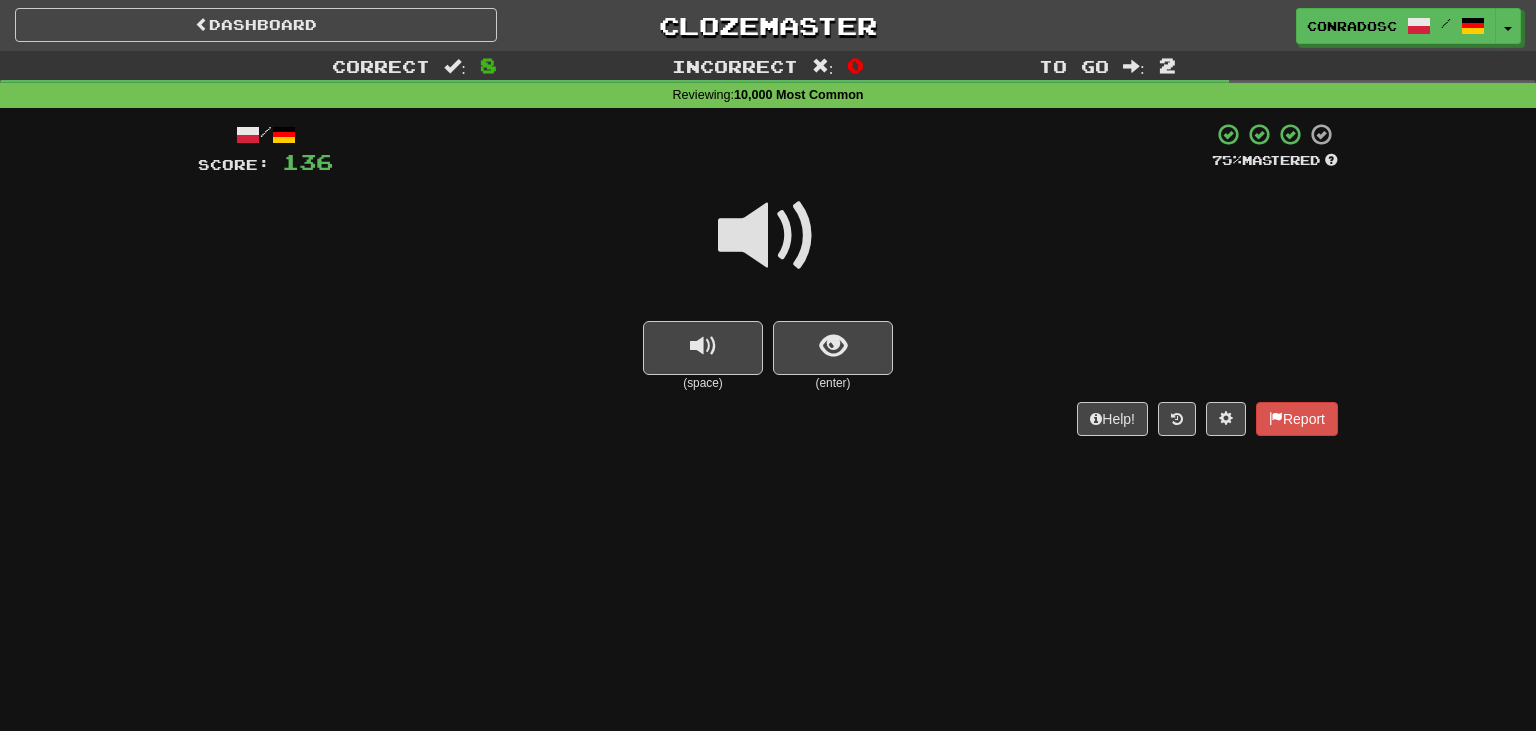 click at bounding box center (768, 236) 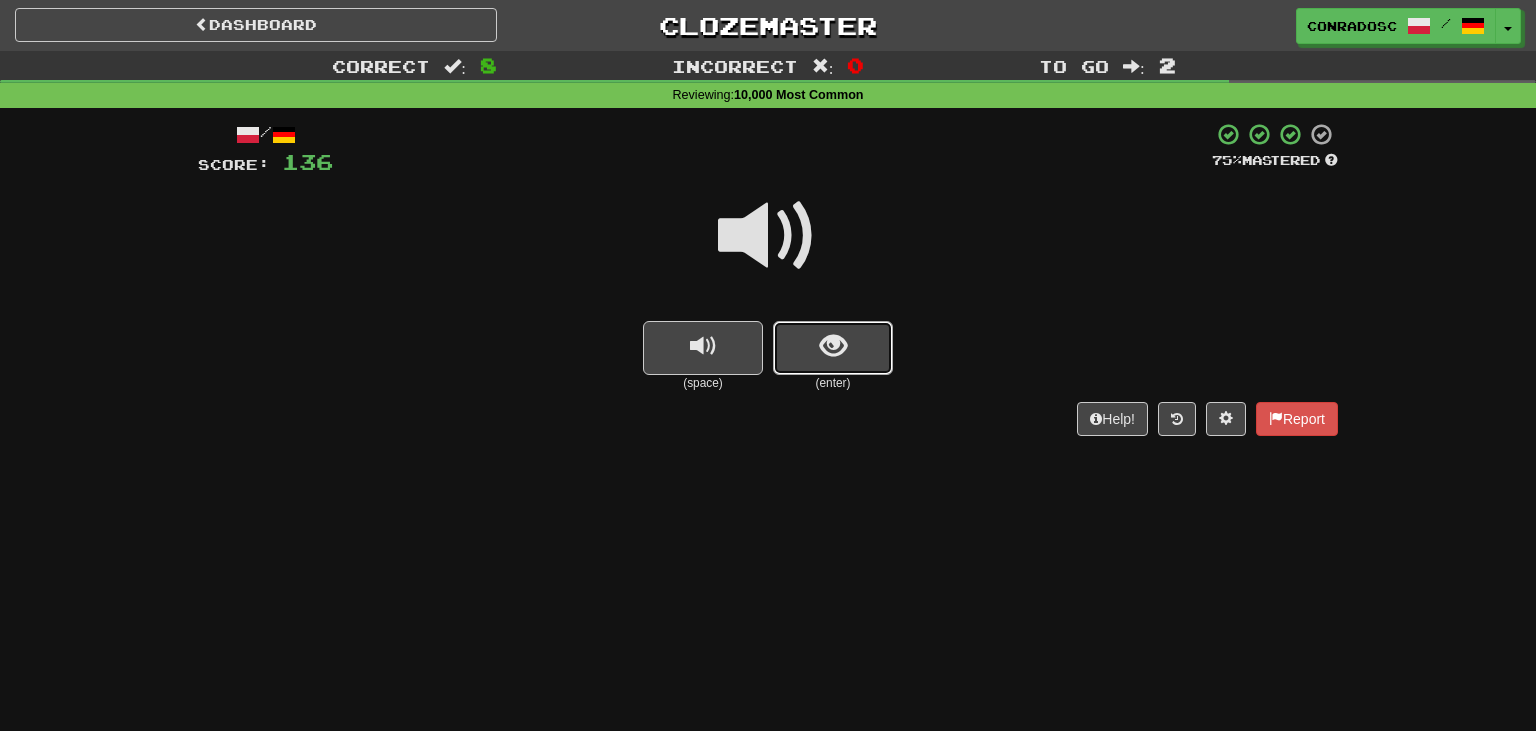click at bounding box center (833, 348) 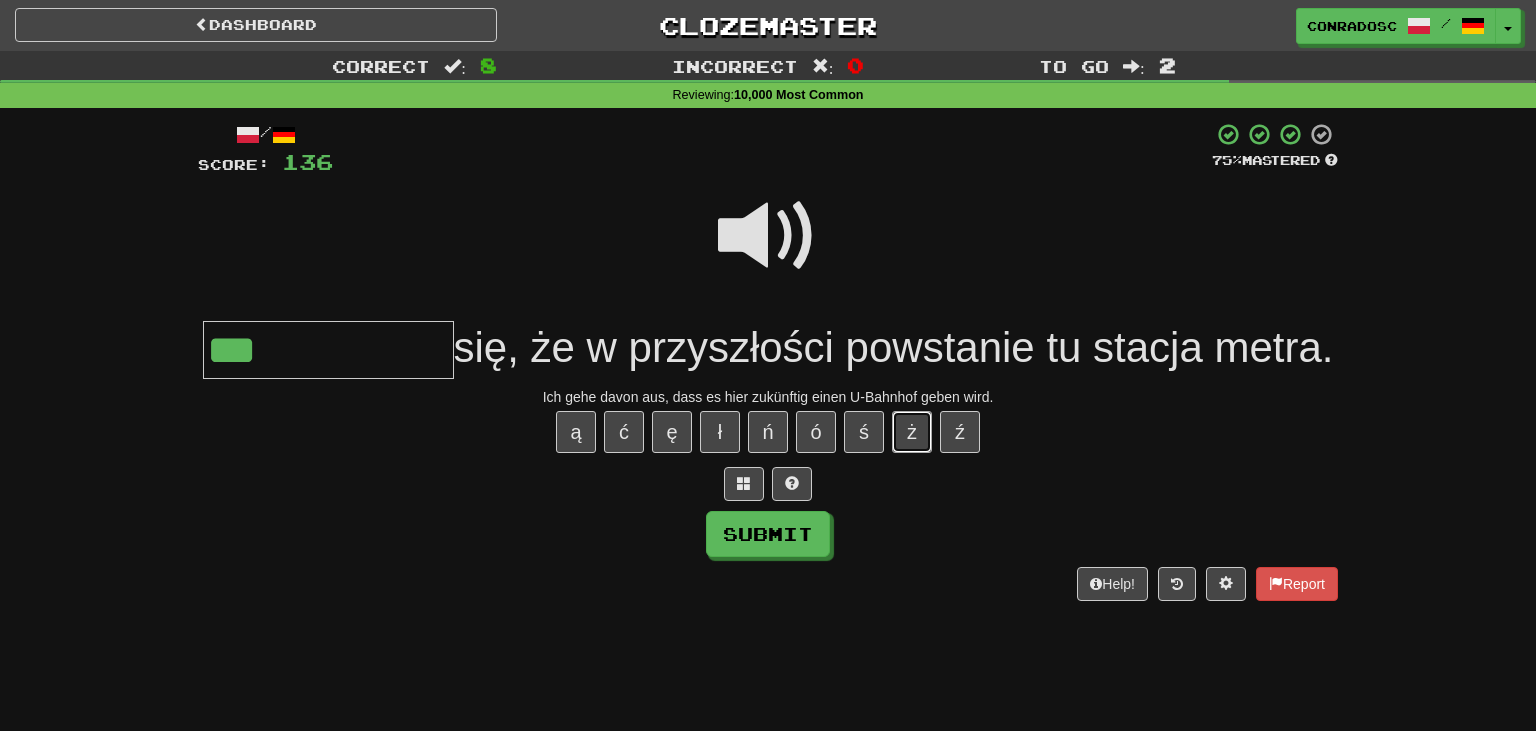 click on "ż" at bounding box center [912, 432] 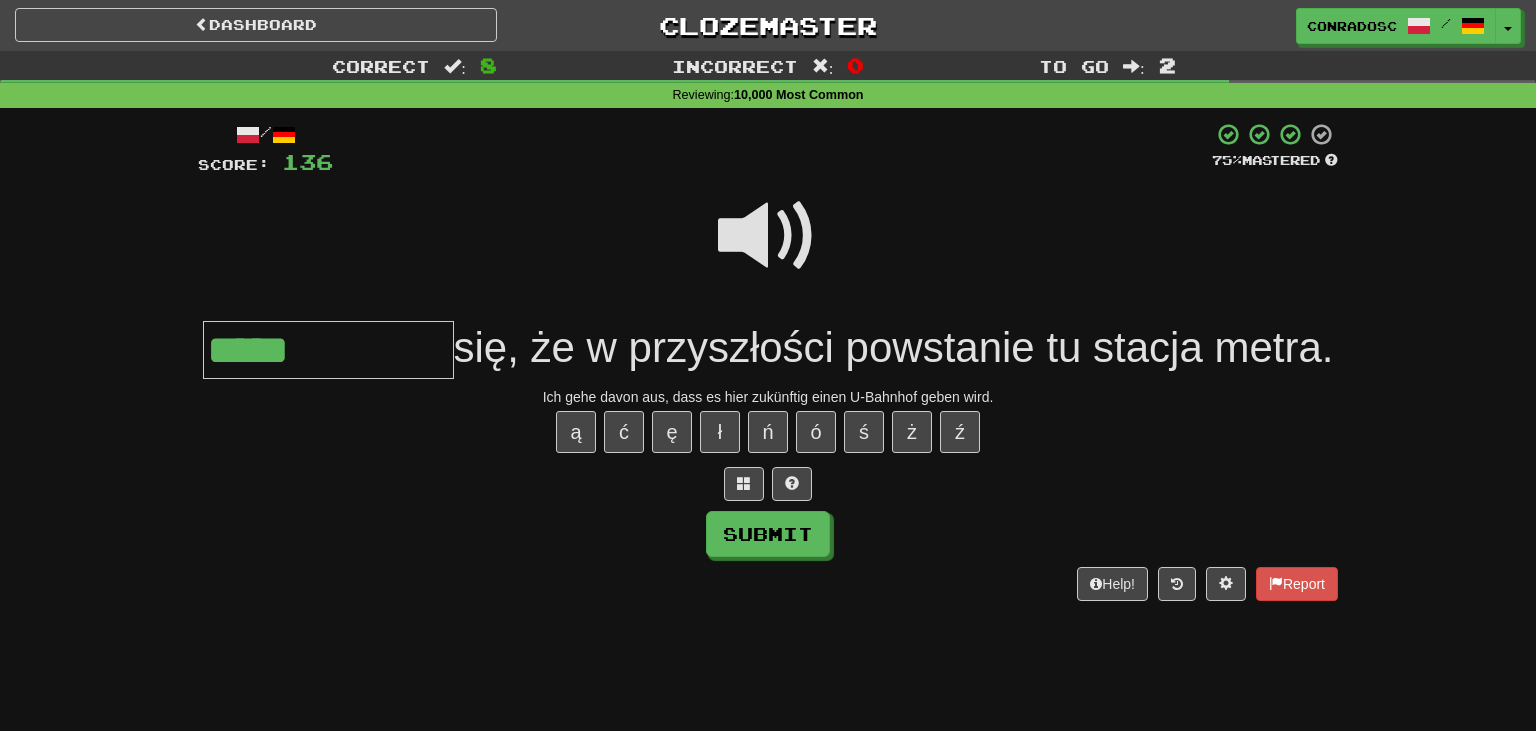click at bounding box center (768, 236) 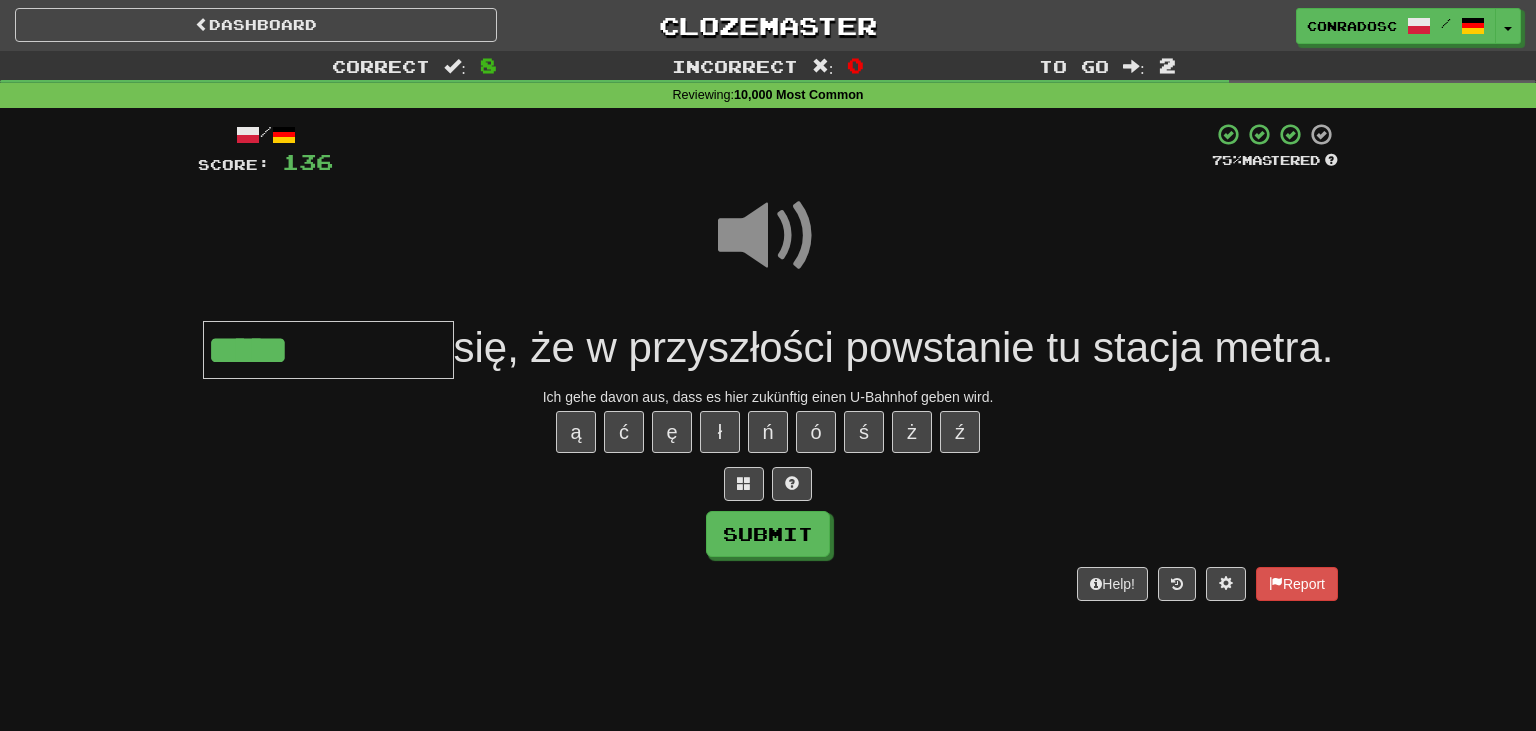 click on "*****" at bounding box center (328, 350) 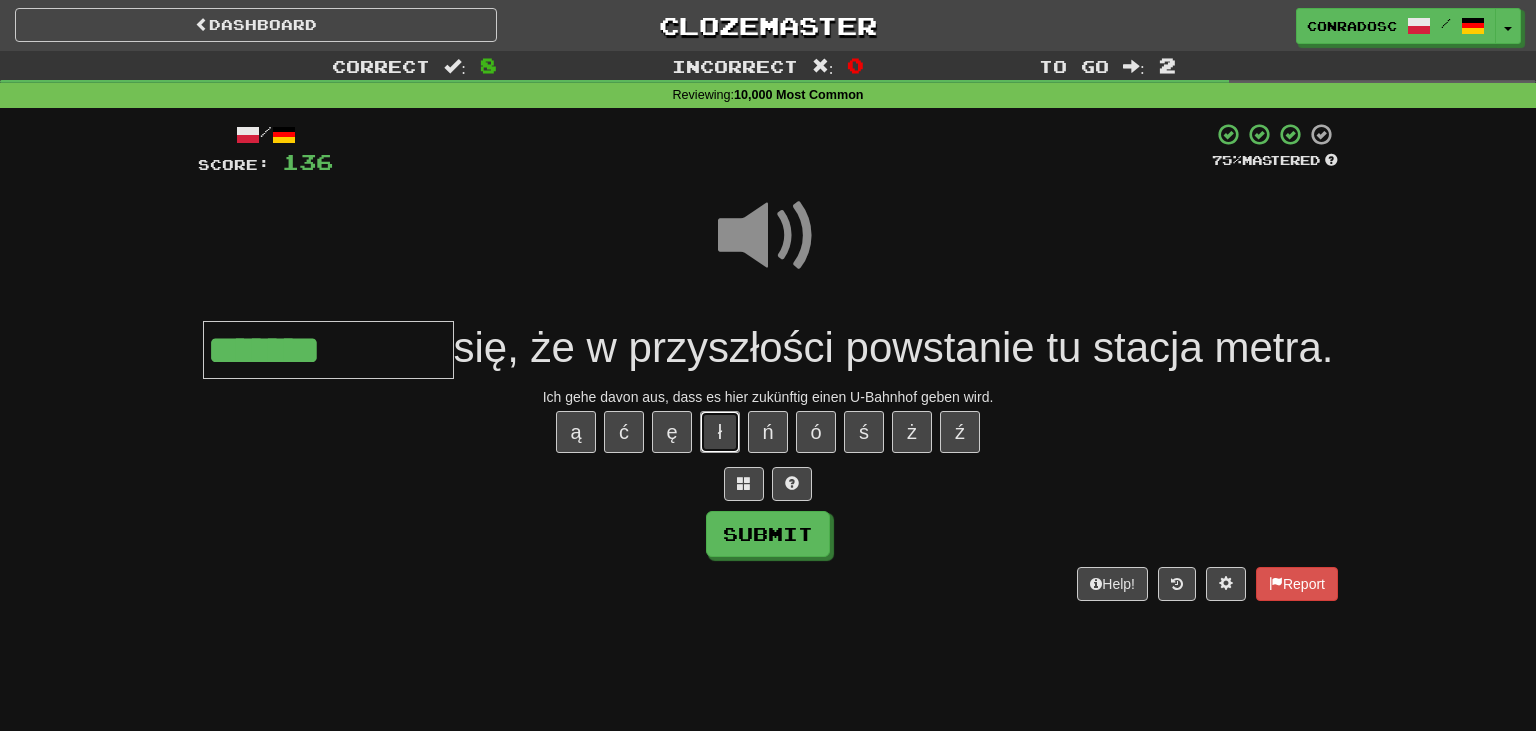 click on "ł" at bounding box center [720, 432] 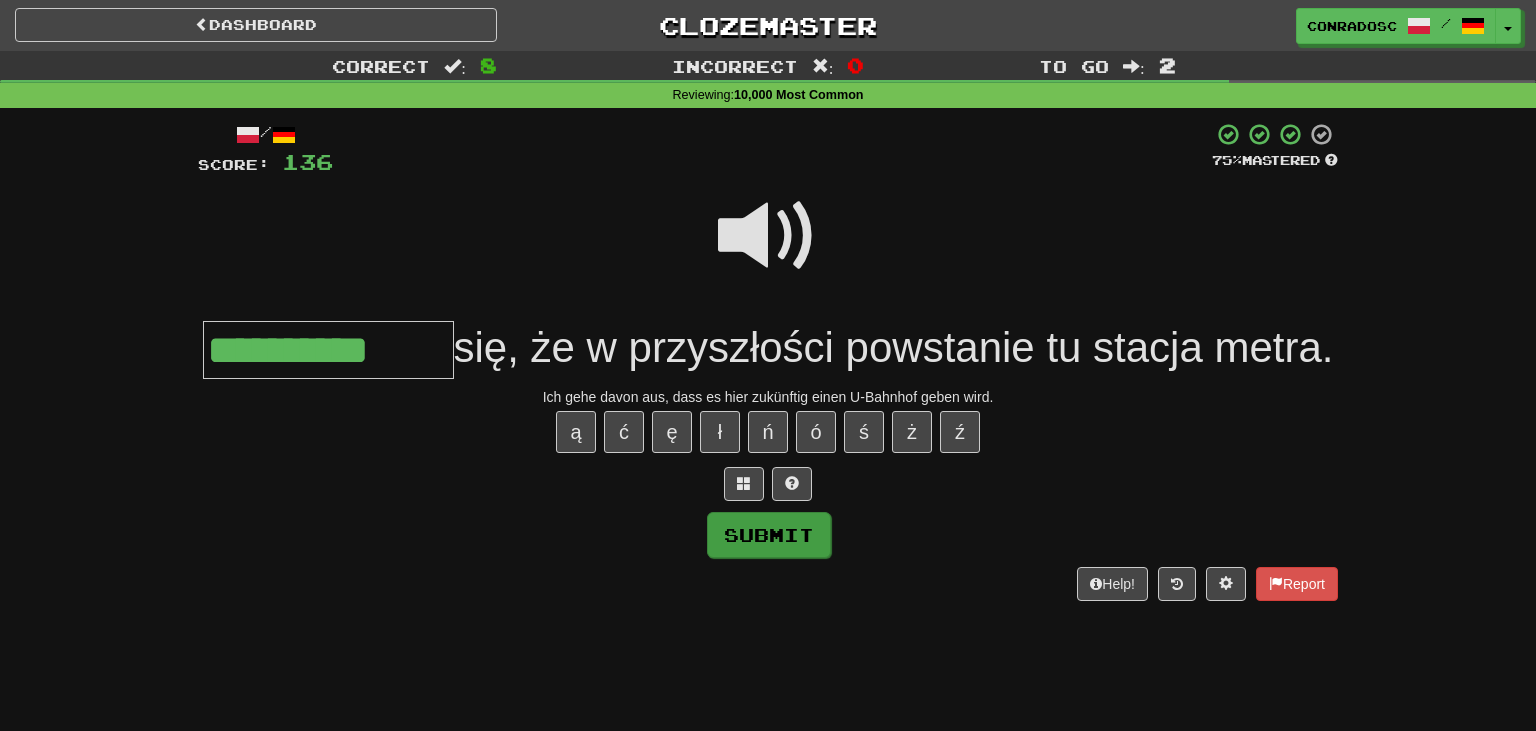 type on "**********" 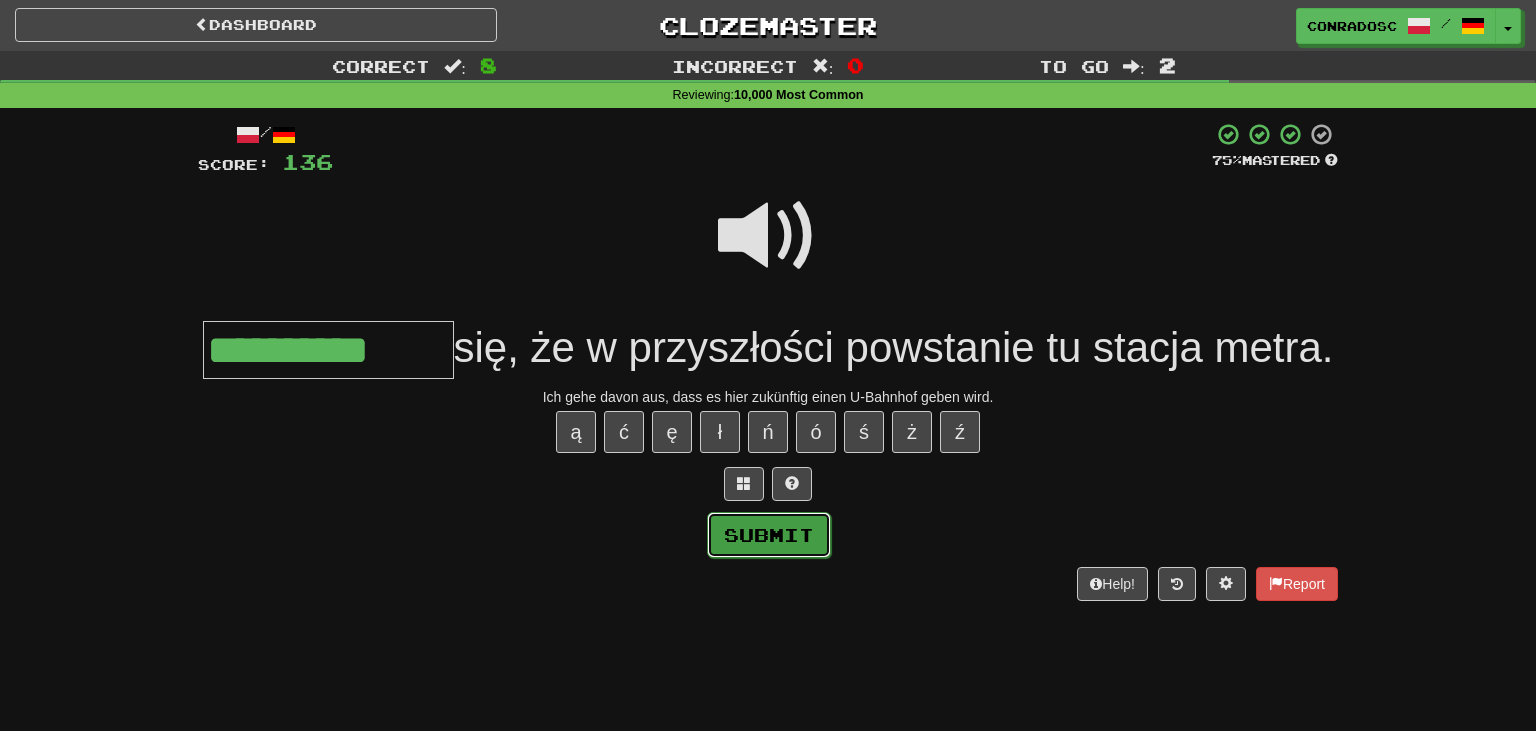 click on "Submit" at bounding box center (769, 535) 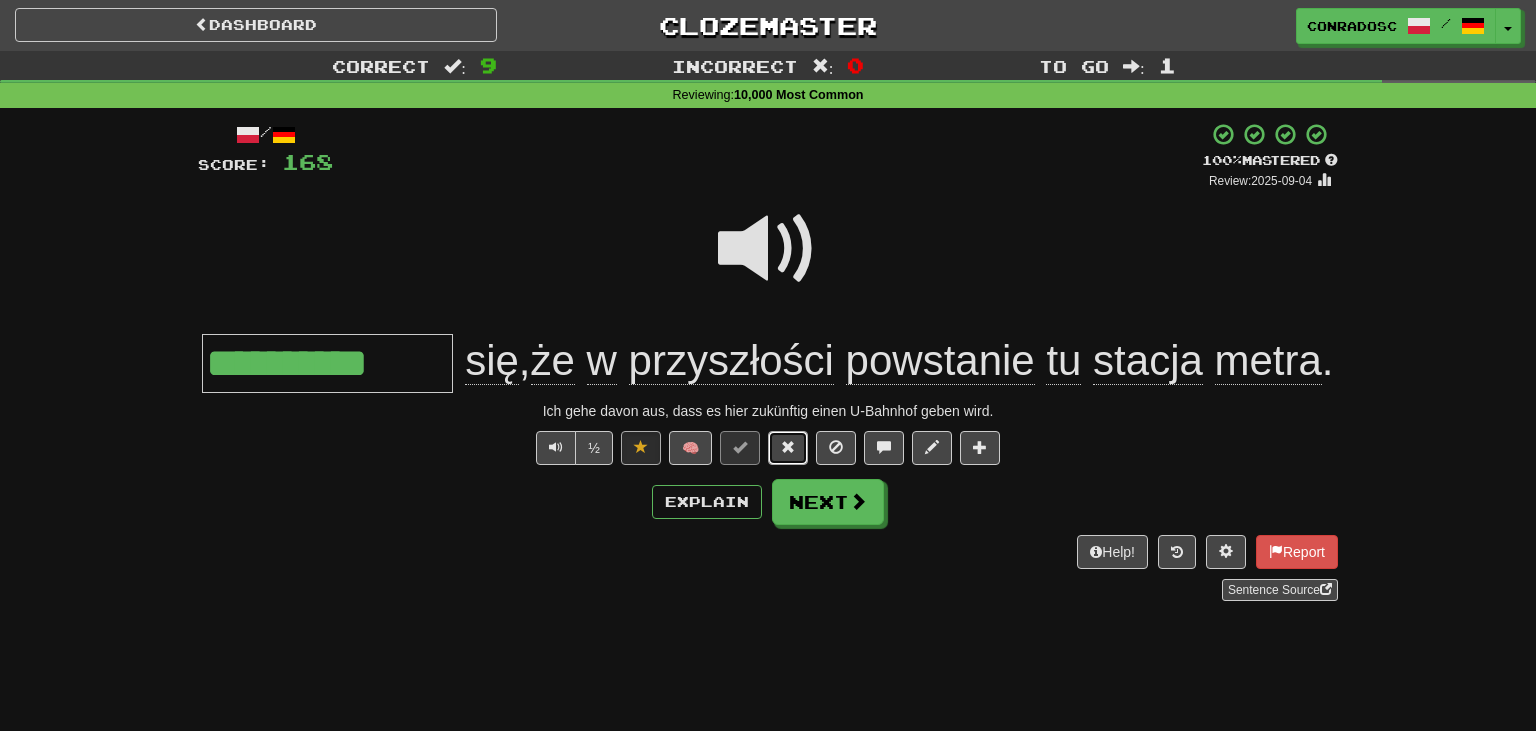 click at bounding box center (788, 447) 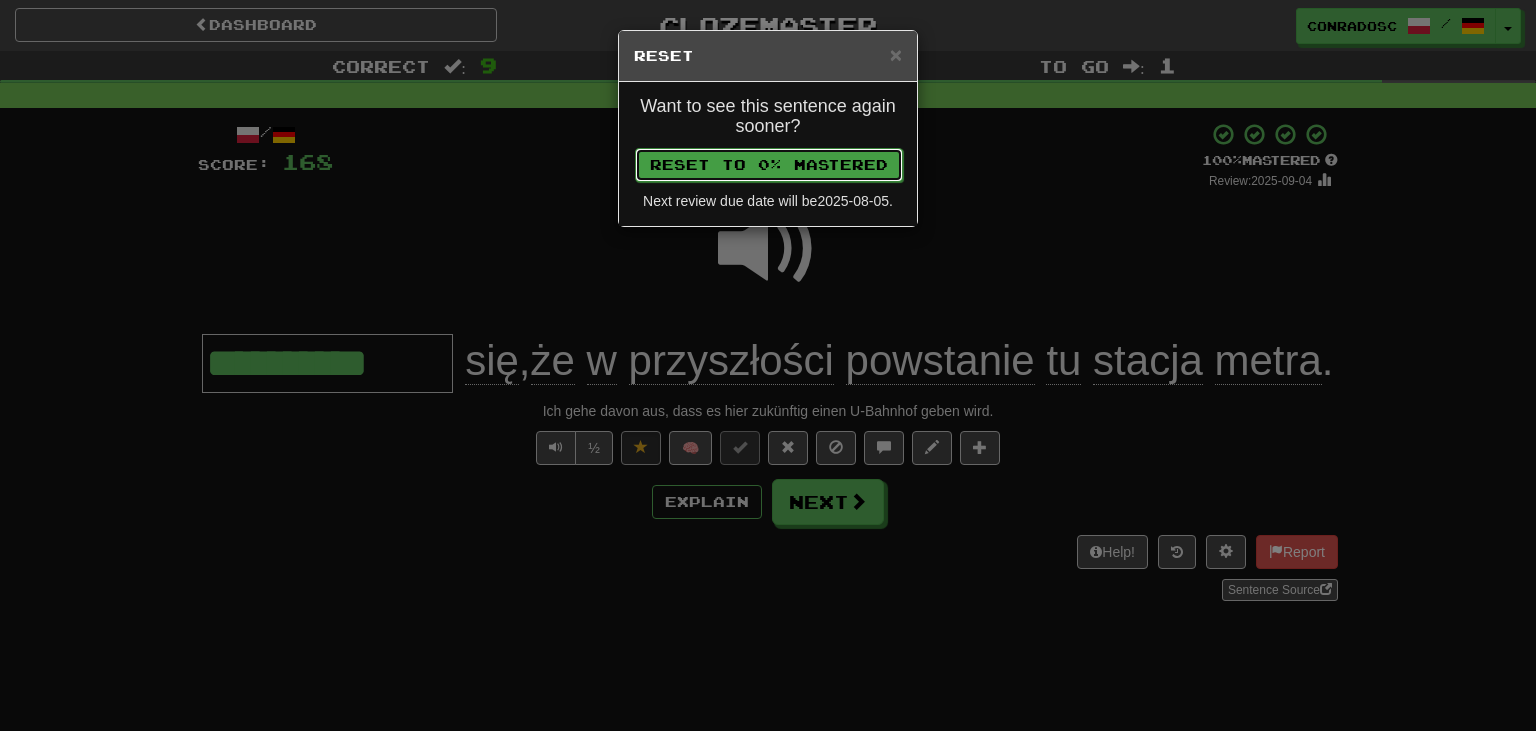 click on "Reset to 0% Mastered" at bounding box center [769, 165] 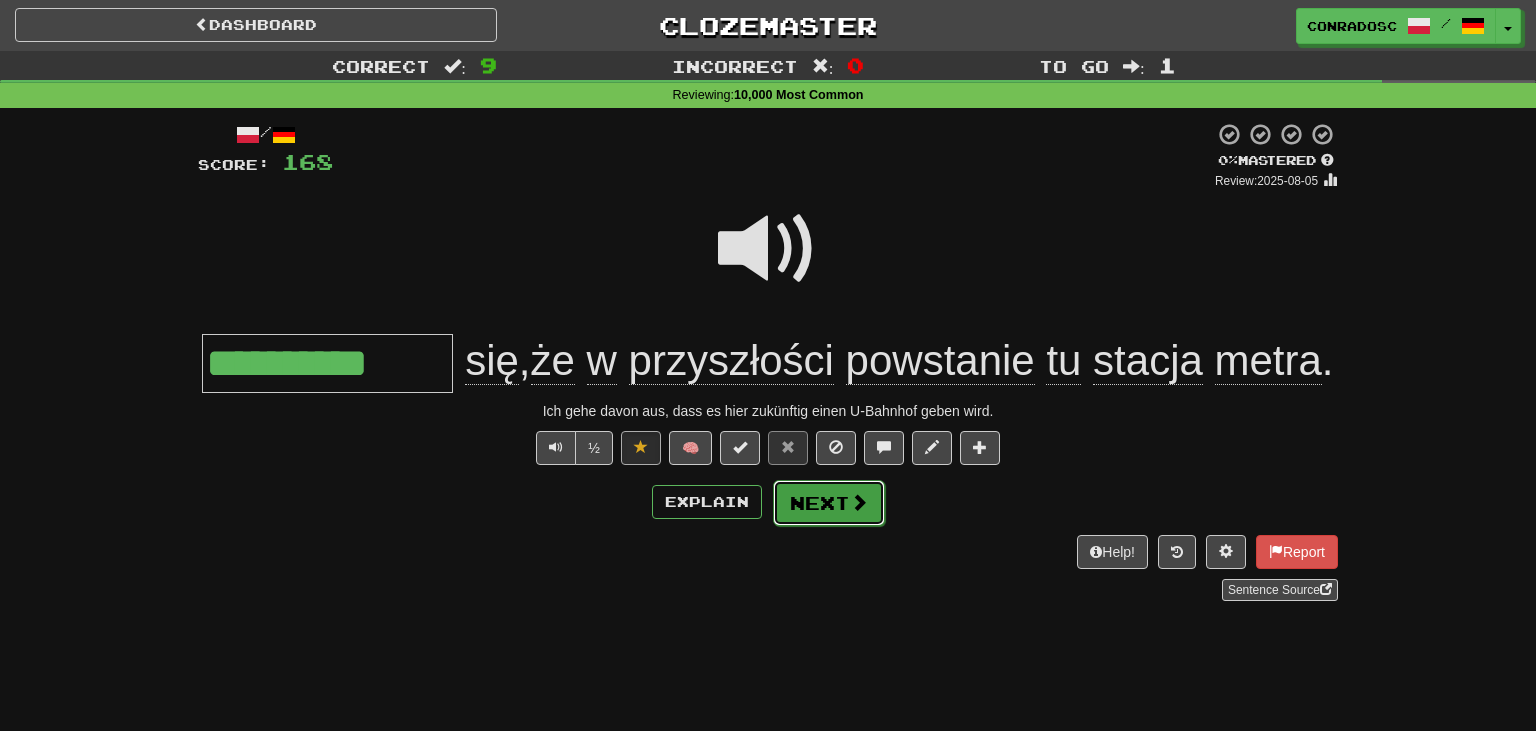 click on "Next" at bounding box center (829, 503) 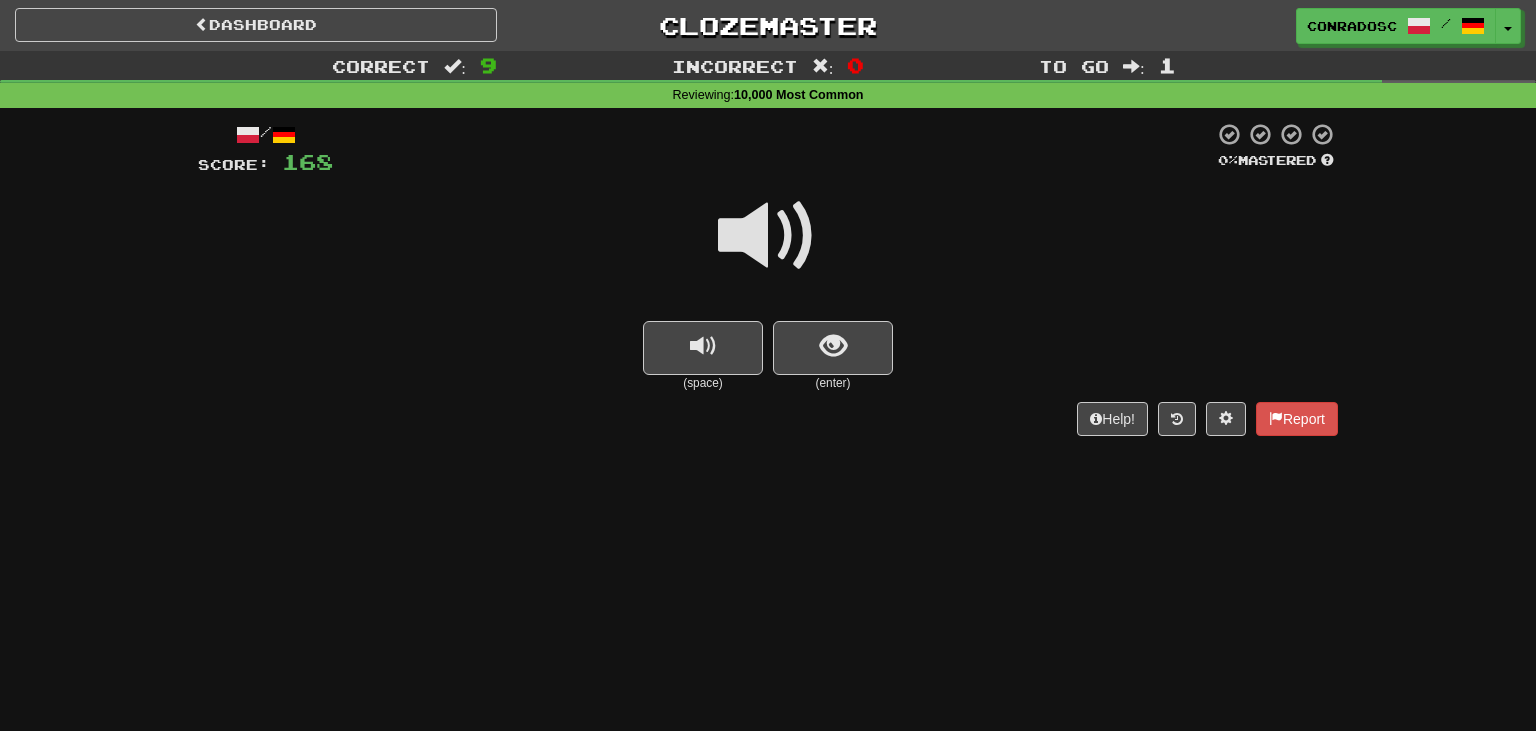 click at bounding box center [768, 236] 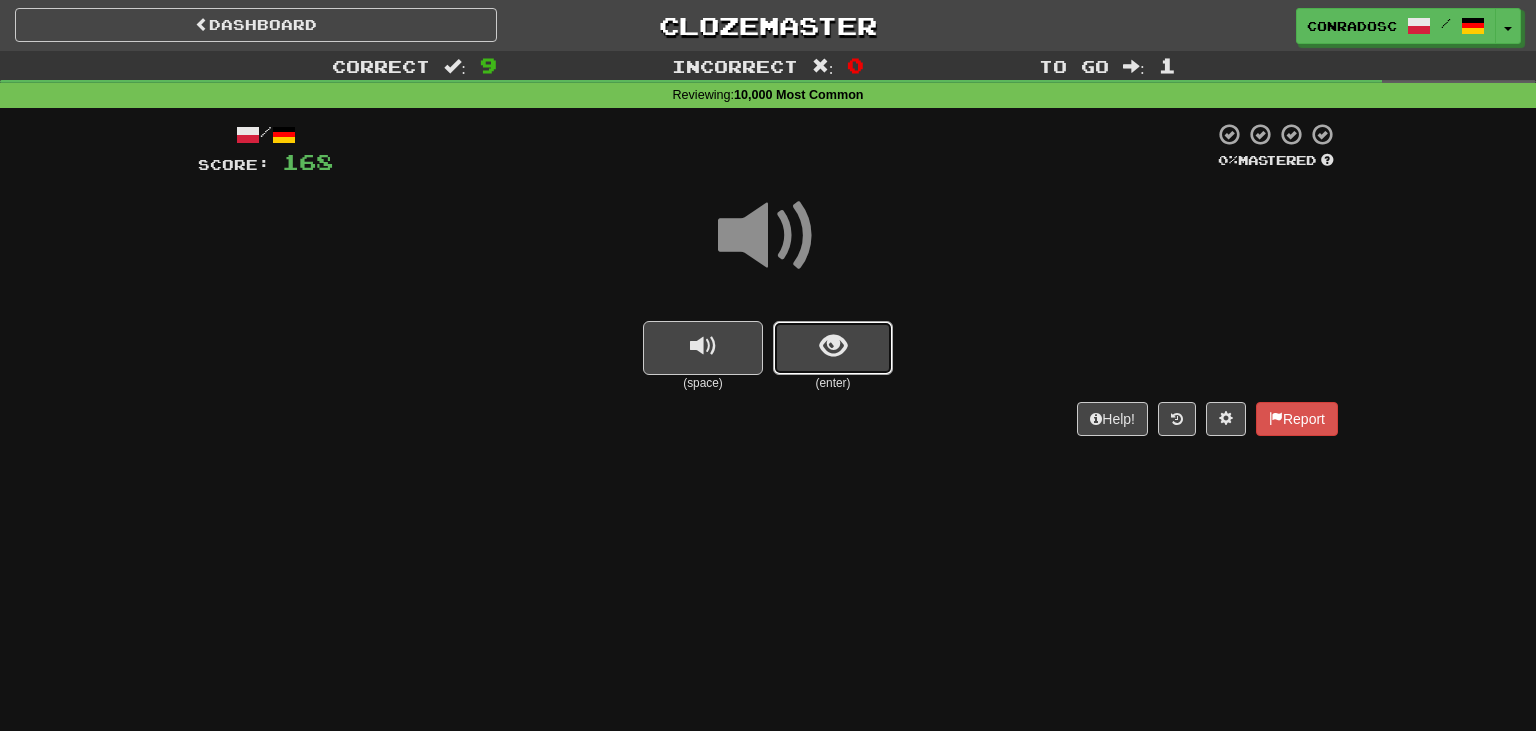 click at bounding box center [833, 346] 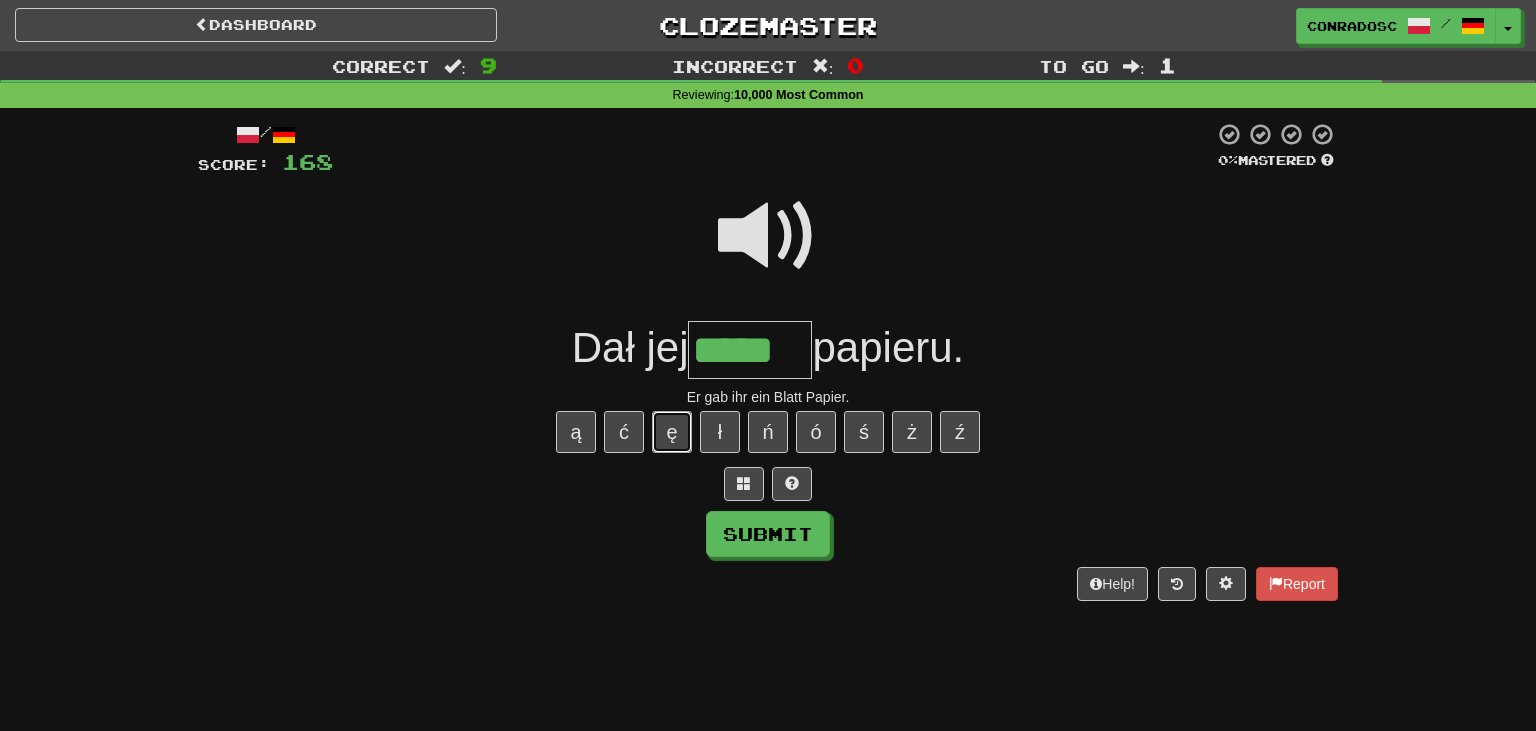 click on "ę" at bounding box center (672, 432) 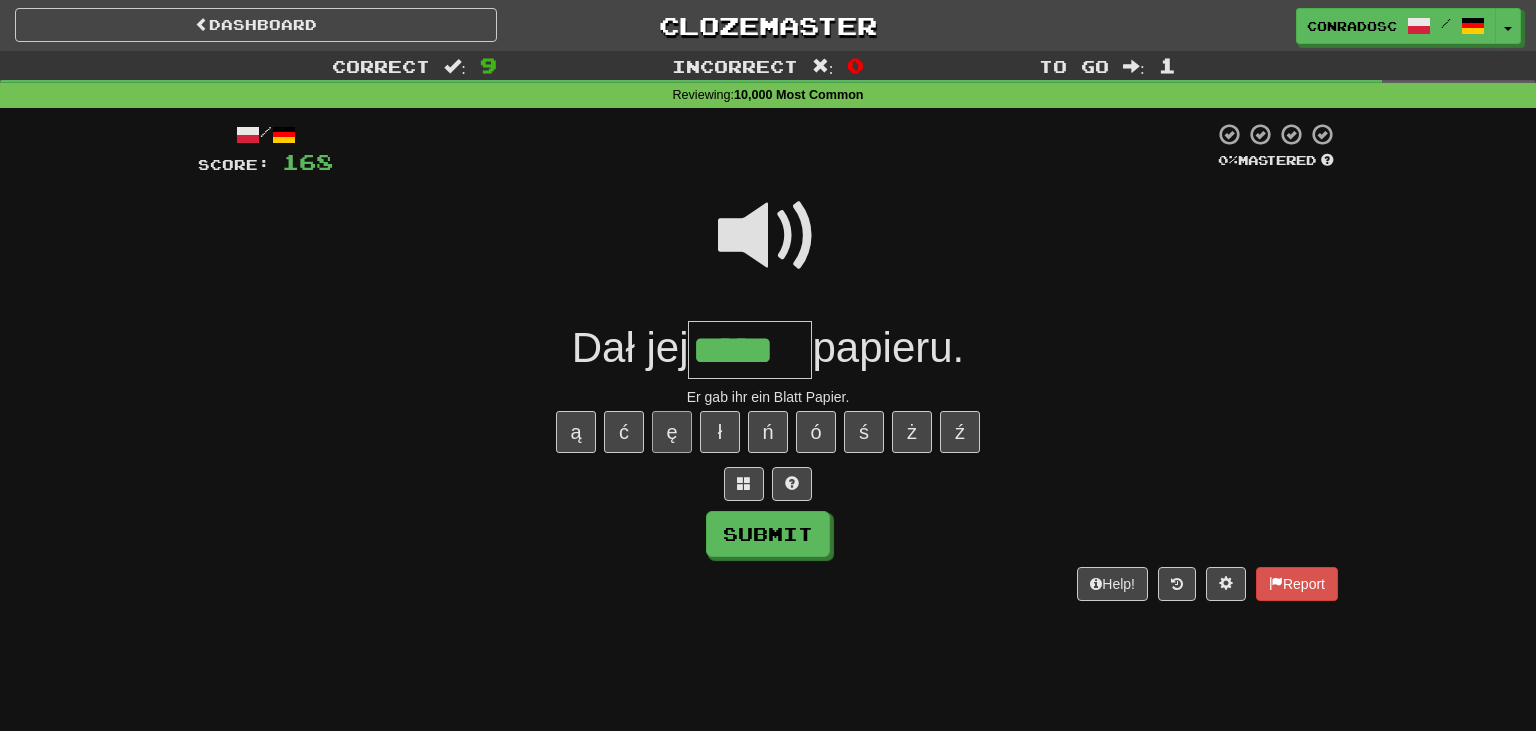 type on "******" 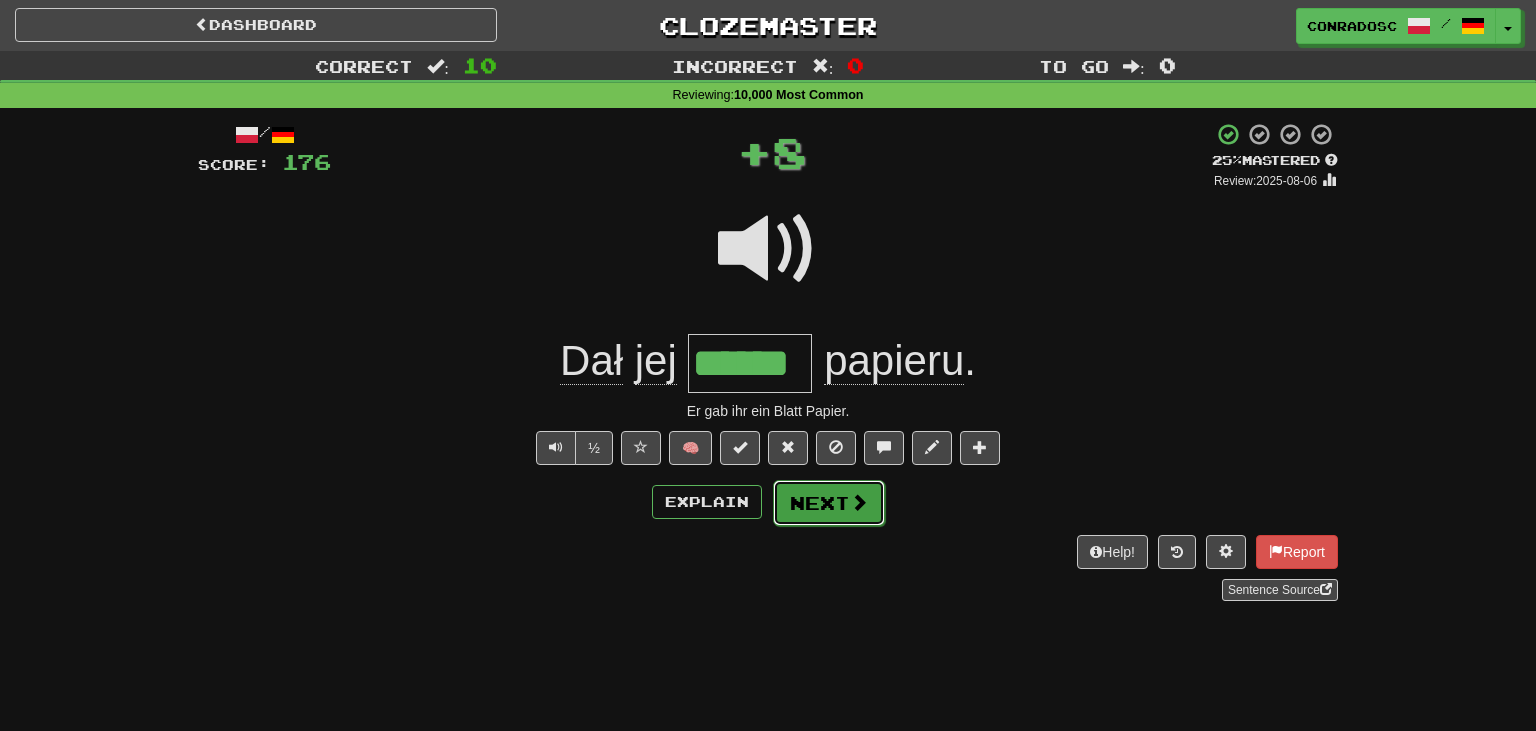 click on "Next" at bounding box center (829, 503) 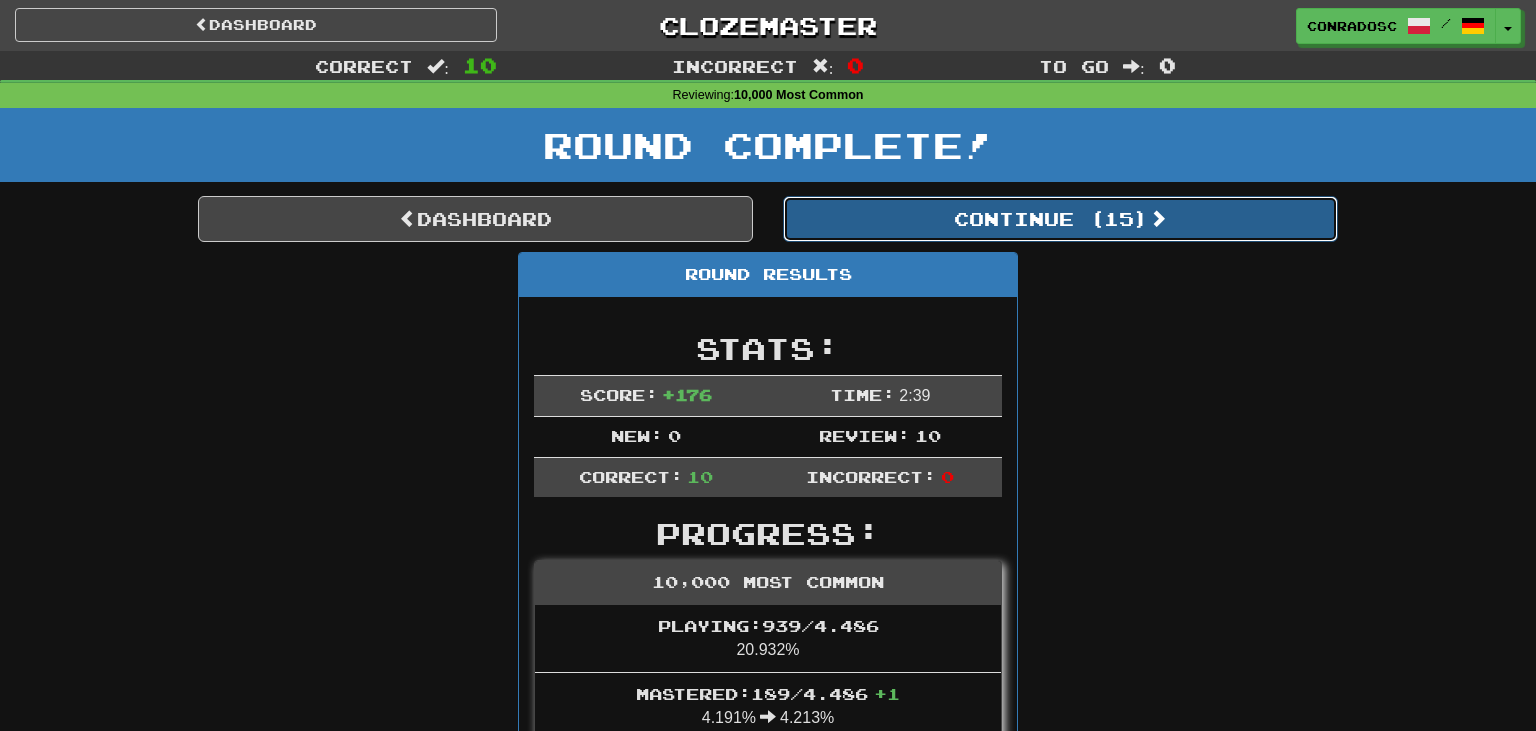 click on "Continue ( 15 )" at bounding box center [1060, 219] 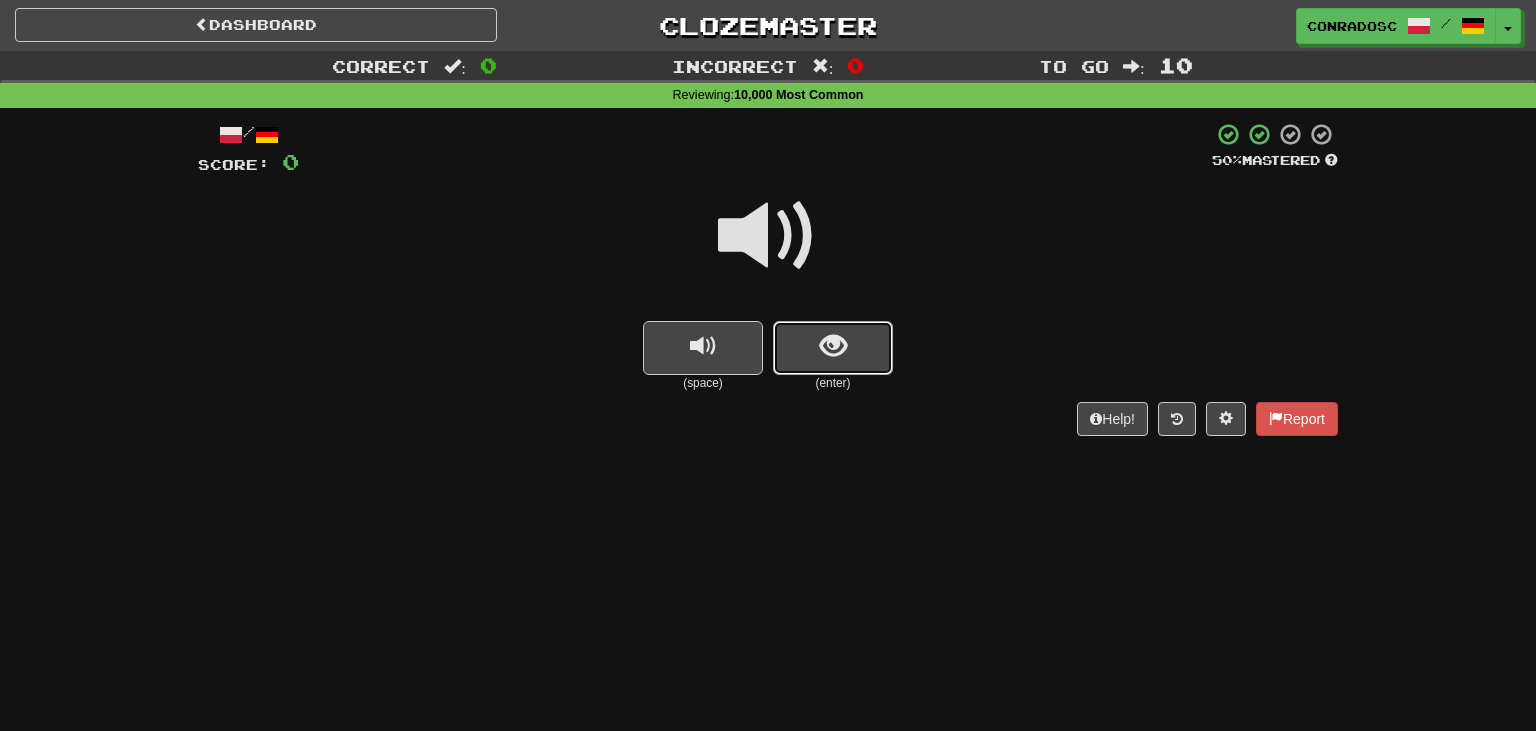 click at bounding box center [833, 346] 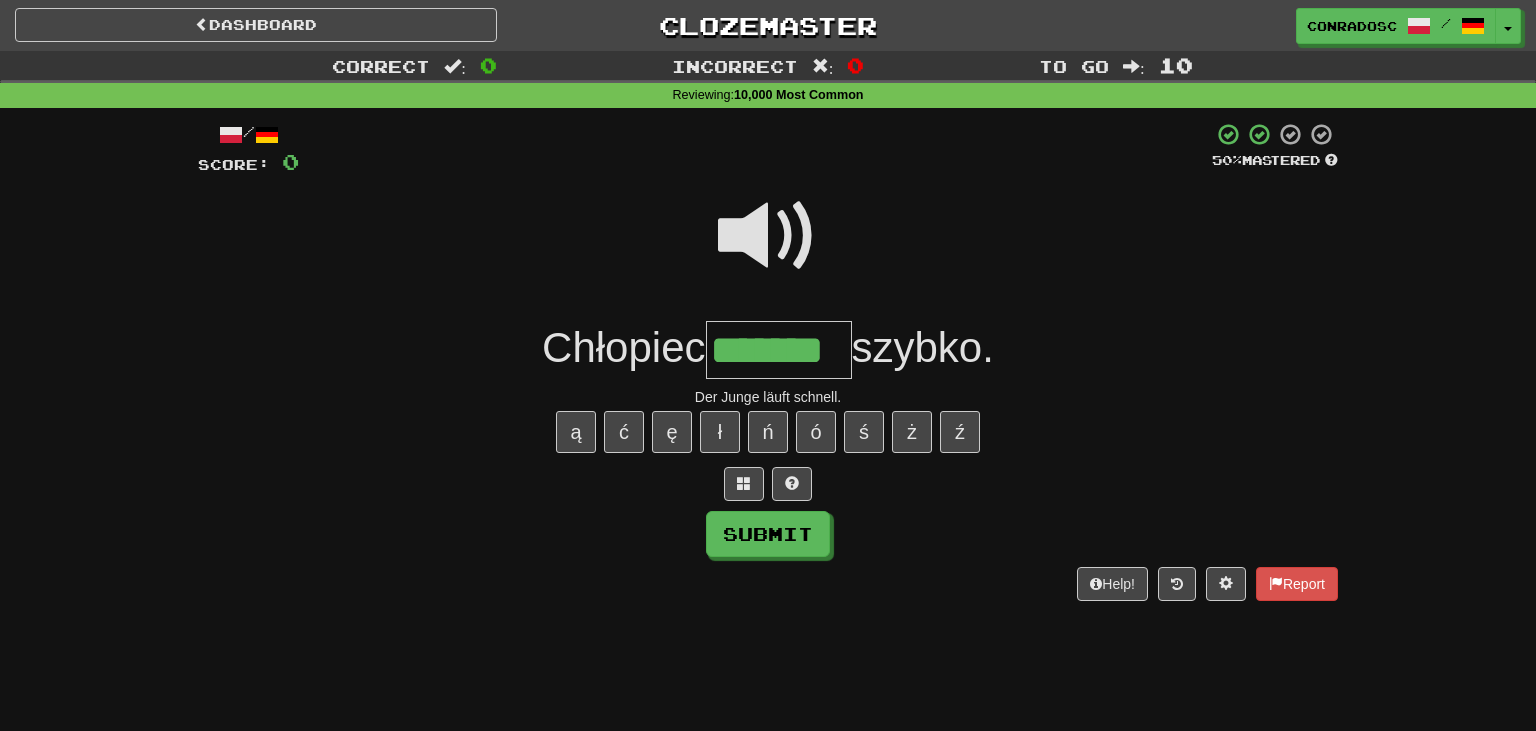 type on "*******" 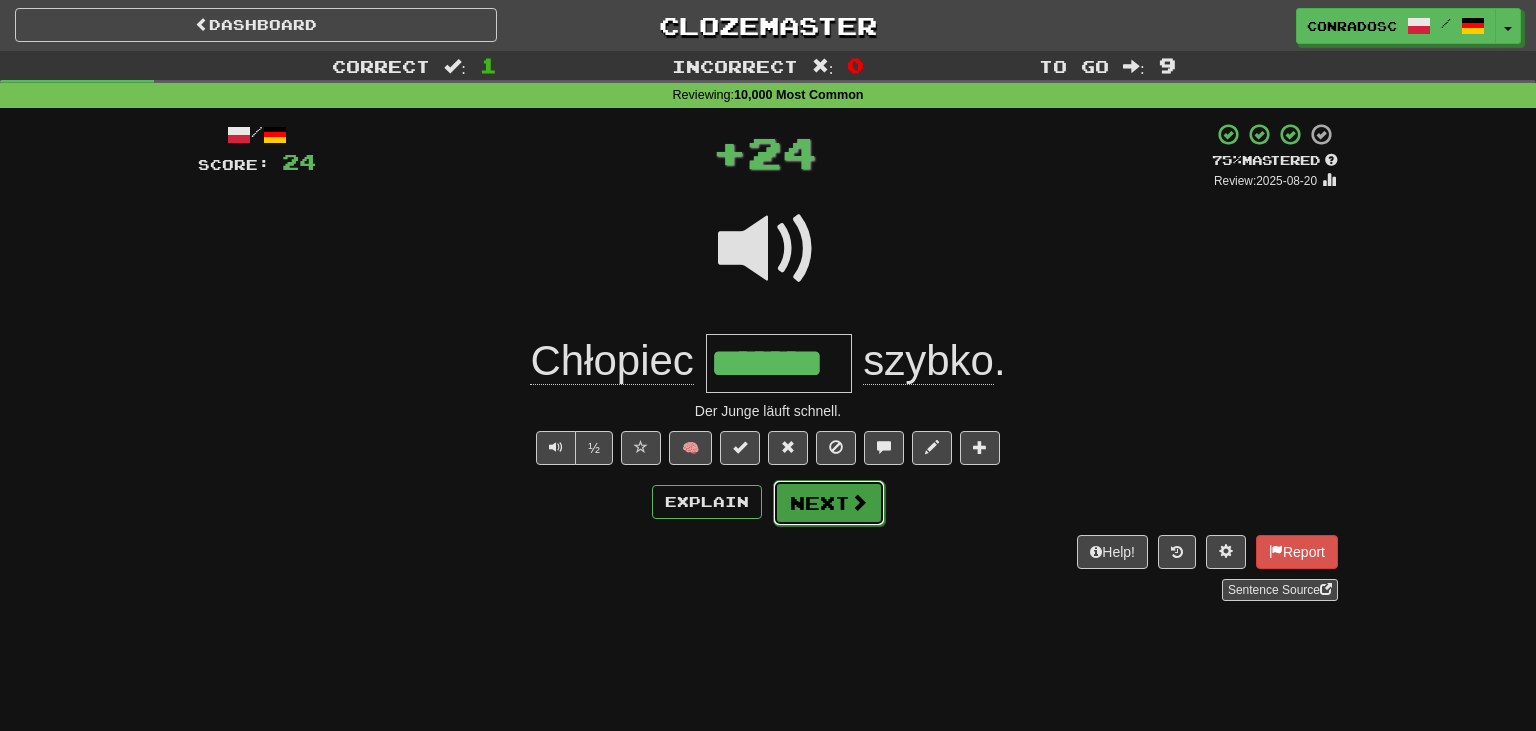 click on "Next" at bounding box center (829, 503) 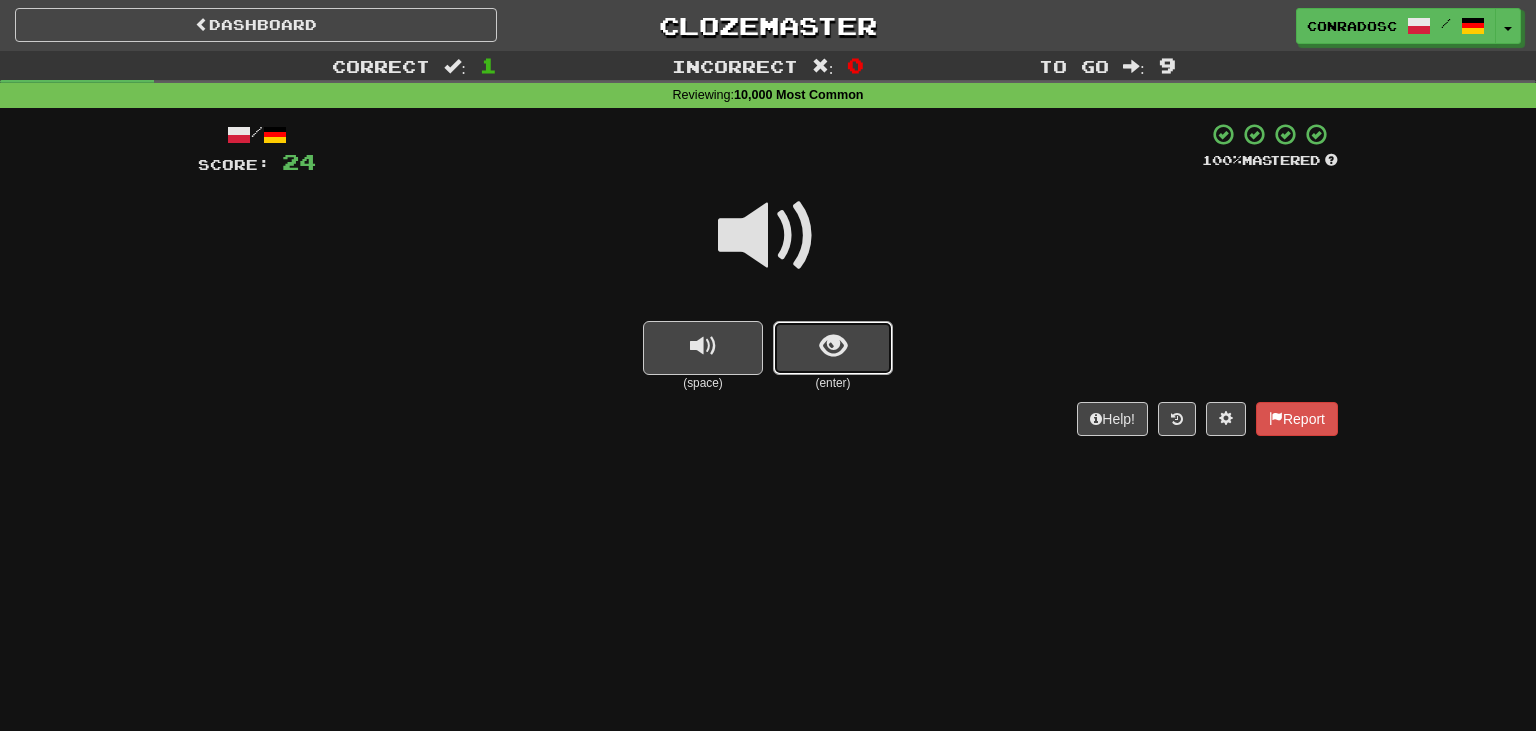 click at bounding box center [833, 346] 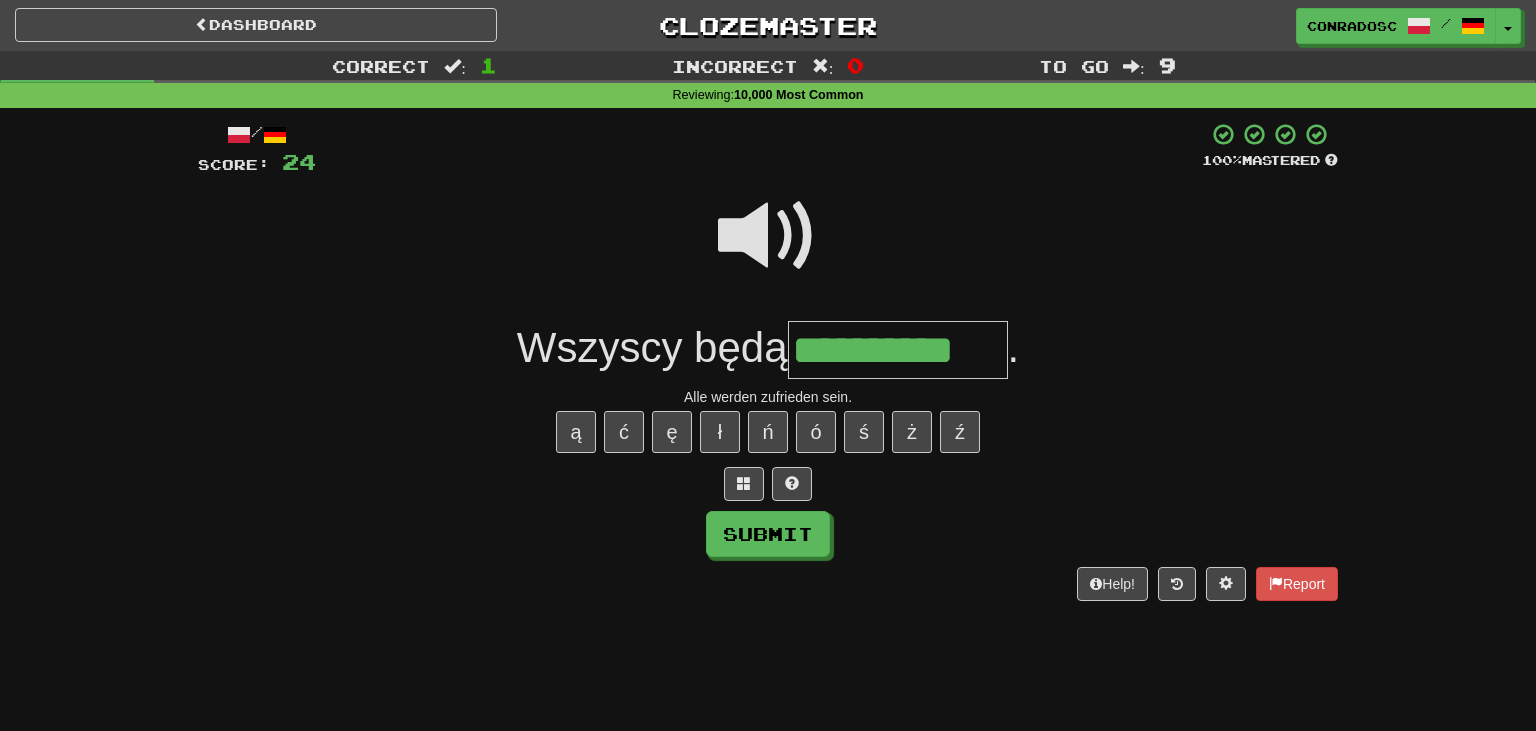 type on "**********" 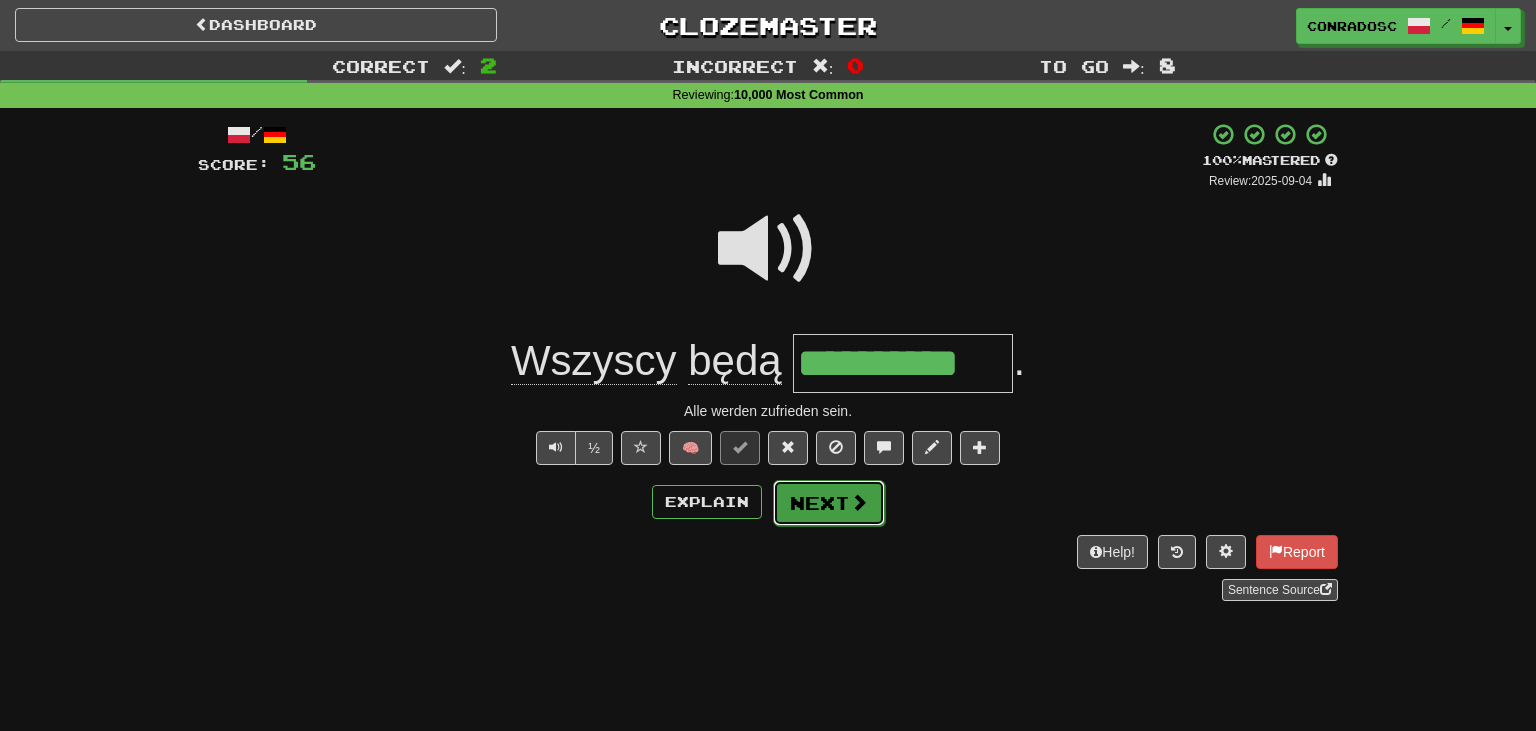 click on "Next" at bounding box center (829, 503) 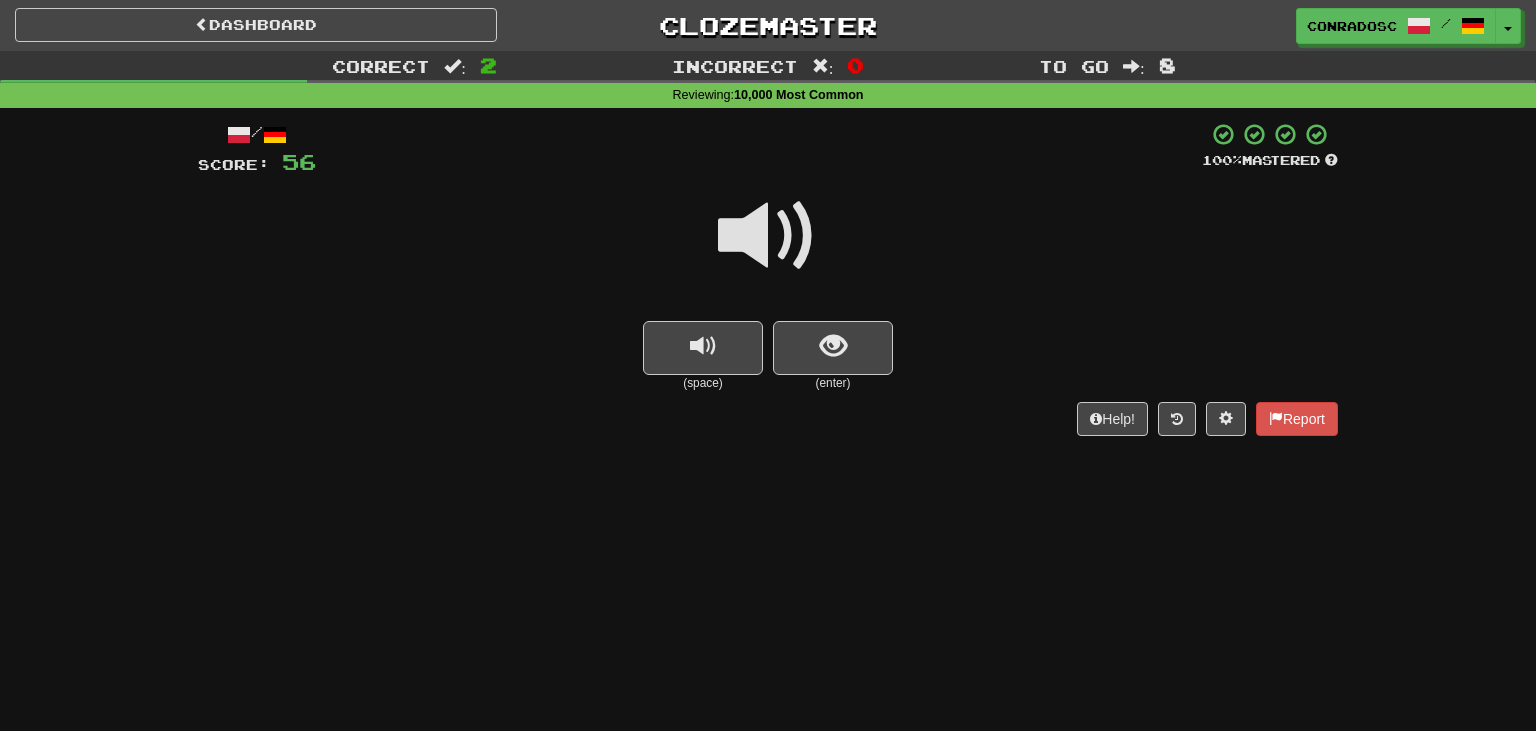 click at bounding box center (768, 249) 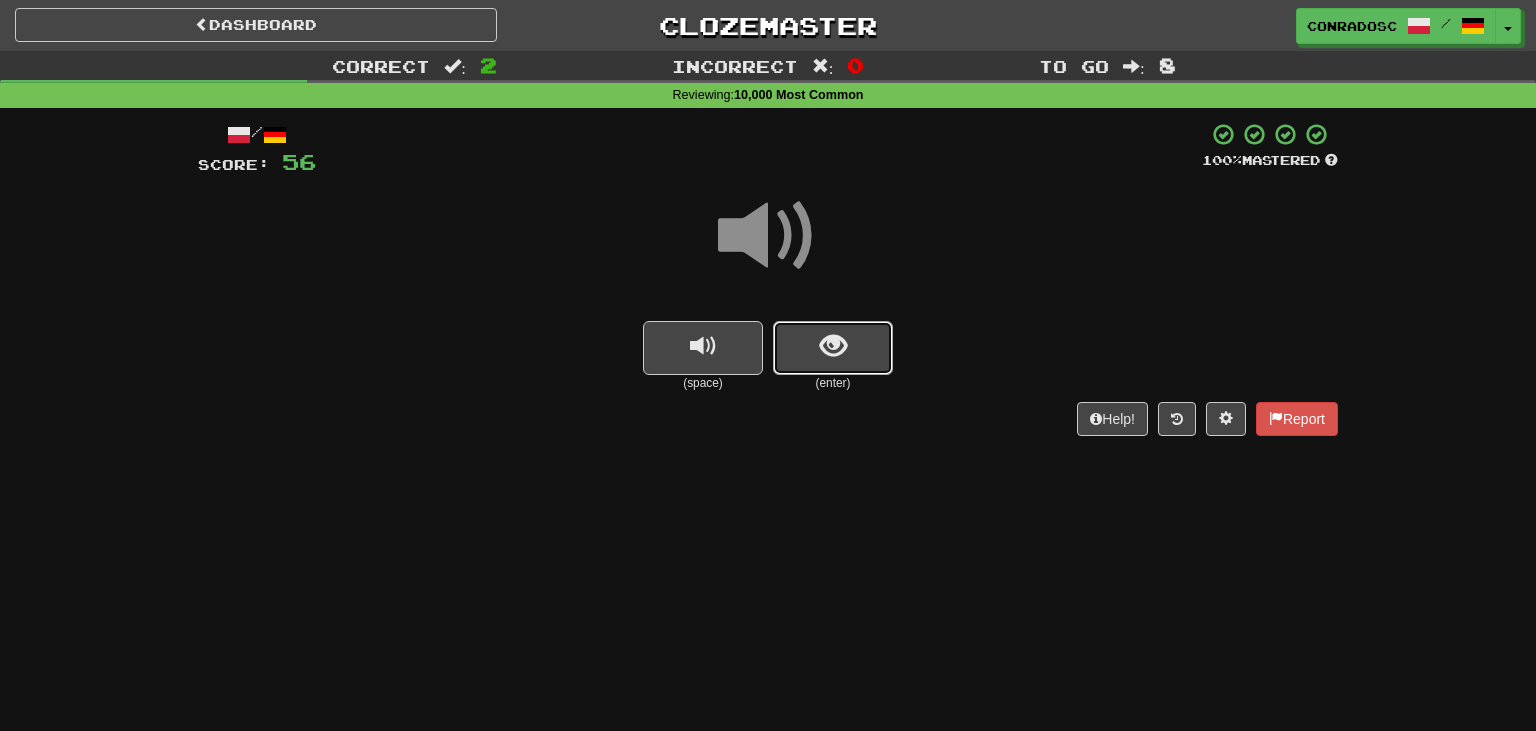 click at bounding box center [833, 346] 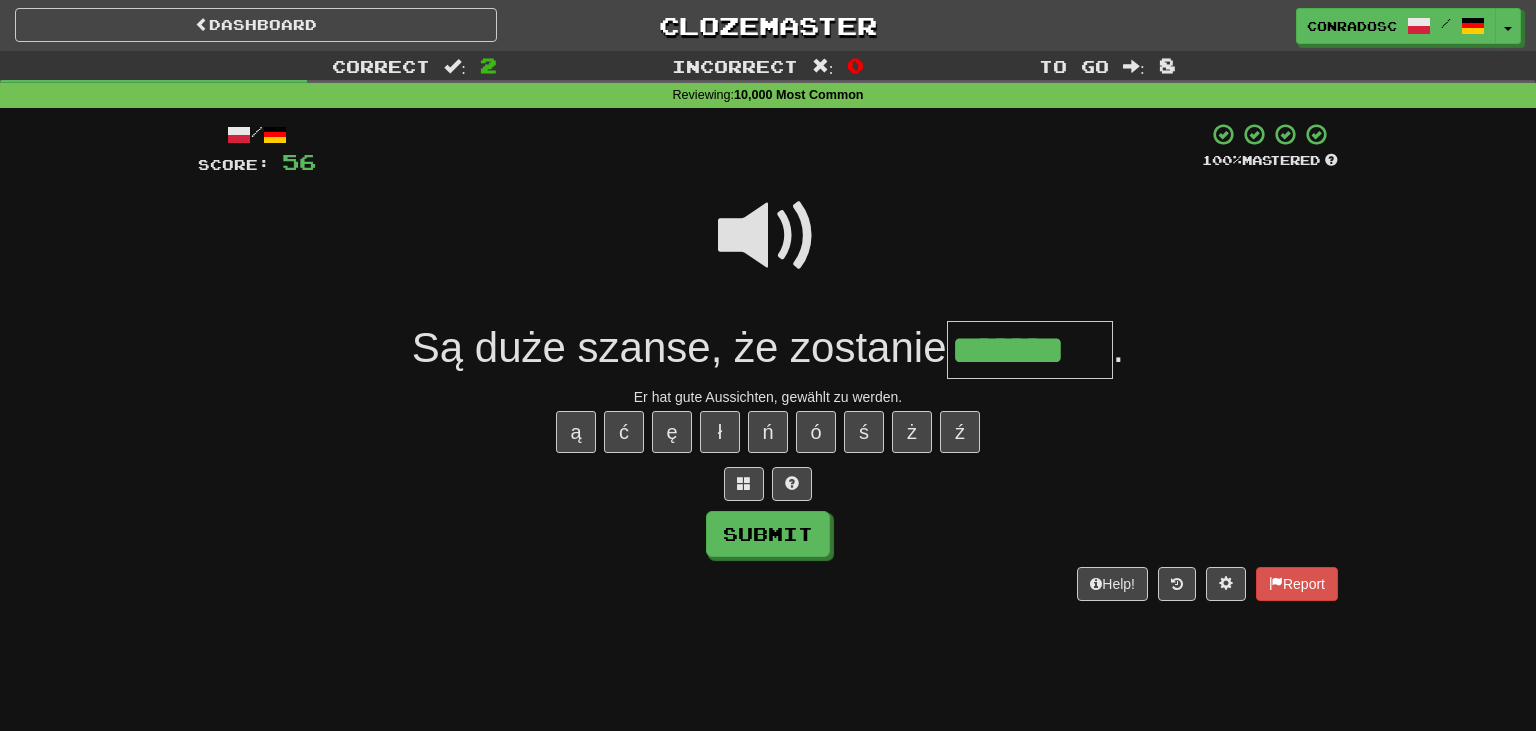 type on "*******" 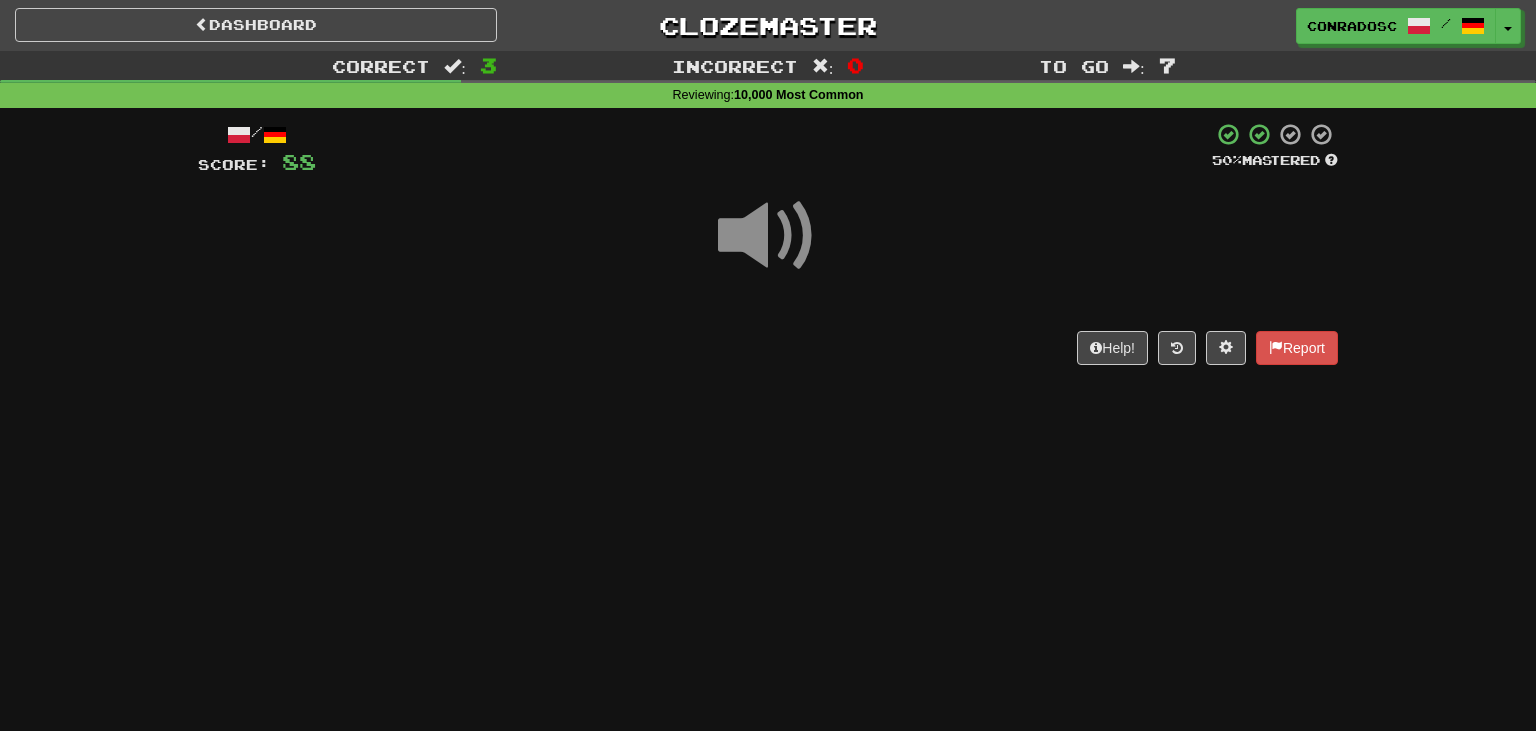 click at bounding box center (768, 236) 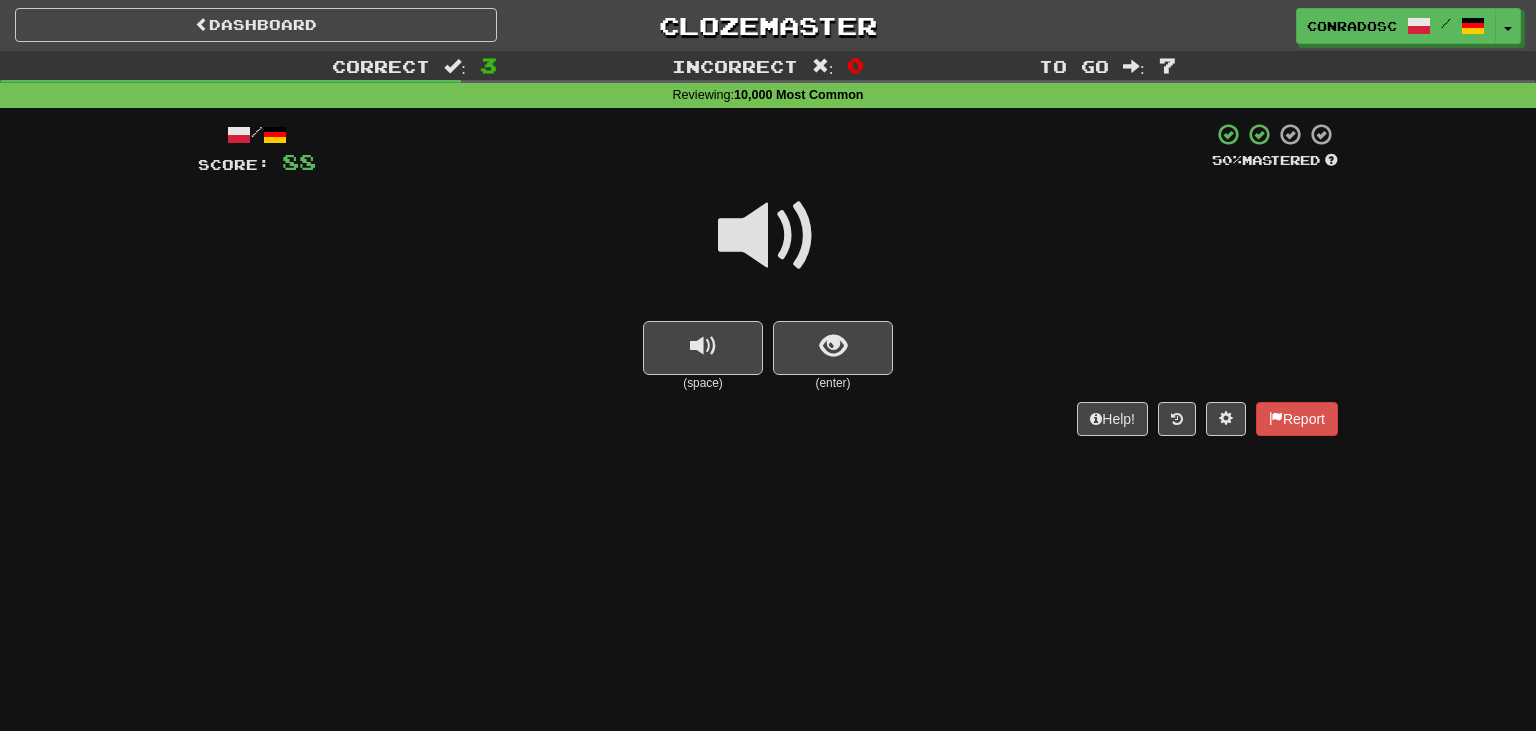 click at bounding box center [768, 249] 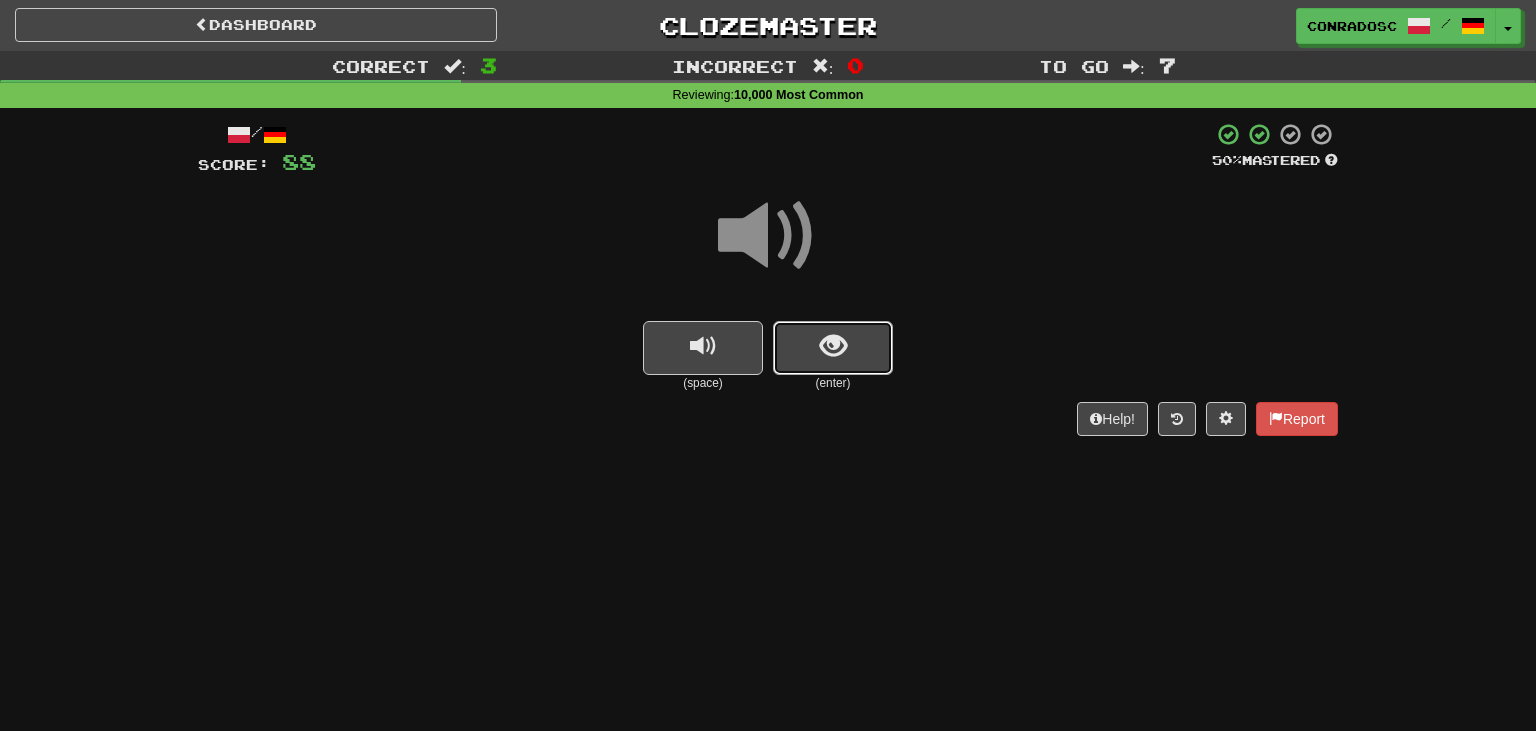 click at bounding box center (833, 348) 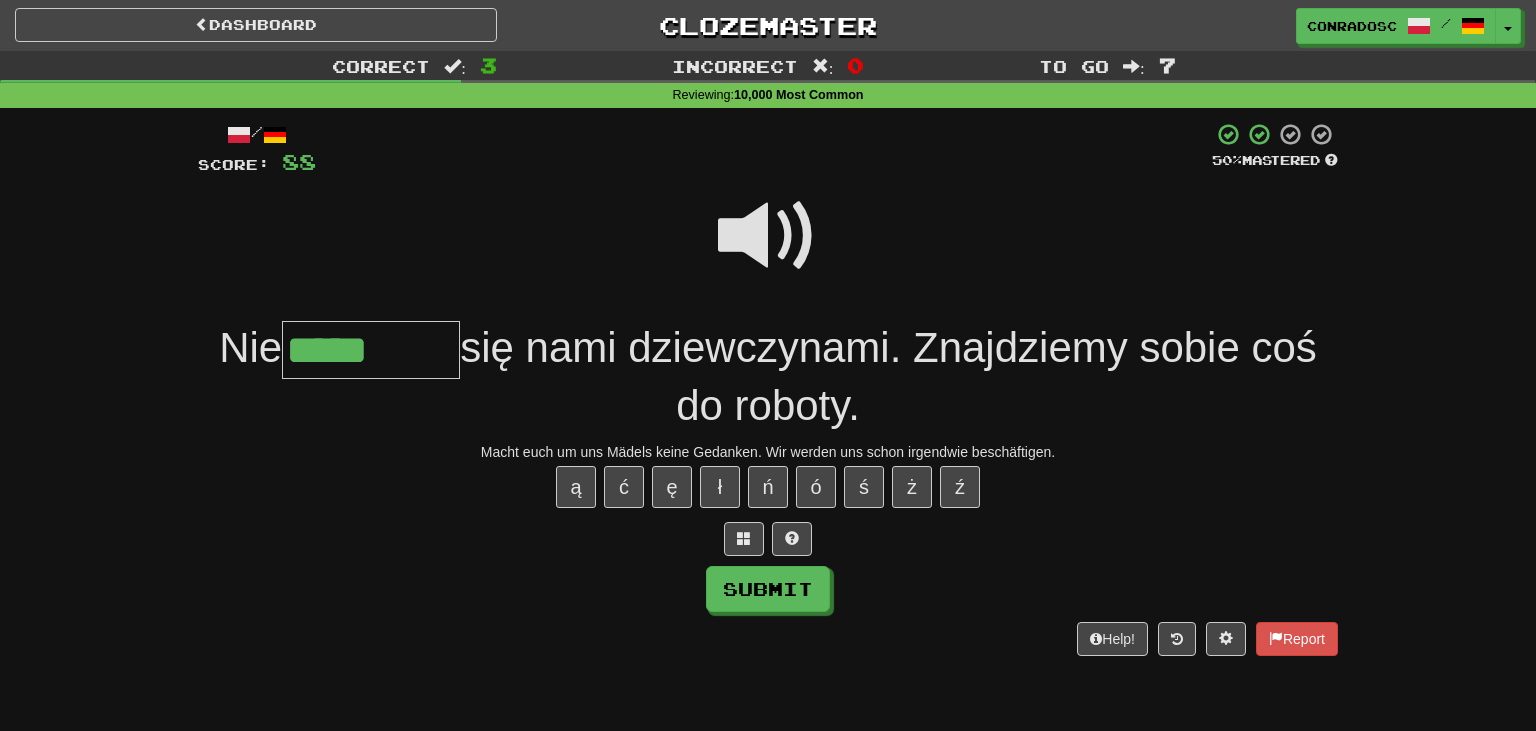 click at bounding box center (768, 236) 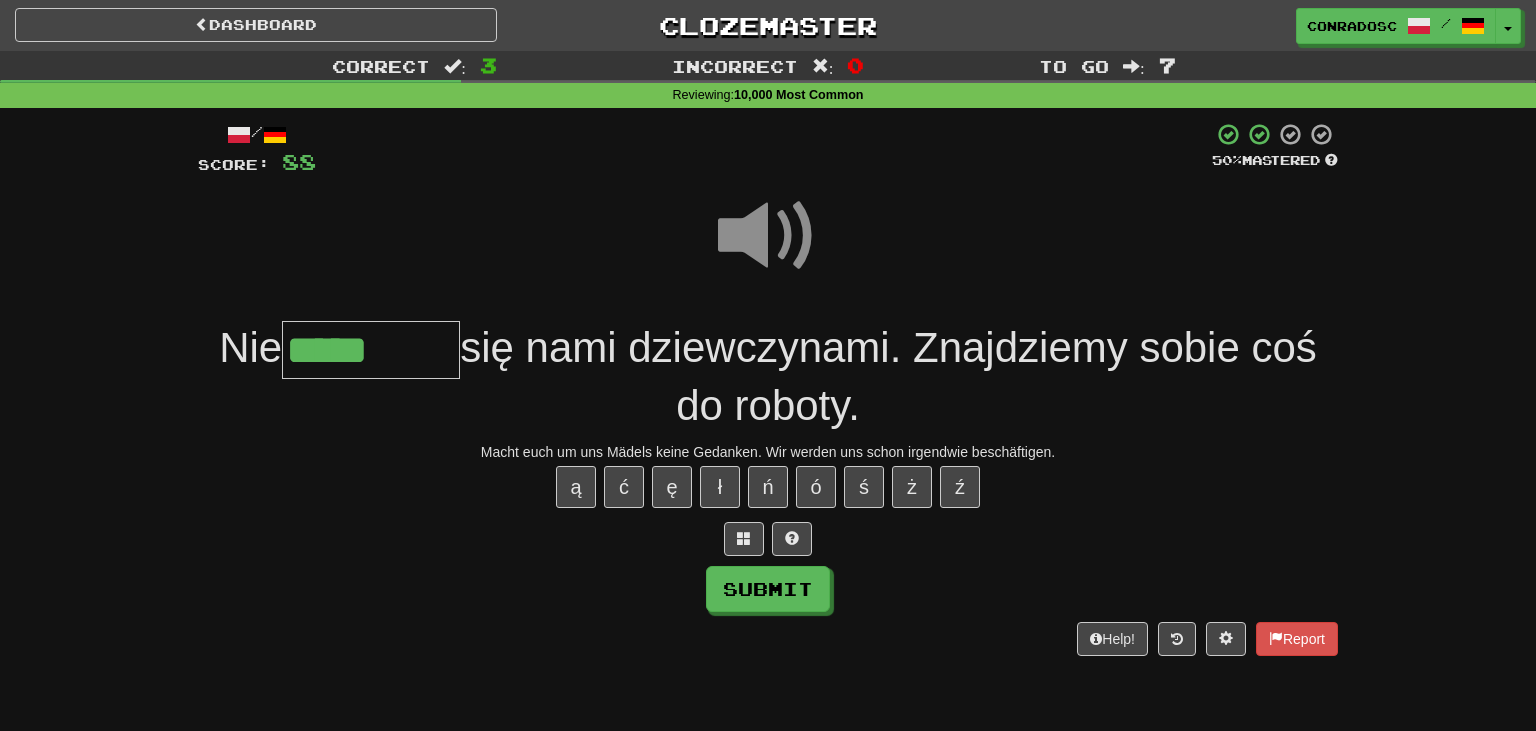 click on "*****" at bounding box center [371, 350] 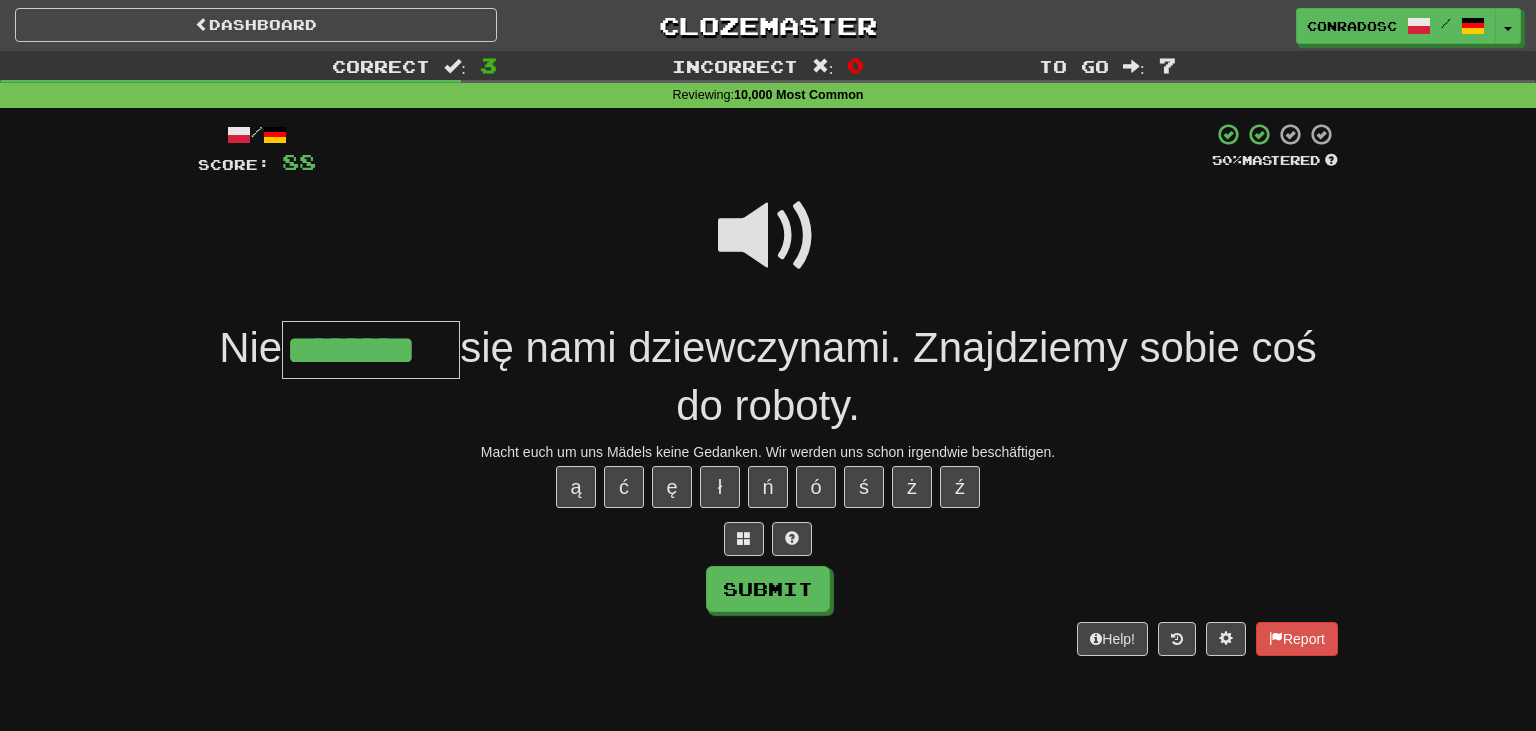 type on "********" 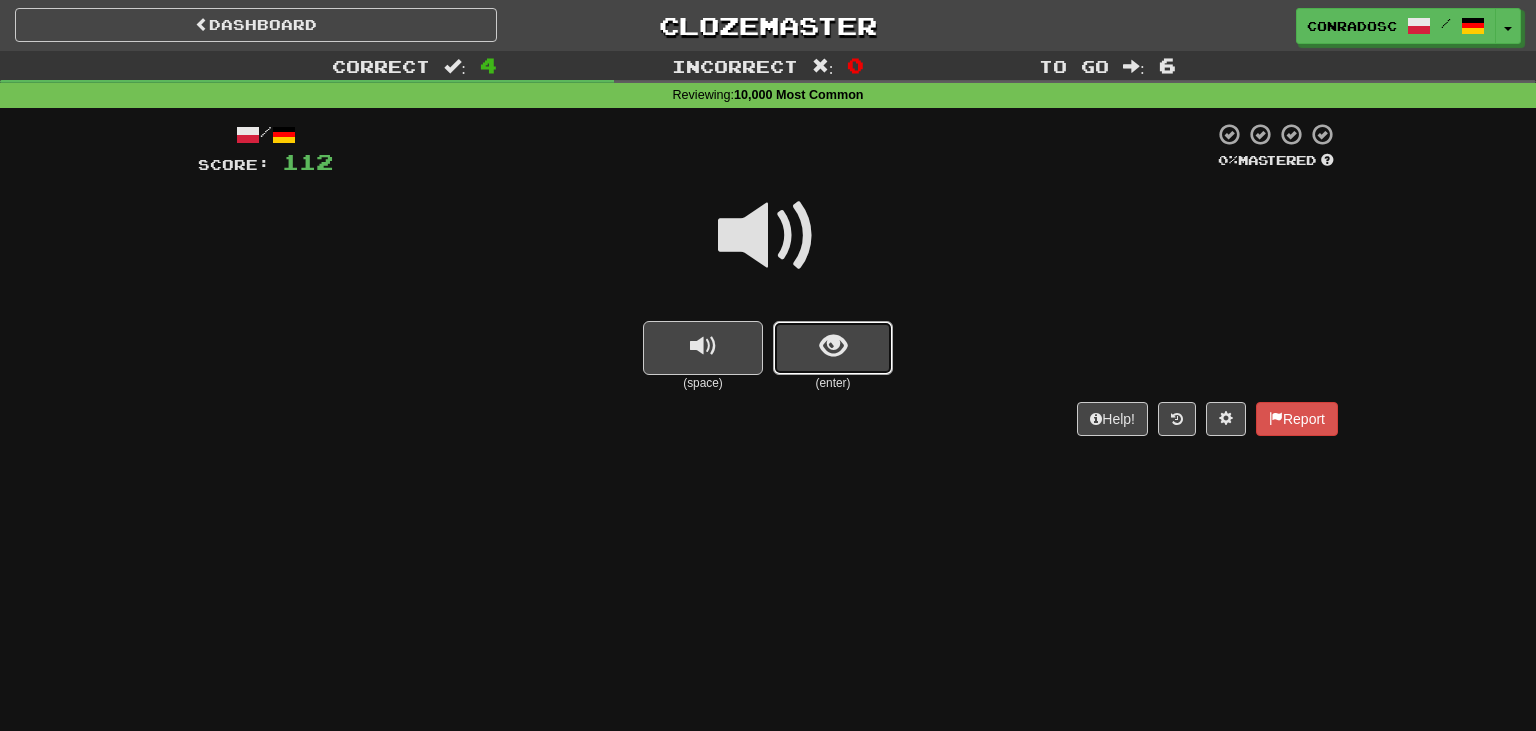 click at bounding box center (833, 348) 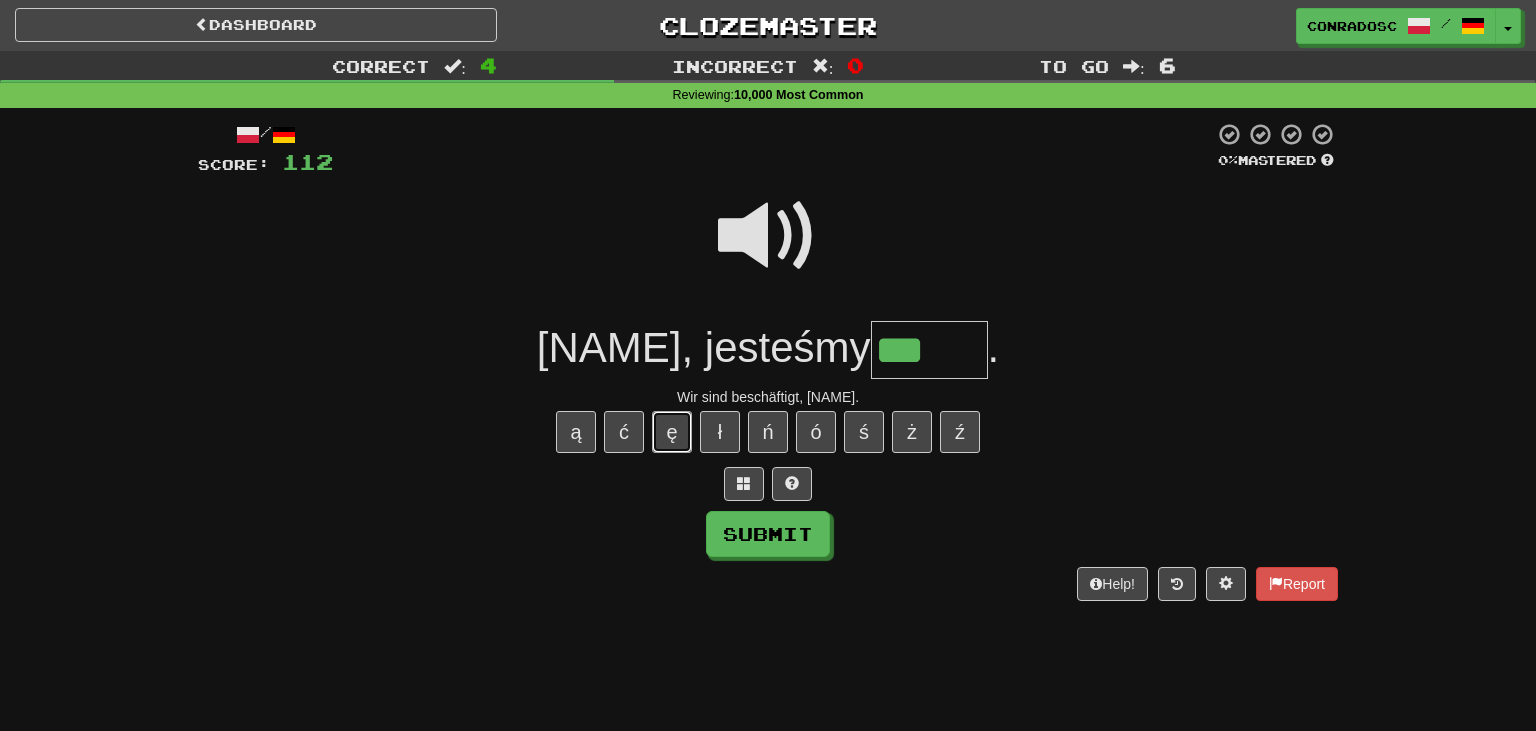 click on "ę" at bounding box center [672, 432] 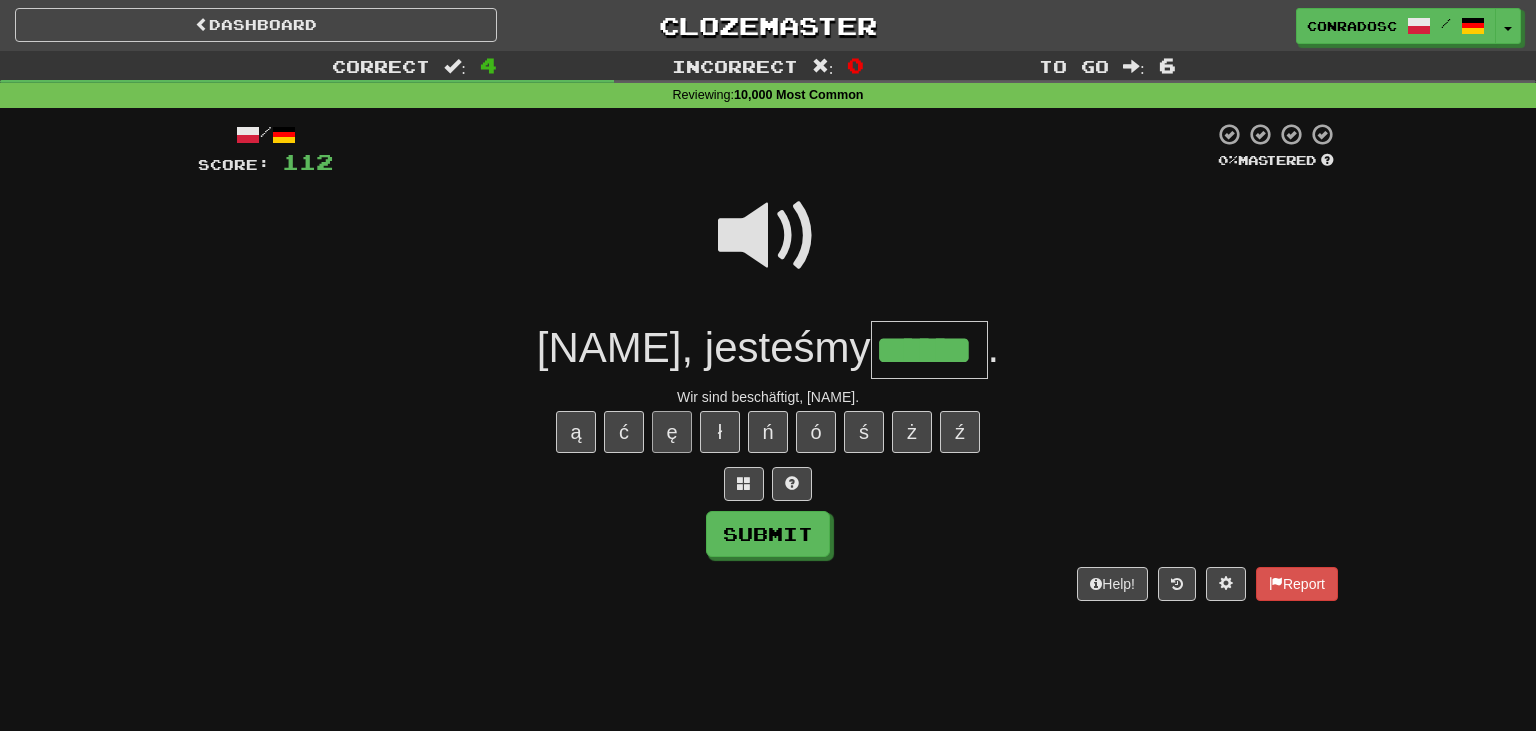 type on "******" 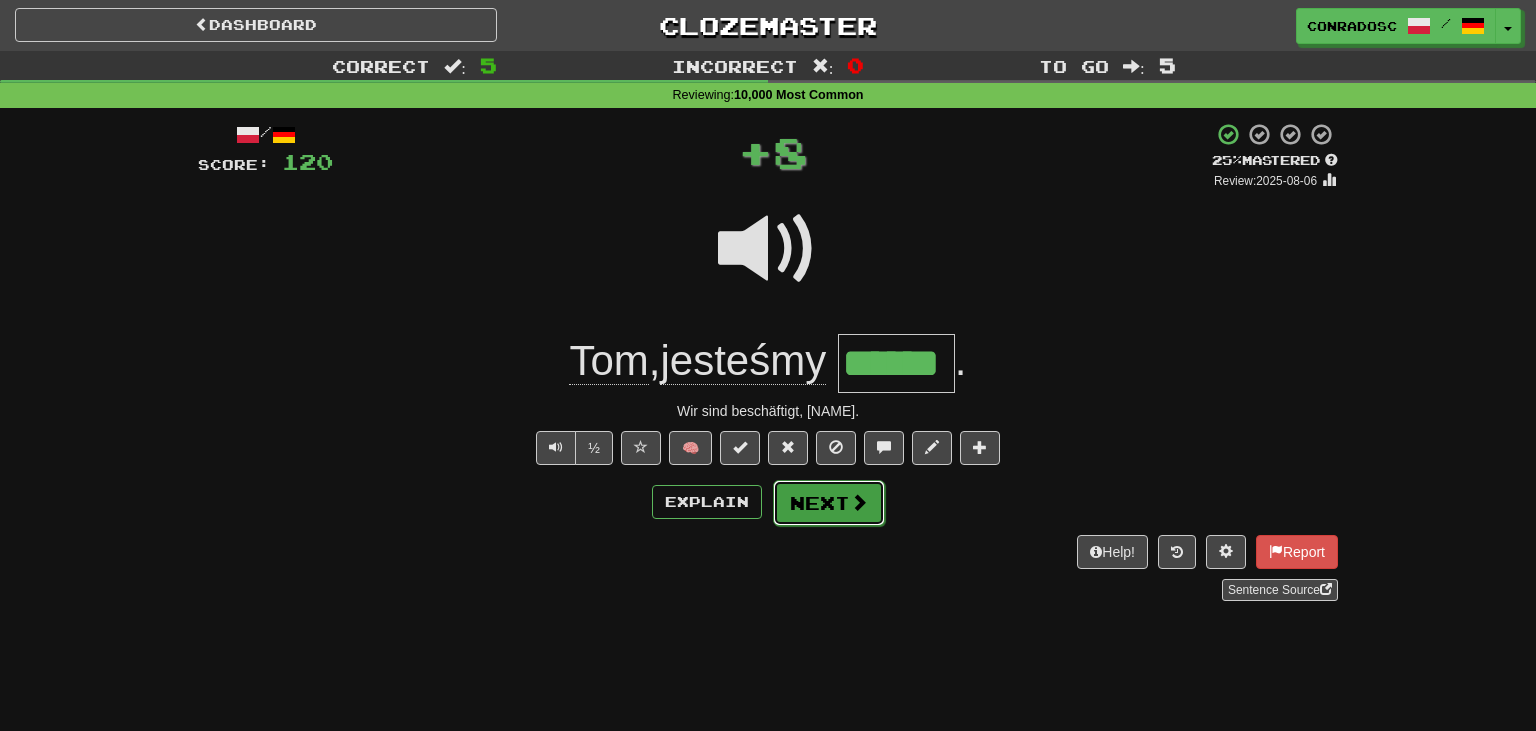 click on "Next" at bounding box center (829, 503) 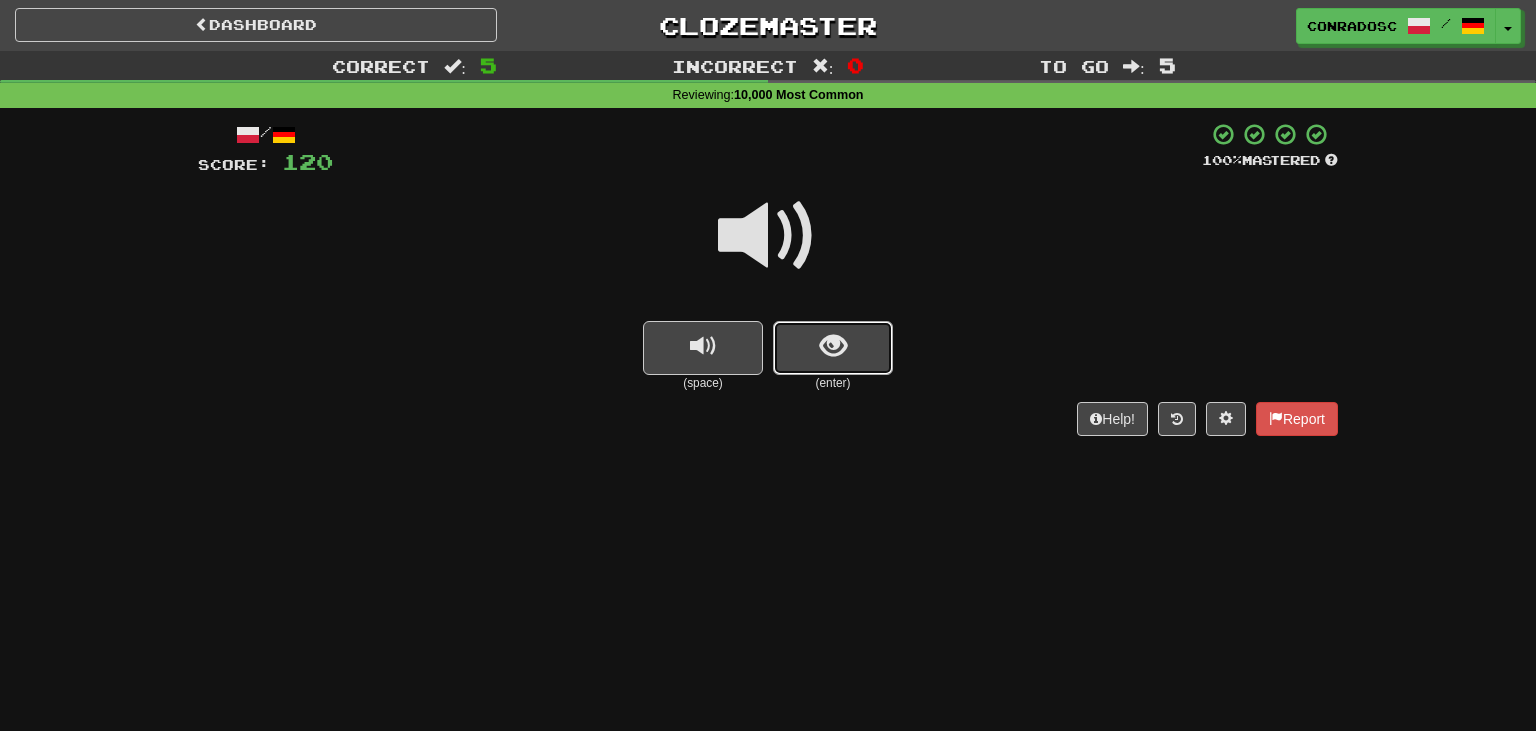 click at bounding box center [833, 348] 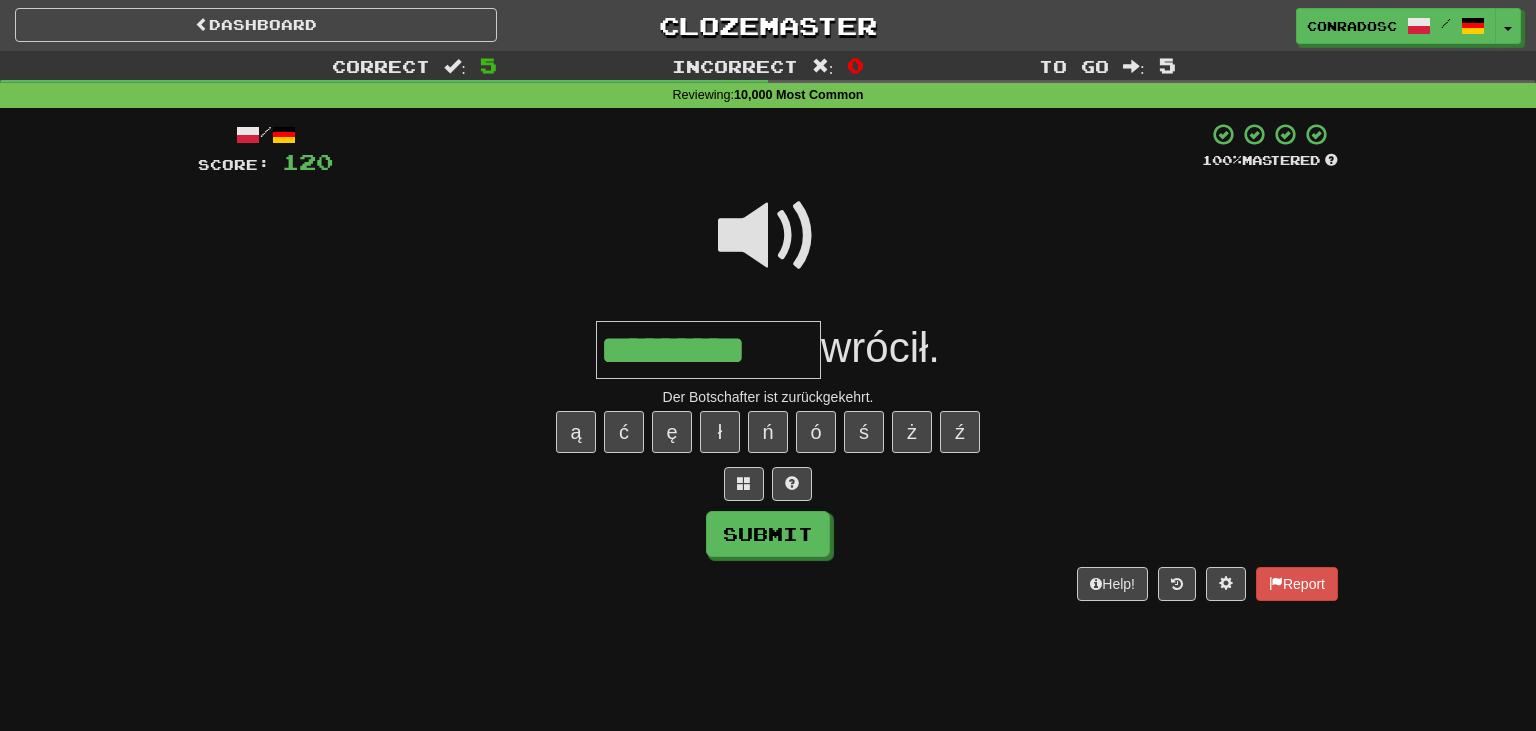 type on "*********" 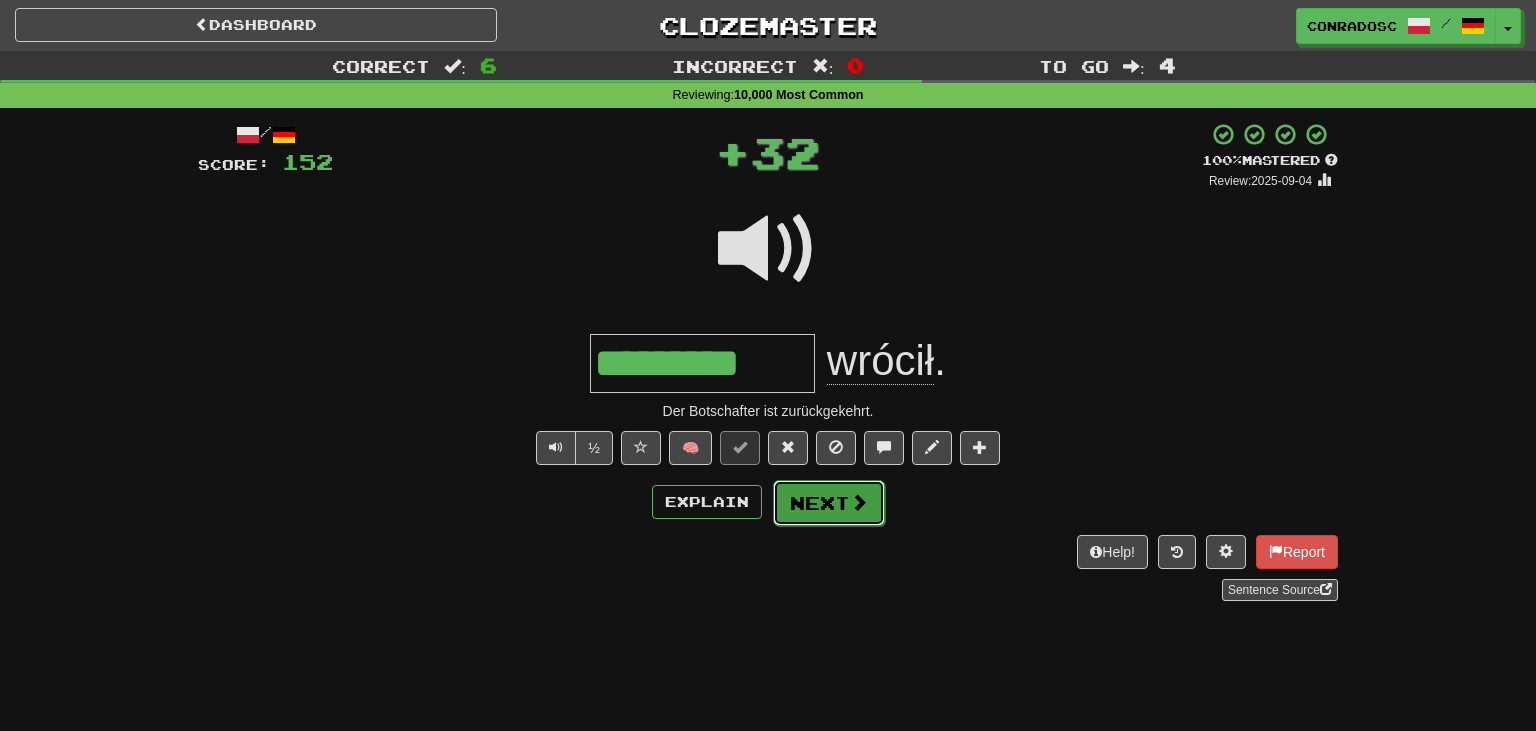 click on "Next" at bounding box center (829, 503) 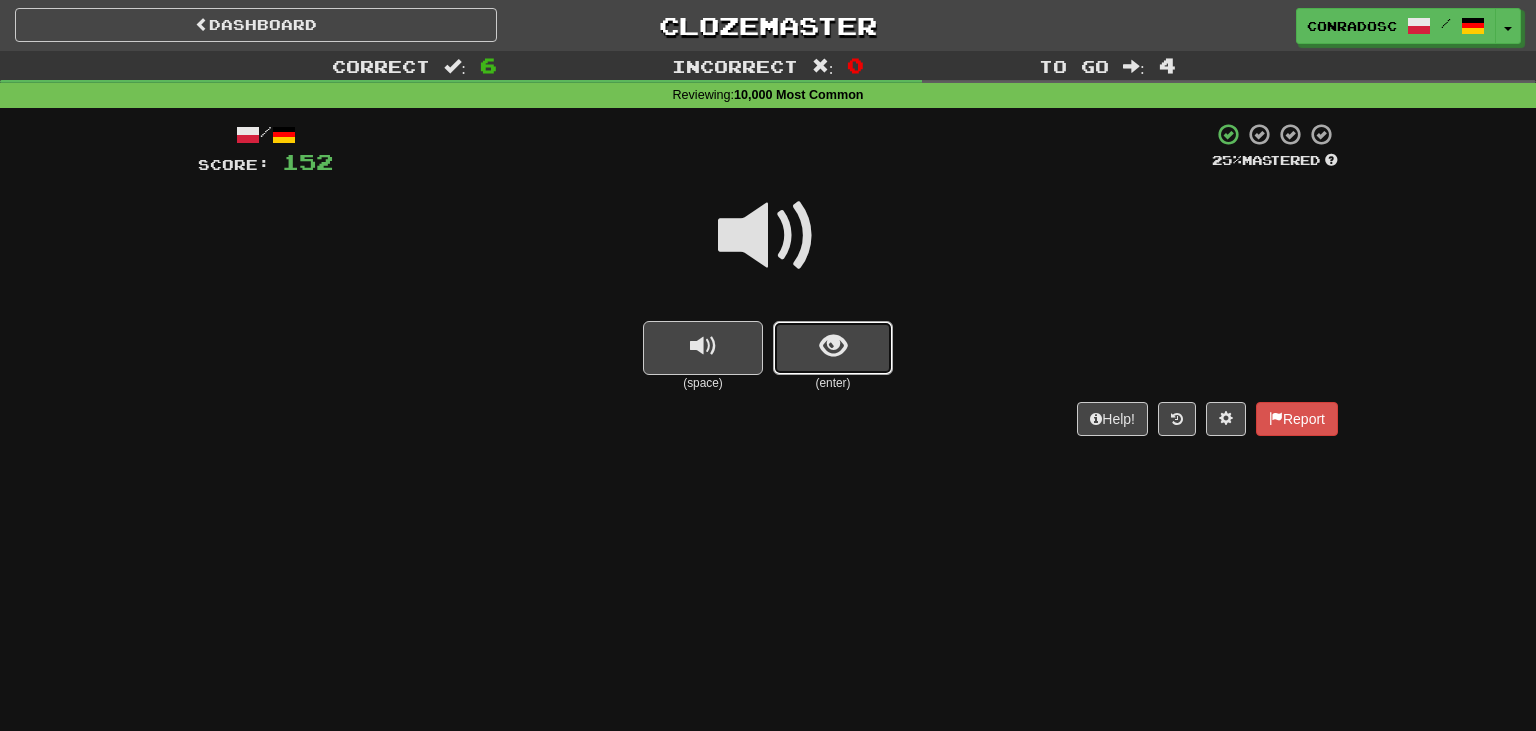 click at bounding box center (833, 348) 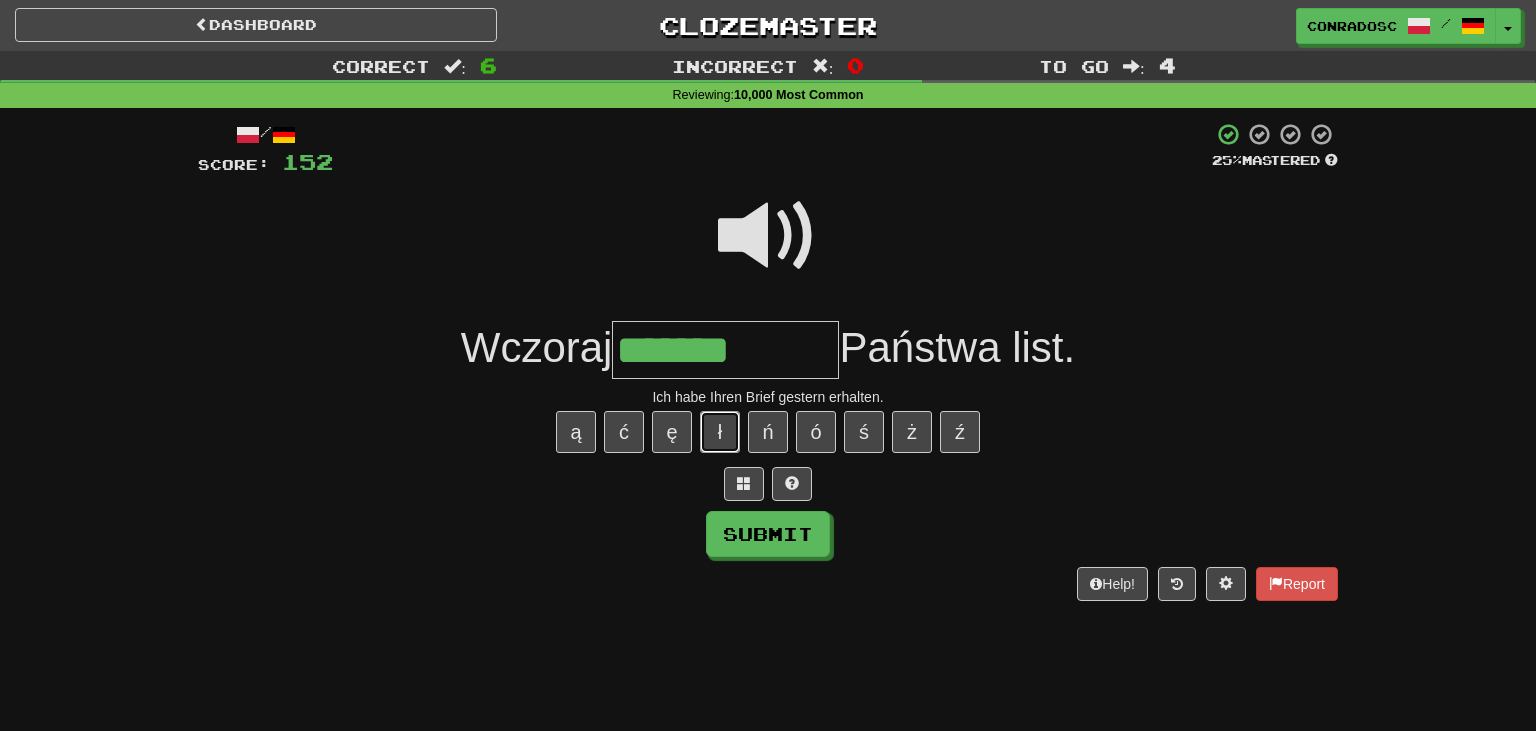 click on "ł" at bounding box center (720, 432) 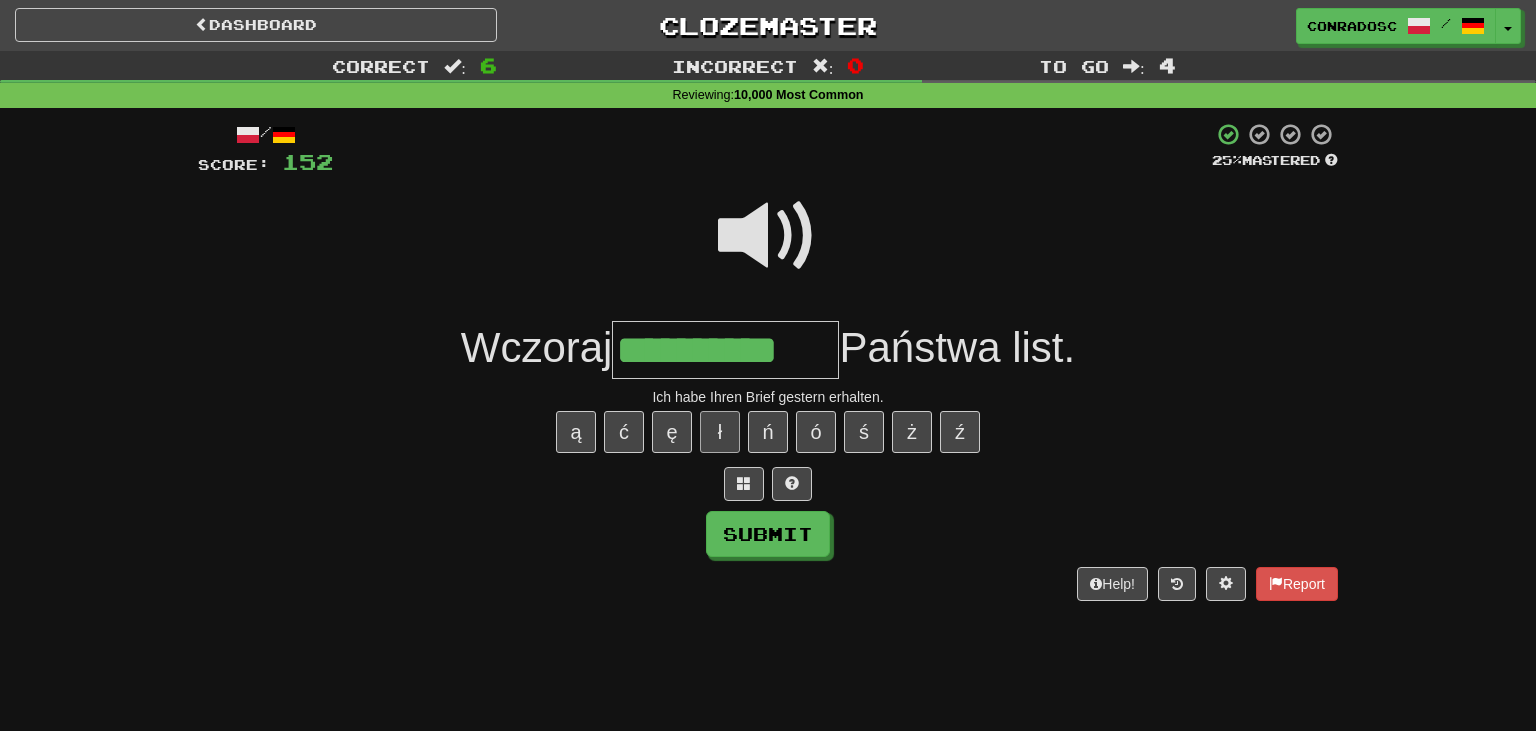 type on "**********" 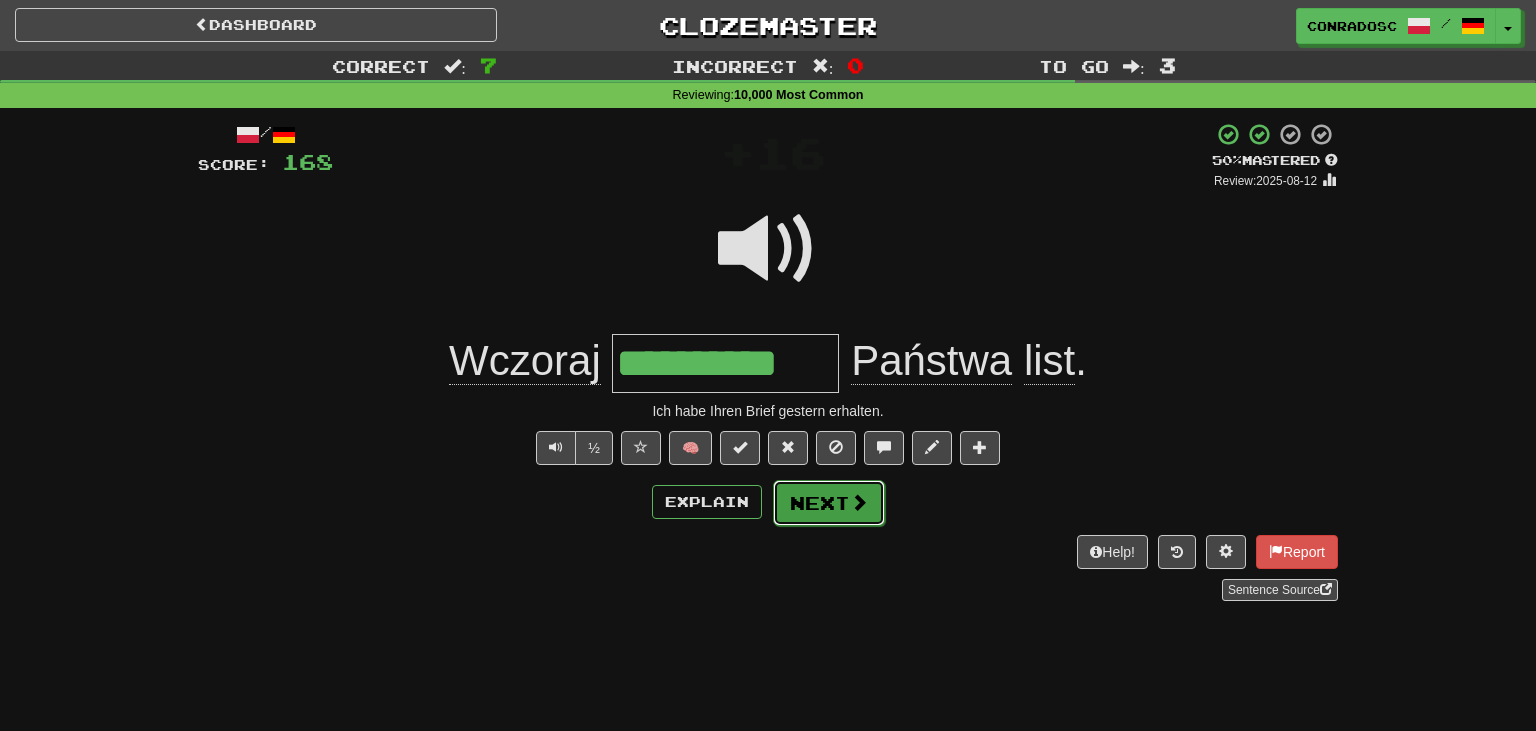 click on "Next" at bounding box center [829, 503] 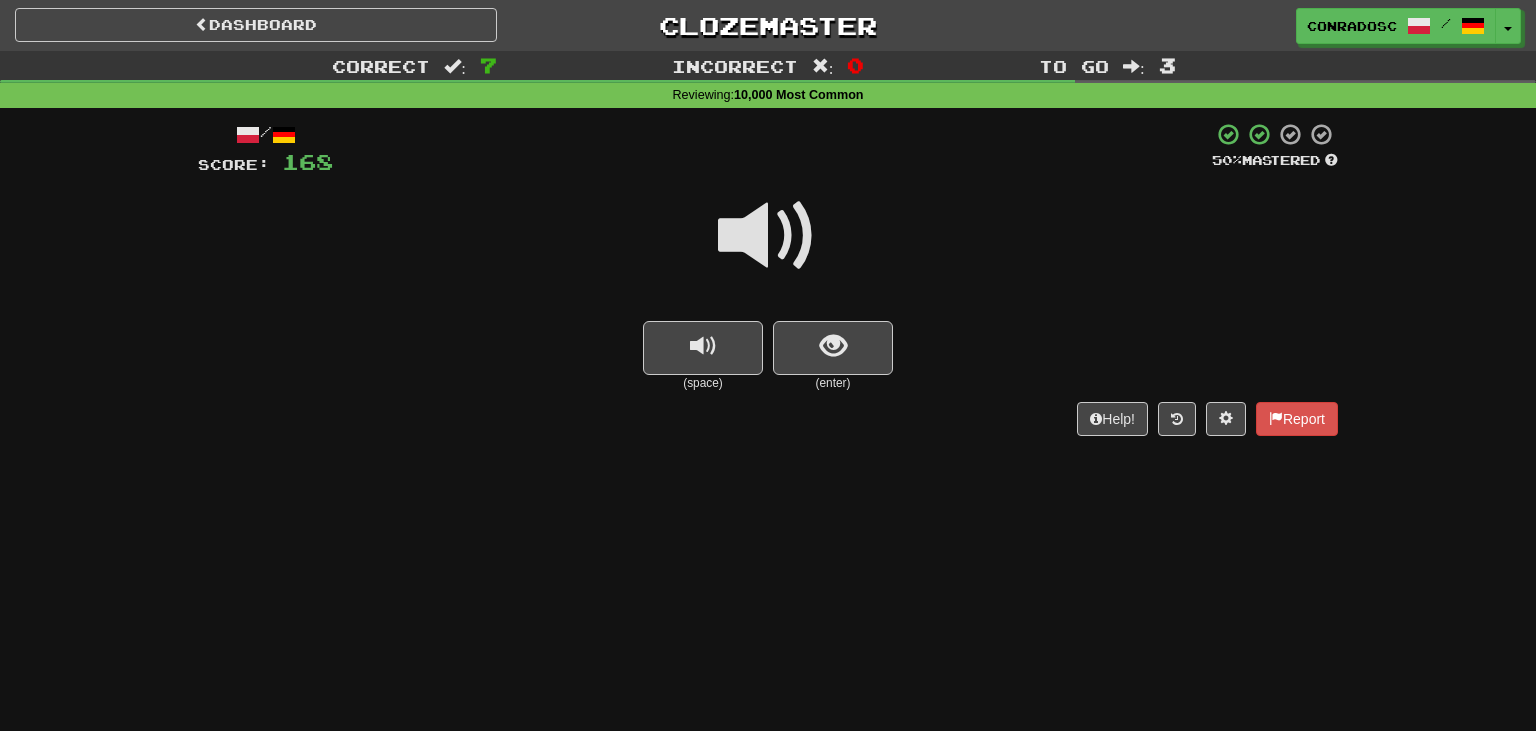 click at bounding box center [768, 236] 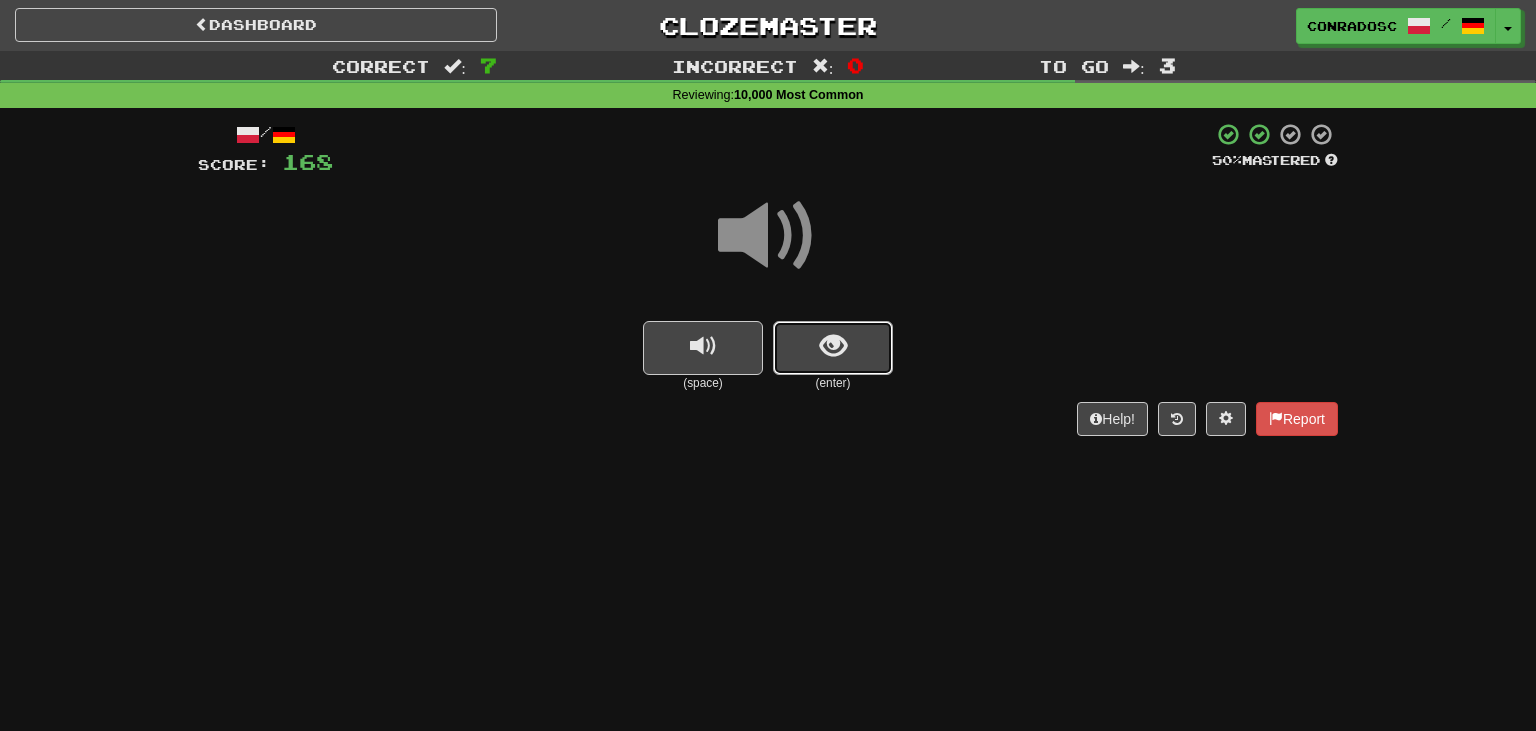 click at bounding box center [833, 346] 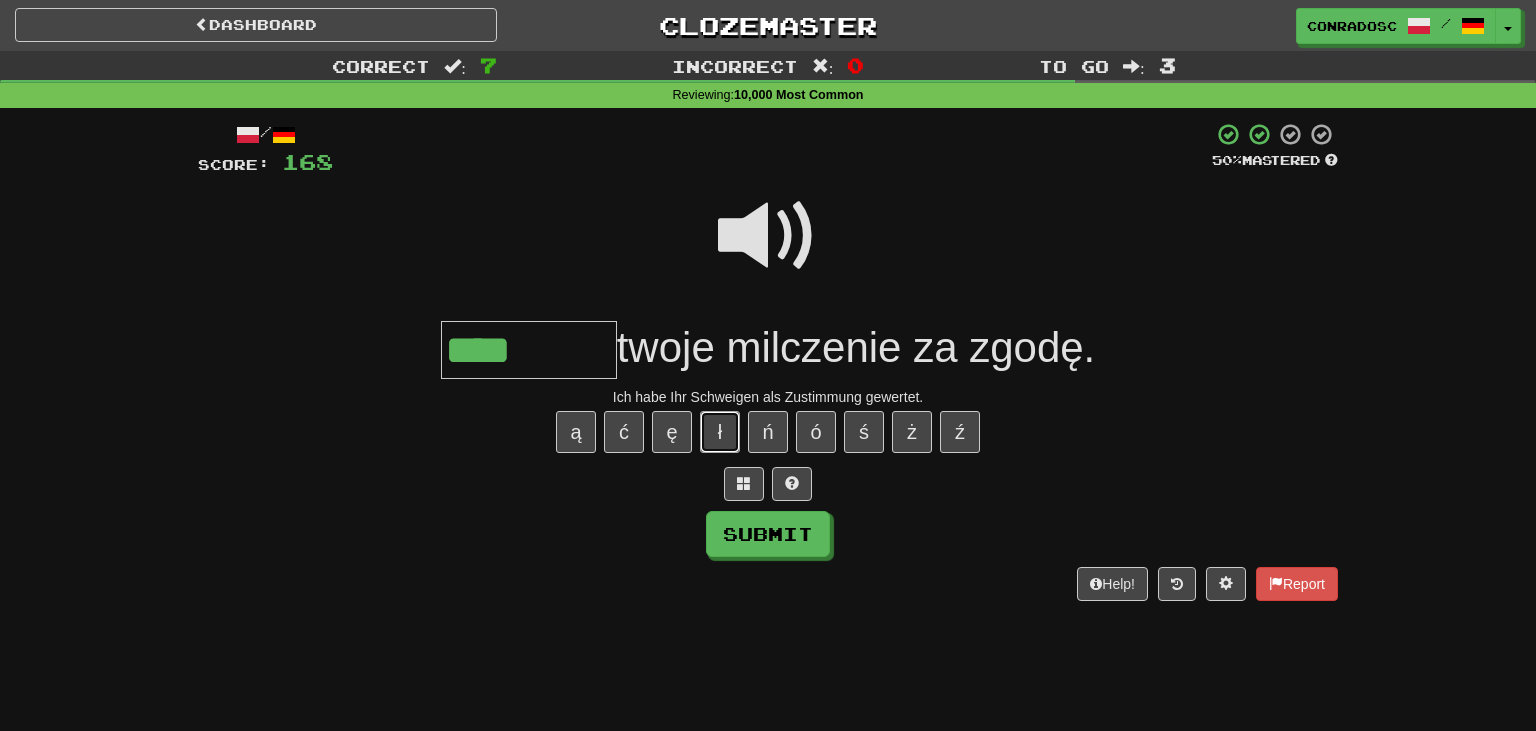 click on "ł" at bounding box center (720, 432) 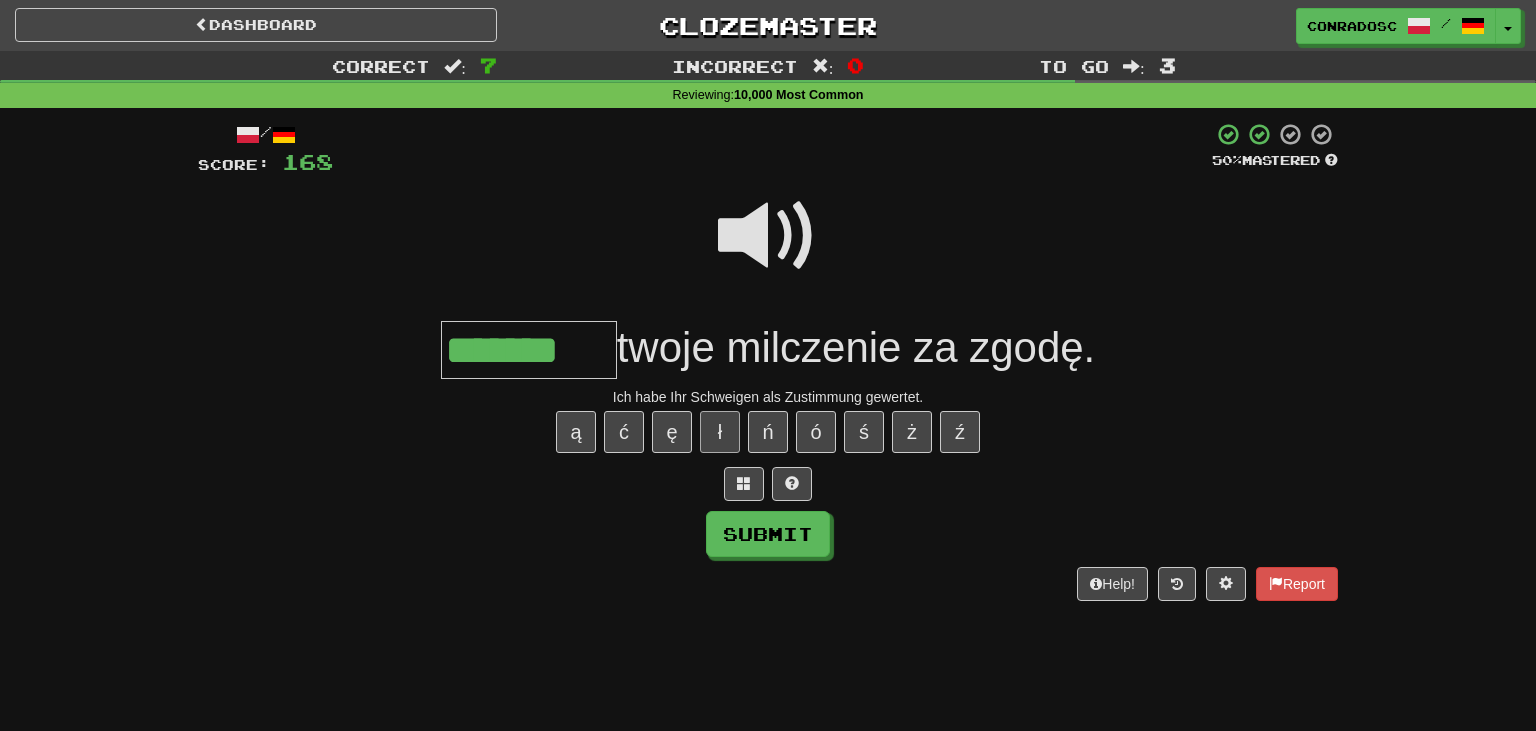 type on "*******" 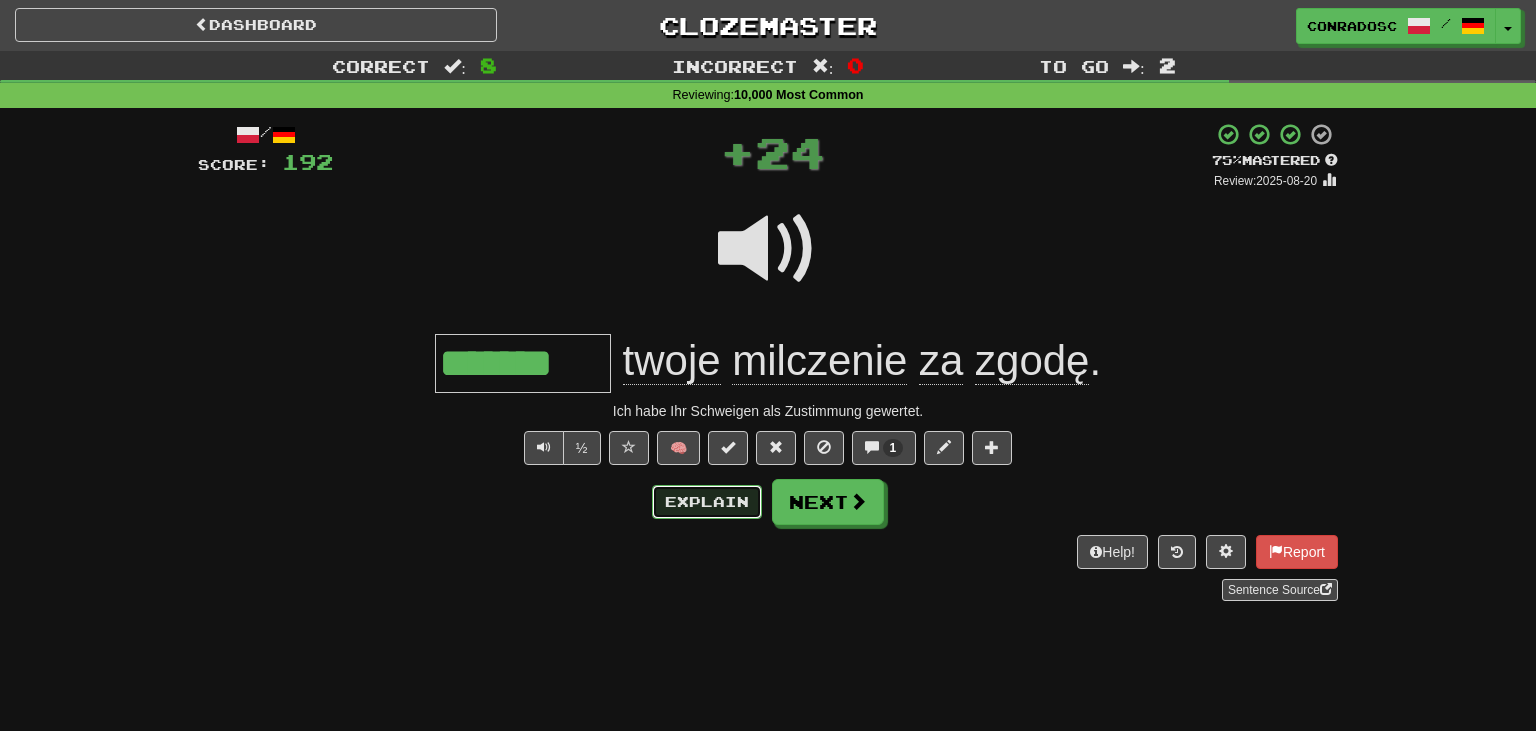 click on "Explain" at bounding box center (707, 502) 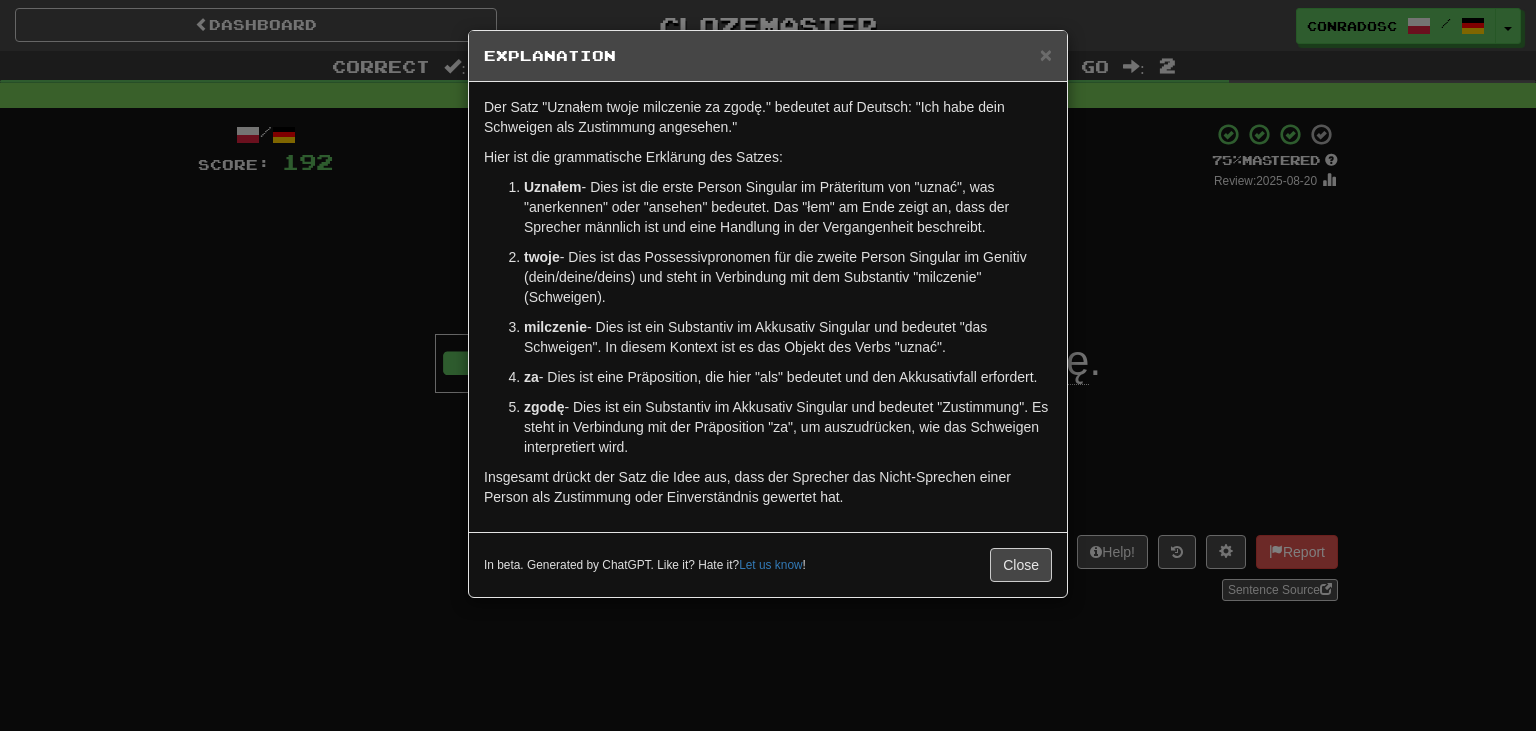 click on "× Explanation Der Satz "Uznałem twoje milczenie za zgodę." bedeutet auf Deutsch: "Ich habe dein Schweigen als Zustimmung angesehen."
Hier ist die grammatische Erklärung des Satzes:
Uznałem  - Dies ist die erste Person Singular im Präteritum von "uznać", was "anerkennen" oder "ansehen" bedeutet. Das "łem" am Ende zeigt an, dass der Sprecher männlich ist und eine Handlung in der Vergangenheit beschreibt.
twoje  - Dies ist das Possessivpronomen für die zweite Person Singular im Genitiv (dein/deine/deins) und steht in Verbindung mit dem Substantiv "milczenie" (Schweigen).
milczenie  - Dies ist ein Substantiv im Akkusativ Singular und bedeutet "das Schweigen". In diesem Kontext ist es das Objekt des Verbs "uznać".
za  - Dies ist eine Präposition, die hier "als" bedeutet und den Akkusativfall erfordert.
zgodę
Insgesamt drückt der Satz die Idee aus, dass der Sprecher das Nicht-Sprechen einer Person als Zustimmung oder Einverständnis gewertet hat. Let us know !" at bounding box center [768, 365] 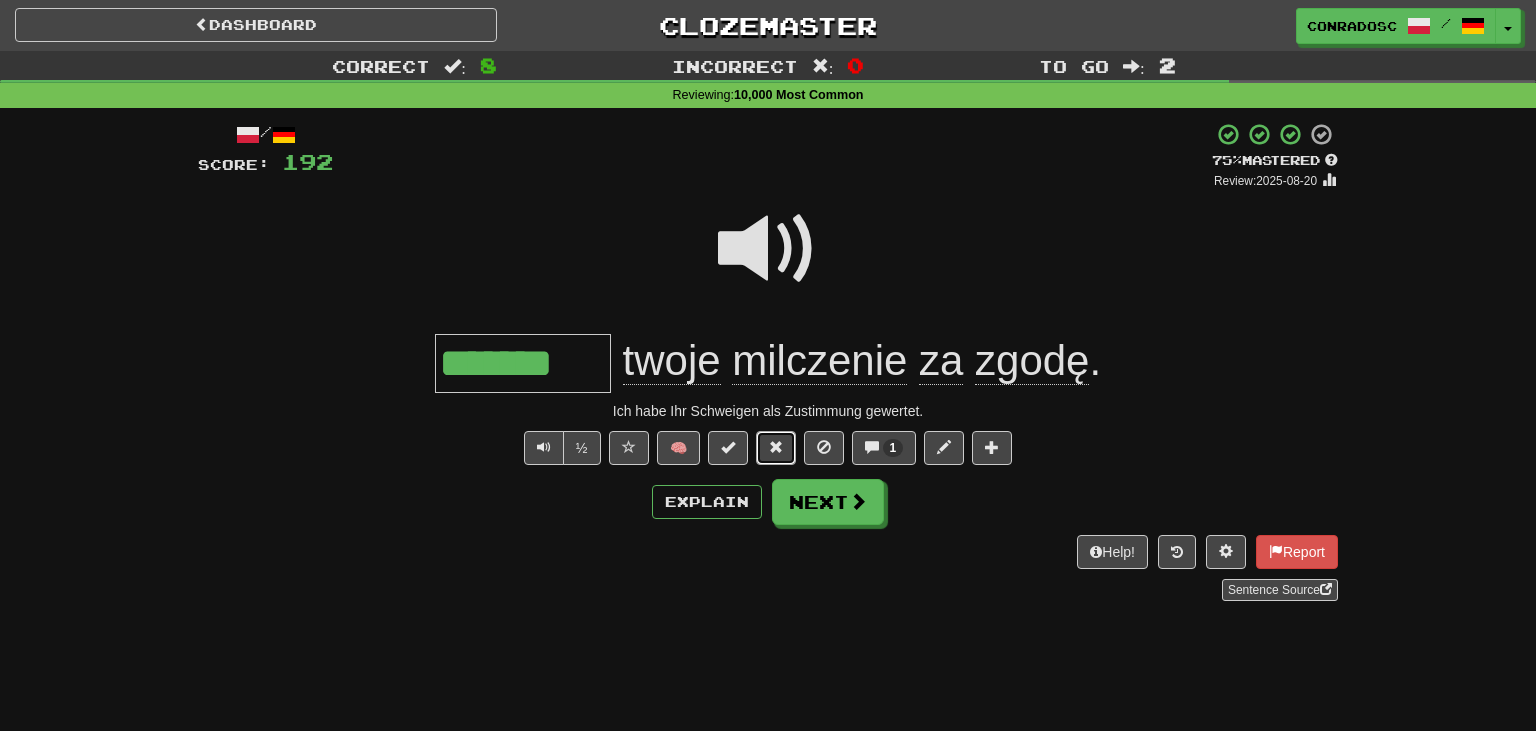 click at bounding box center [776, 447] 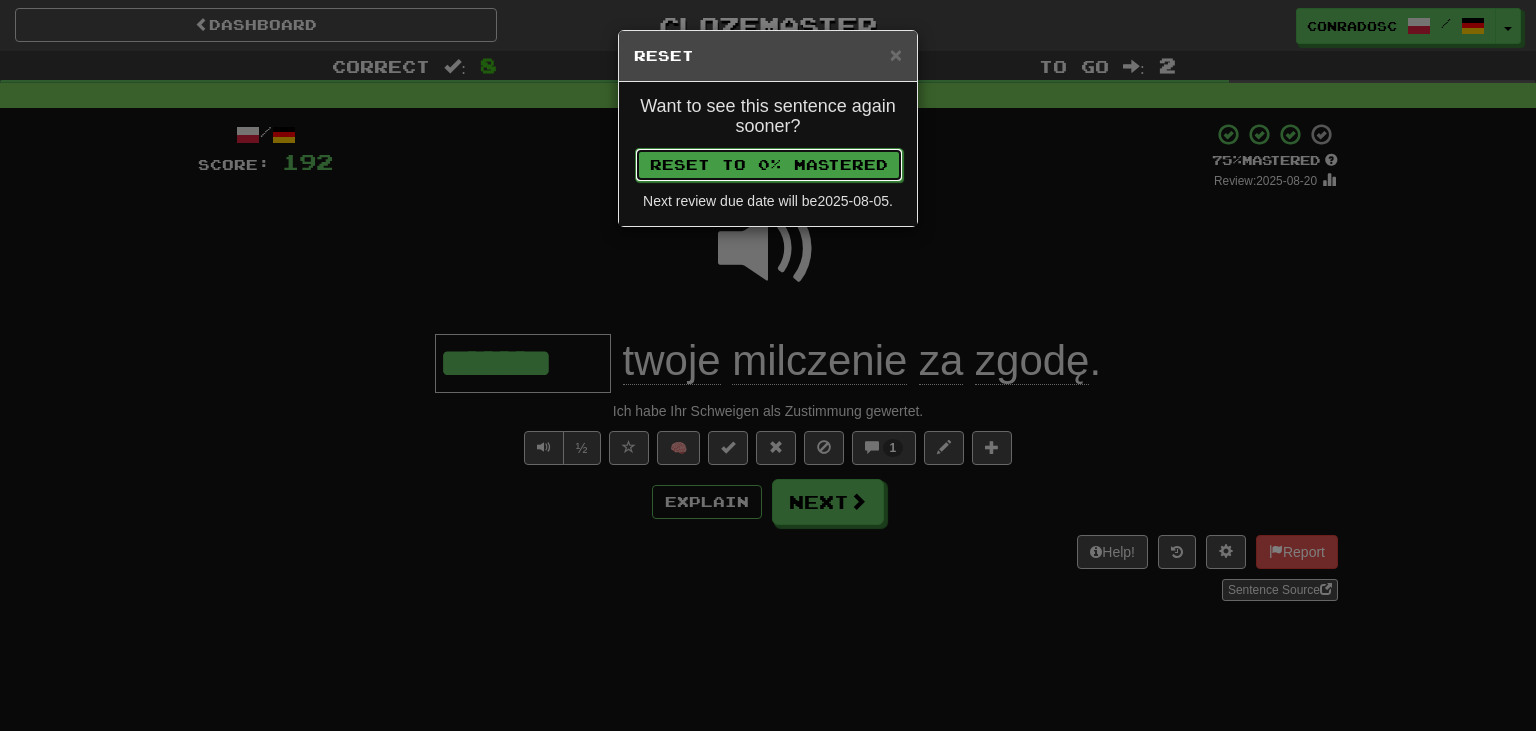 click on "Reset to 0% Mastered" at bounding box center [769, 165] 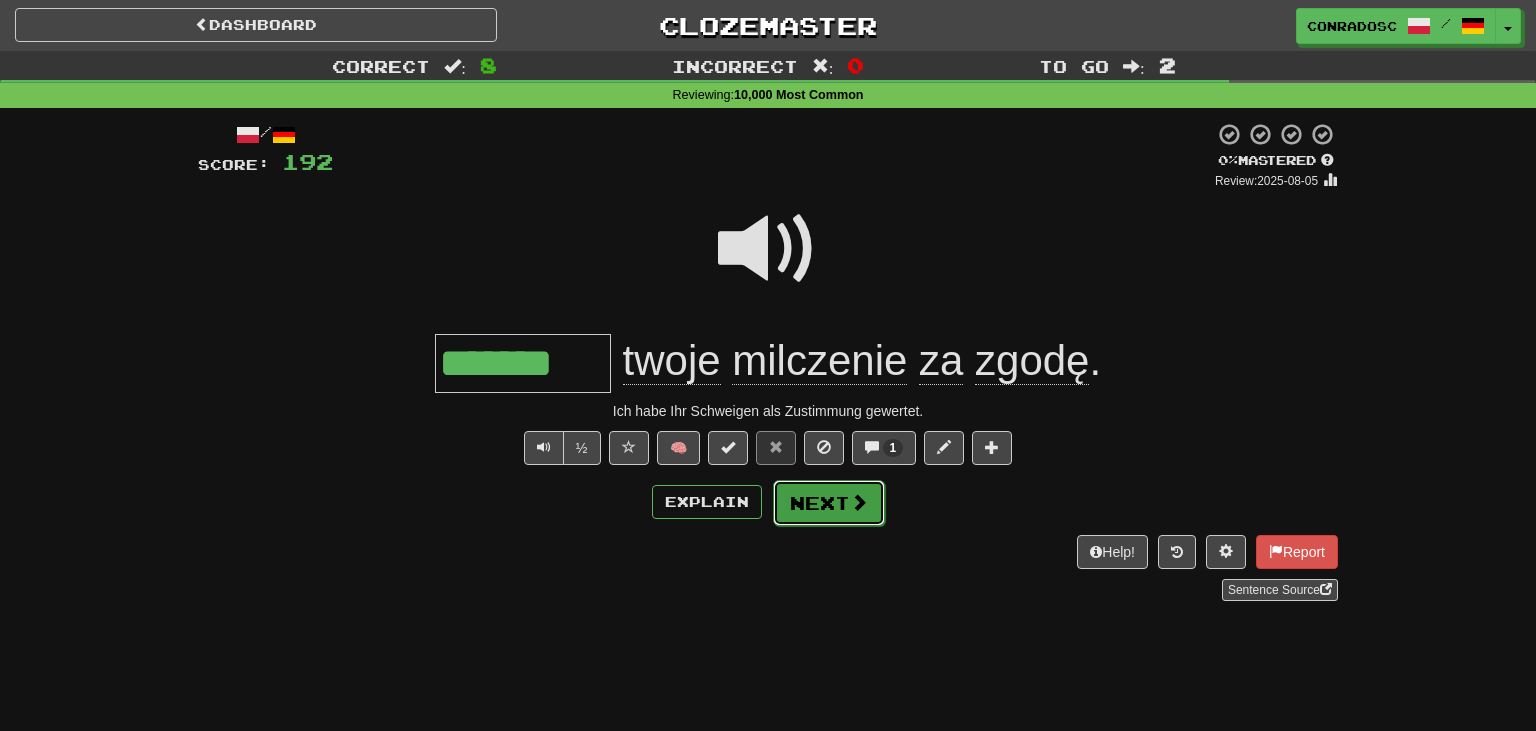 click on "Next" at bounding box center [829, 503] 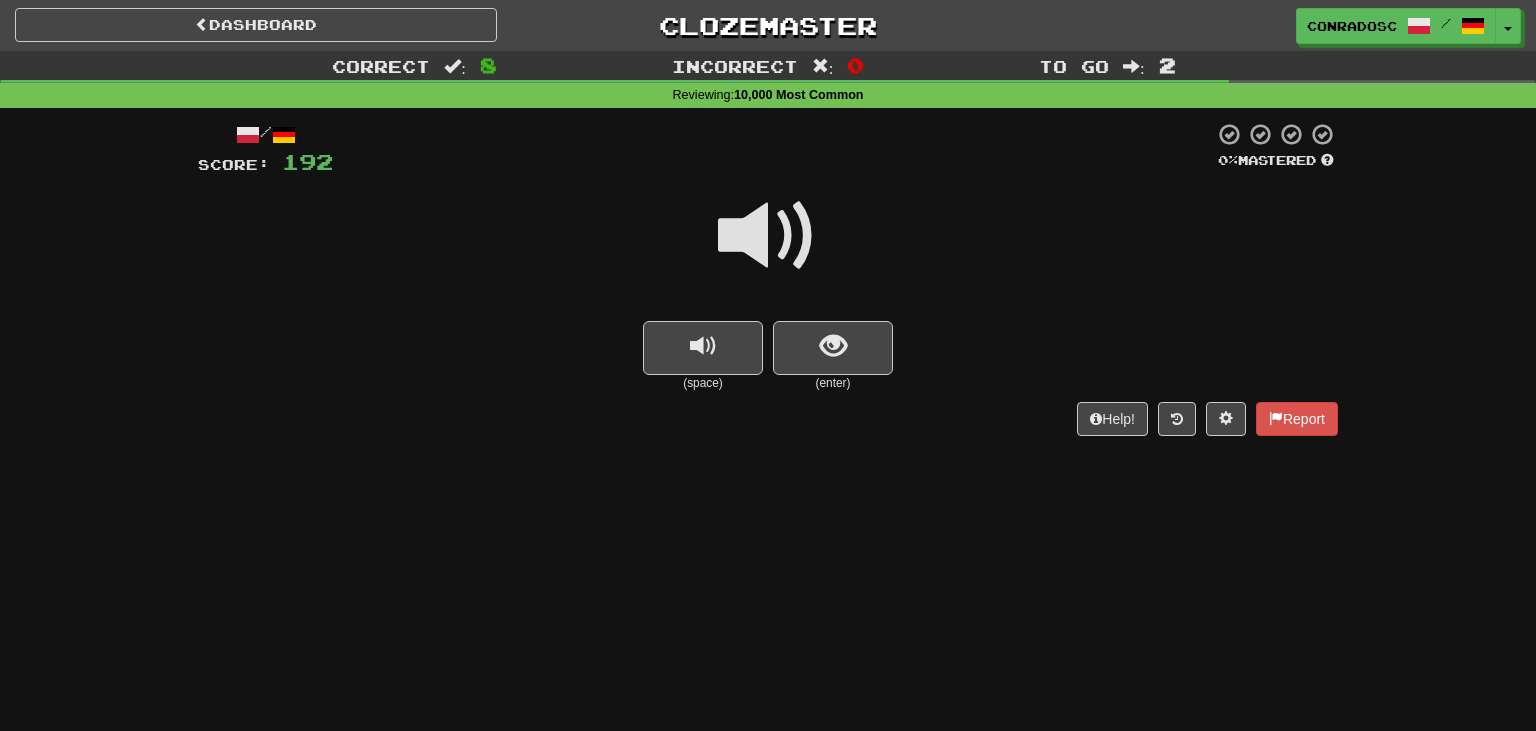 click at bounding box center [768, 236] 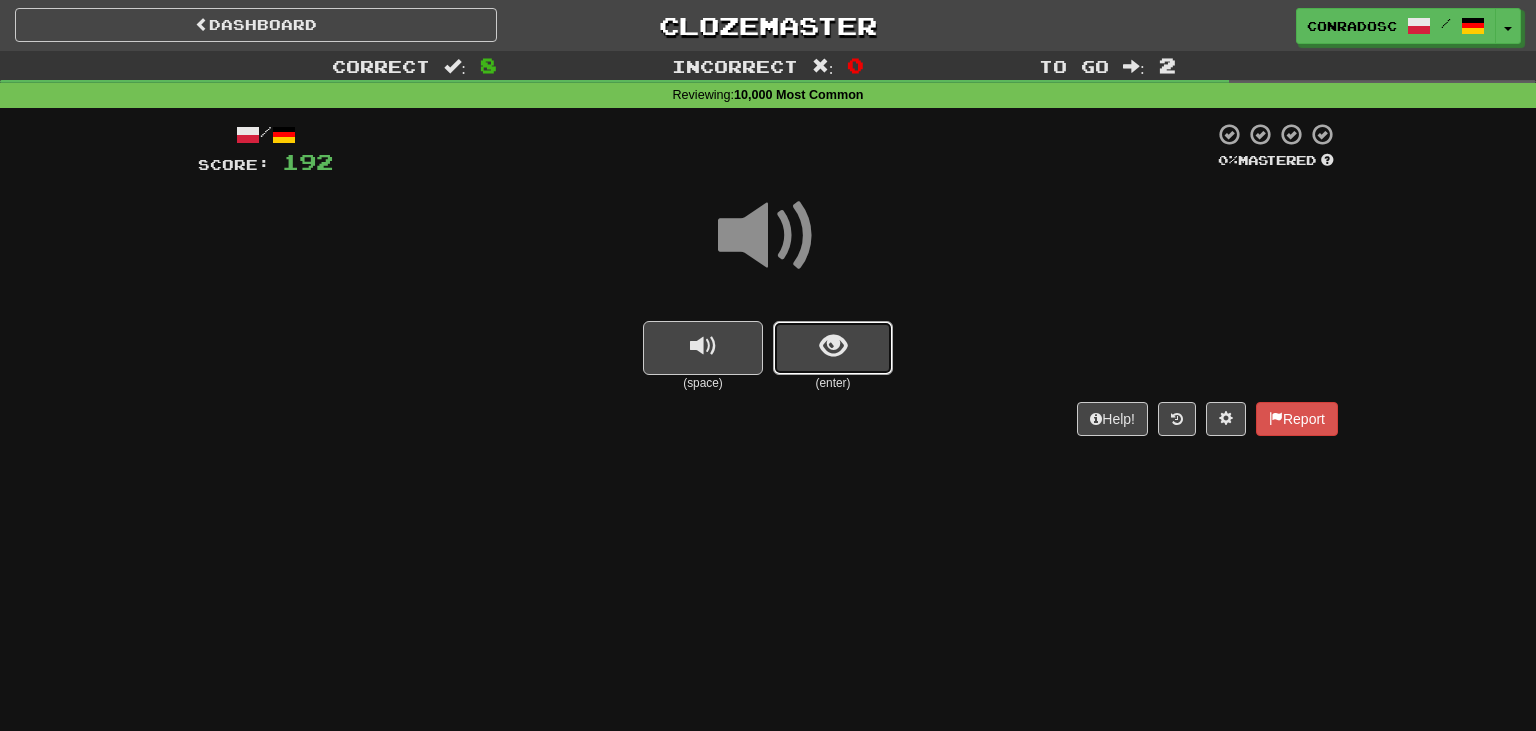 click at bounding box center [833, 346] 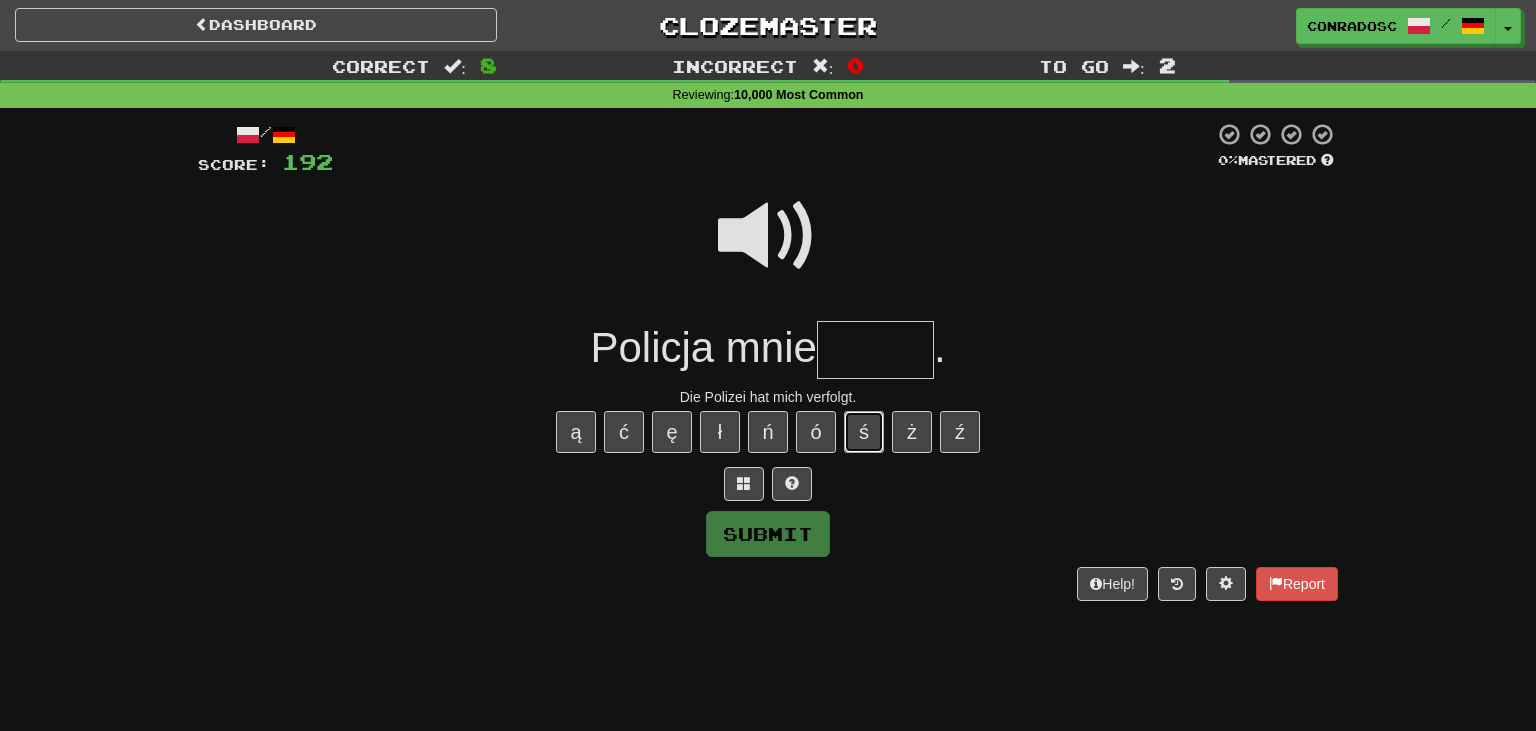 click on "ś" at bounding box center (864, 432) 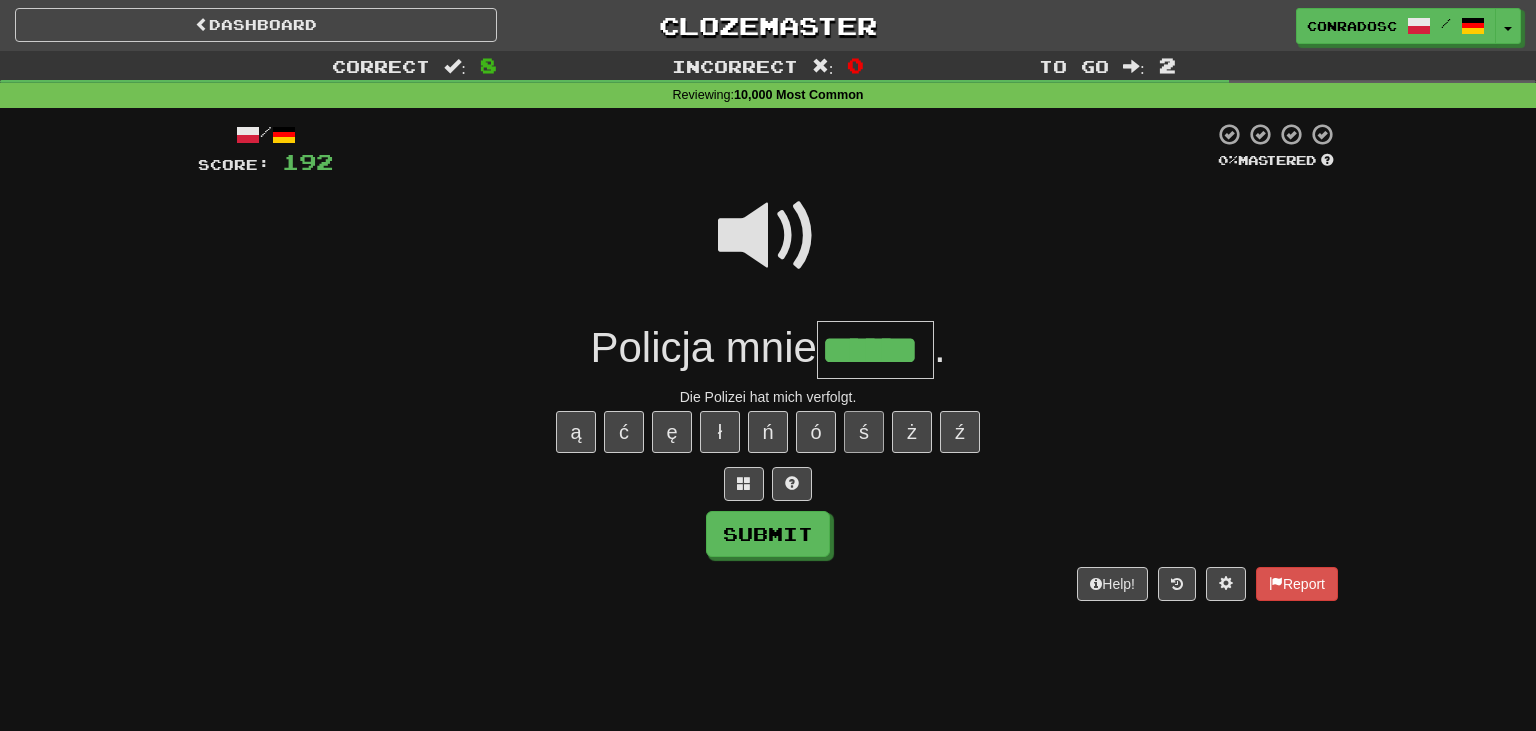 type on "******" 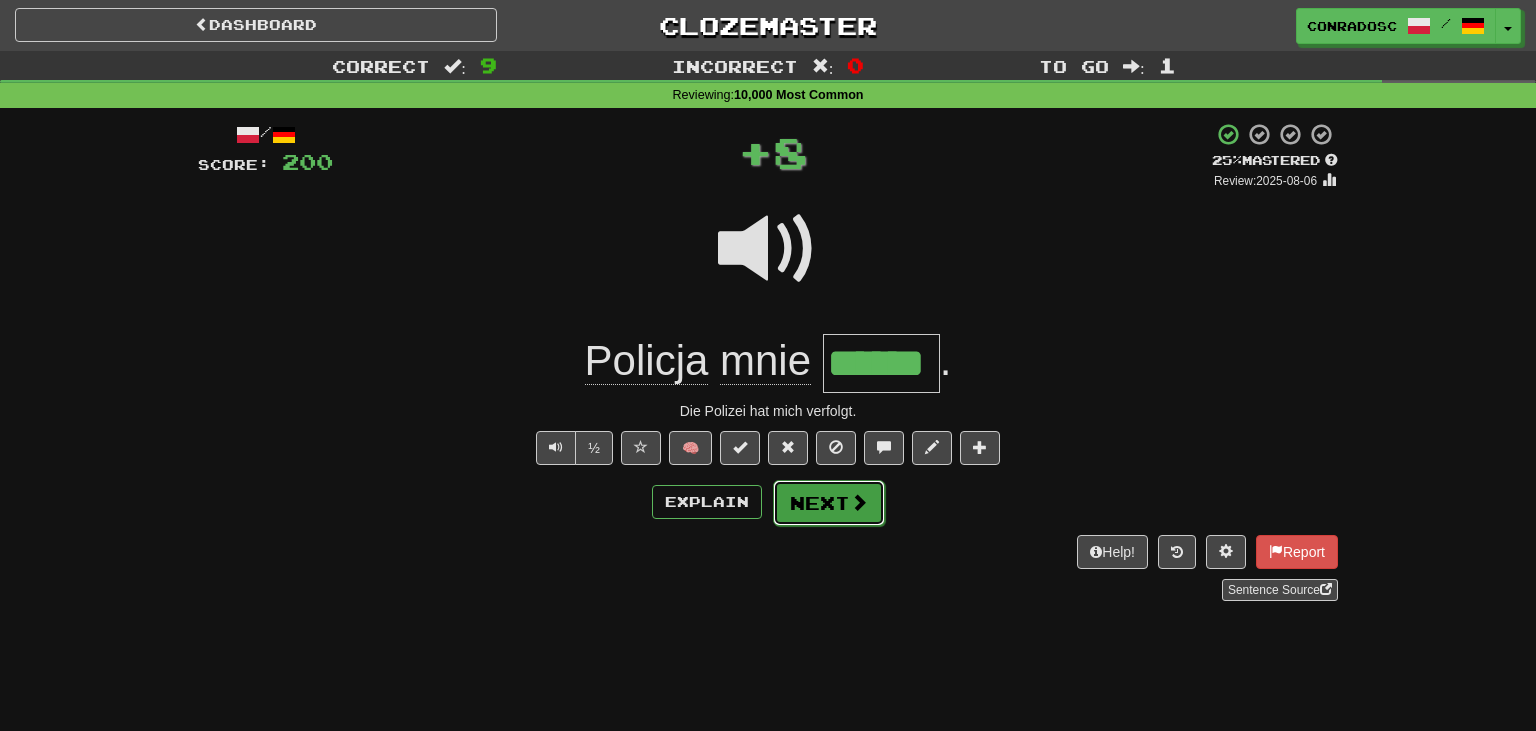 click on "Next" at bounding box center (829, 503) 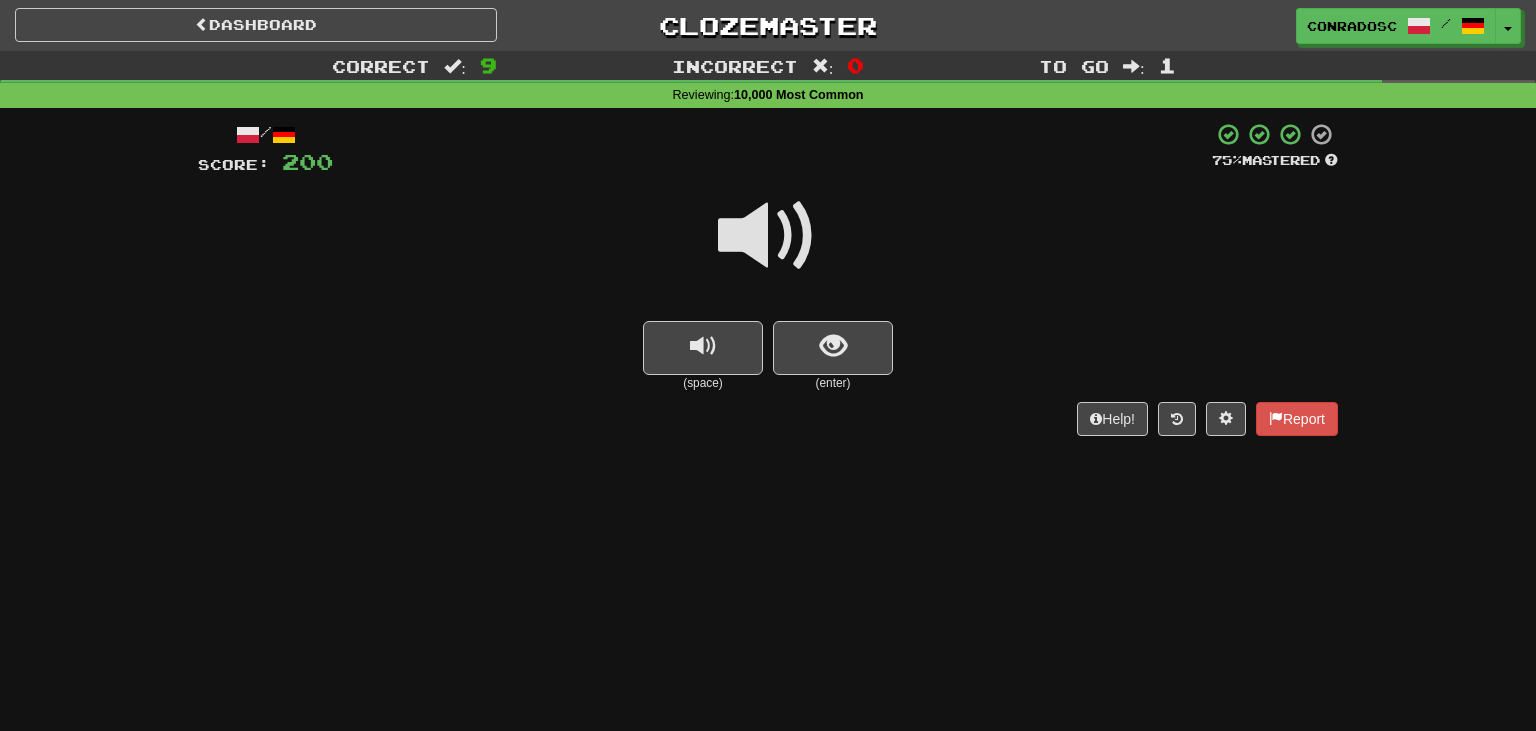 click at bounding box center [768, 236] 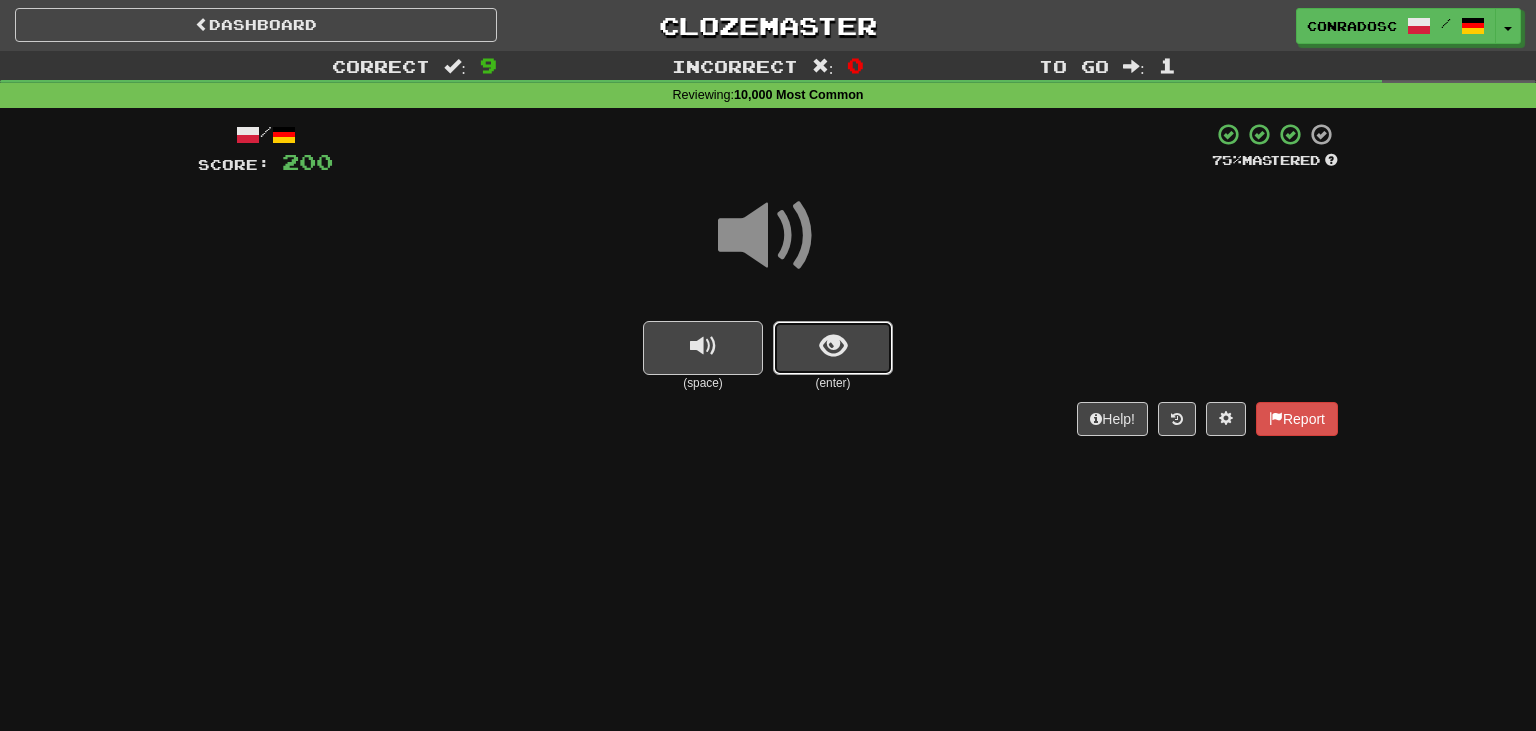 click at bounding box center [833, 348] 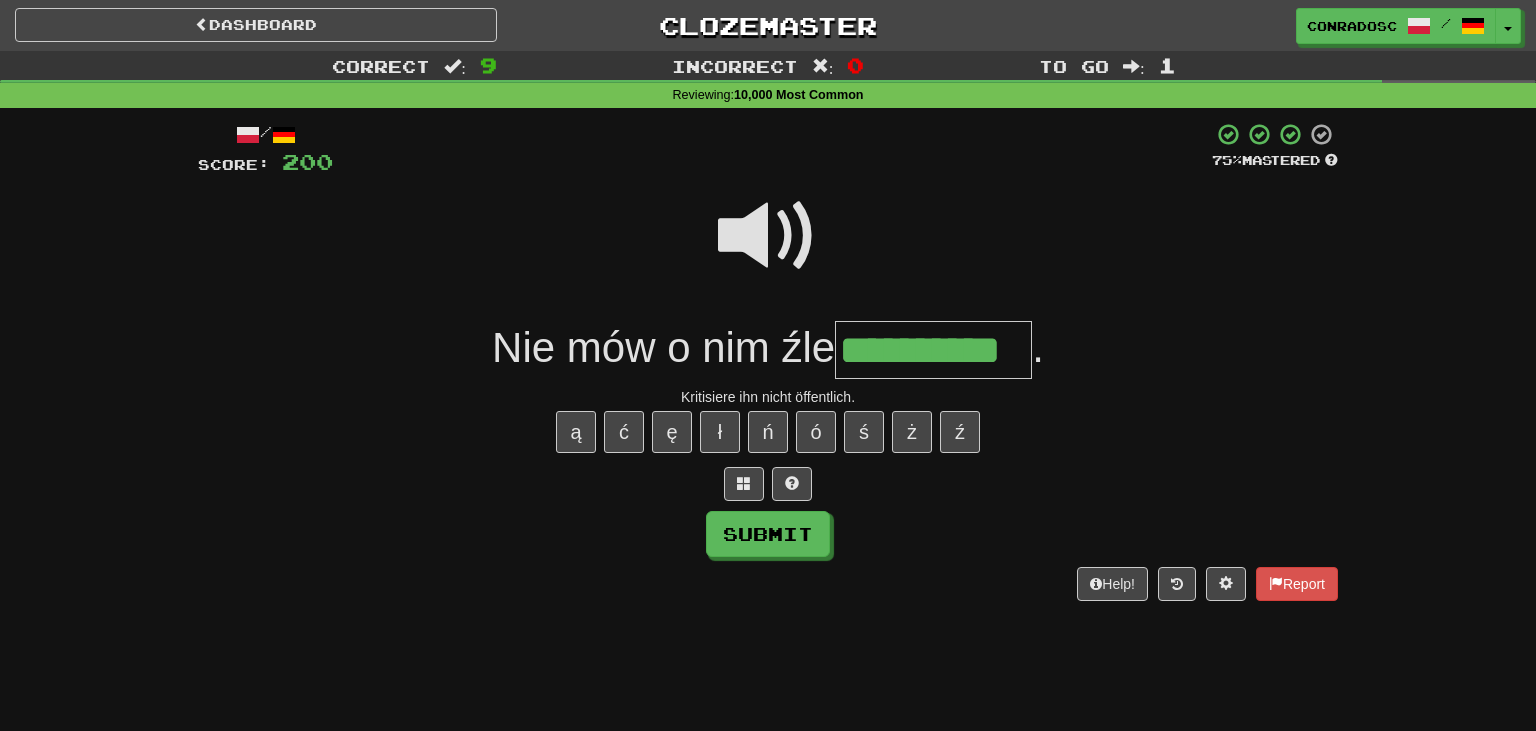 type on "*" 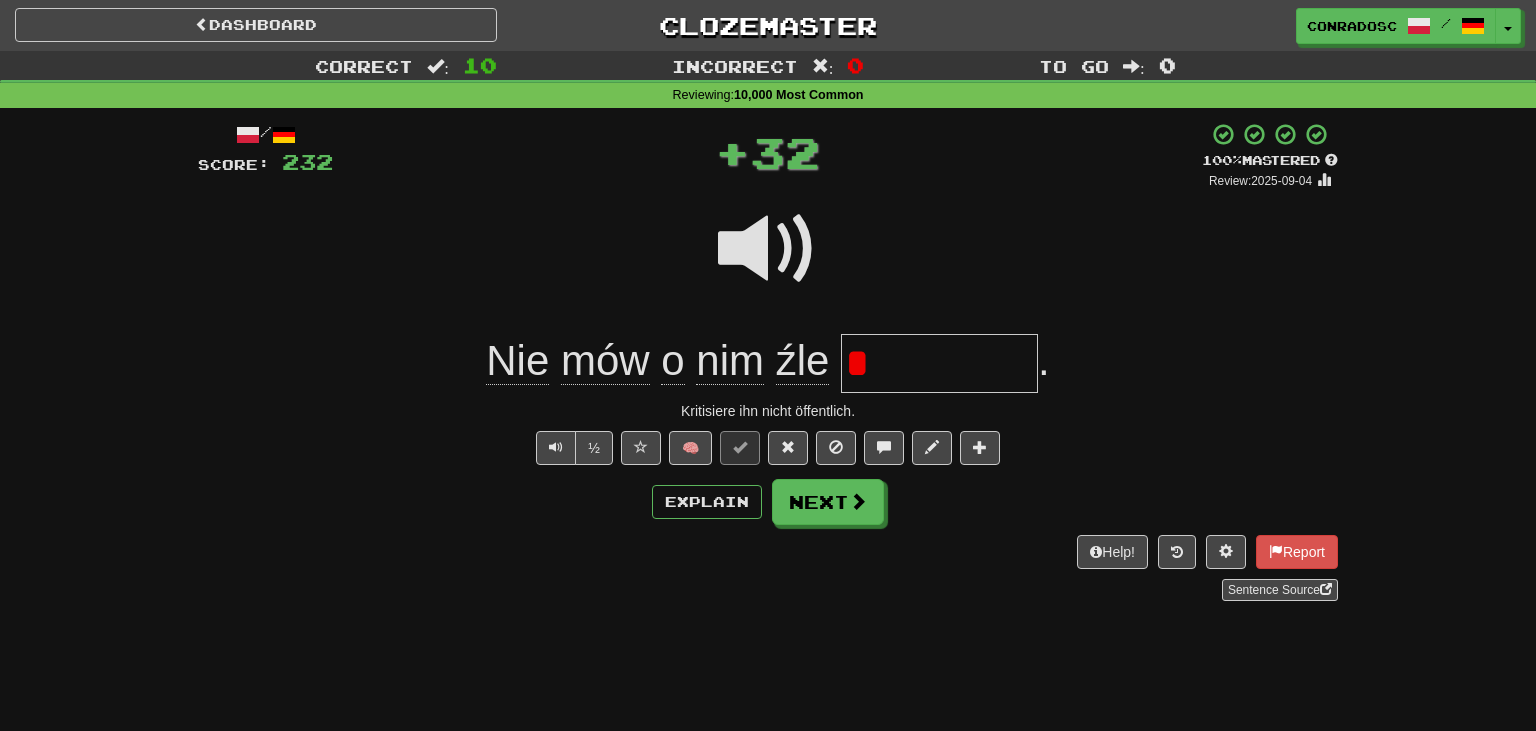 type 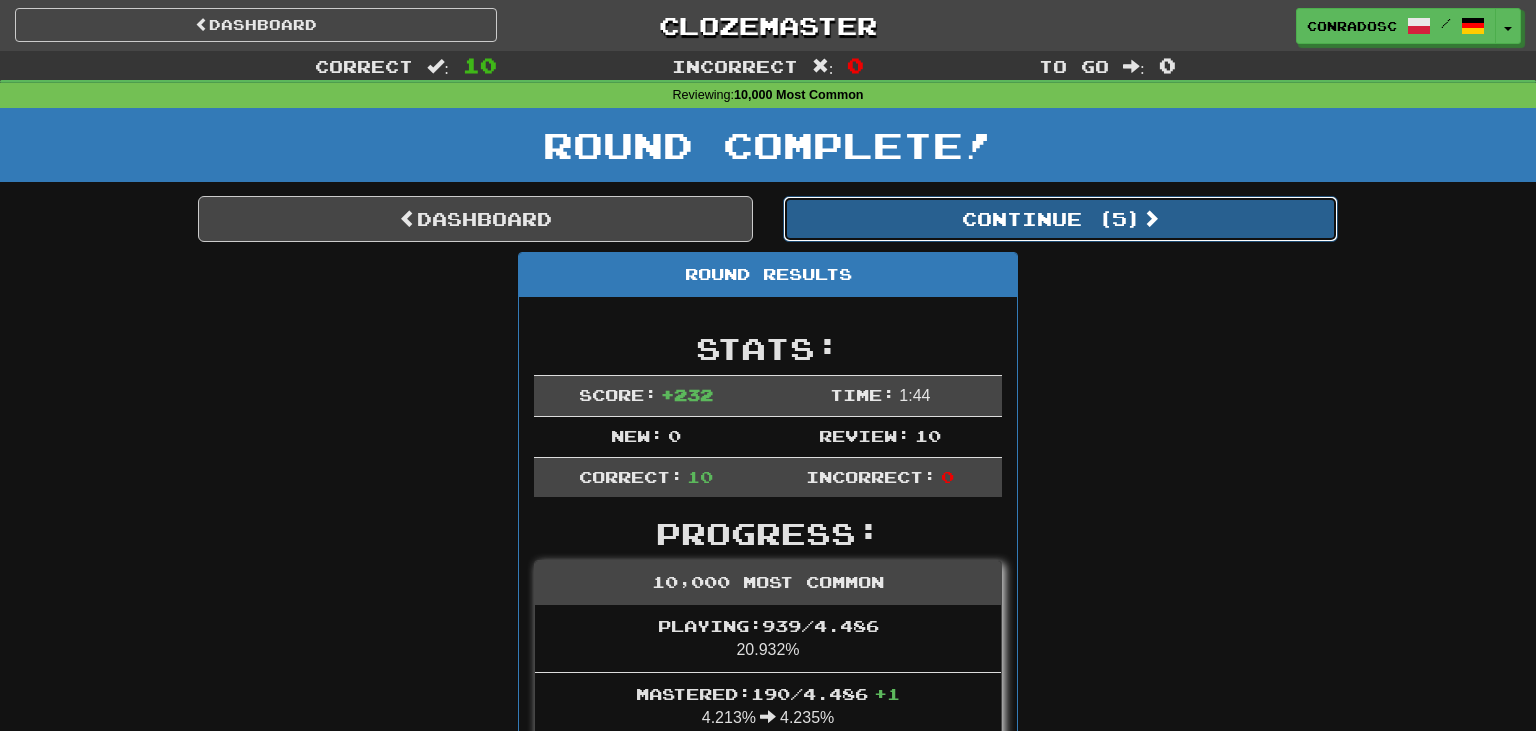 click on "Continue ( 5 )" at bounding box center (1060, 219) 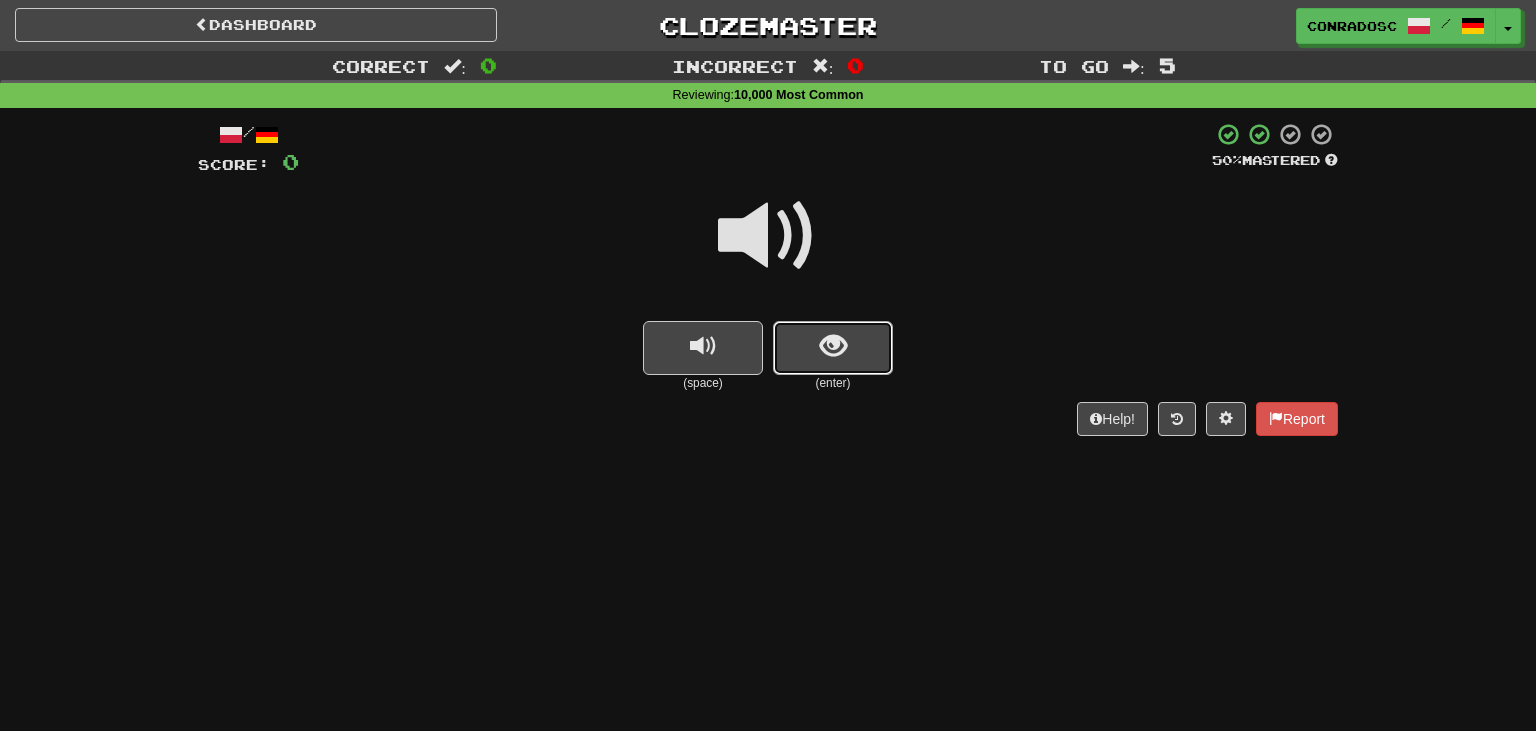 click at bounding box center (833, 346) 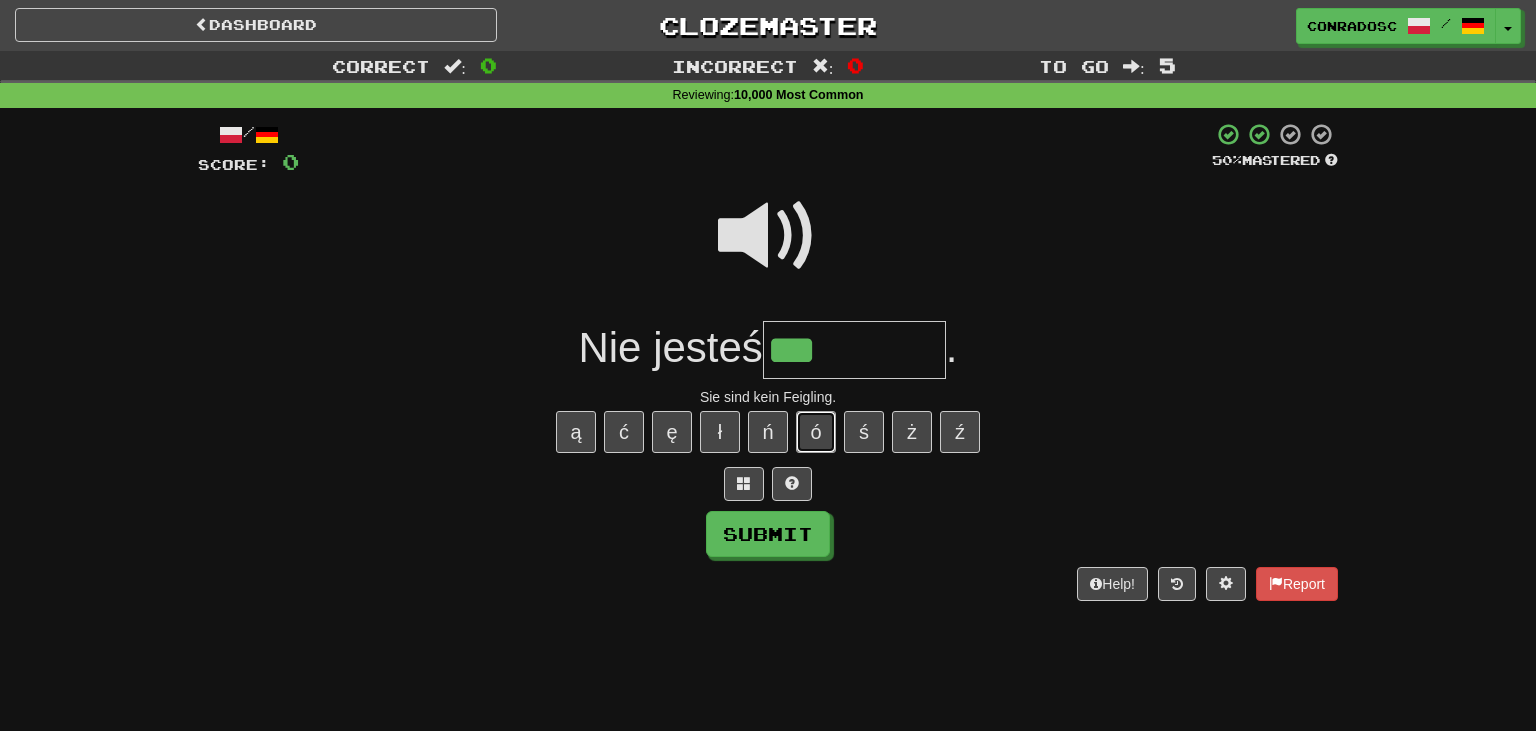 click on "ó" at bounding box center [816, 432] 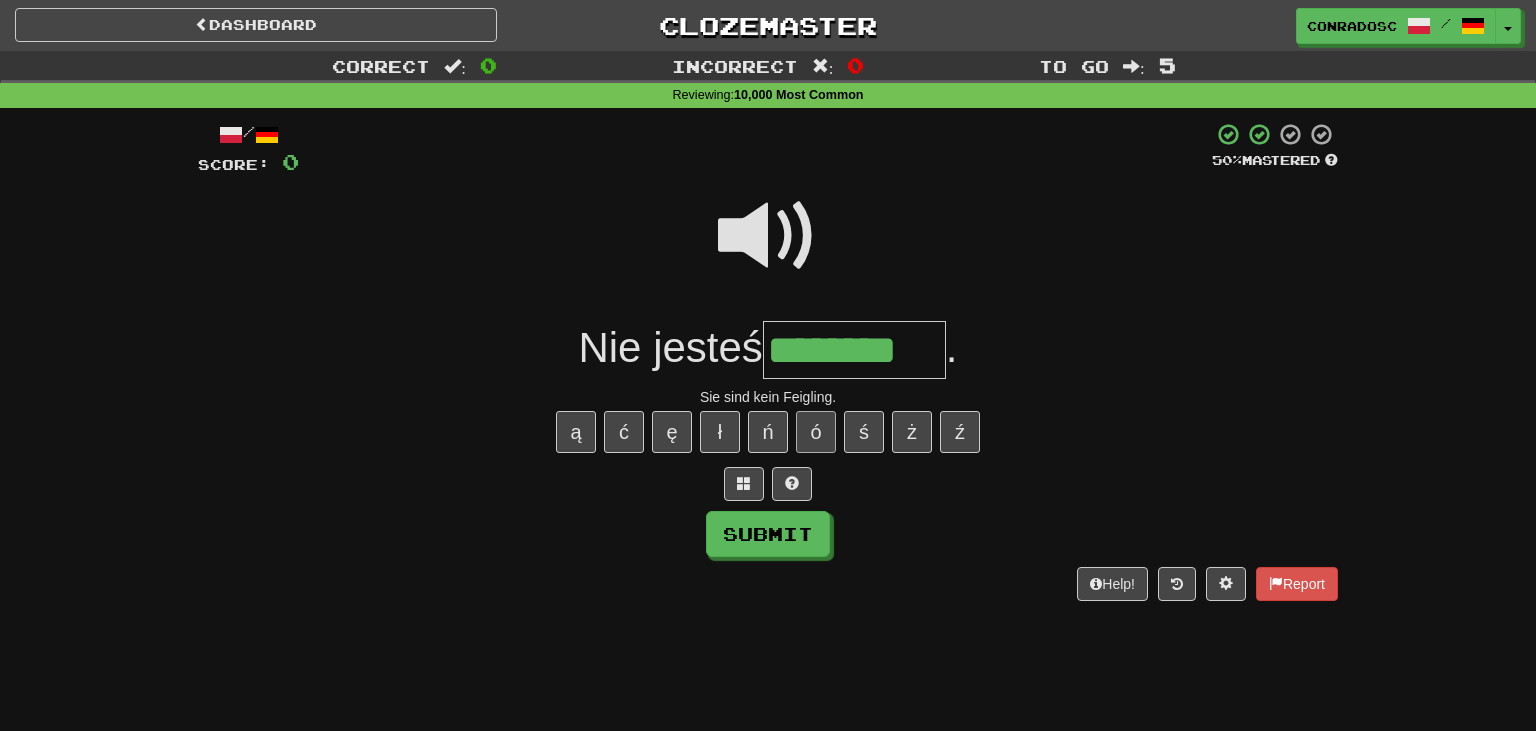 type on "********" 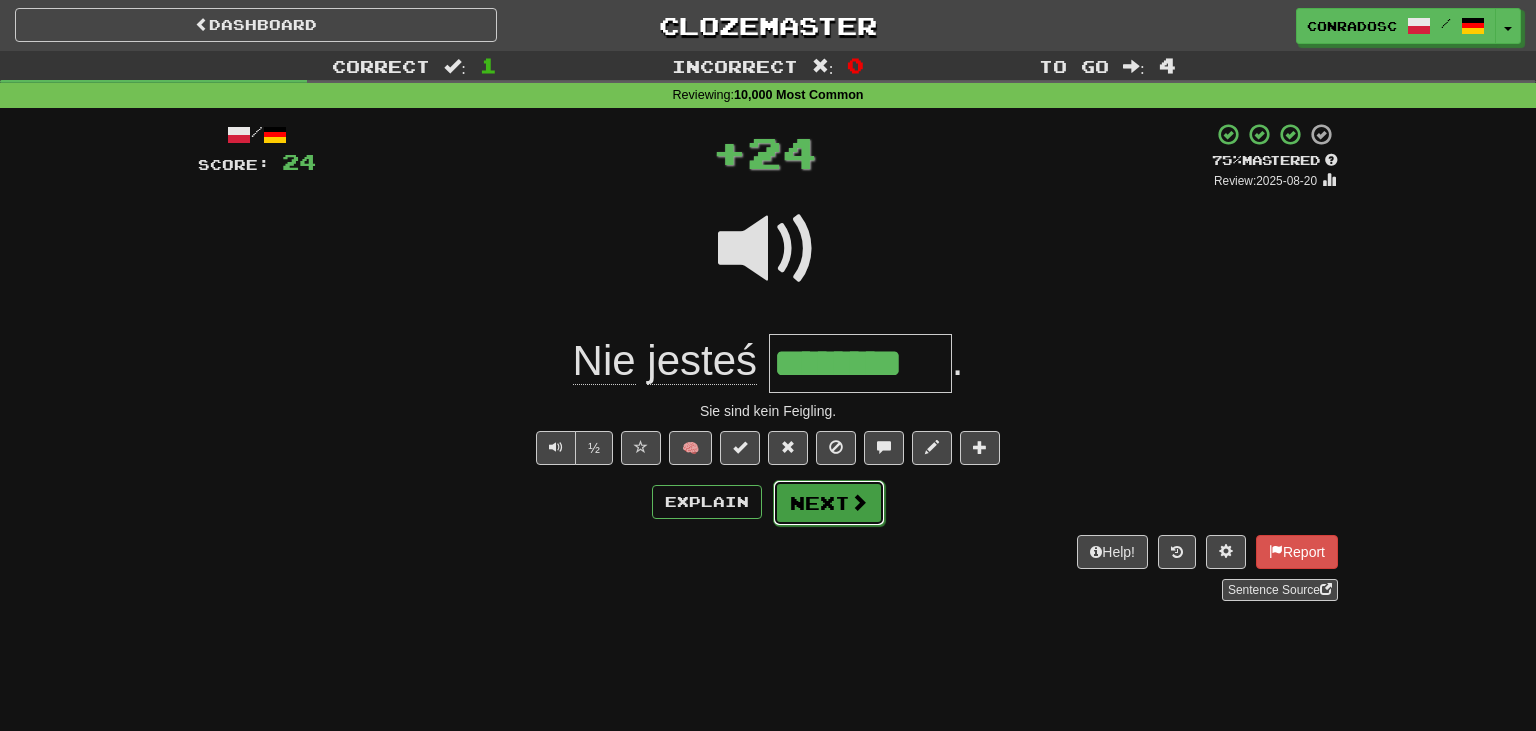 click on "Next" at bounding box center [829, 503] 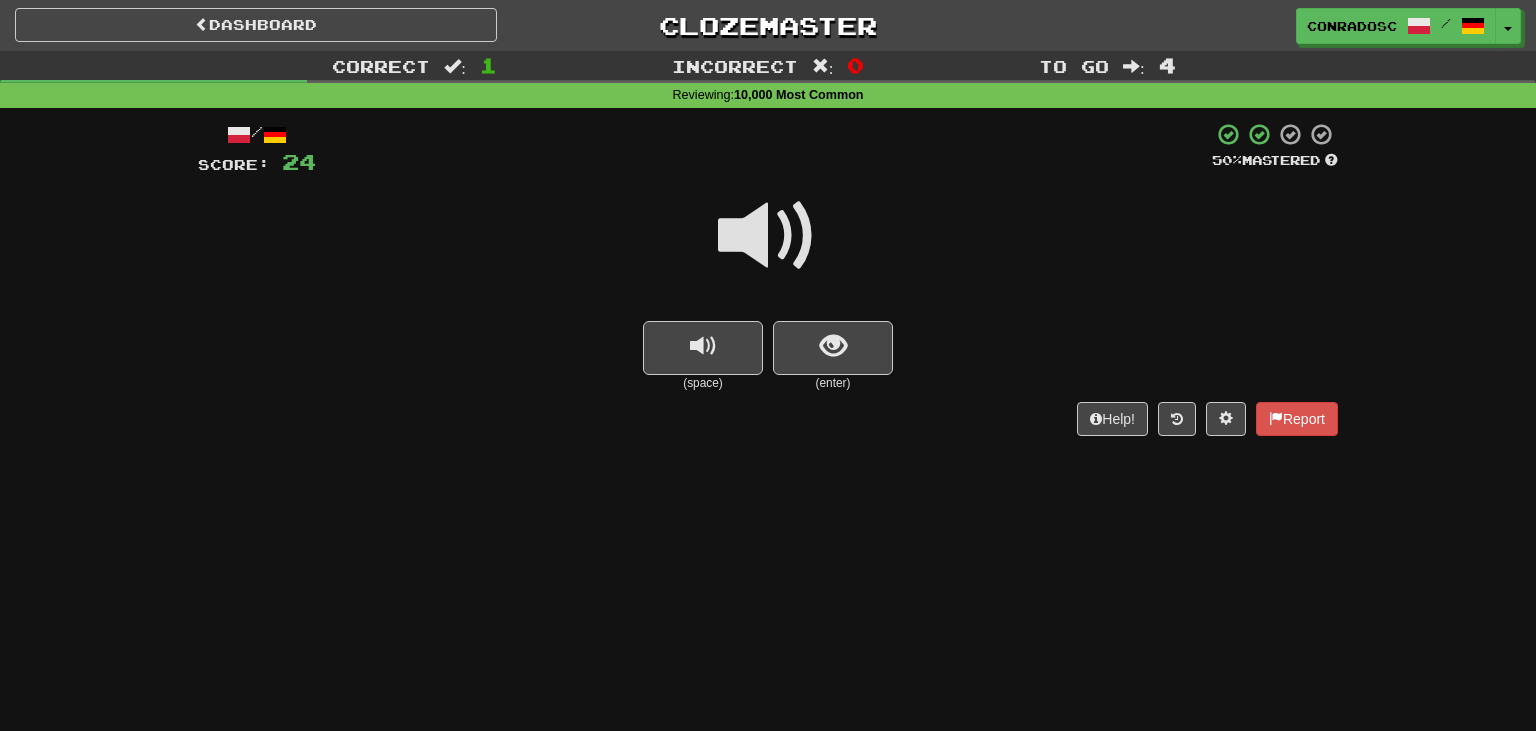 click at bounding box center [768, 236] 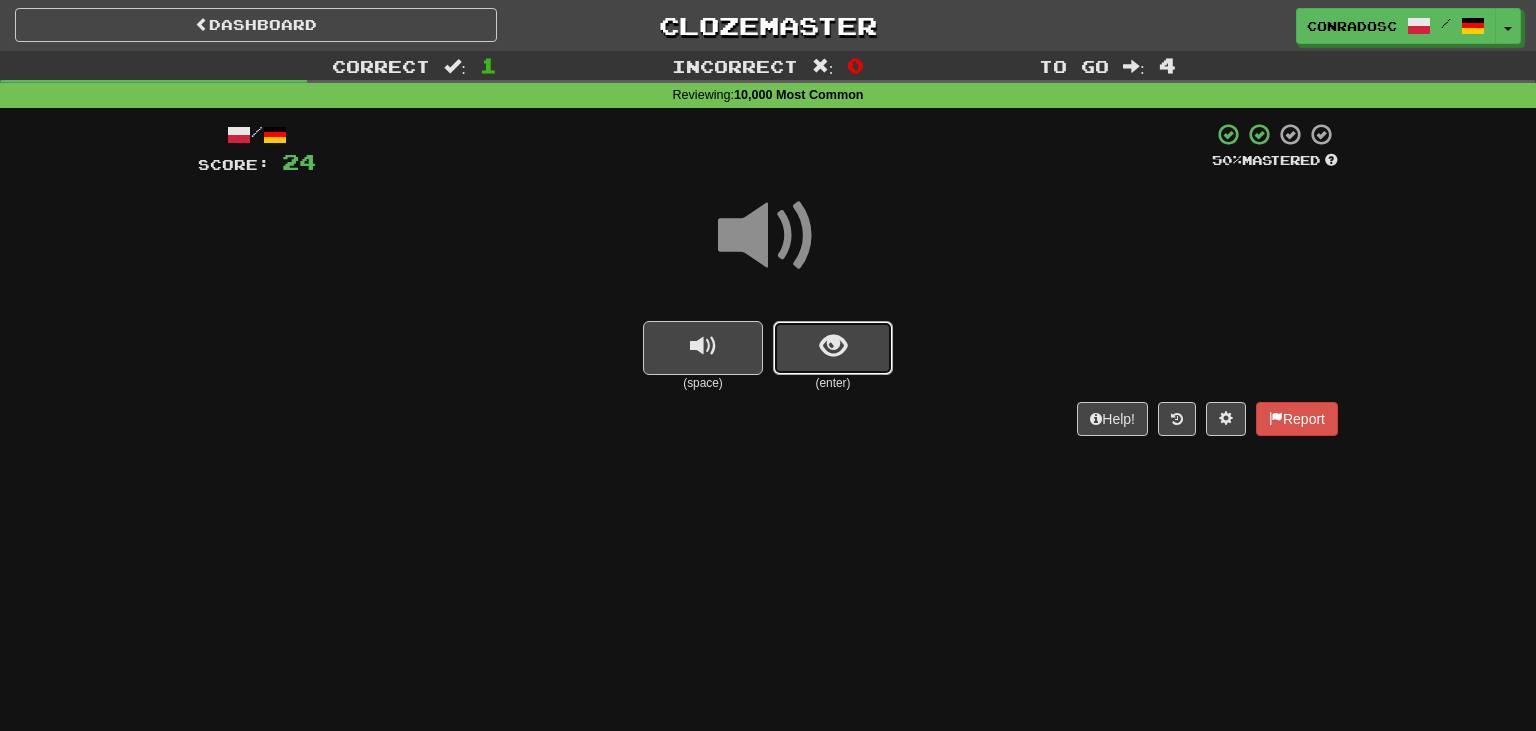 click at bounding box center [833, 348] 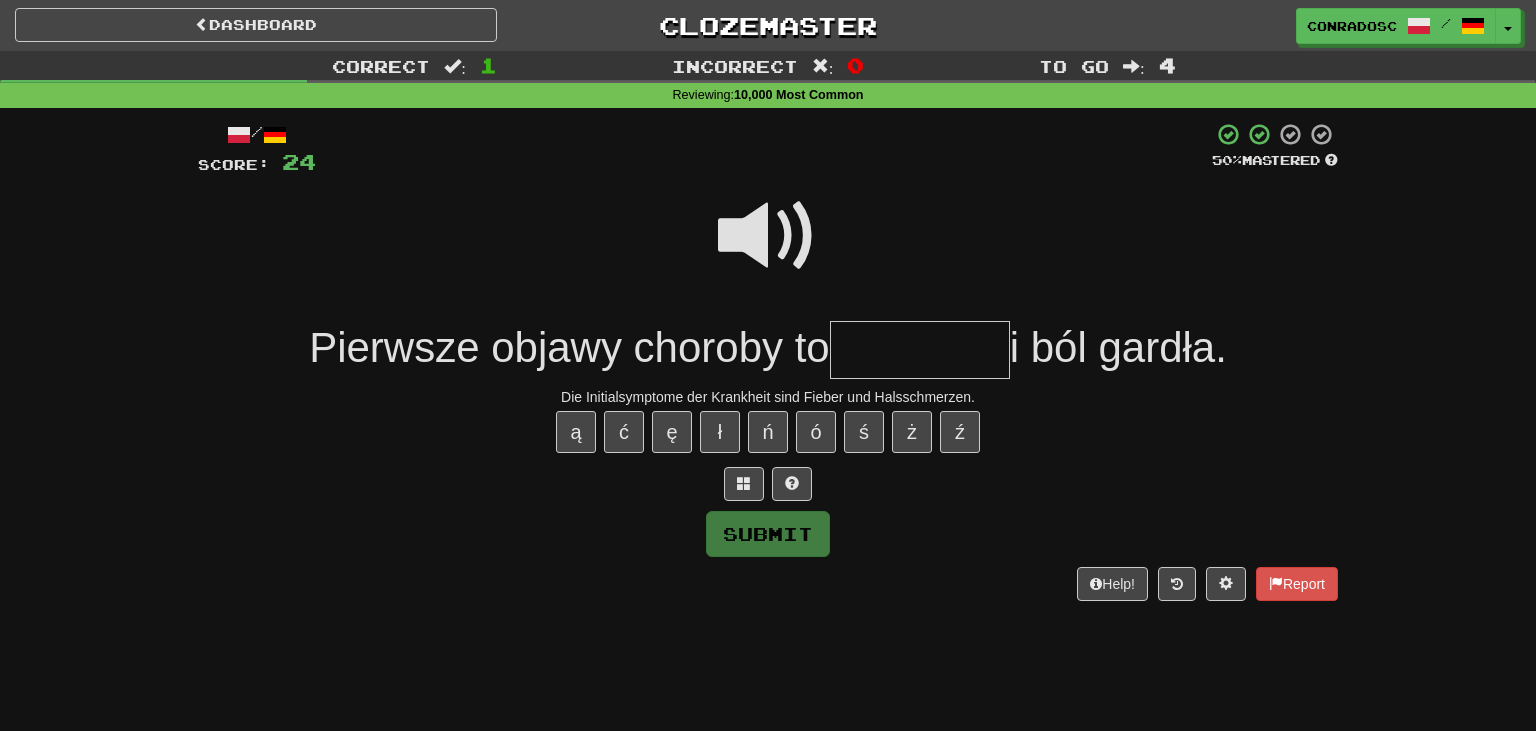 click at bounding box center (768, 236) 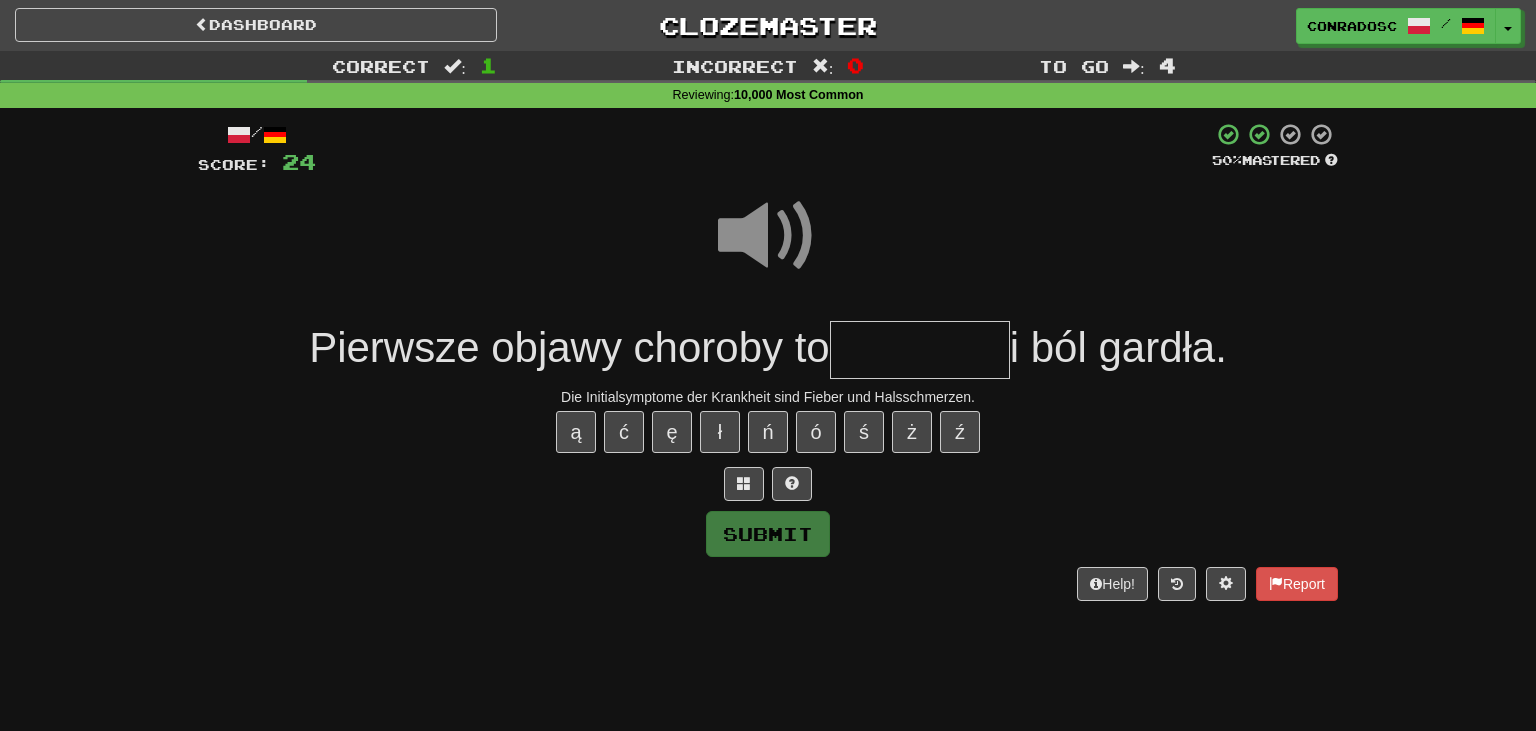 click at bounding box center [920, 350] 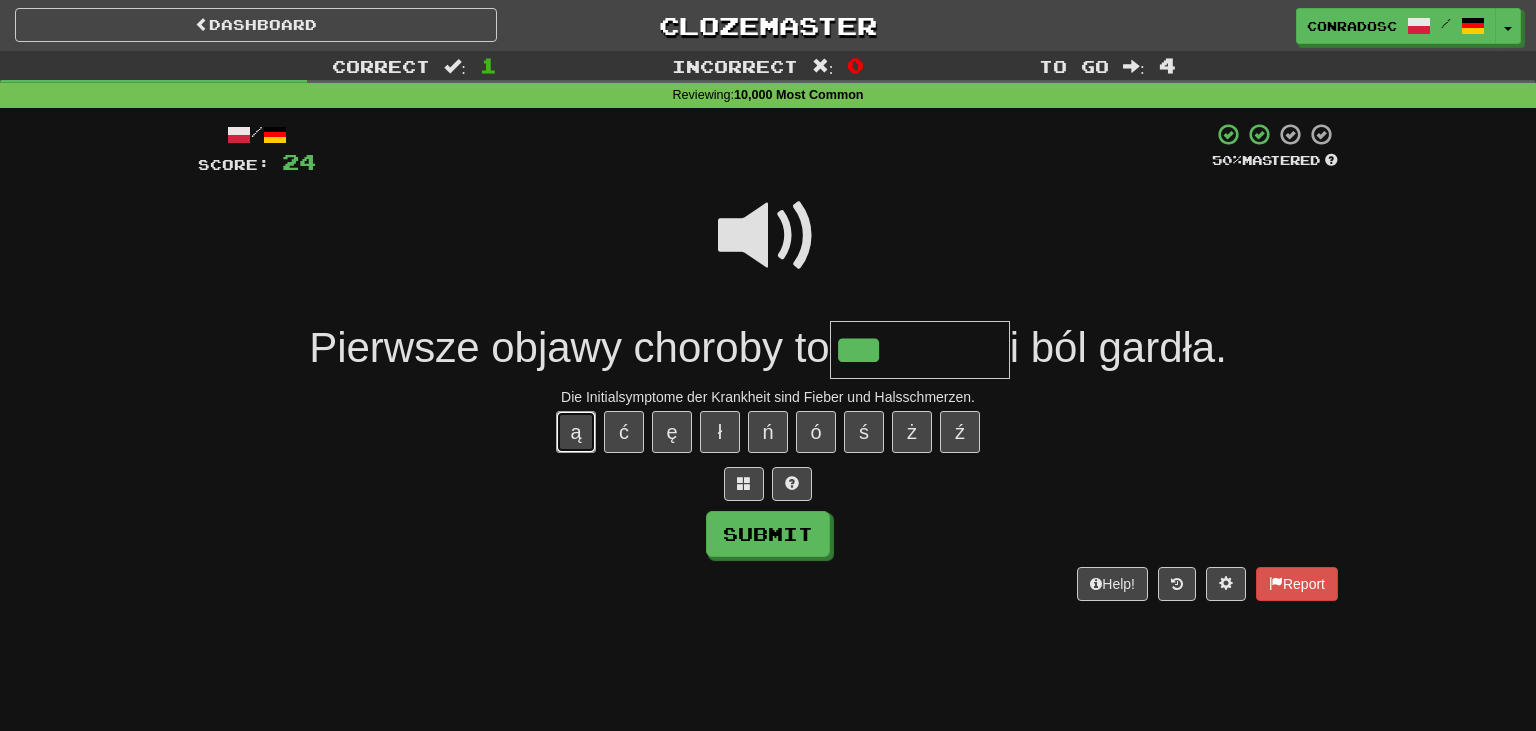 click on "ą" at bounding box center [576, 432] 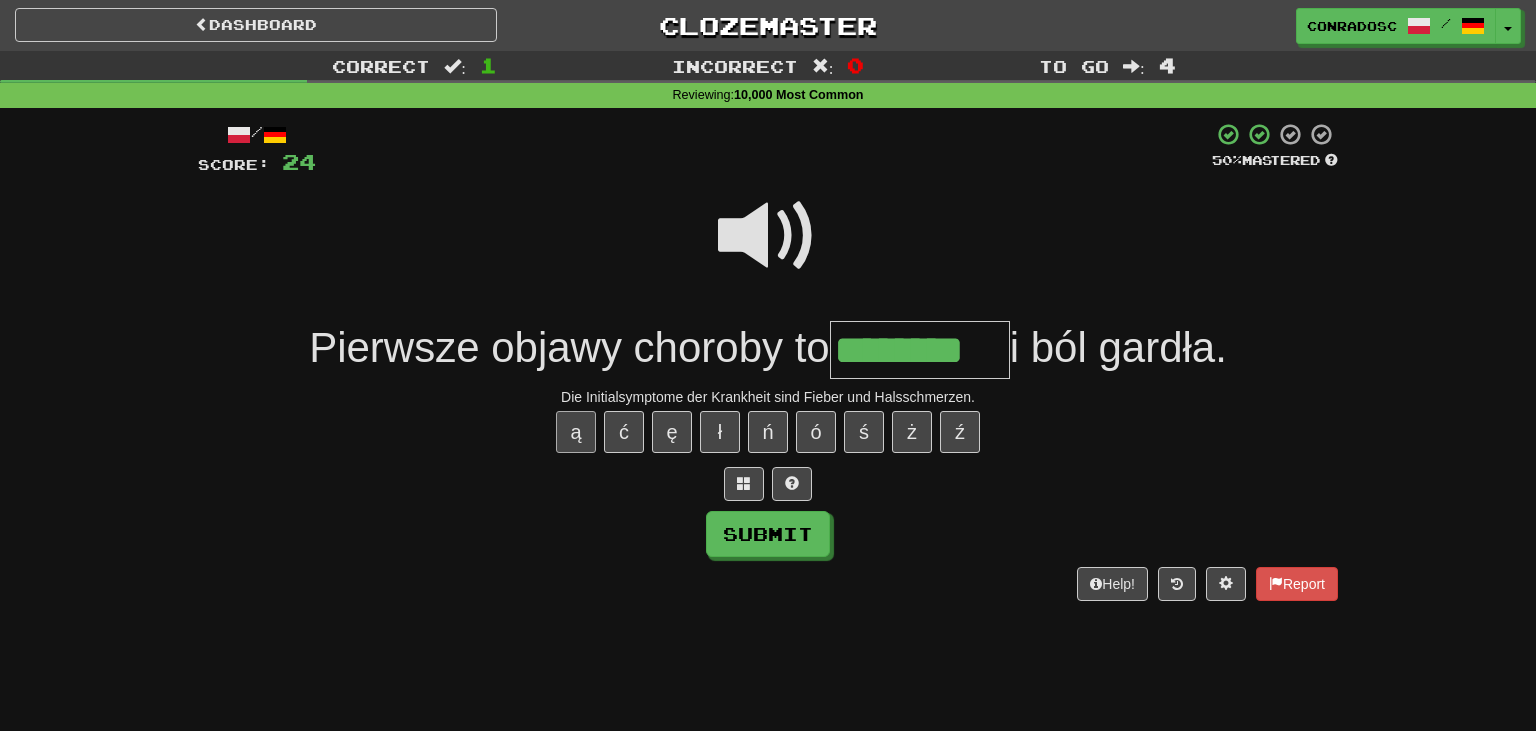 type on "********" 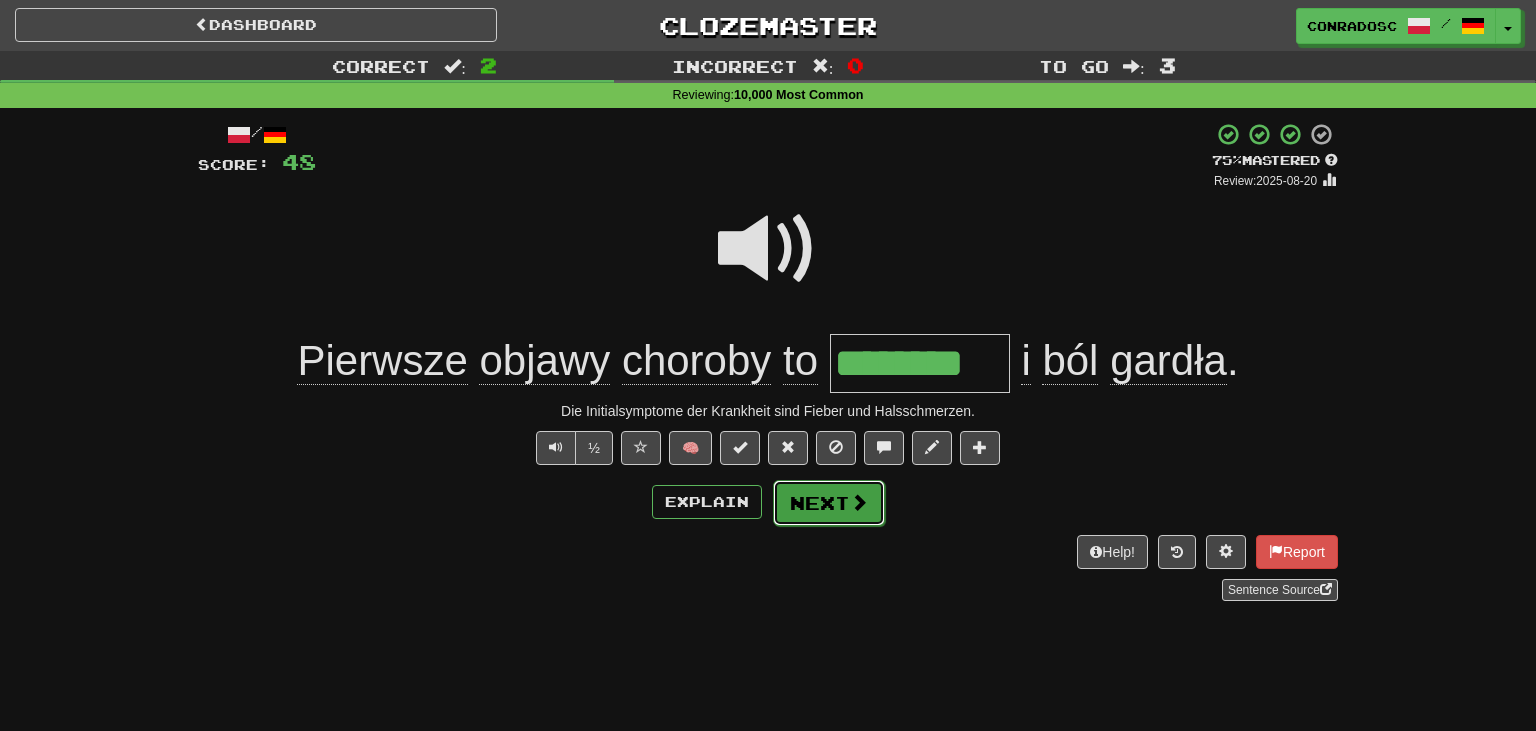 click at bounding box center [859, 502] 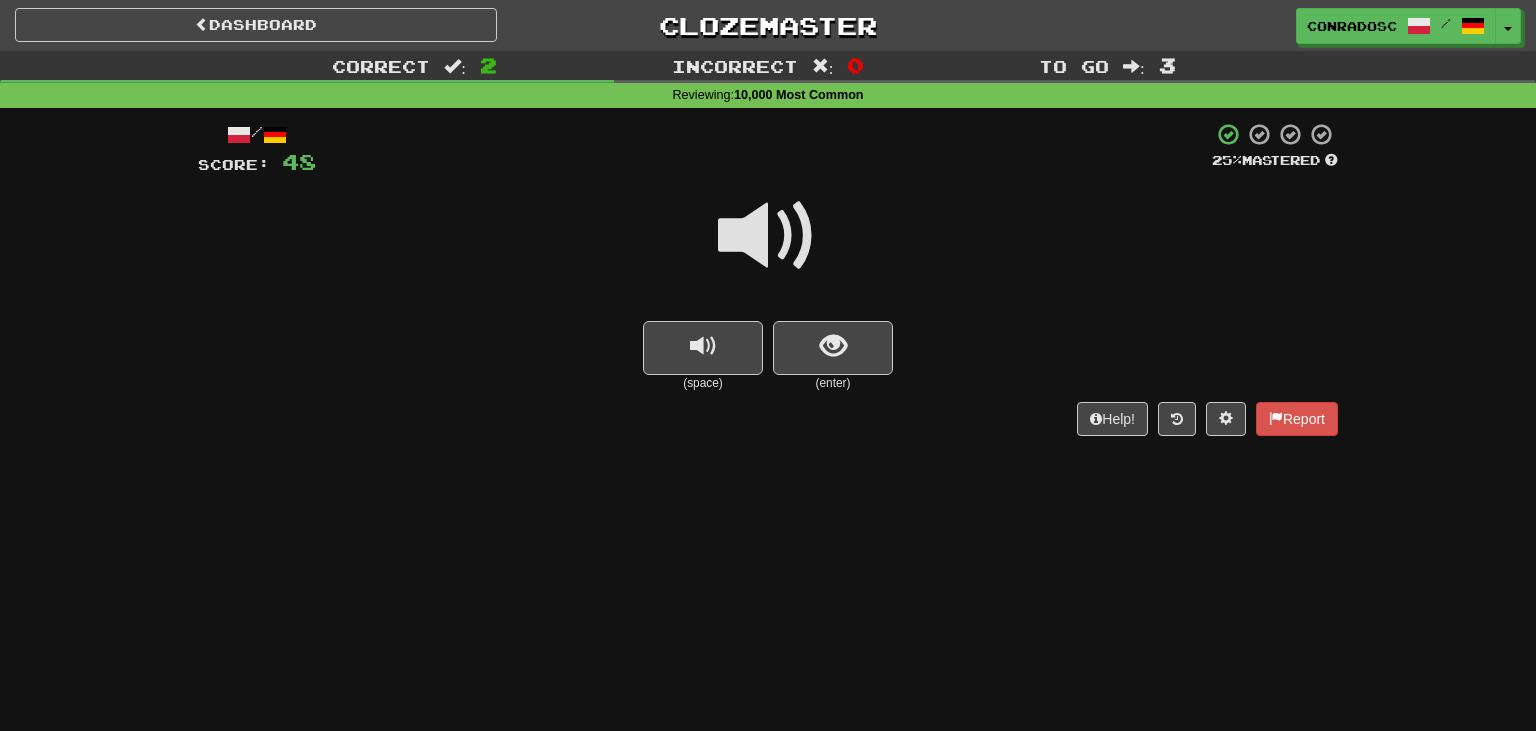 click at bounding box center [768, 236] 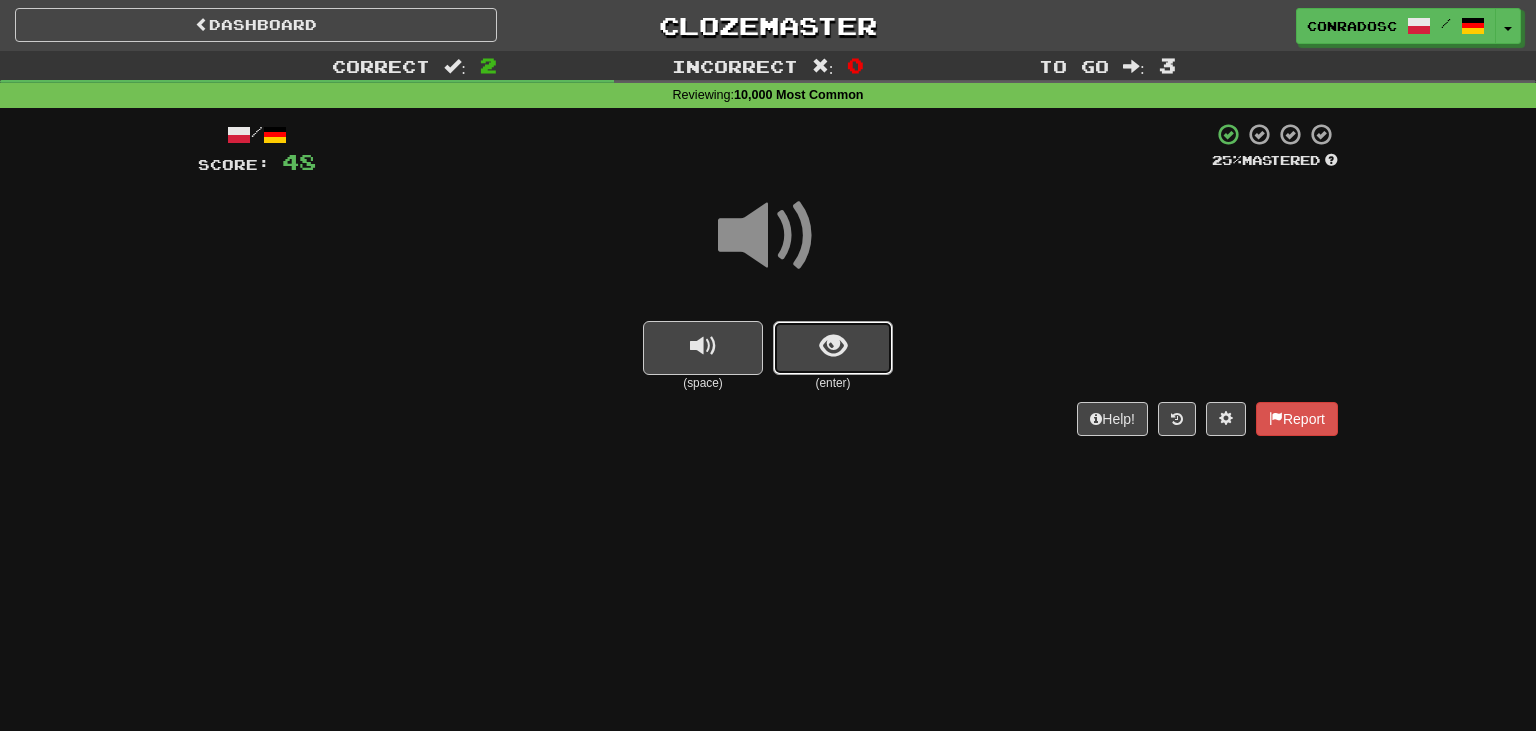 click at bounding box center [833, 348] 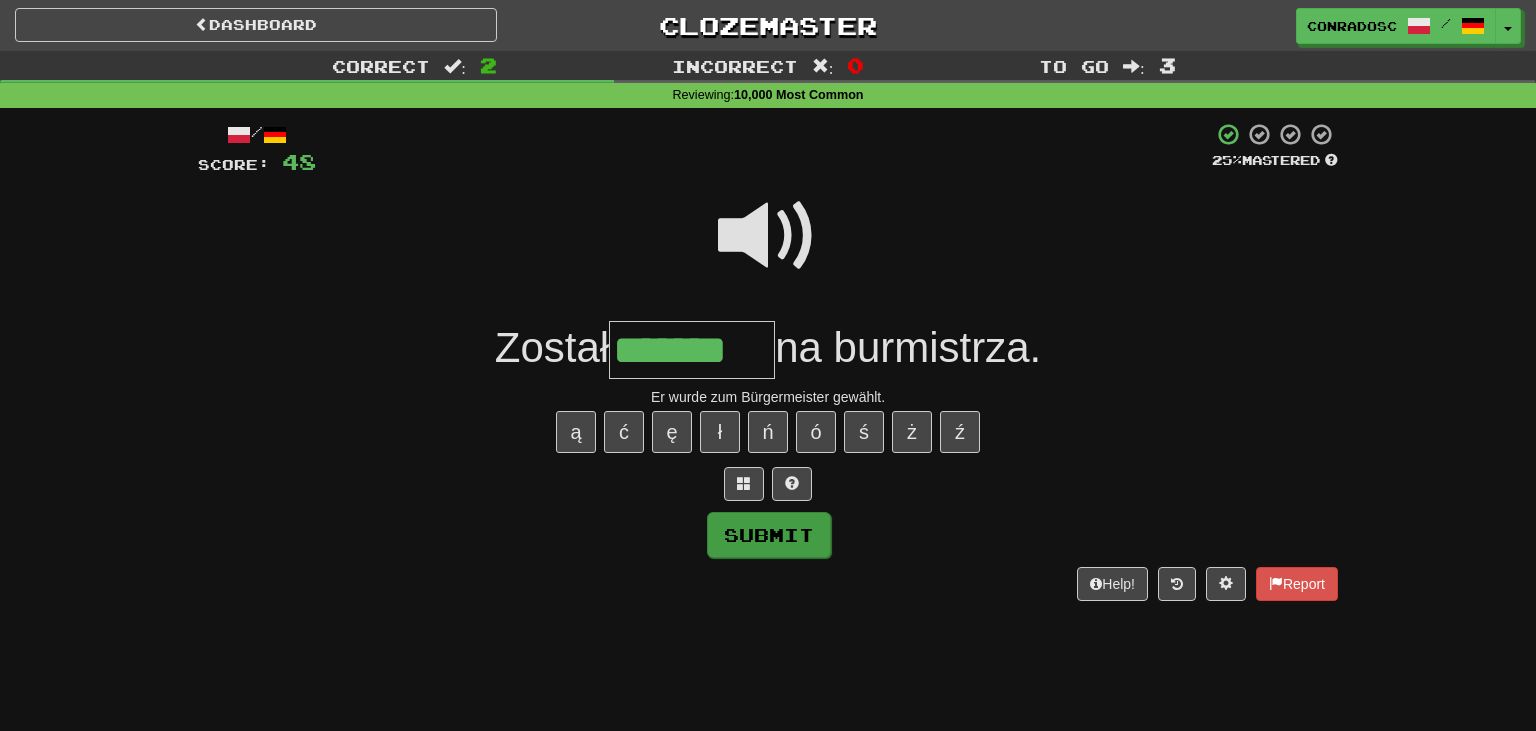 type on "*******" 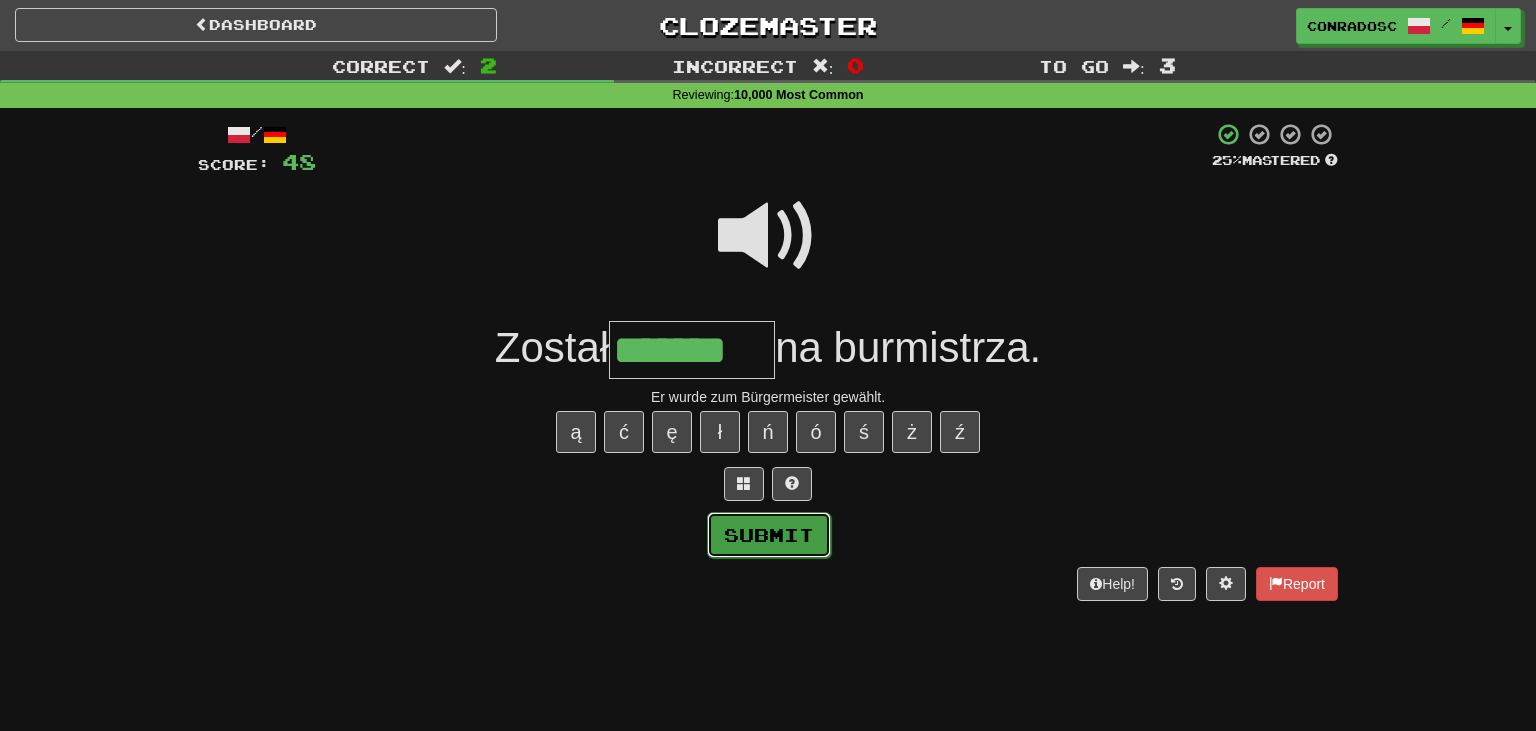 click on "Submit" at bounding box center [769, 535] 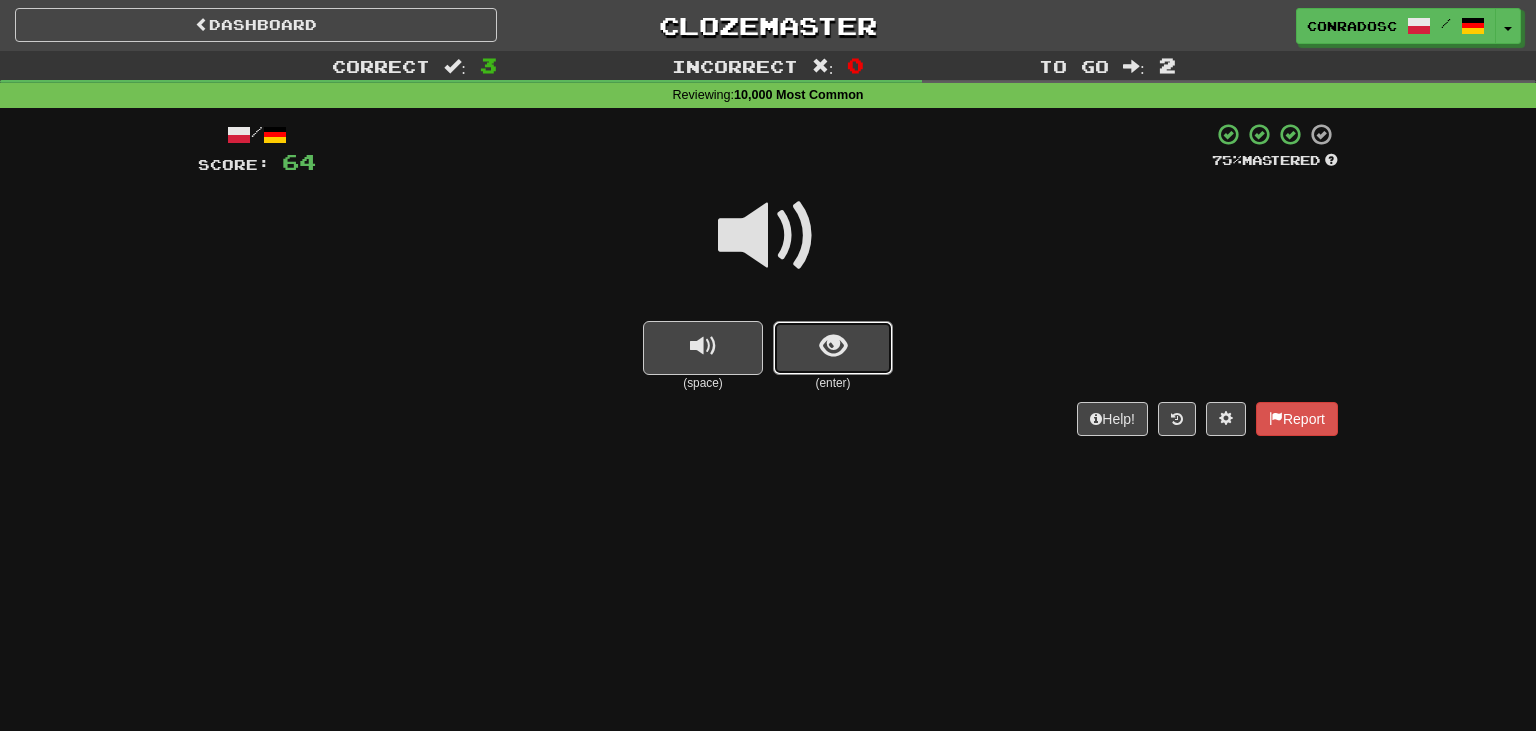 click at bounding box center [833, 348] 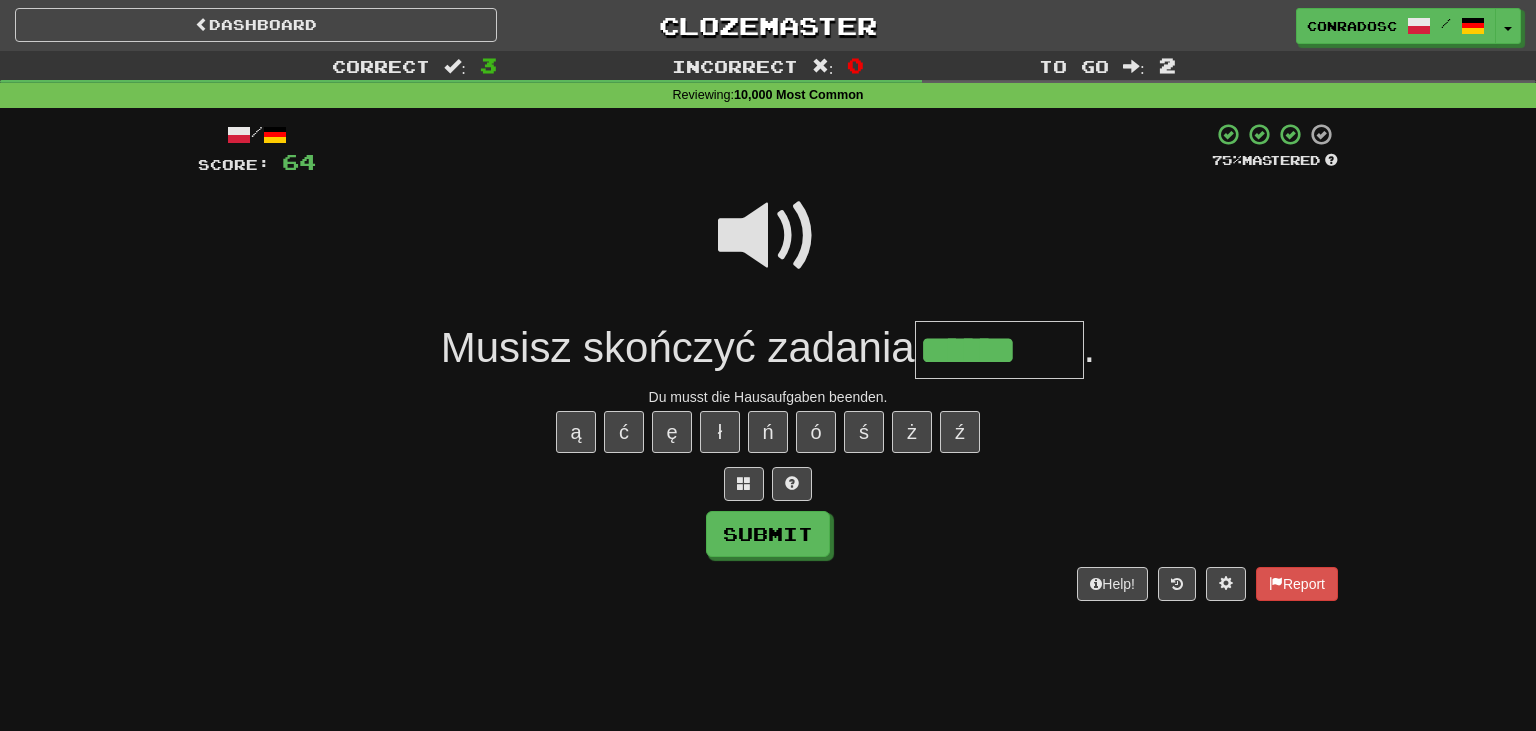 type on "******" 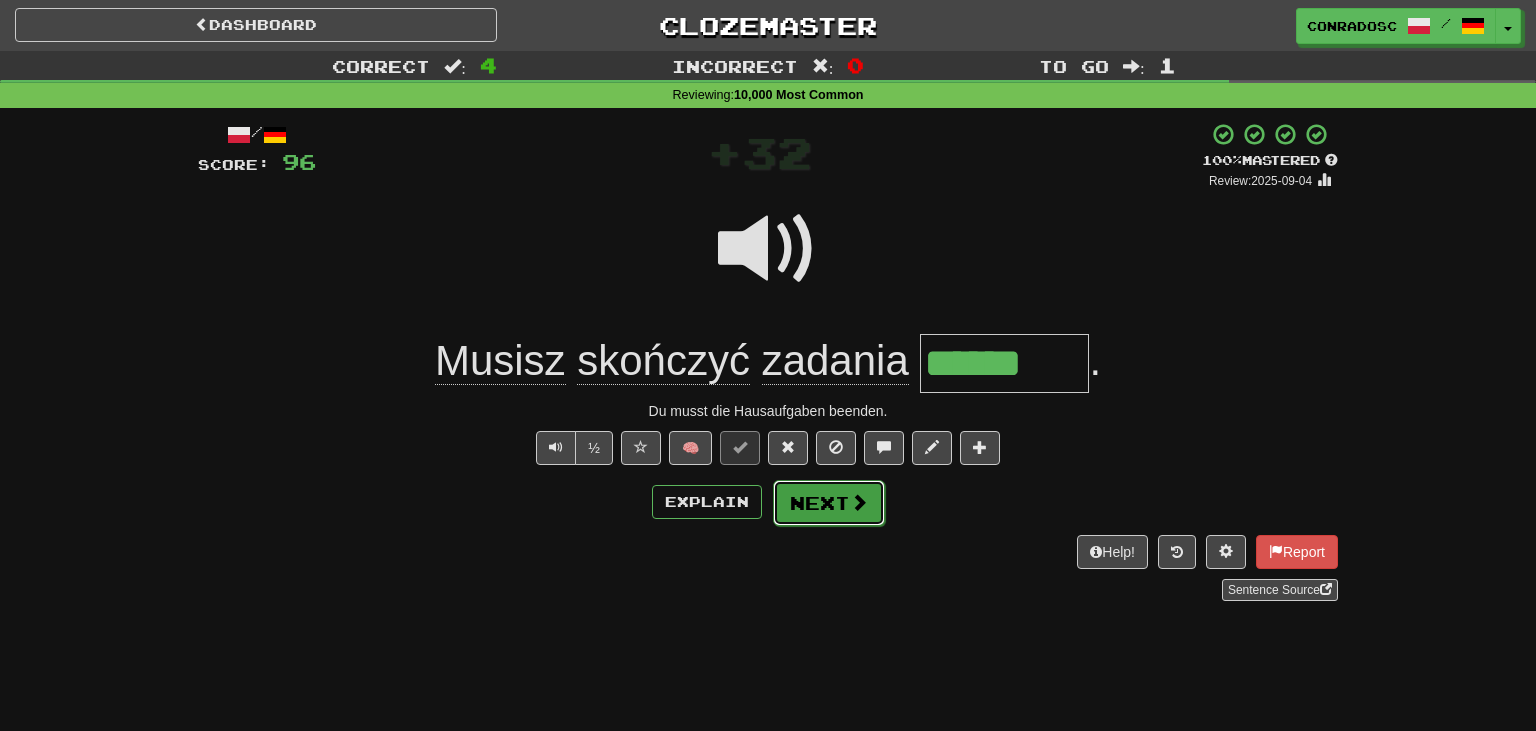 click on "Next" at bounding box center [829, 503] 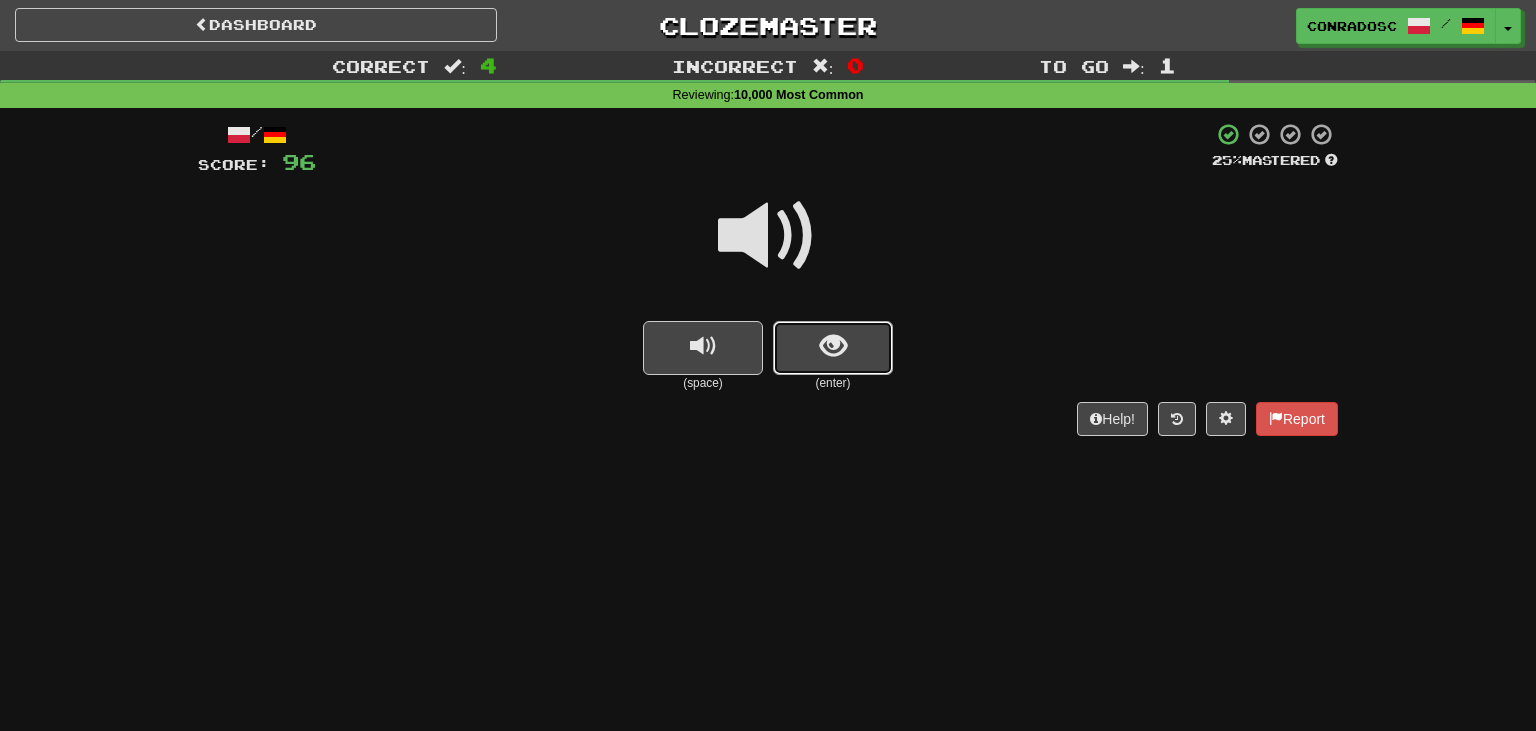 click at bounding box center (833, 348) 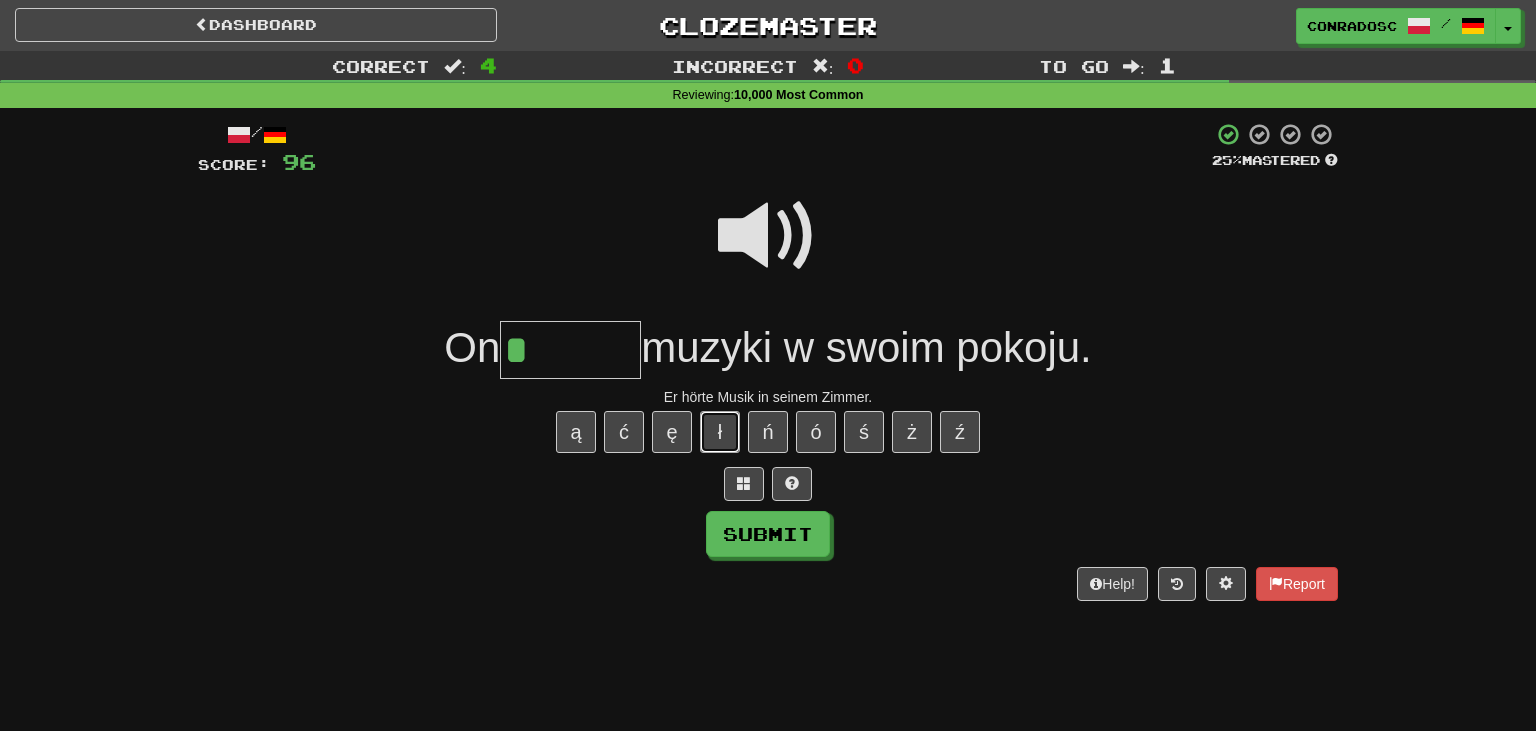 click on "ł" at bounding box center (720, 432) 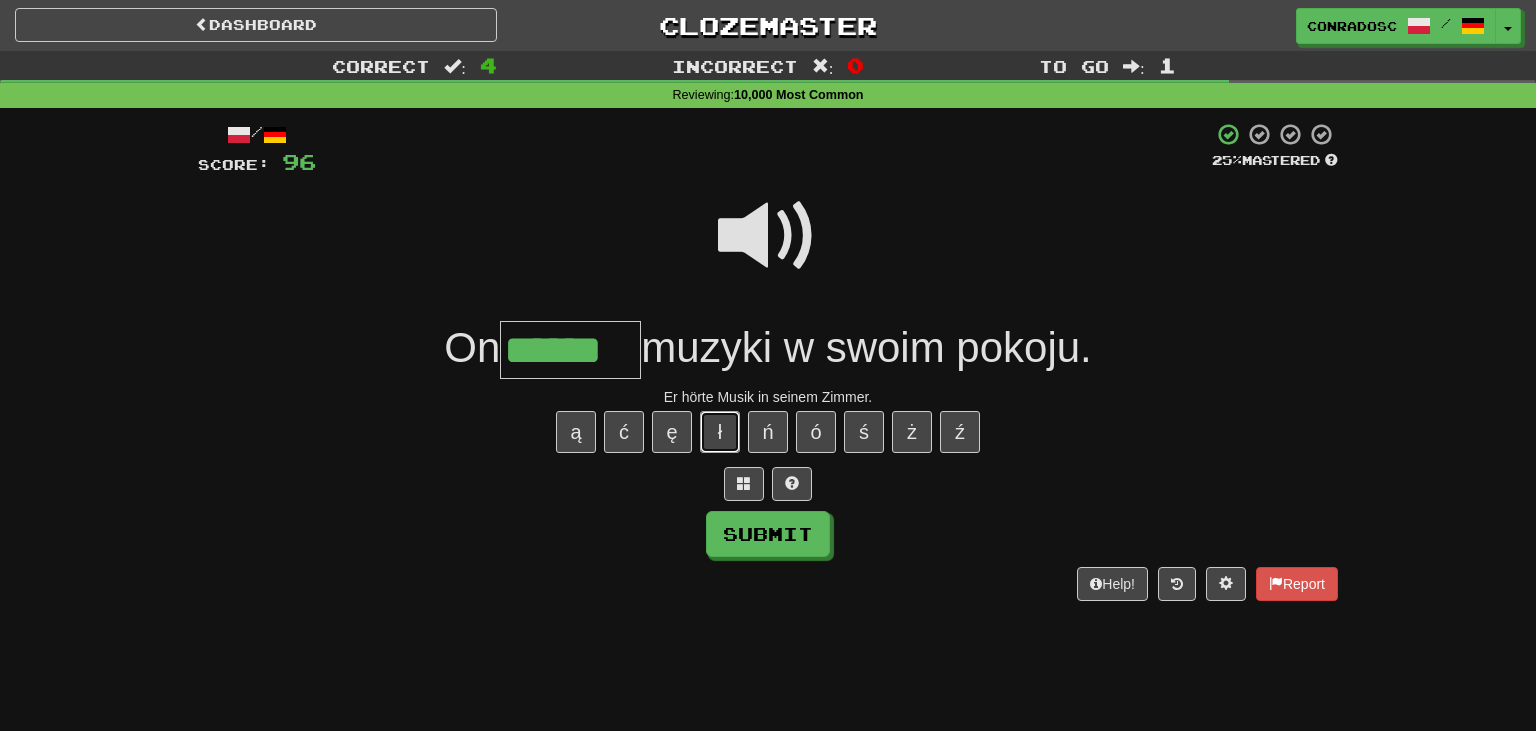 click on "ł" at bounding box center [720, 432] 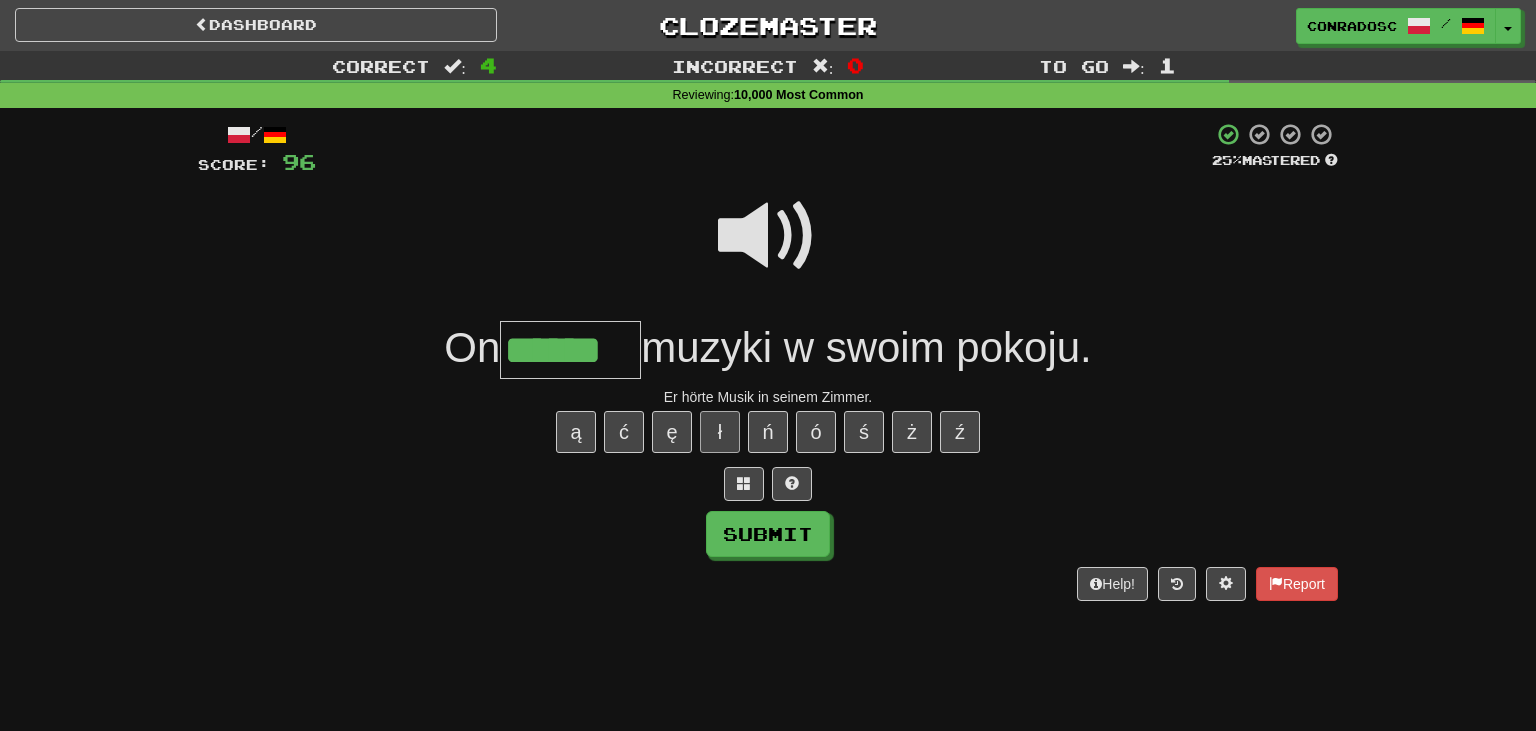 type on "*******" 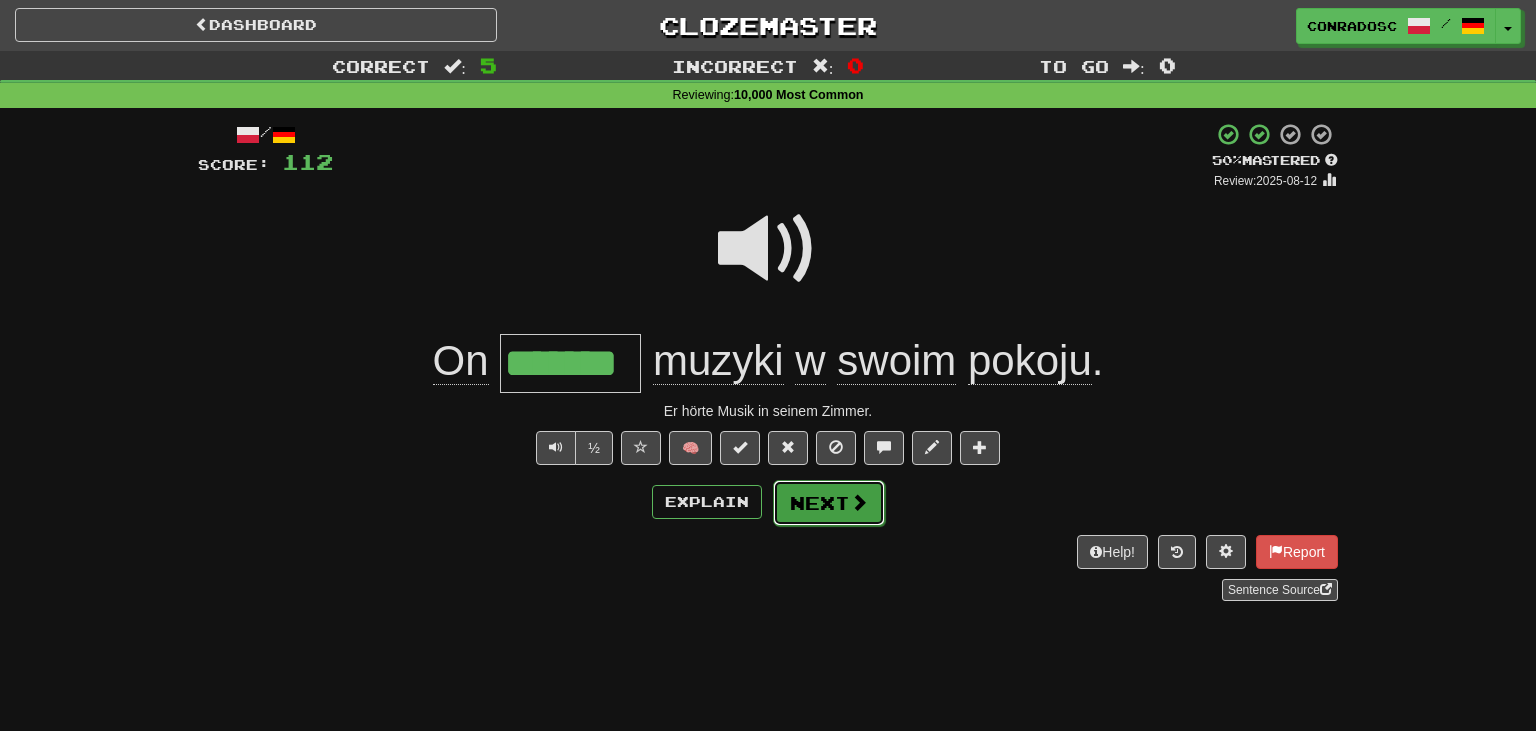 click on "Next" at bounding box center (829, 503) 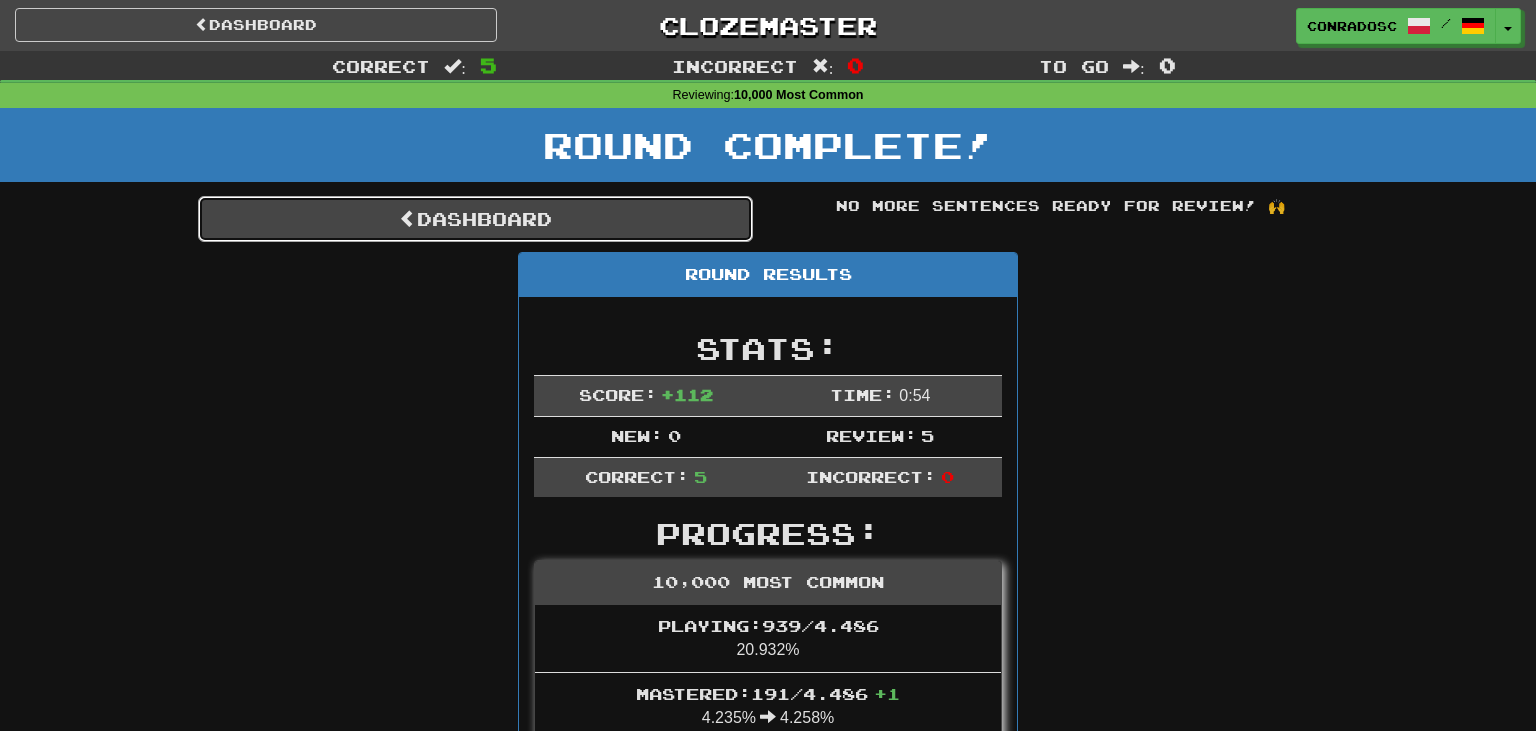 click on "Dashboard" at bounding box center [475, 219] 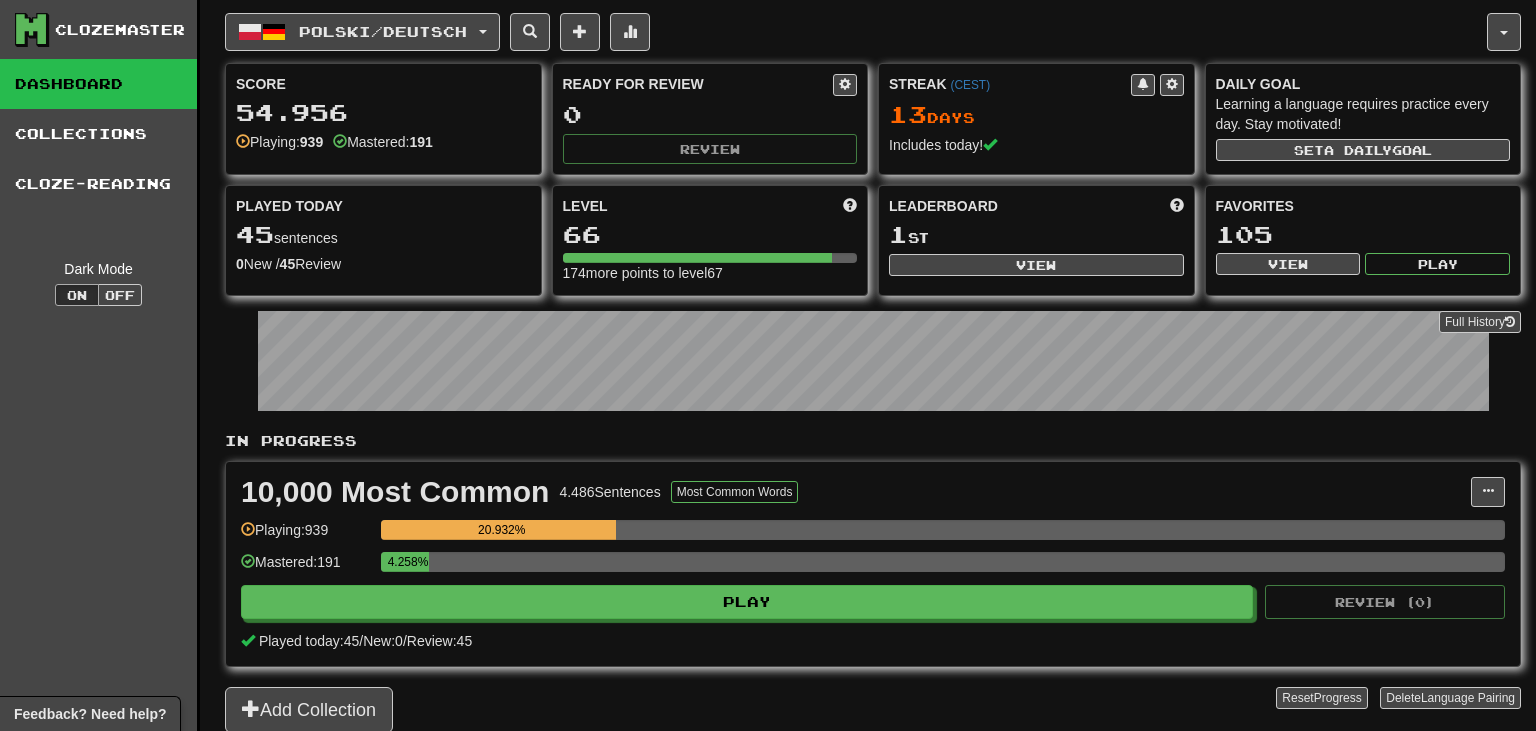 scroll, scrollTop: 0, scrollLeft: 0, axis: both 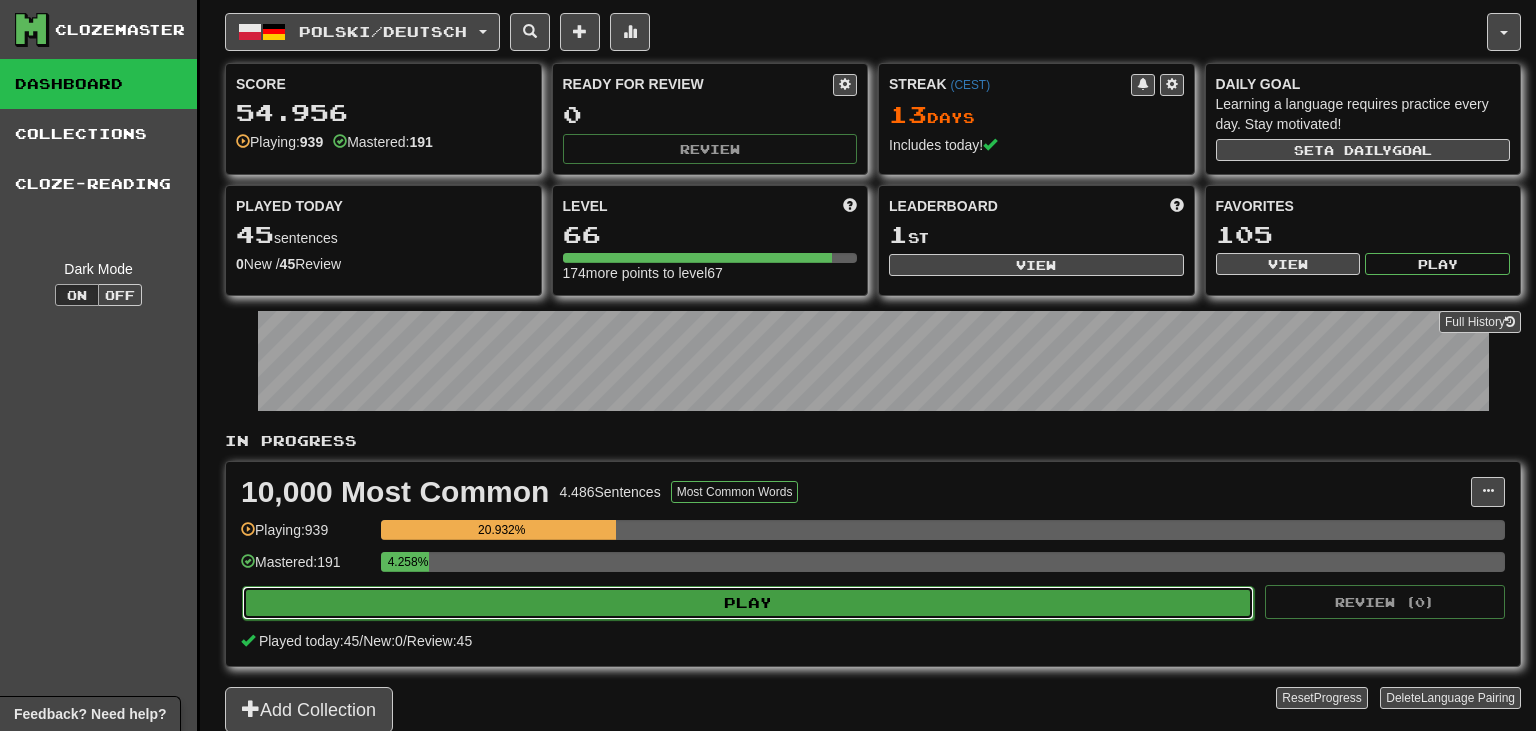 click on "Play" at bounding box center (748, 603) 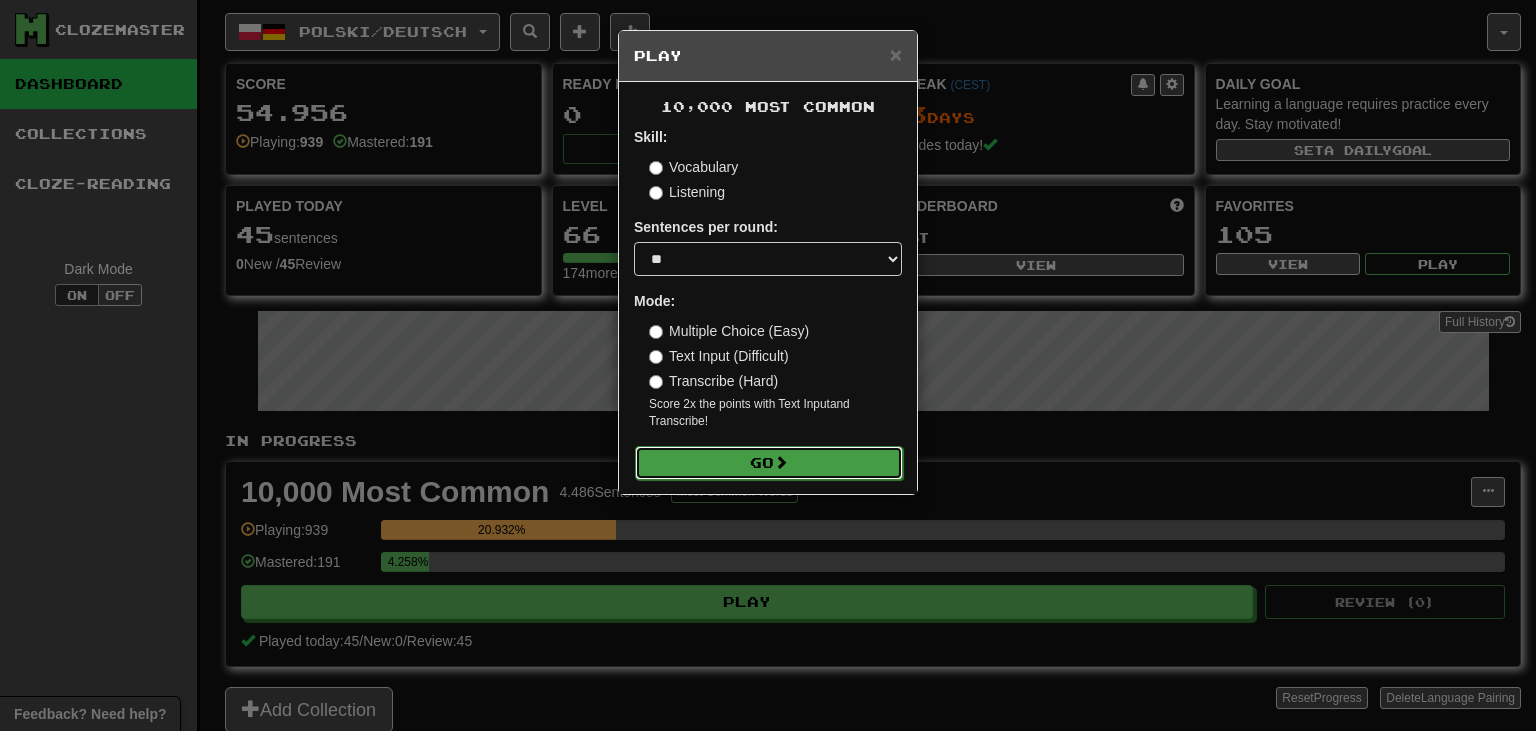 click on "Go" at bounding box center (769, 463) 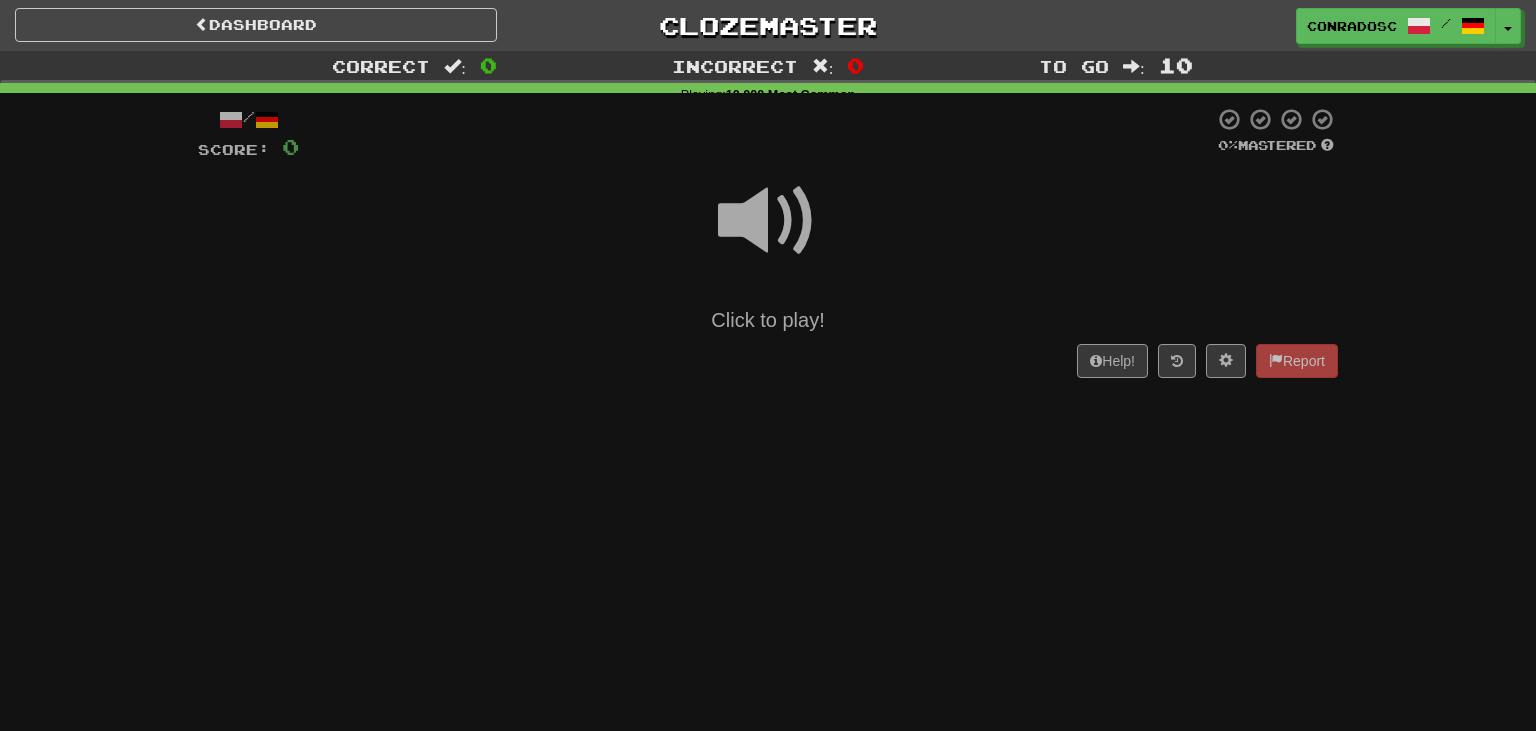 scroll, scrollTop: 0, scrollLeft: 0, axis: both 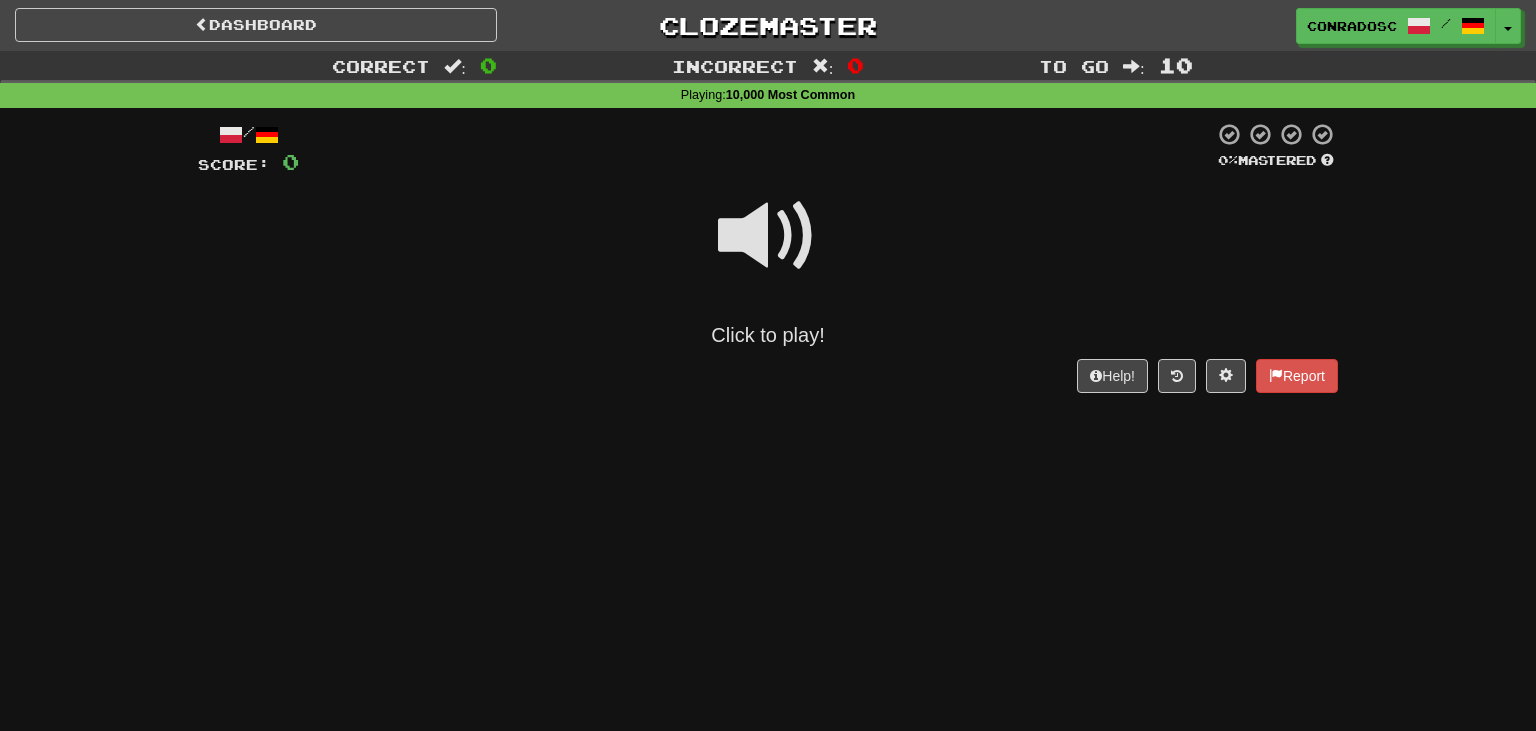 click at bounding box center [768, 236] 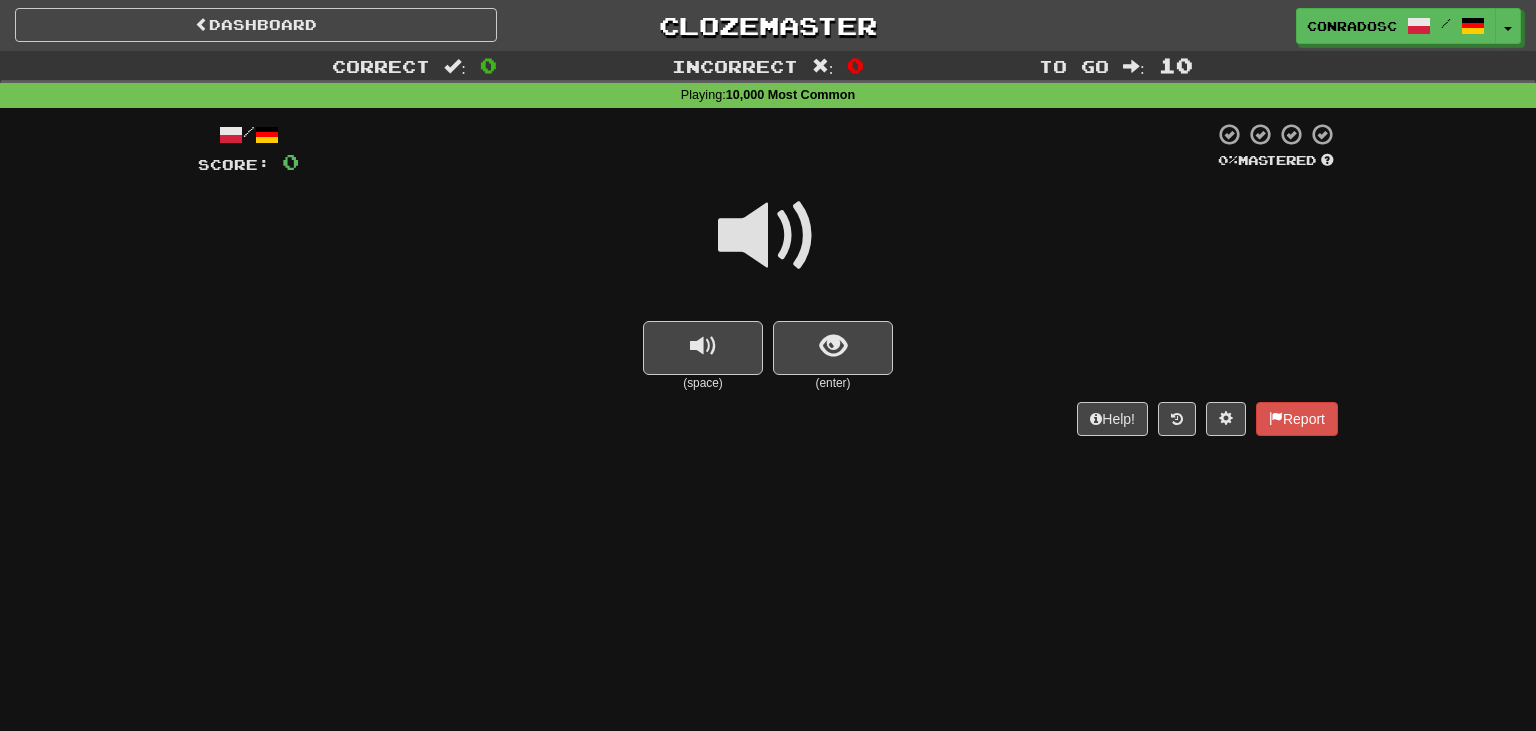 click at bounding box center (768, 236) 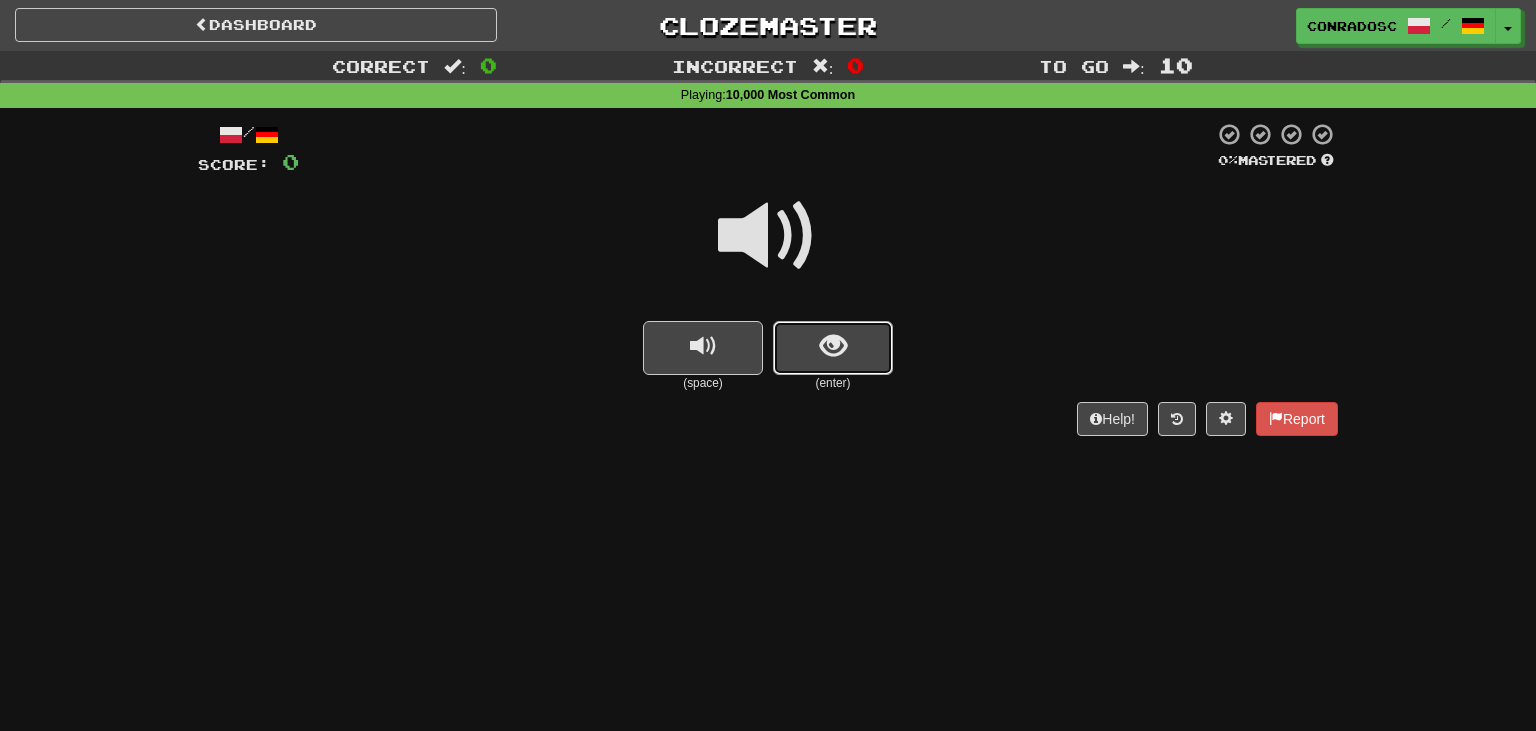 click at bounding box center (833, 348) 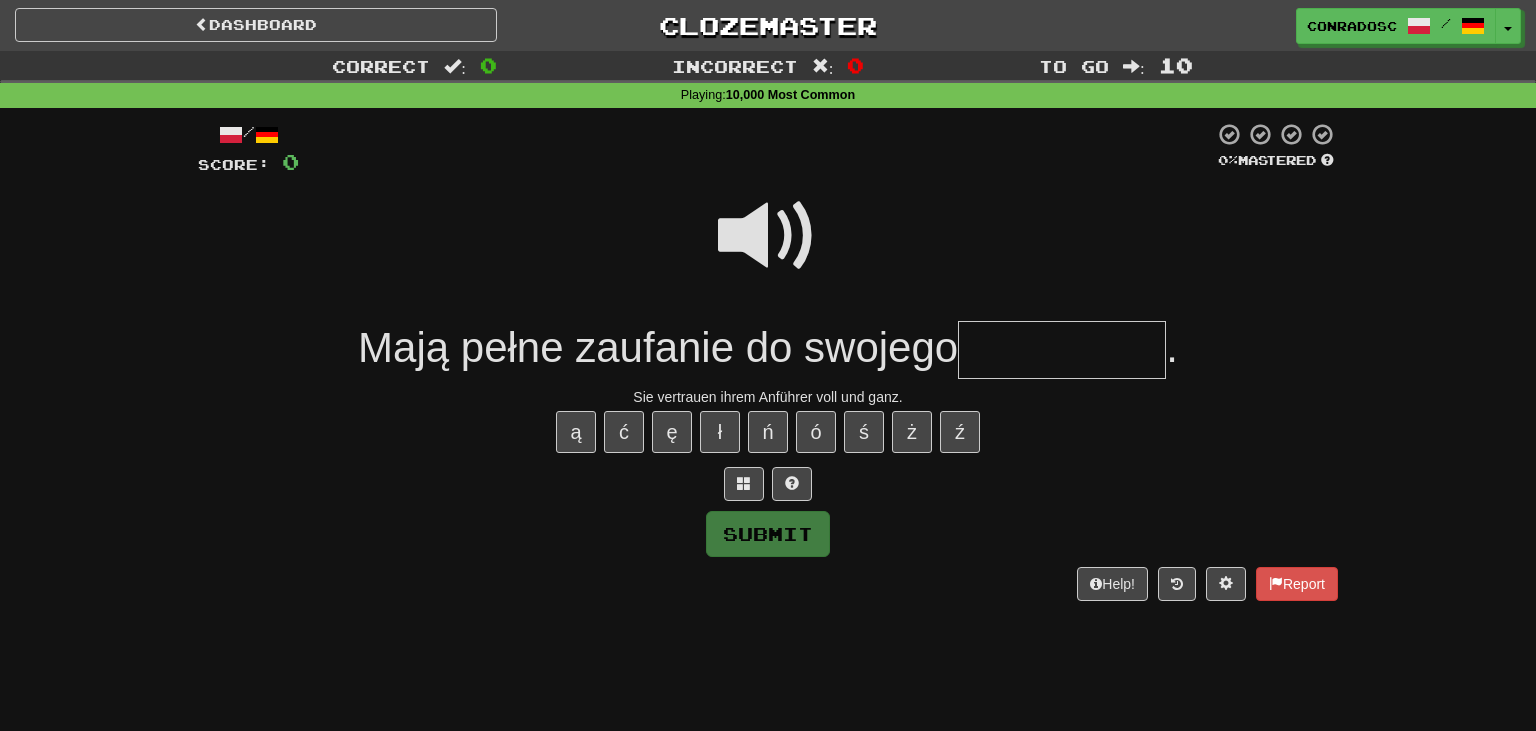 click at bounding box center [768, 236] 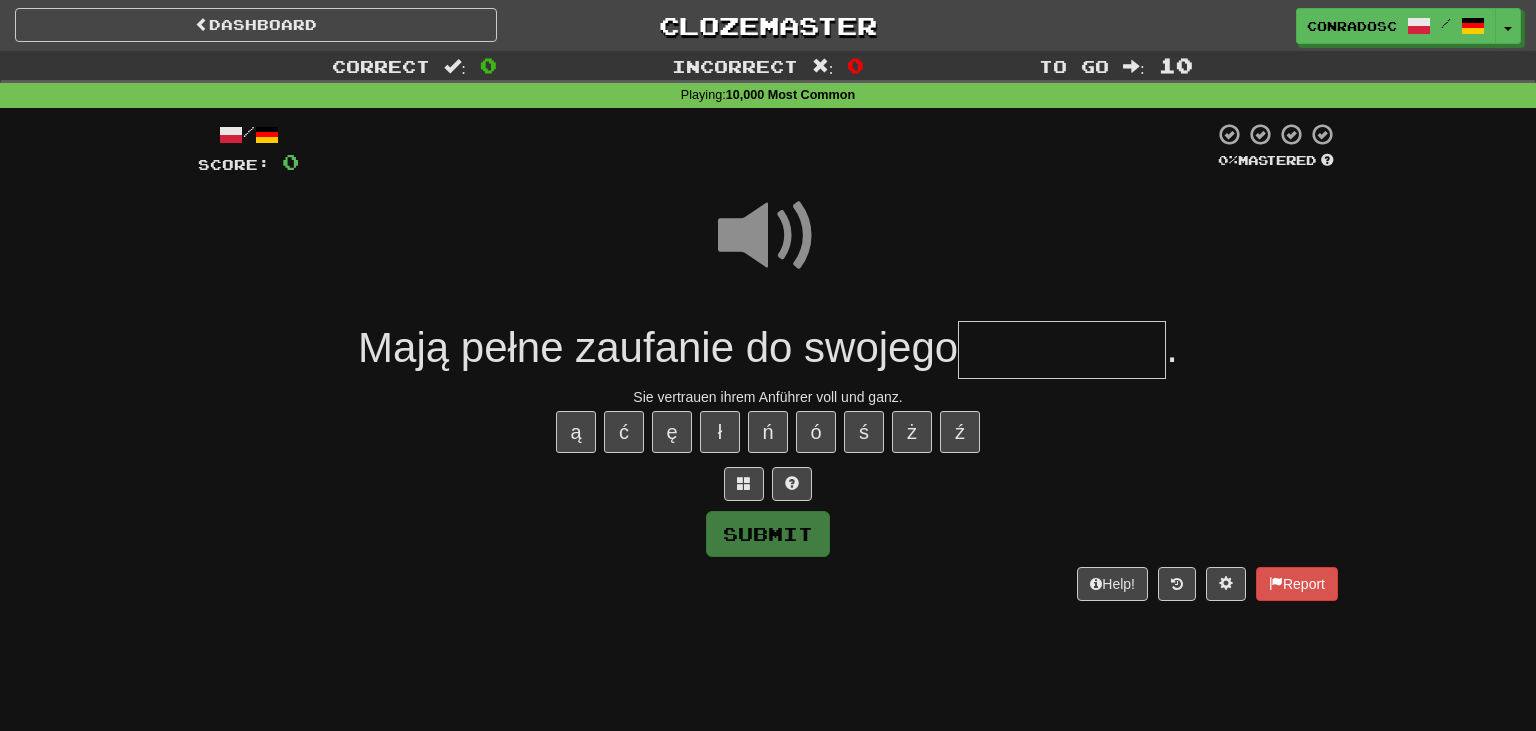 click at bounding box center [1062, 350] 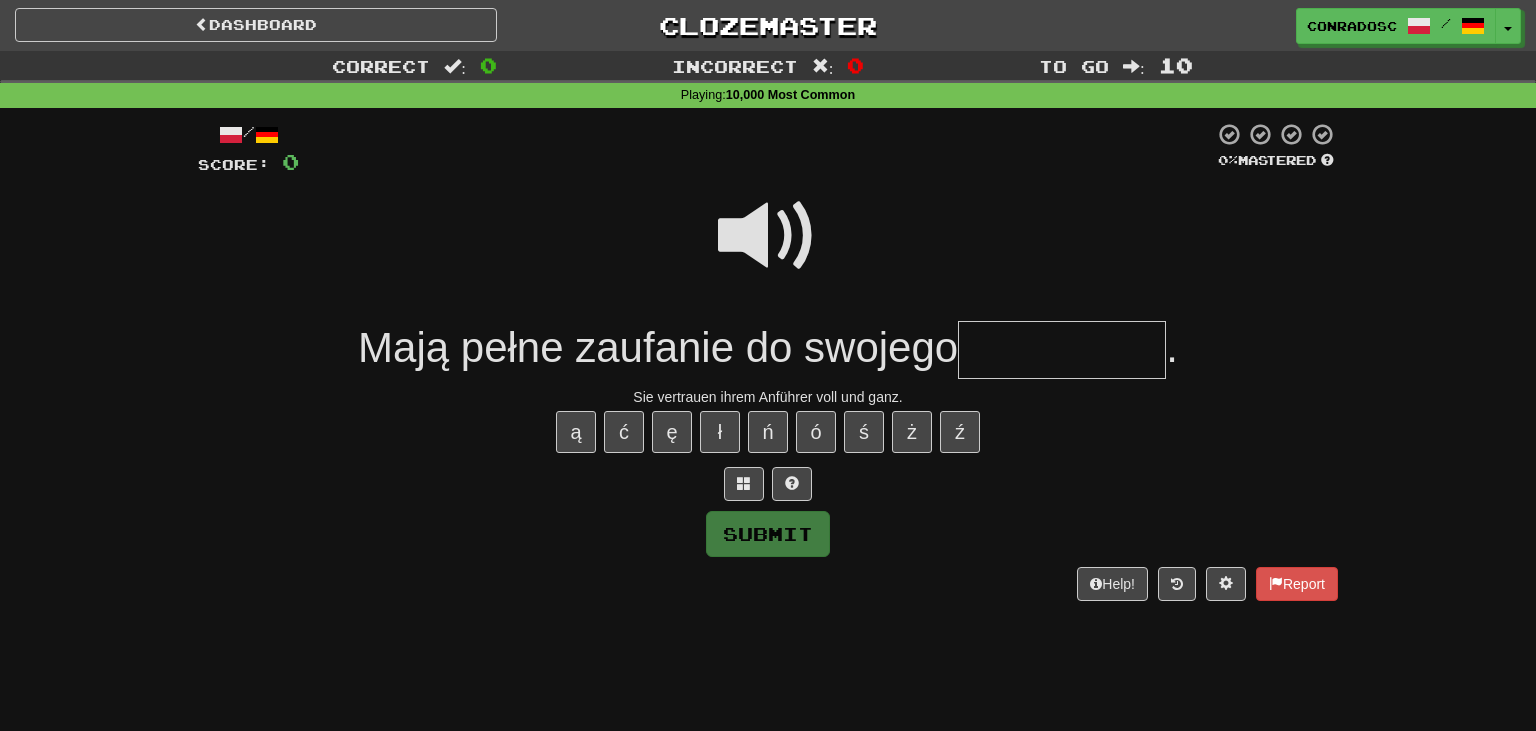 click at bounding box center [1062, 350] 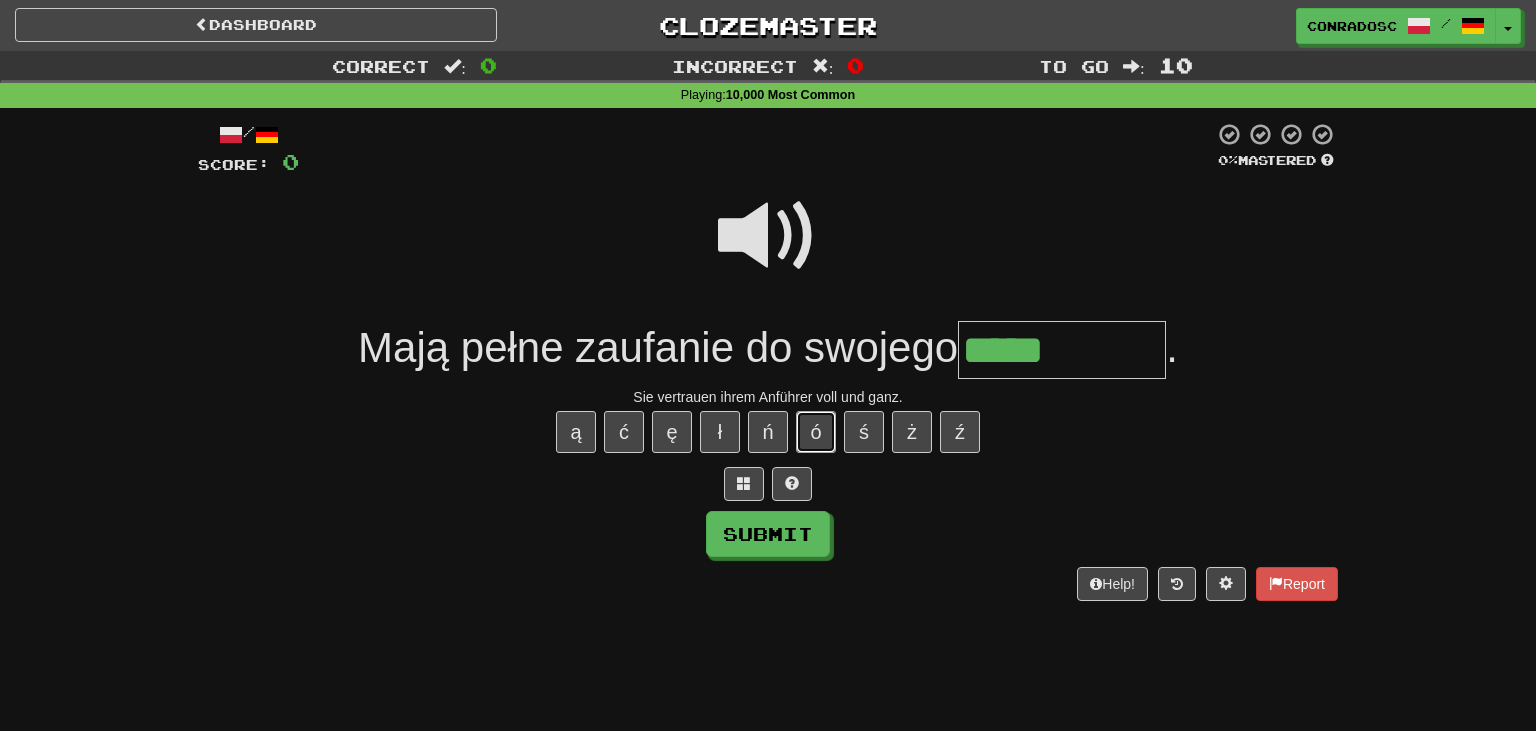 click on "ó" at bounding box center (816, 432) 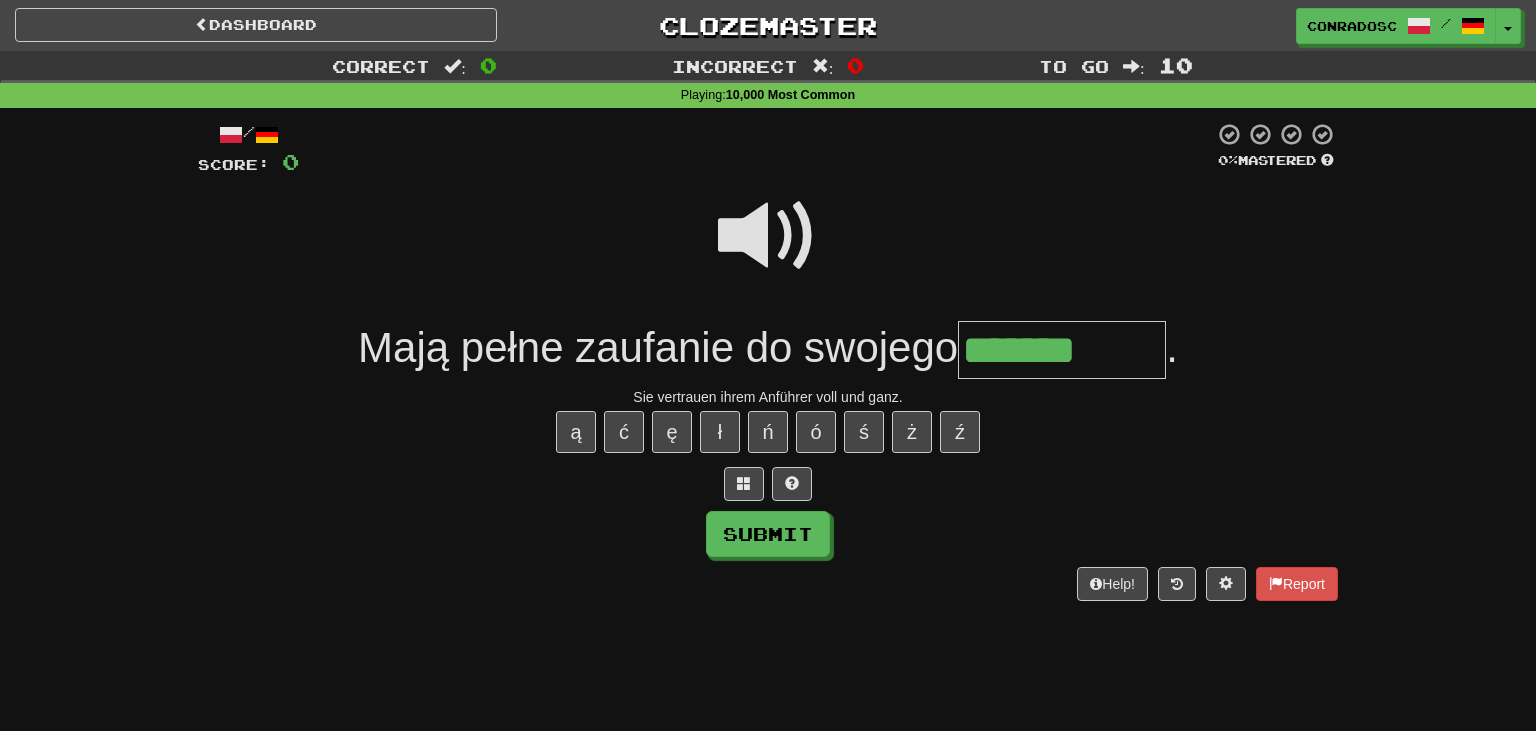 click at bounding box center [768, 236] 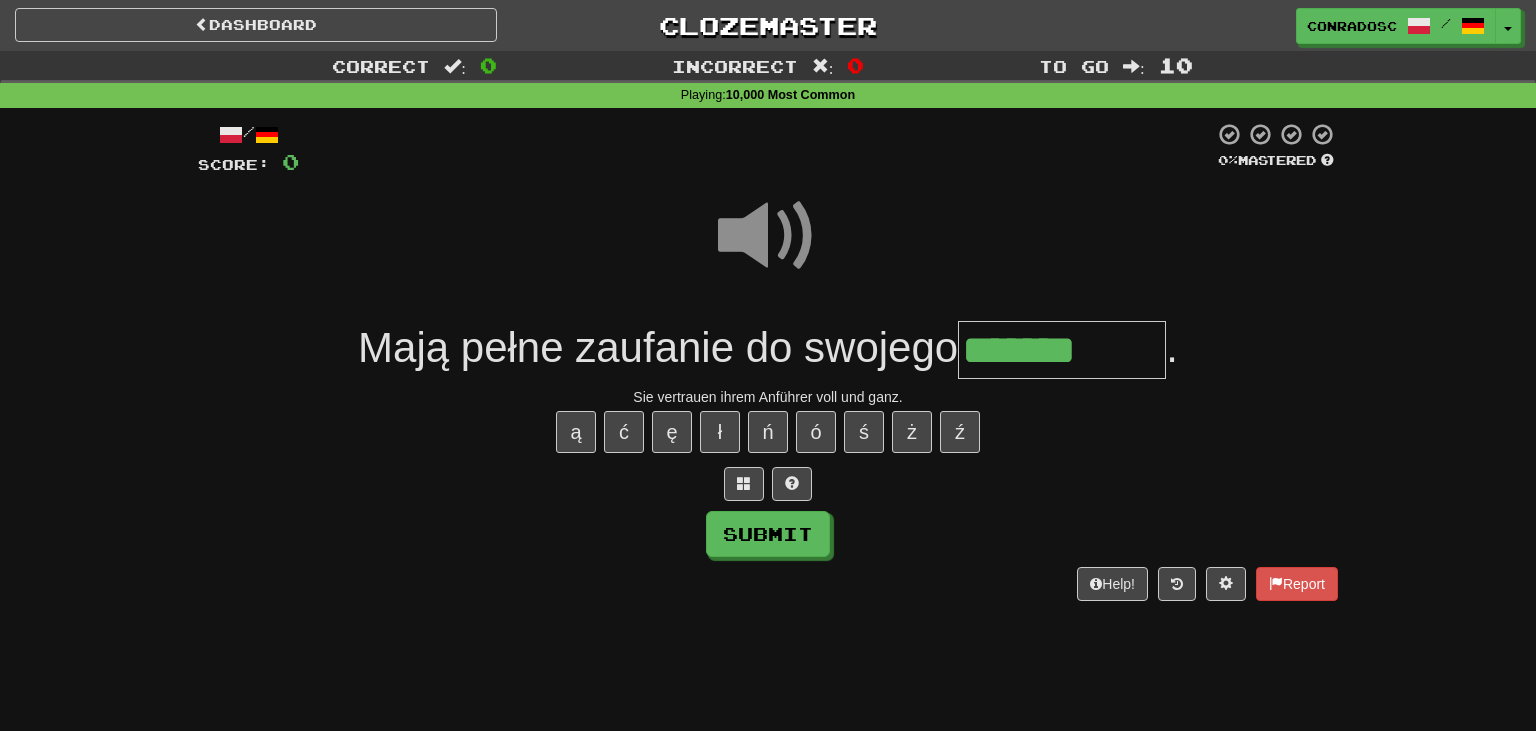 click on "*******" at bounding box center [1062, 350] 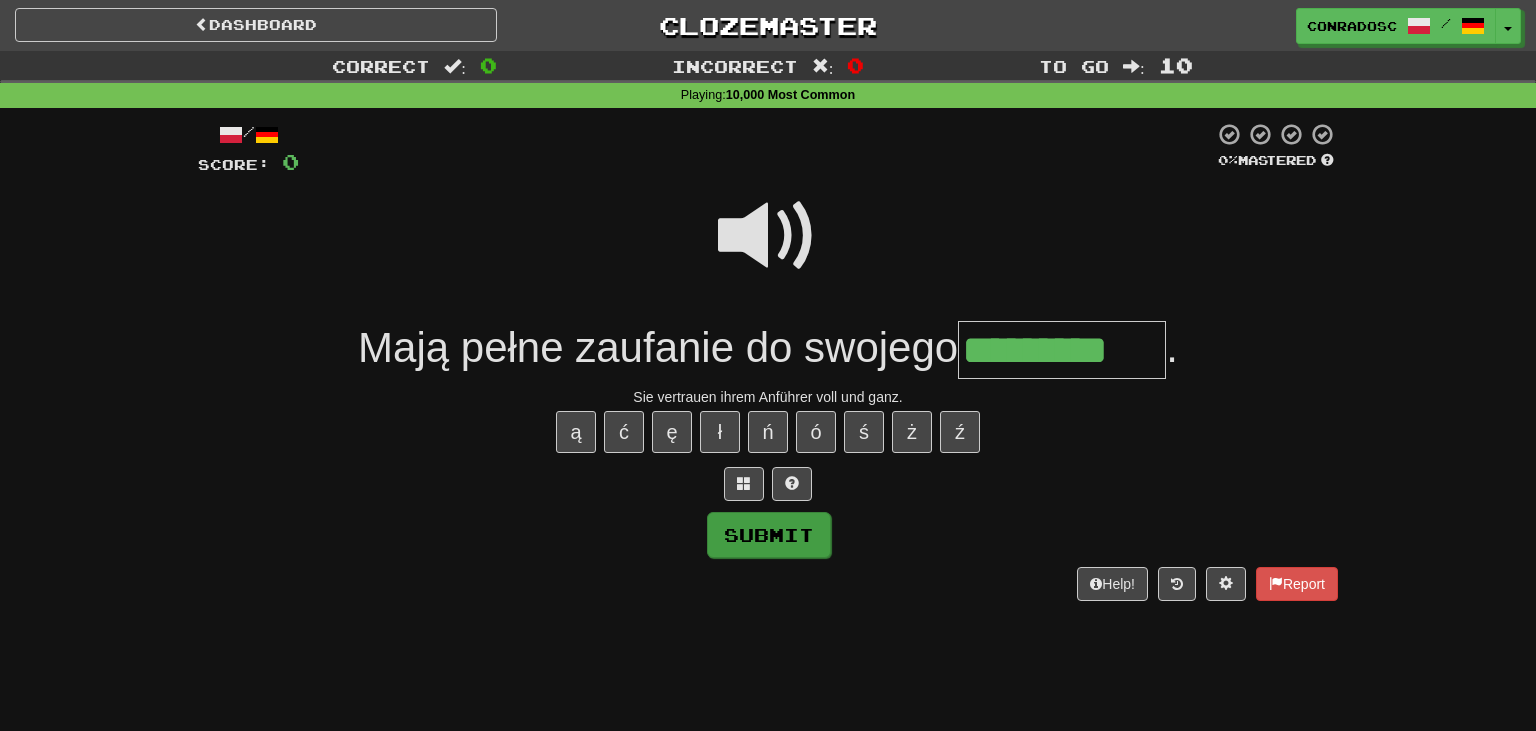 type on "*********" 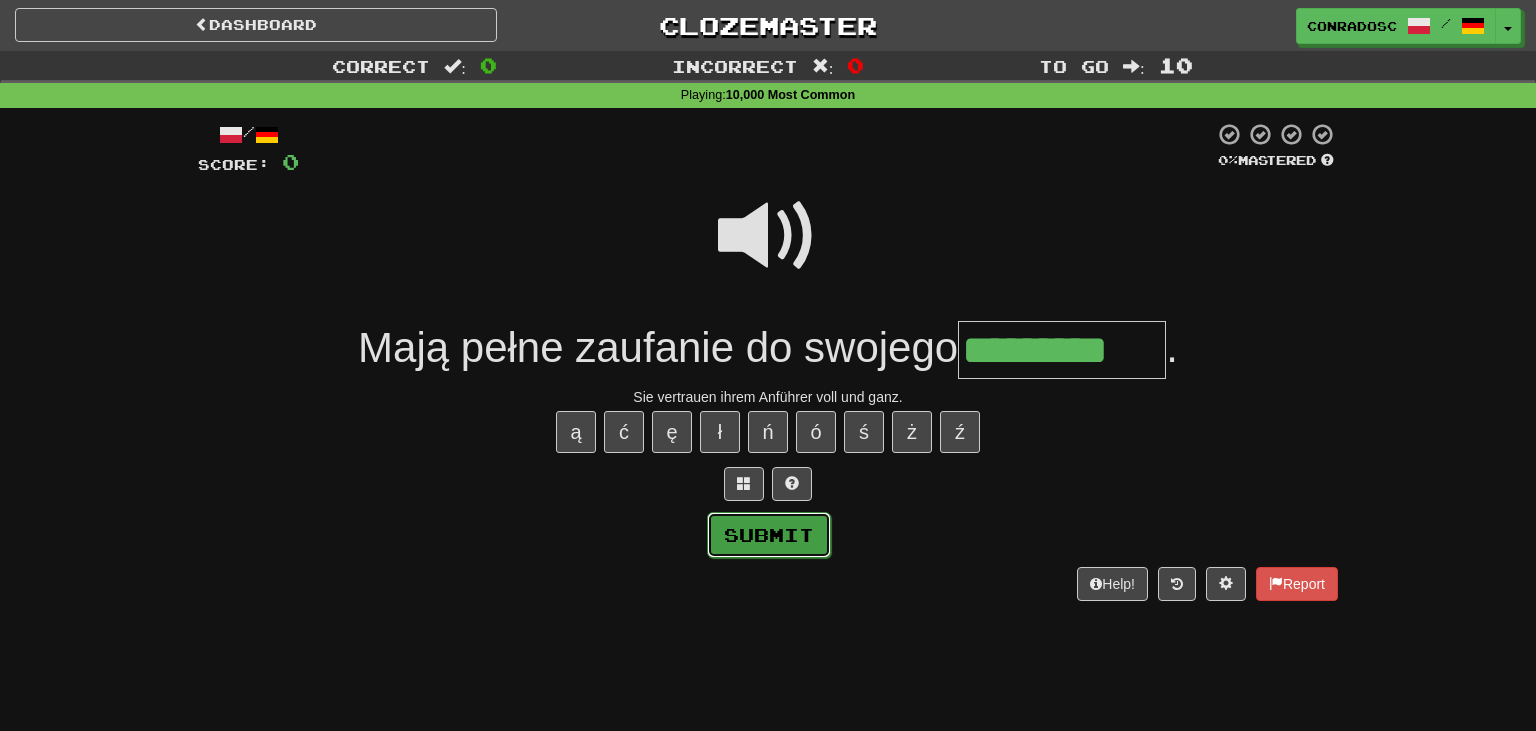 click on "Submit" at bounding box center (769, 535) 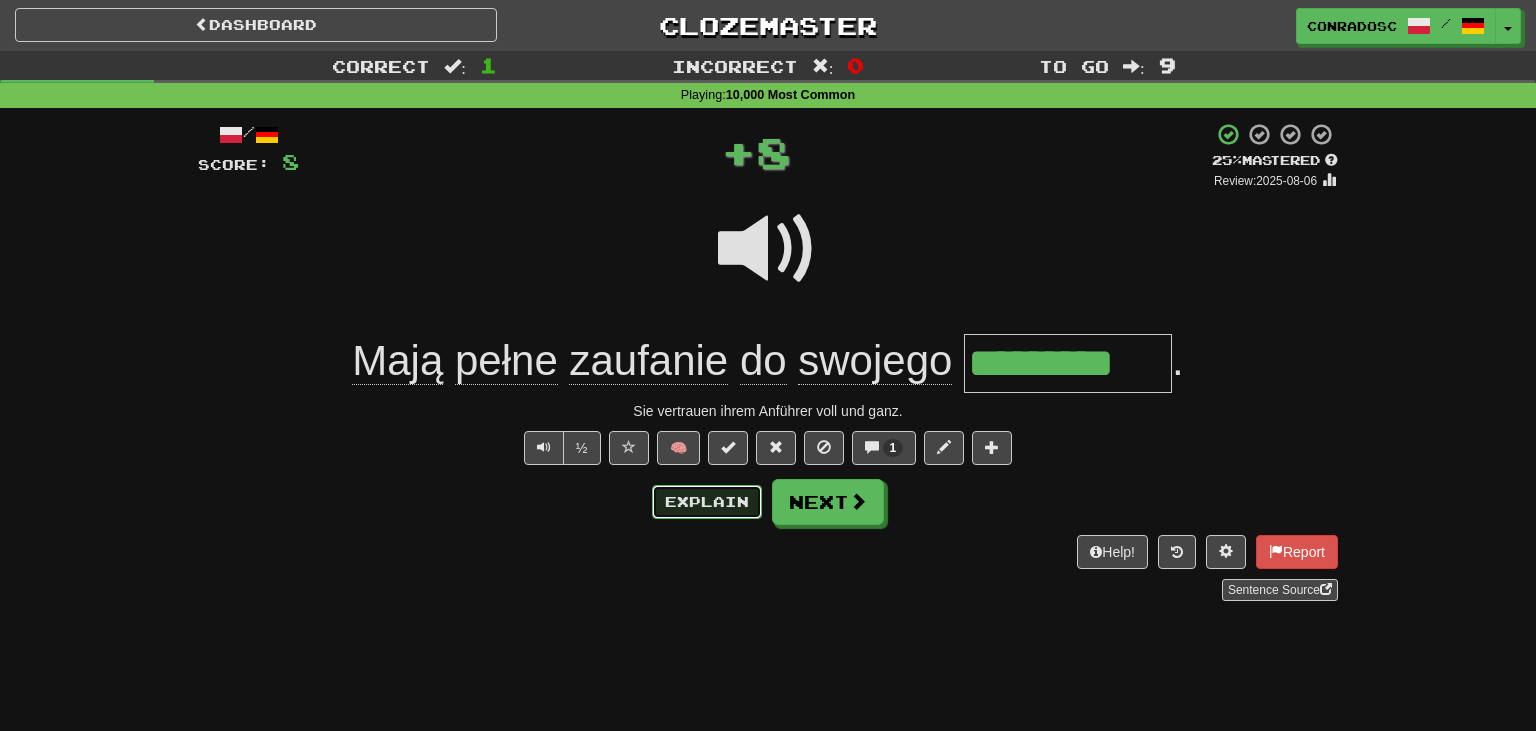 click on "Explain" at bounding box center [707, 502] 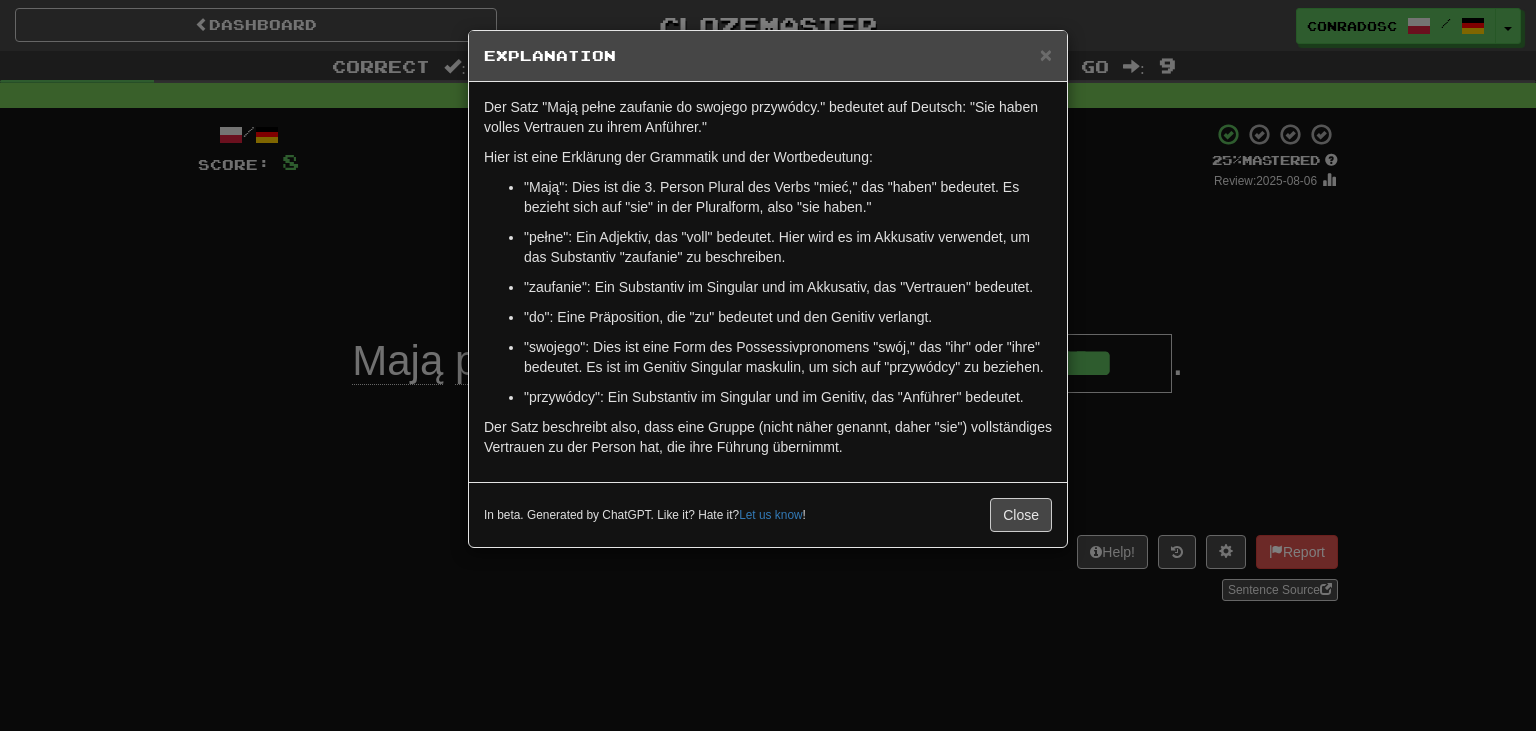 click on "× Explanation Der Satz "Mają pełne zaufanie do swojego przywódcy." bedeutet auf Deutsch: "Sie haben volles Vertrauen zu ihrem Anführer."
Hier ist eine Erklärung der Grammatik und der Wortbedeutung:
"Mają": Dies ist die 3. Person Plural des Verbs "mieć," das "haben" bedeutet. Es bezieht sich auf "sie" in der Pluralform, also "sie haben."
"pełne": Ein Adjektiv, das "voll" bedeutet. Hier wird es im Akkusativ verwendet, um das Substantiv "zaufanie" zu beschreiben.
"zaufanie": Ein Substantiv im Singular und im Akkusativ, das "Vertrauen" bedeutet.
"do": Eine Präposition, die "zu" bedeutet und den Genitiv verlangt.
"swojego": Dies ist eine Form des Possessivpronomens "swój," das "ihr" oder "ihre" bedeutet. Es ist im Genitiv Singular maskulin, um sich auf "przywódcy" zu beziehen.
"przywódcy": Ein Substantiv im Singular und im Genitiv, das "Anführer" bedeutet.
In beta. Generated by ChatGPT. Like it? Hate it?  Let us know ! Close" at bounding box center [768, 365] 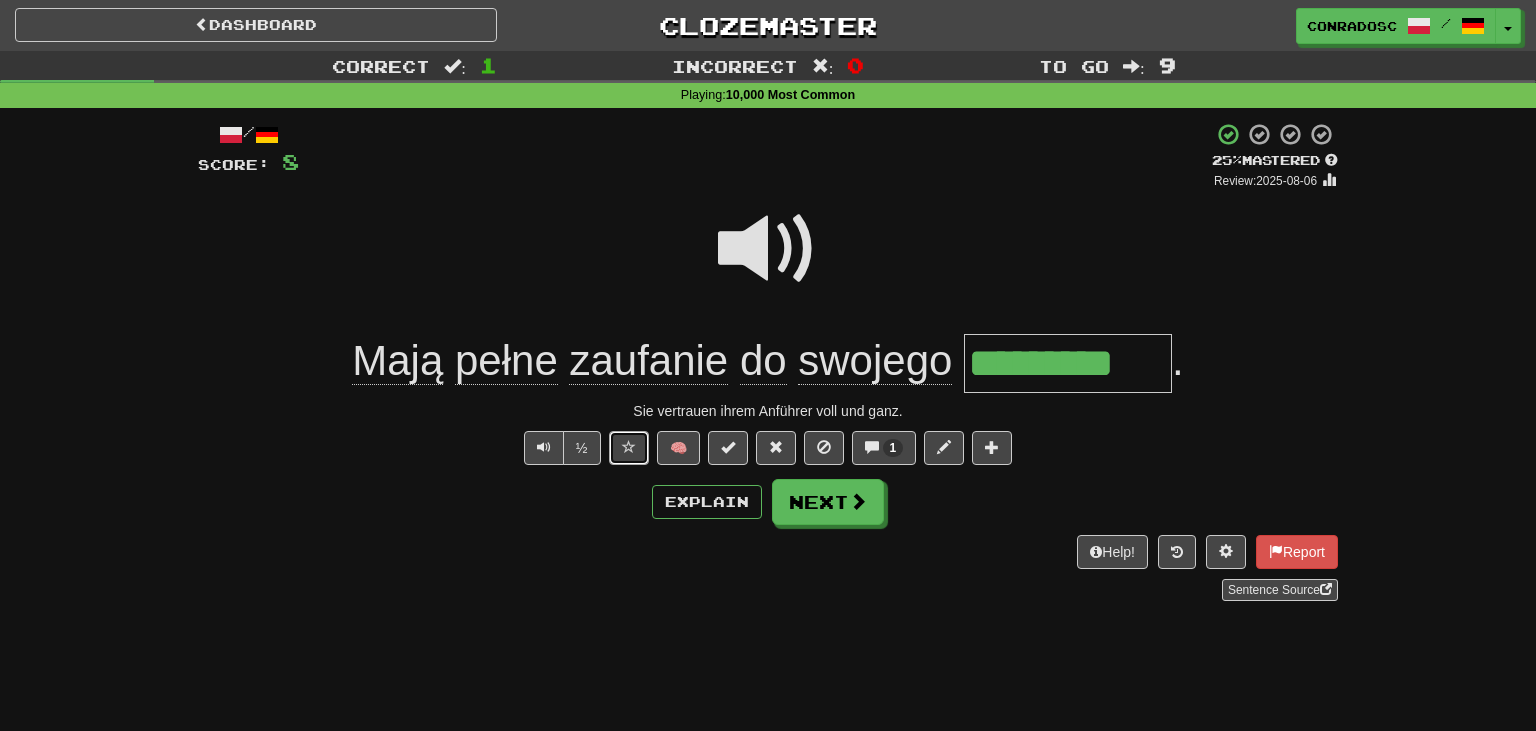 click at bounding box center (629, 447) 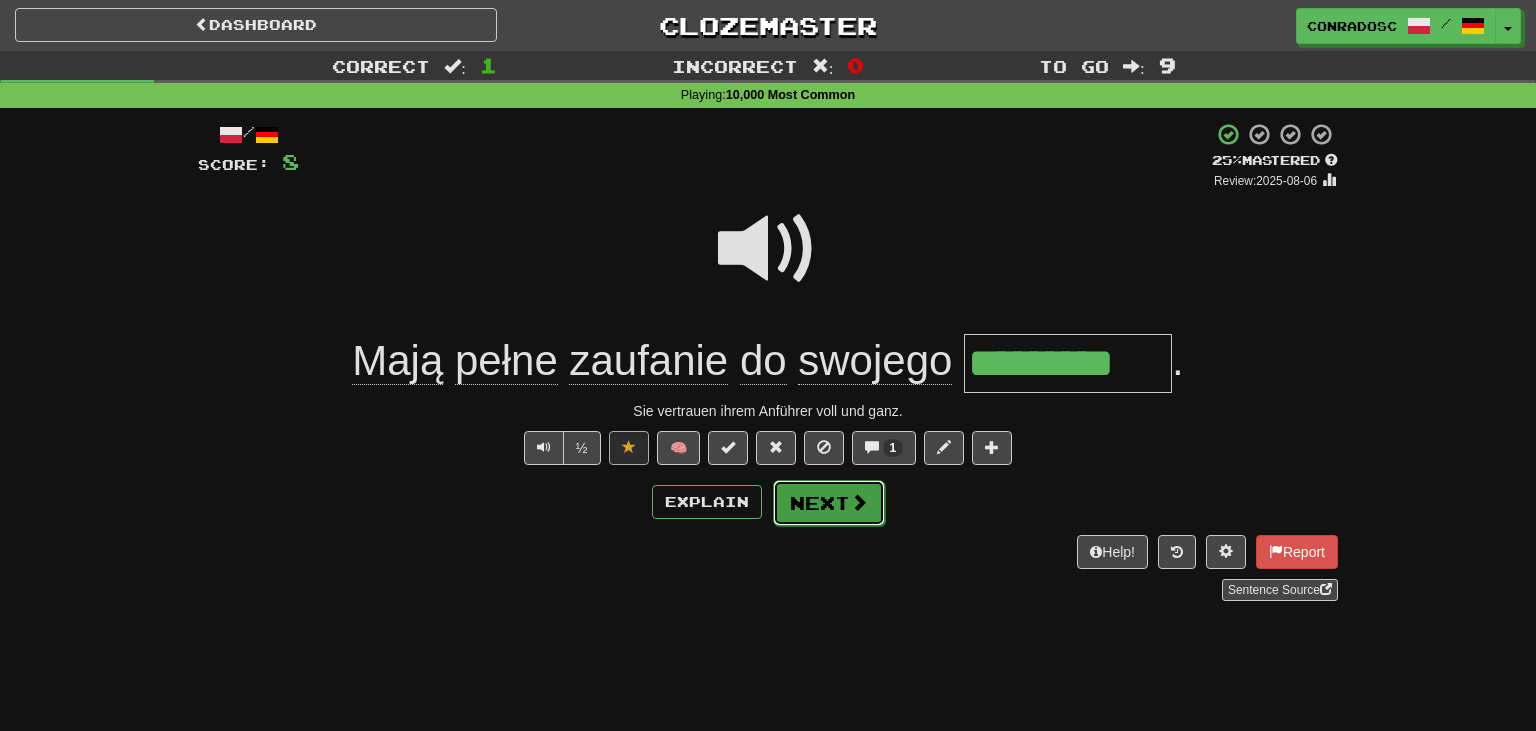 click on "Next" at bounding box center (829, 503) 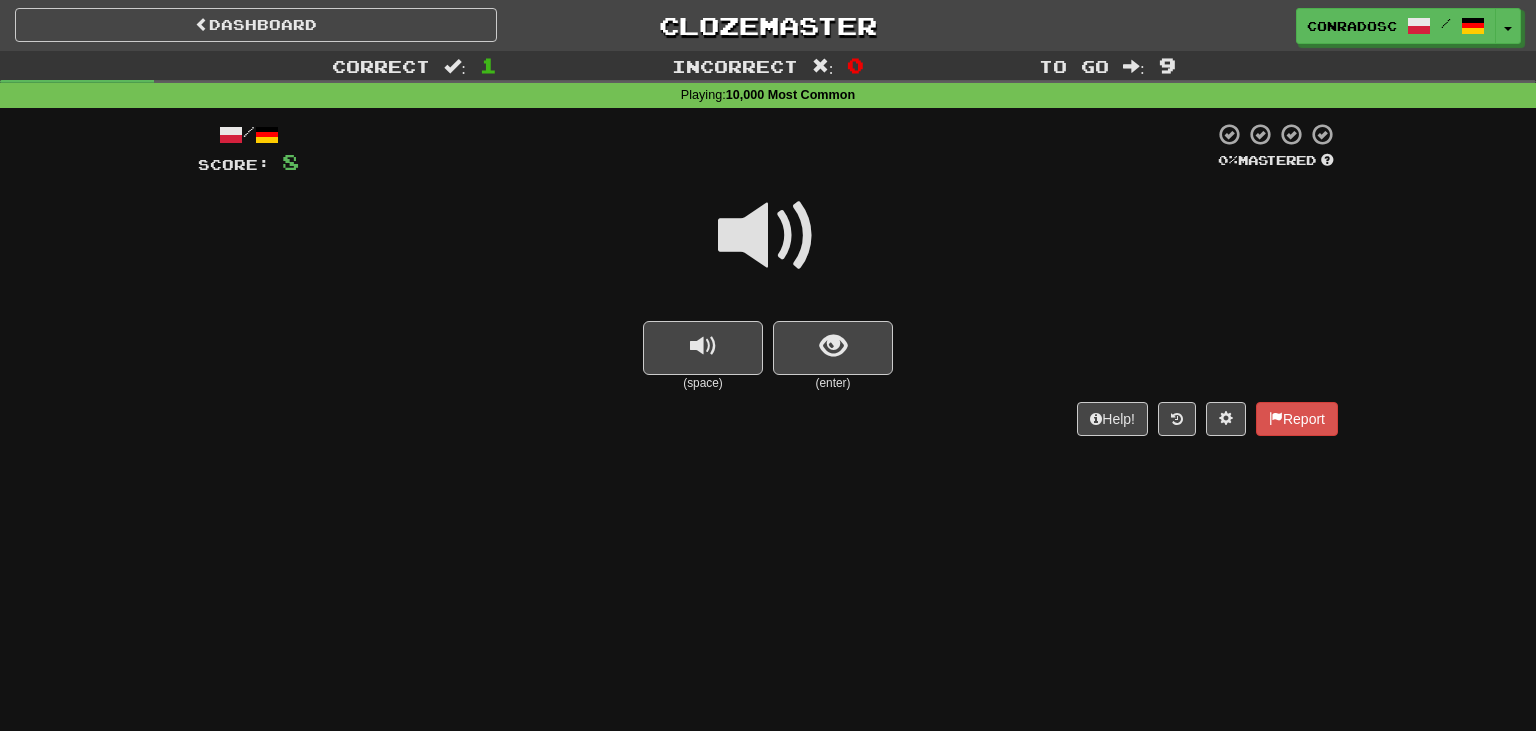 click at bounding box center (768, 236) 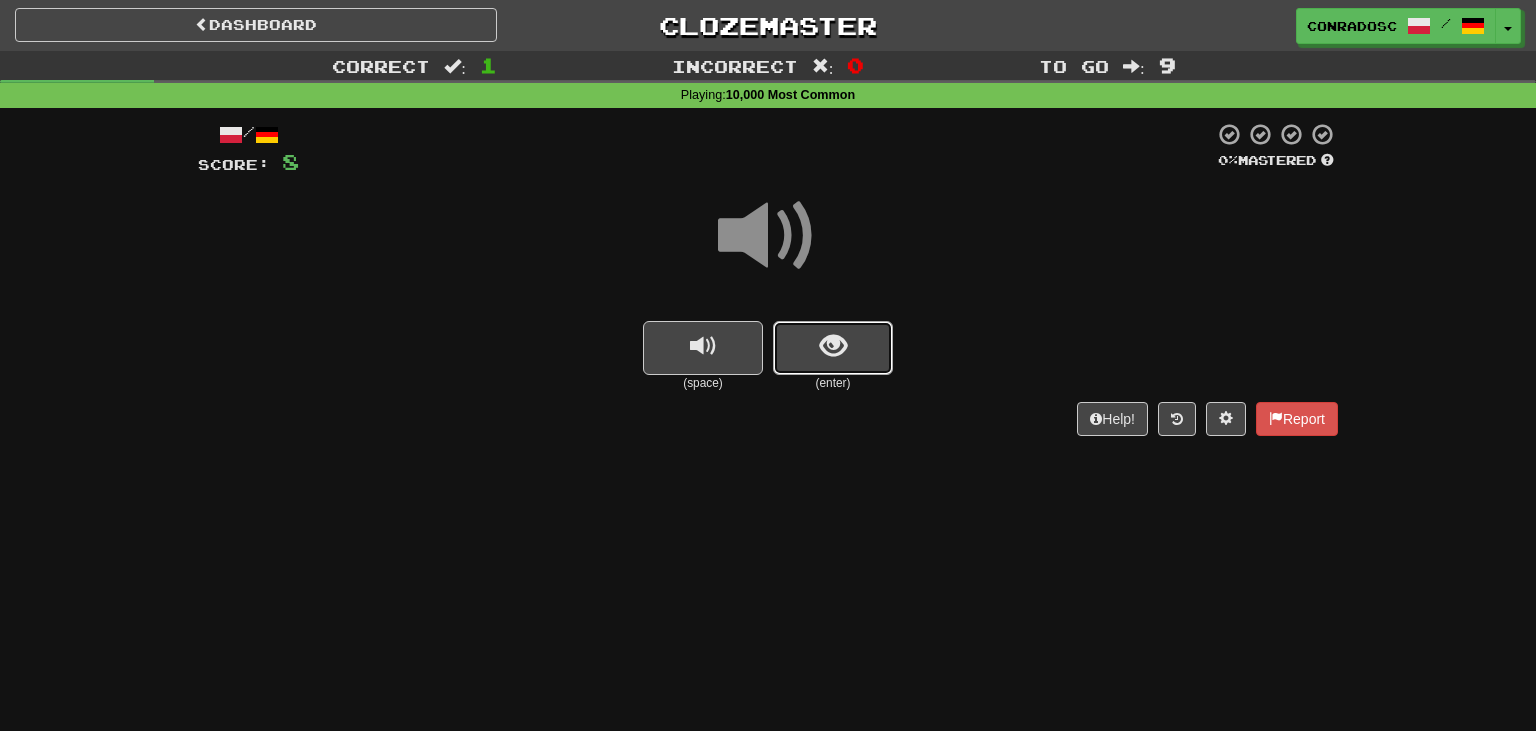 click at bounding box center (833, 346) 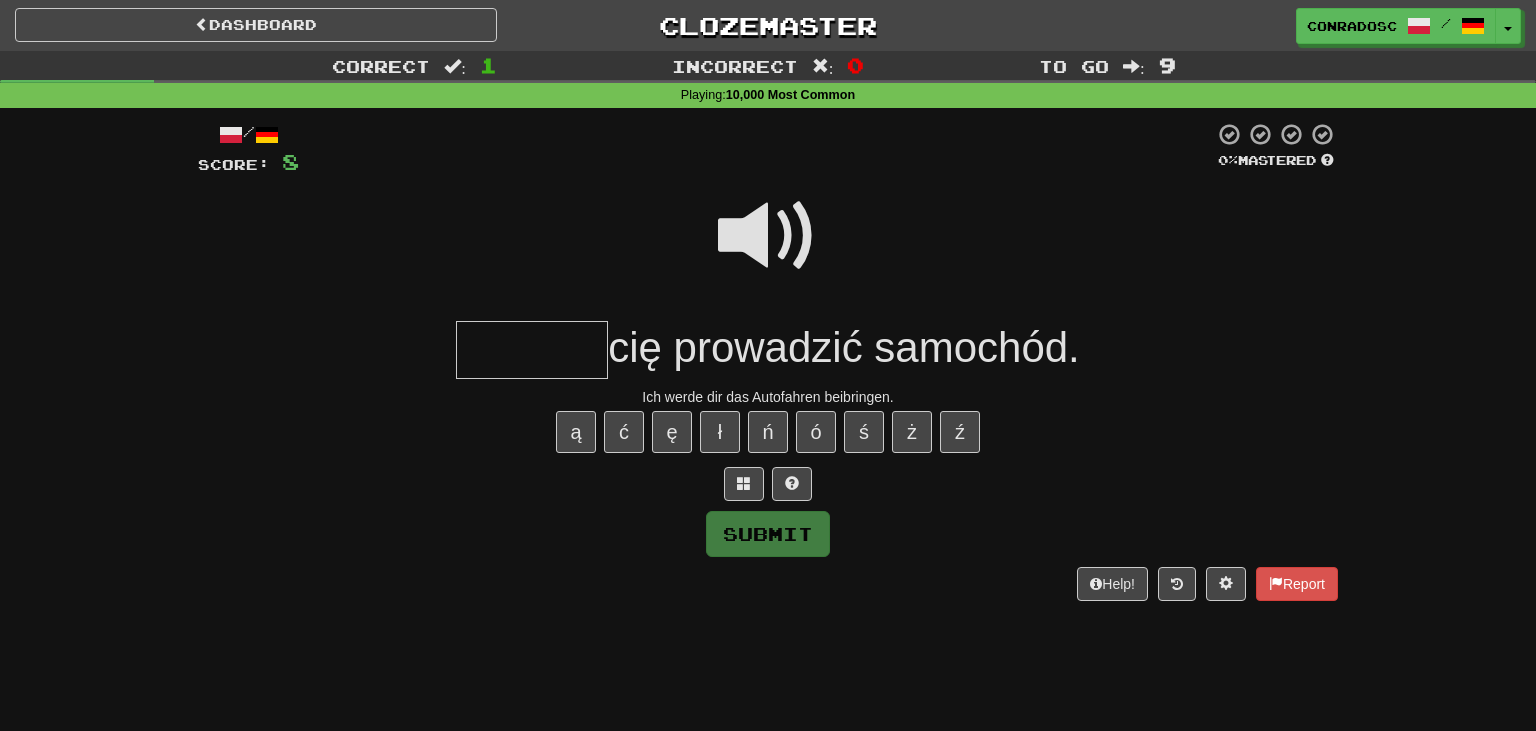 click at bounding box center [532, 350] 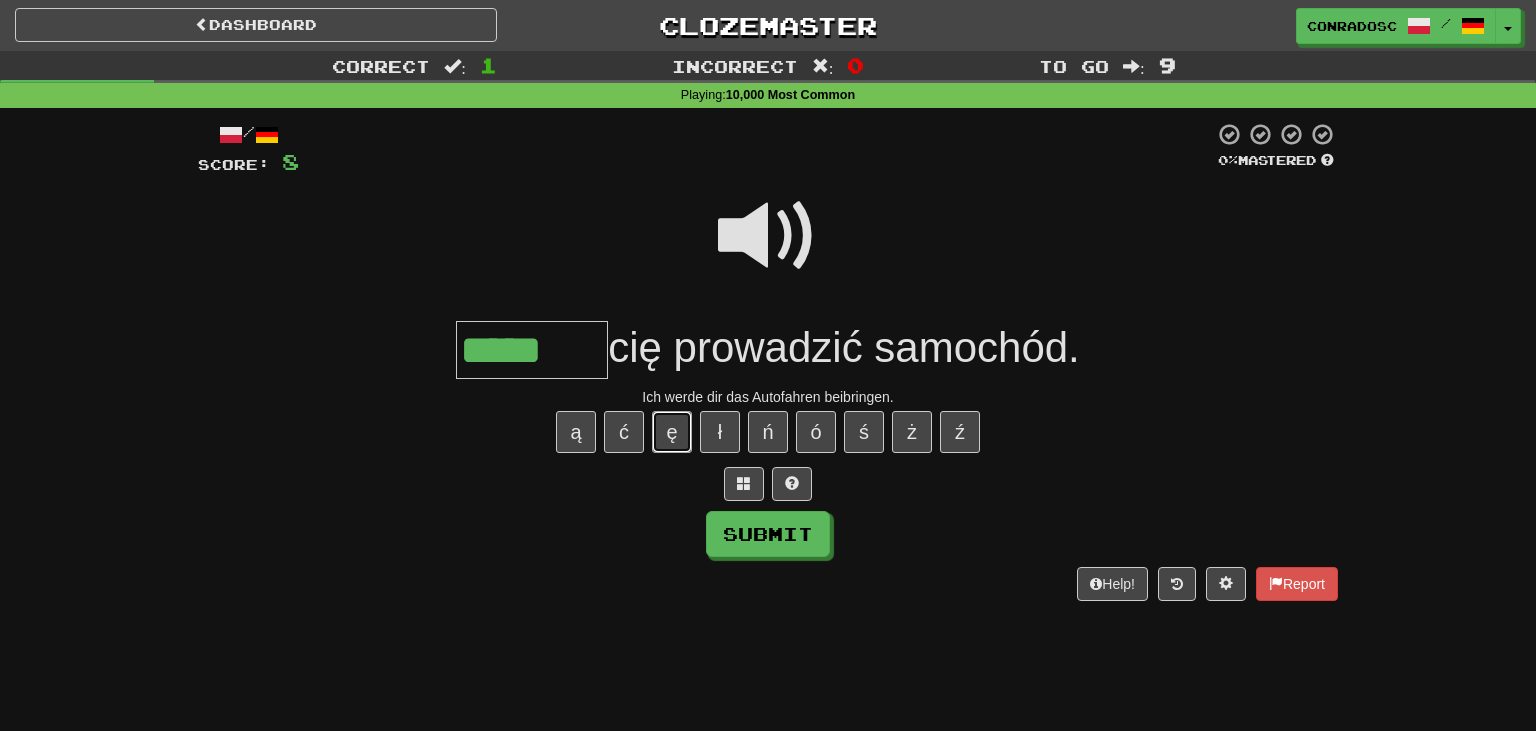 click on "ę" at bounding box center [672, 432] 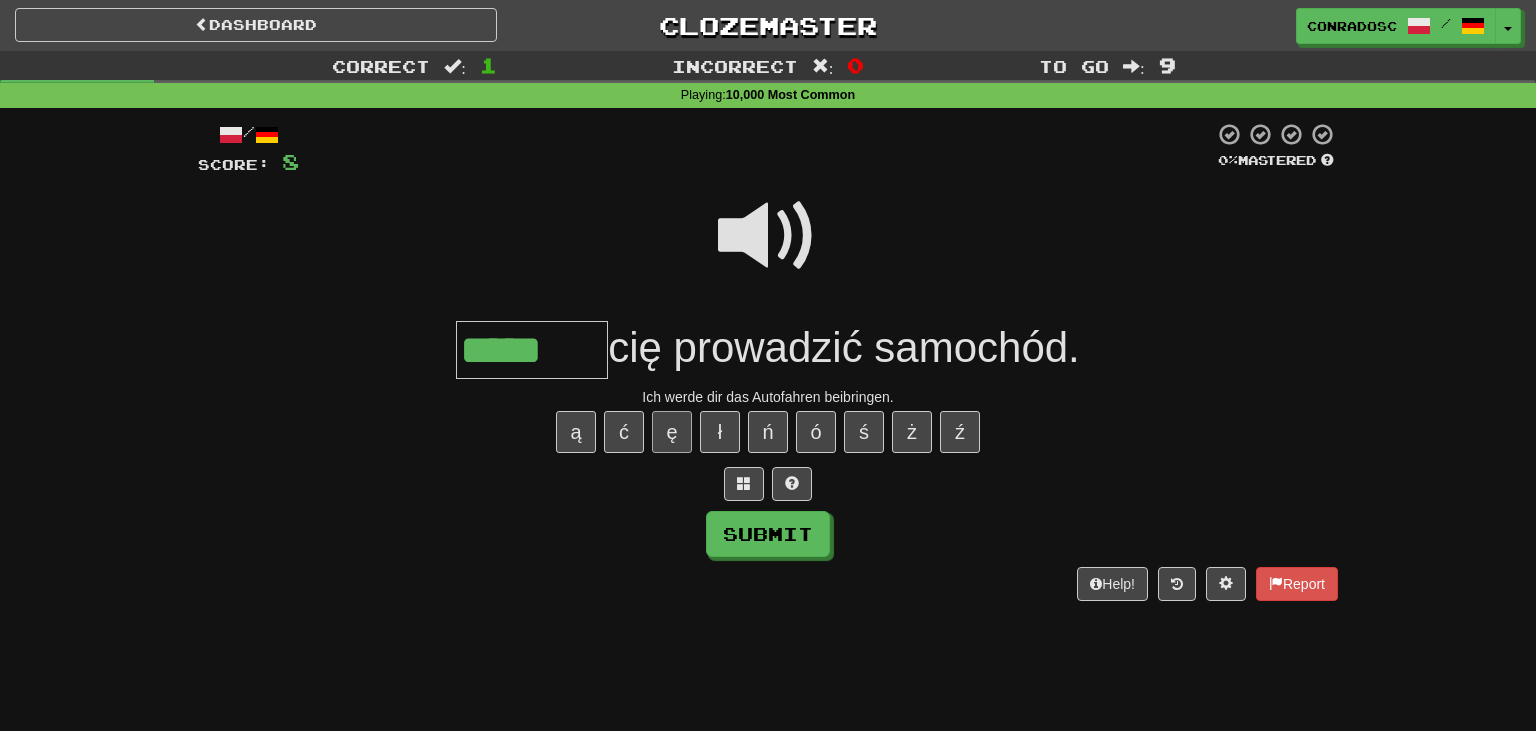 type on "******" 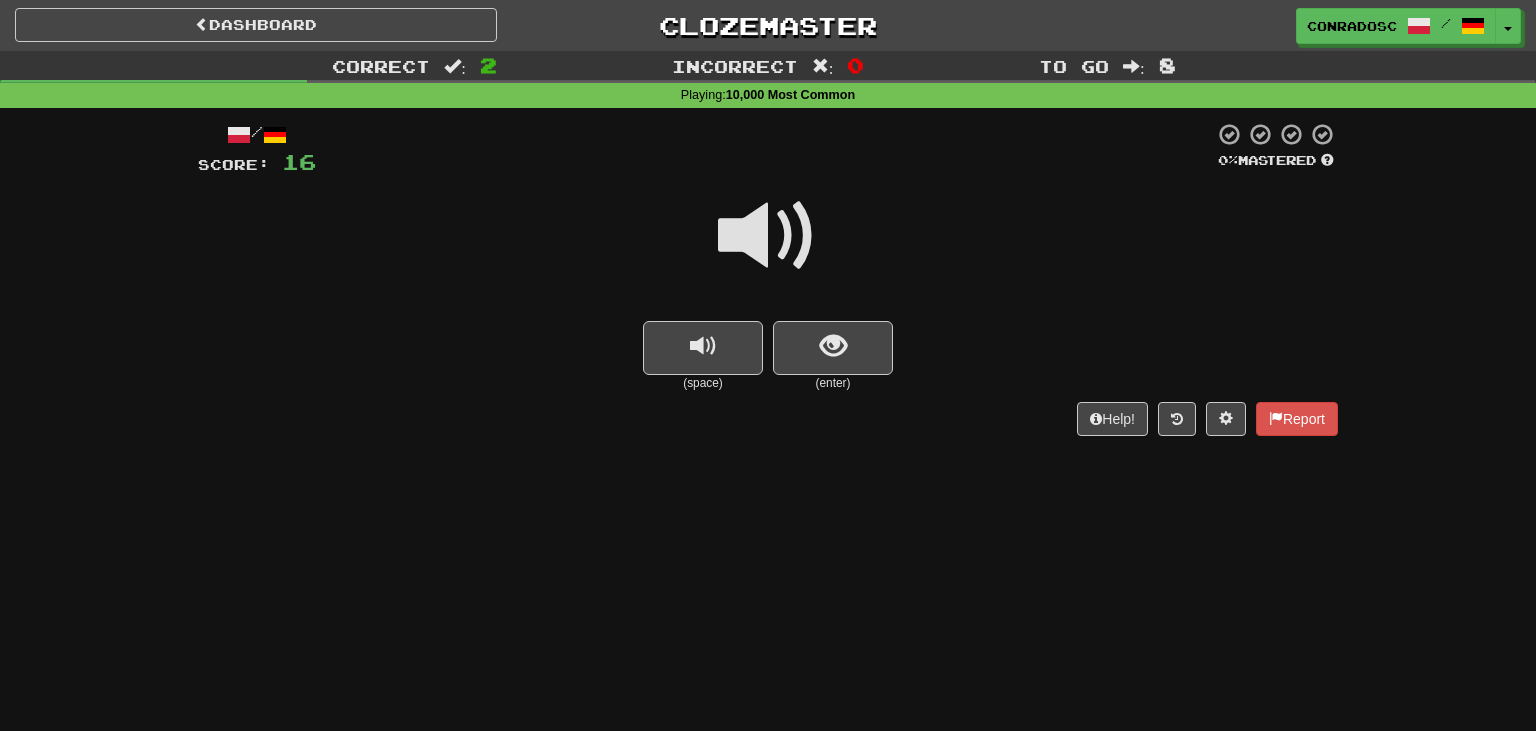 click at bounding box center [768, 236] 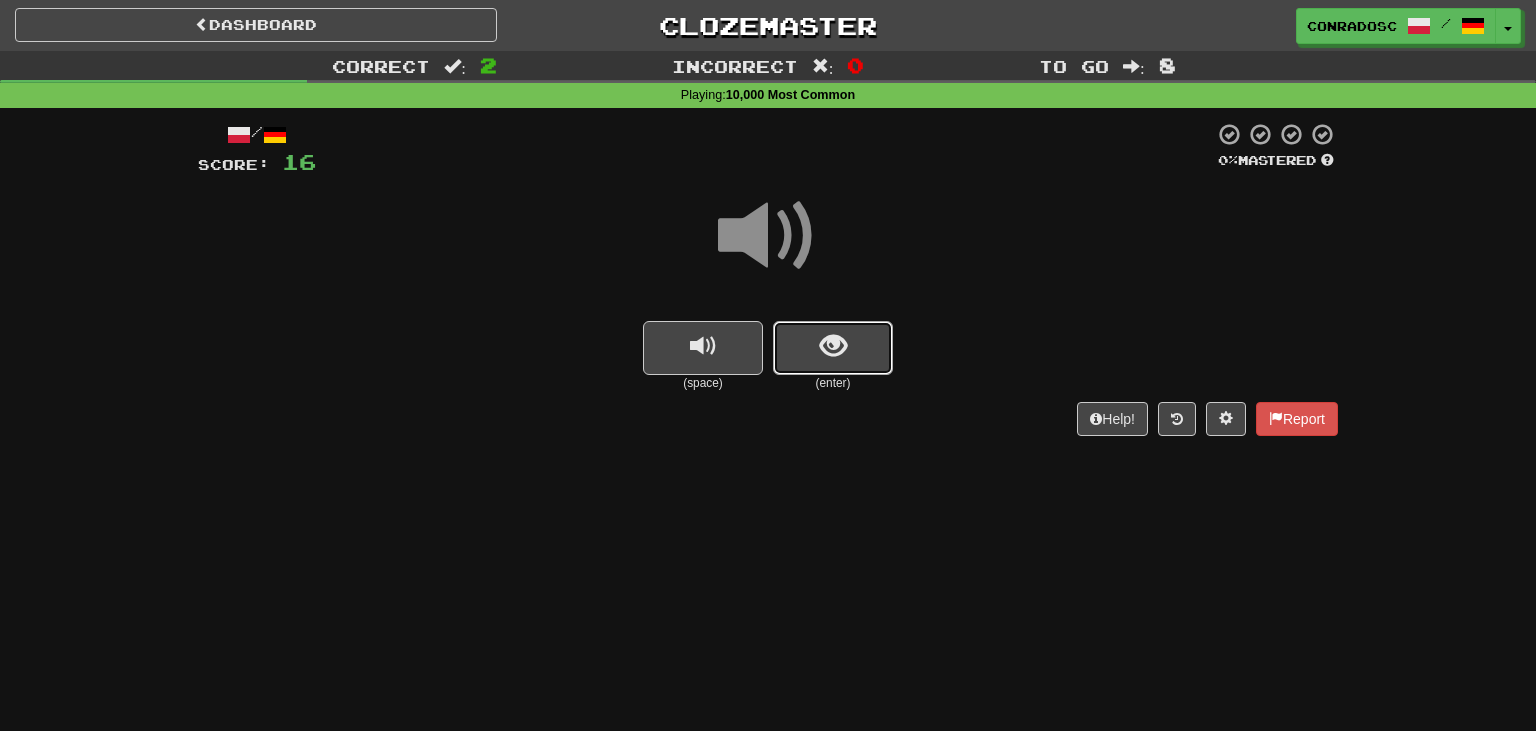 click at bounding box center (833, 346) 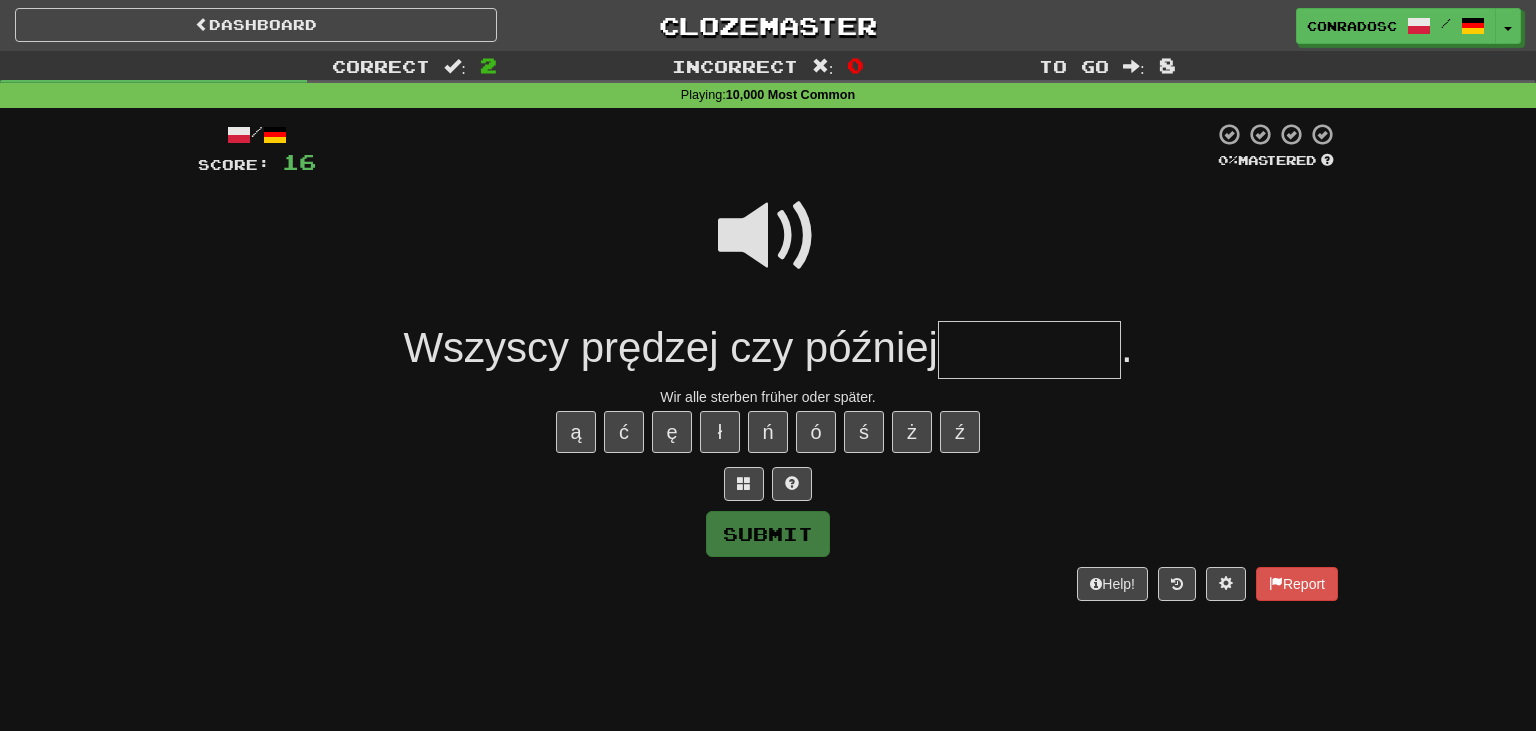 click at bounding box center [768, 236] 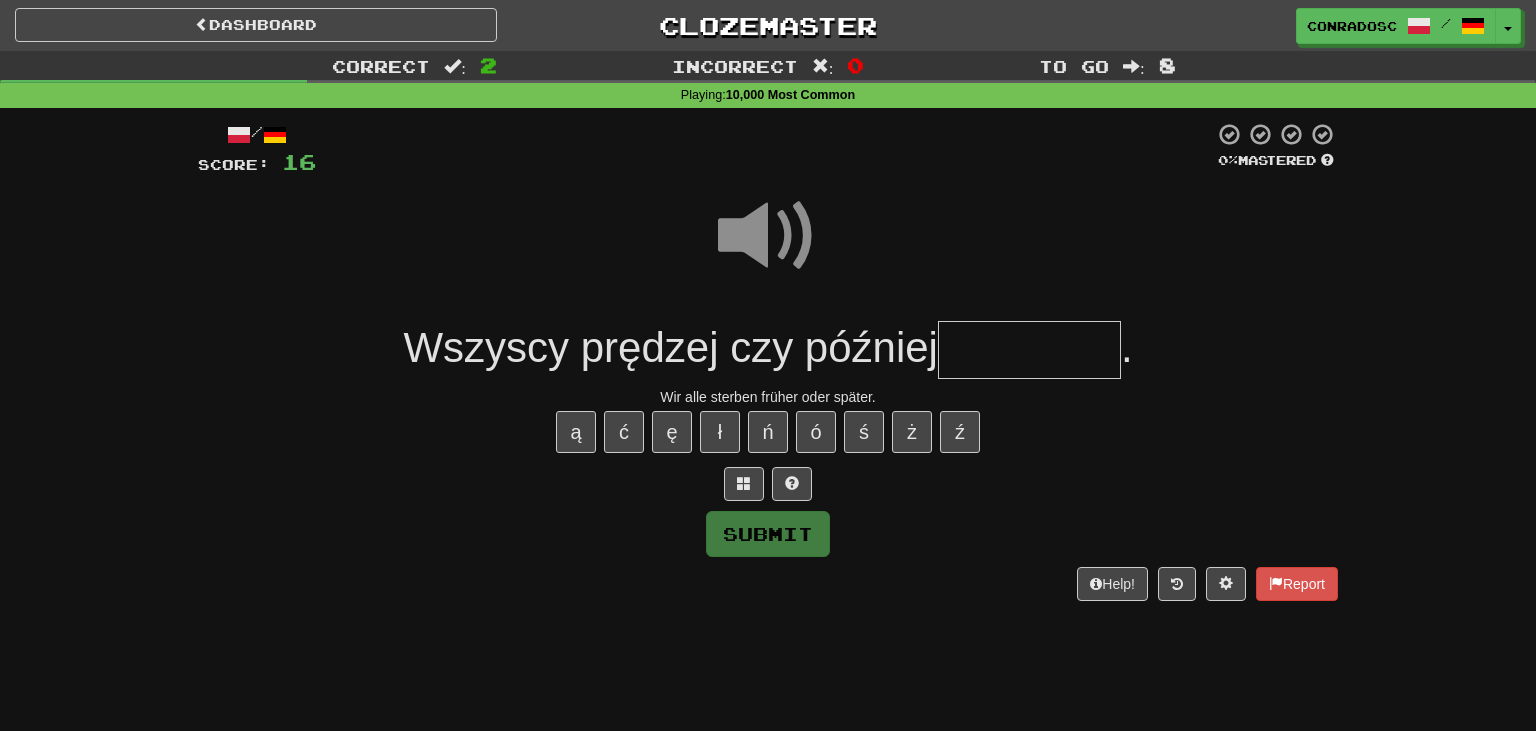 click at bounding box center [1029, 350] 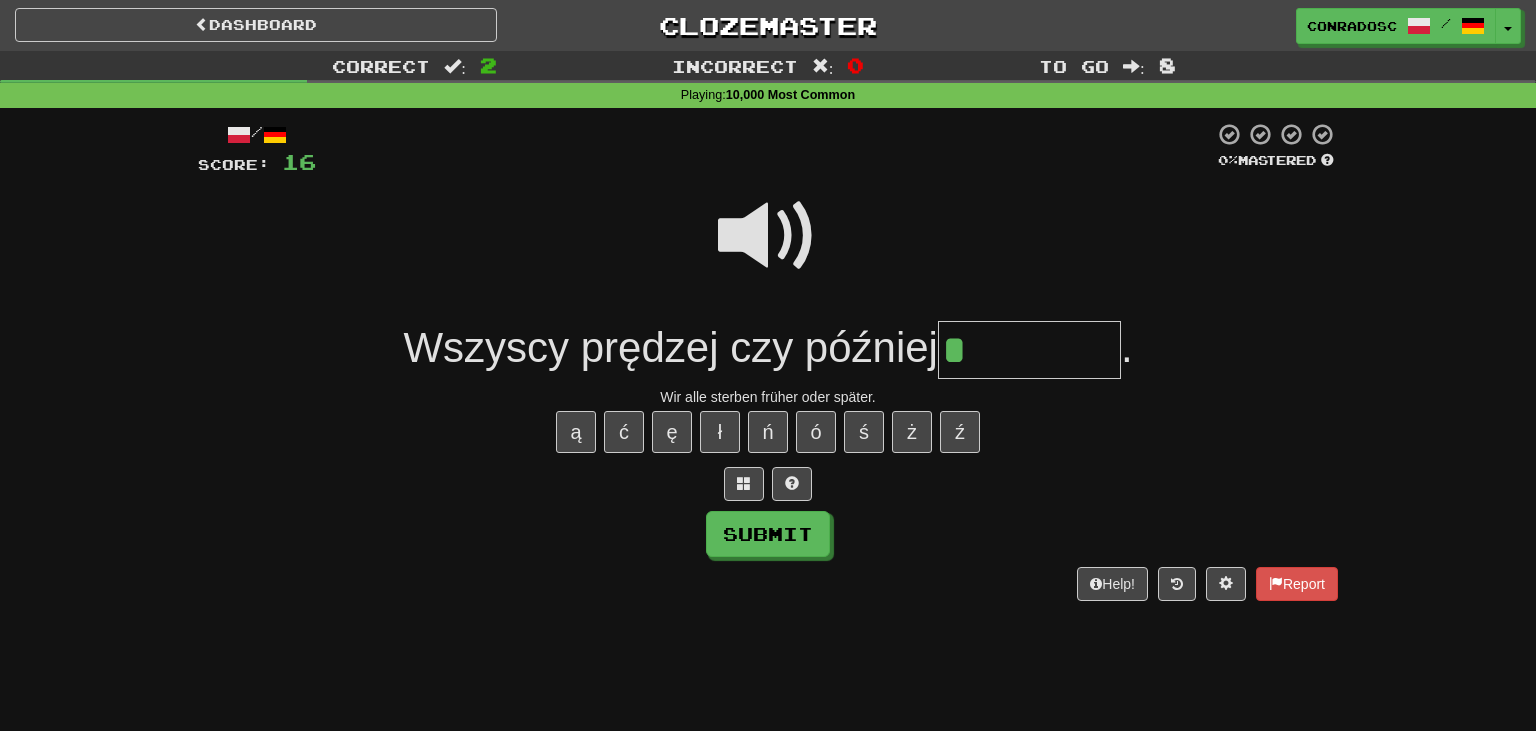 click at bounding box center [768, 236] 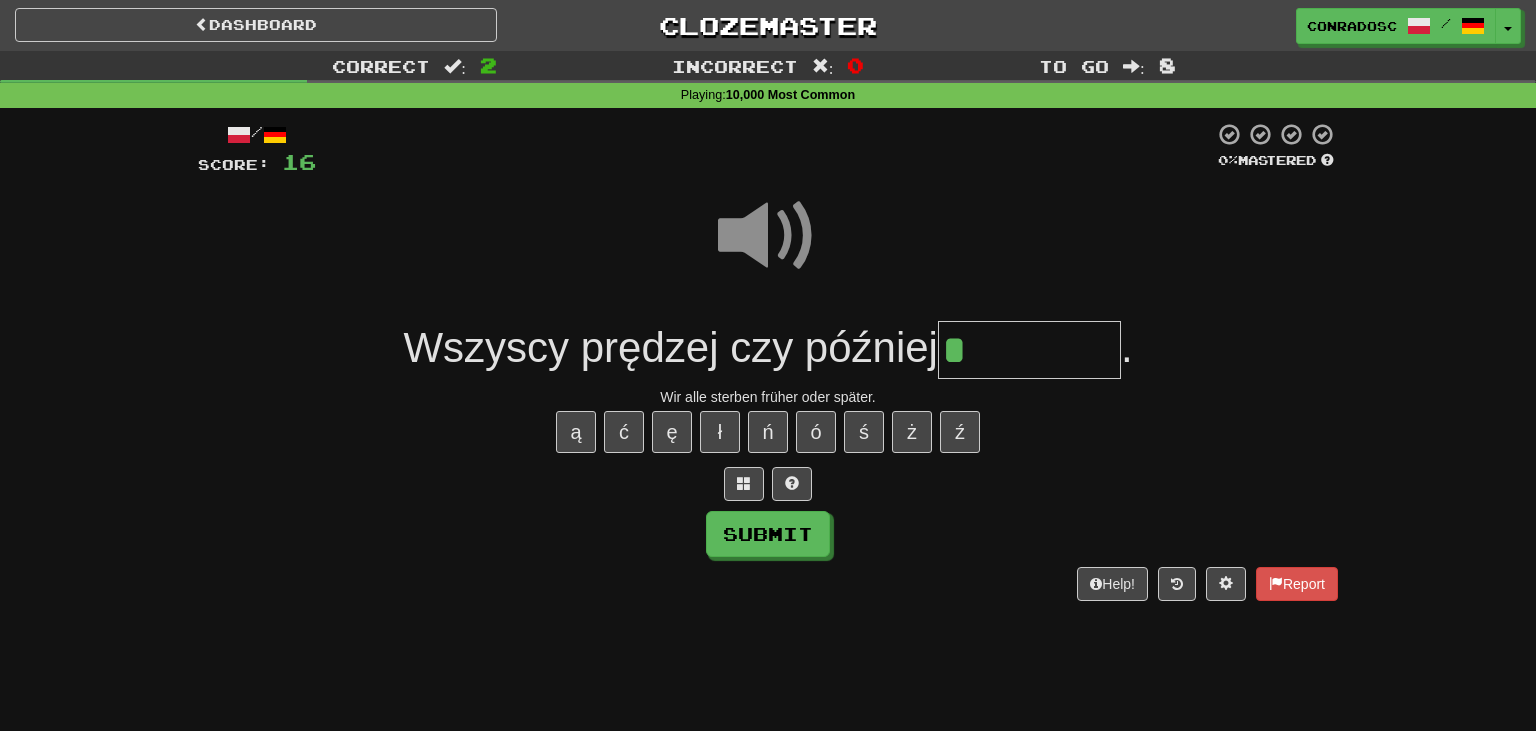 click on "*" at bounding box center (1029, 350) 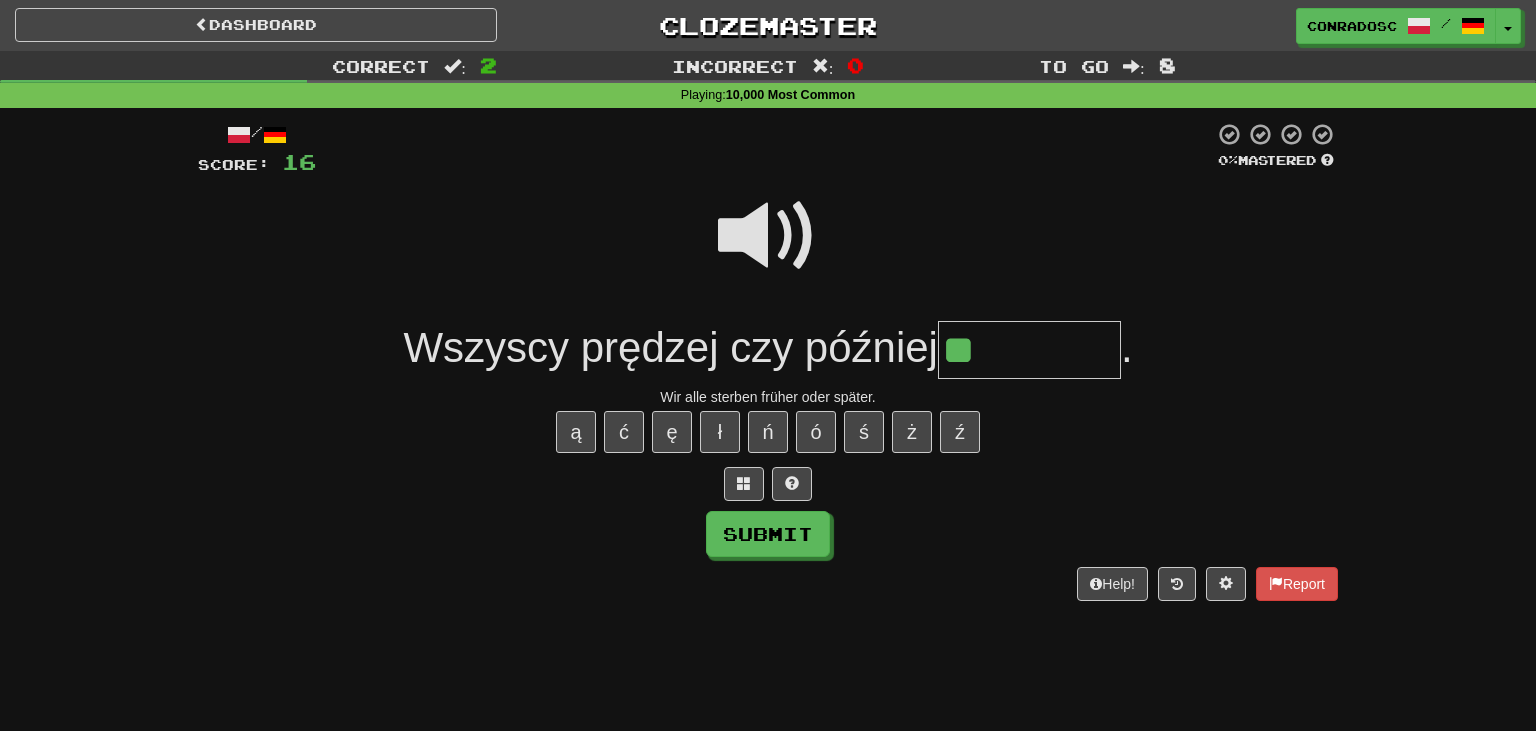 click at bounding box center (768, 236) 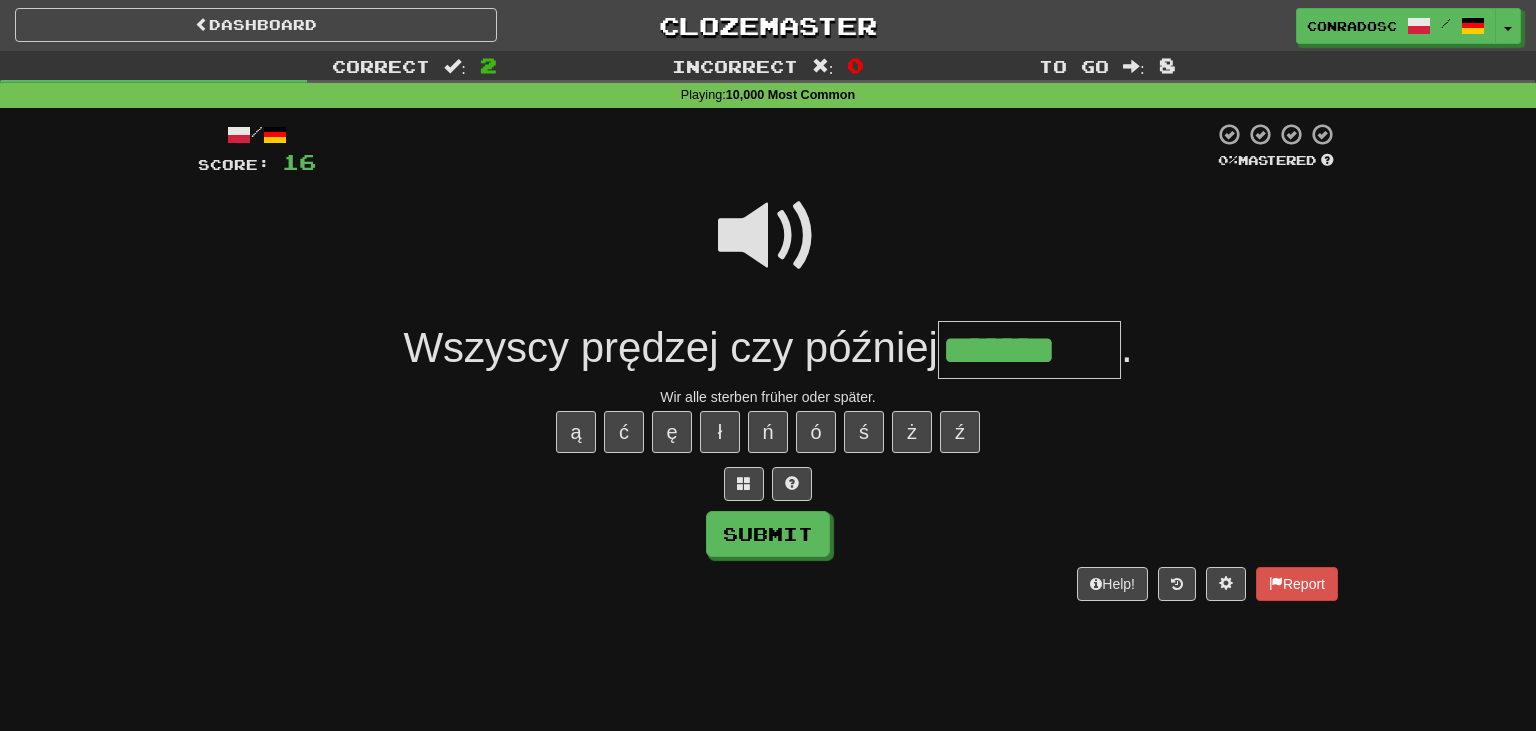 type on "*******" 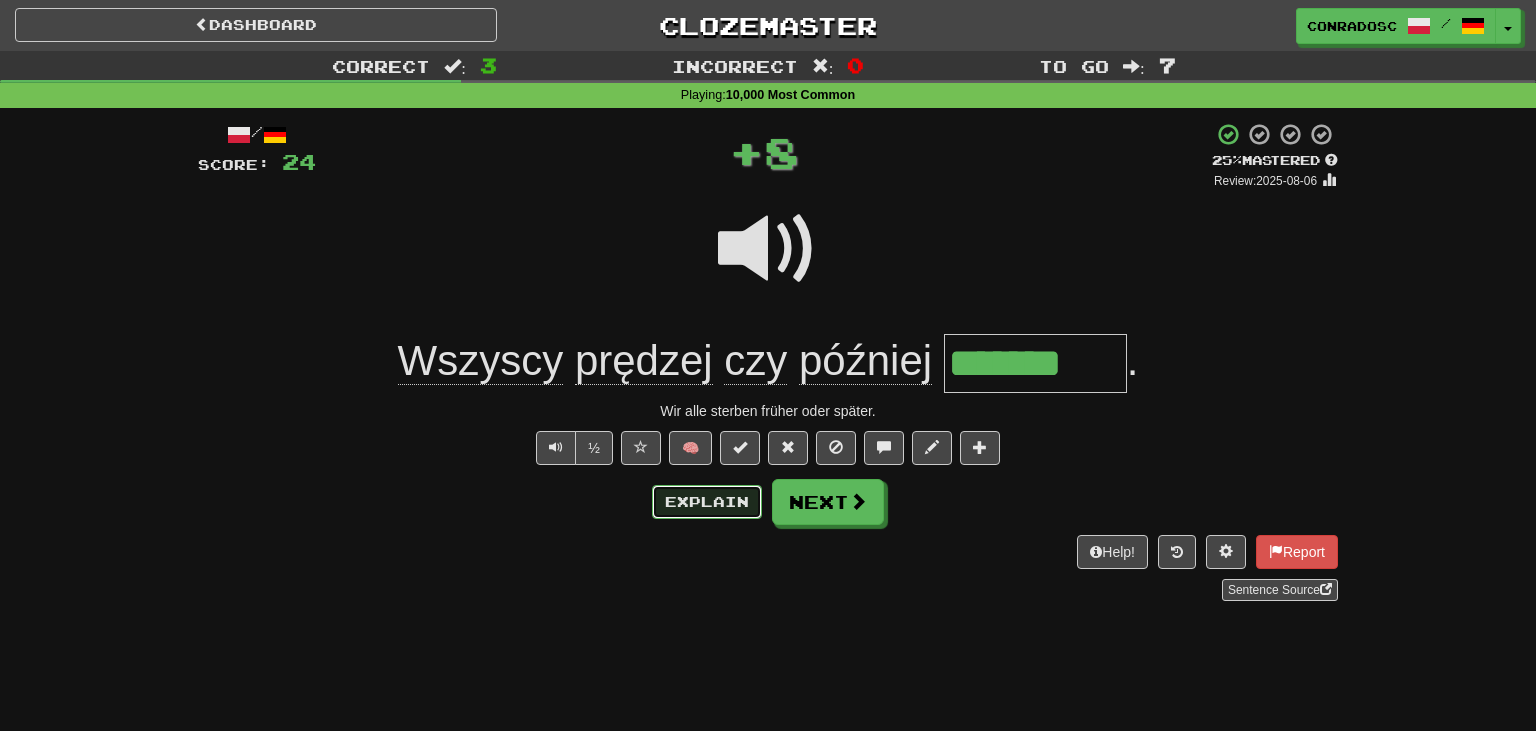 click on "Explain" at bounding box center (707, 502) 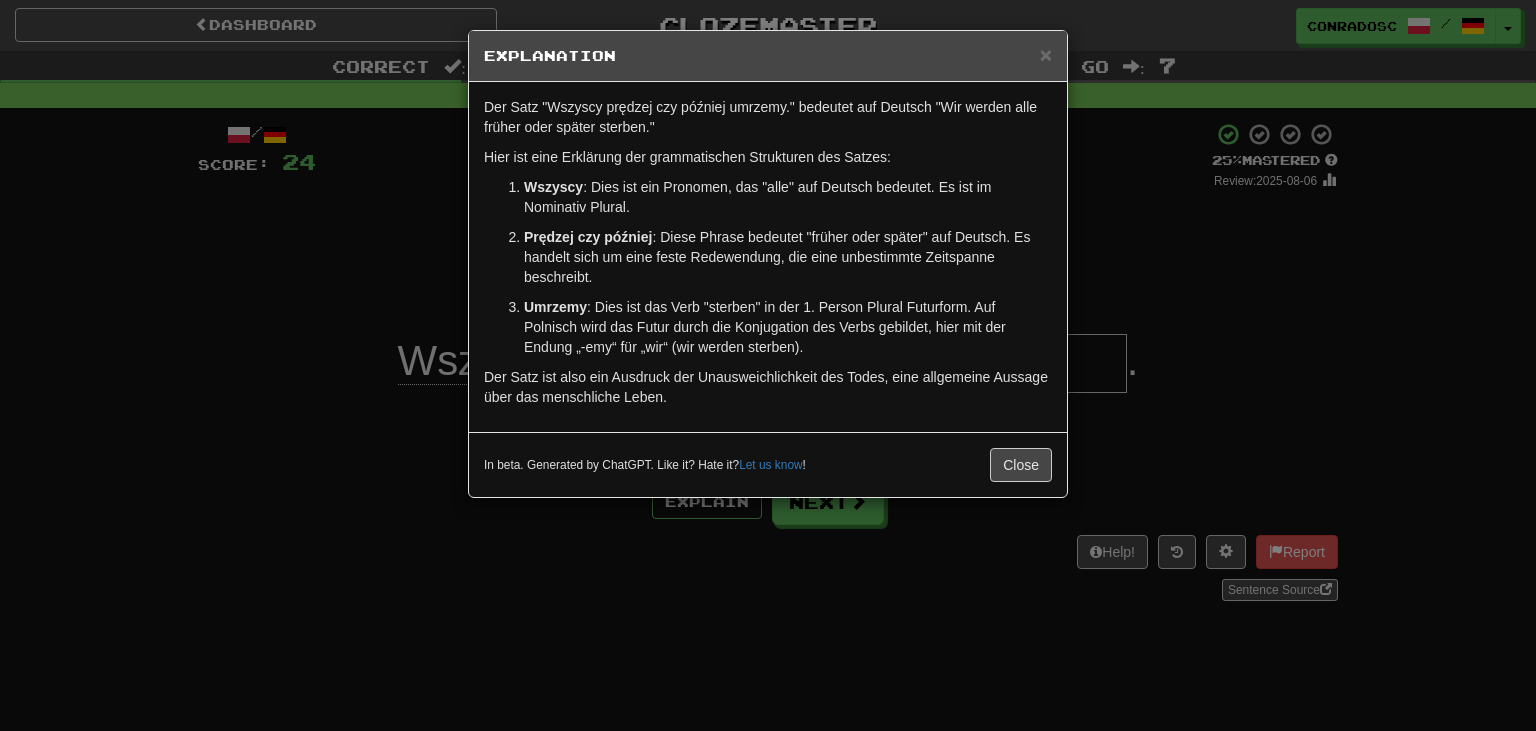 click on "× Explanation Der Satz "Wszyscy prędzej czy później umrzemy." bedeutet auf Deutsch "Wir werden alle früher oder später sterben."
Hier ist eine Erklärung der grammatischen Strukturen des Satzes:
Wszyscy : Dies ist ein Pronomen, das "alle" auf Deutsch bedeutet. Es ist im Nominativ Plural.
Prędzej czy później : Diese Phrase bedeutet "früher oder später" auf Deutsch. Es handelt sich um eine feste Redewendung, die eine unbestimmte Zeitspanne beschreibt.
Umrzemy : Dies ist das Verb "sterben" in der 1. Person Plural Futurform. Auf Polnisch wird das Futur durch die Konjugation des Verbs gebildet, hier mit der Endung „-emy“ für „wir“ (wir werden sterben).
Der Satz ist also ein Ausdruck der Unausweichlichkeit des Todes, eine allgemeine Aussage über das menschliche Leben. In beta. Generated by ChatGPT. Like it? Hate it?  Let us know ! Close" at bounding box center [768, 365] 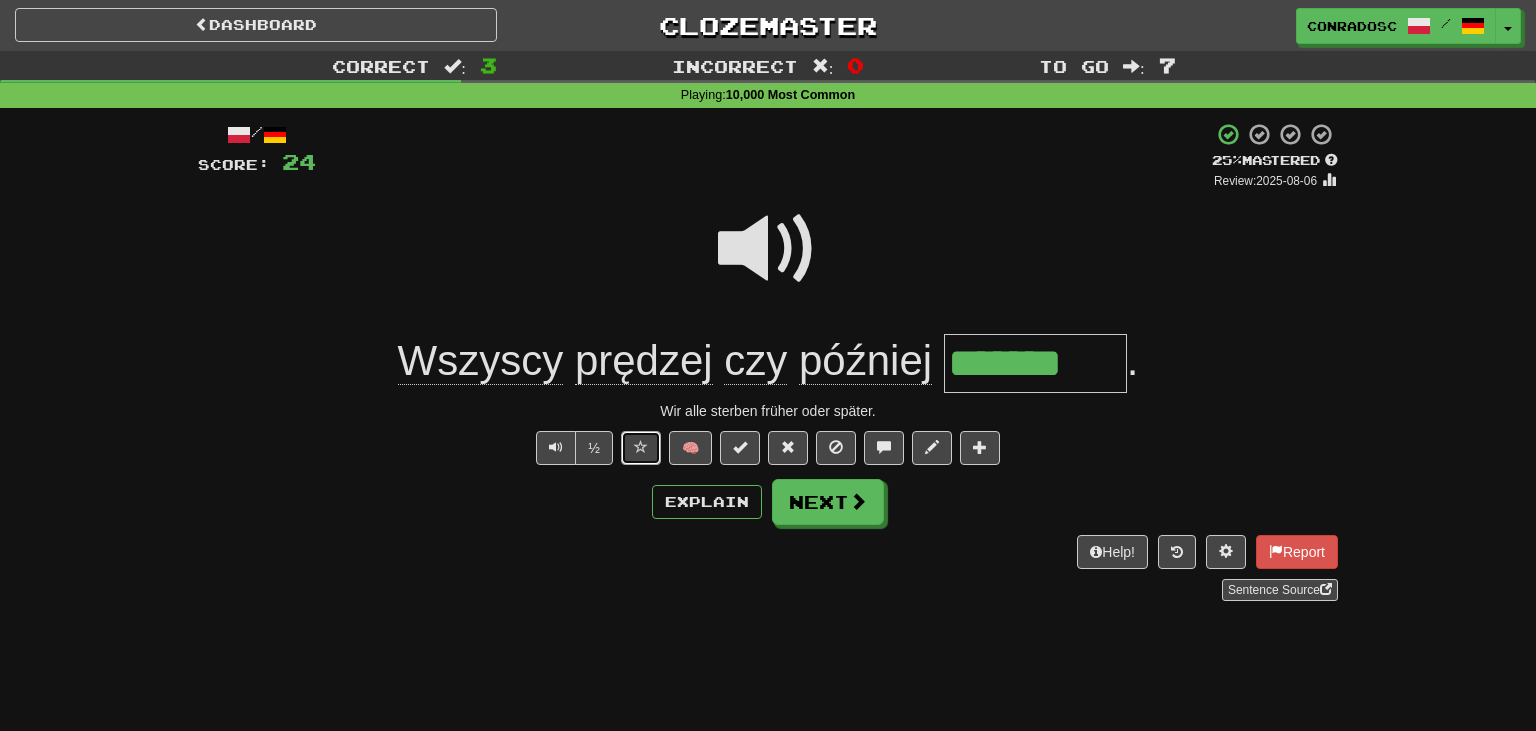click at bounding box center (641, 447) 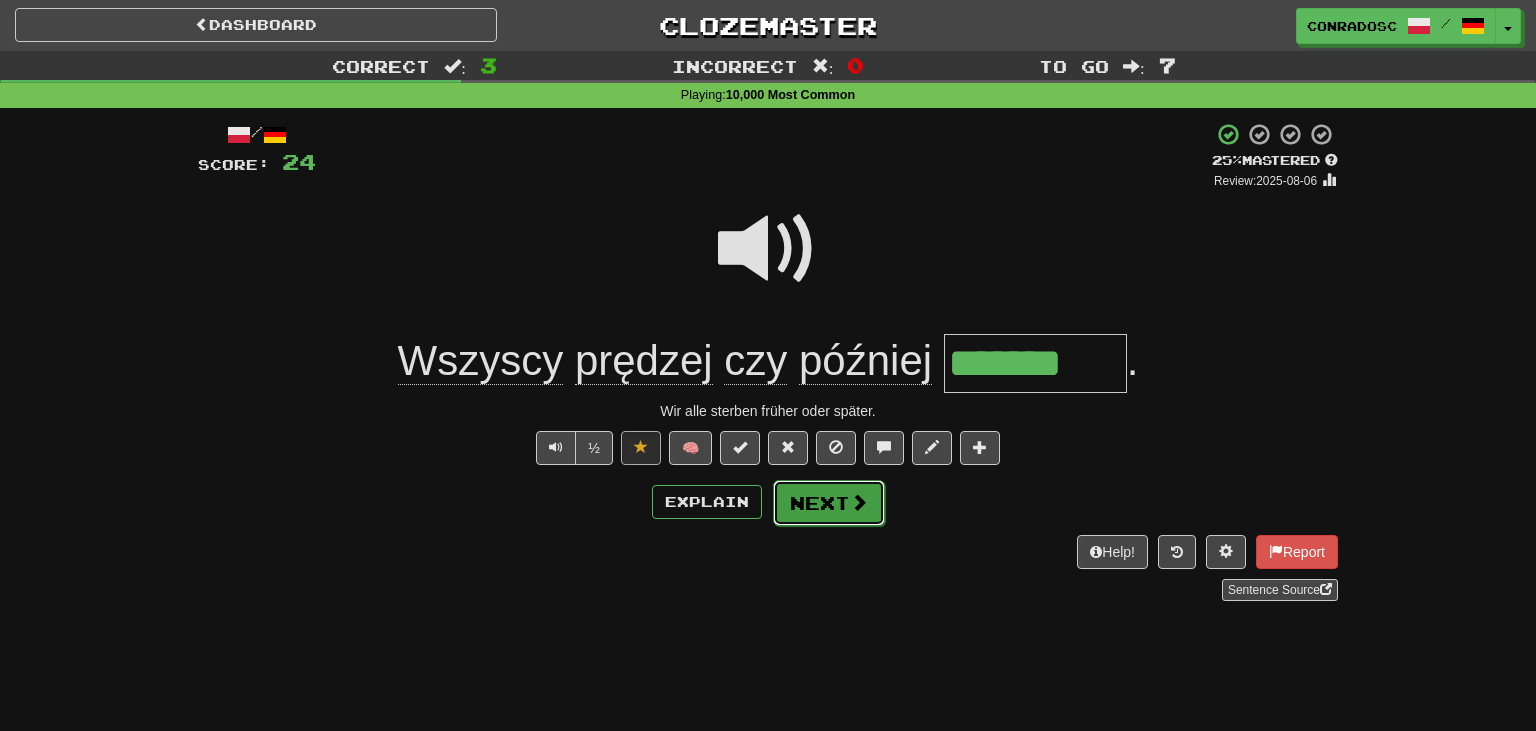 click on "Next" at bounding box center [829, 503] 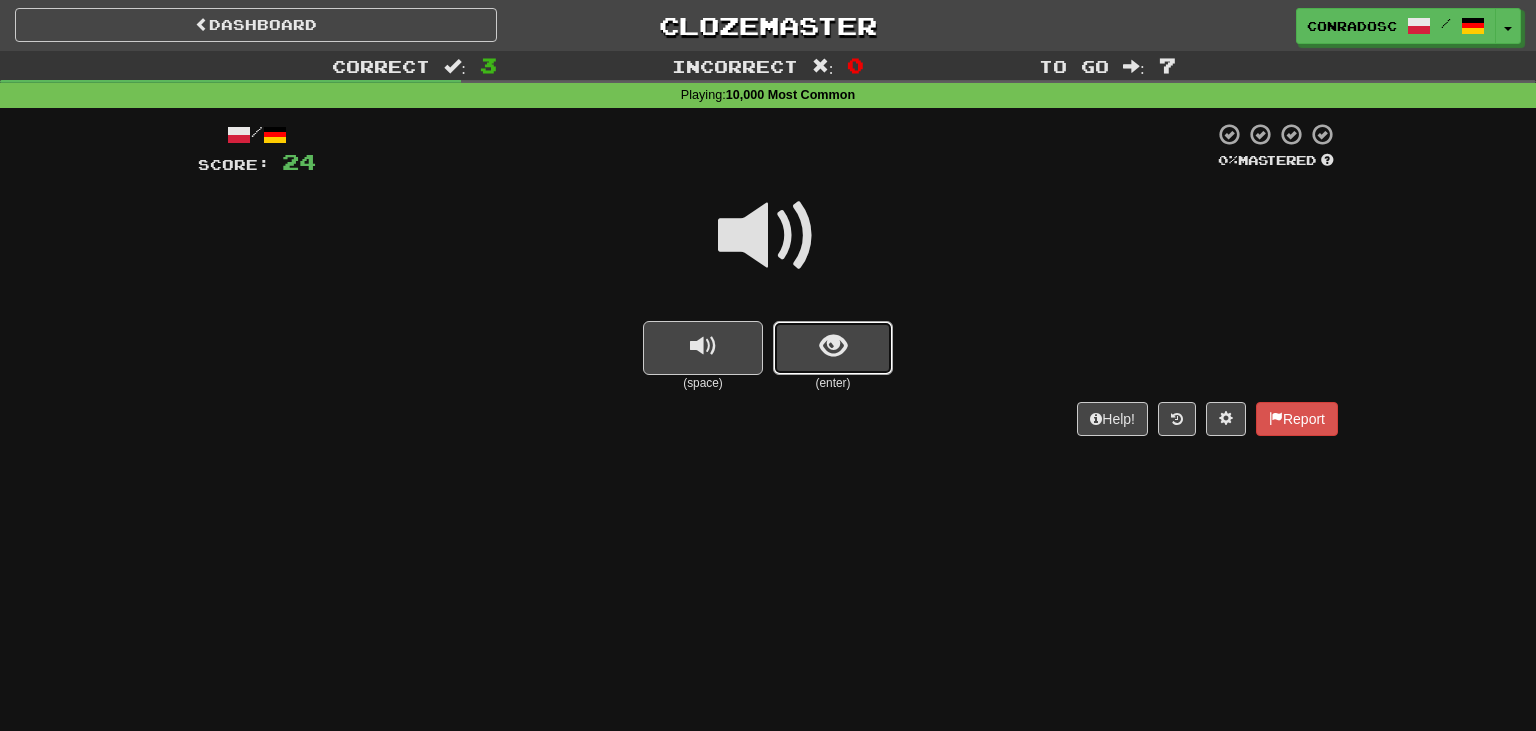 click at bounding box center [833, 348] 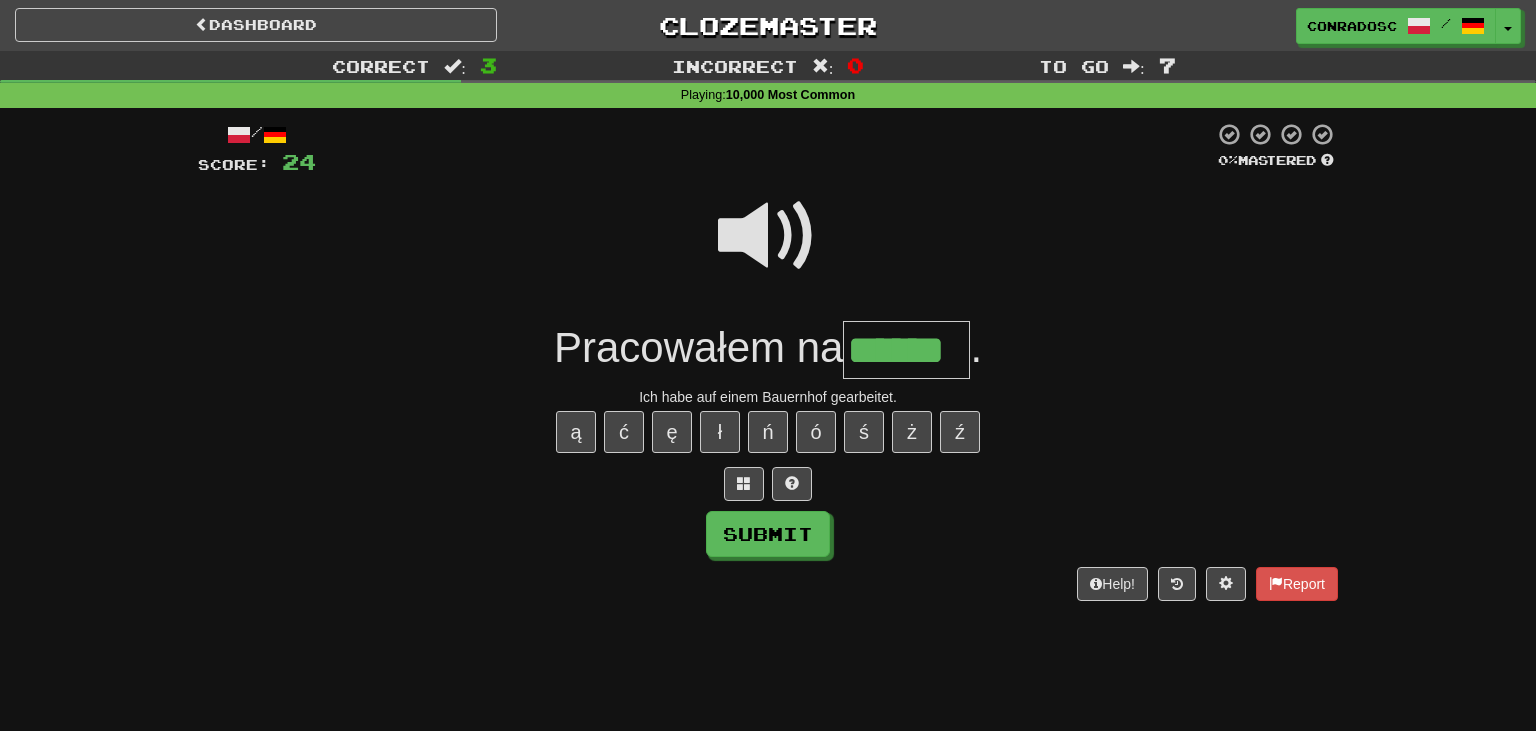 type on "******" 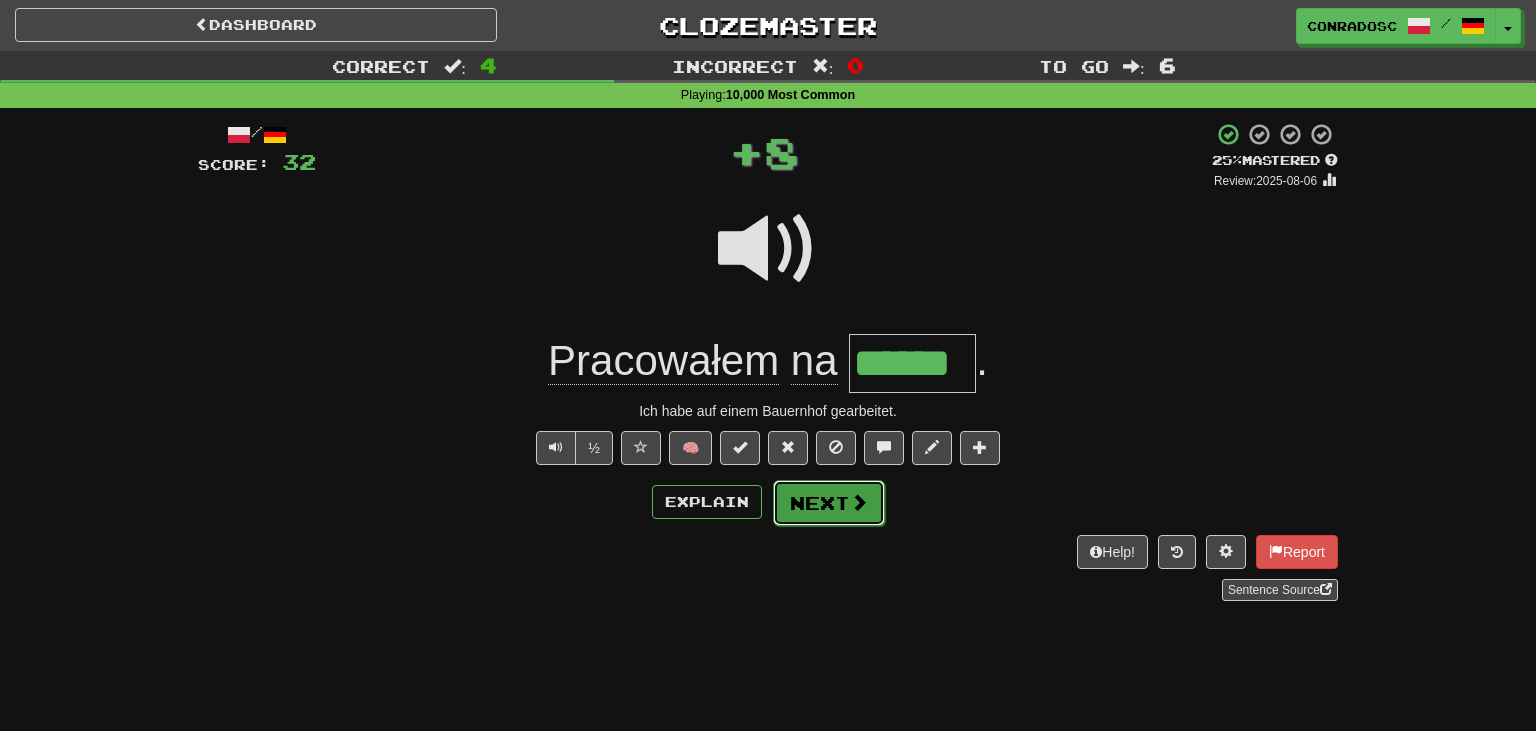 click on "Next" at bounding box center [829, 503] 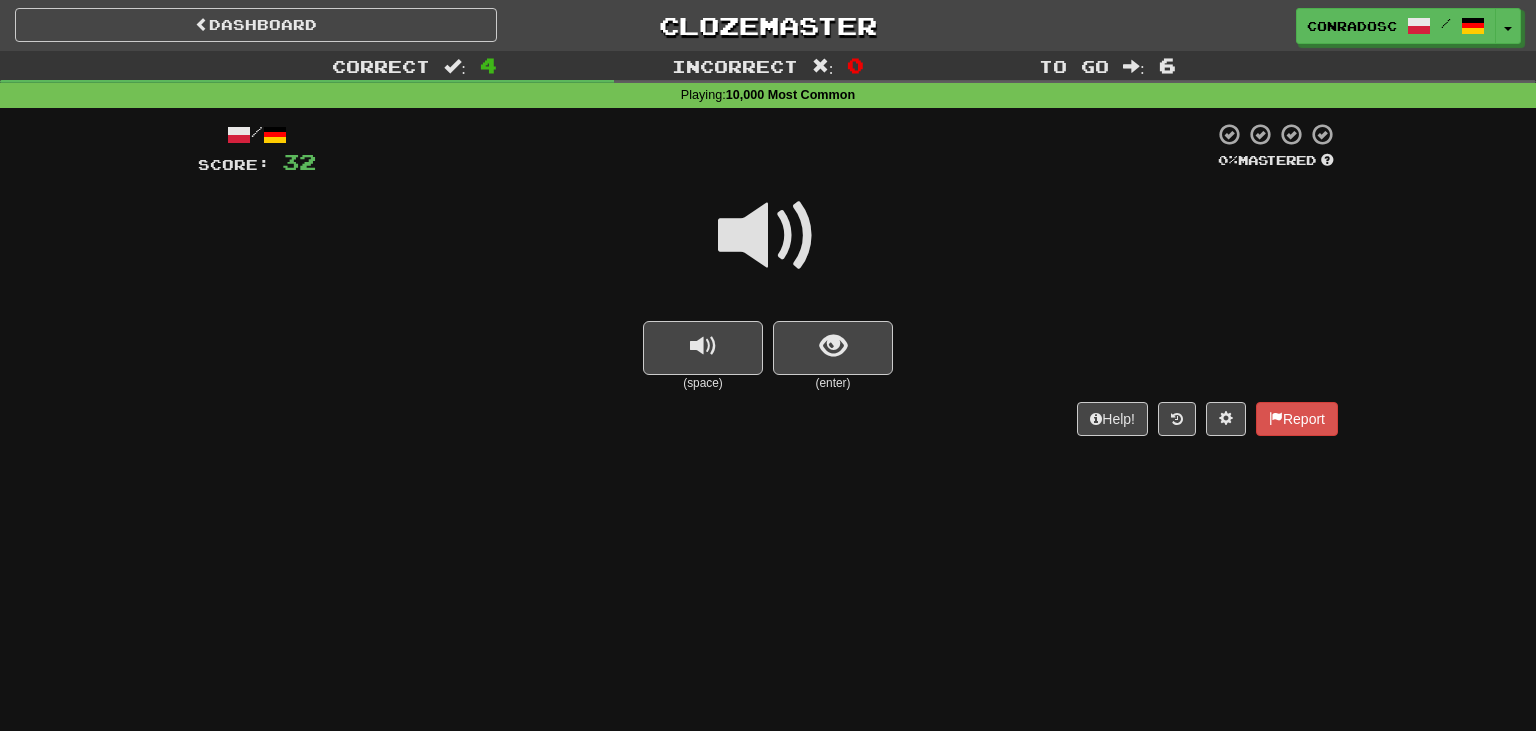 click at bounding box center (768, 236) 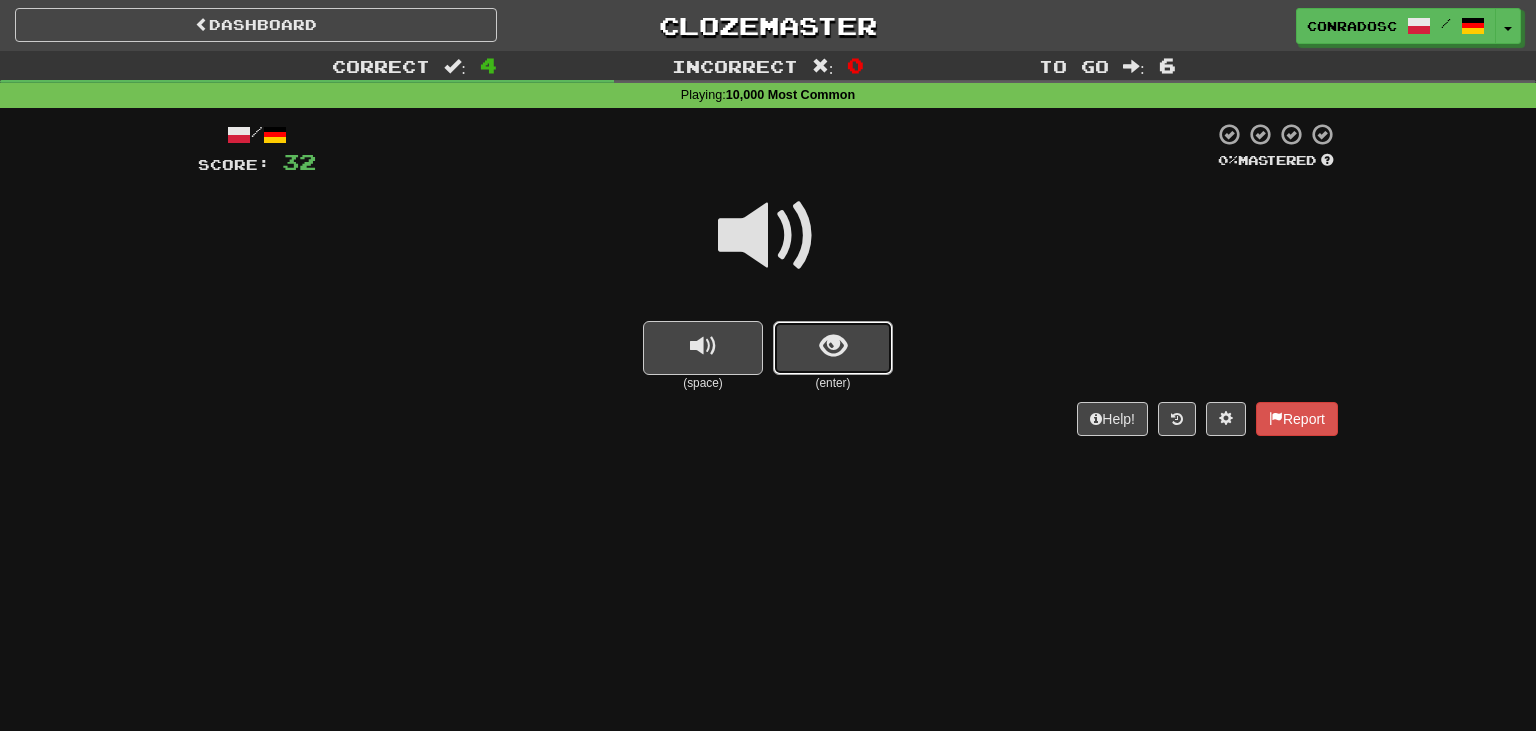 click at bounding box center [833, 346] 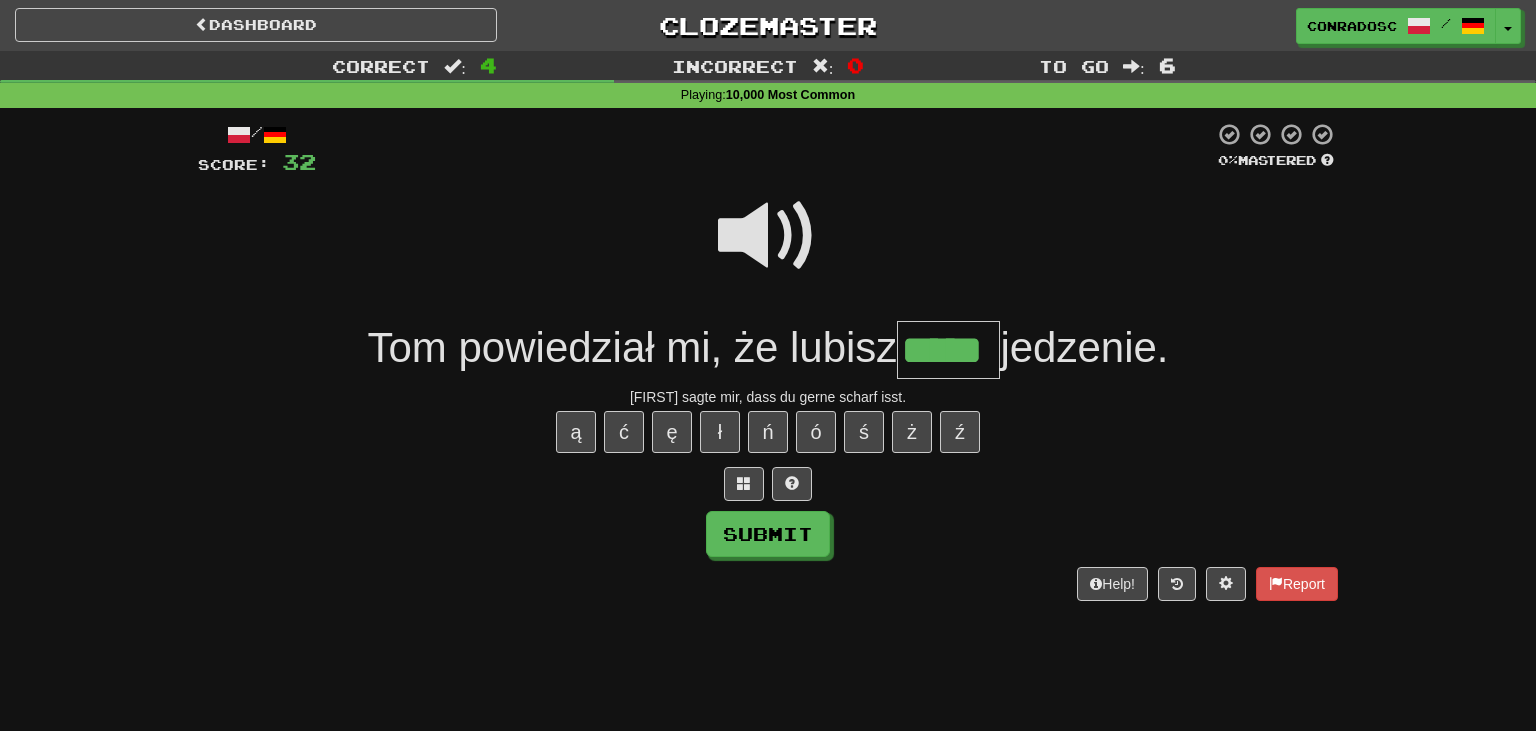 type on "*****" 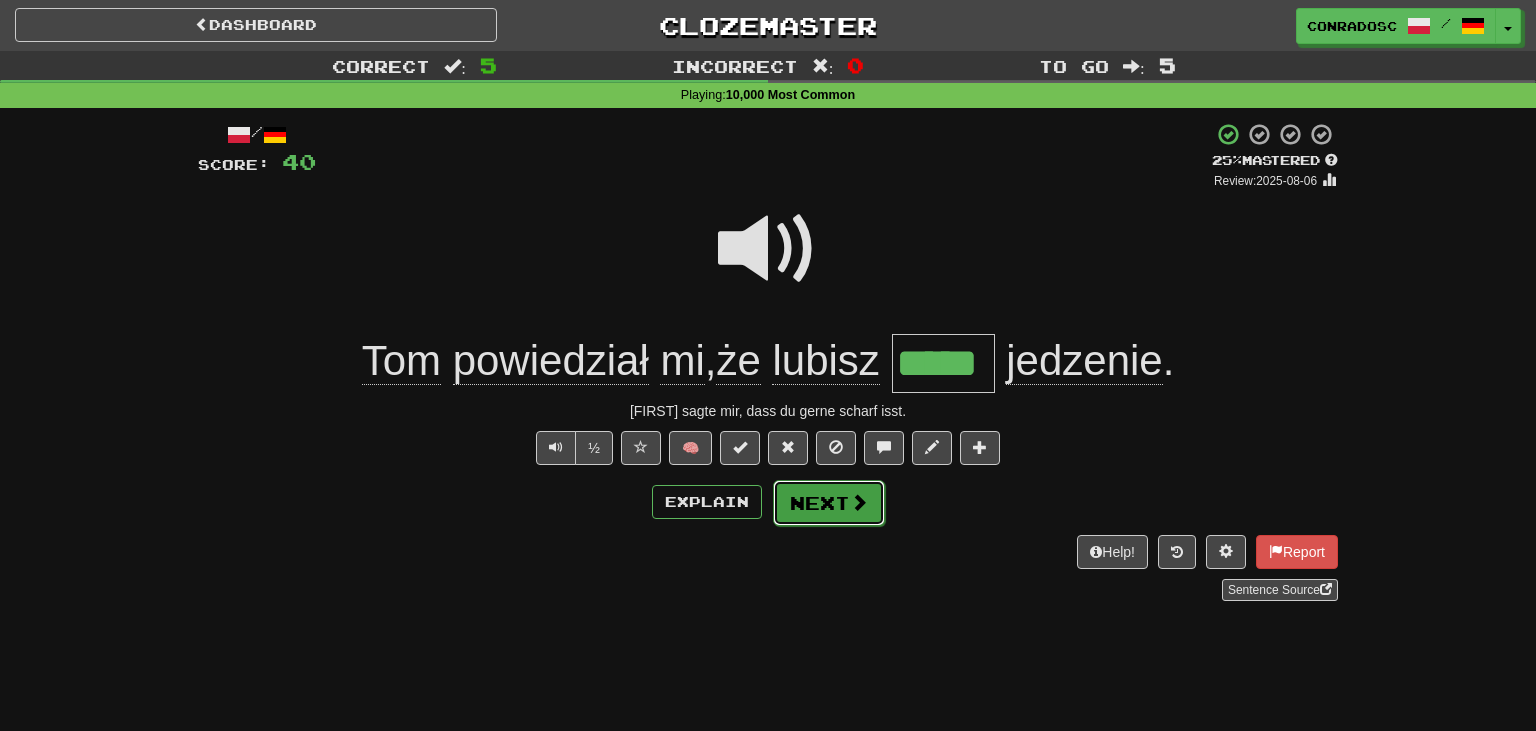 click on "Next" at bounding box center [829, 503] 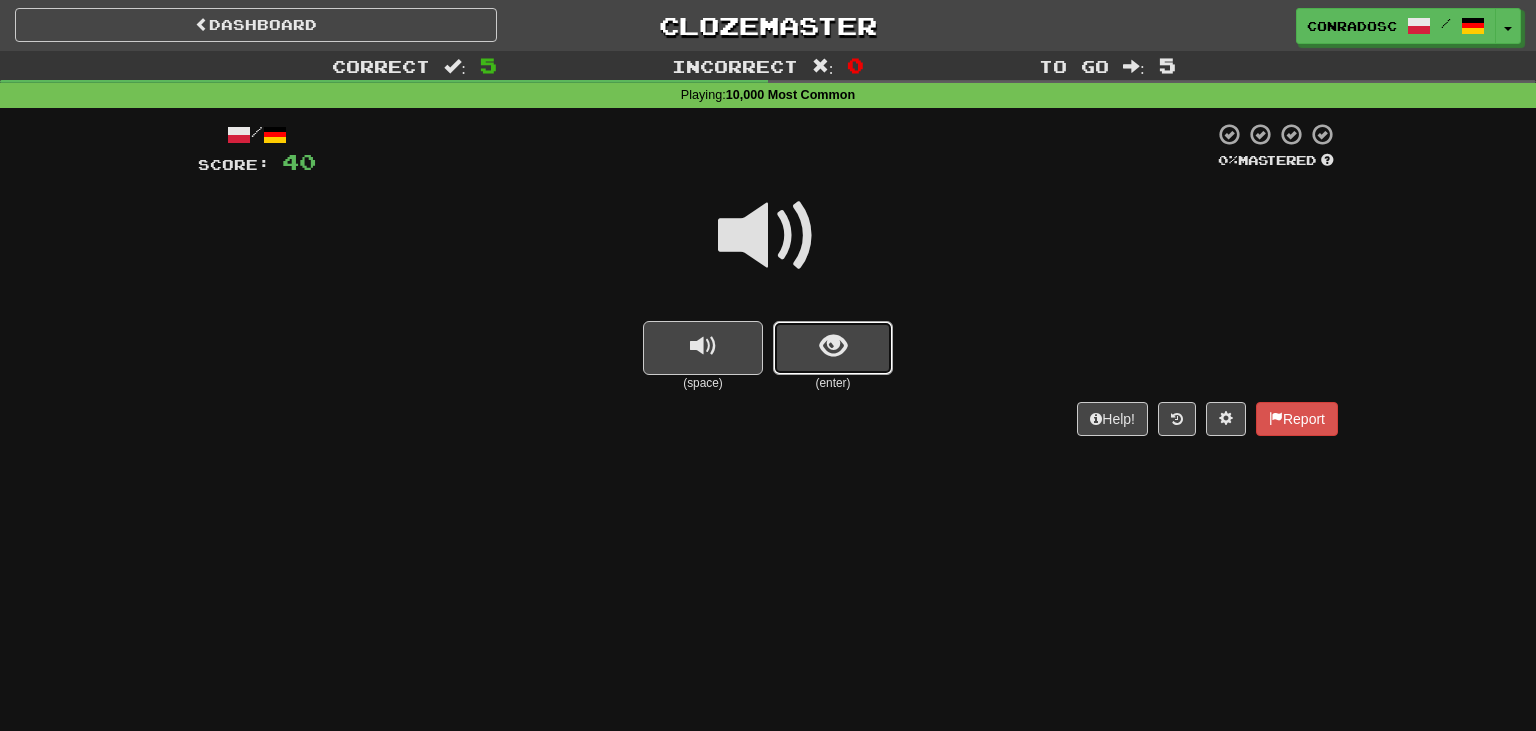 click at bounding box center [833, 346] 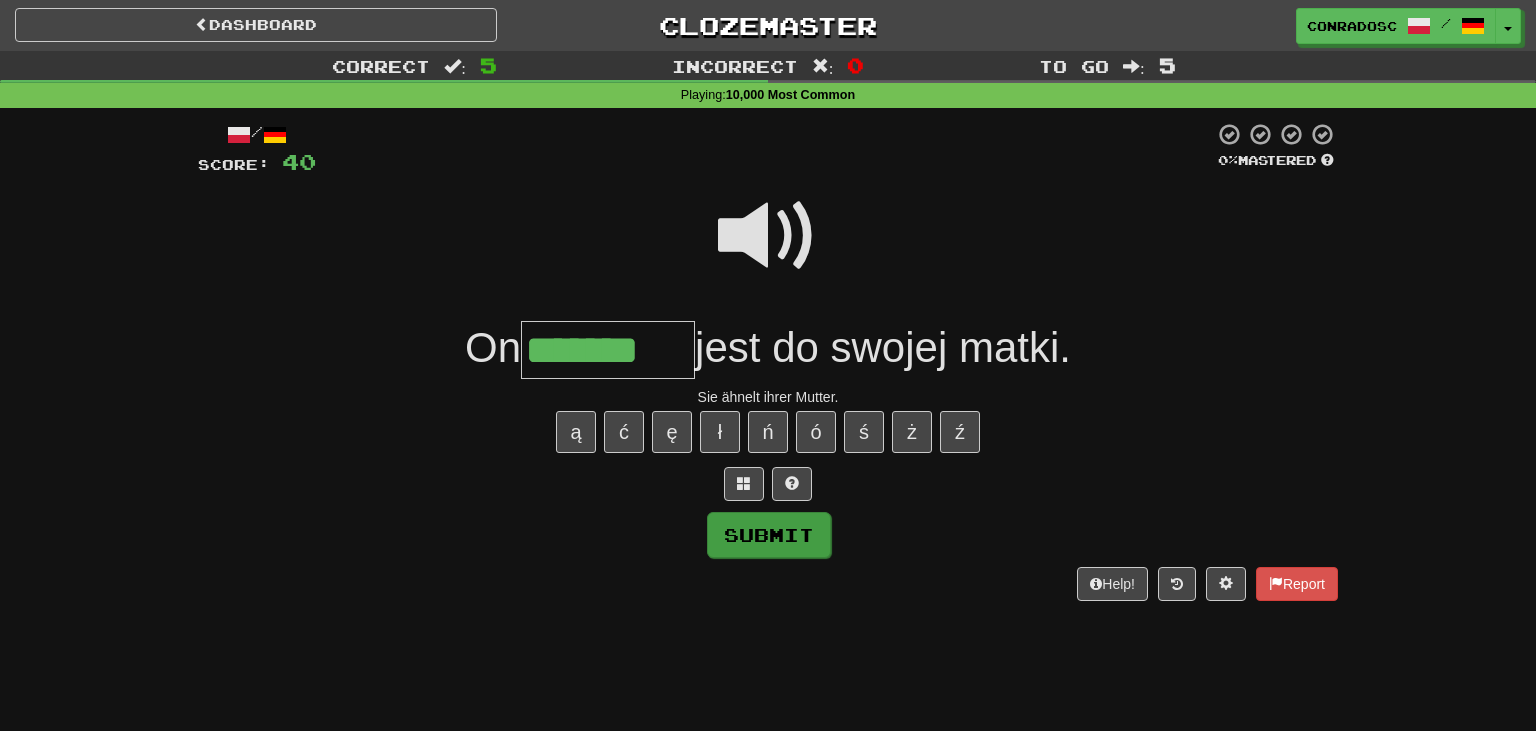 type on "*******" 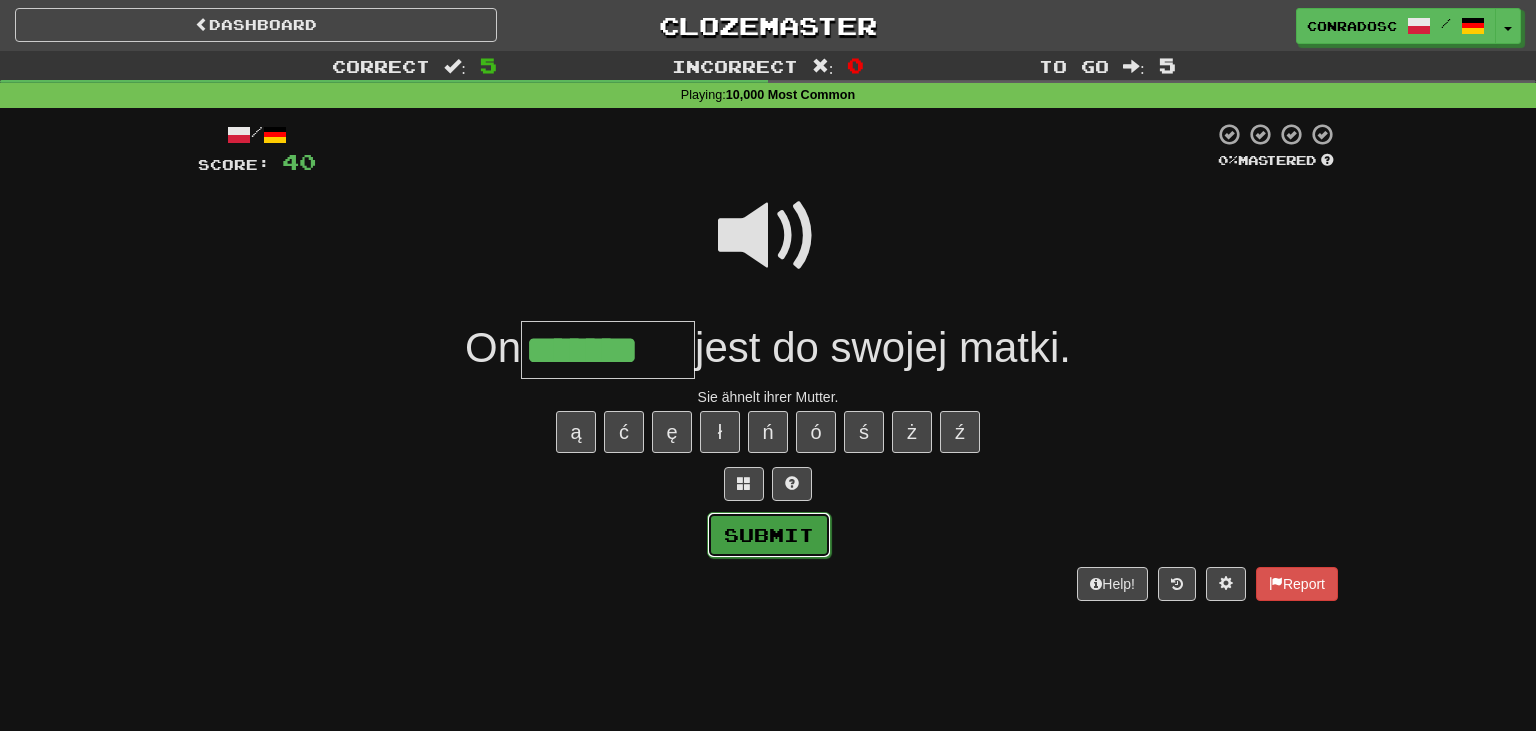 click on "Submit" at bounding box center (769, 535) 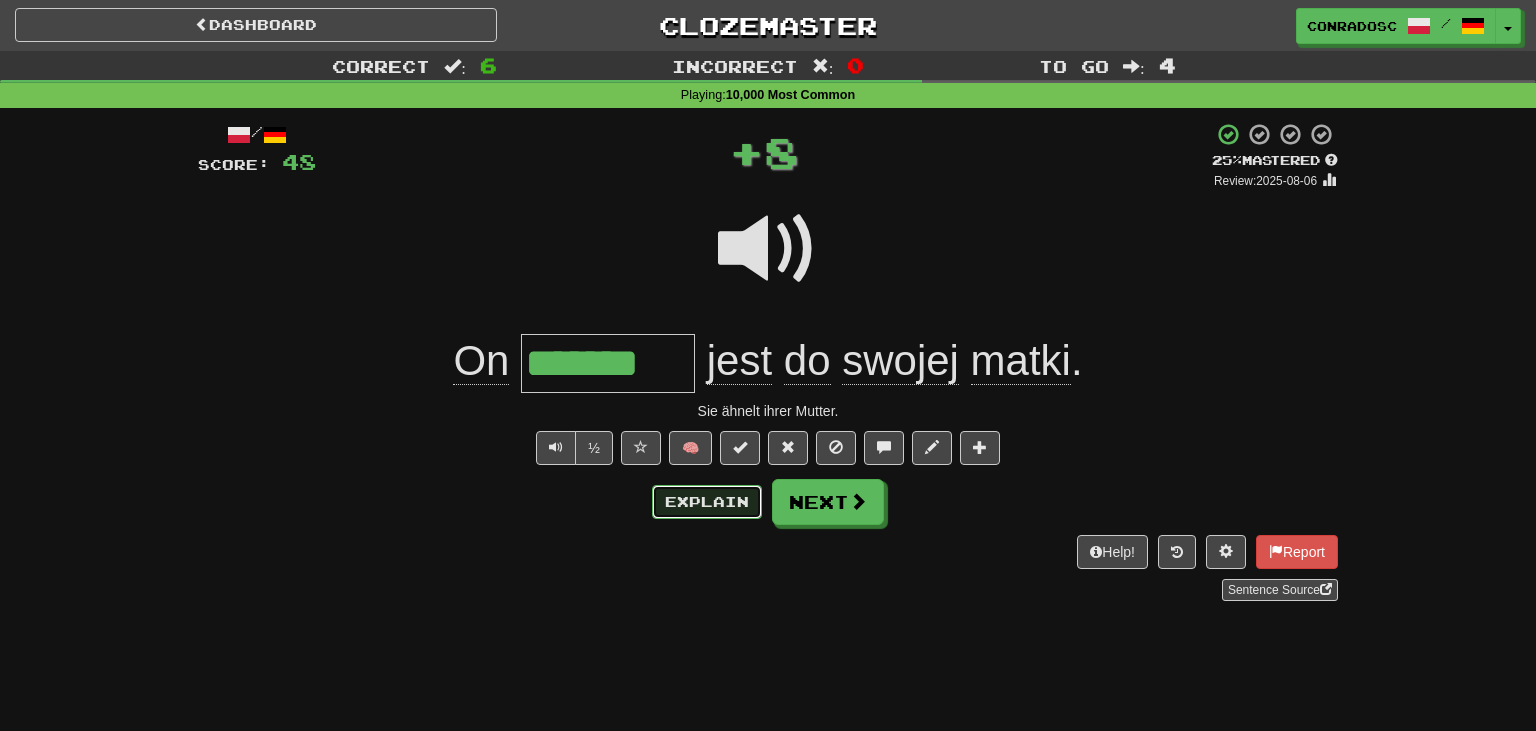 click on "Explain" at bounding box center [707, 502] 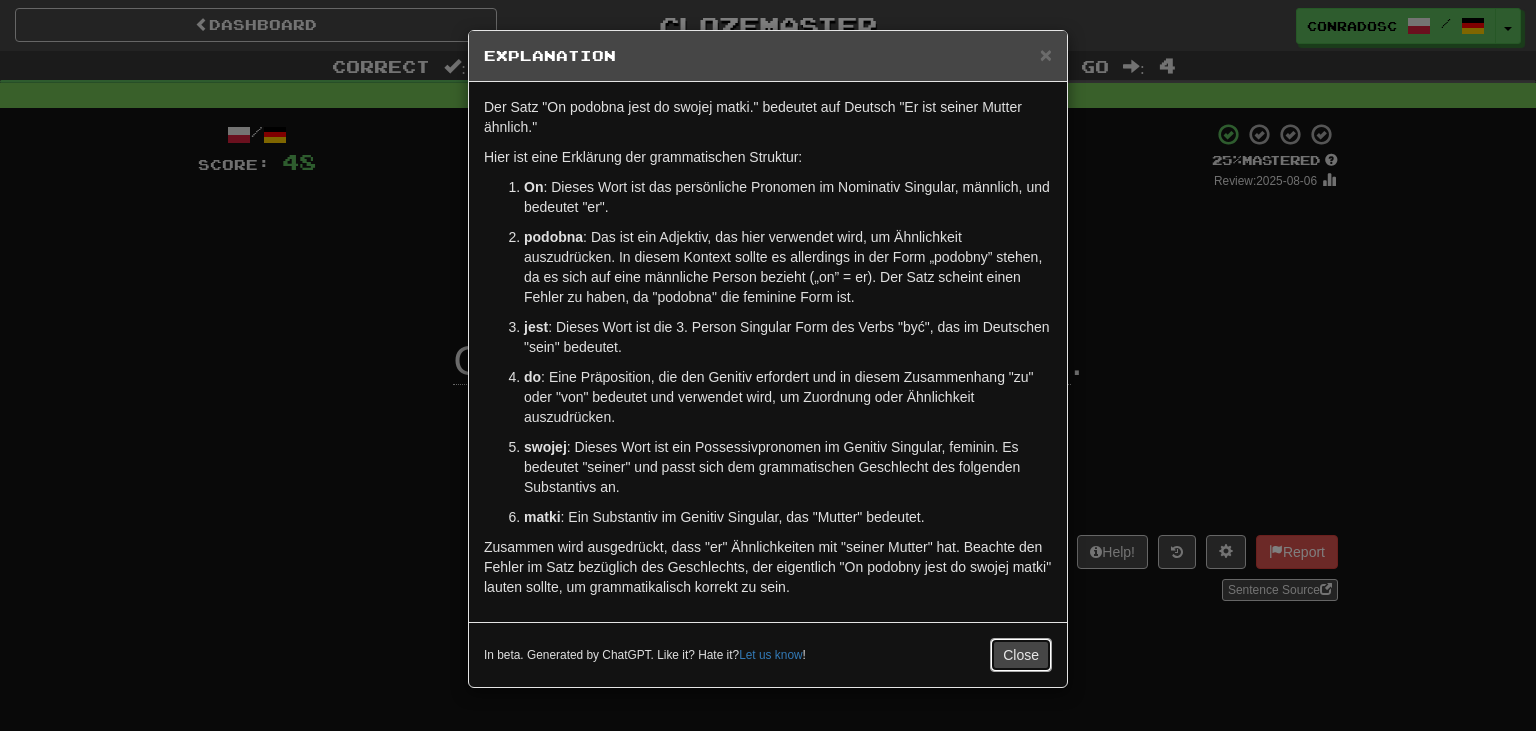 click on "Close" at bounding box center [1021, 655] 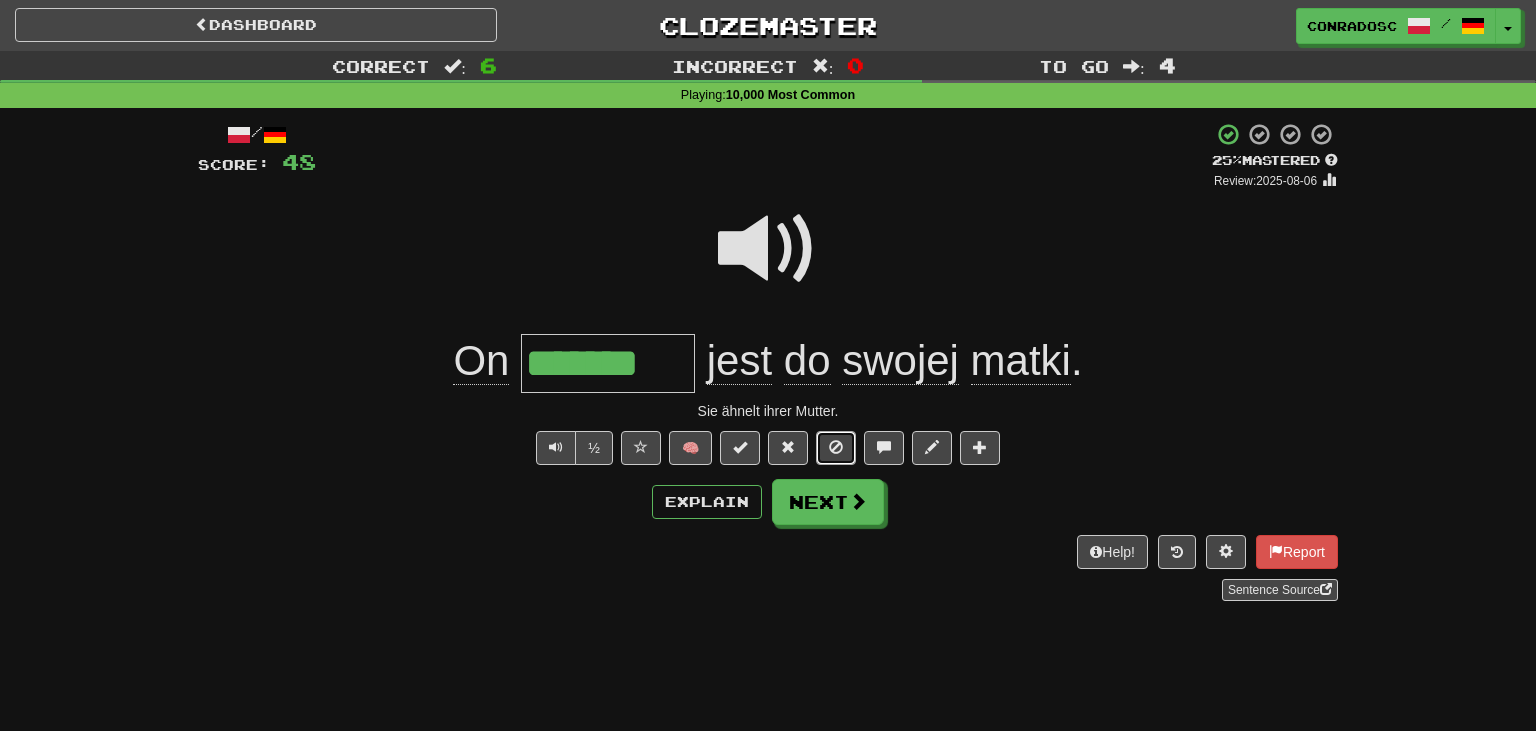 click at bounding box center [836, 448] 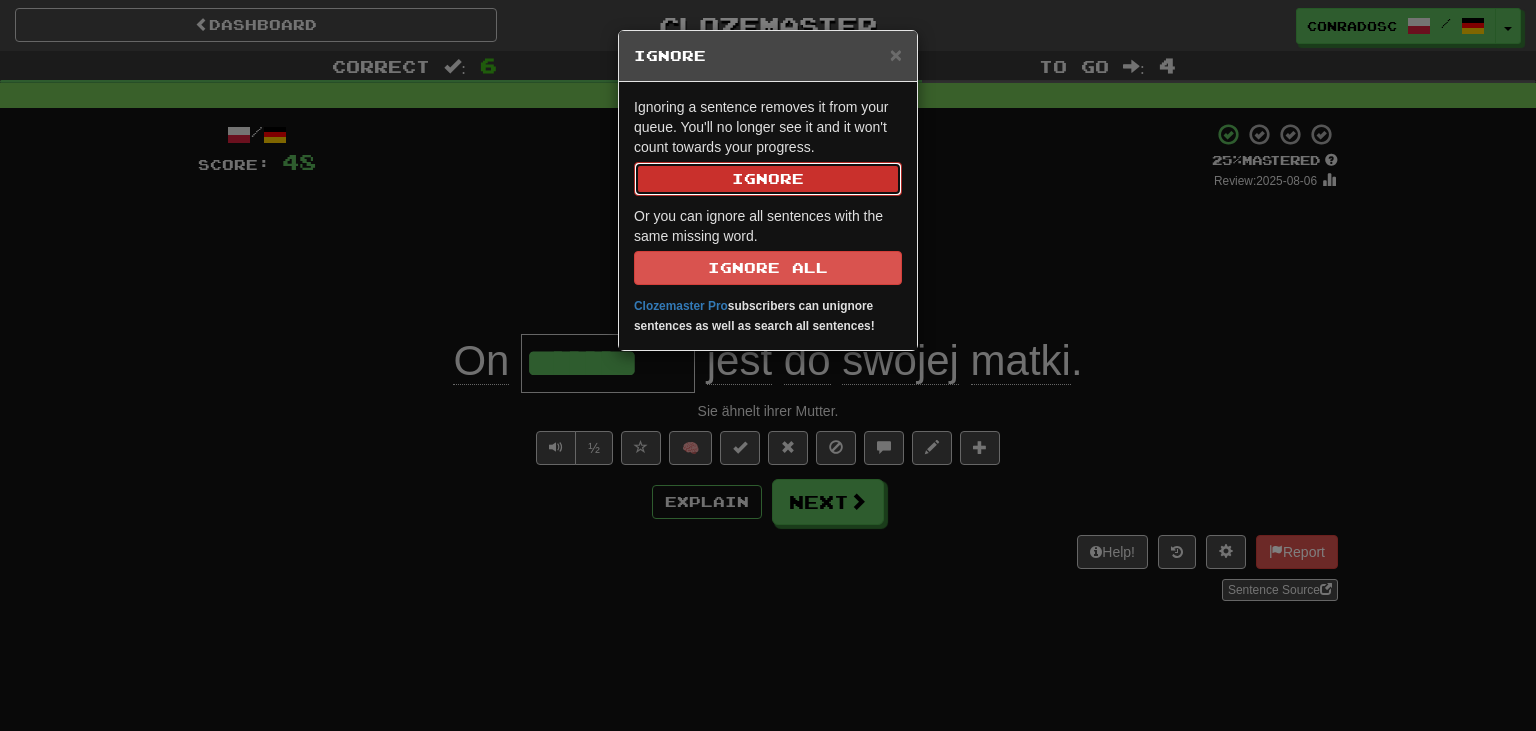 click on "Ignore" at bounding box center (768, 179) 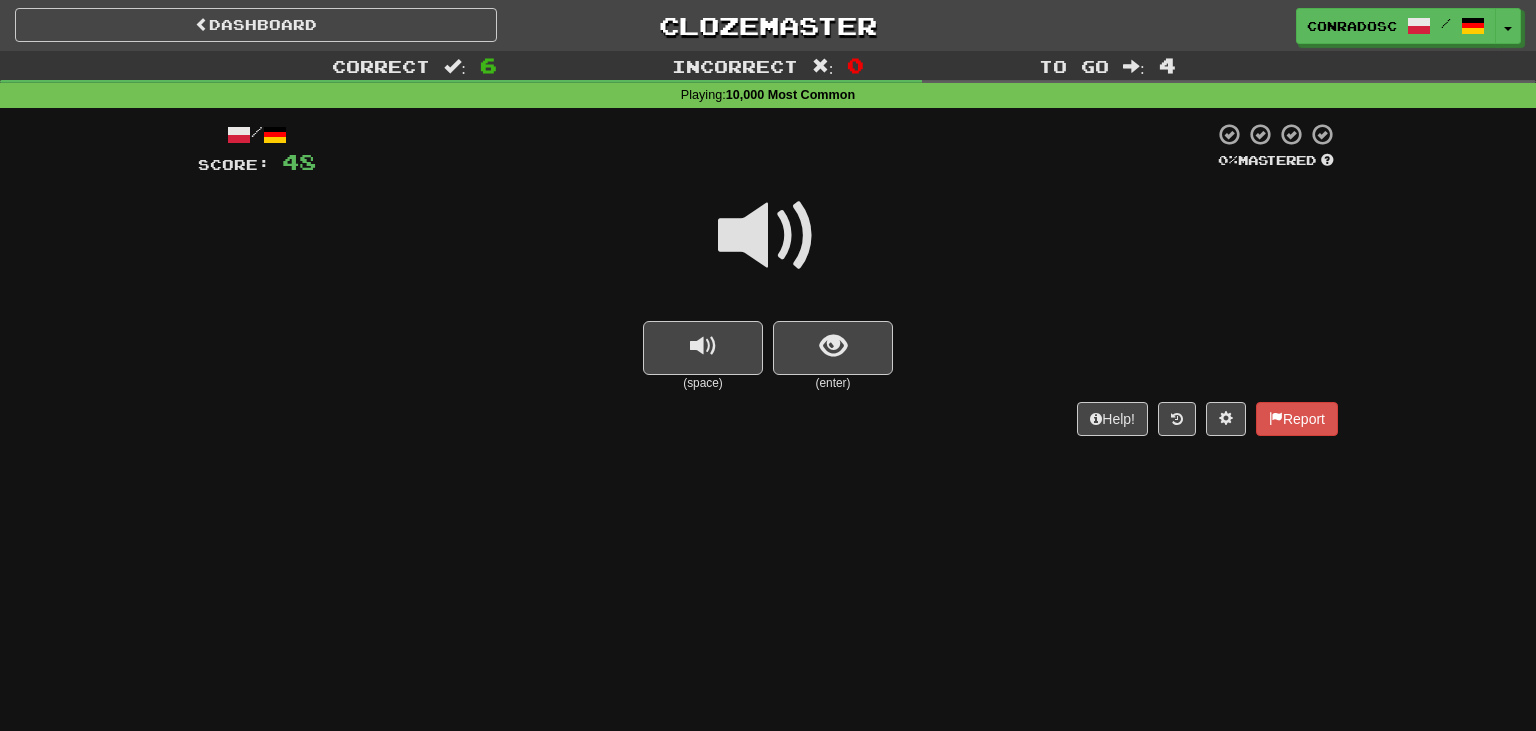 click at bounding box center (768, 236) 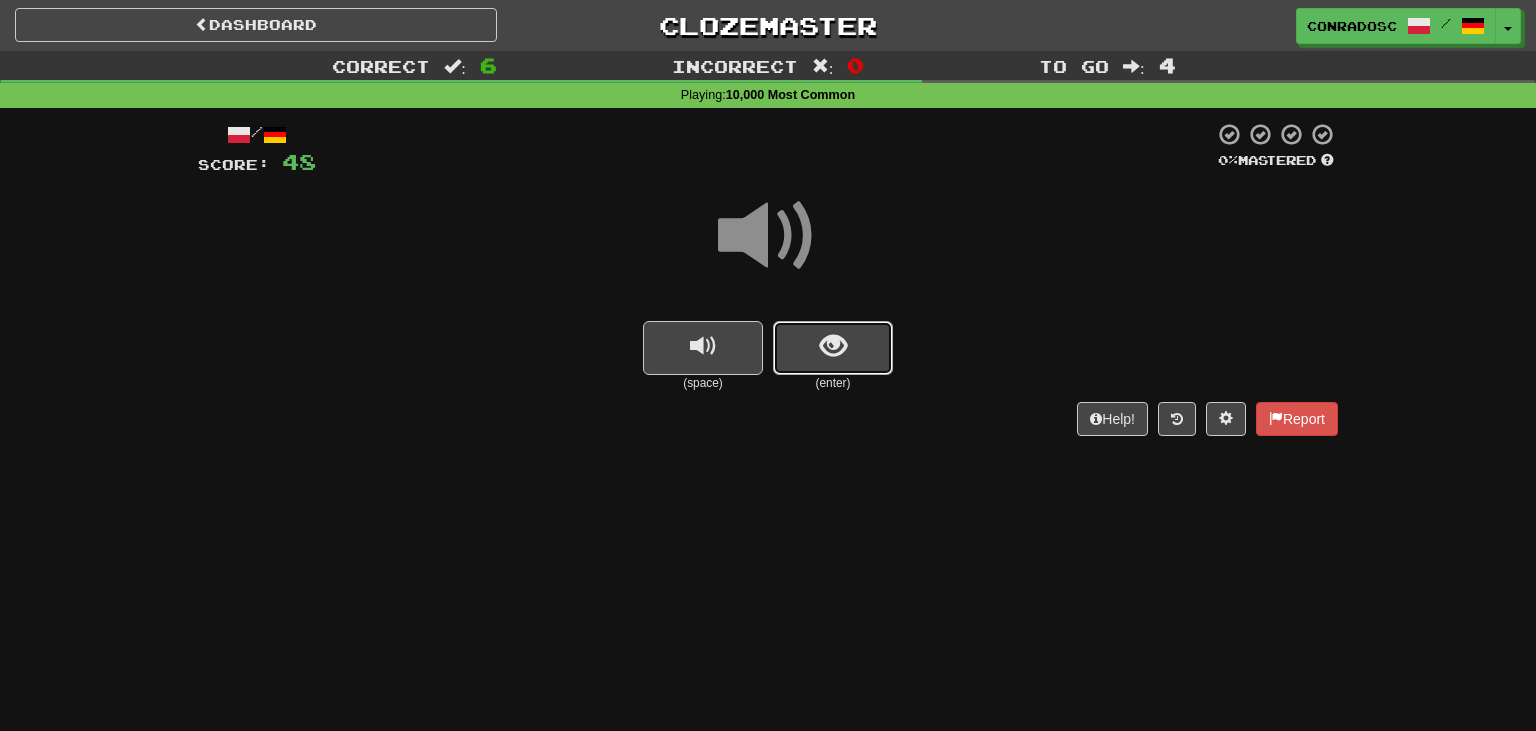 click at bounding box center (833, 348) 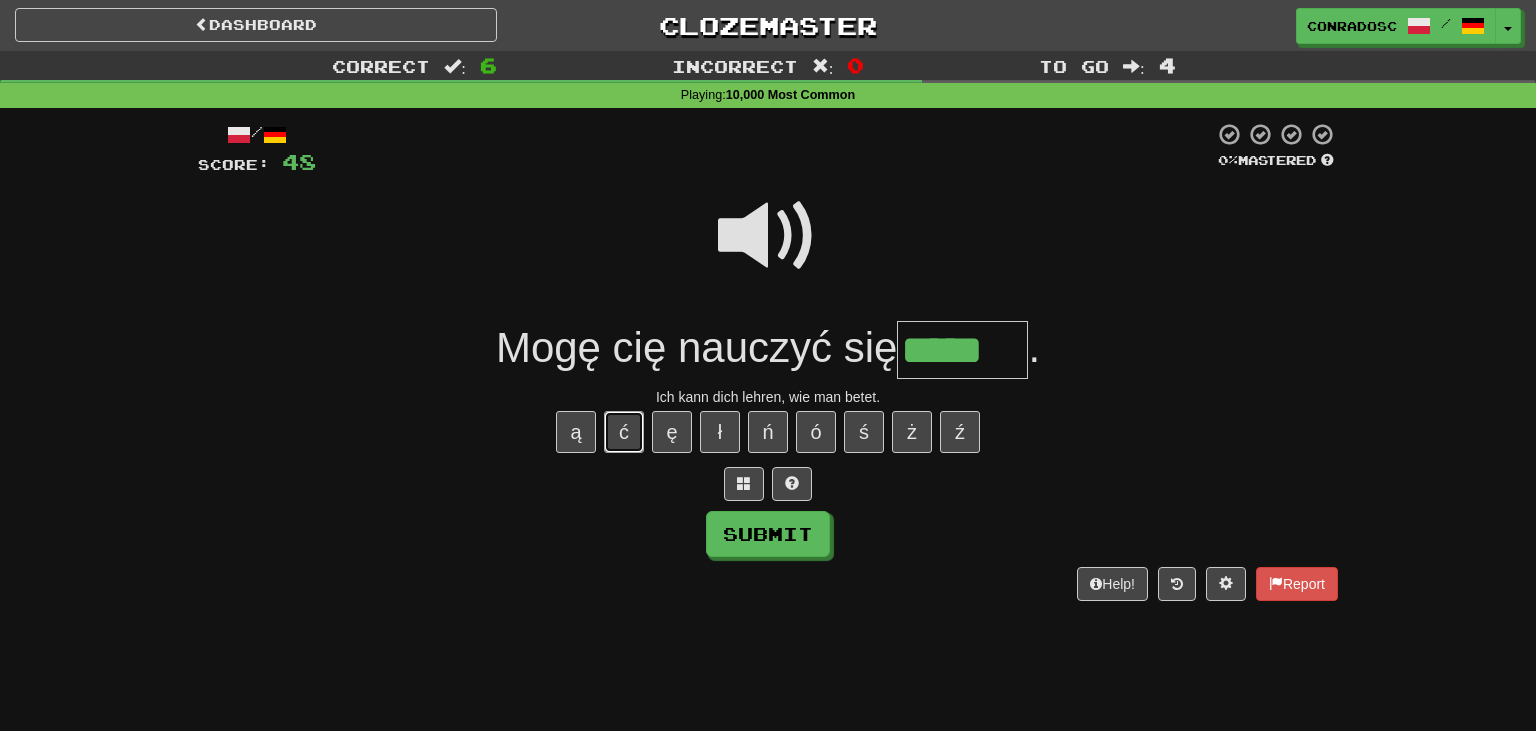 click on "ć" at bounding box center (624, 432) 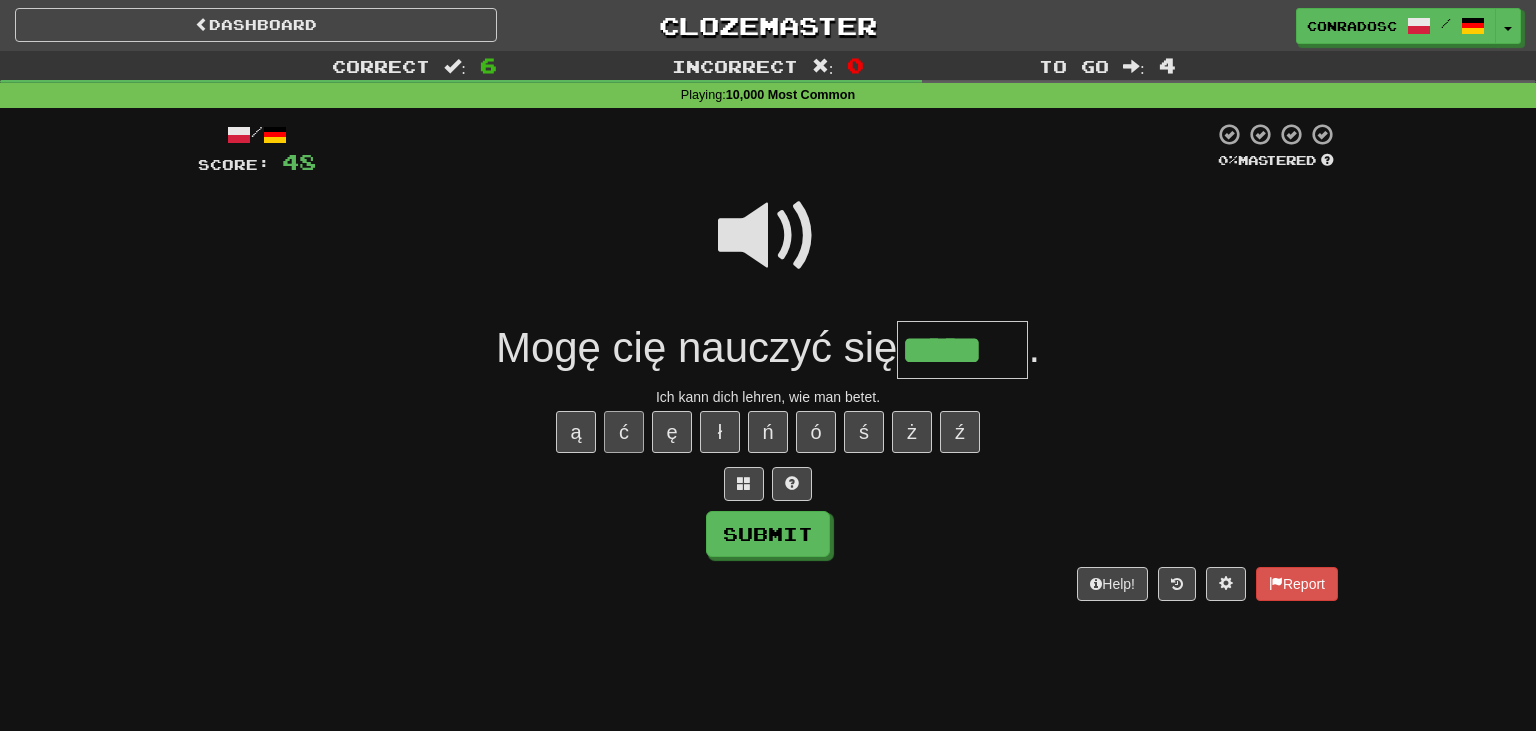 type on "******" 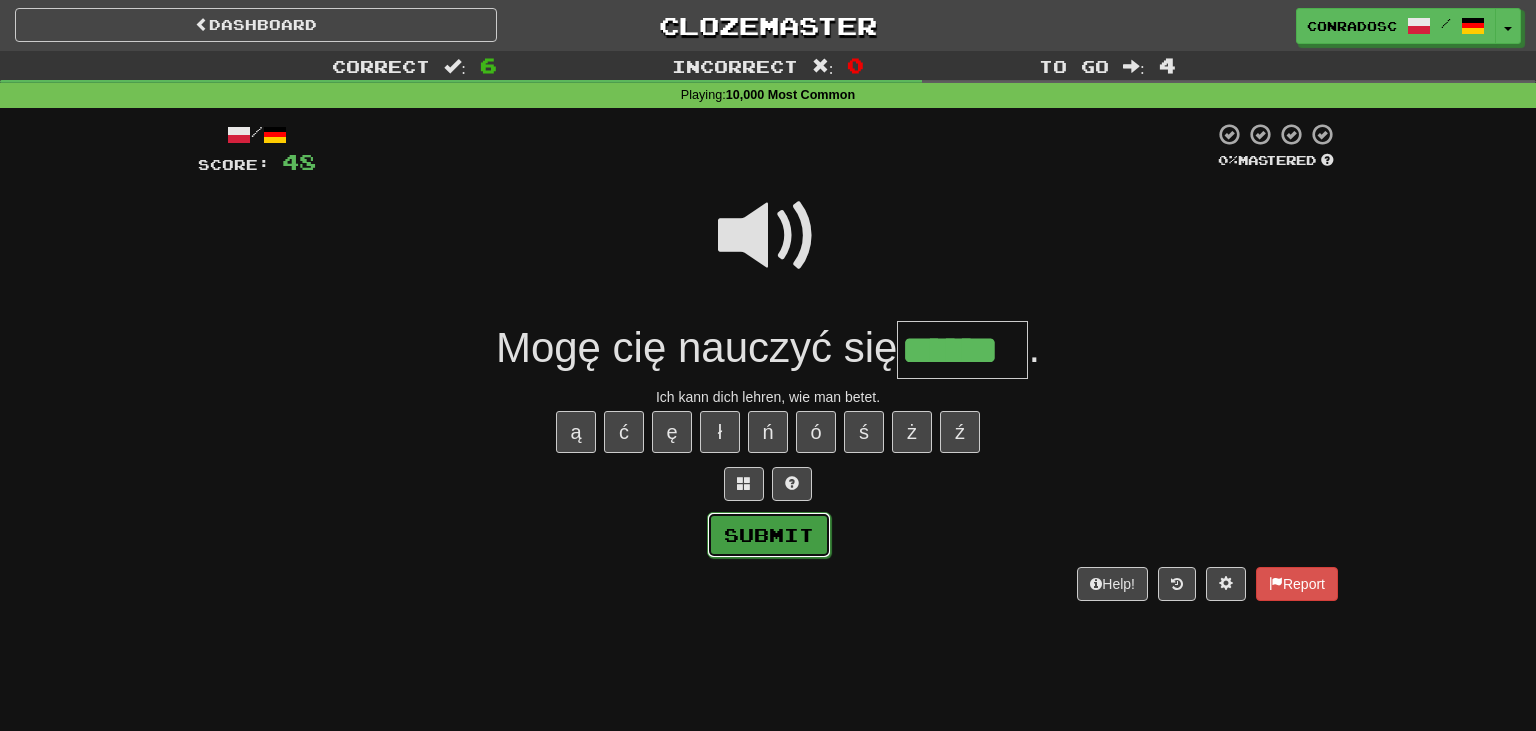 click on "Submit" at bounding box center (769, 535) 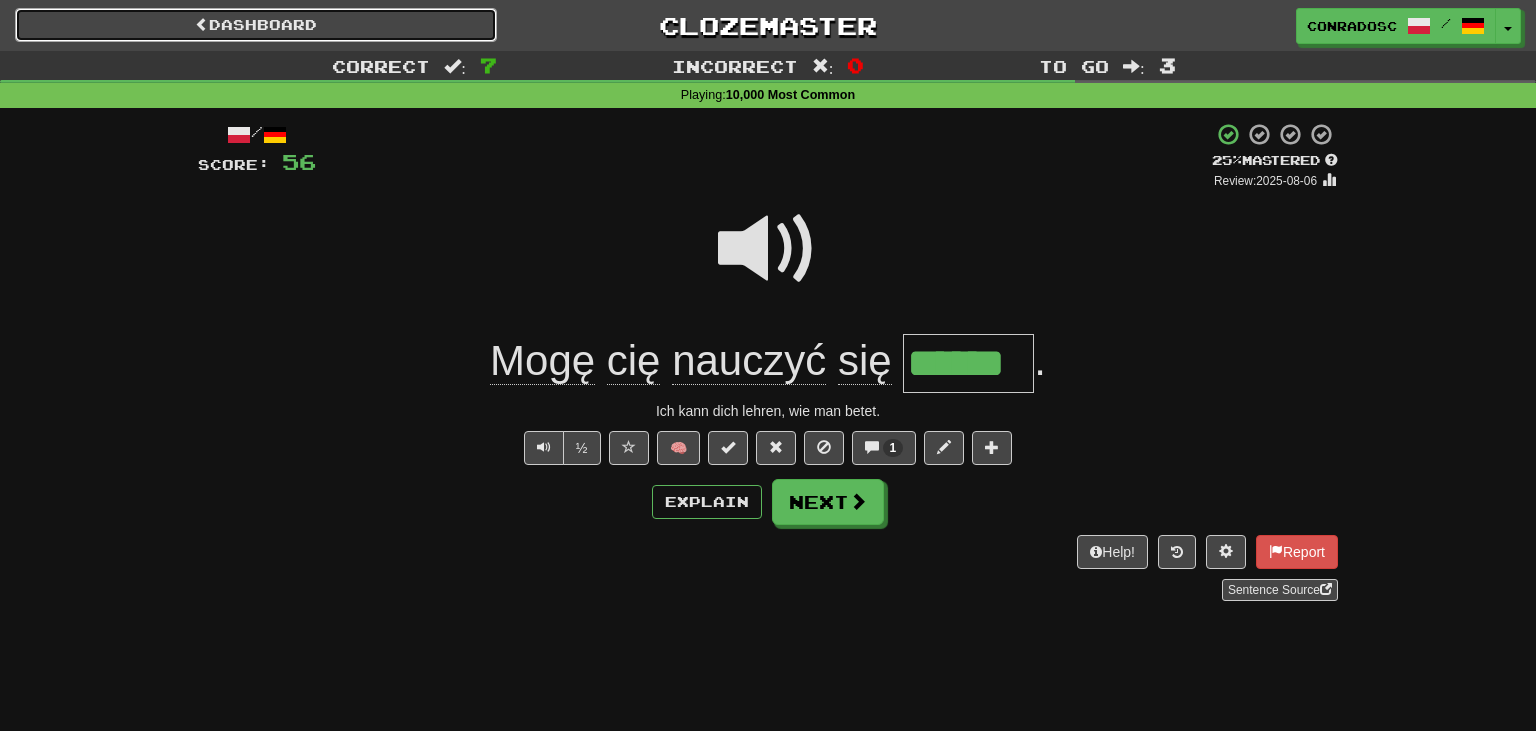 click on "Dashboard" at bounding box center [256, 25] 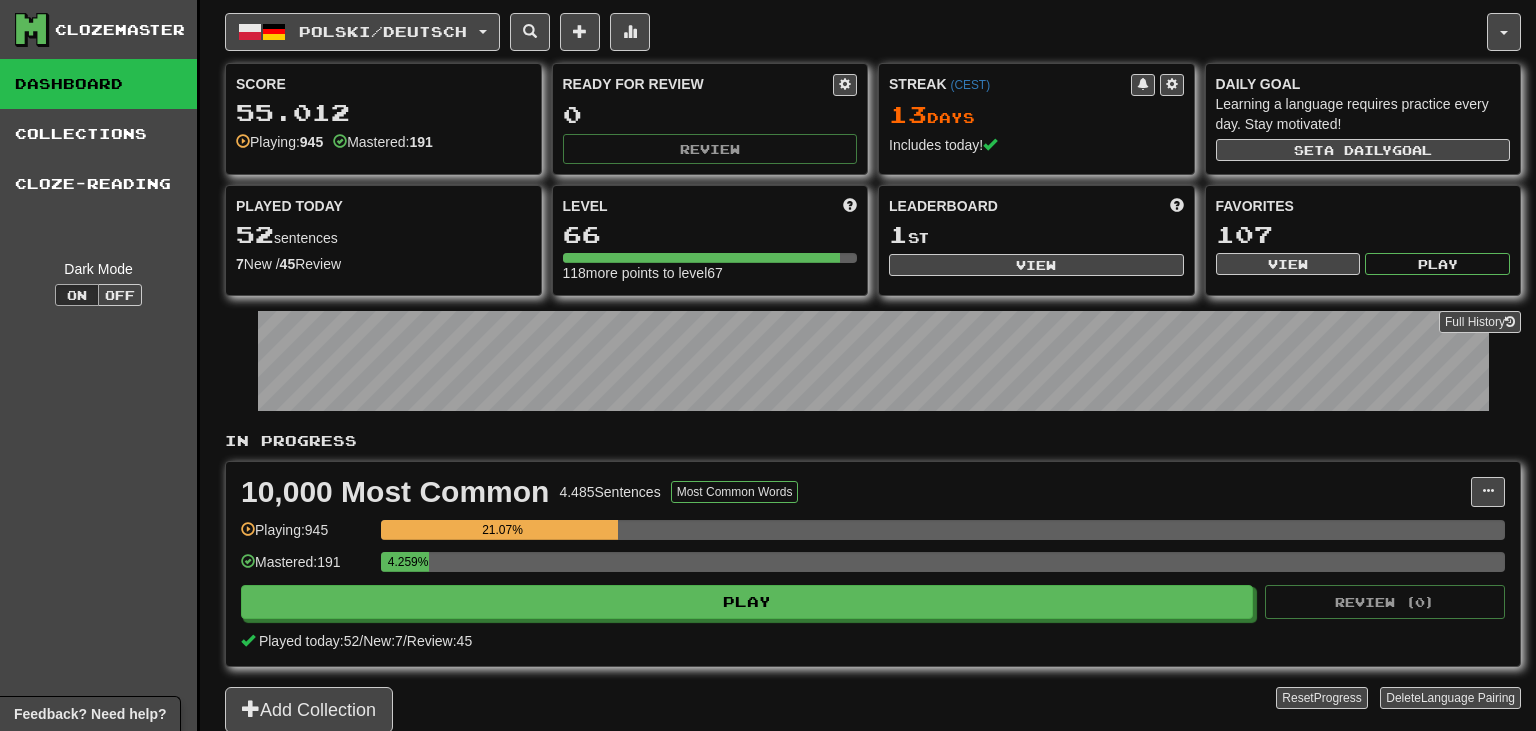 scroll, scrollTop: 0, scrollLeft: 0, axis: both 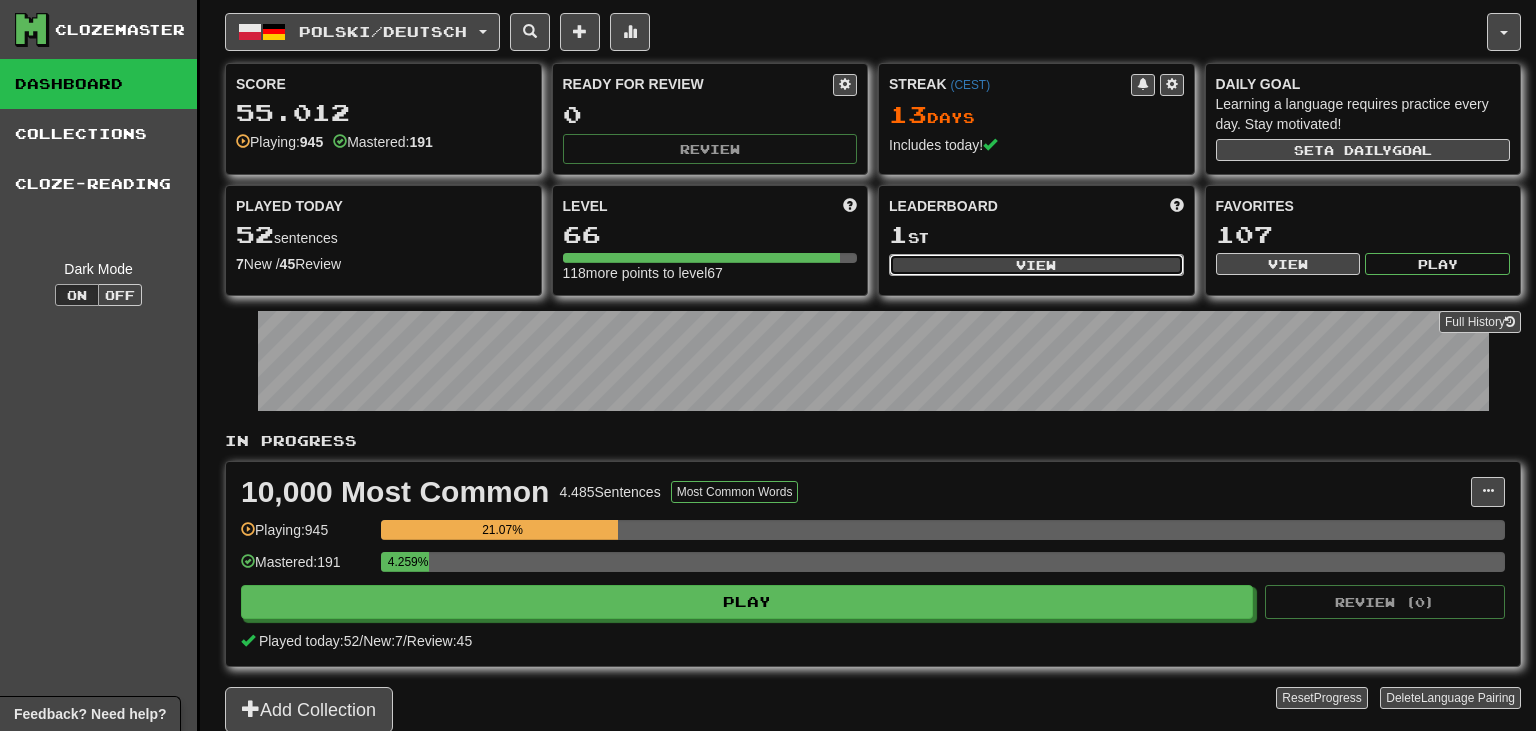 click on "View" at bounding box center (1036, 265) 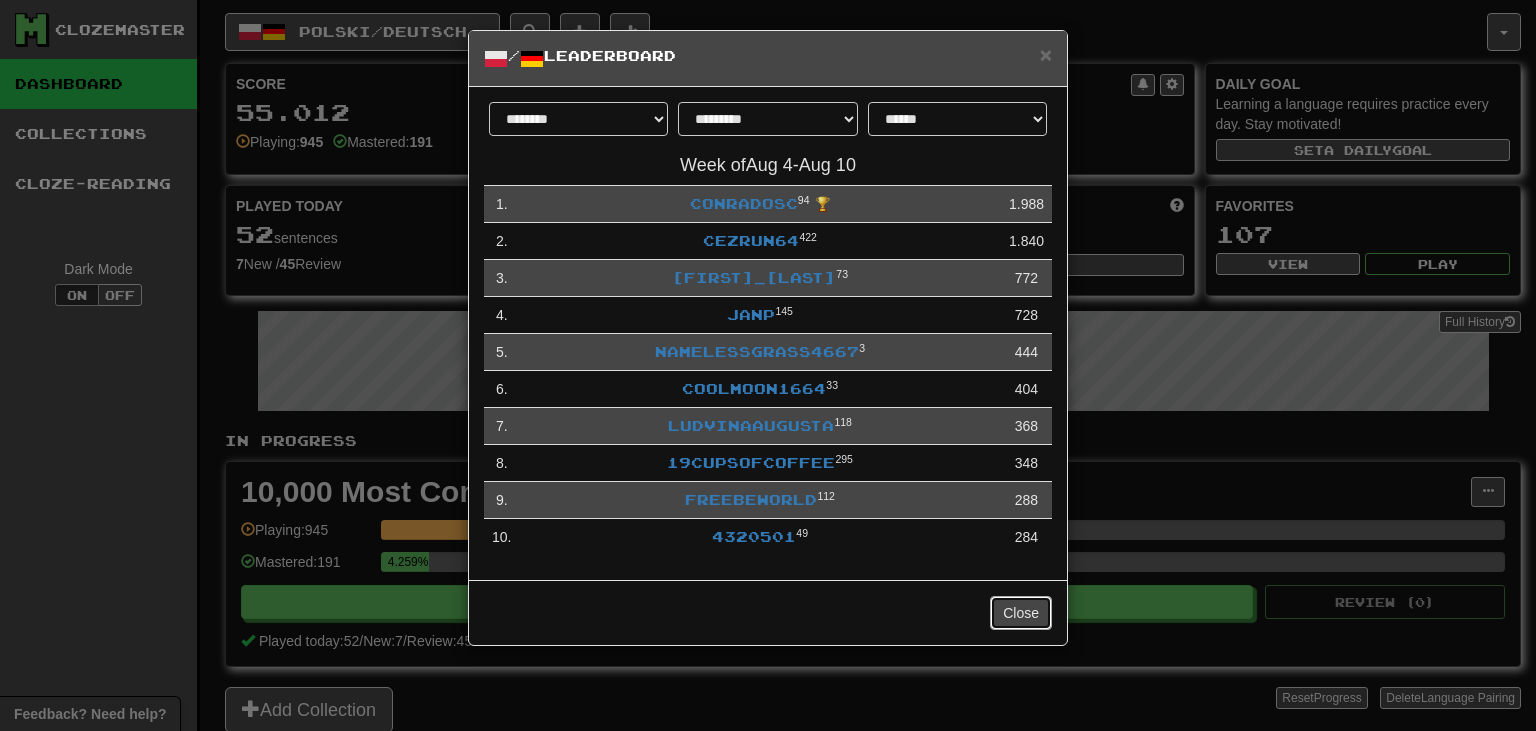 click on "Close" at bounding box center (1021, 613) 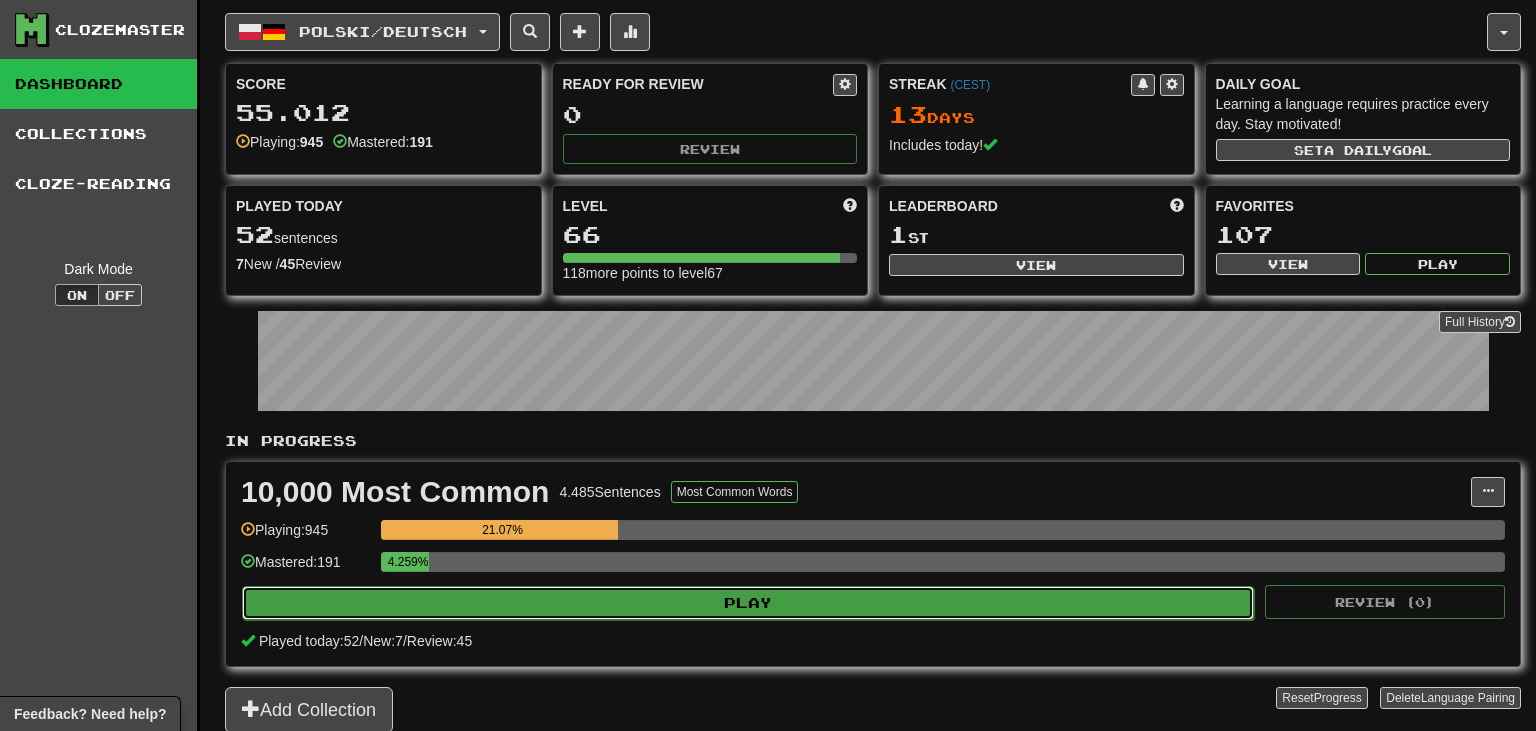 click on "Play" at bounding box center (748, 603) 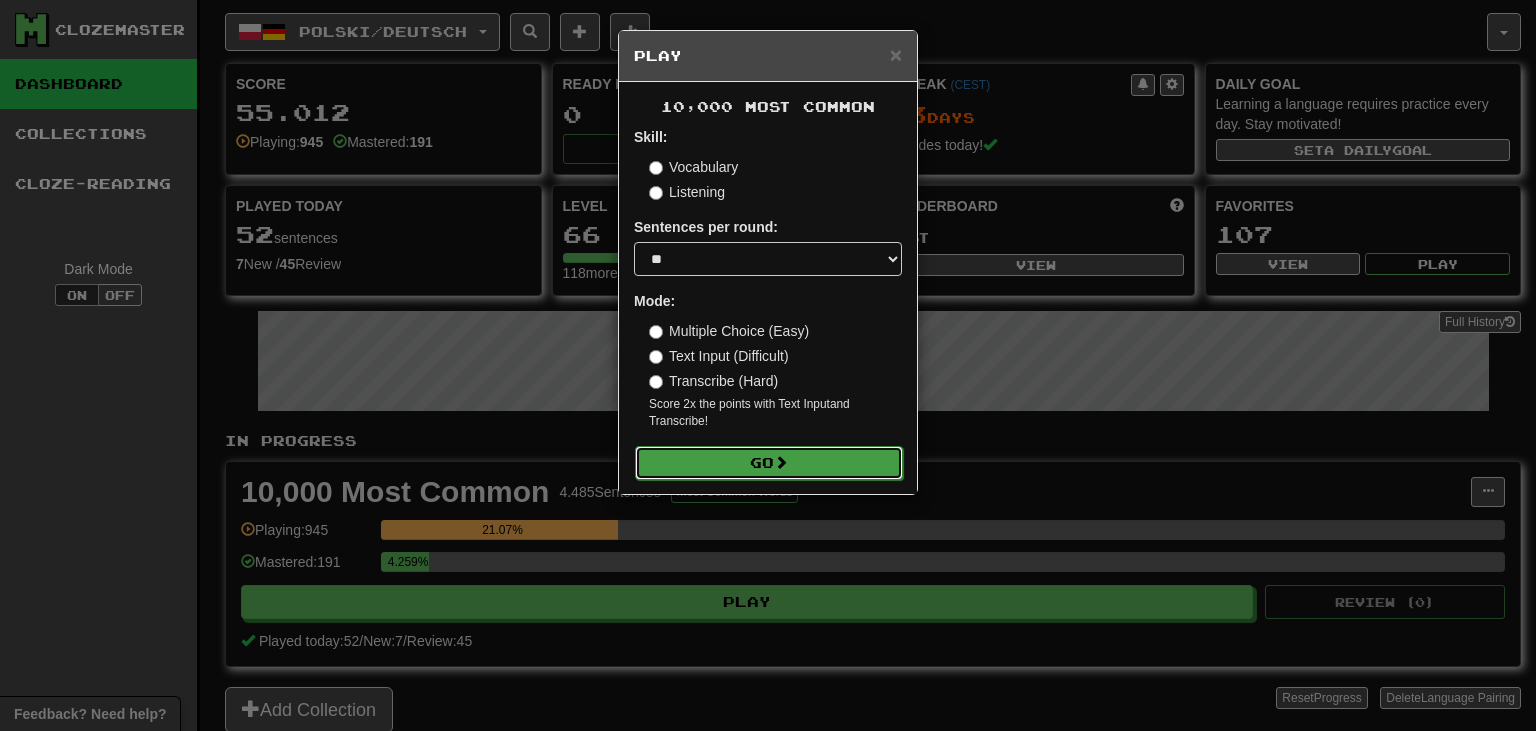 click on "Go" at bounding box center [769, 463] 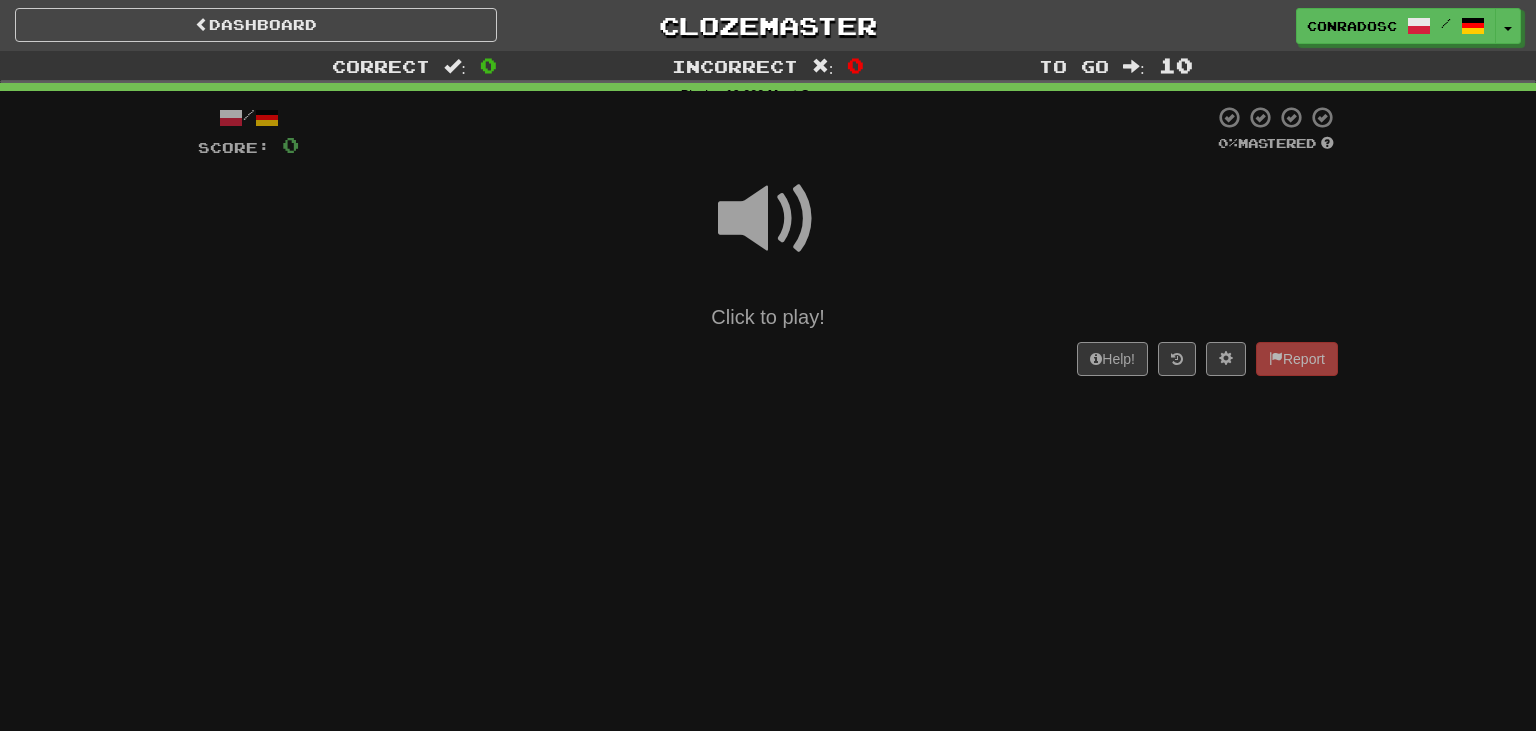scroll, scrollTop: 0, scrollLeft: 0, axis: both 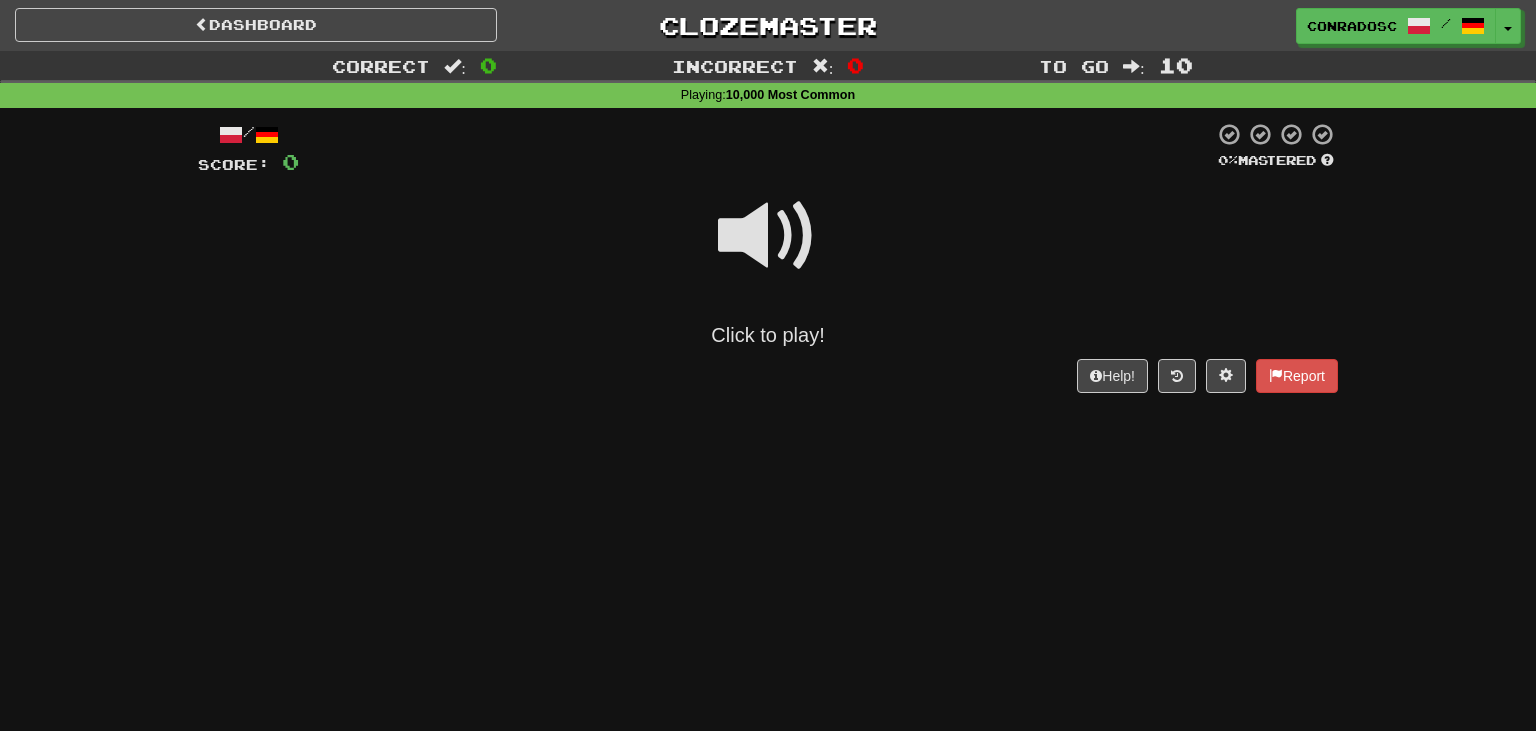 click at bounding box center (768, 236) 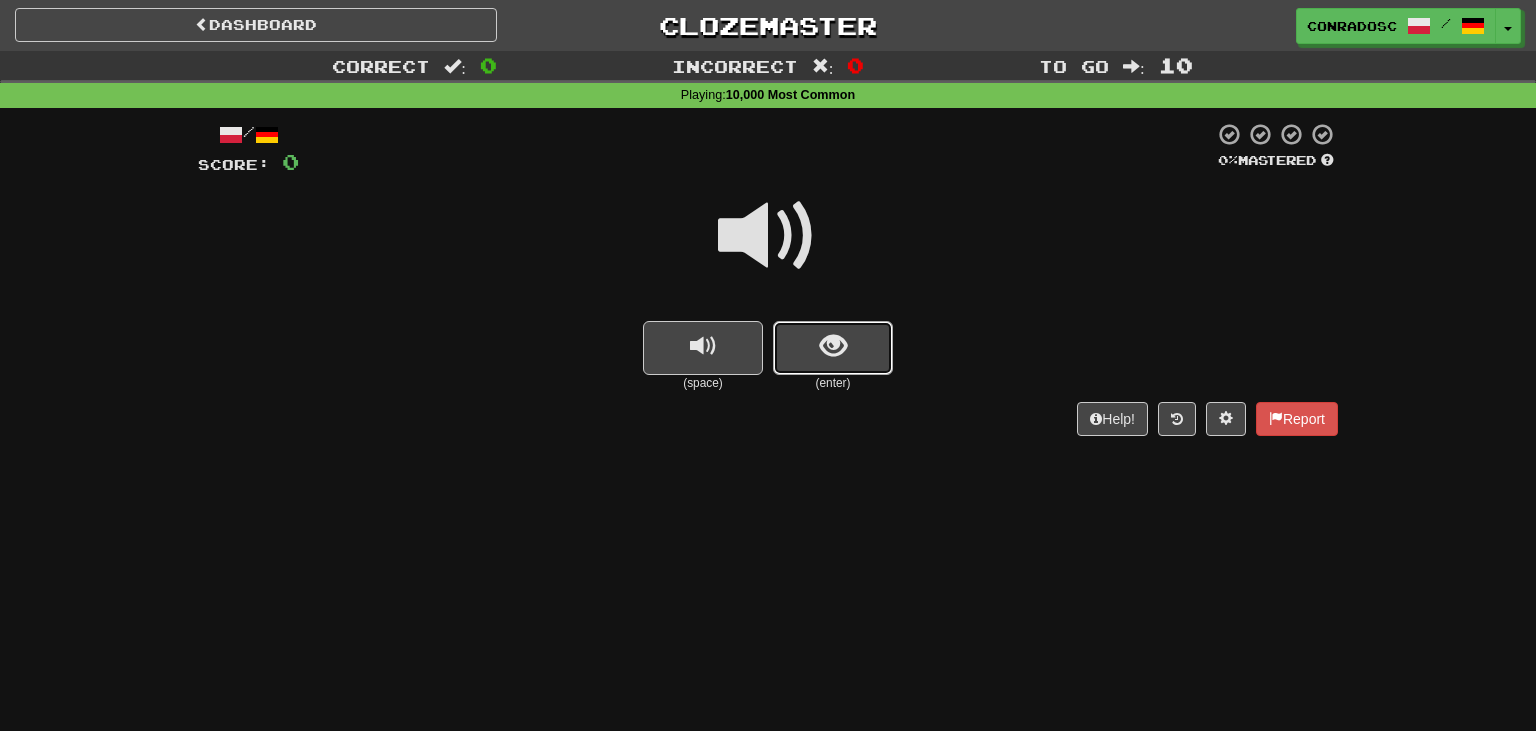 click at bounding box center [833, 348] 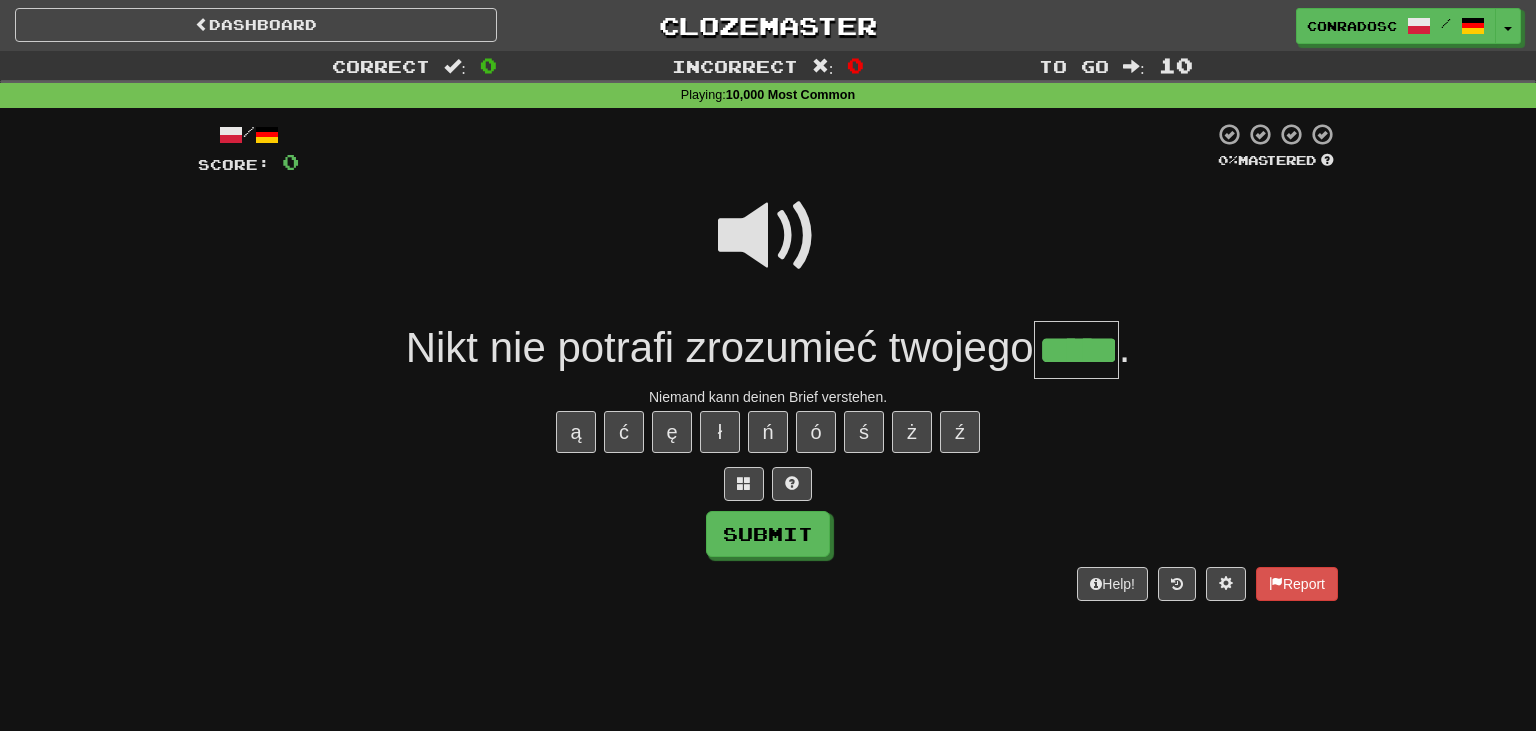 type on "*****" 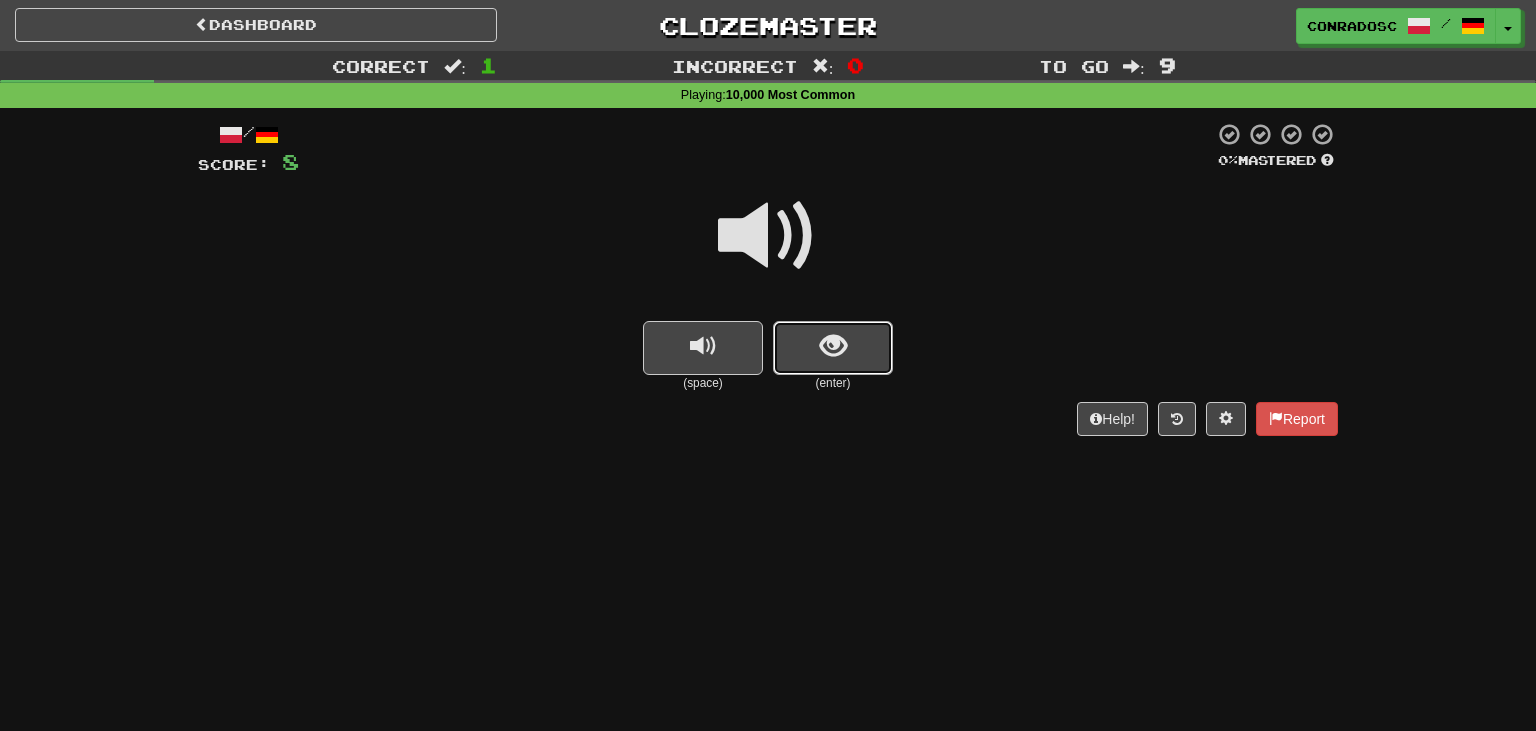 click at bounding box center (833, 348) 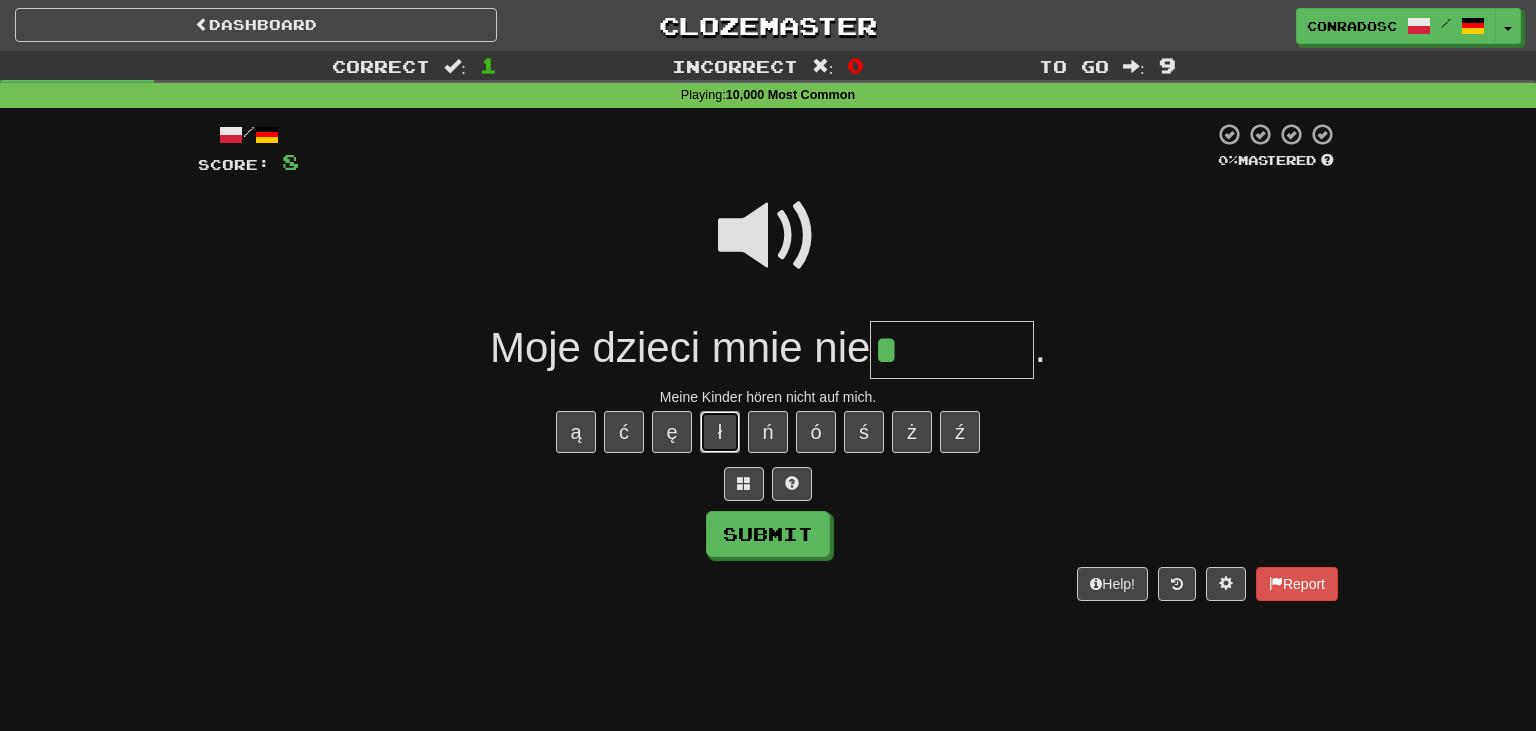 click on "ł" at bounding box center (720, 432) 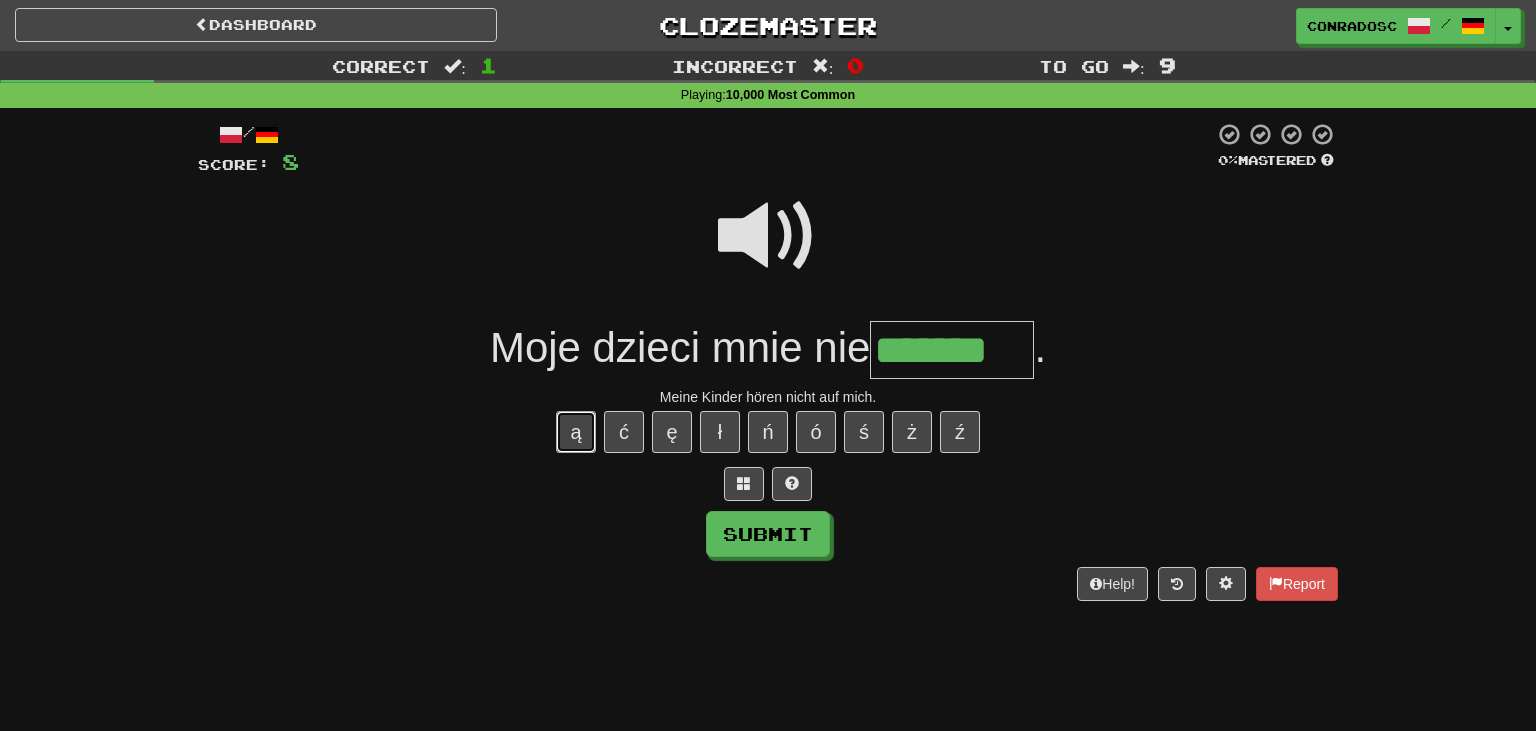 click on "ą" at bounding box center (576, 432) 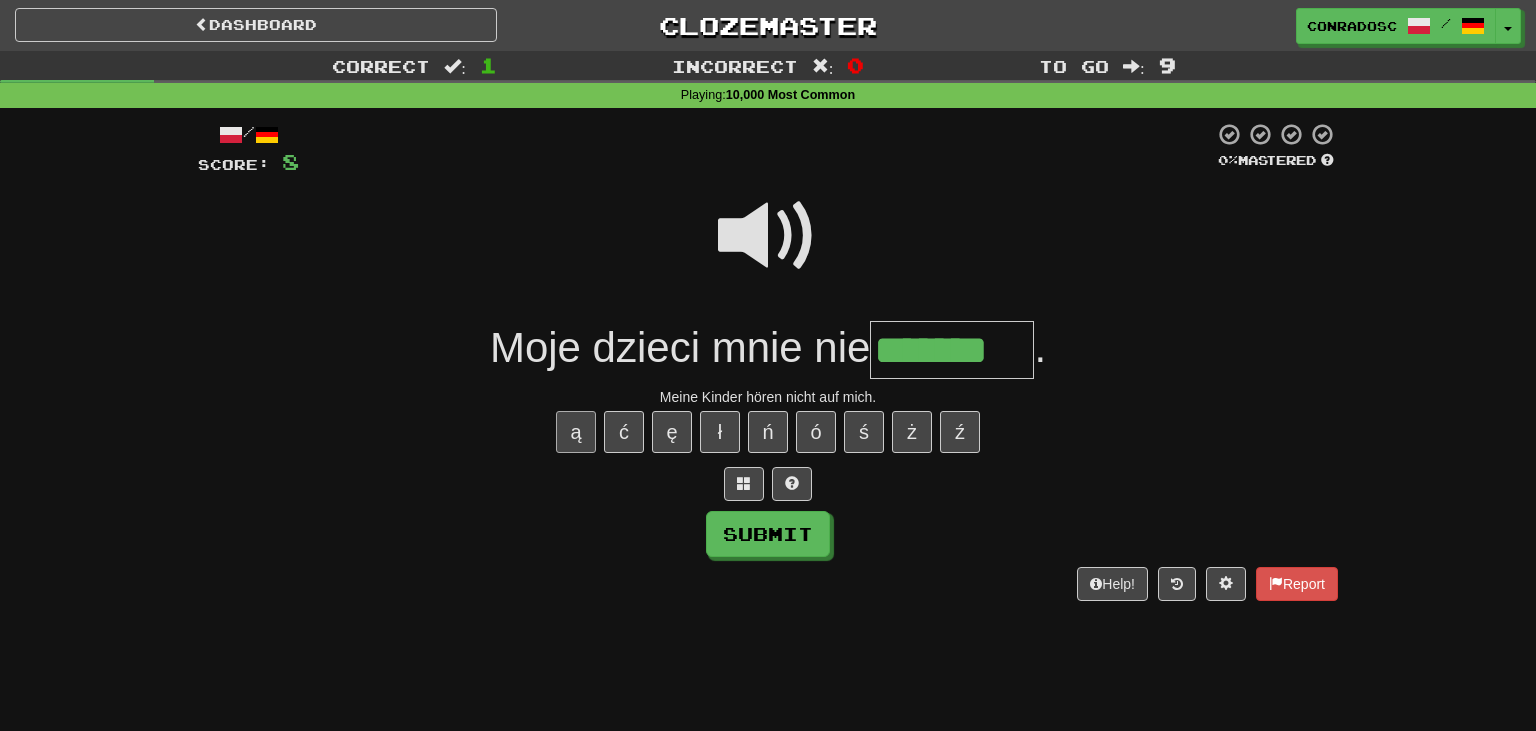 type on "********" 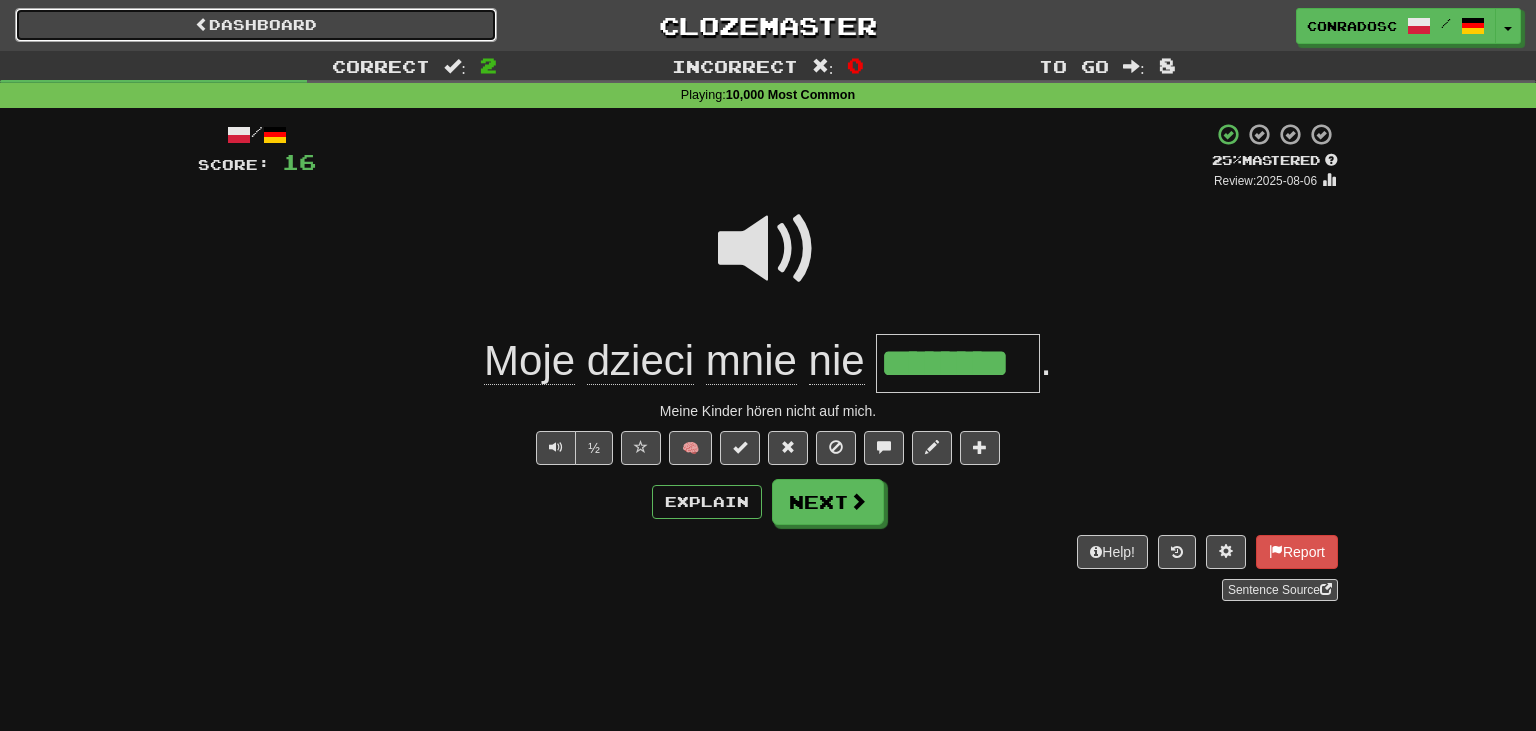click on "Dashboard" at bounding box center (256, 25) 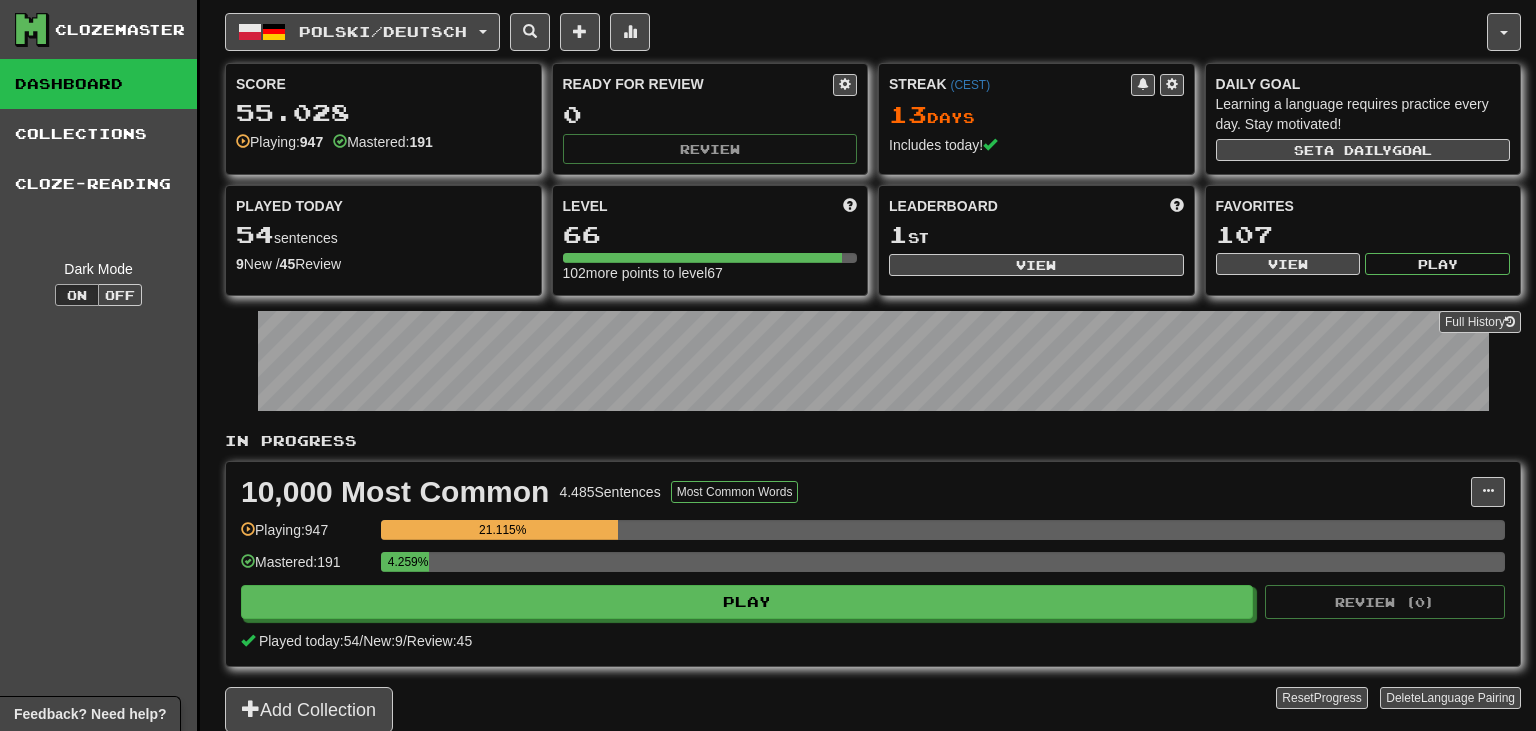 scroll, scrollTop: 0, scrollLeft: 0, axis: both 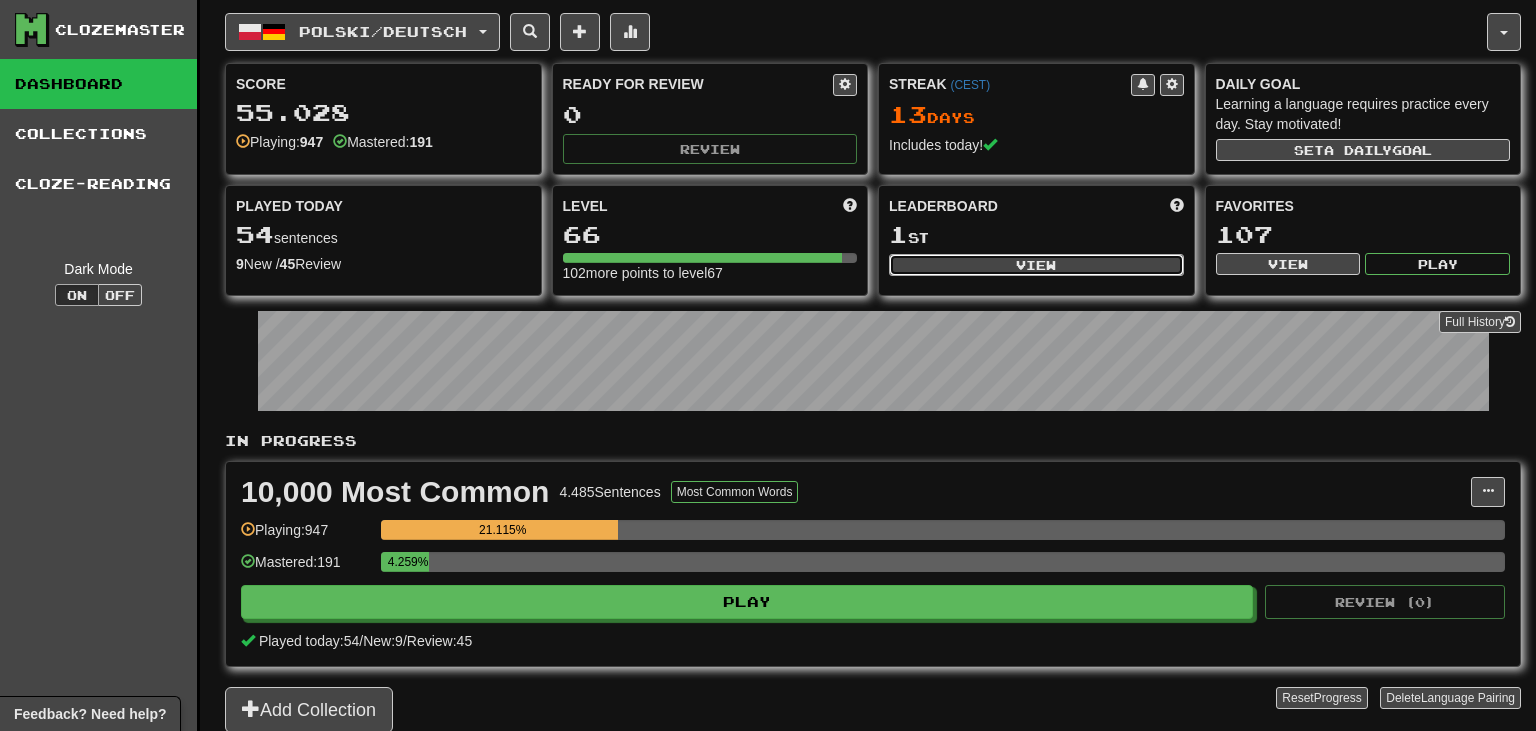 click on "View" at bounding box center [1036, 265] 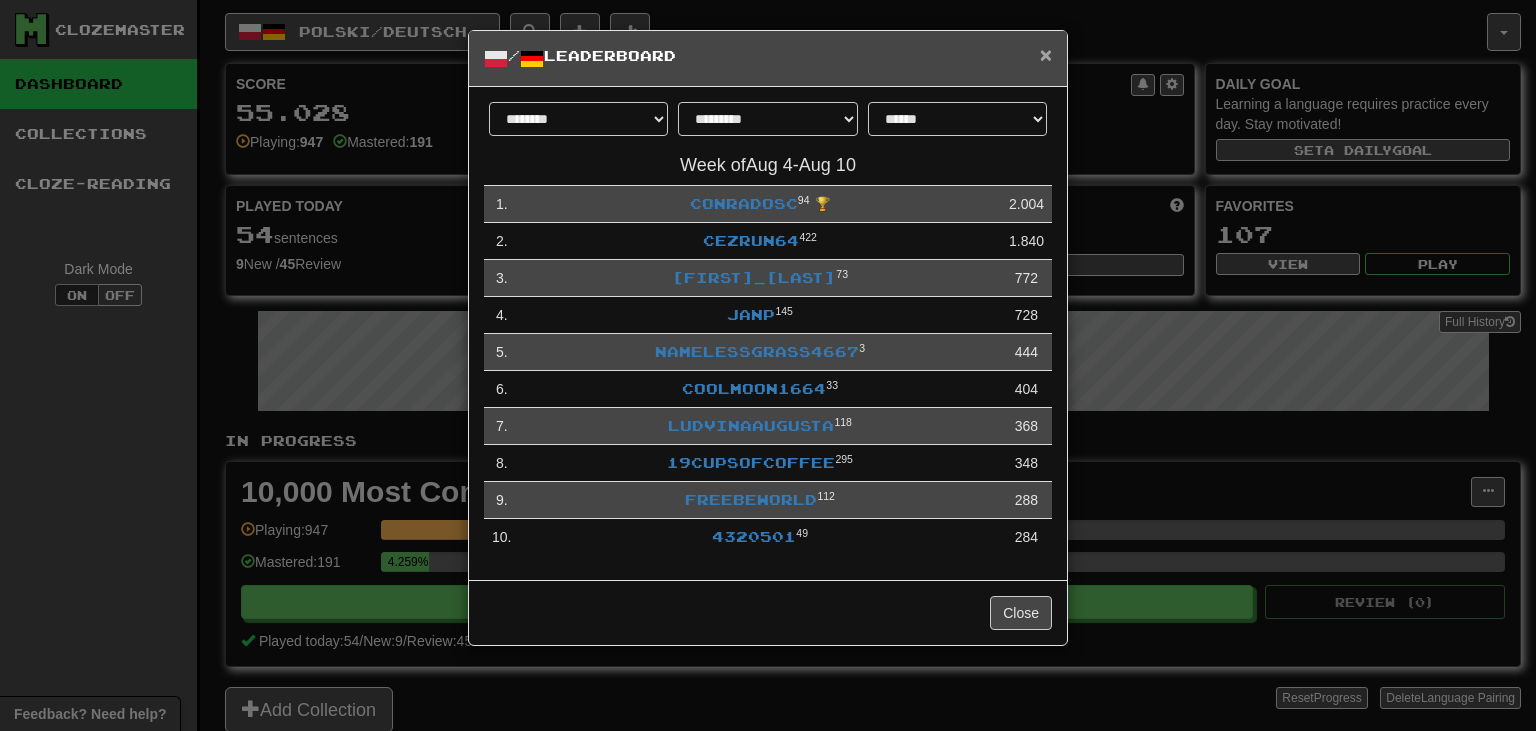 click on "×" at bounding box center [1046, 54] 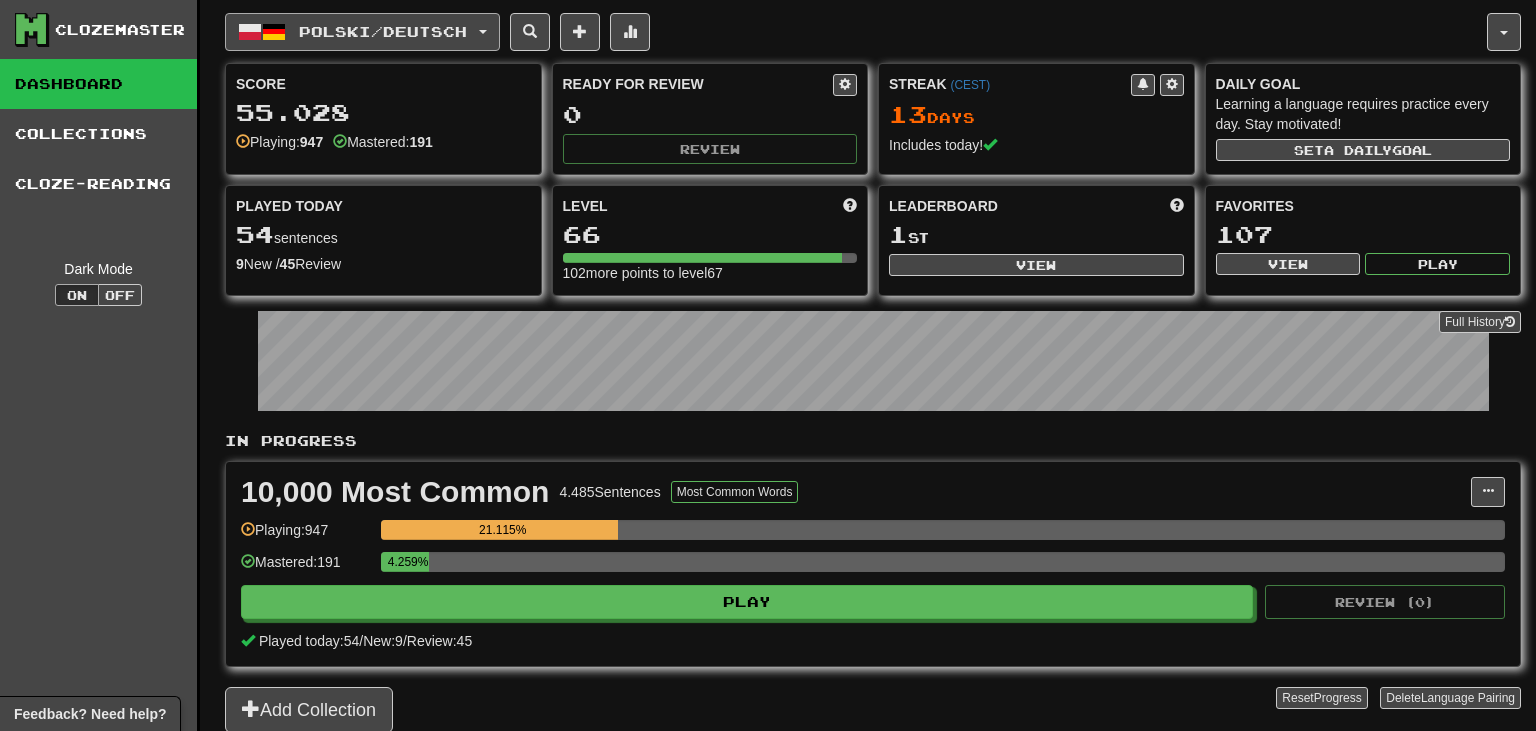 click on "Polski  /  Deutsch" at bounding box center (383, 31) 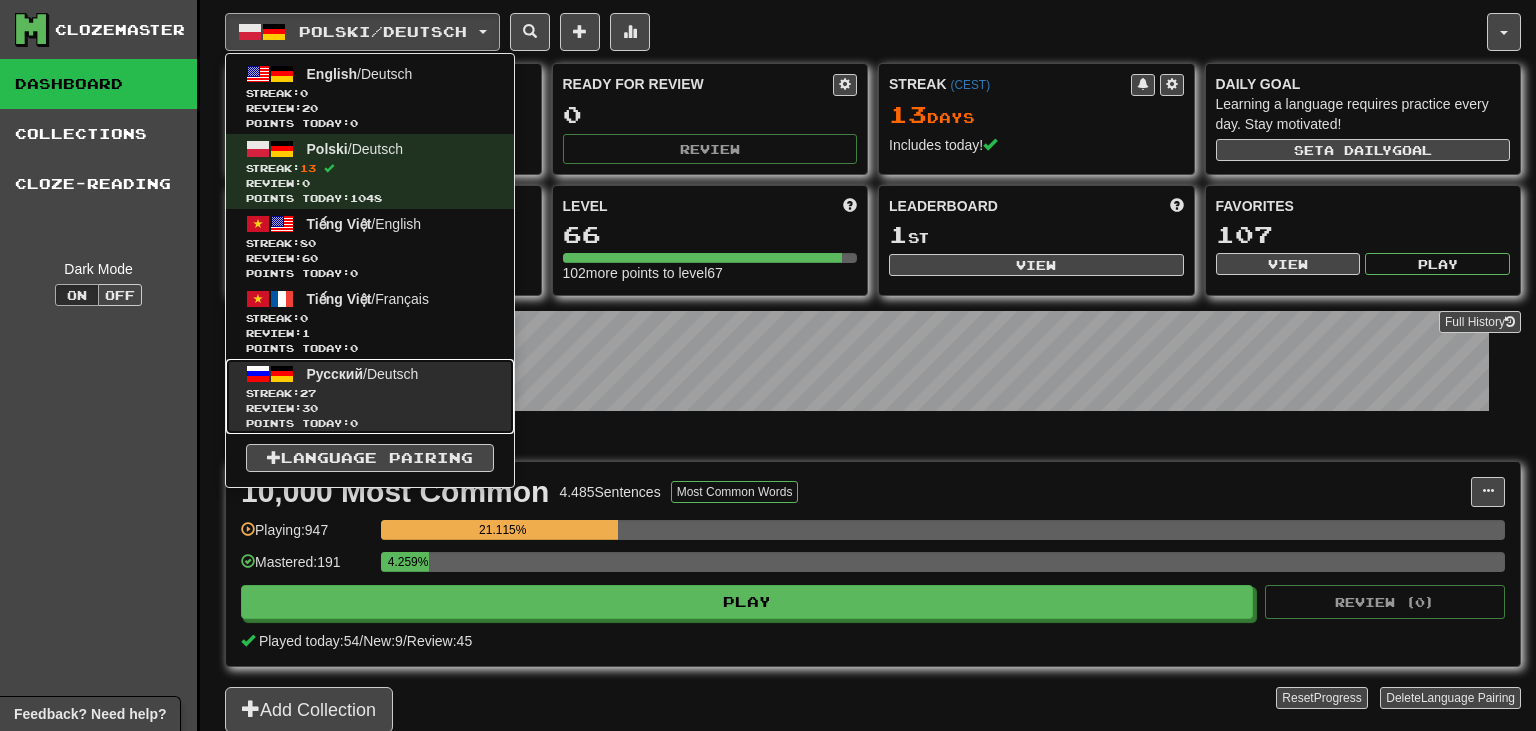 click on "Review:  30" at bounding box center [370, 408] 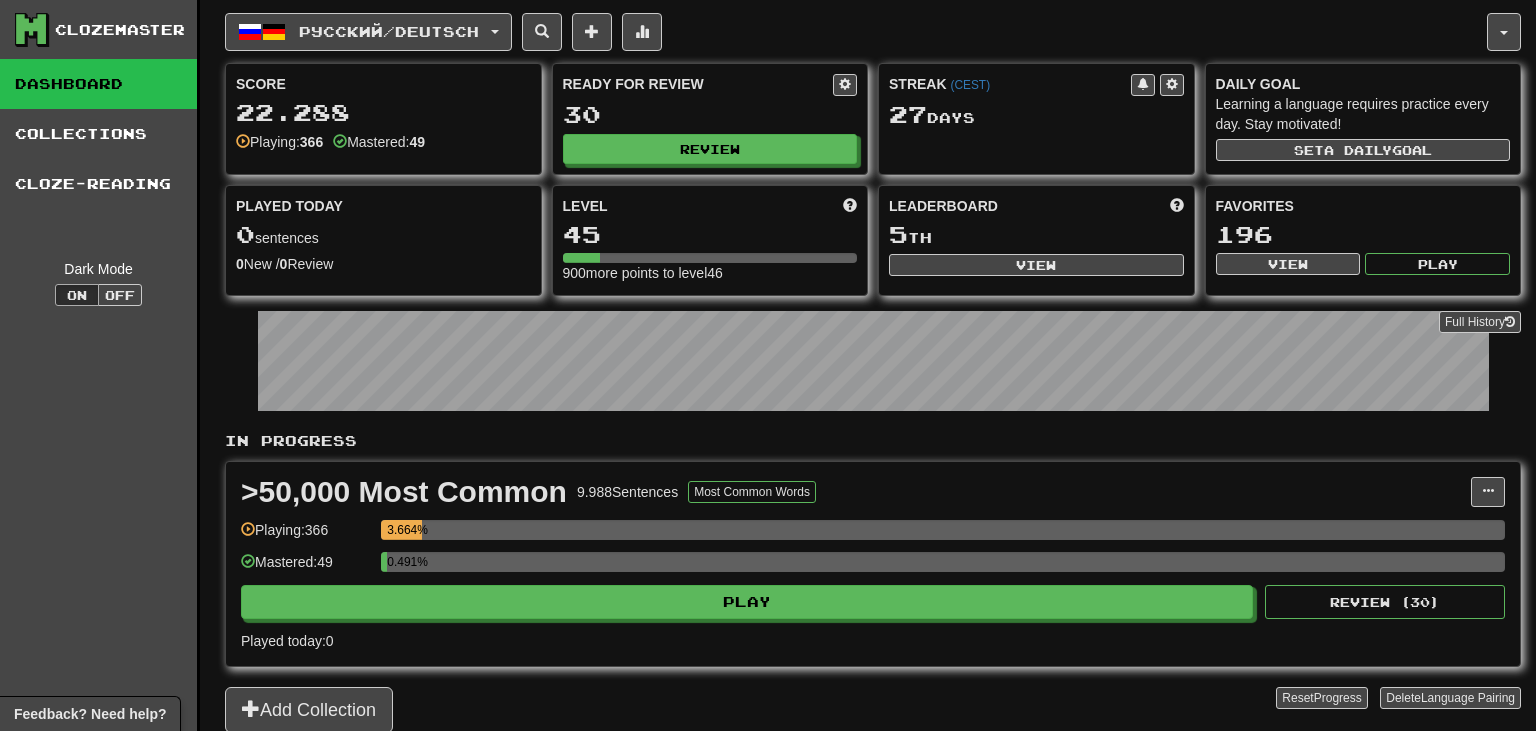 scroll, scrollTop: 0, scrollLeft: 0, axis: both 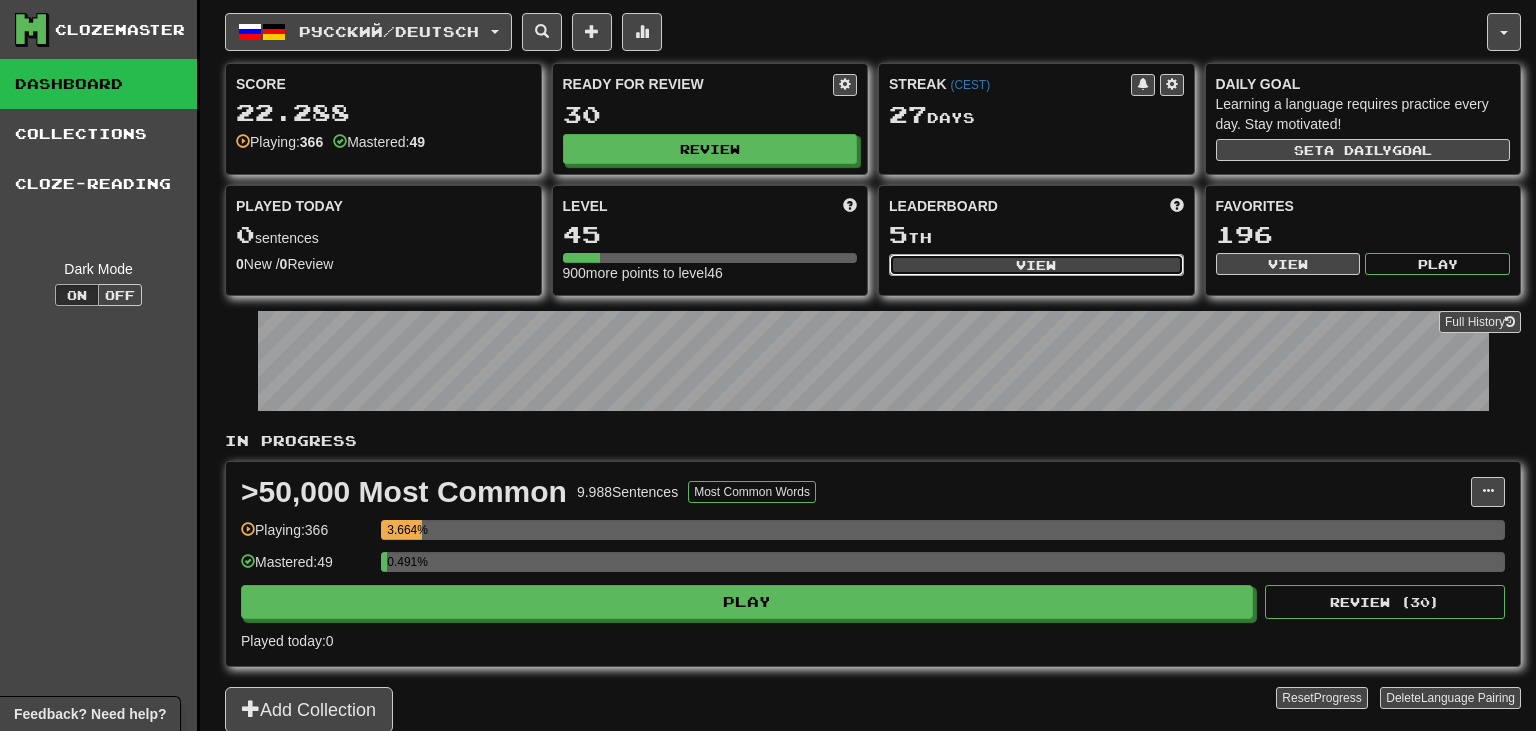 click on "View" at bounding box center [1036, 265] 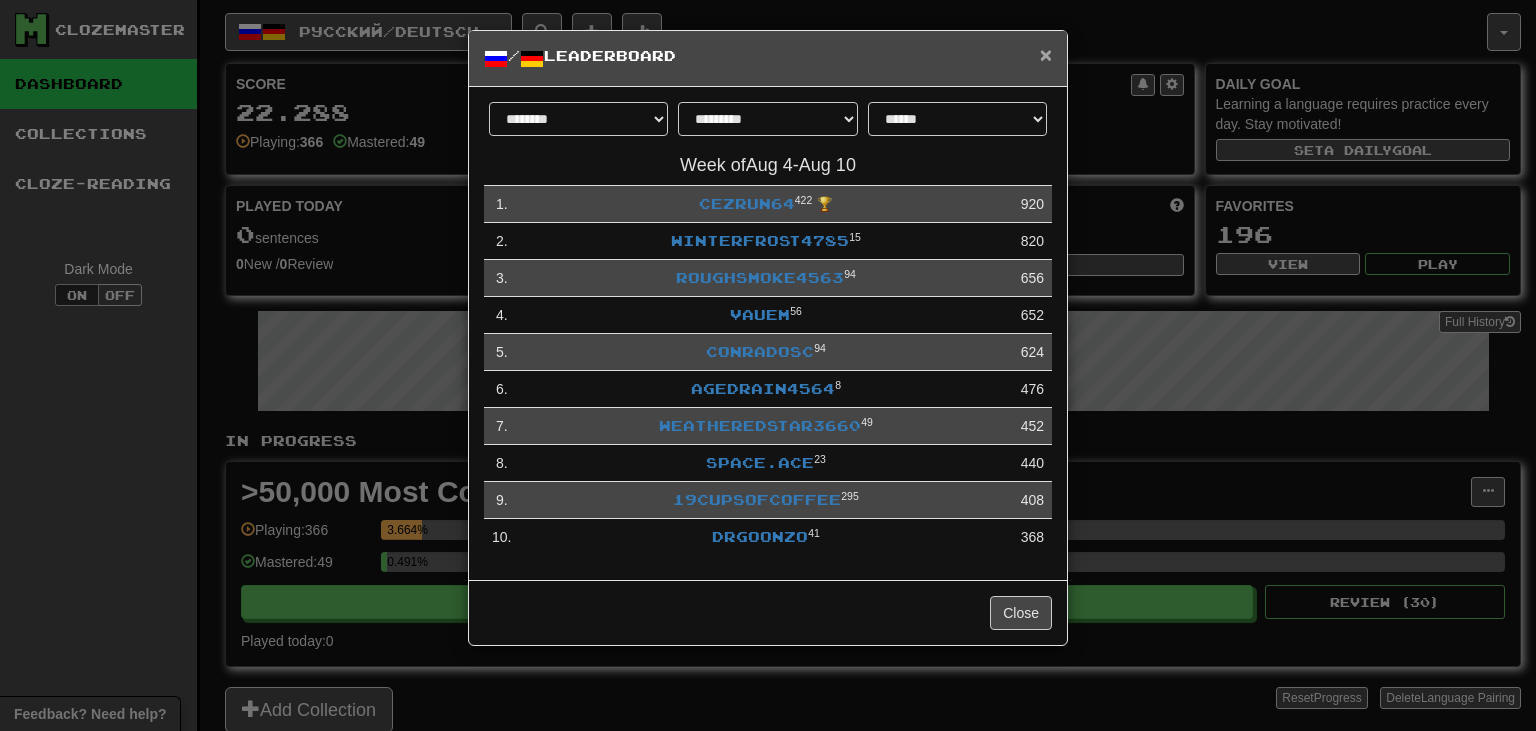 click on "×" at bounding box center (1046, 54) 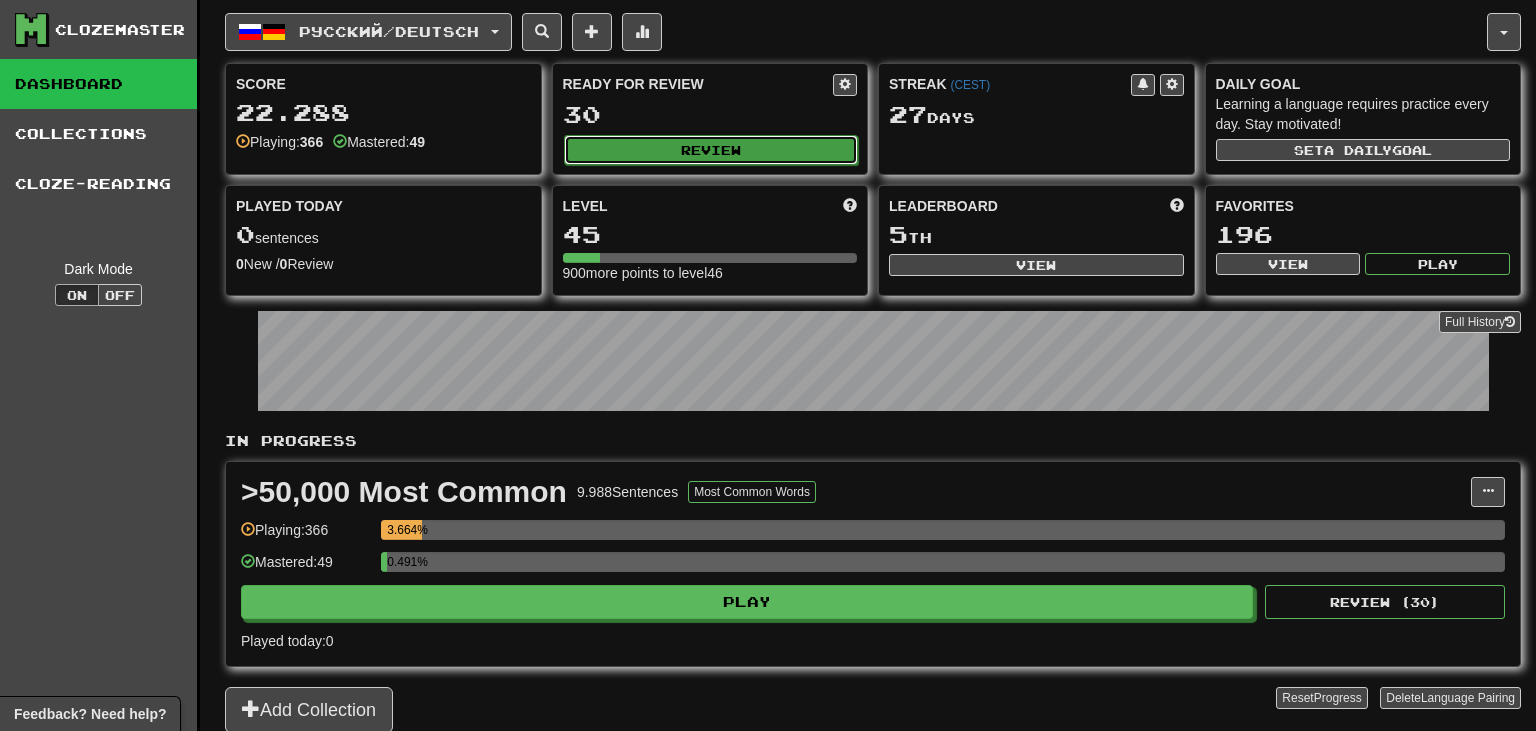 click on "Review" at bounding box center (711, 150) 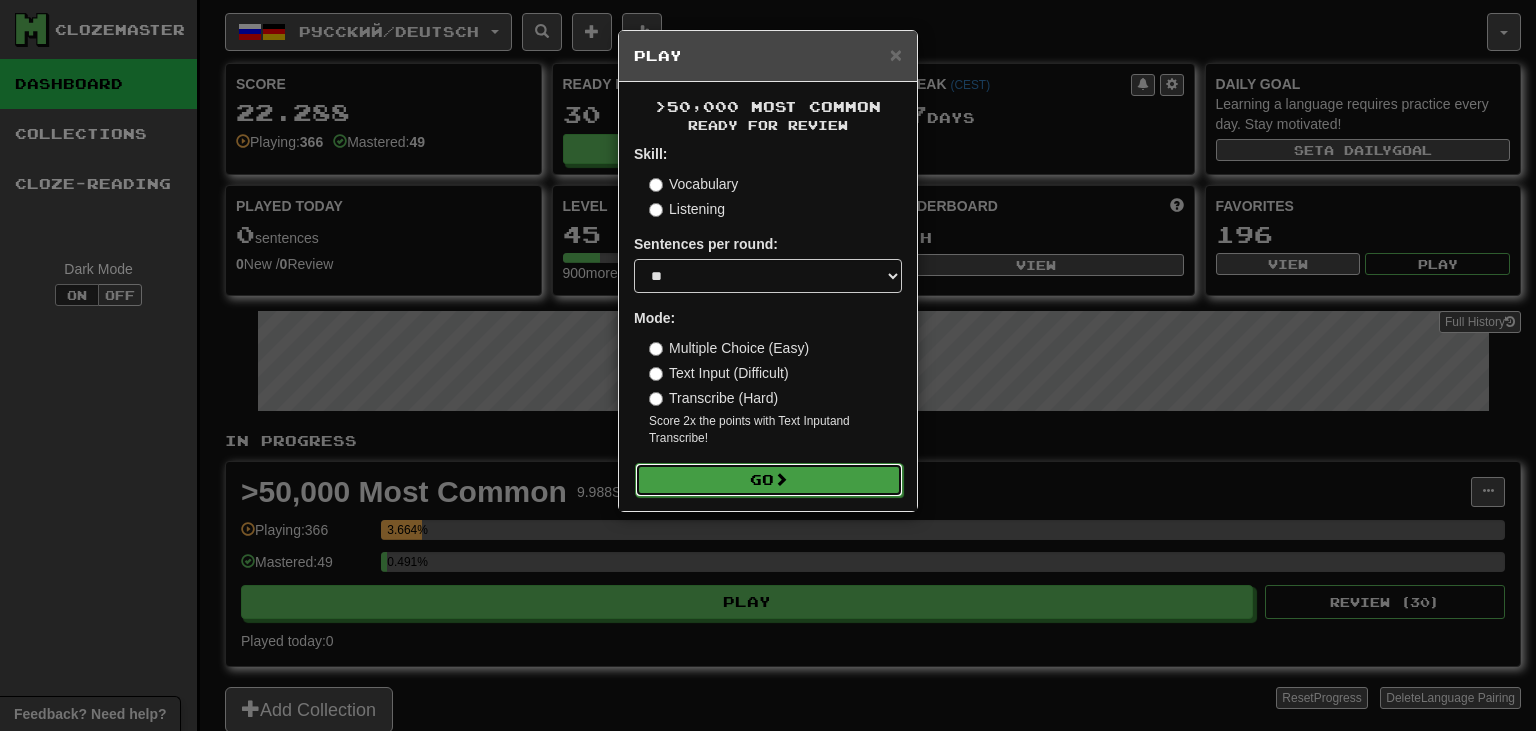 click on "Go" at bounding box center [769, 480] 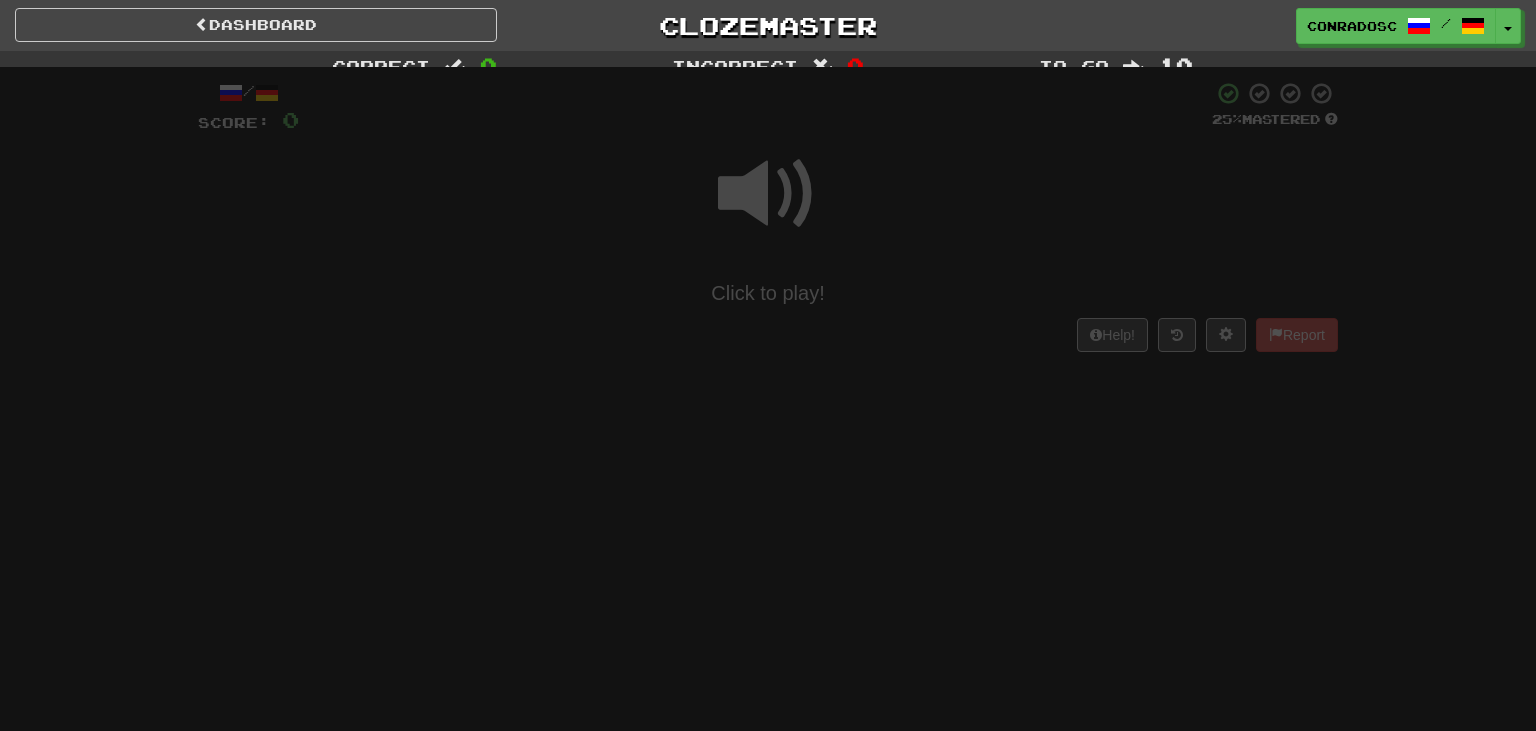 scroll, scrollTop: 0, scrollLeft: 0, axis: both 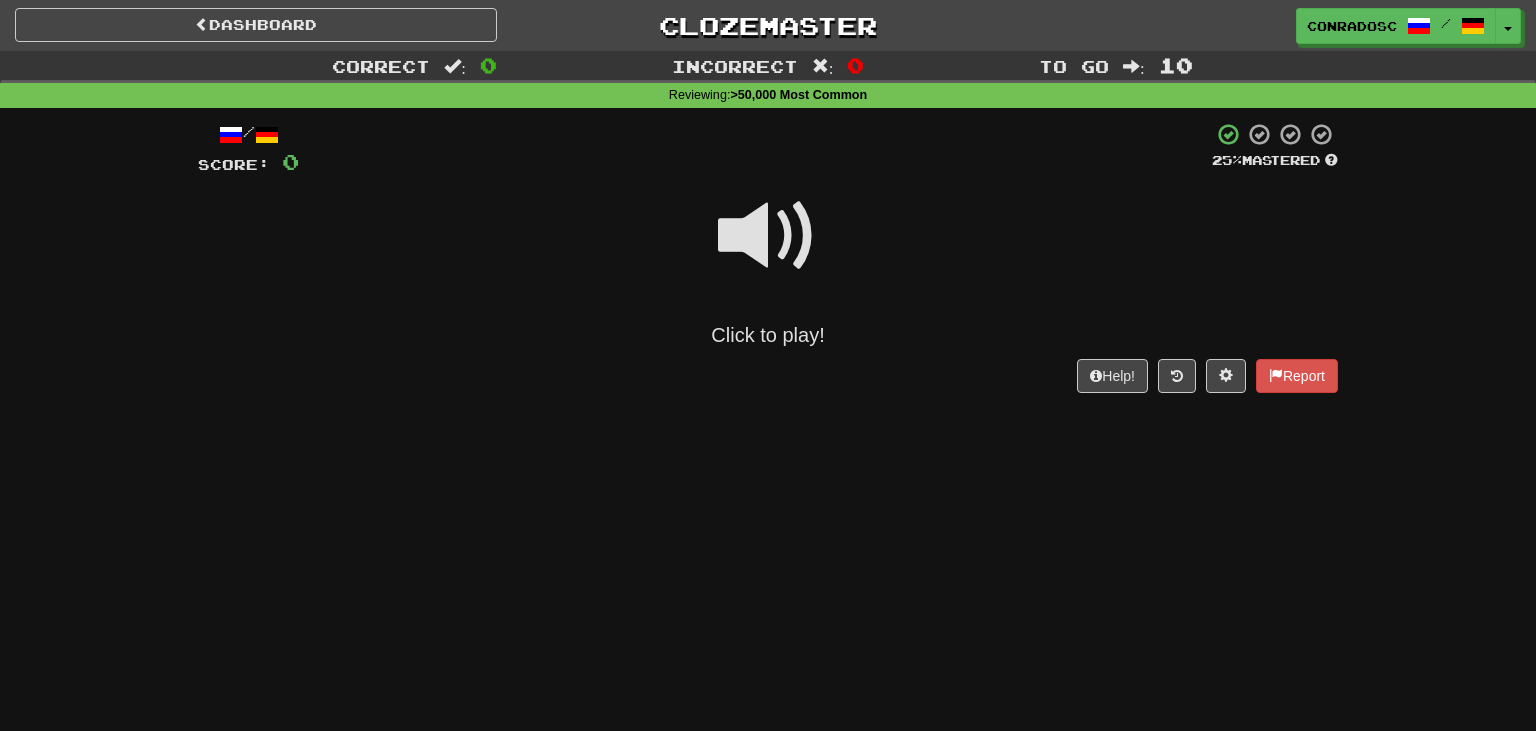click at bounding box center [768, 236] 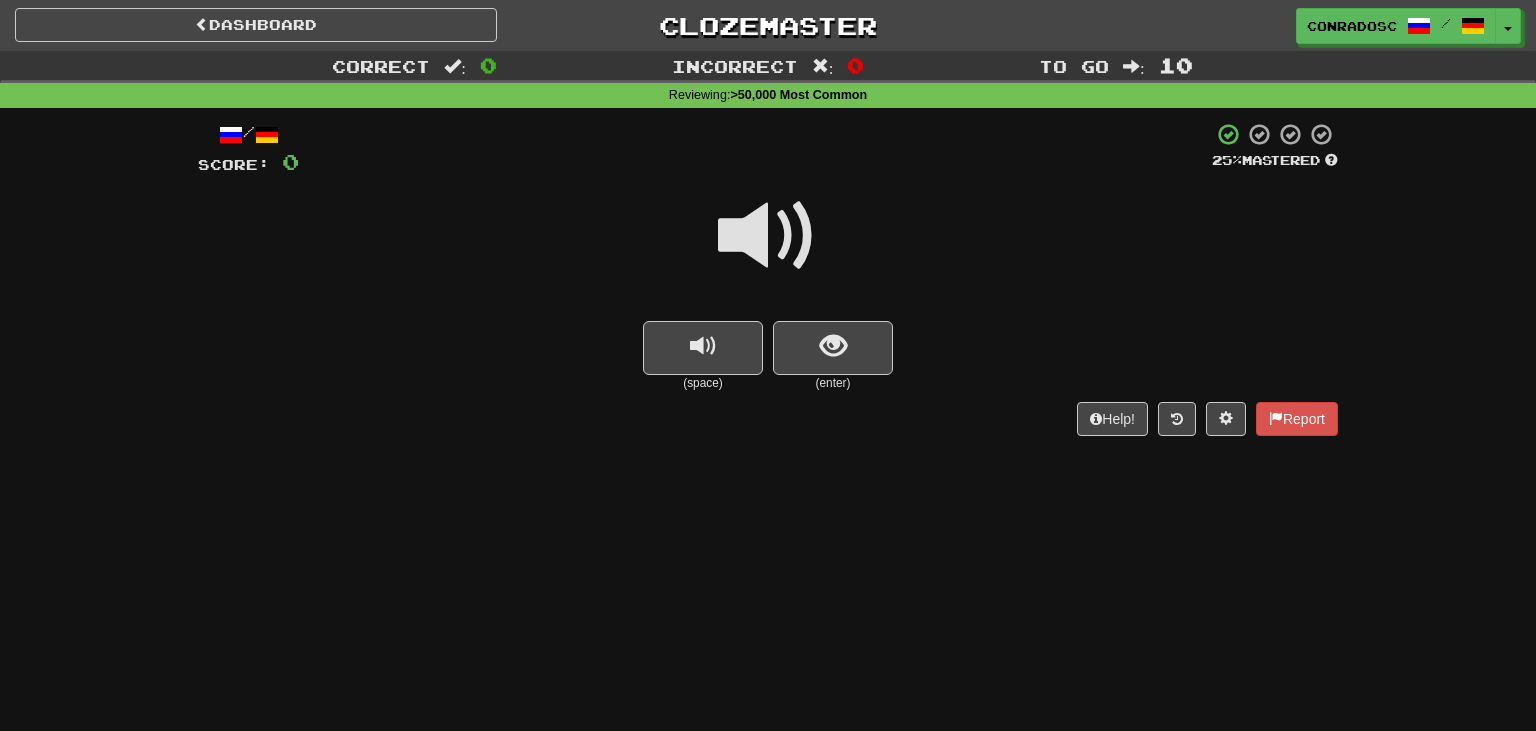 click at bounding box center (768, 236) 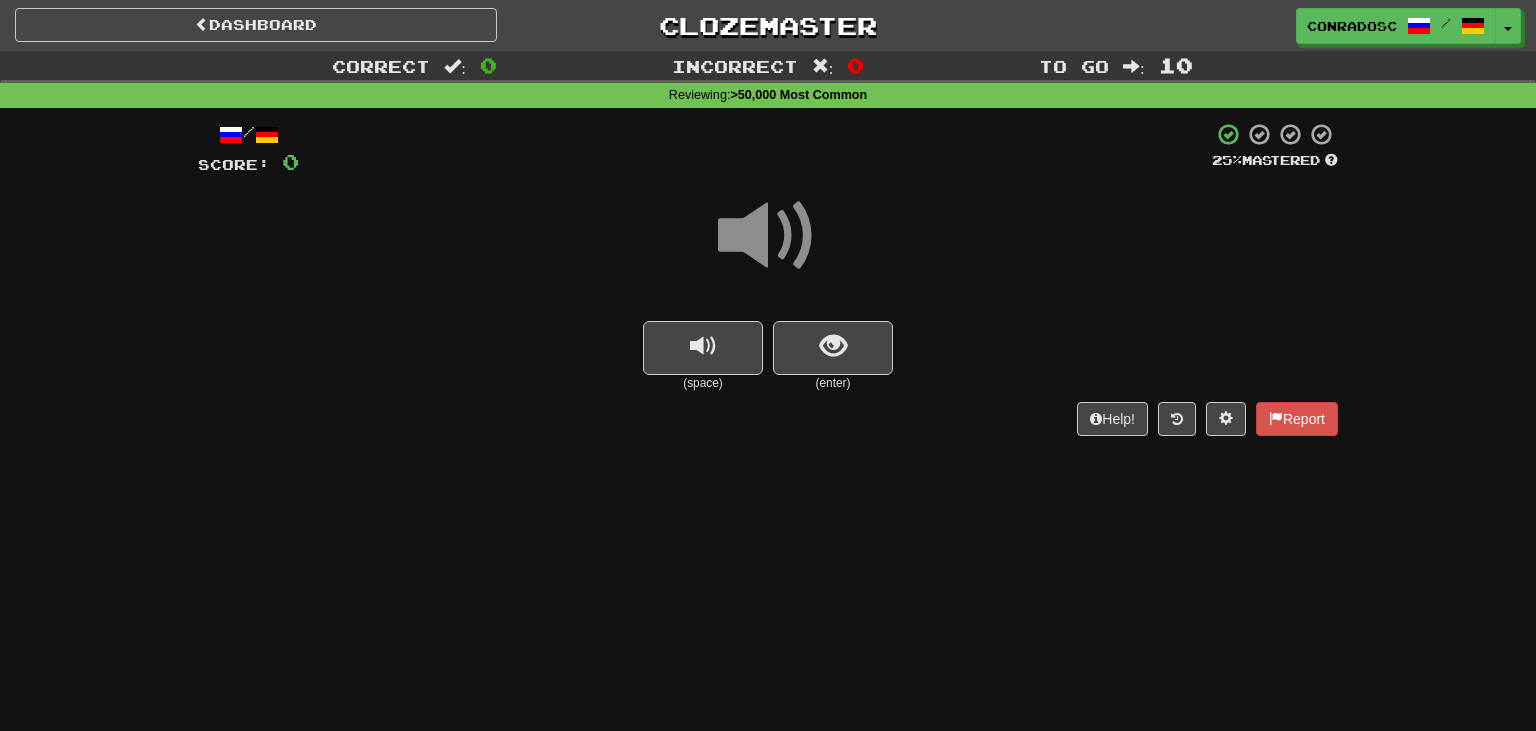 click at bounding box center [768, 236] 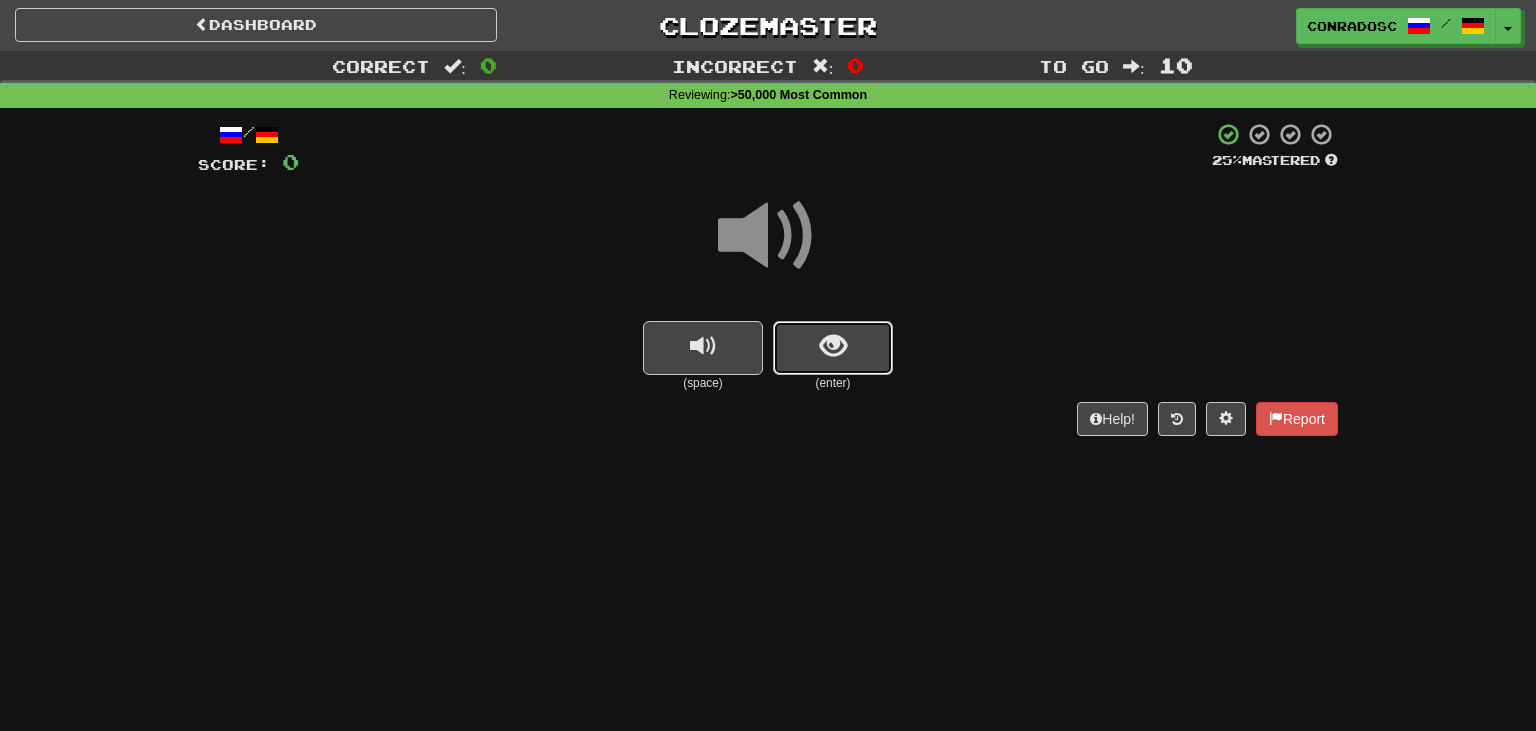 click at bounding box center (833, 346) 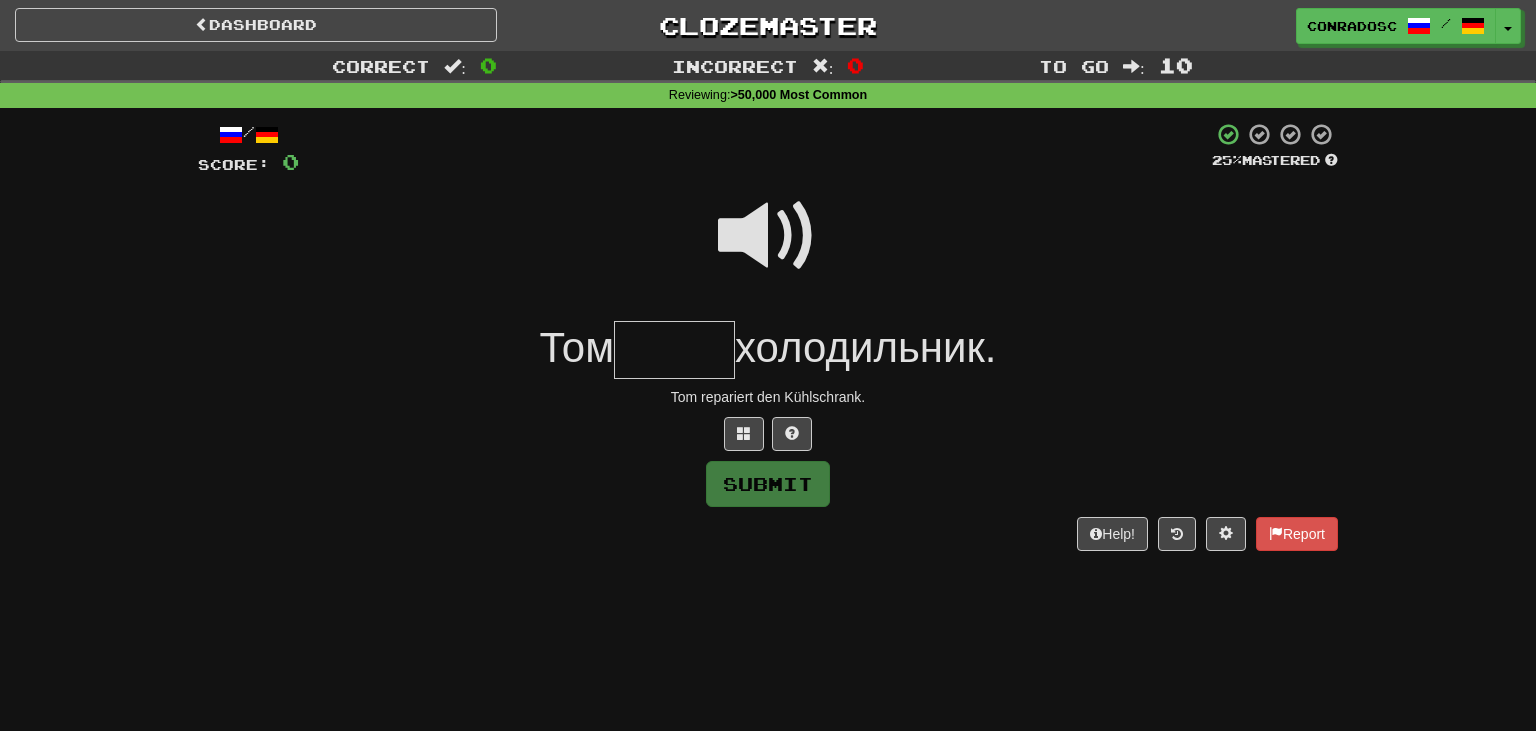 click at bounding box center (768, 236) 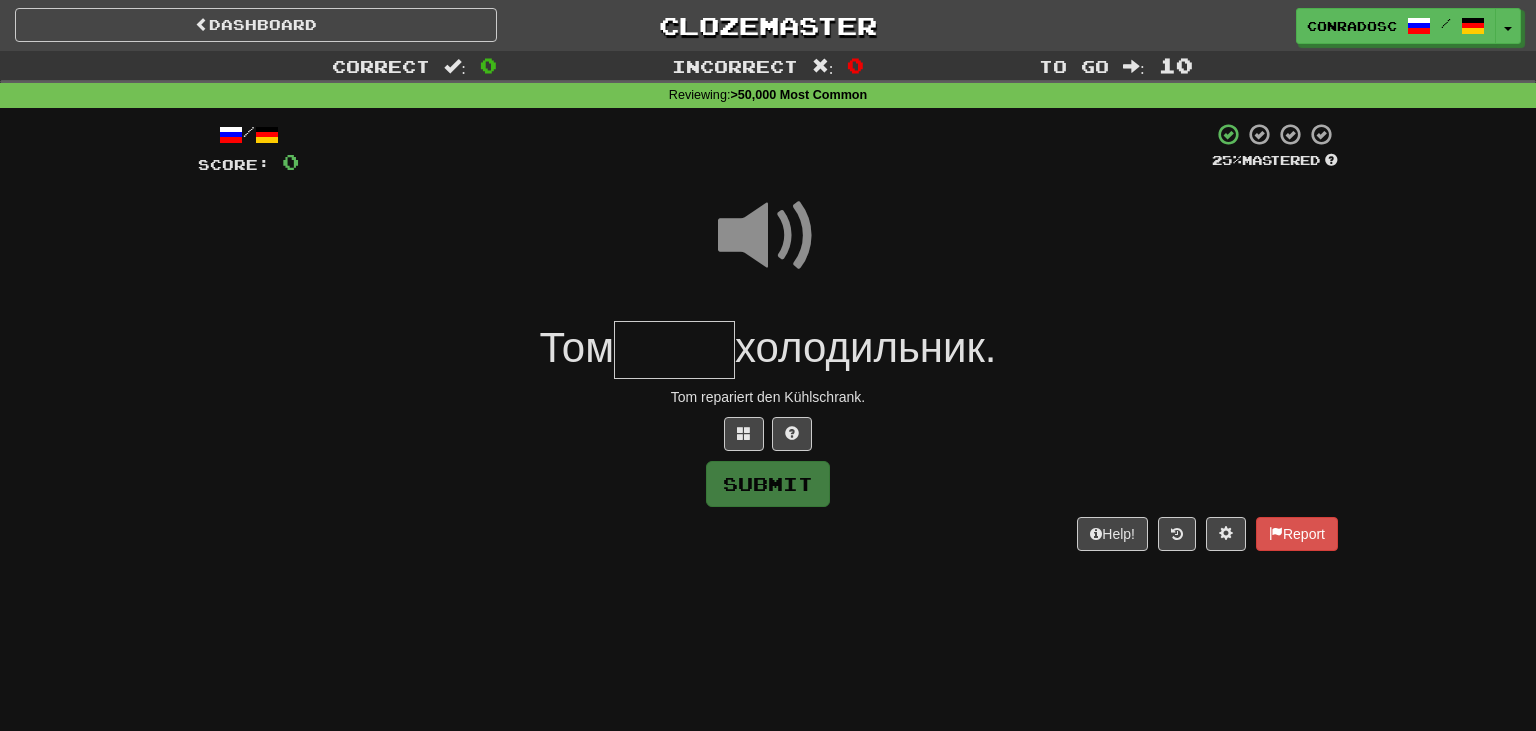 click at bounding box center (674, 350) 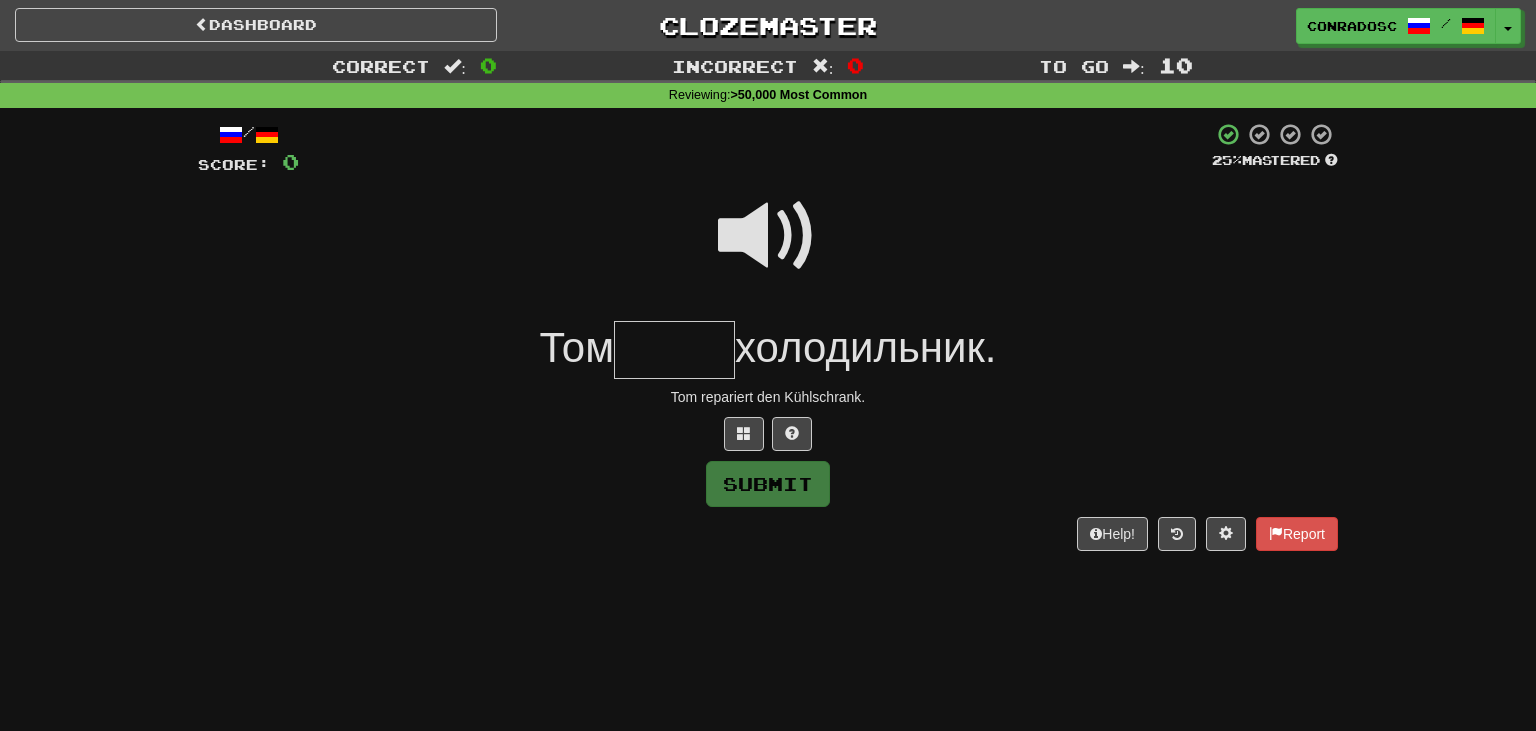 type on "*" 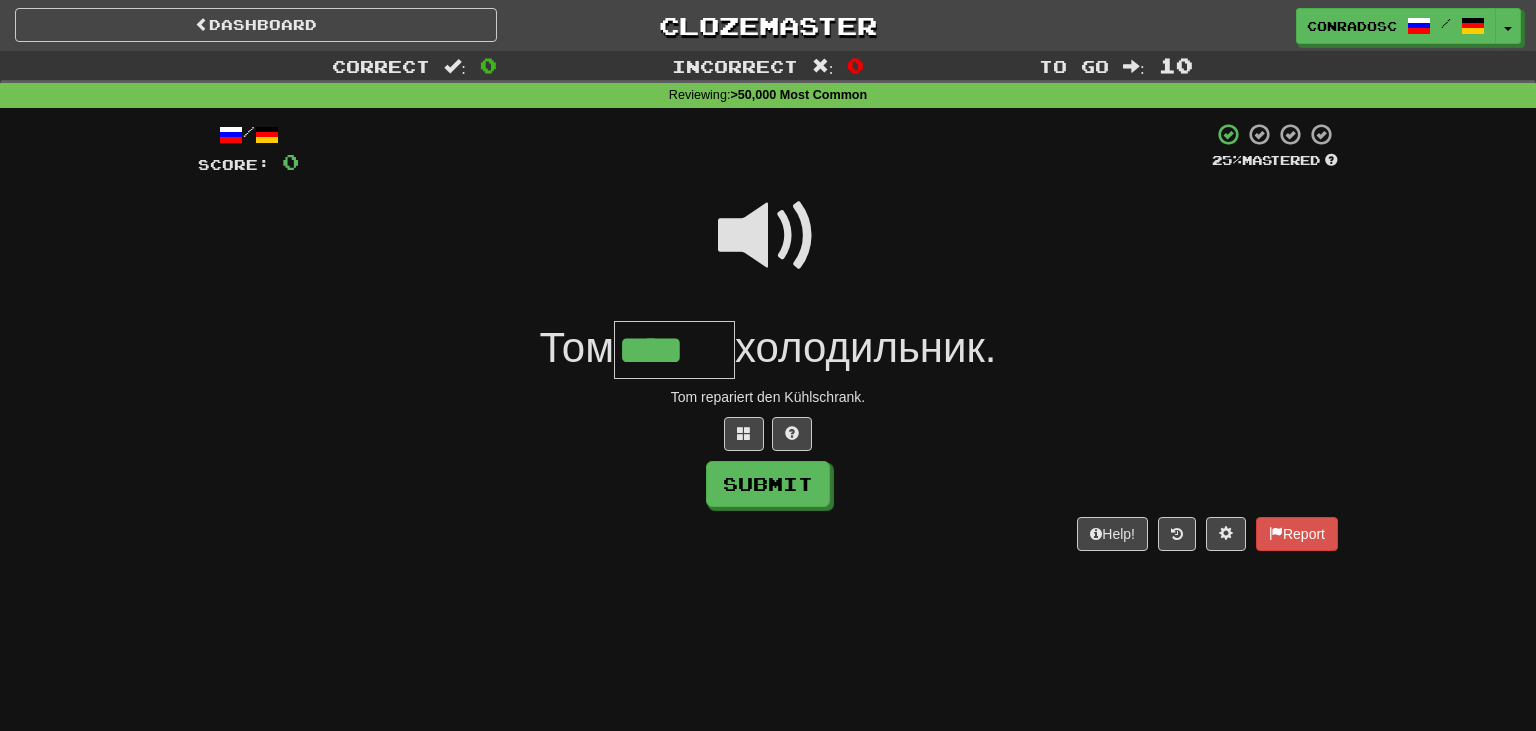 scroll, scrollTop: 0, scrollLeft: 0, axis: both 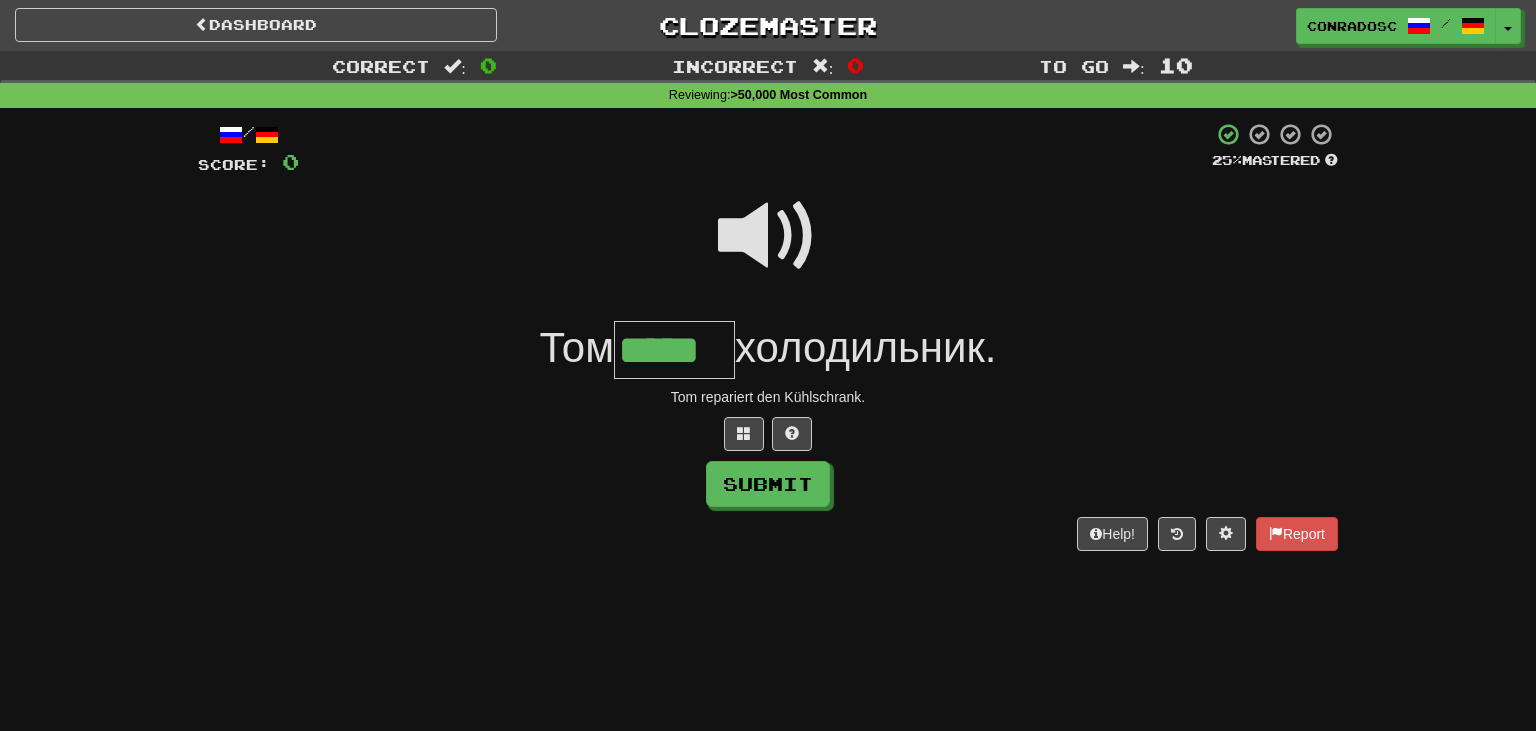 type on "*****" 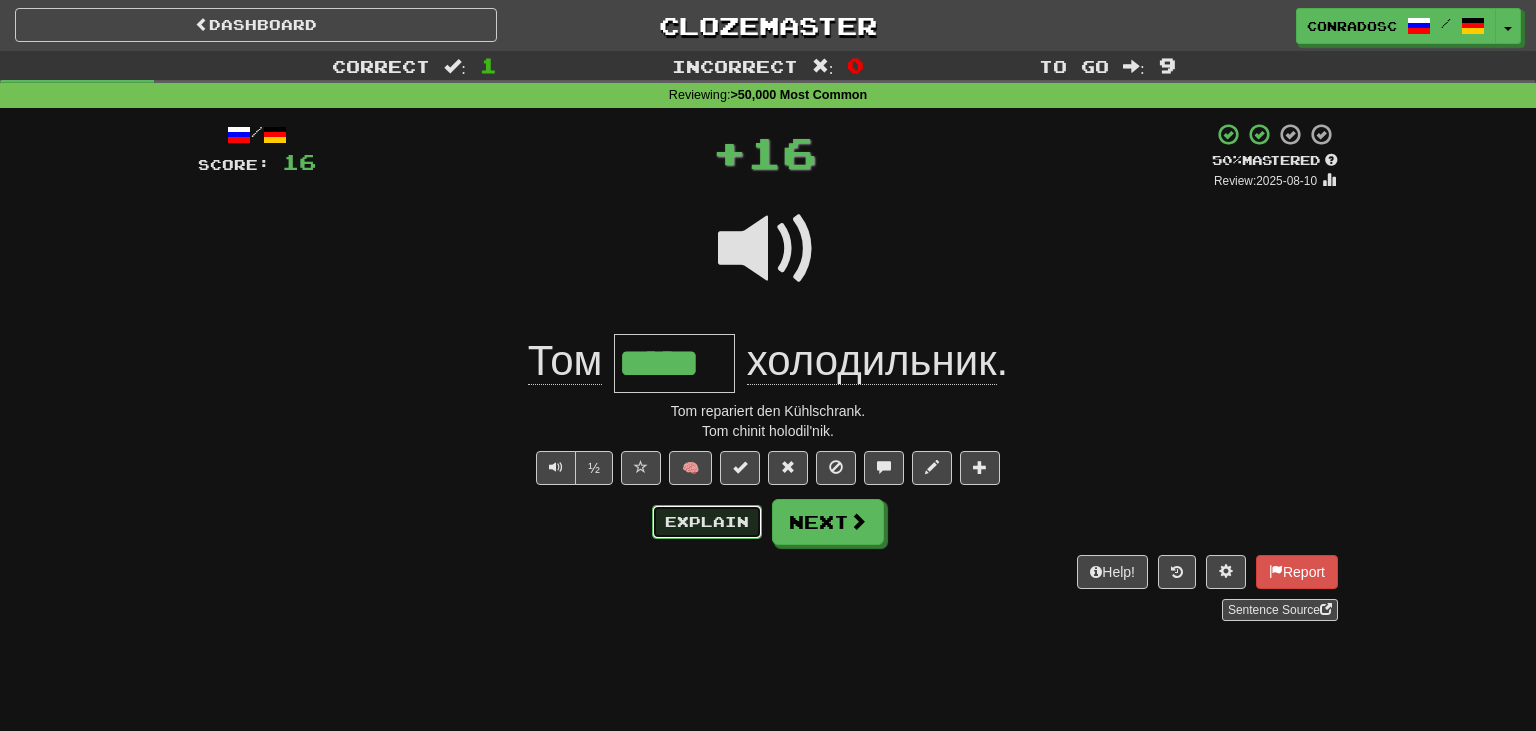 click on "Explain" at bounding box center (707, 522) 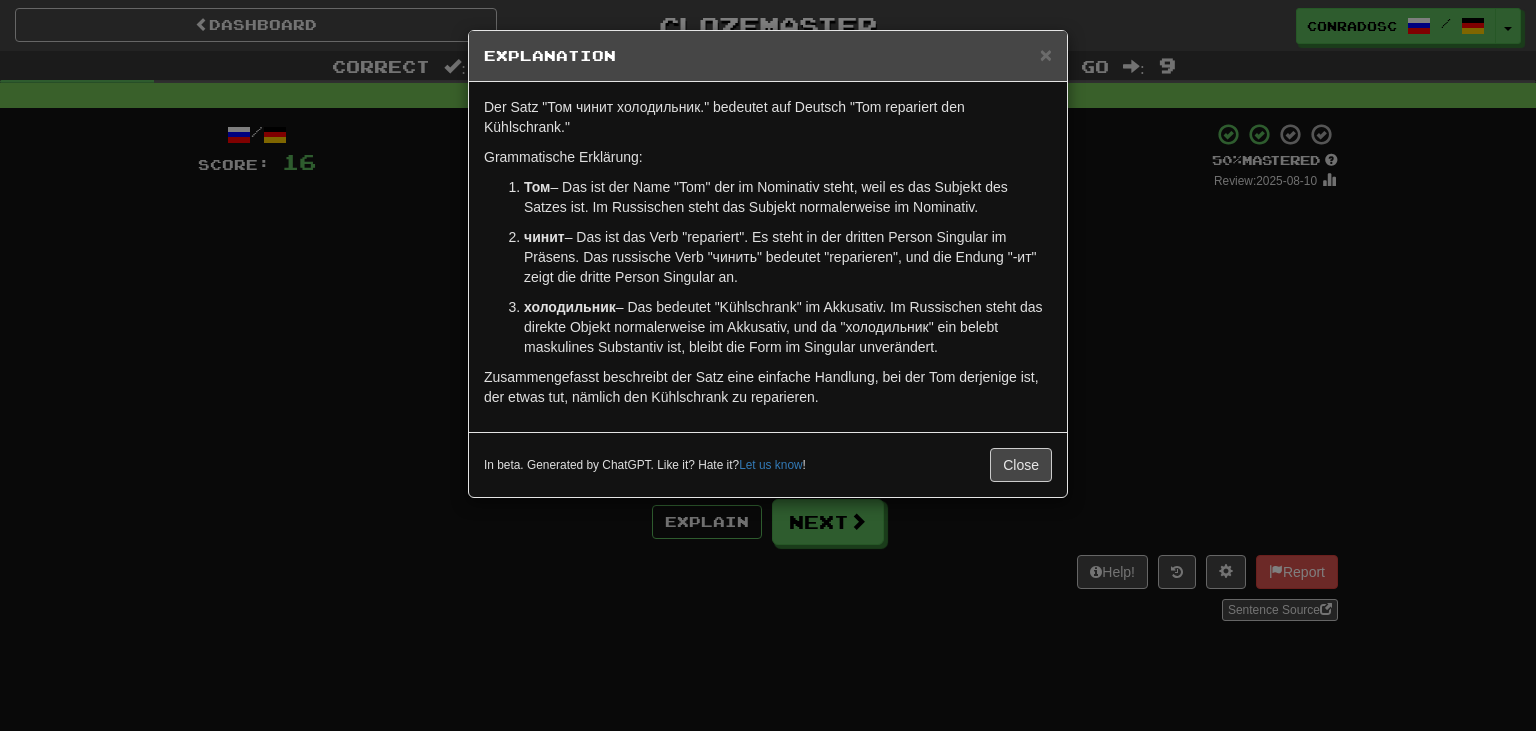 click on "× Explanation Der Satz "Том чинит холодильник." bedeutet auf Deutsch "Tom repariert den Kühlschrank."
Grammatische Erklärung:
Том  – Das ist der Name "Tom" der im Nominativ steht, weil es das Subjekt des Satzes ist. Im Russischen steht das Subjekt normalerweise im Nominativ.
чинит  – Das ist das Verb "repariert". Es steht in der dritten Person Singular im Präsens. Das russische Verb "чинить" bedeutet "reparieren", und die Endung "-ит" zeigt die dritte Person Singular an.
холодильник  – Das bedeutet "Kühlschrank" im Akkusativ. Im Russischen steht das direkte Objekt normalerweise im Akkusativ, und da "холодильник" ein belebt maskulines Substantiv ist, bleibt die Form im Singular unverändert.
Zusammengefasst beschreibt der Satz eine einfache Handlung, bei der Tom derjenige ist, der etwas tut, nämlich den Kühlschrank zu reparieren. In beta. Generated by ChatGPT. Like it? Hate it?  Let us know ! Close" at bounding box center (768, 365) 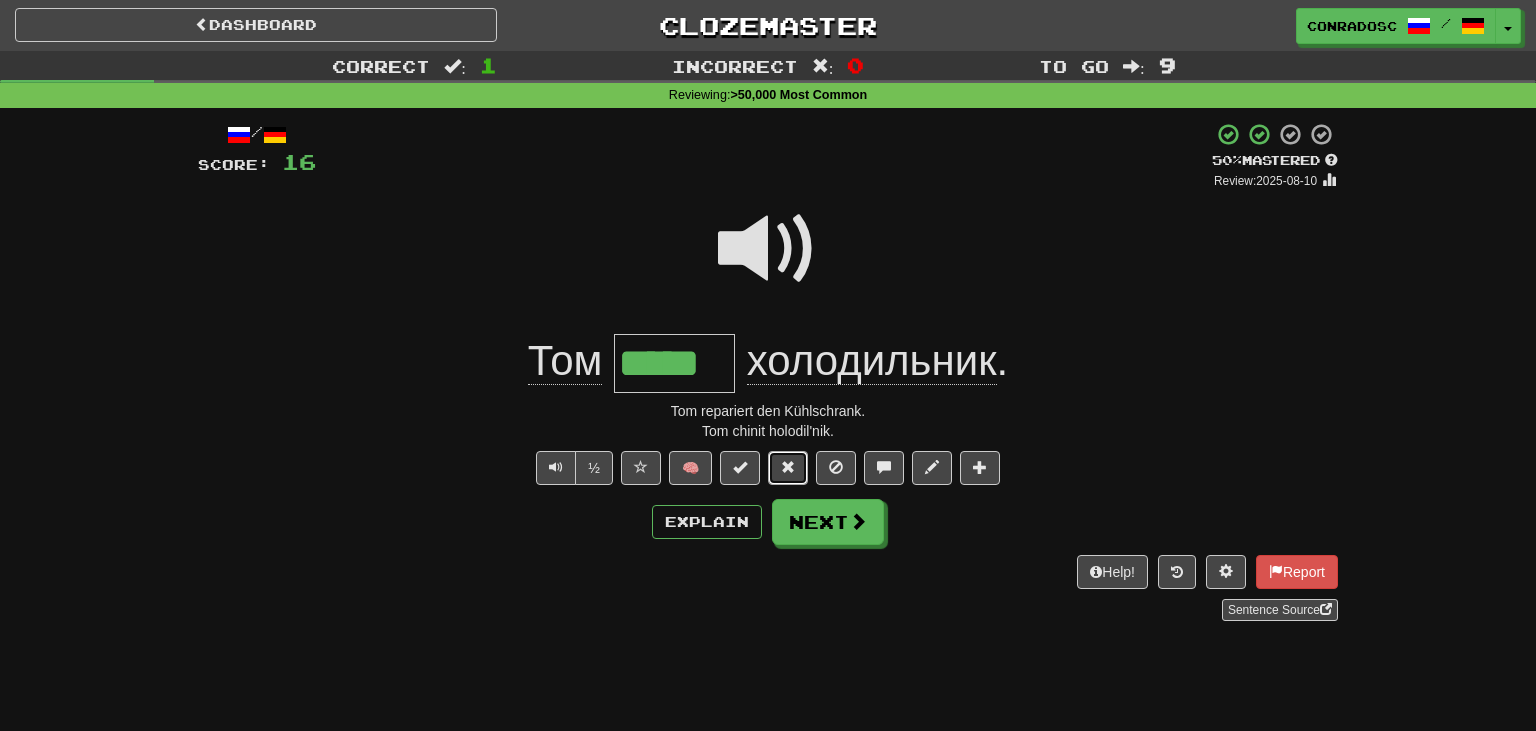 click at bounding box center [788, 467] 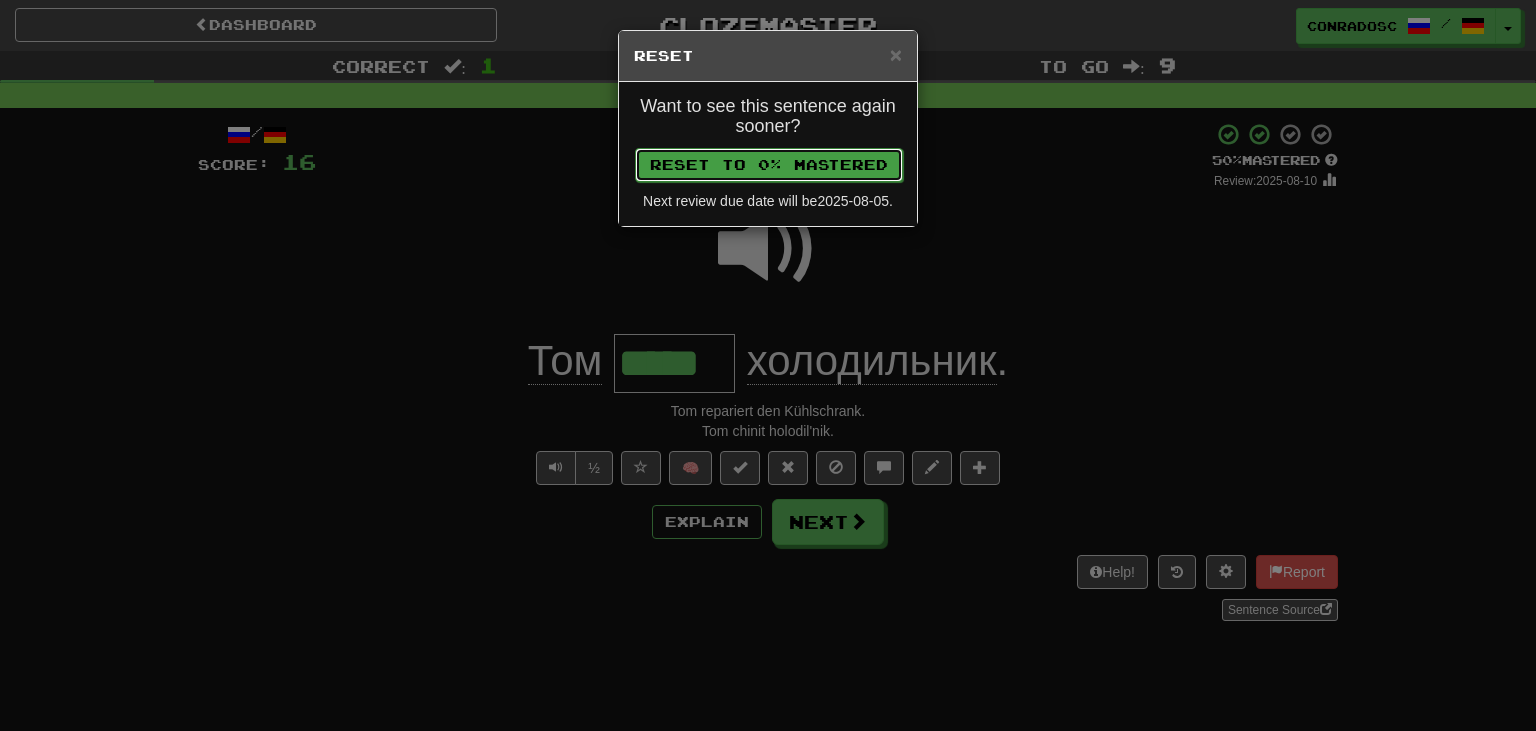 click on "Reset to 0% Mastered" at bounding box center [769, 165] 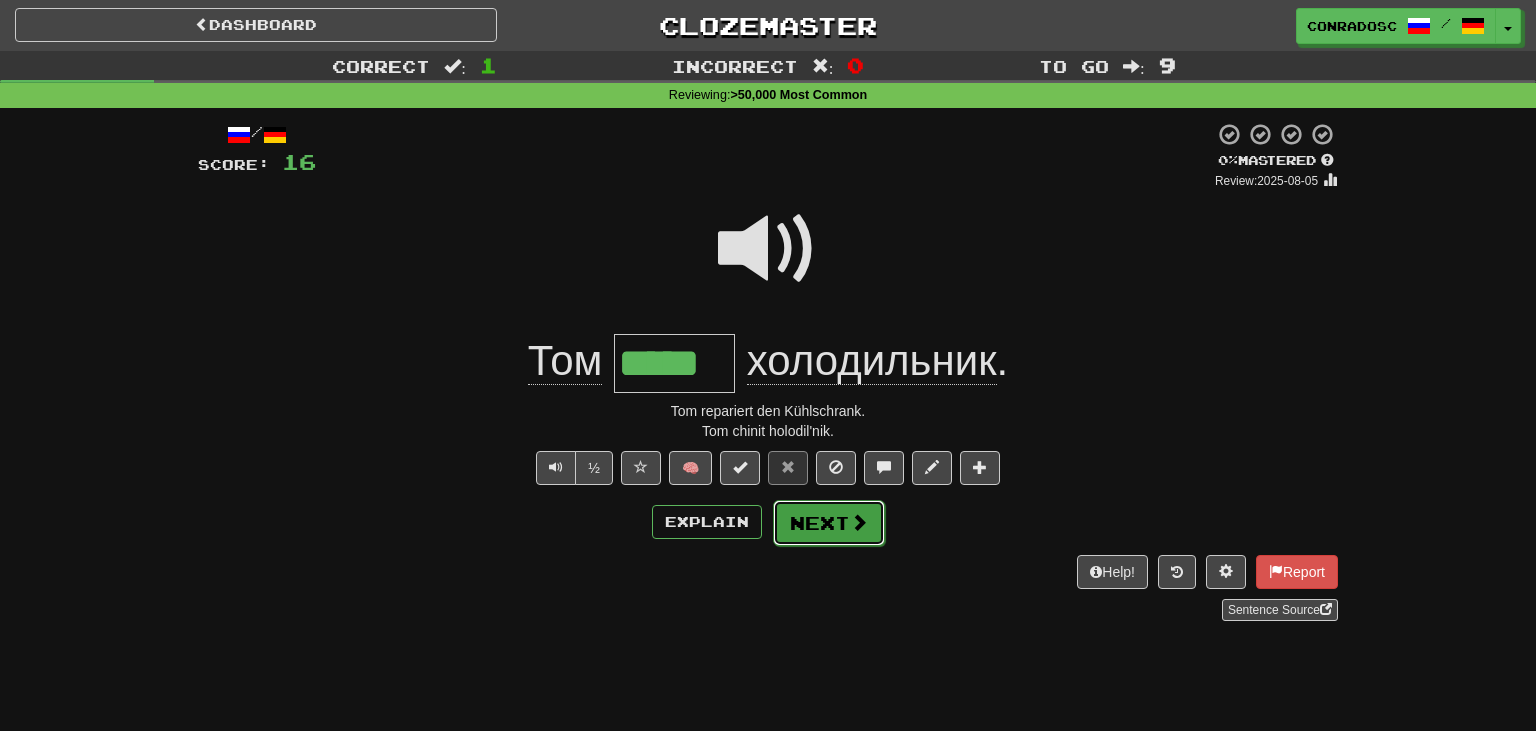 click on "Next" at bounding box center (829, 523) 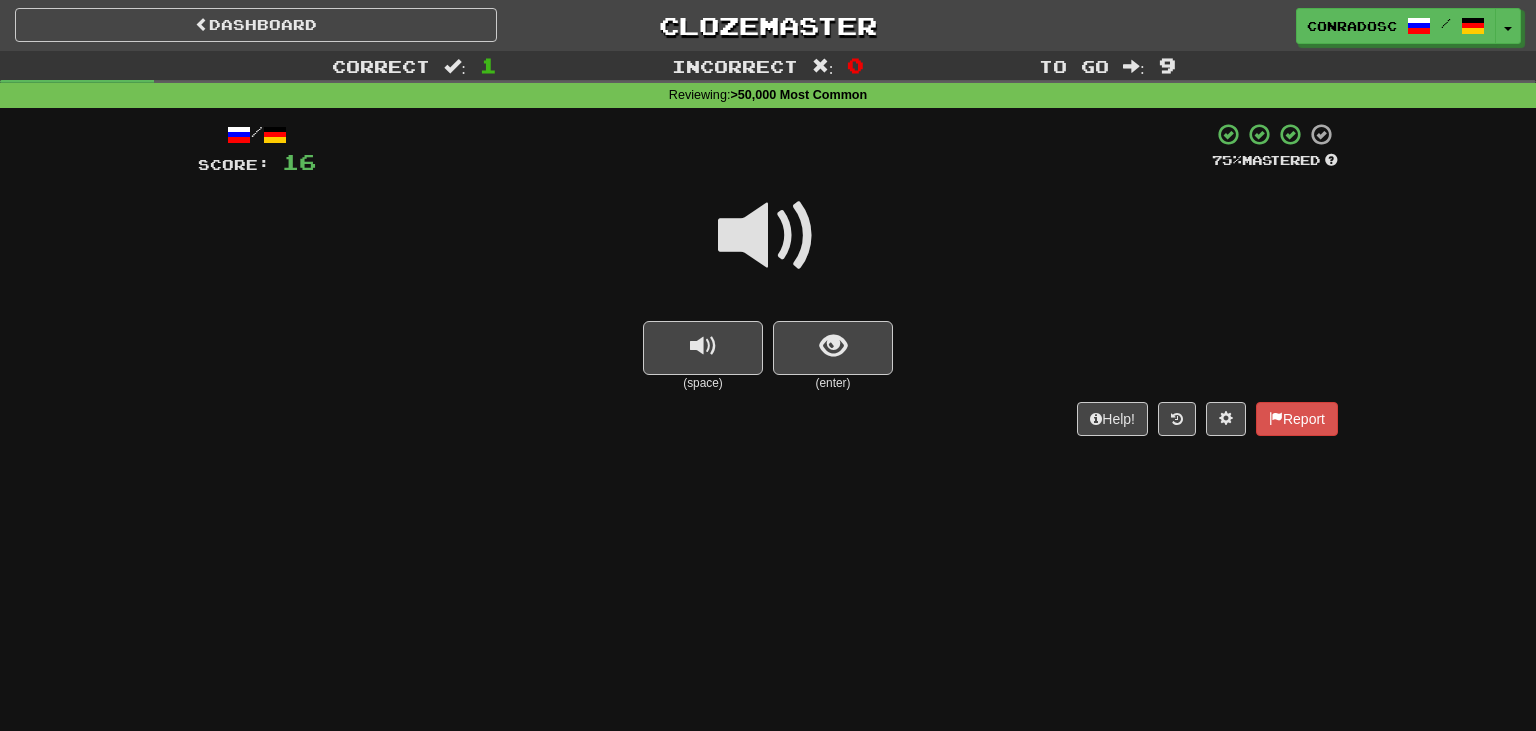 click at bounding box center [768, 236] 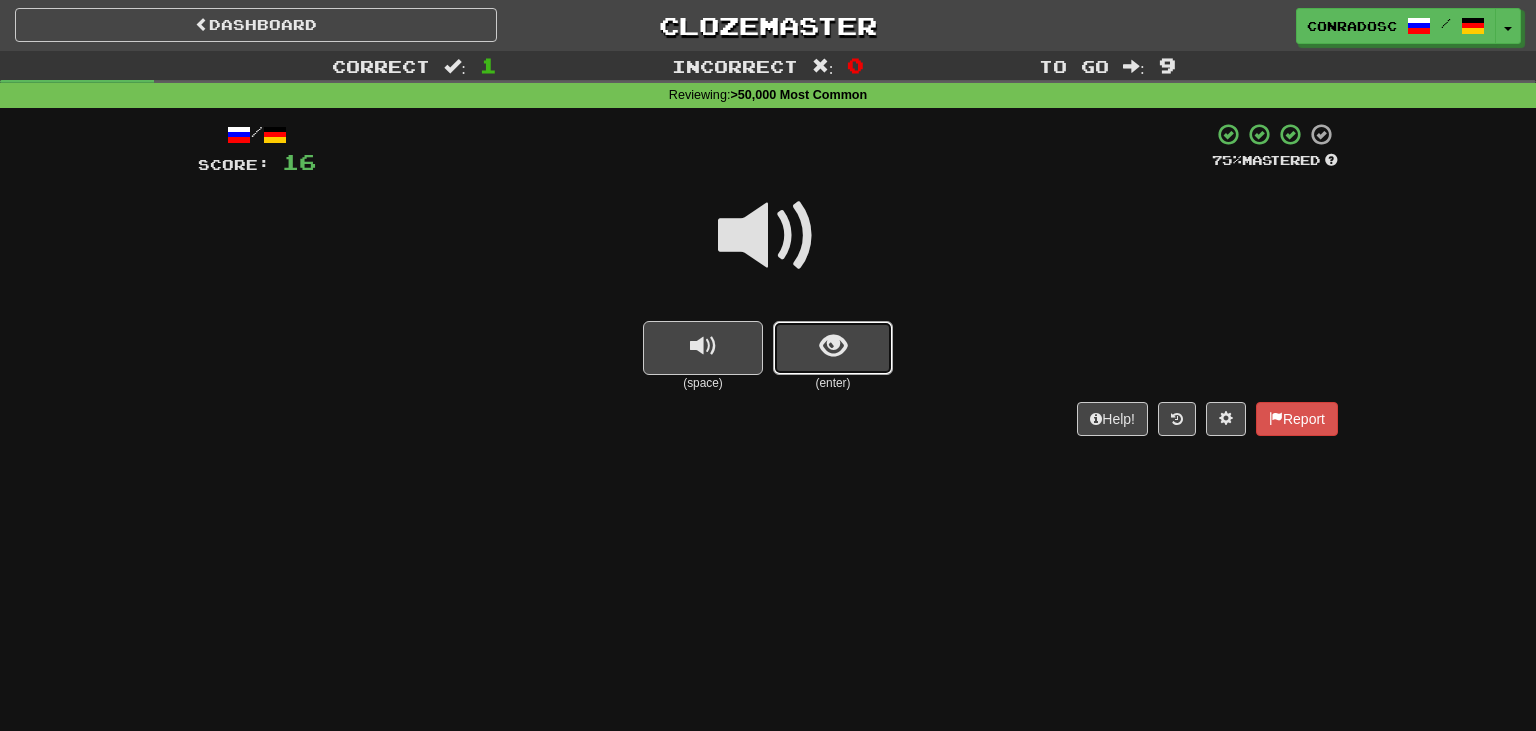 click at bounding box center [833, 348] 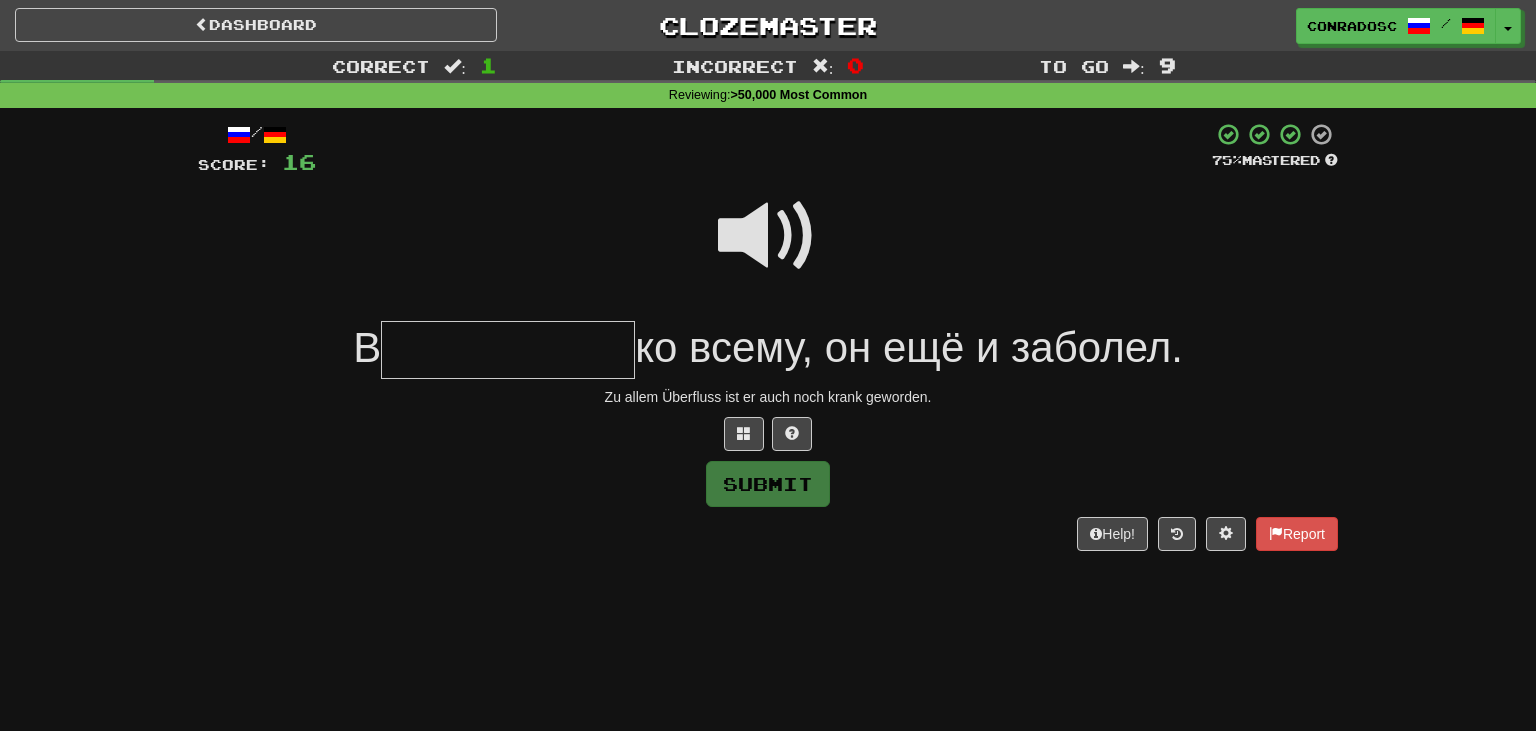 click at bounding box center (768, 236) 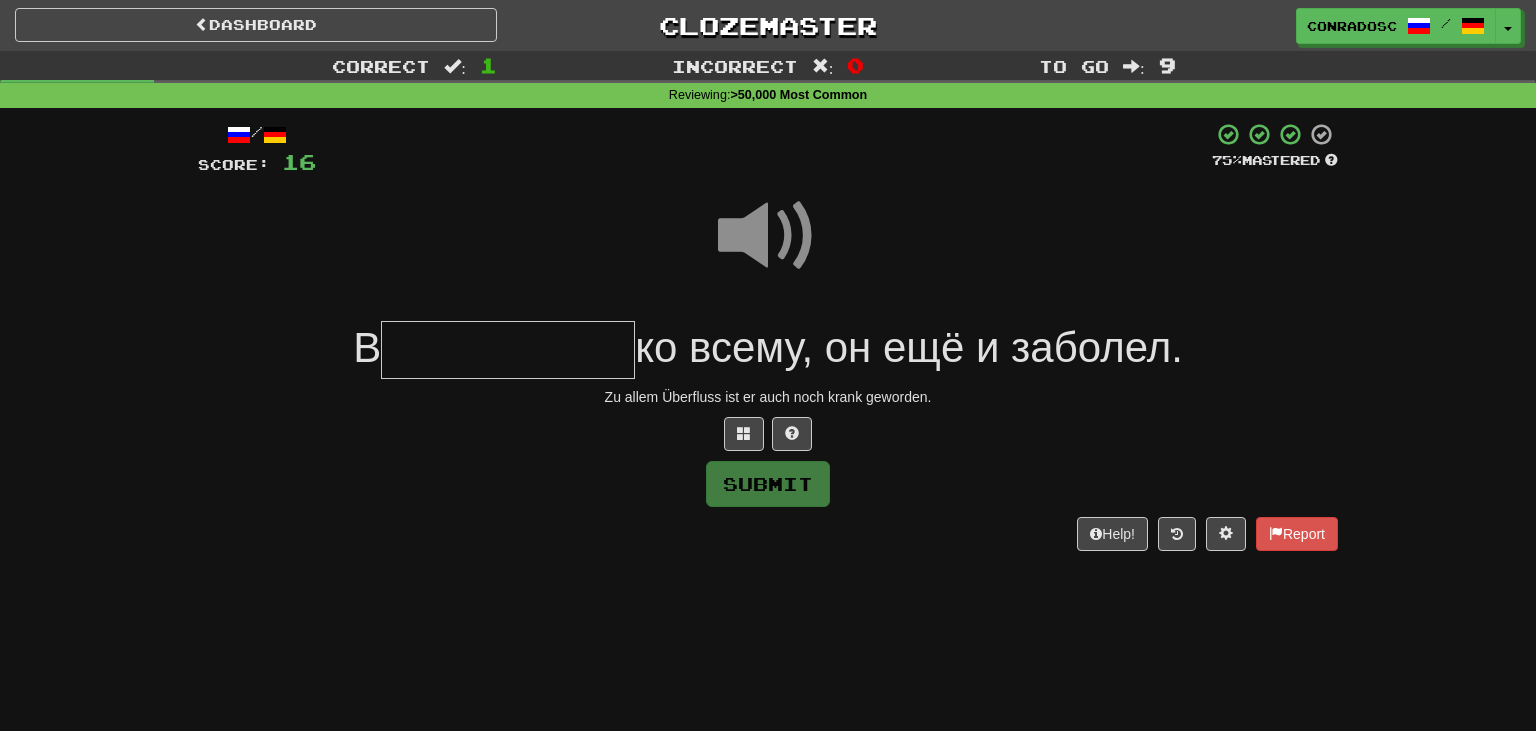 click at bounding box center (508, 350) 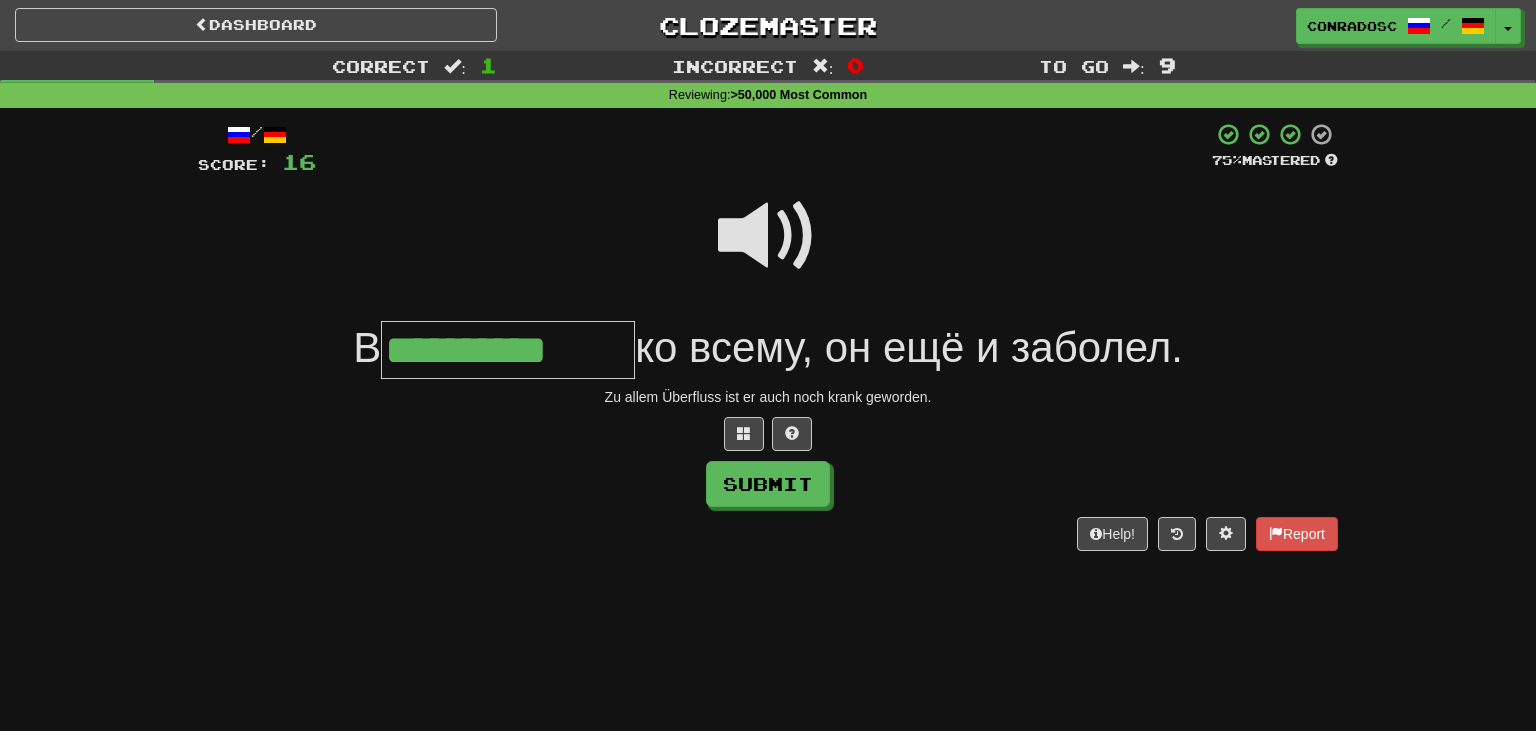 type on "**********" 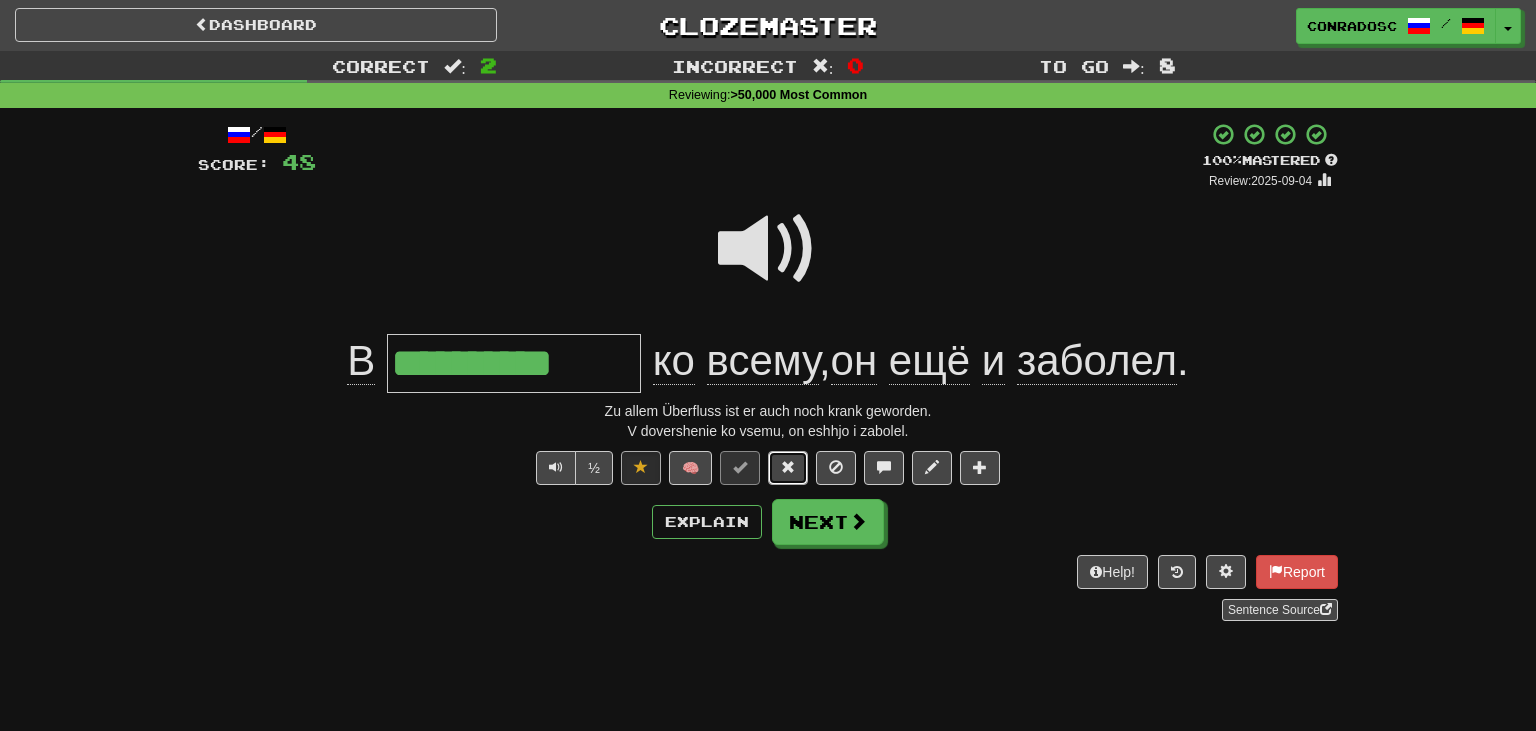 click at bounding box center (788, 468) 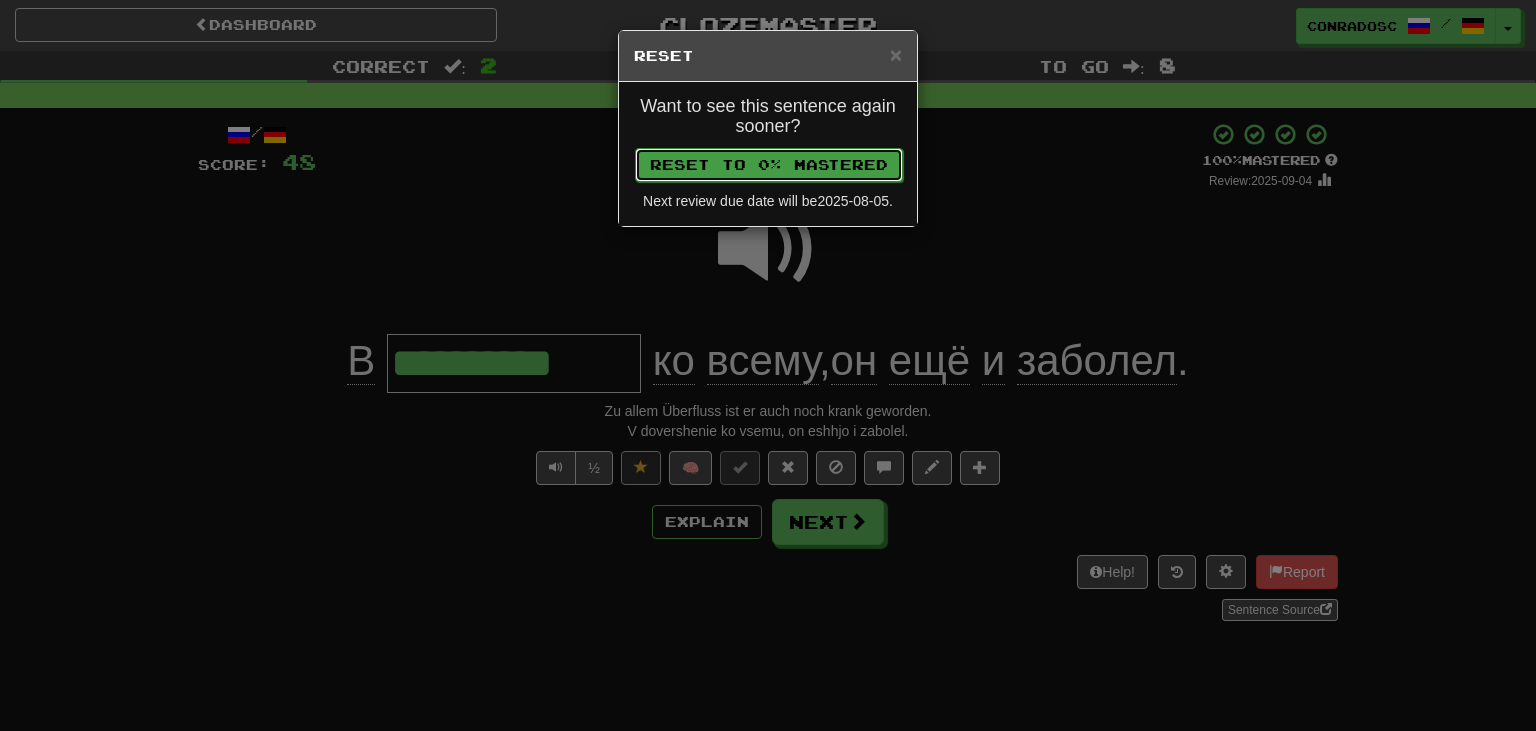 click on "Reset to 0% Mastered" at bounding box center (769, 165) 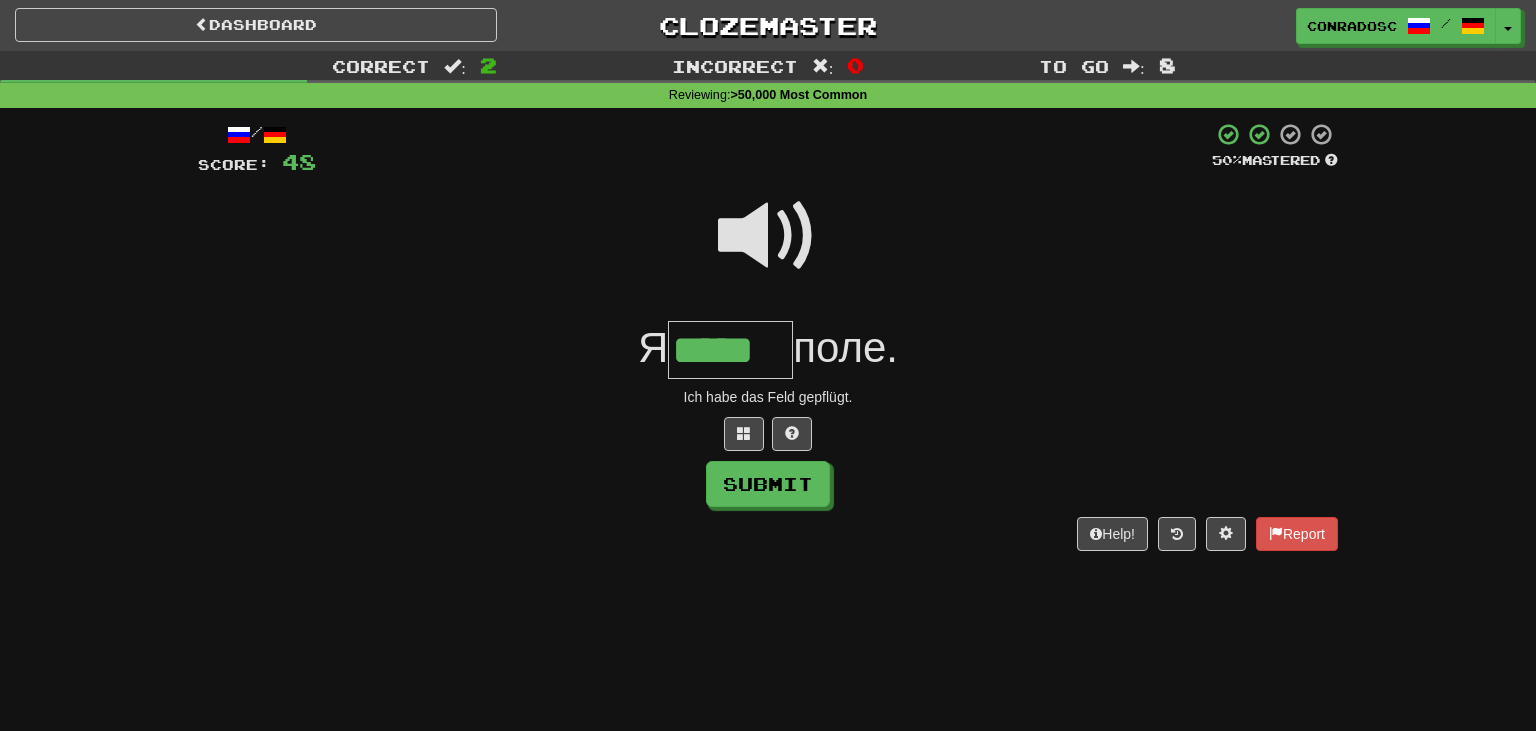 type on "*****" 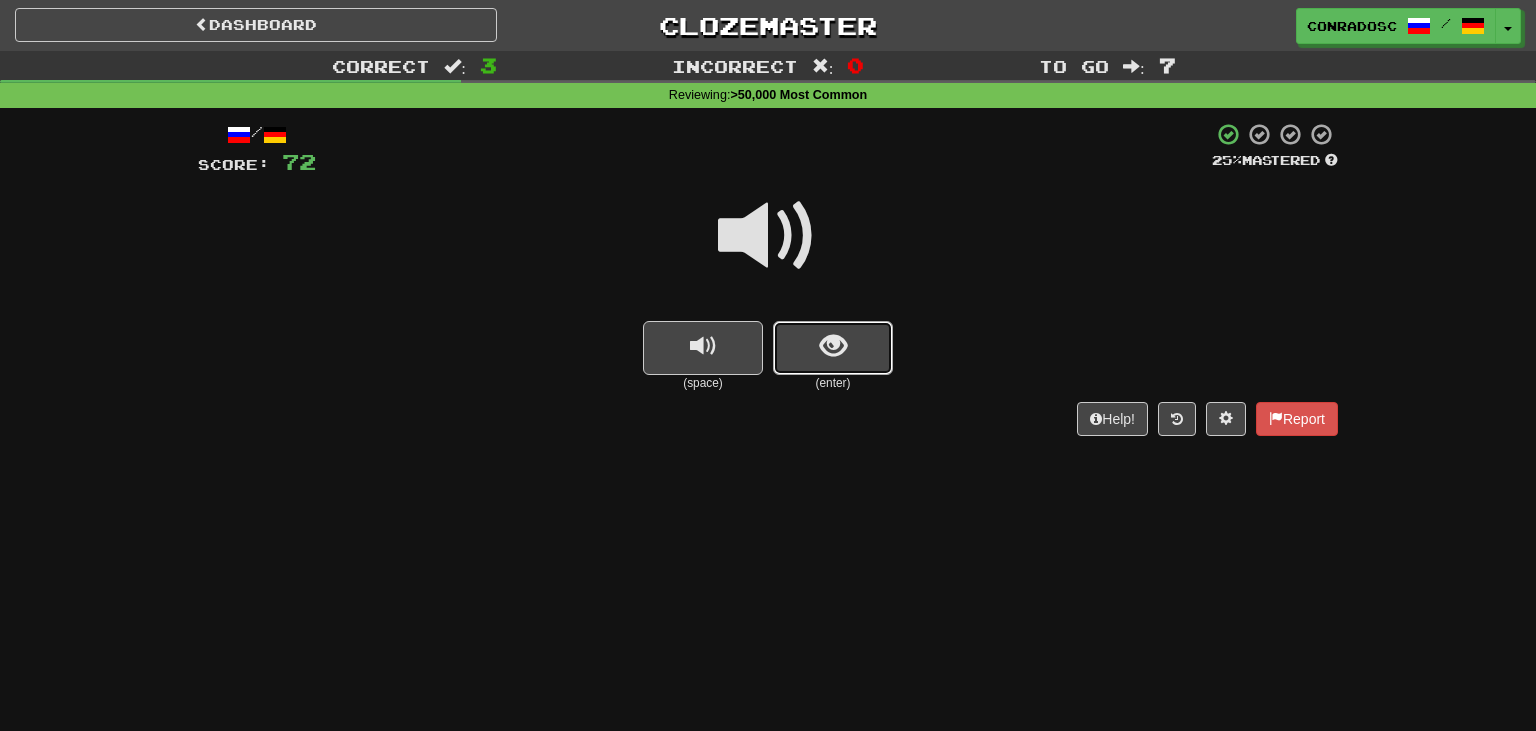 click at bounding box center [833, 346] 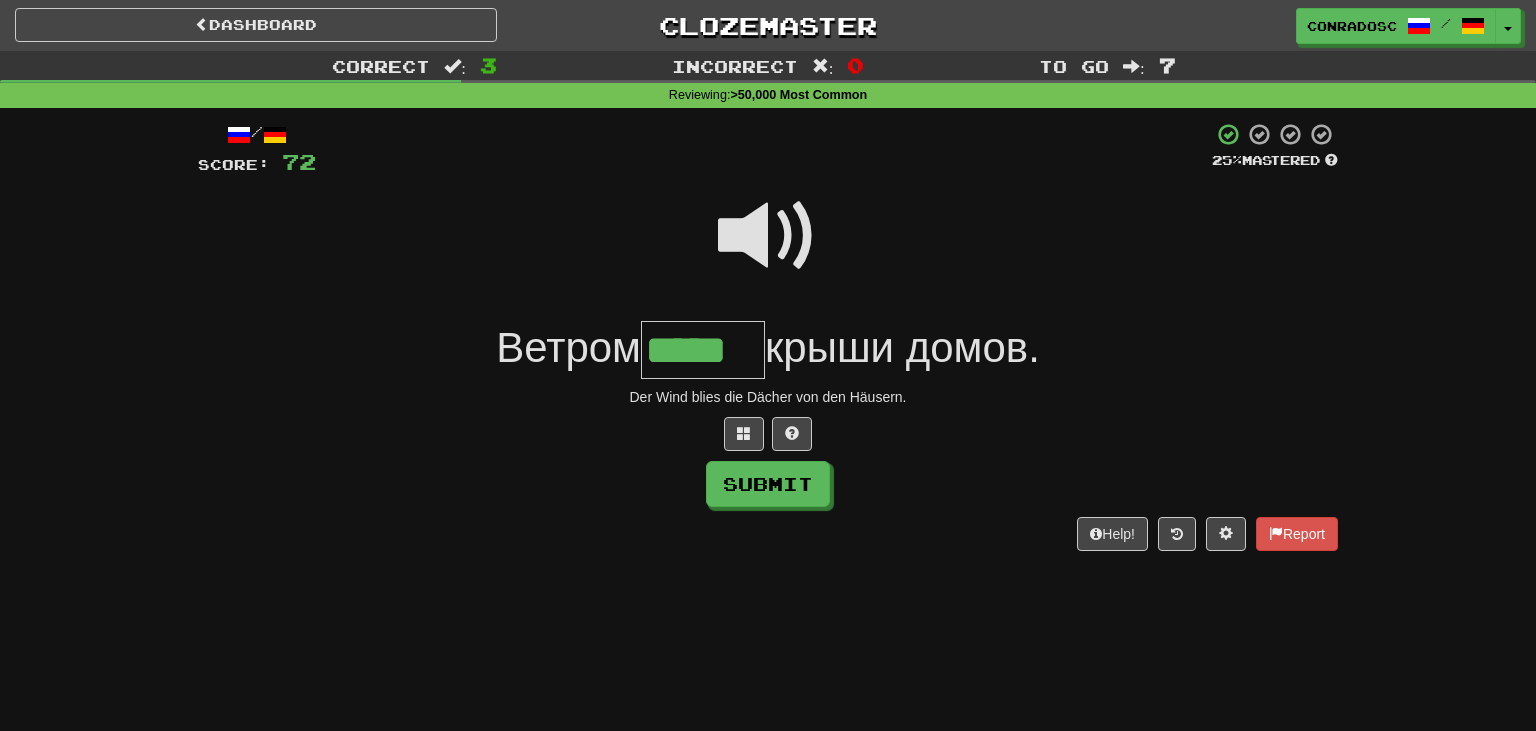 type on "*****" 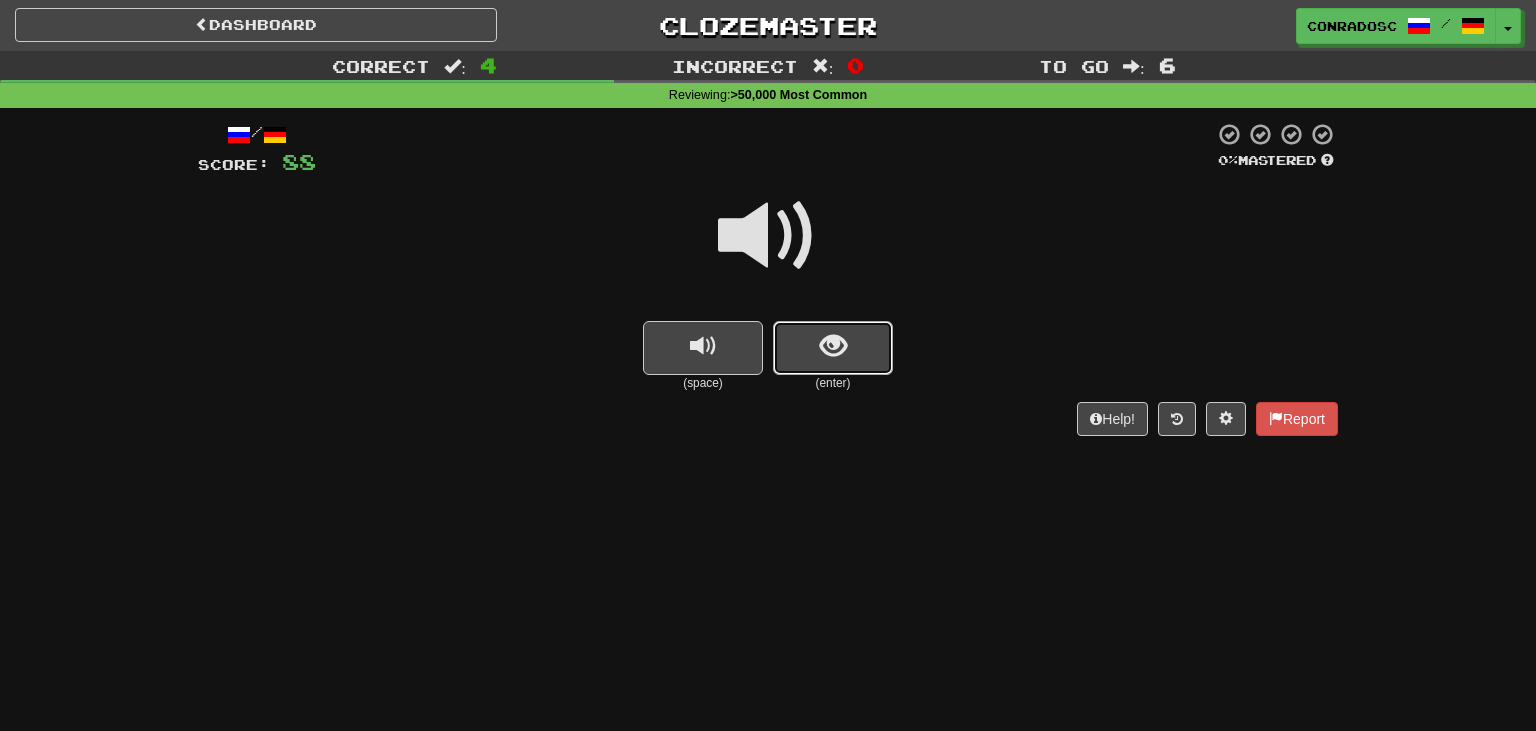 click at bounding box center (833, 348) 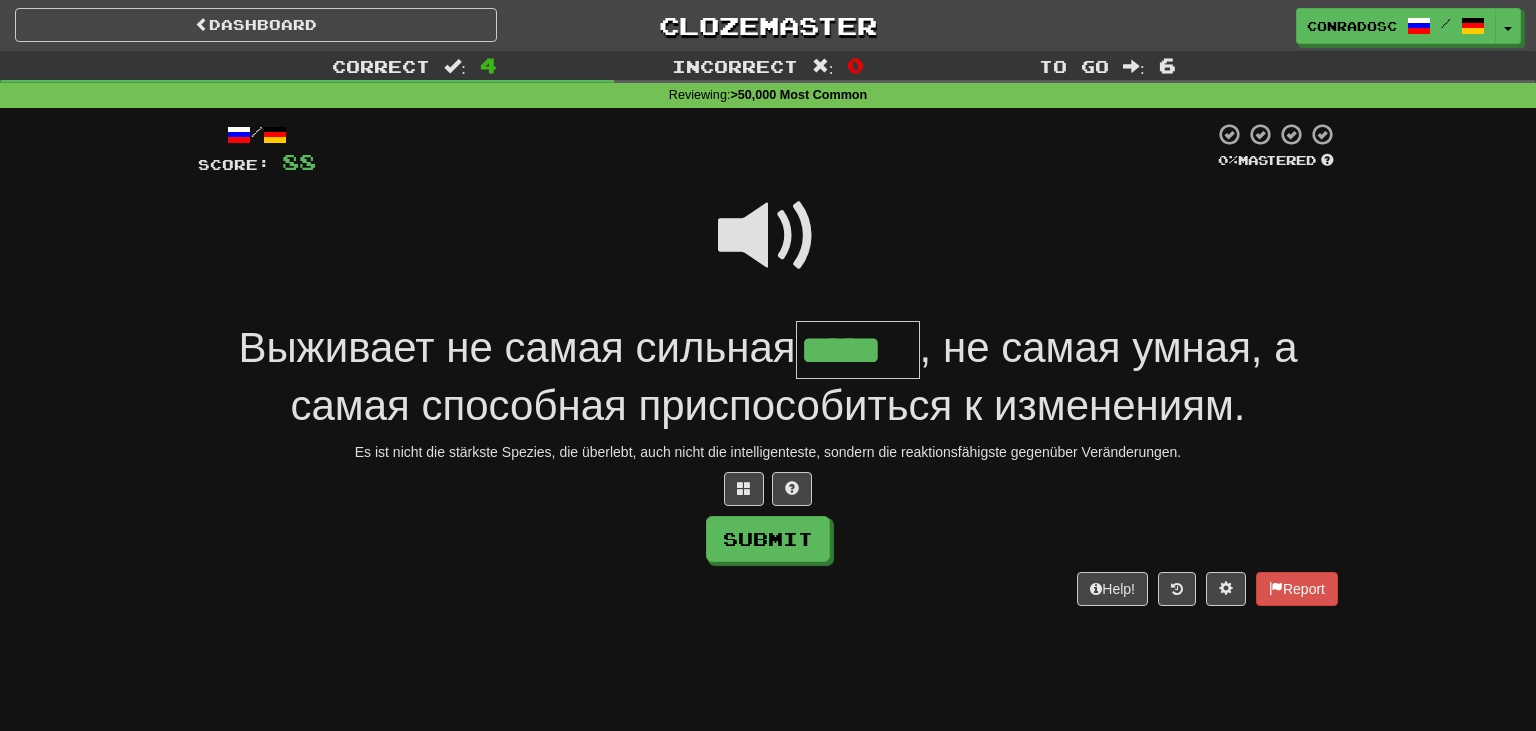 type on "*****" 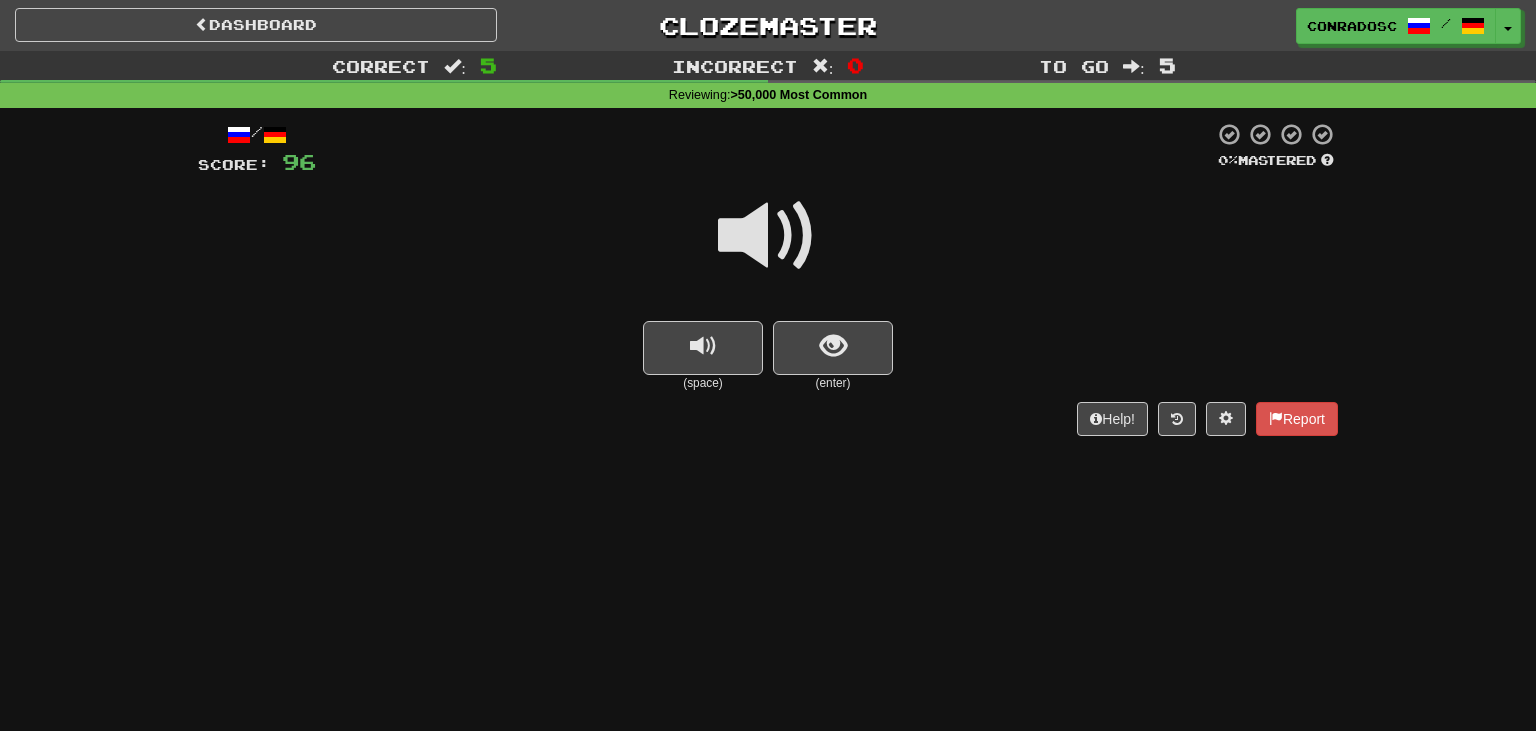 click at bounding box center (768, 236) 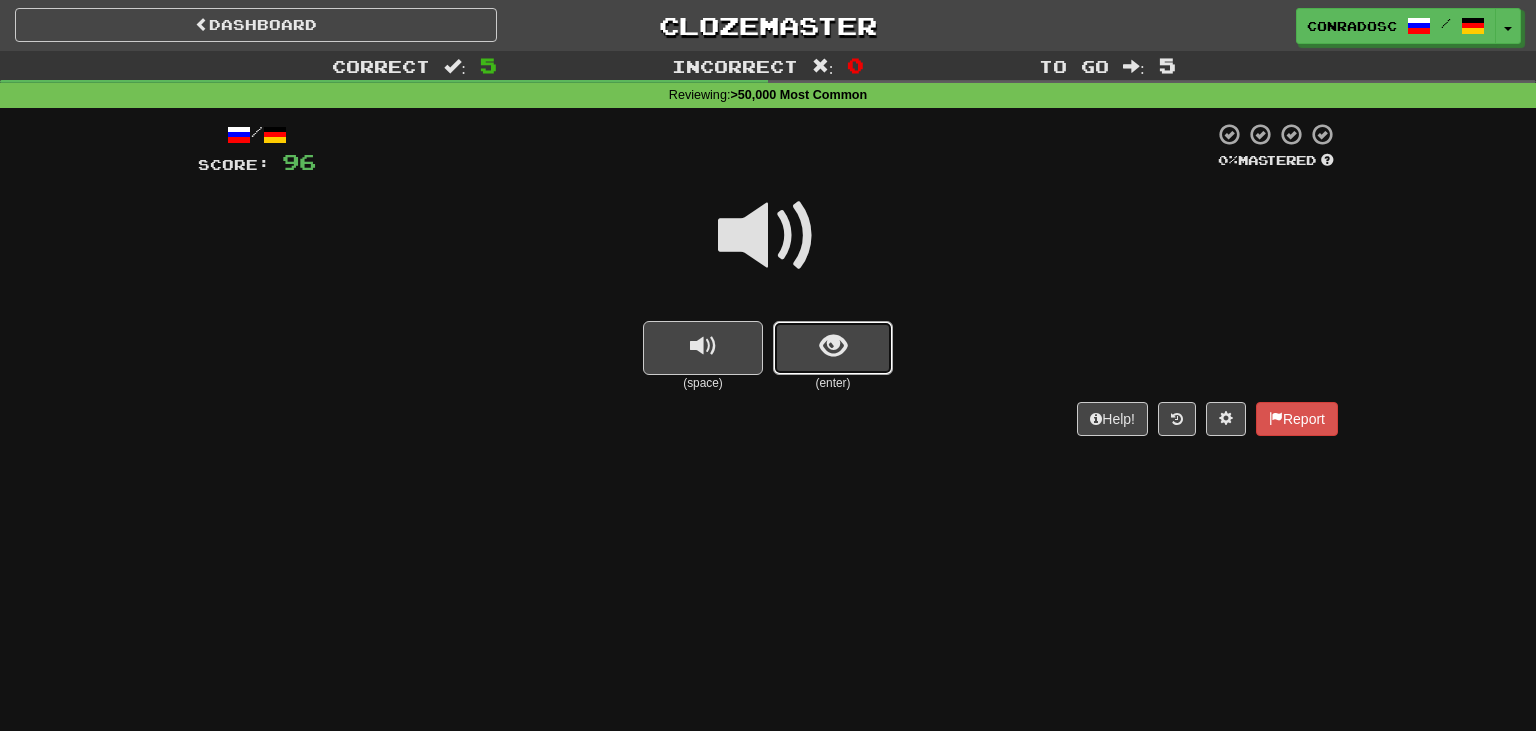 click at bounding box center (833, 346) 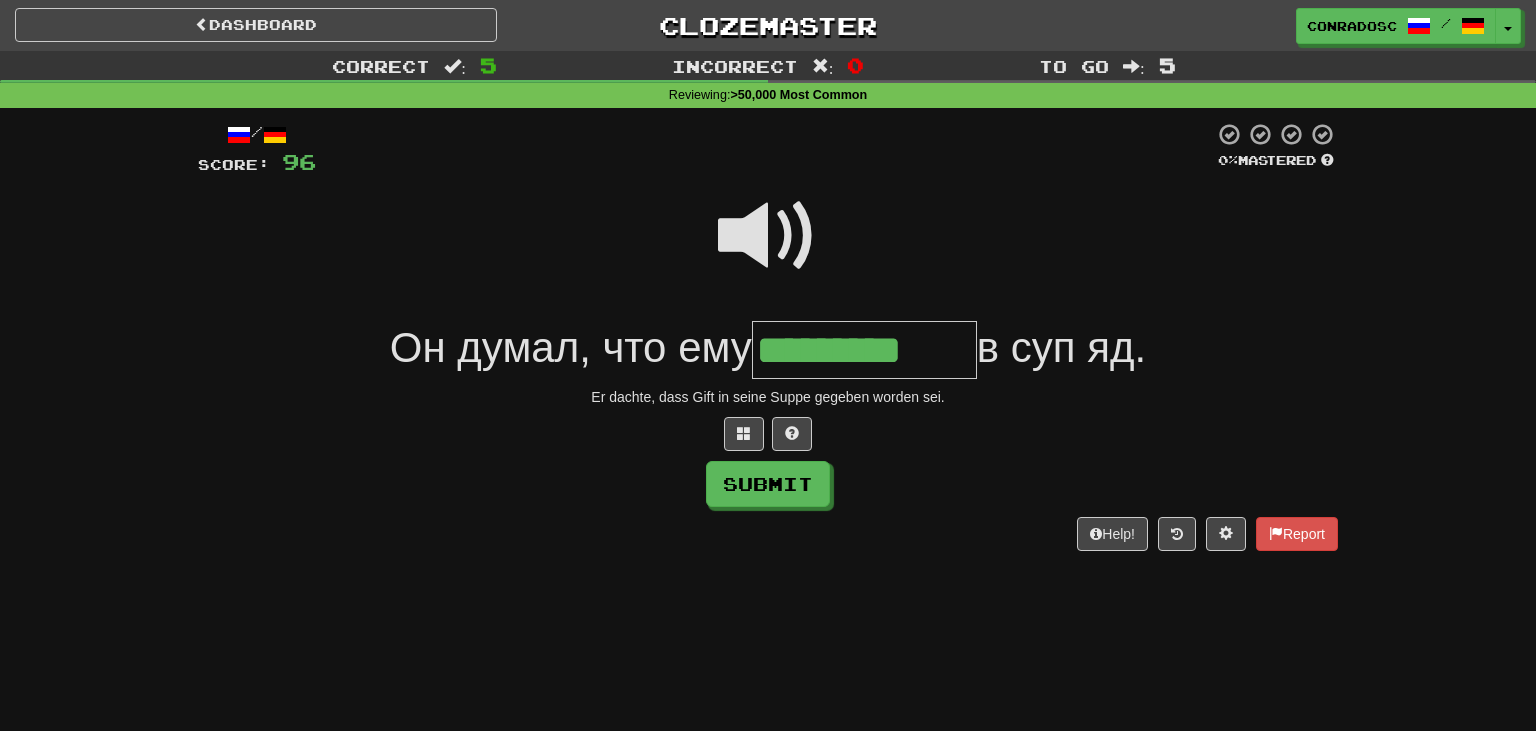 type on "*********" 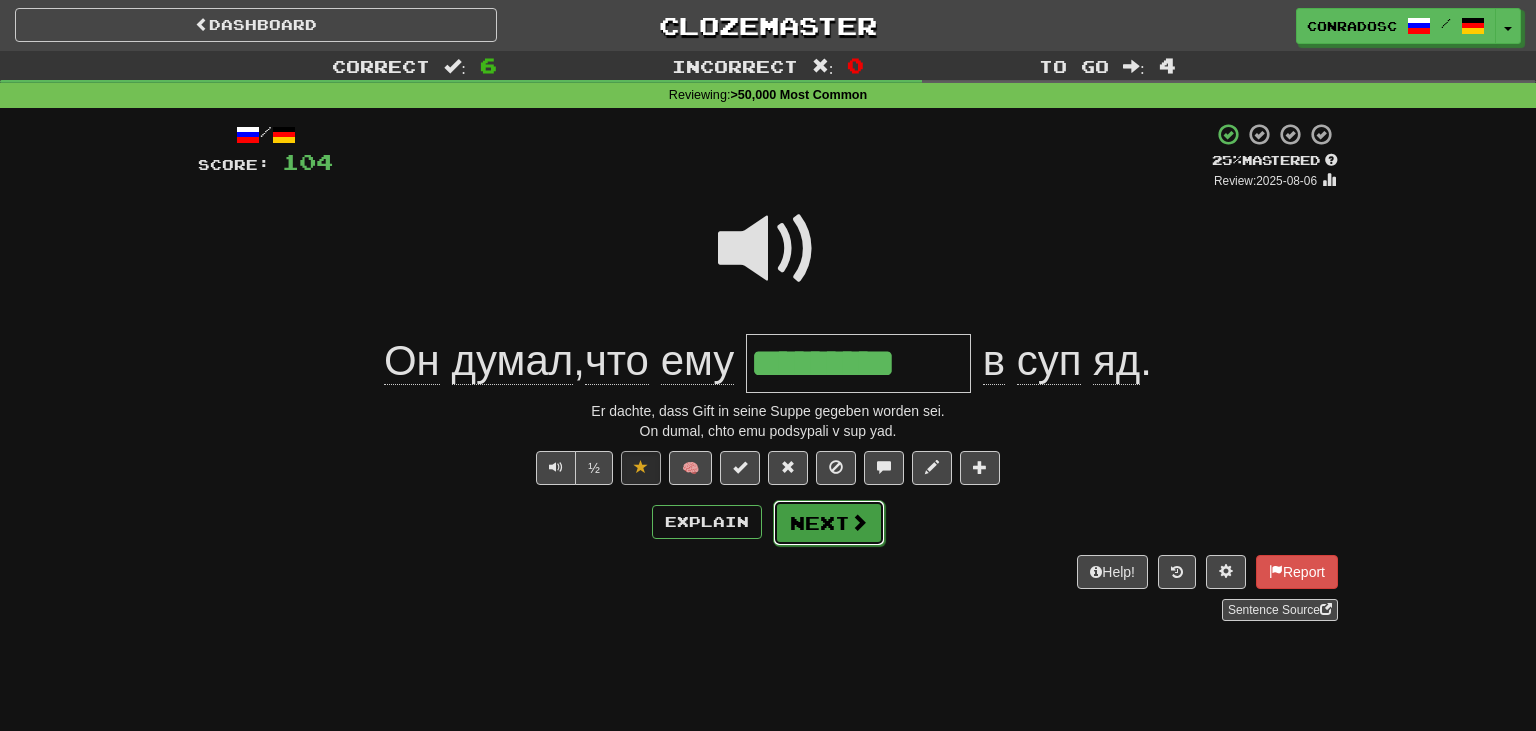 click on "Next" at bounding box center (829, 523) 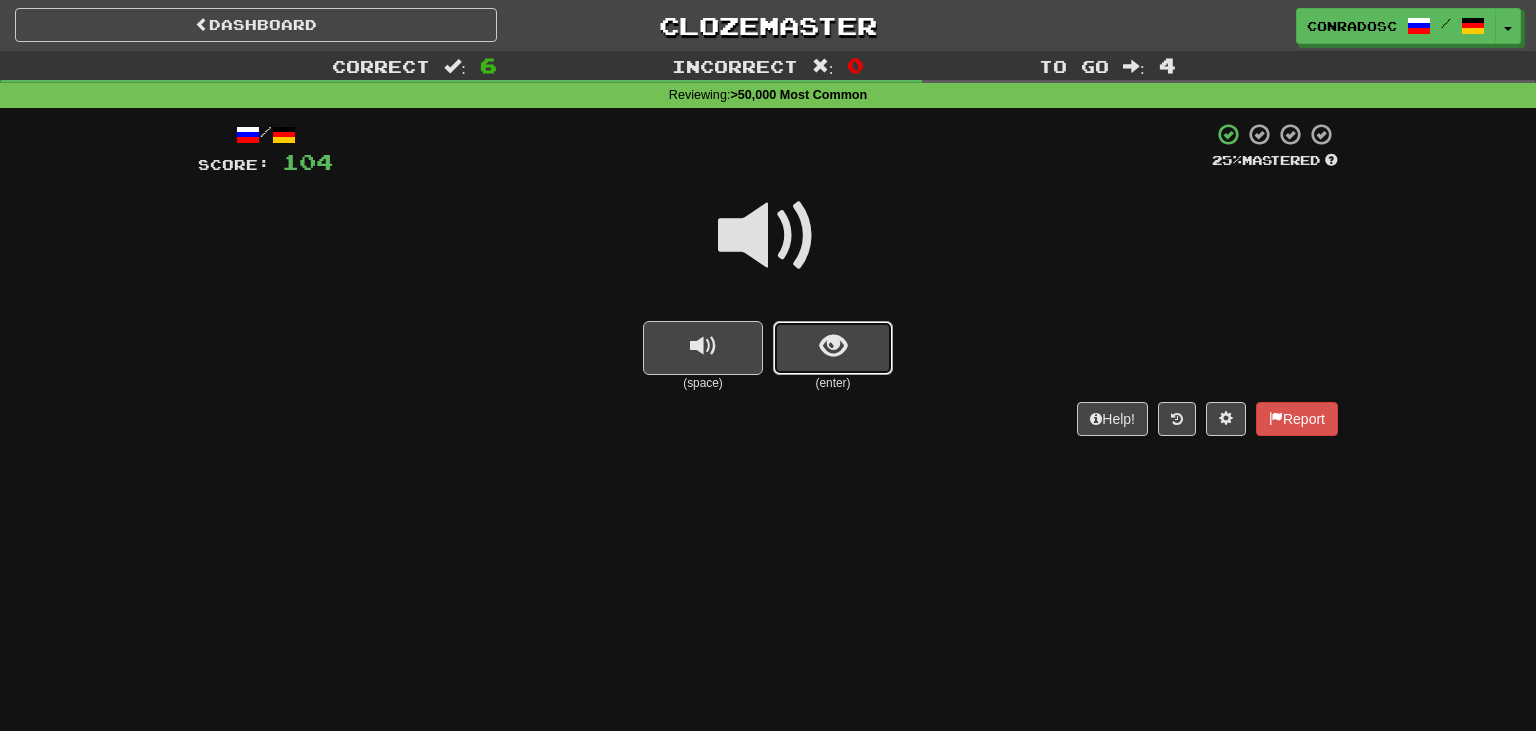 click at bounding box center (833, 346) 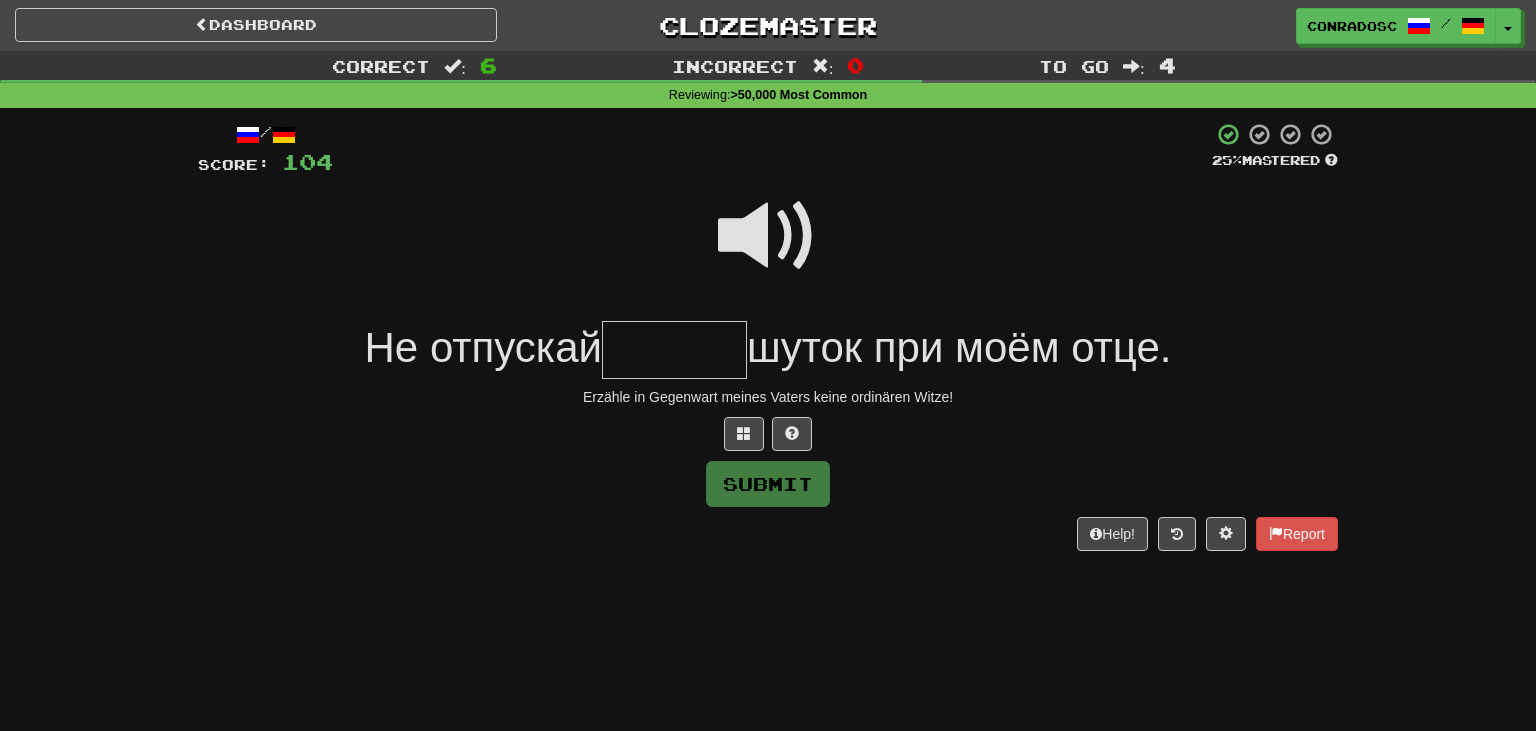 click at bounding box center (768, 236) 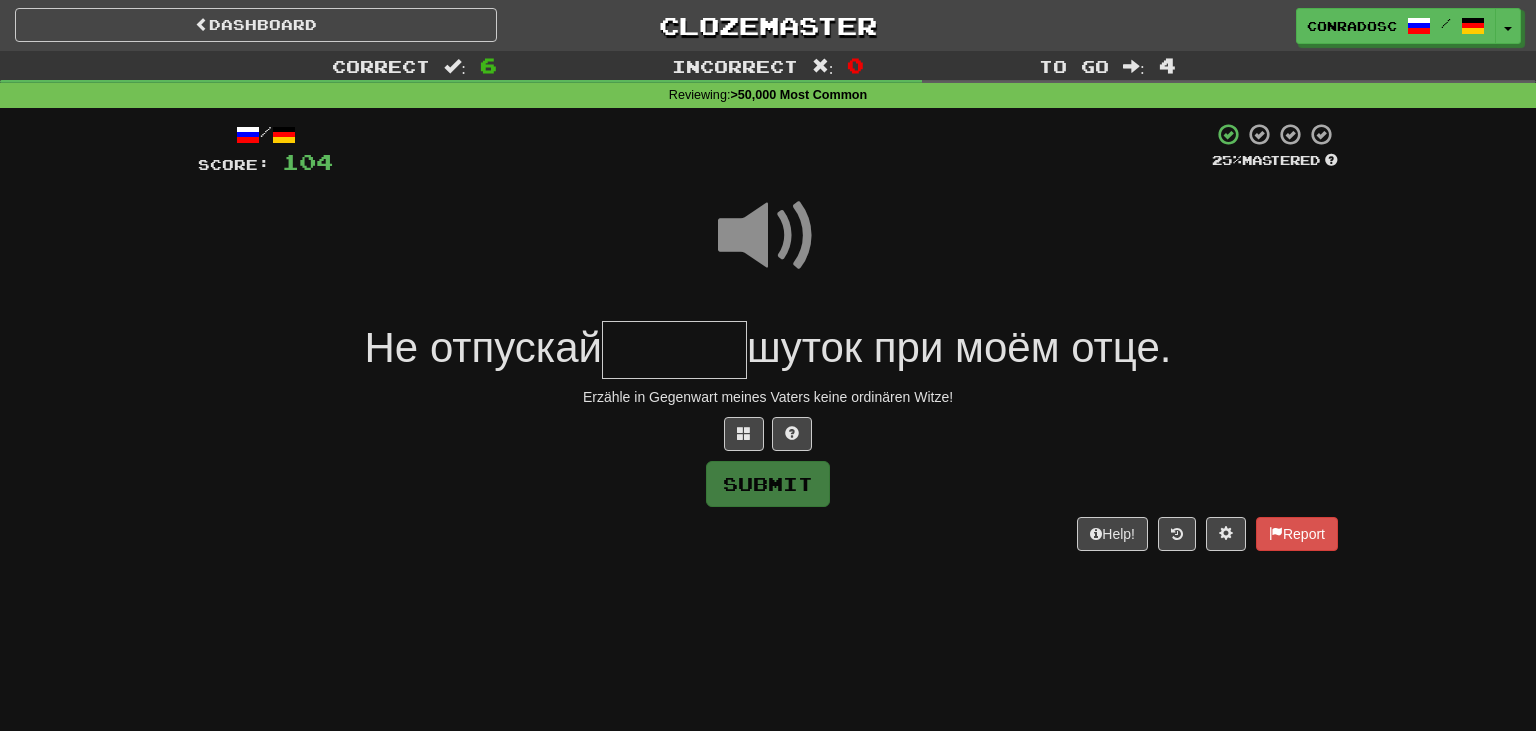 click at bounding box center (674, 350) 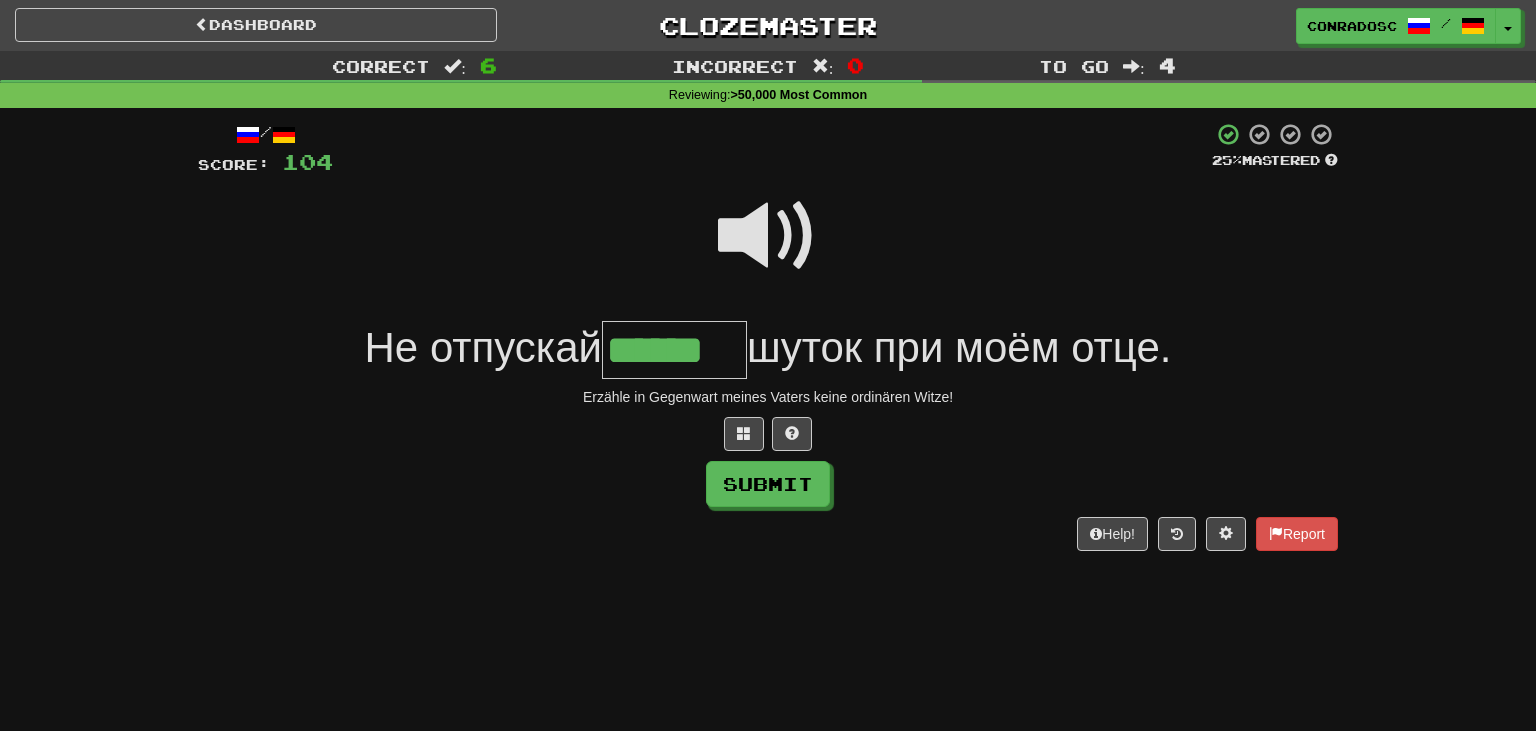 type on "******" 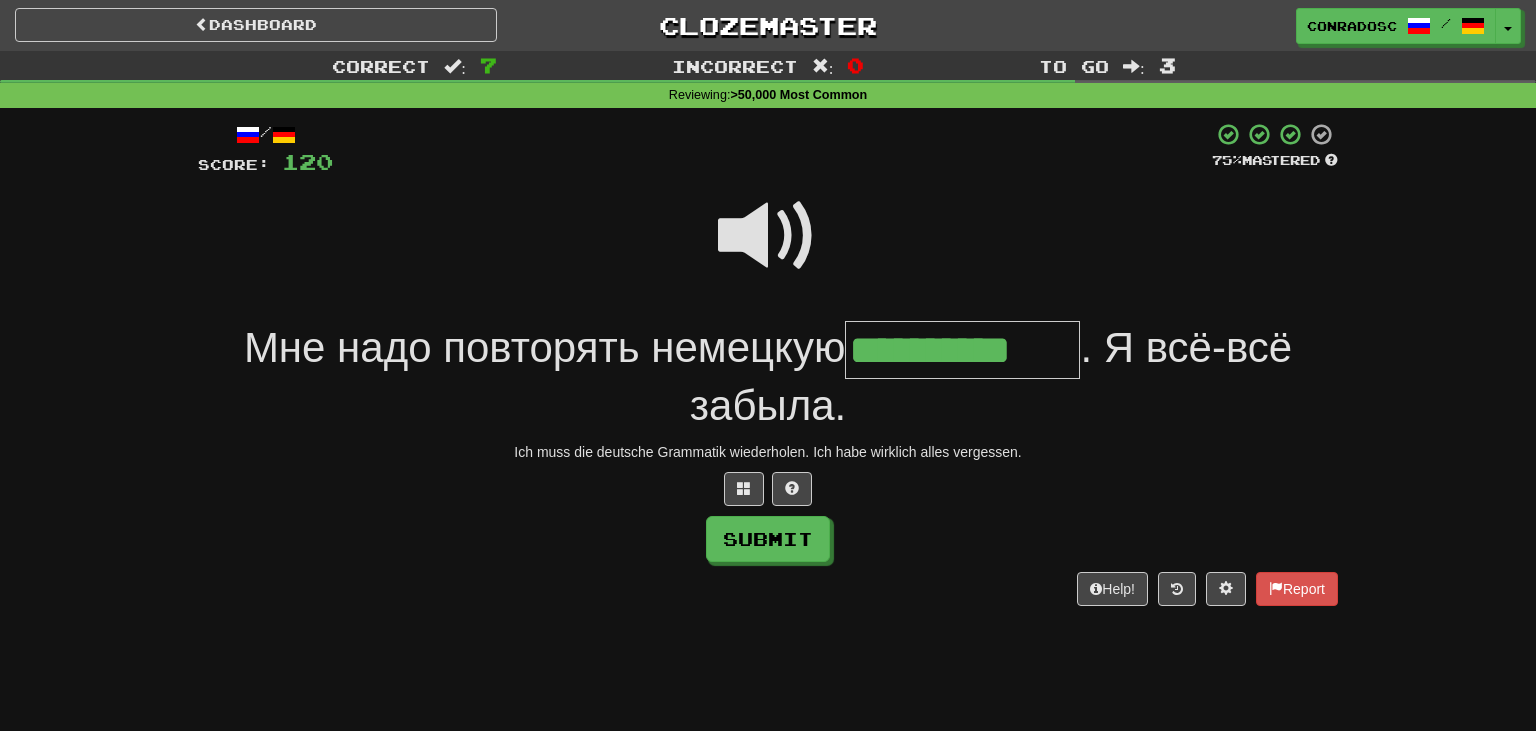type on "**********" 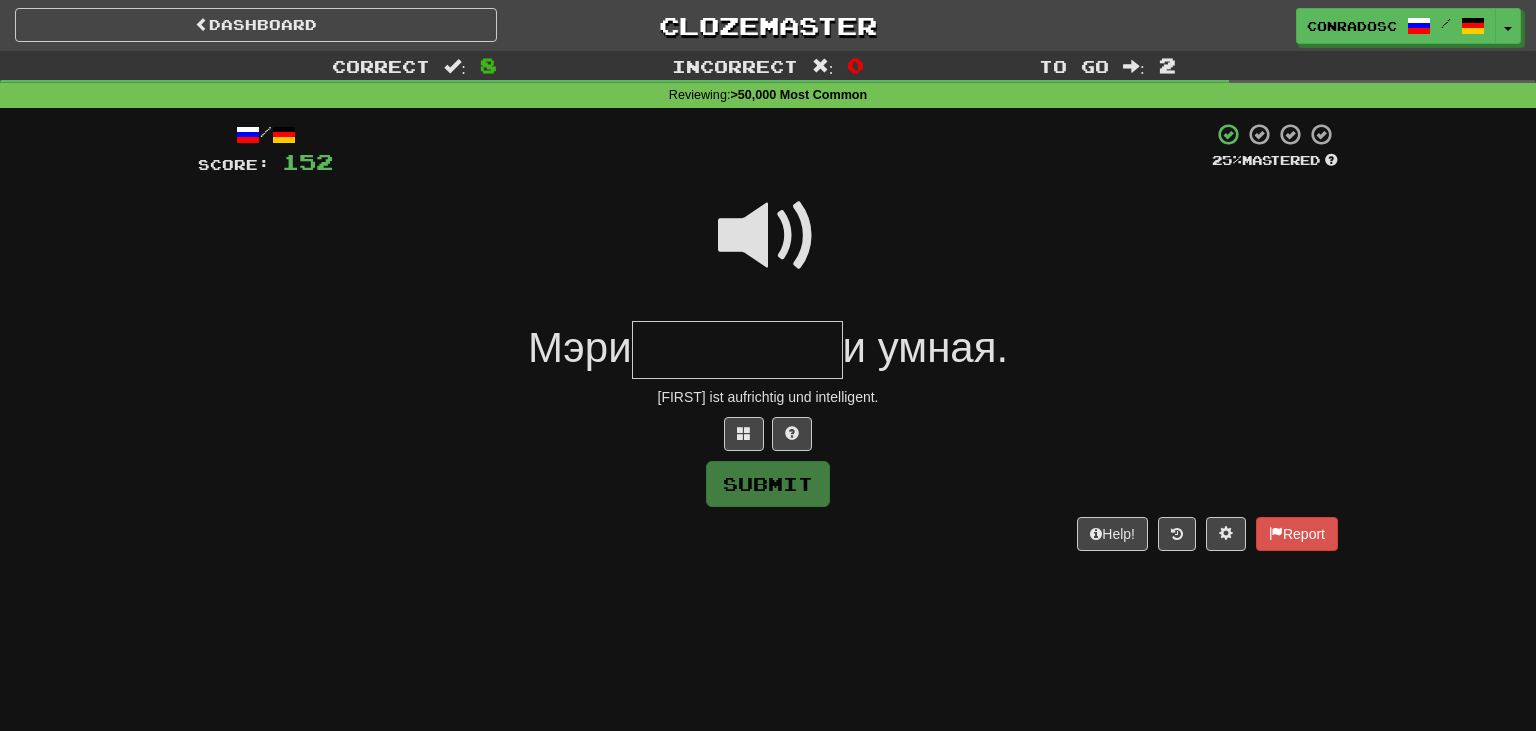 click at bounding box center (768, 236) 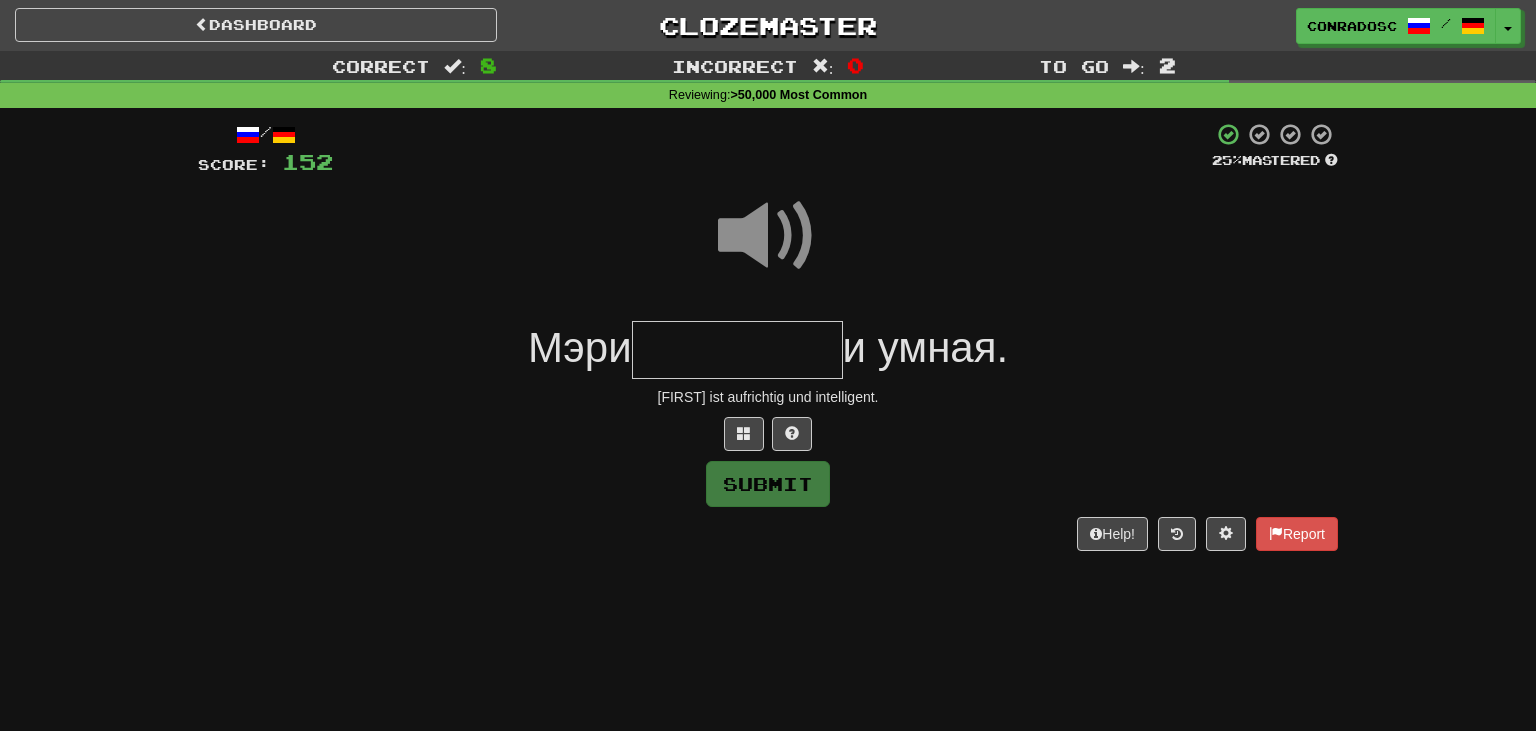 click at bounding box center [737, 350] 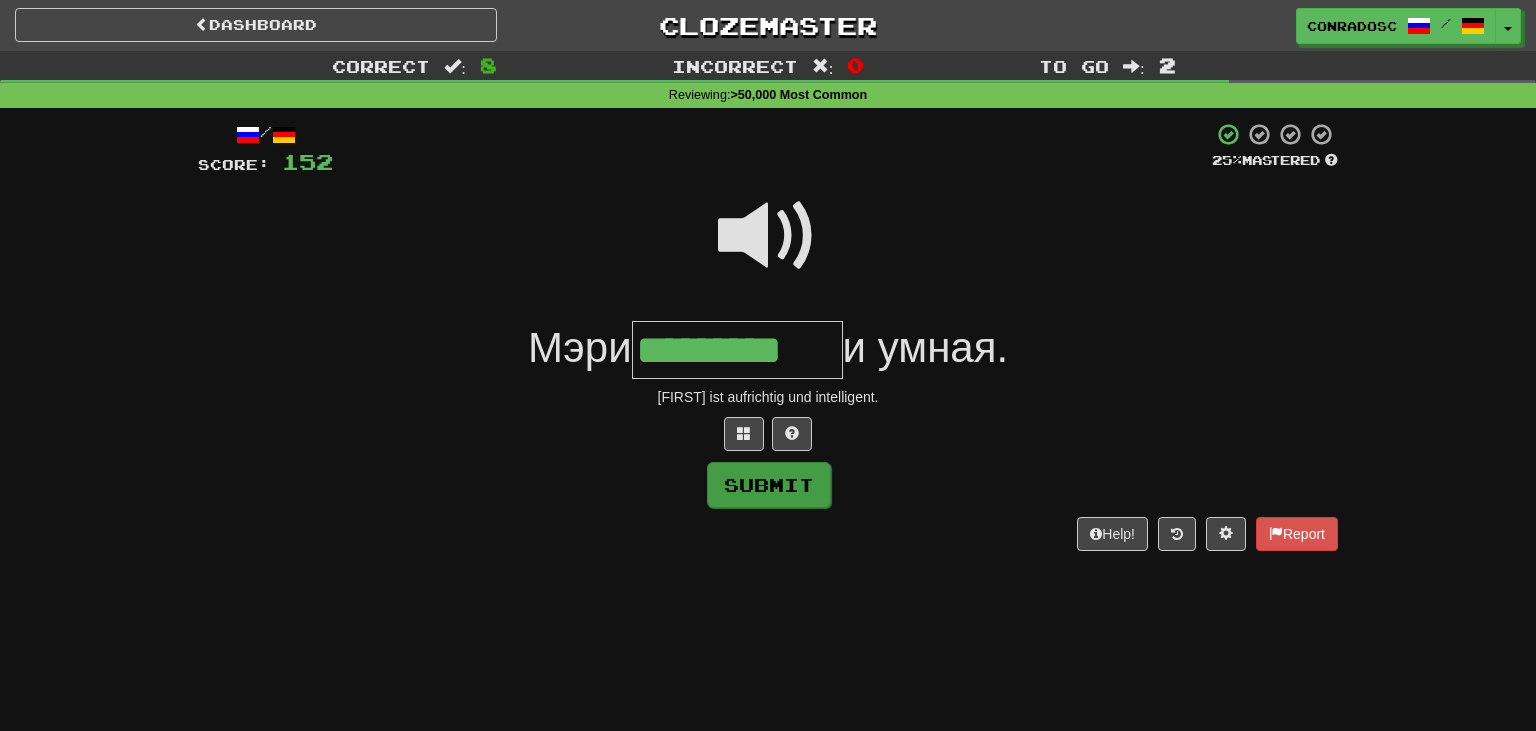 type on "*********" 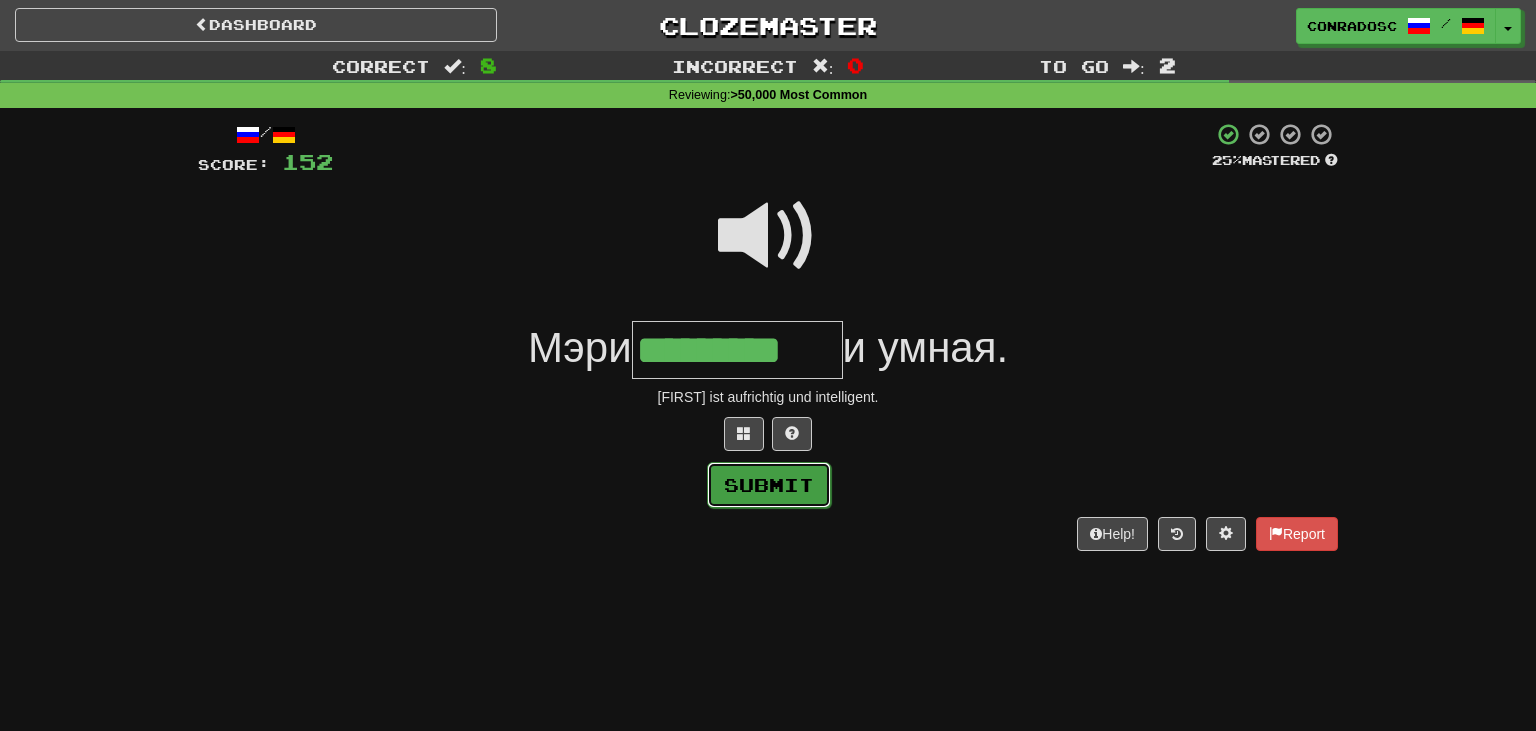 click on "Submit" at bounding box center [769, 485] 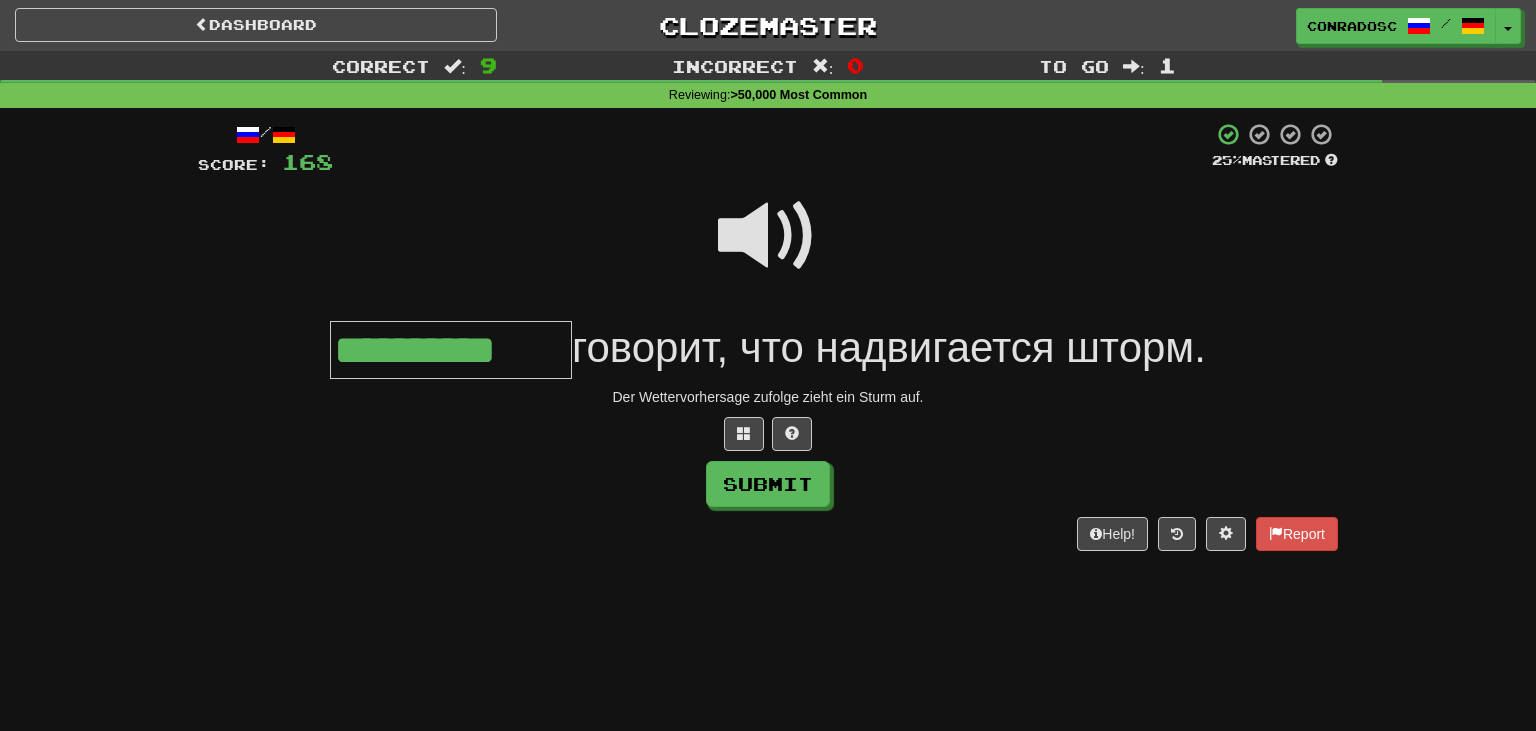 type on "**********" 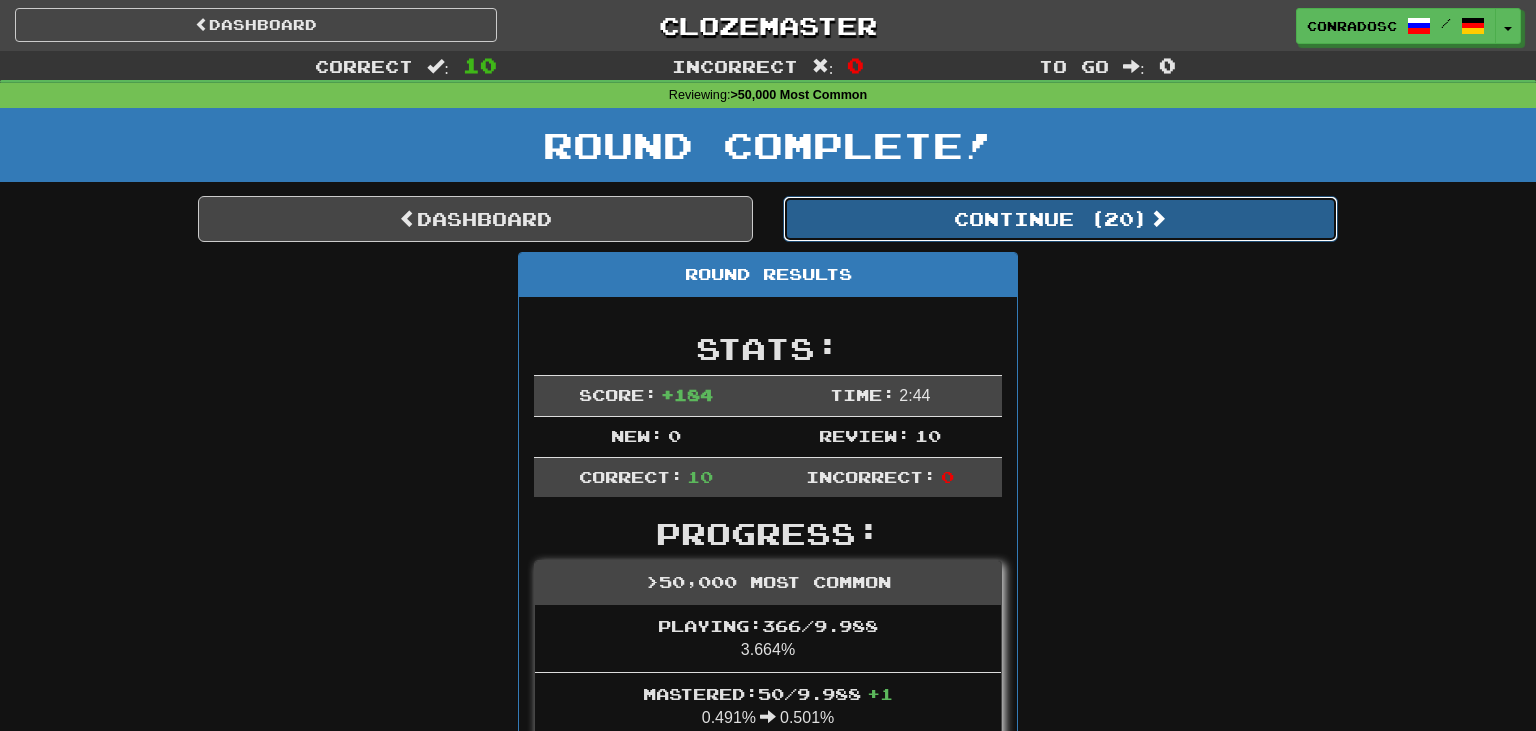 click on "Continue ( 20 )" at bounding box center [1060, 219] 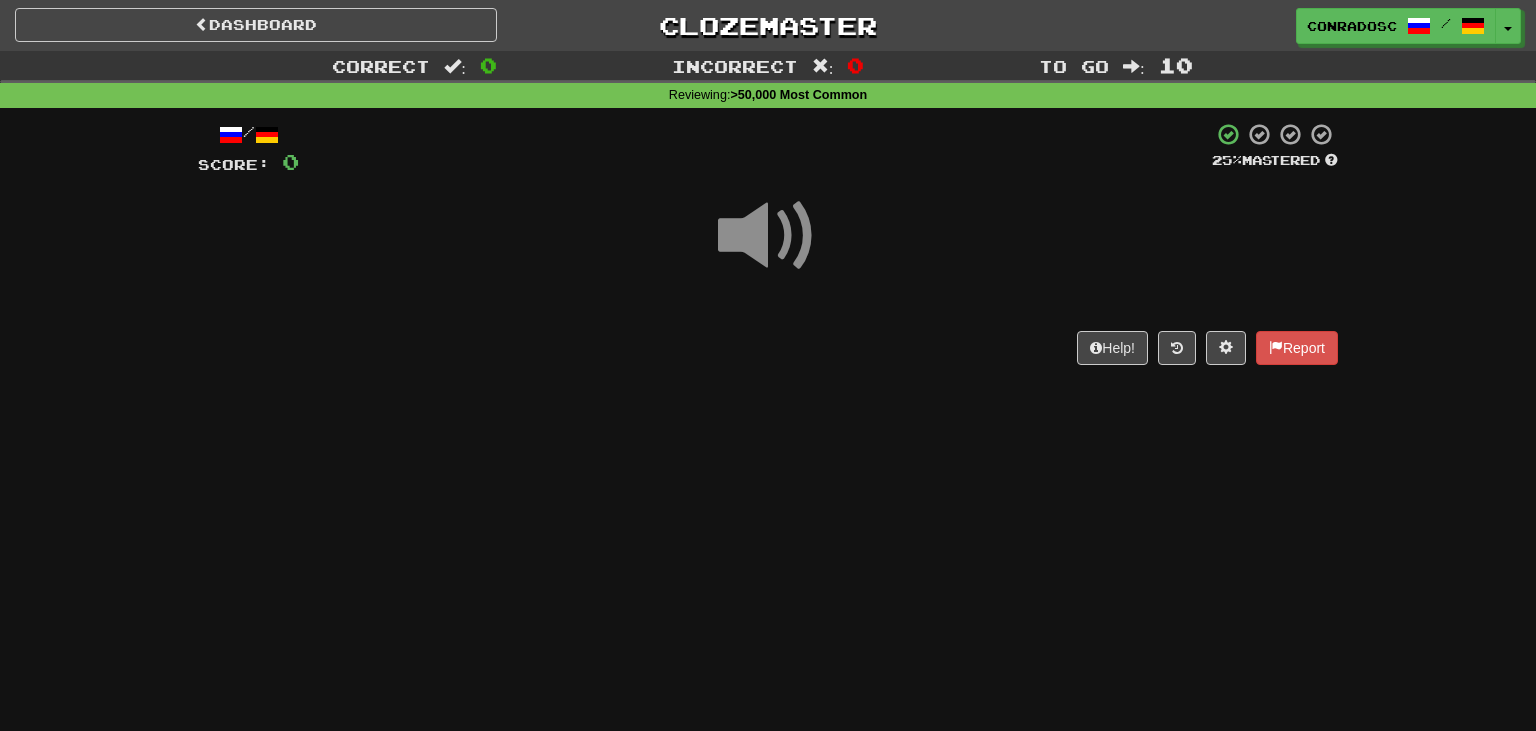 click at bounding box center (768, 236) 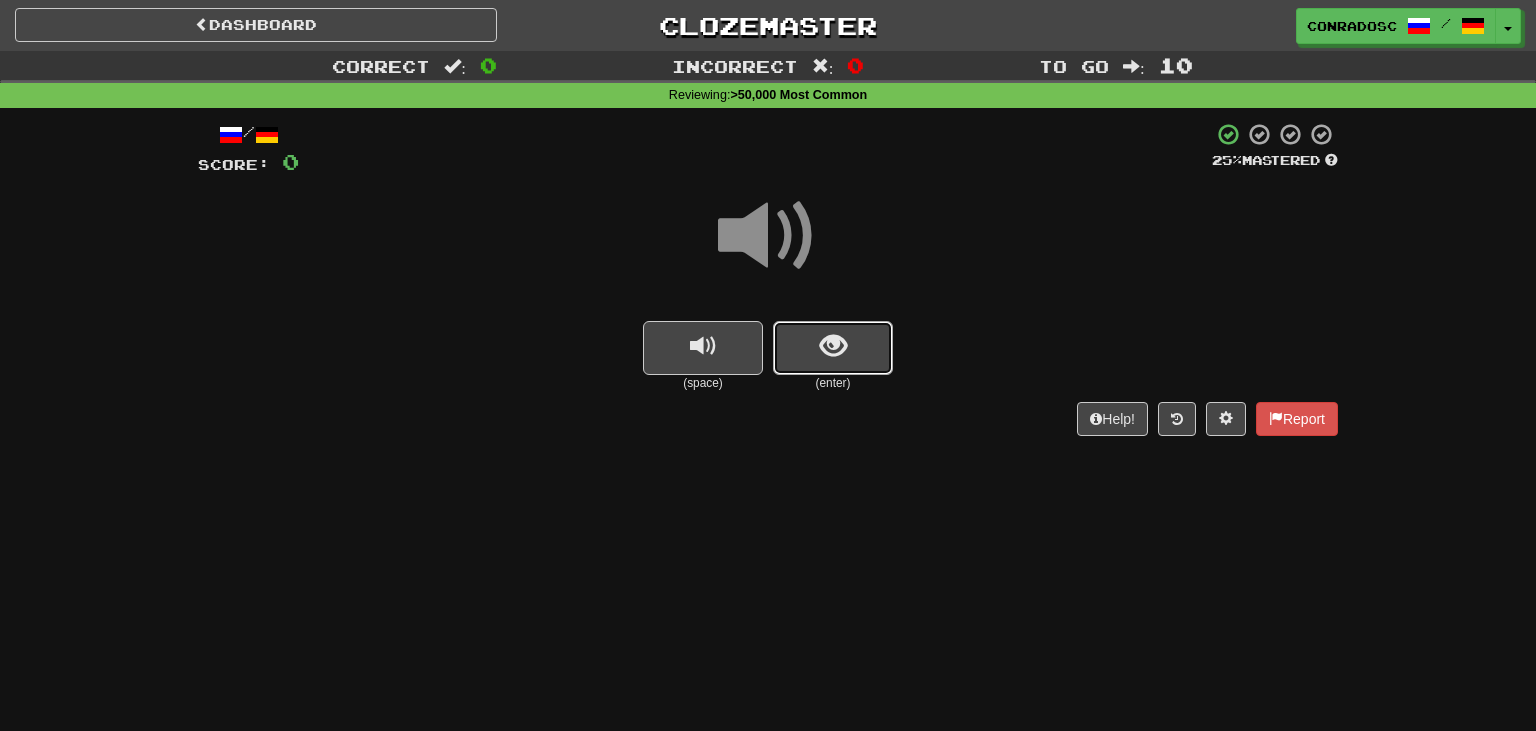 click at bounding box center (833, 348) 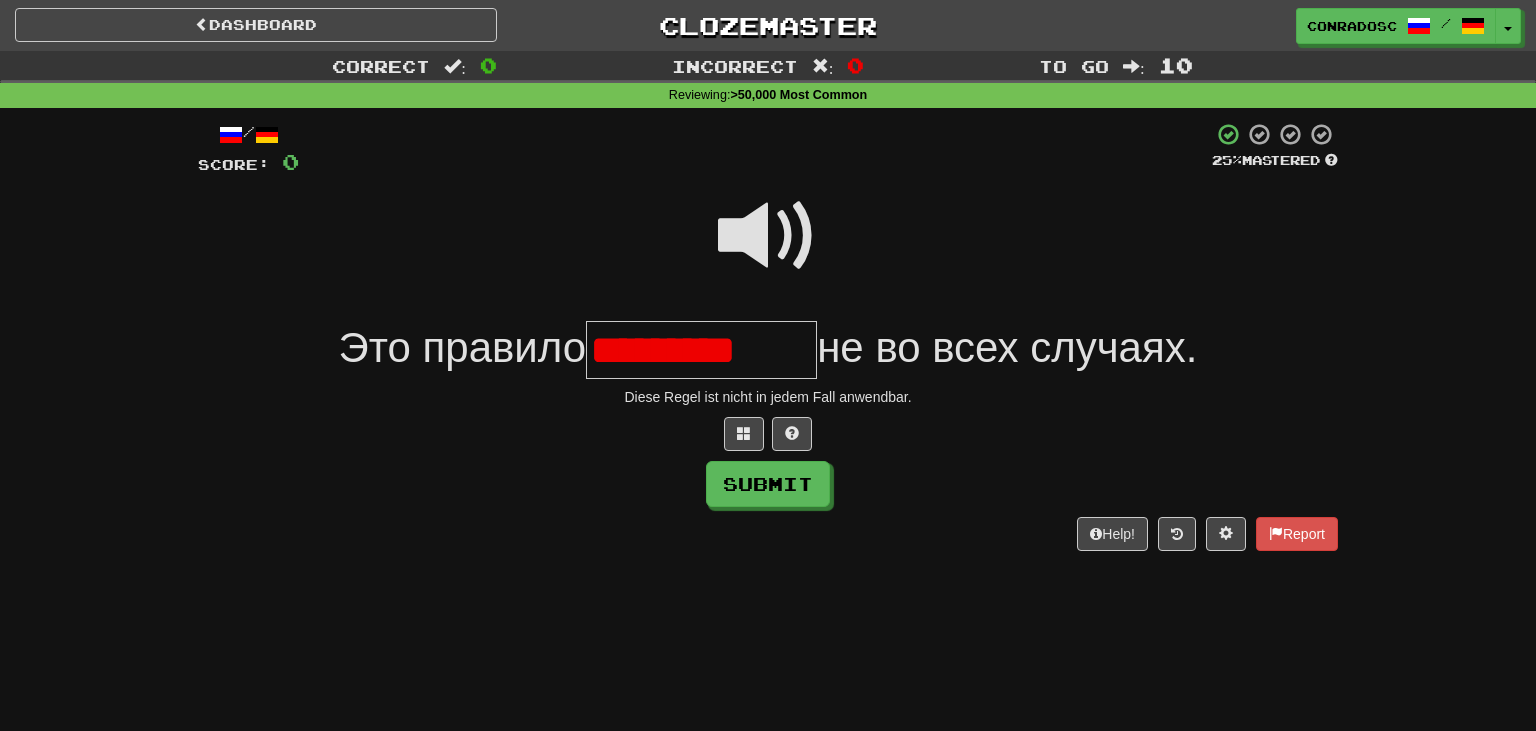 scroll, scrollTop: 0, scrollLeft: 0, axis: both 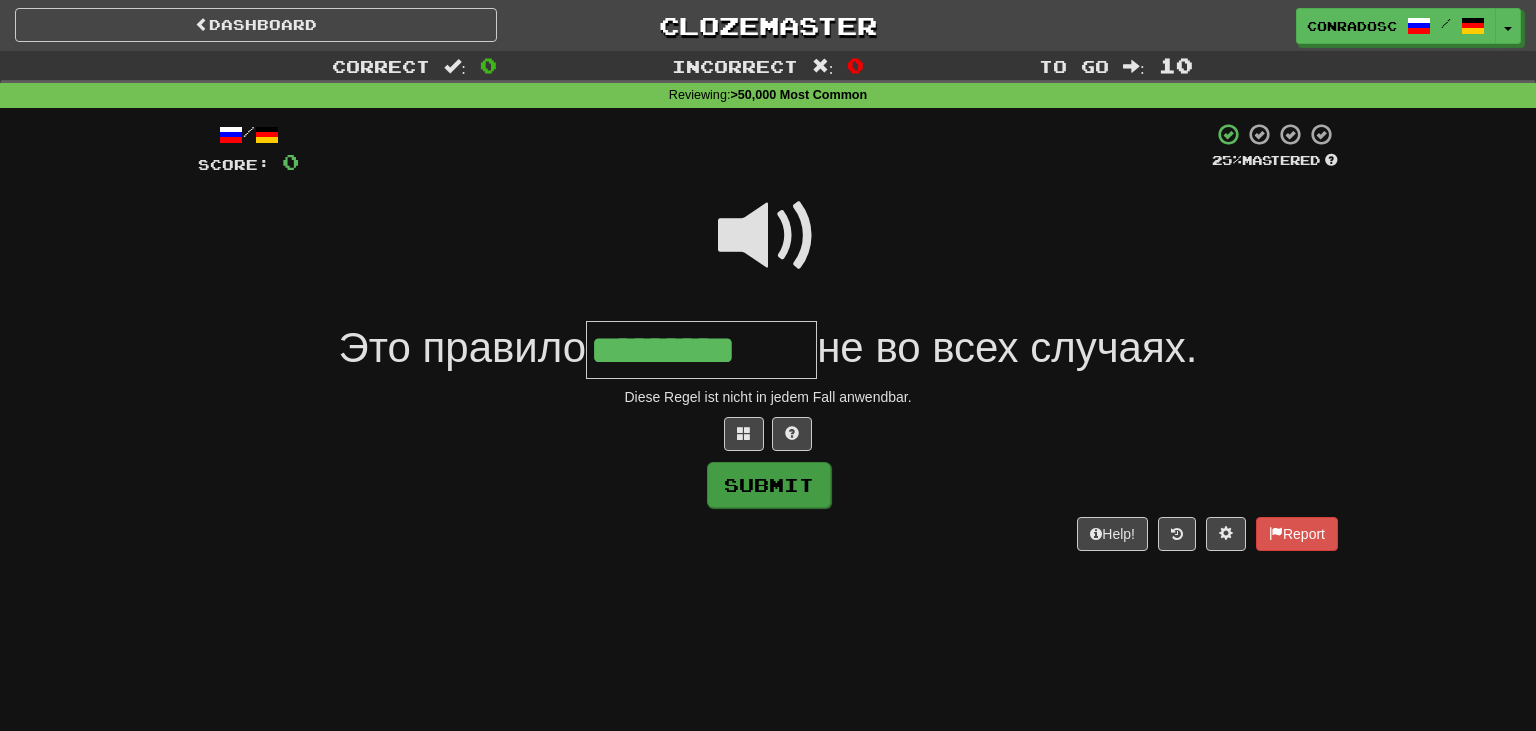 type on "*********" 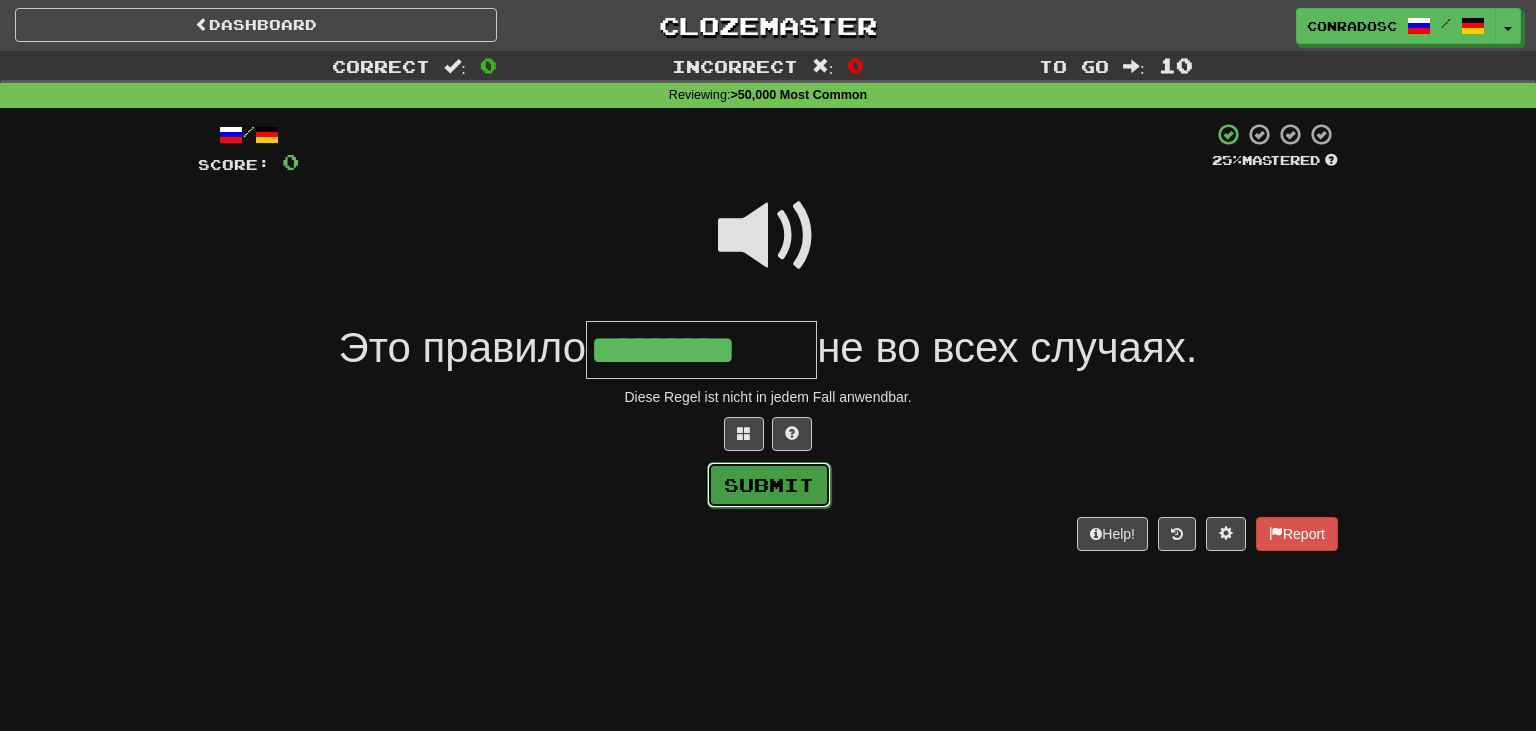 click on "Submit" at bounding box center (769, 485) 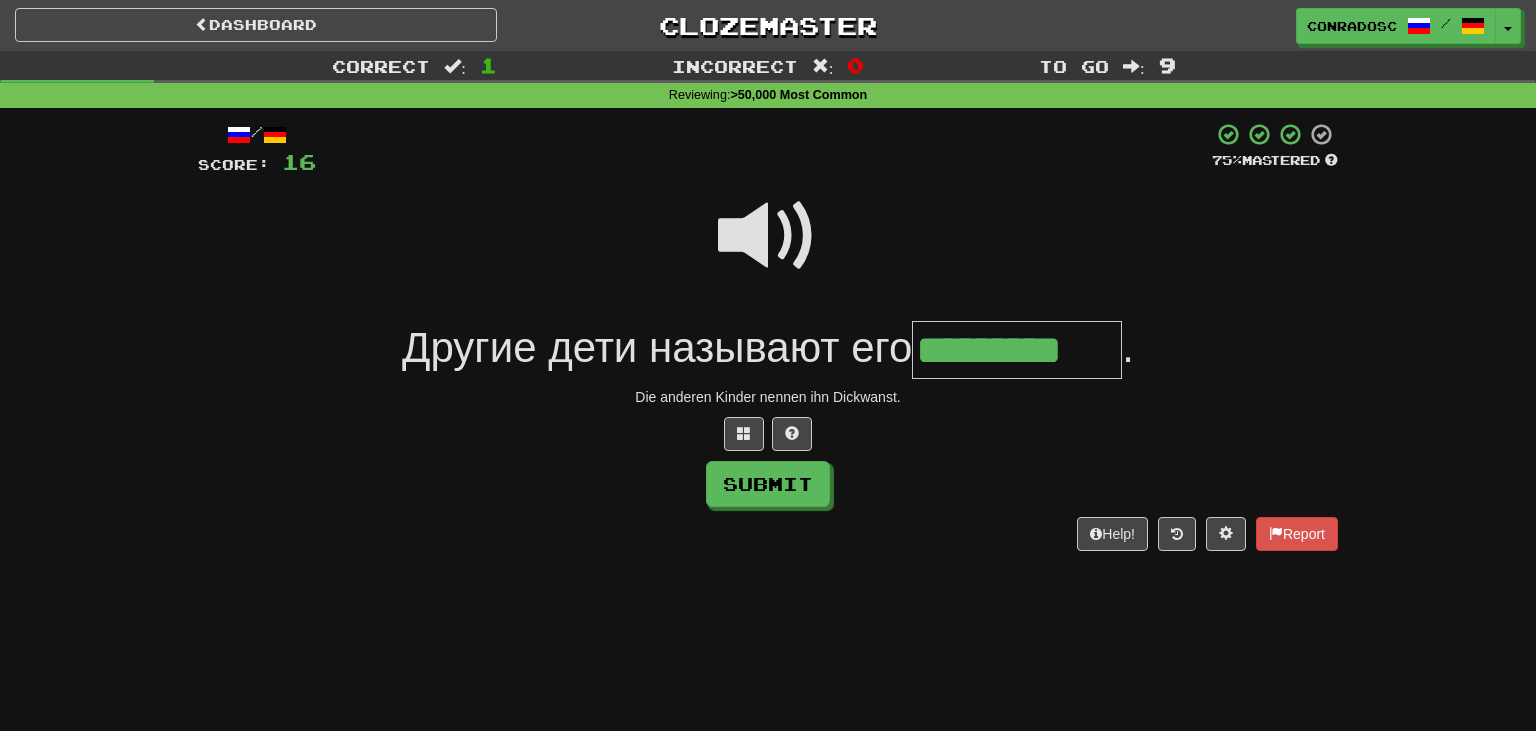 type on "*********" 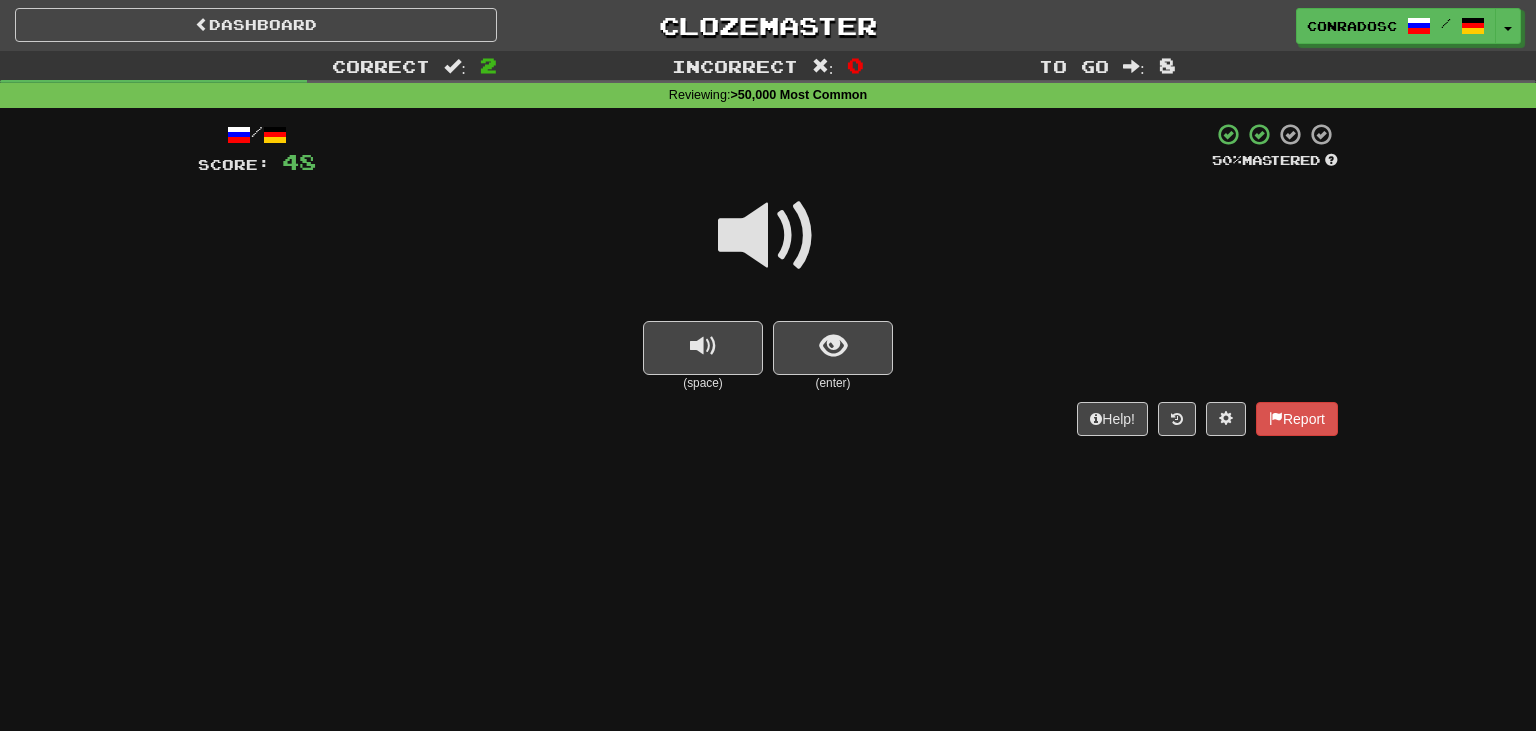 click at bounding box center [768, 236] 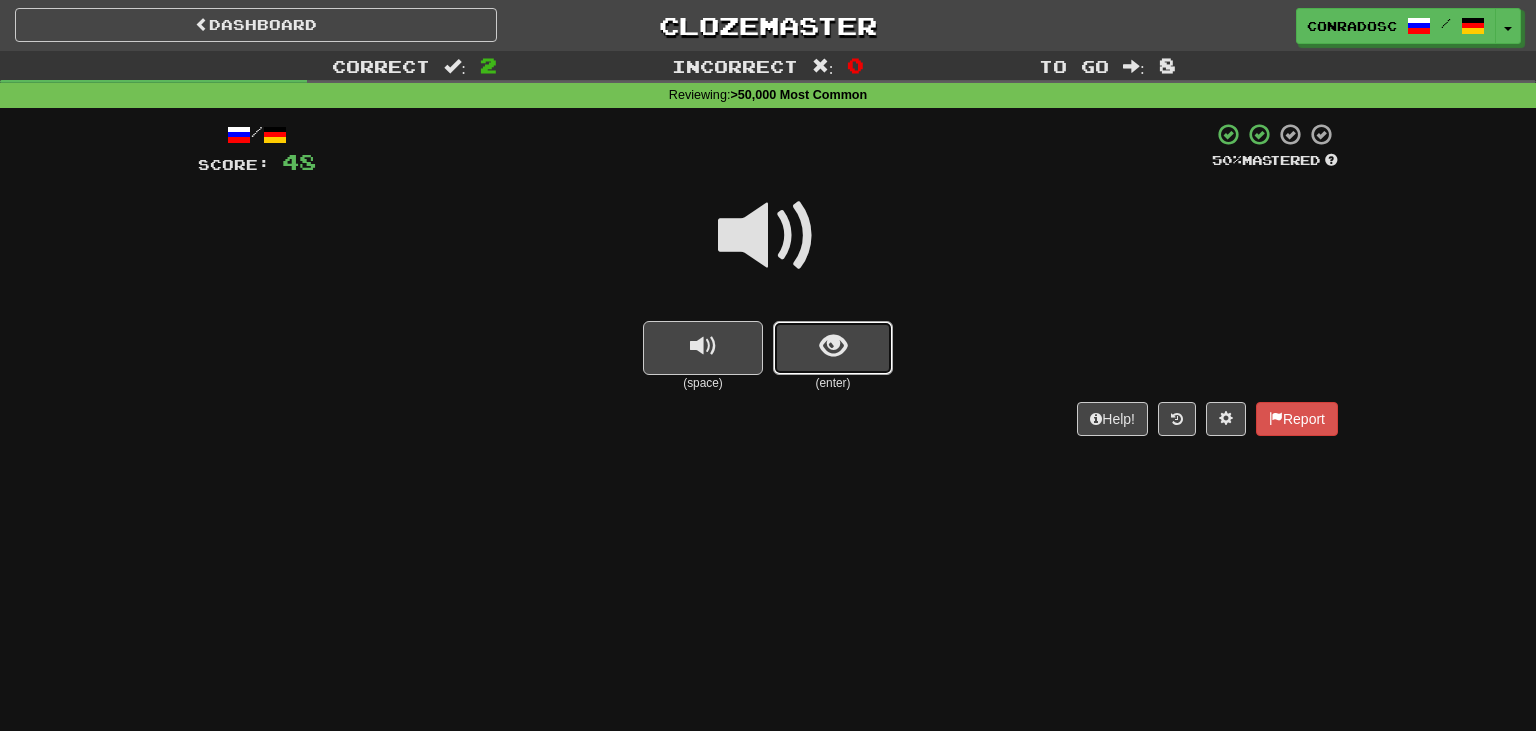 click at bounding box center [833, 346] 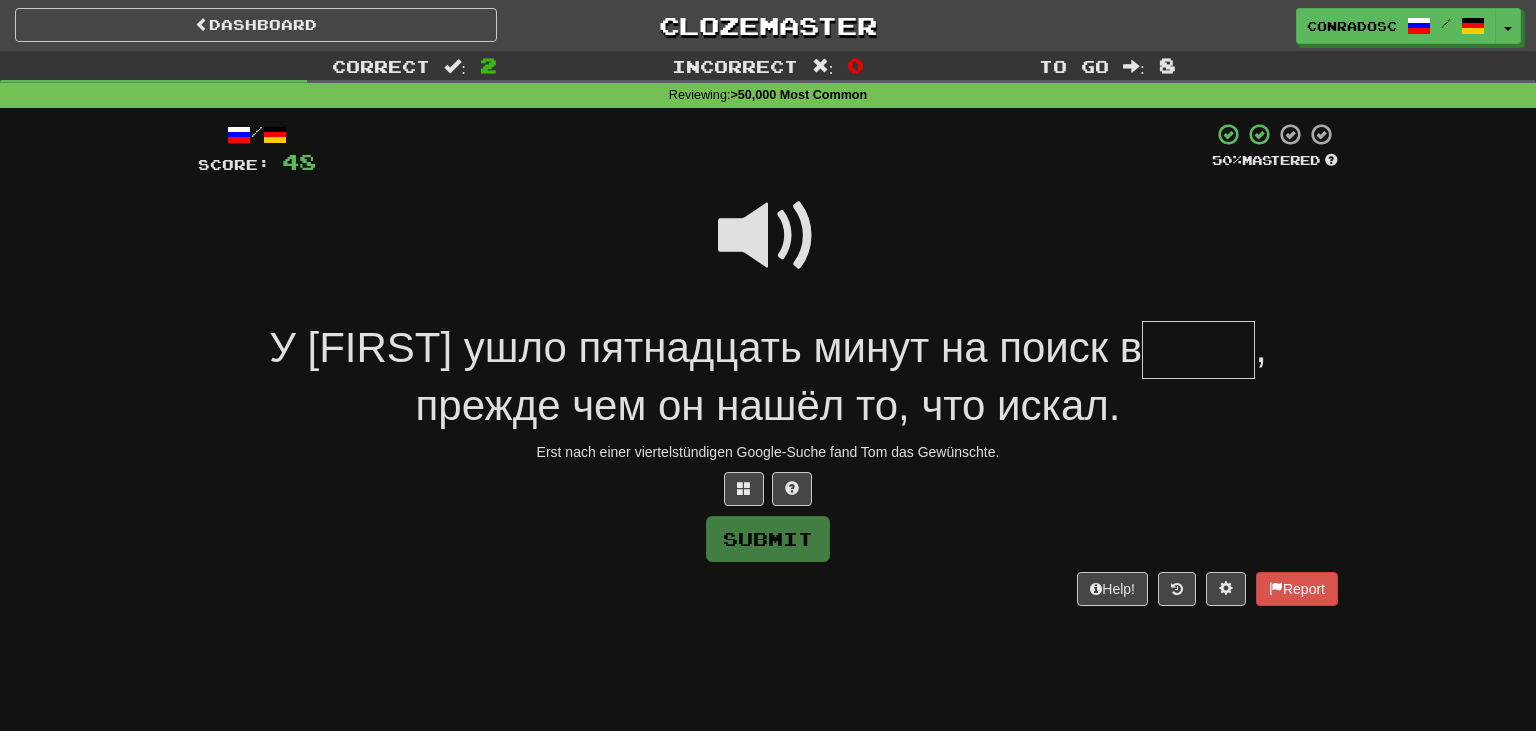 click at bounding box center (768, 236) 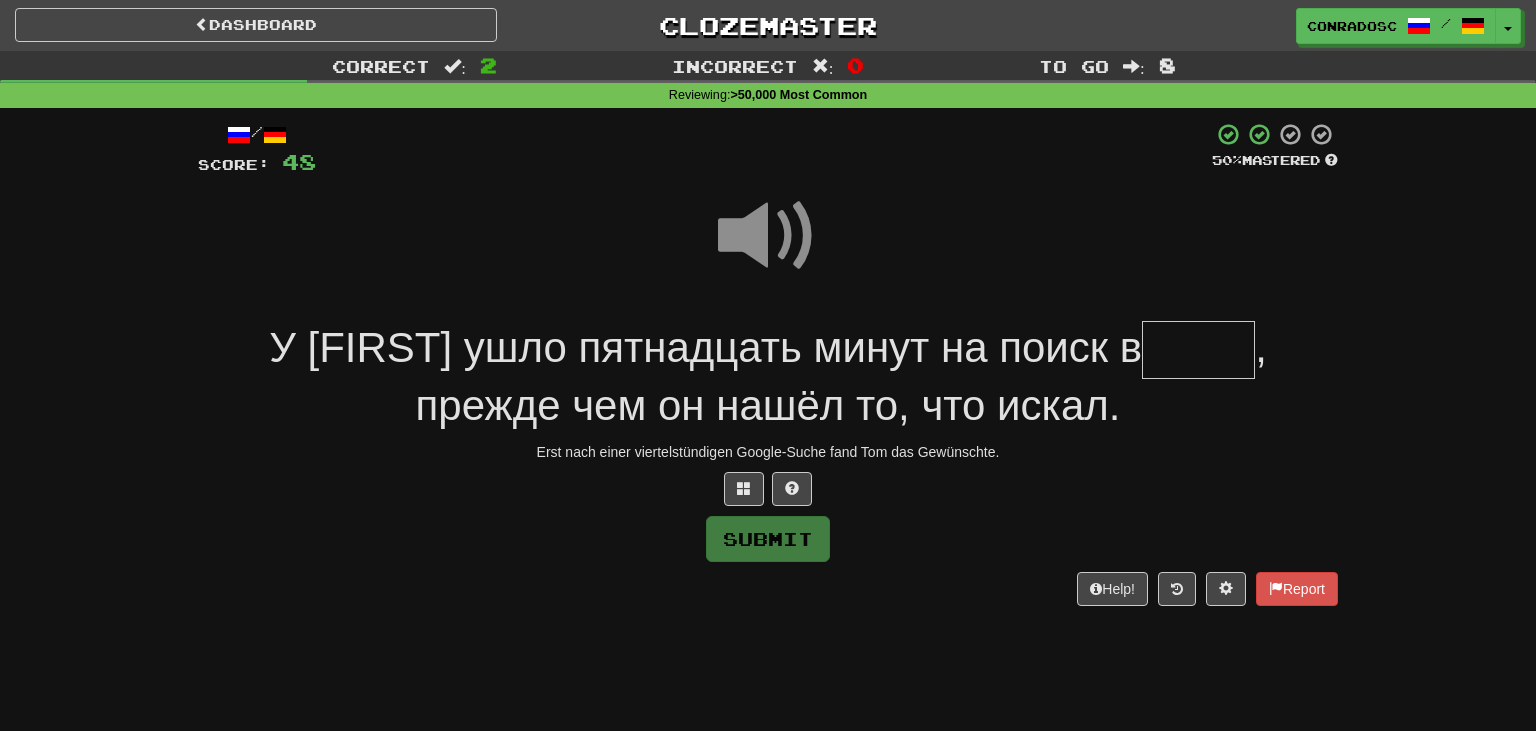 click at bounding box center [1198, 350] 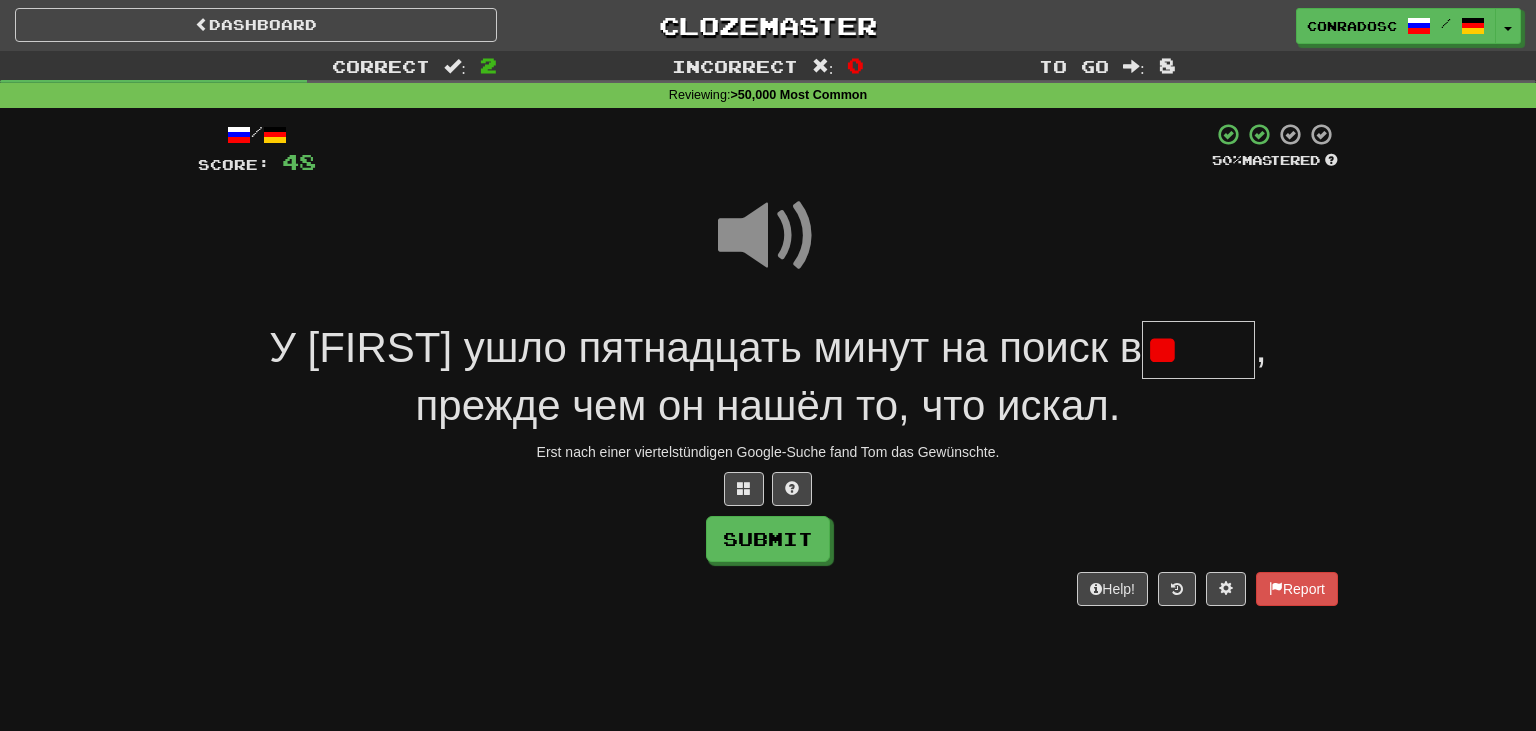 type on "*" 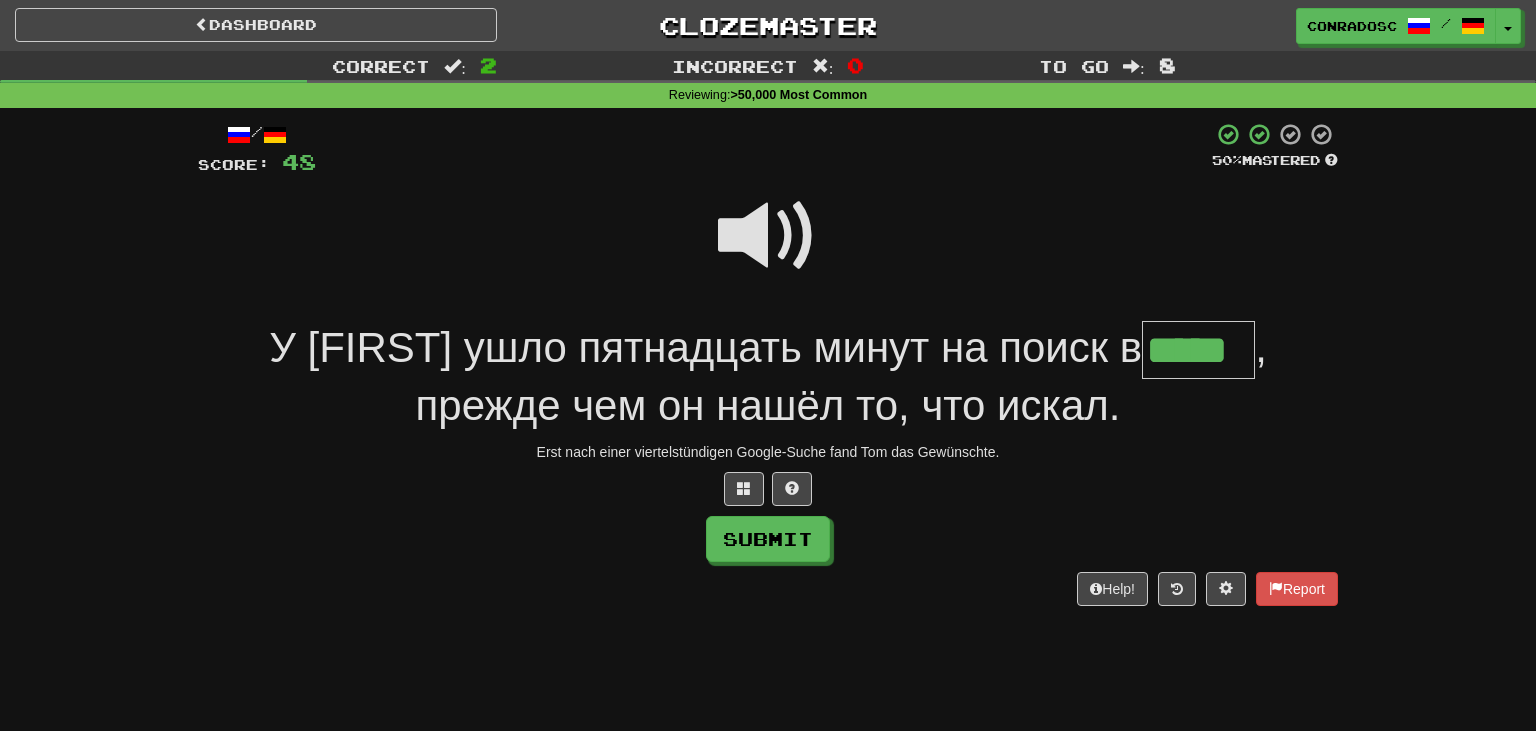 type on "*****" 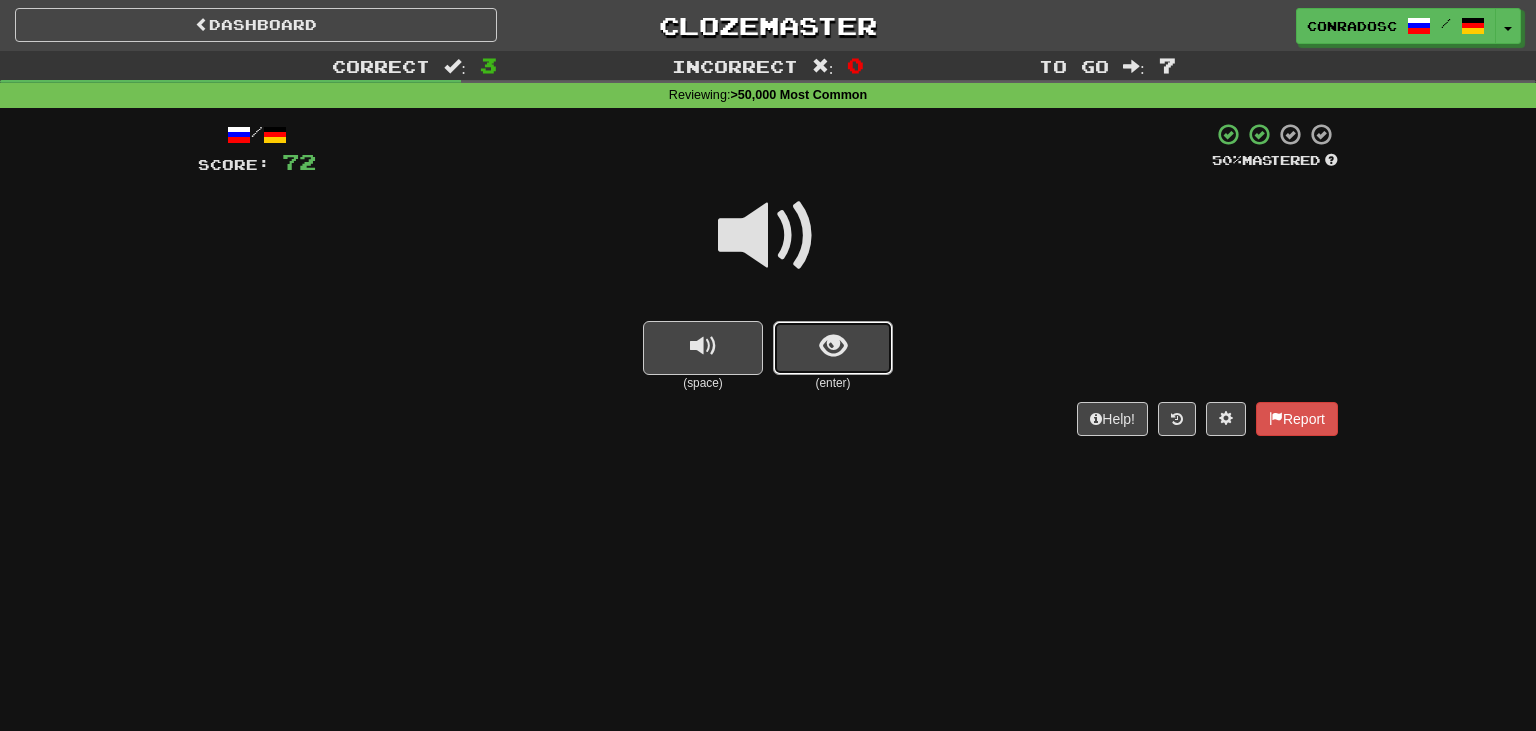 click at bounding box center (833, 348) 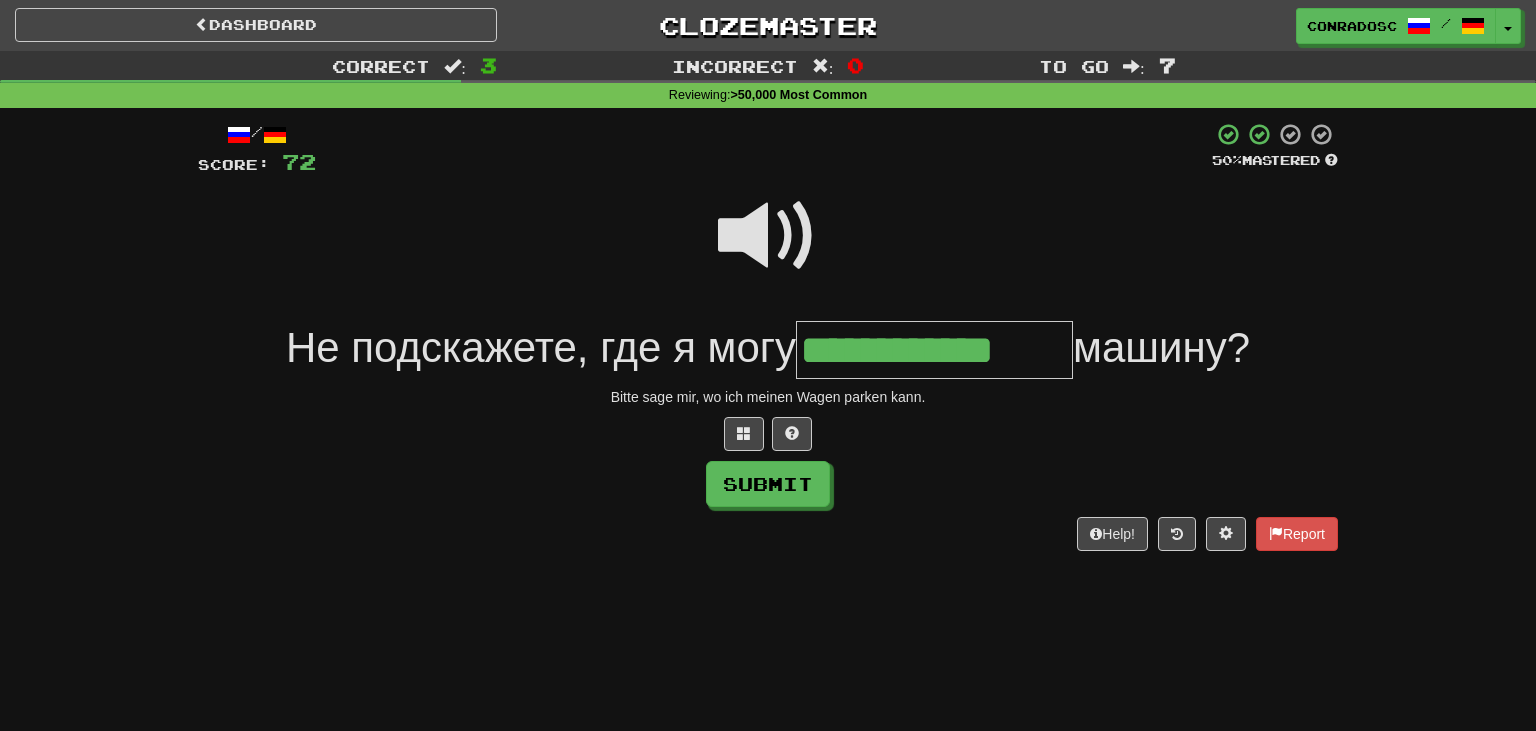 type on "**********" 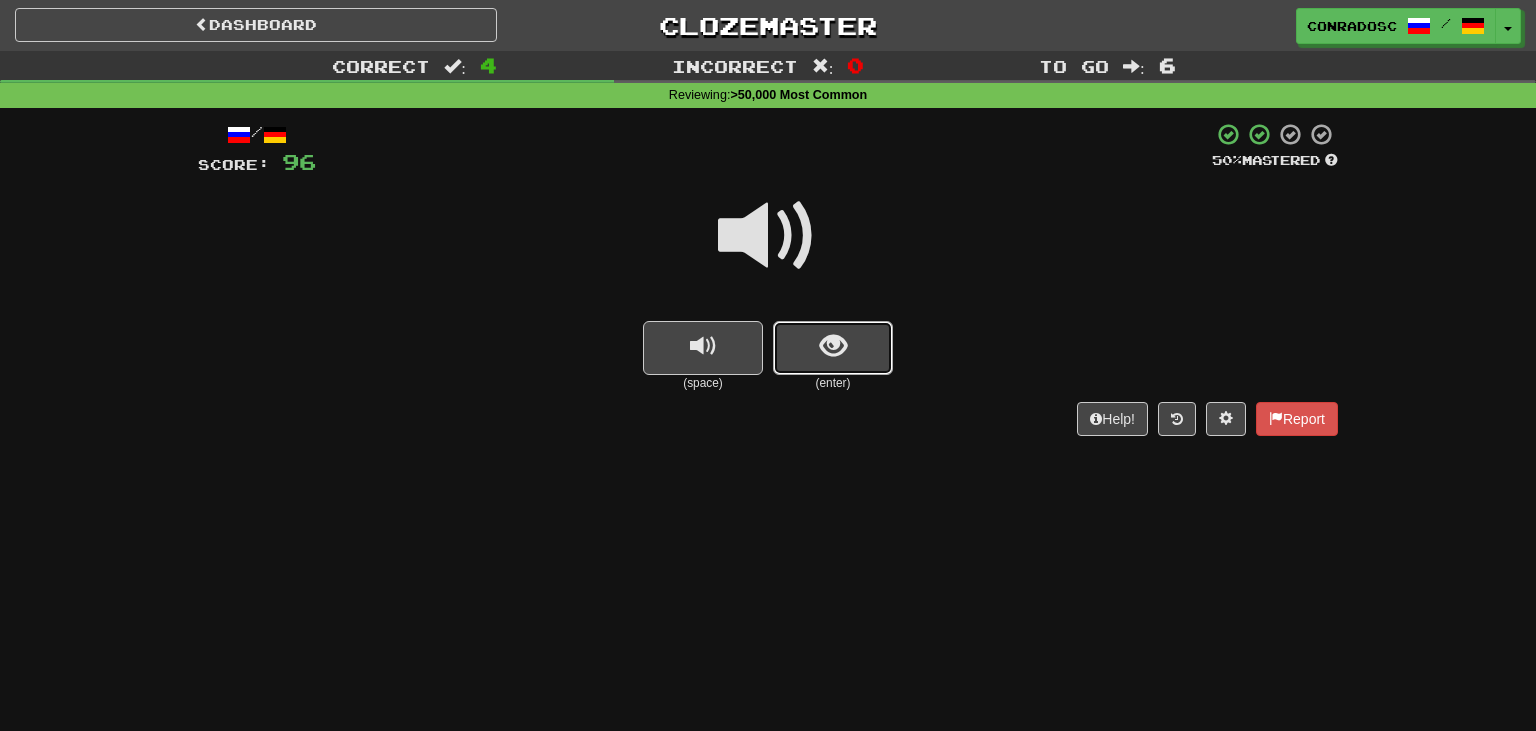 click at bounding box center [833, 348] 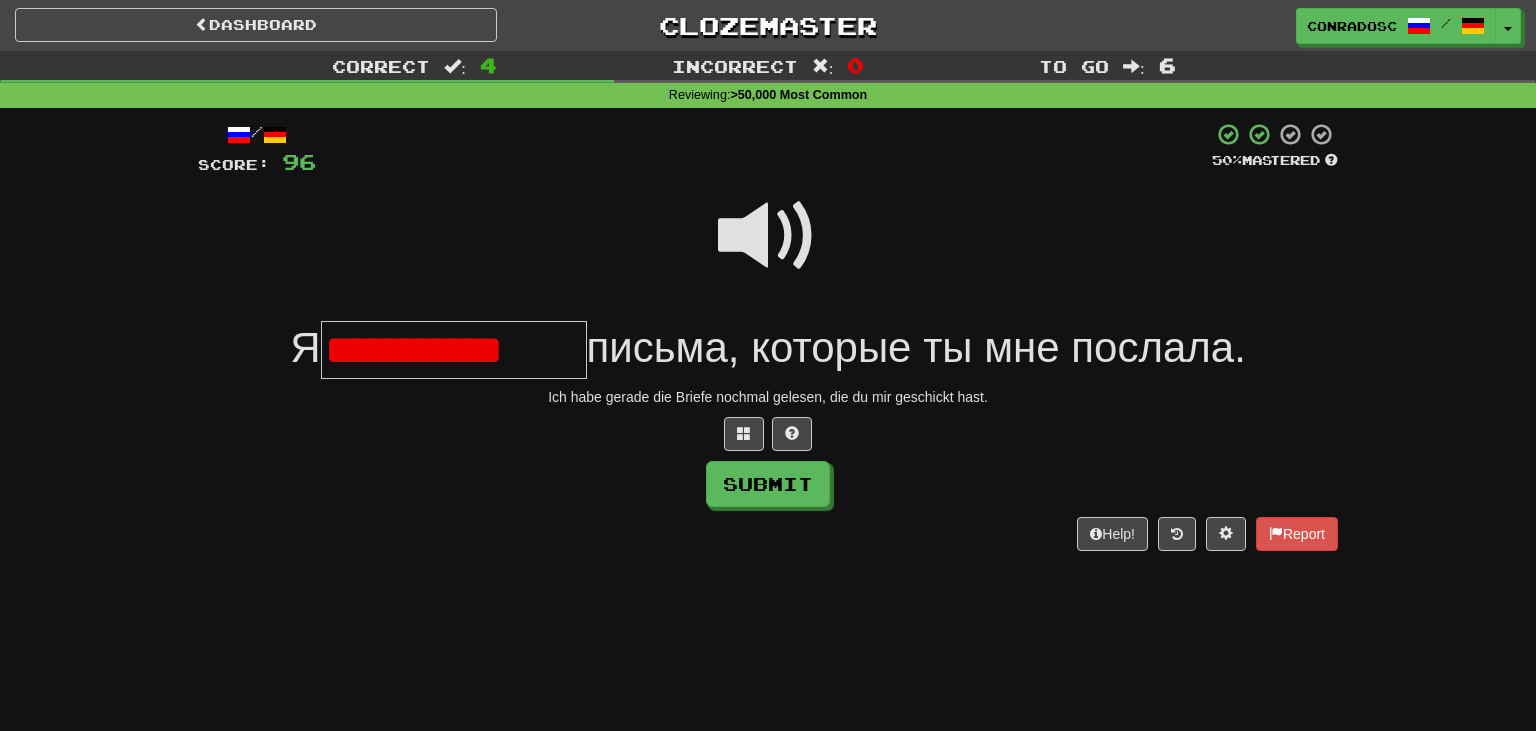 scroll, scrollTop: 0, scrollLeft: 0, axis: both 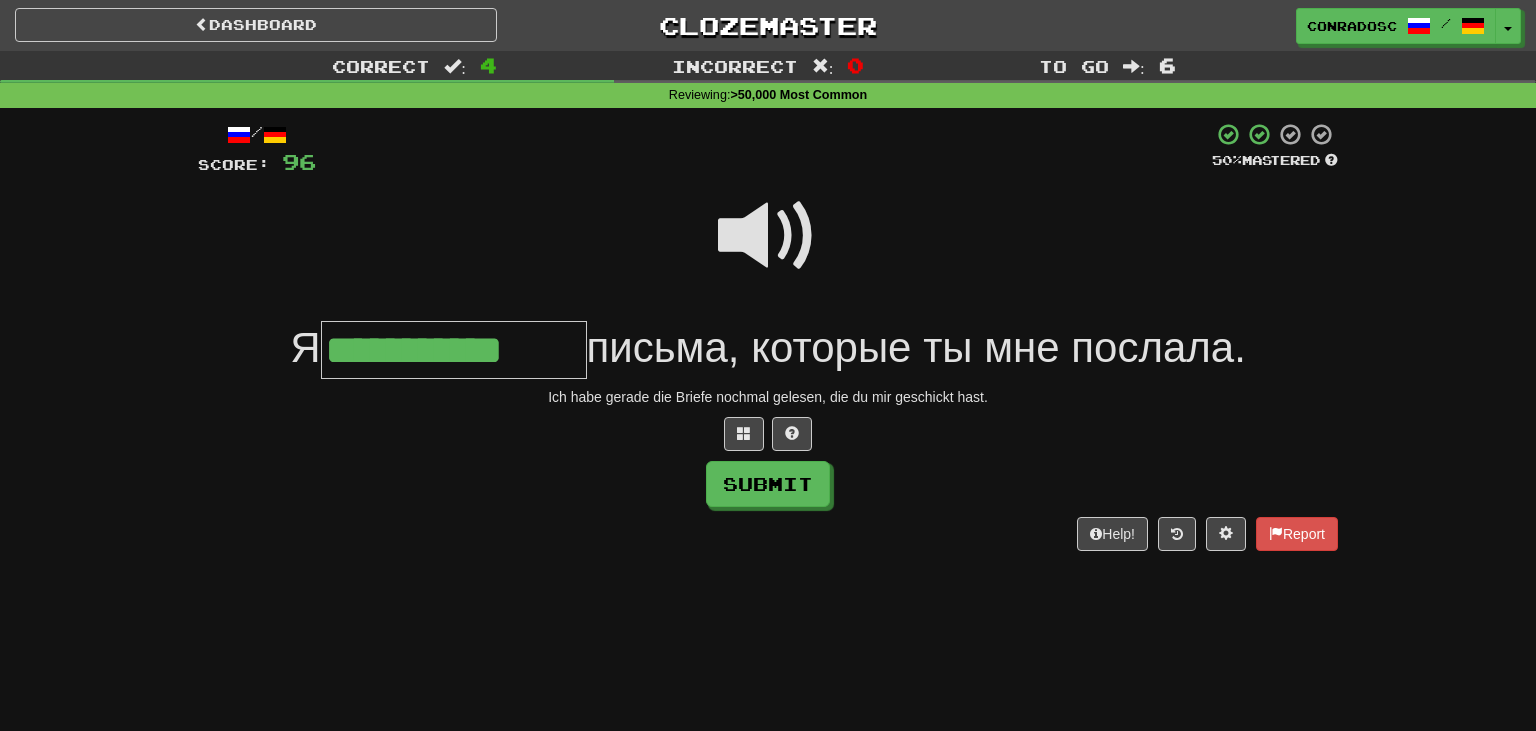 type on "**********" 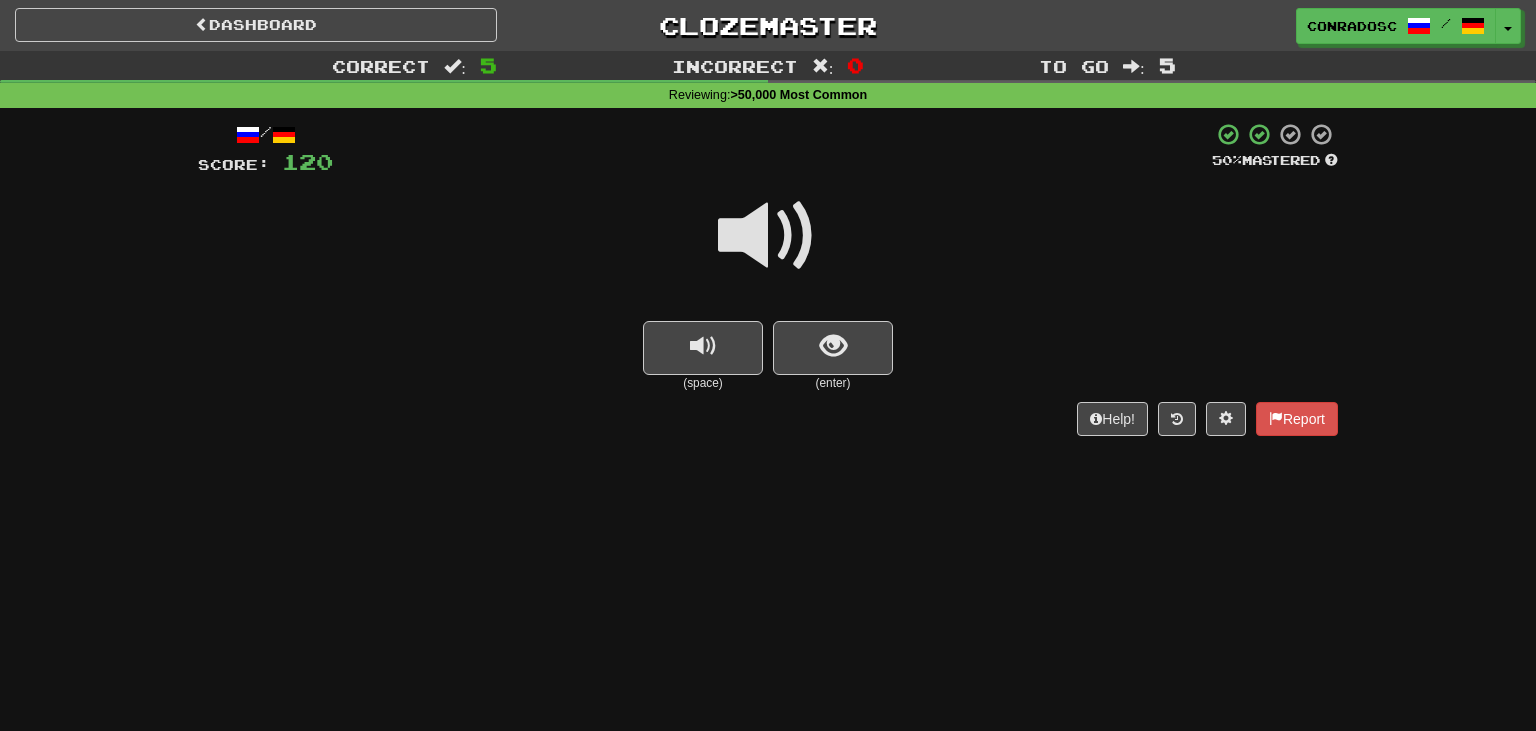 click at bounding box center [768, 236] 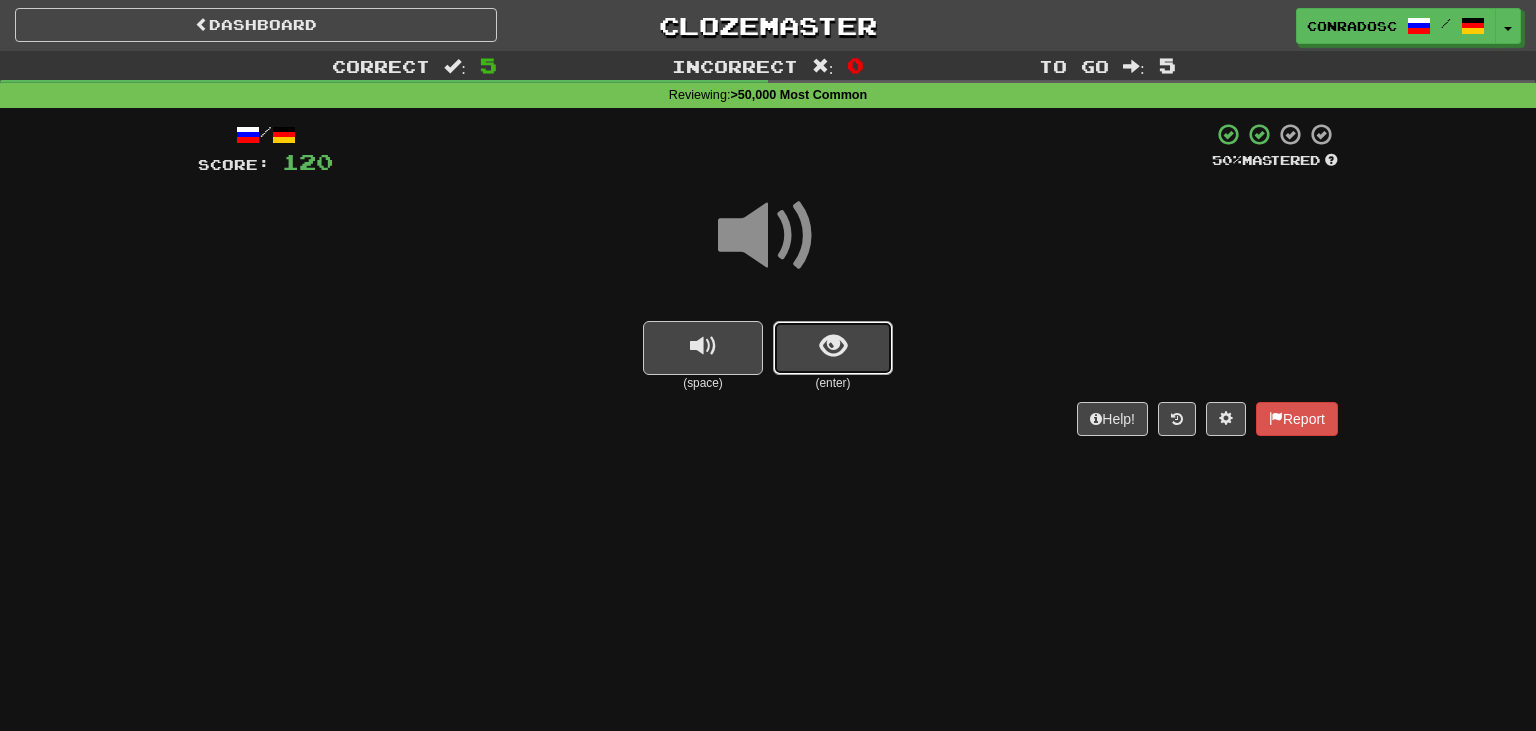 click at bounding box center (833, 346) 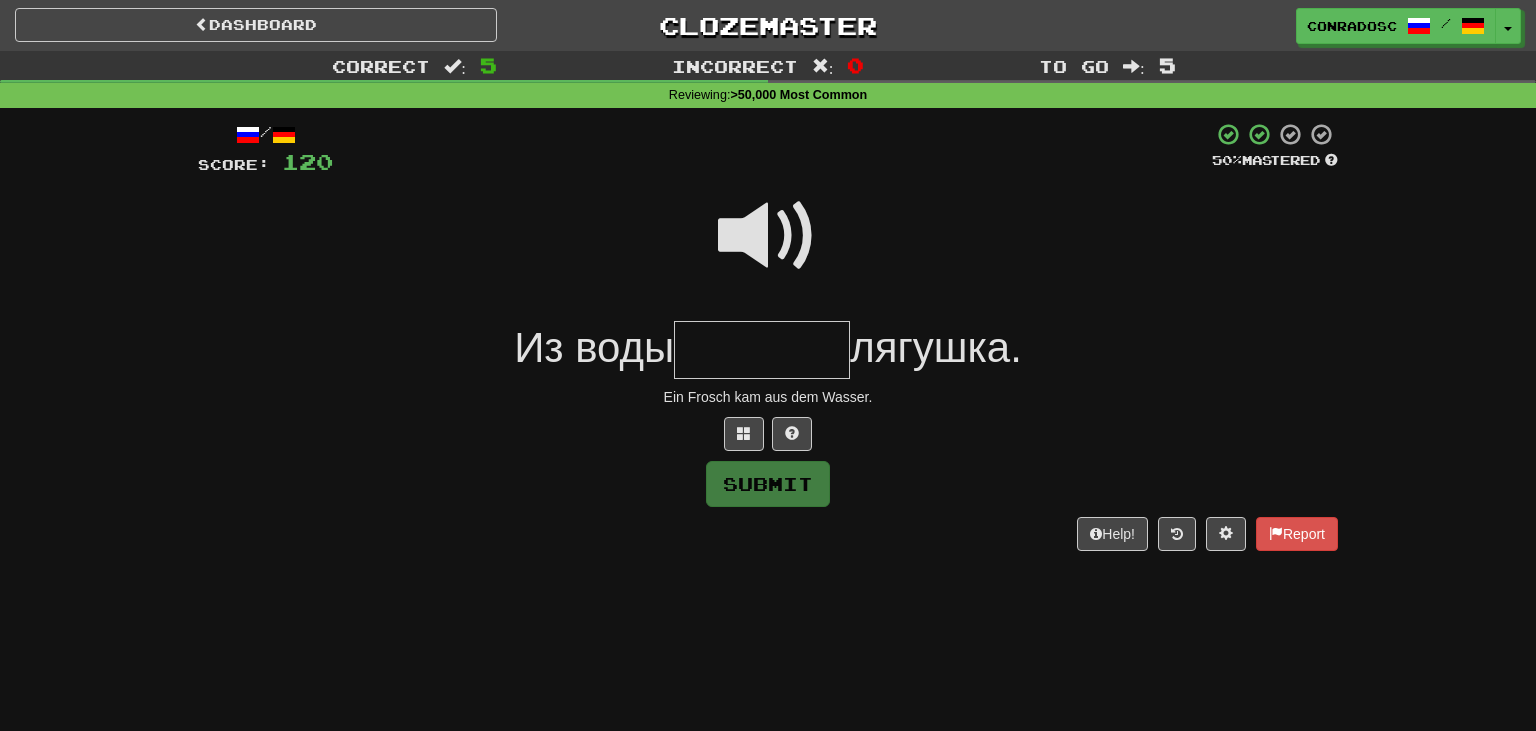 click at bounding box center (768, 236) 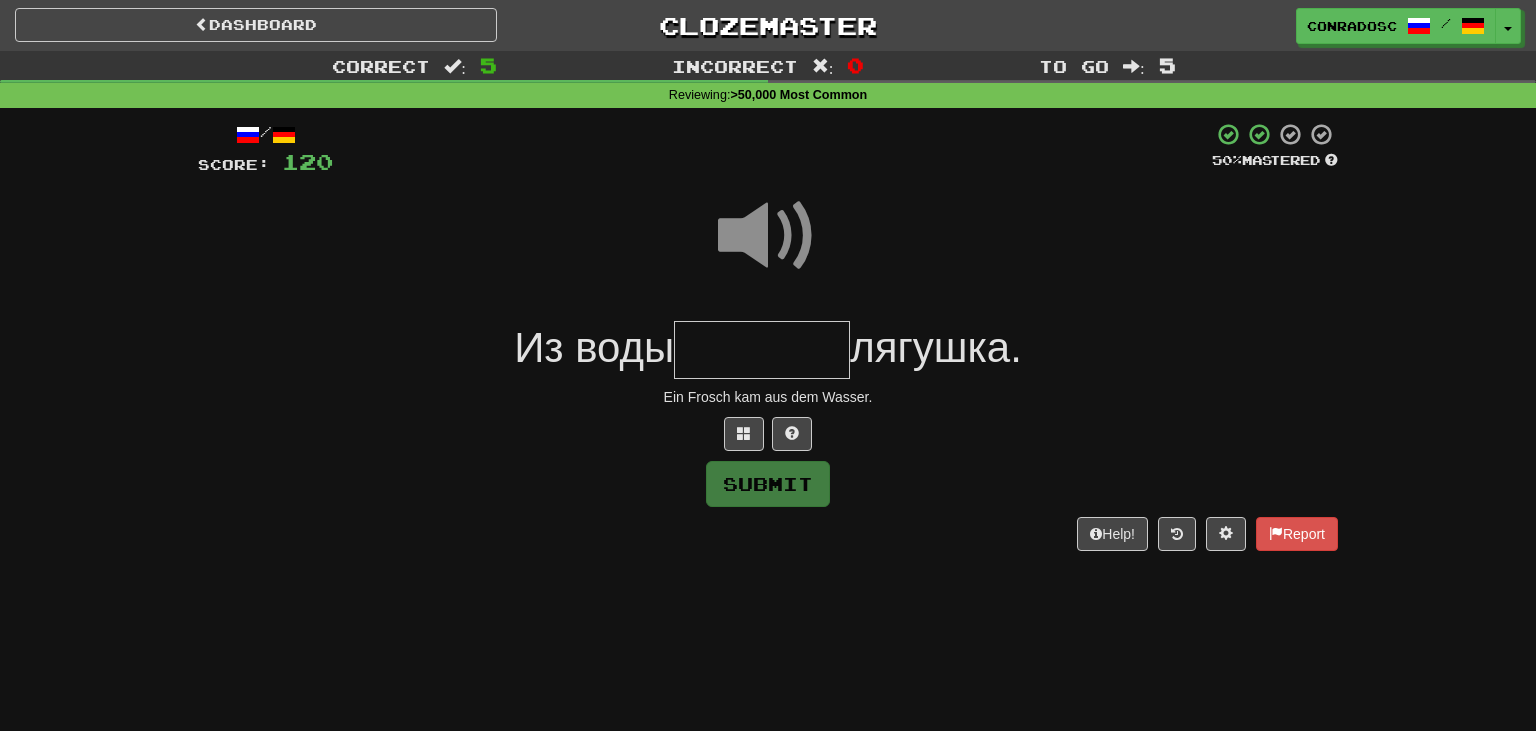 click at bounding box center [762, 350] 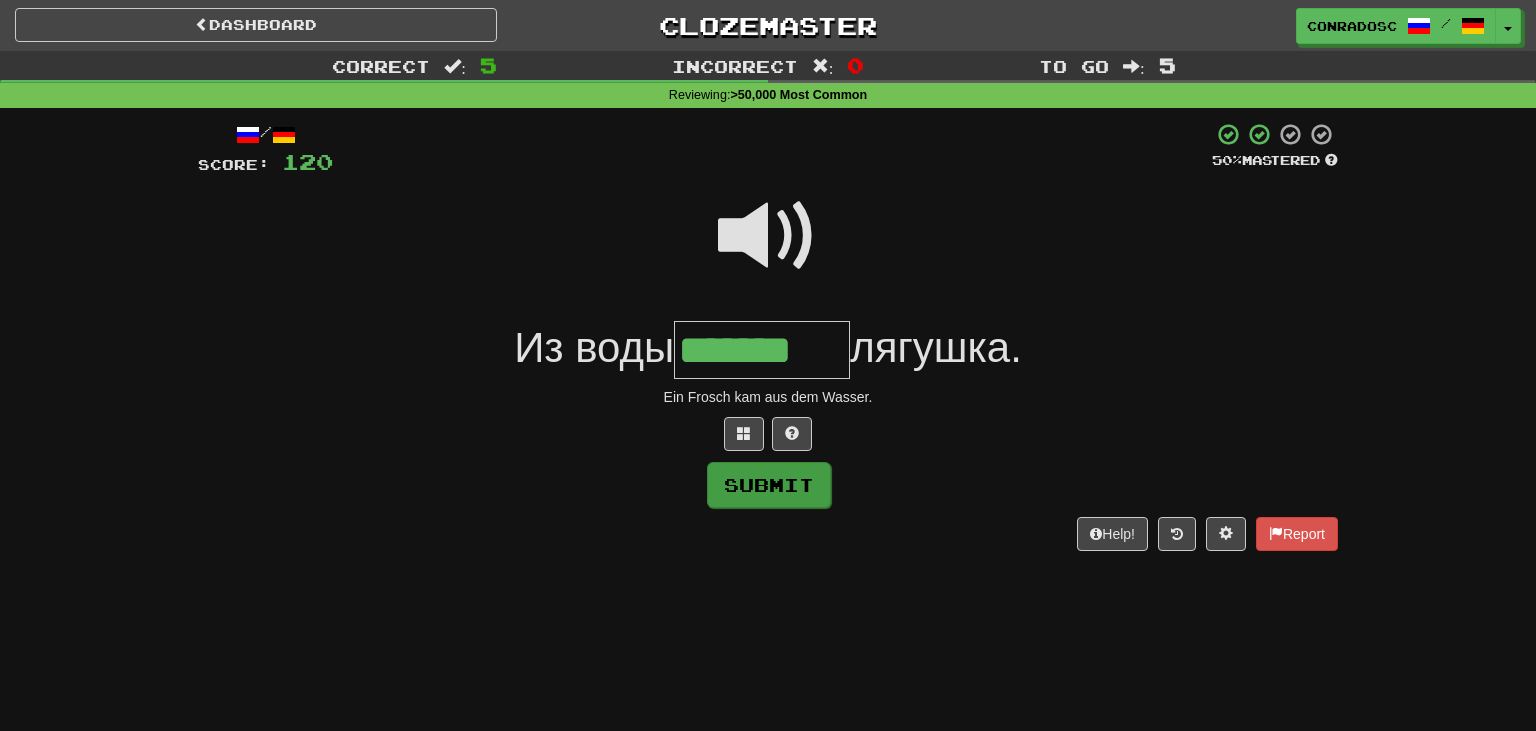 type on "*******" 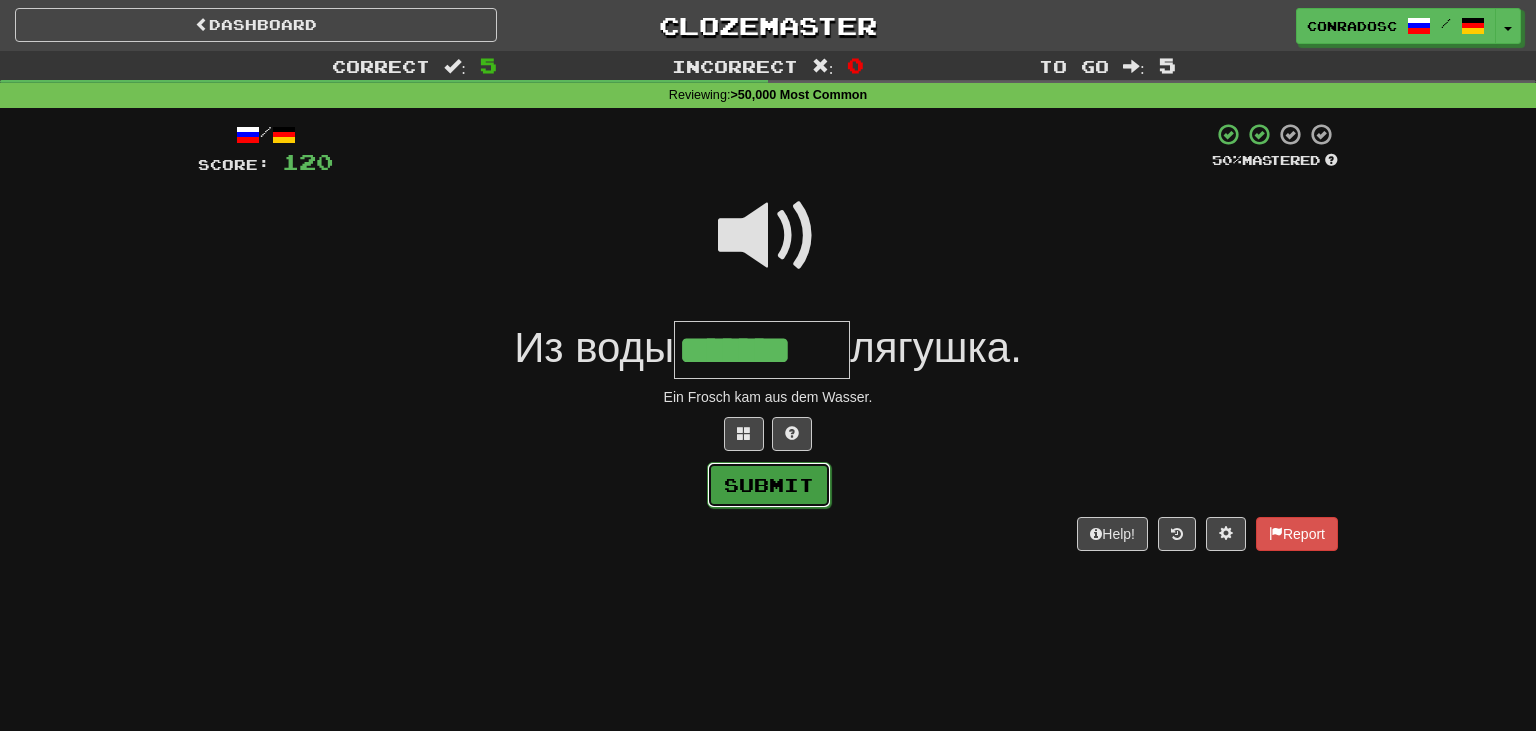 click on "Submit" at bounding box center [769, 485] 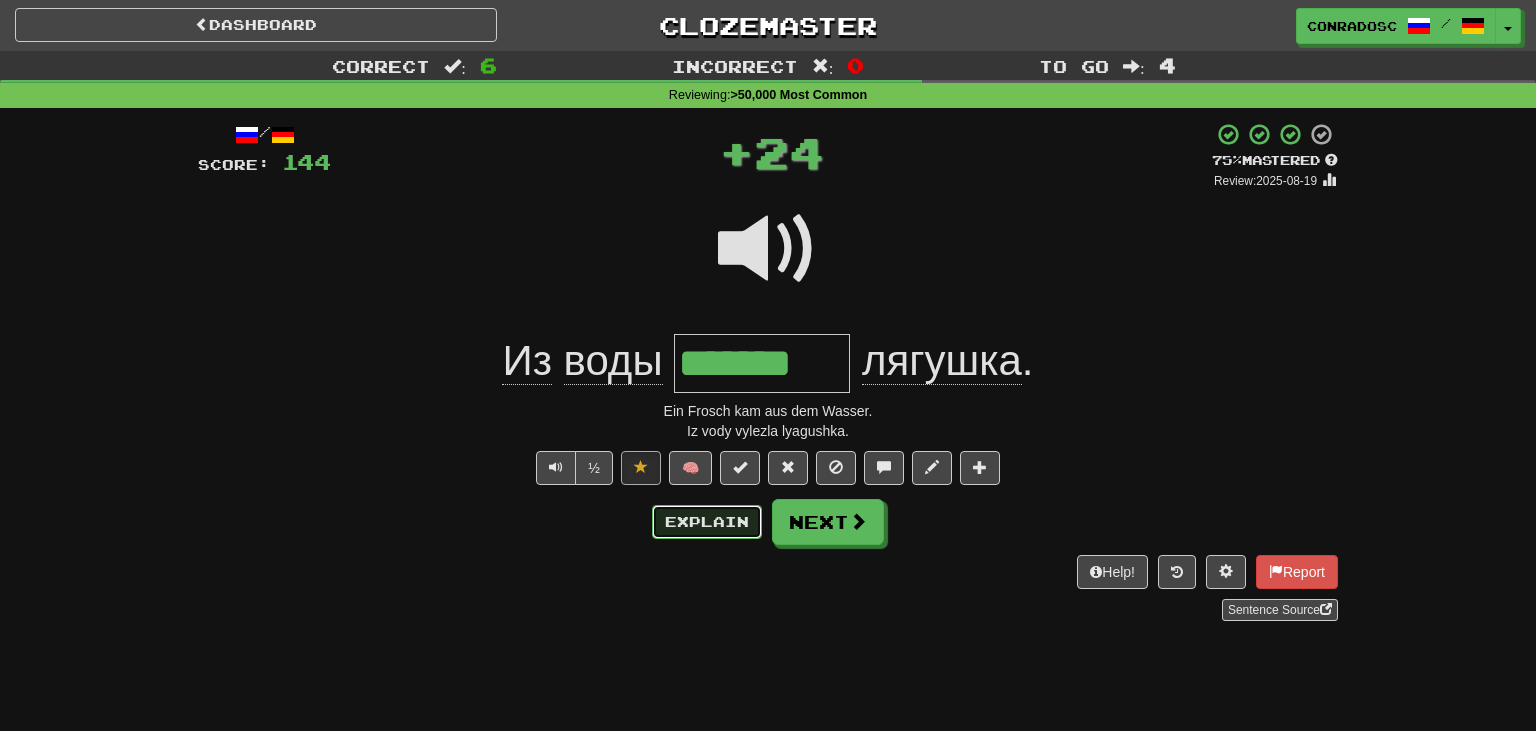 click on "Explain" at bounding box center [707, 522] 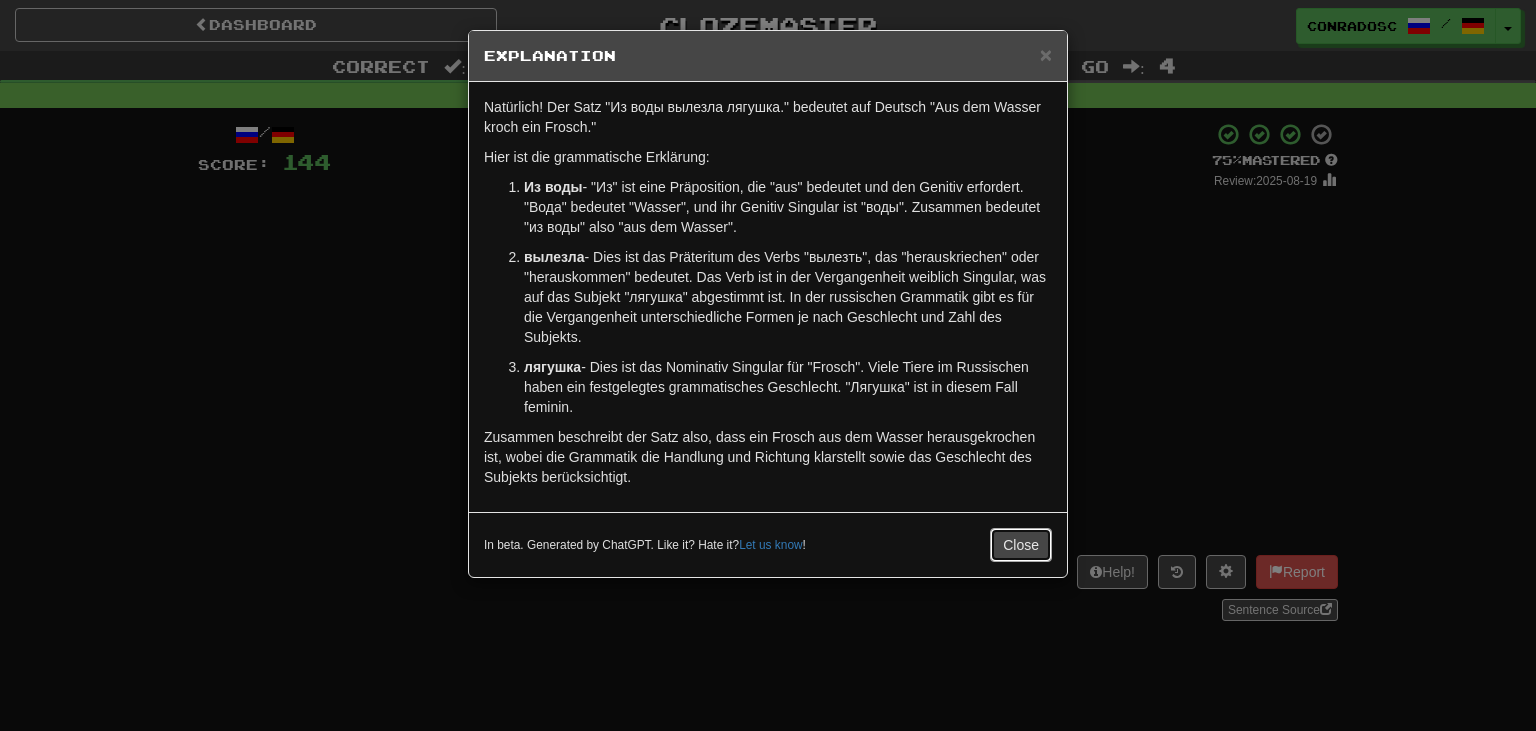 click on "Close" at bounding box center (1021, 545) 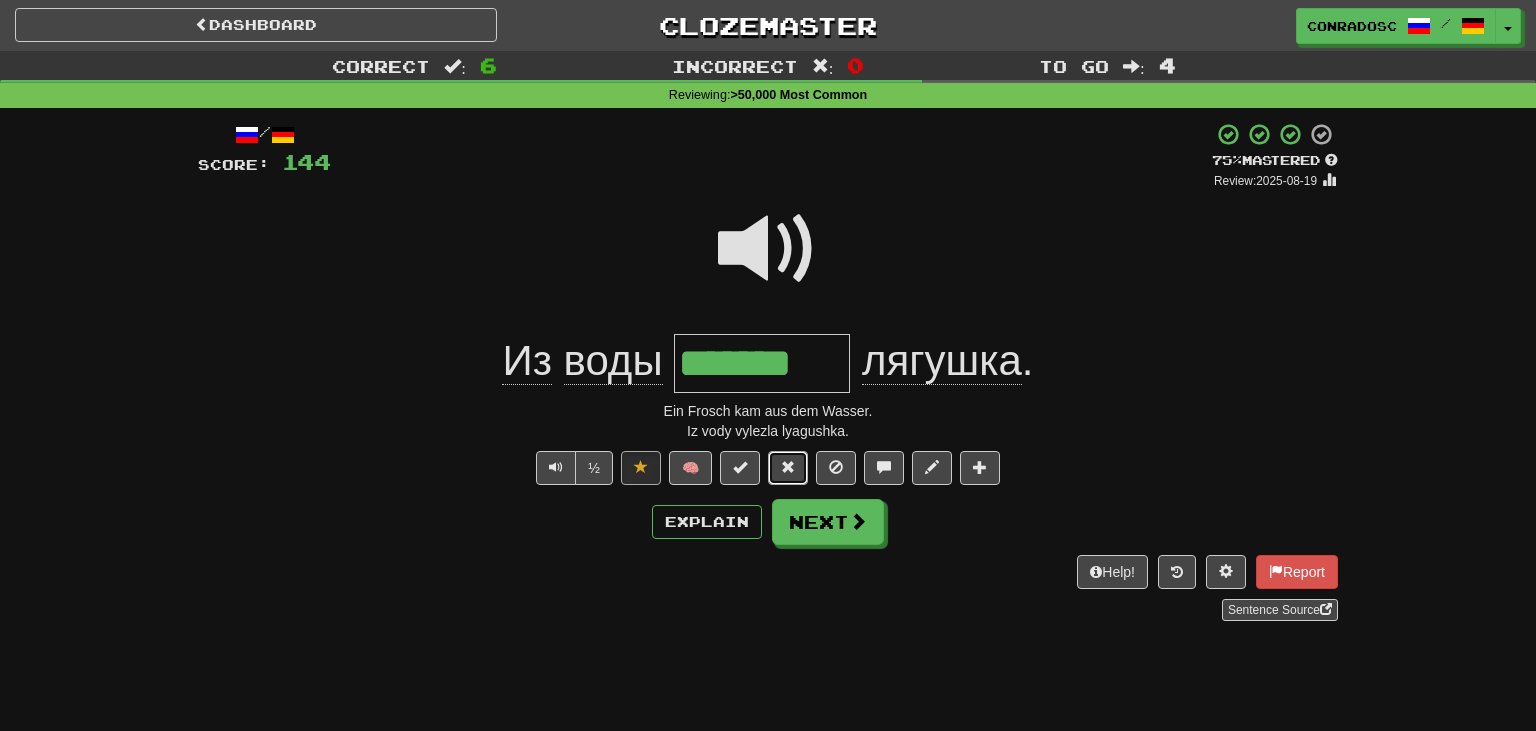 click at bounding box center [788, 467] 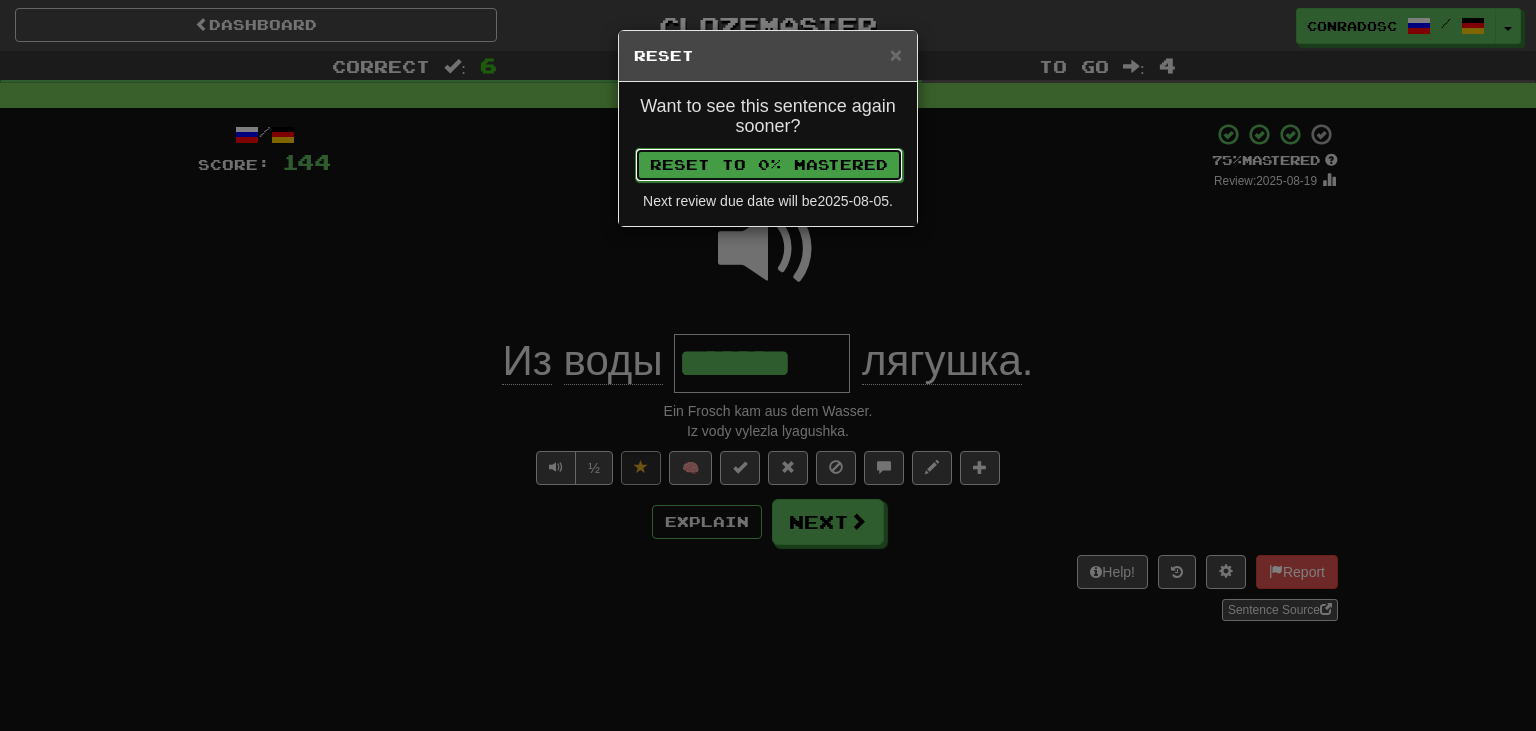 click on "Reset to 0% Mastered" at bounding box center (769, 165) 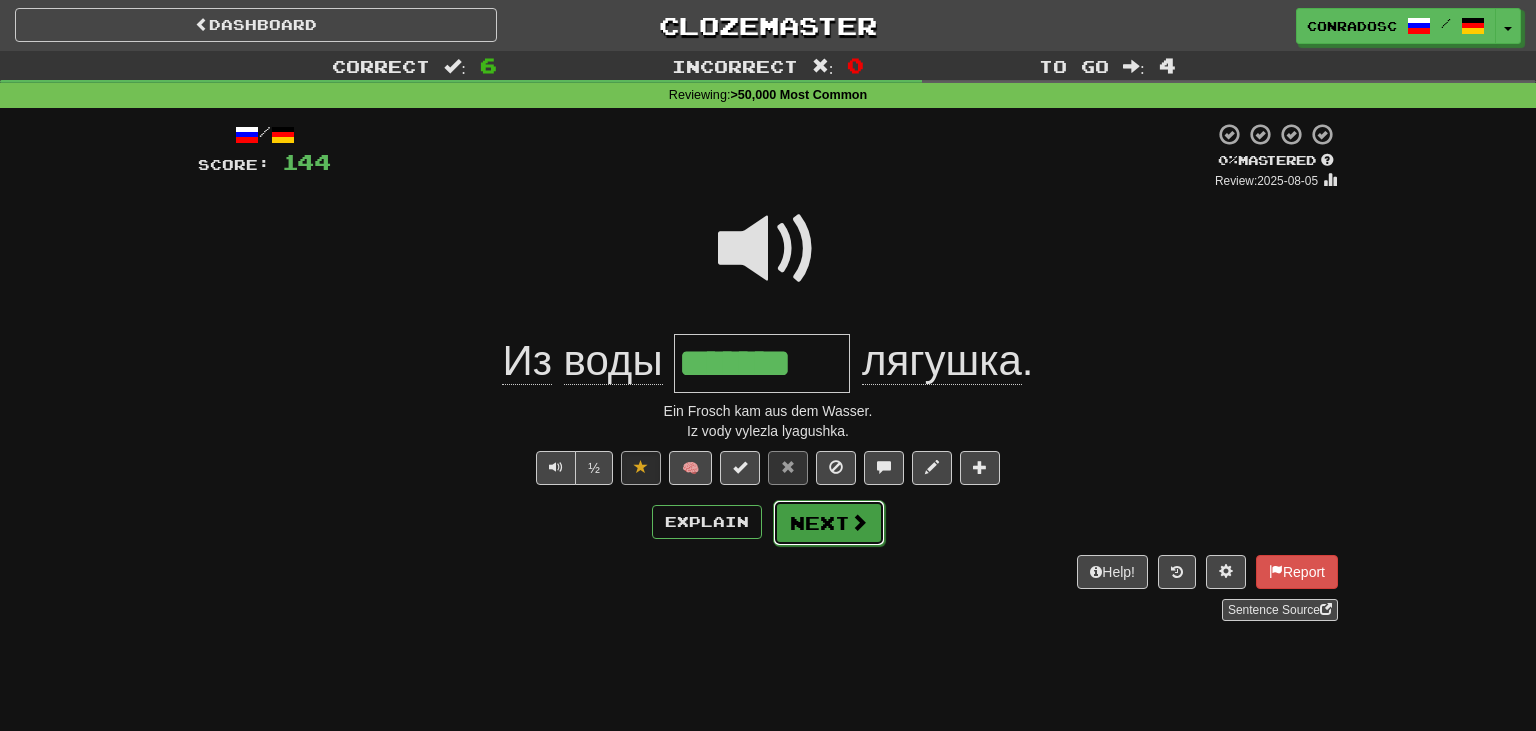 click on "Next" at bounding box center [829, 523] 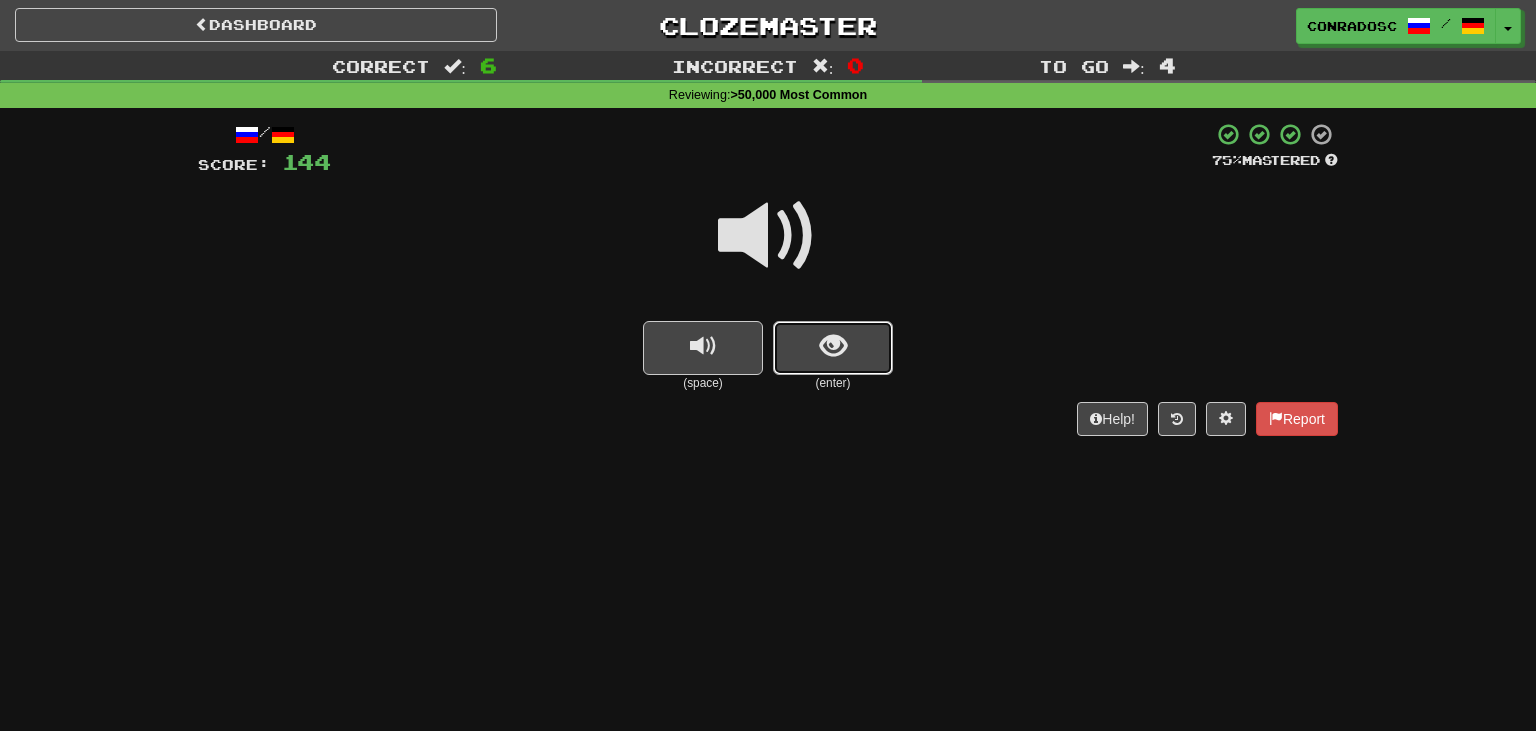 click at bounding box center (833, 348) 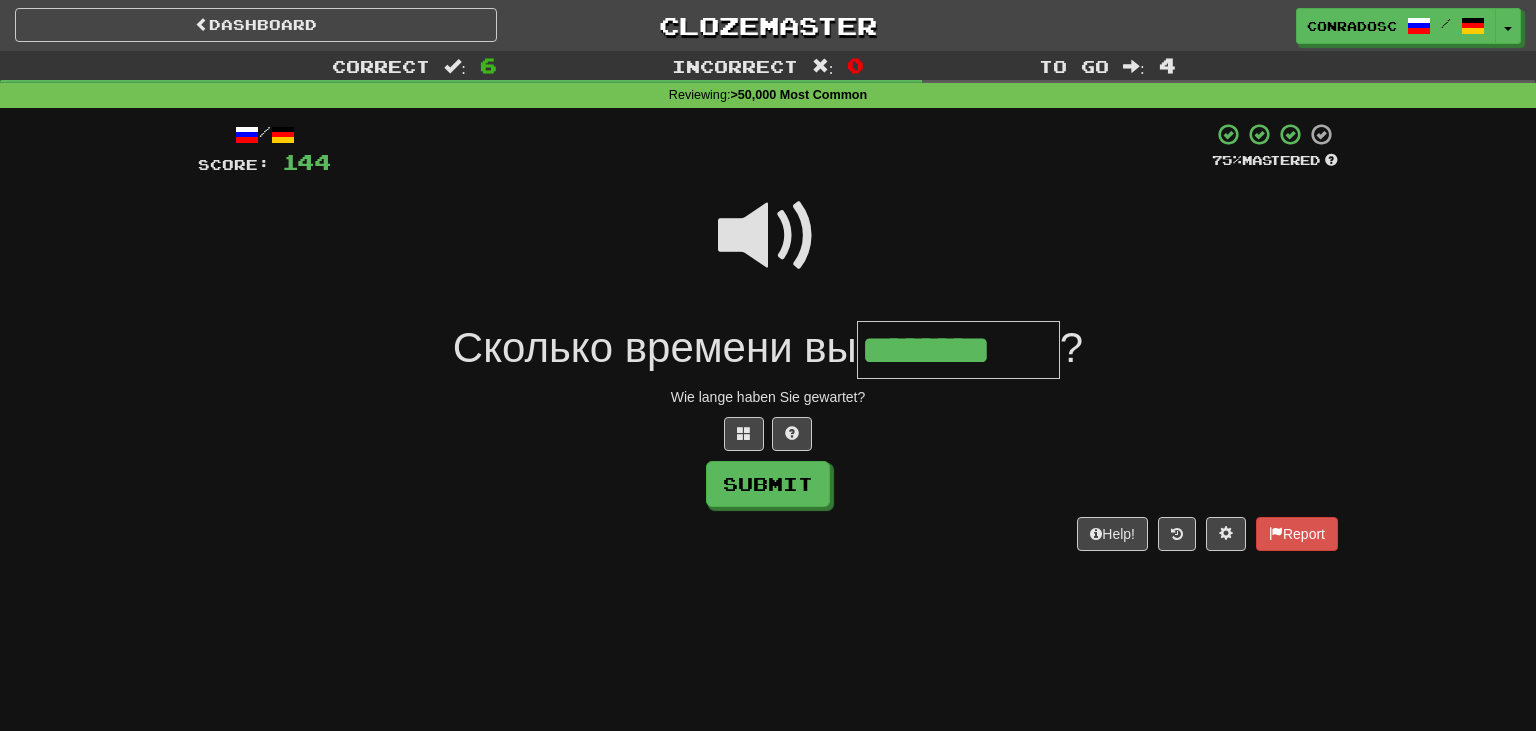 type on "********" 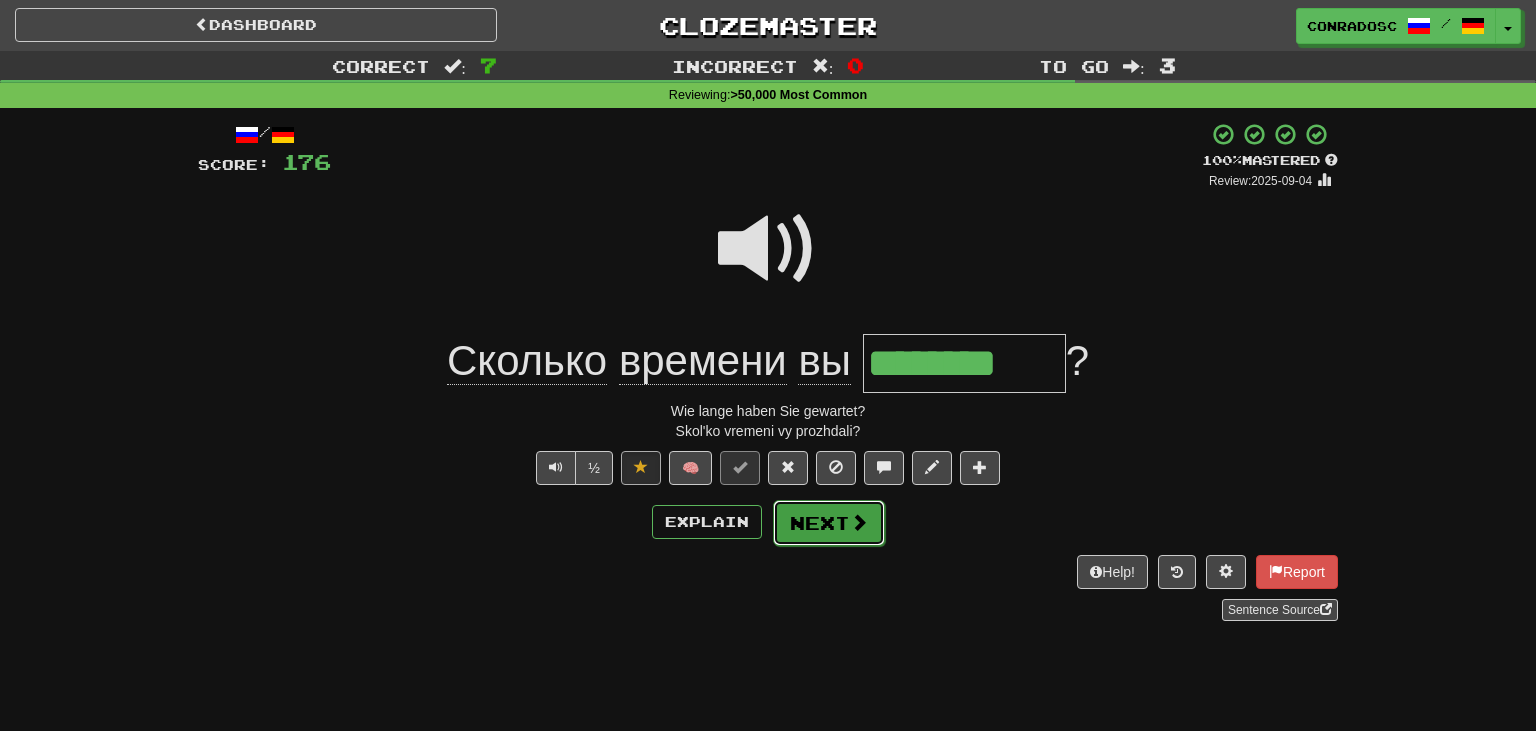 click on "Next" at bounding box center [829, 523] 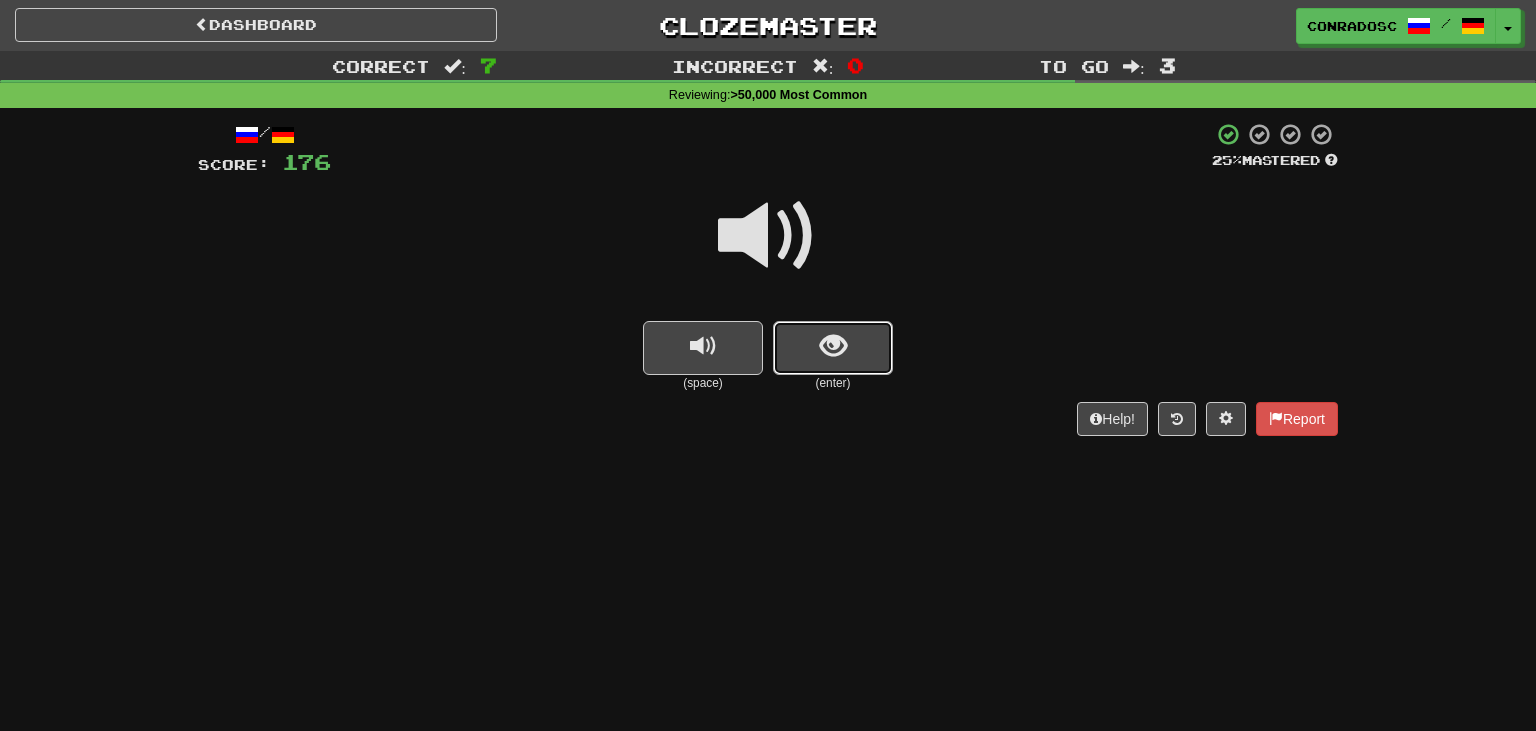 click at bounding box center [833, 348] 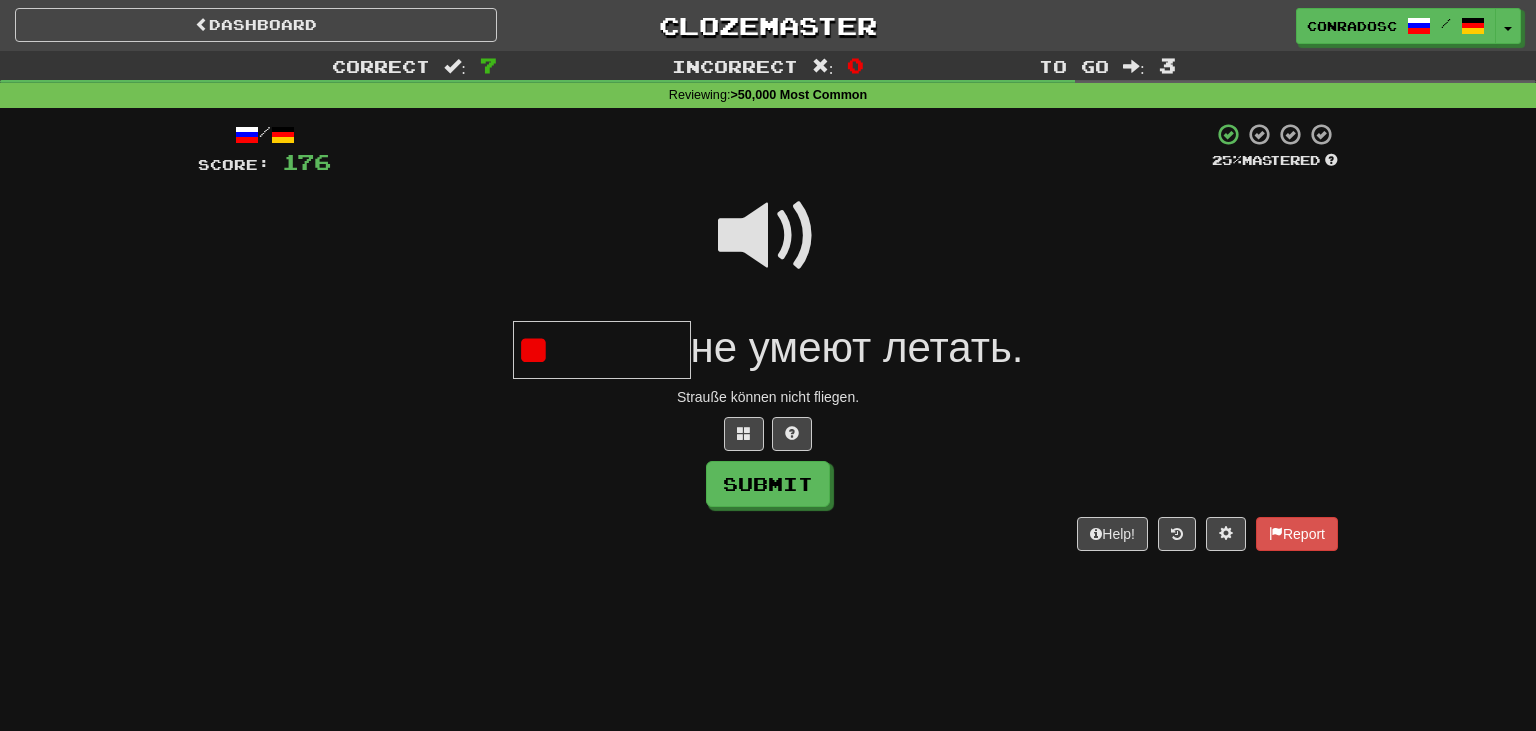 type on "*" 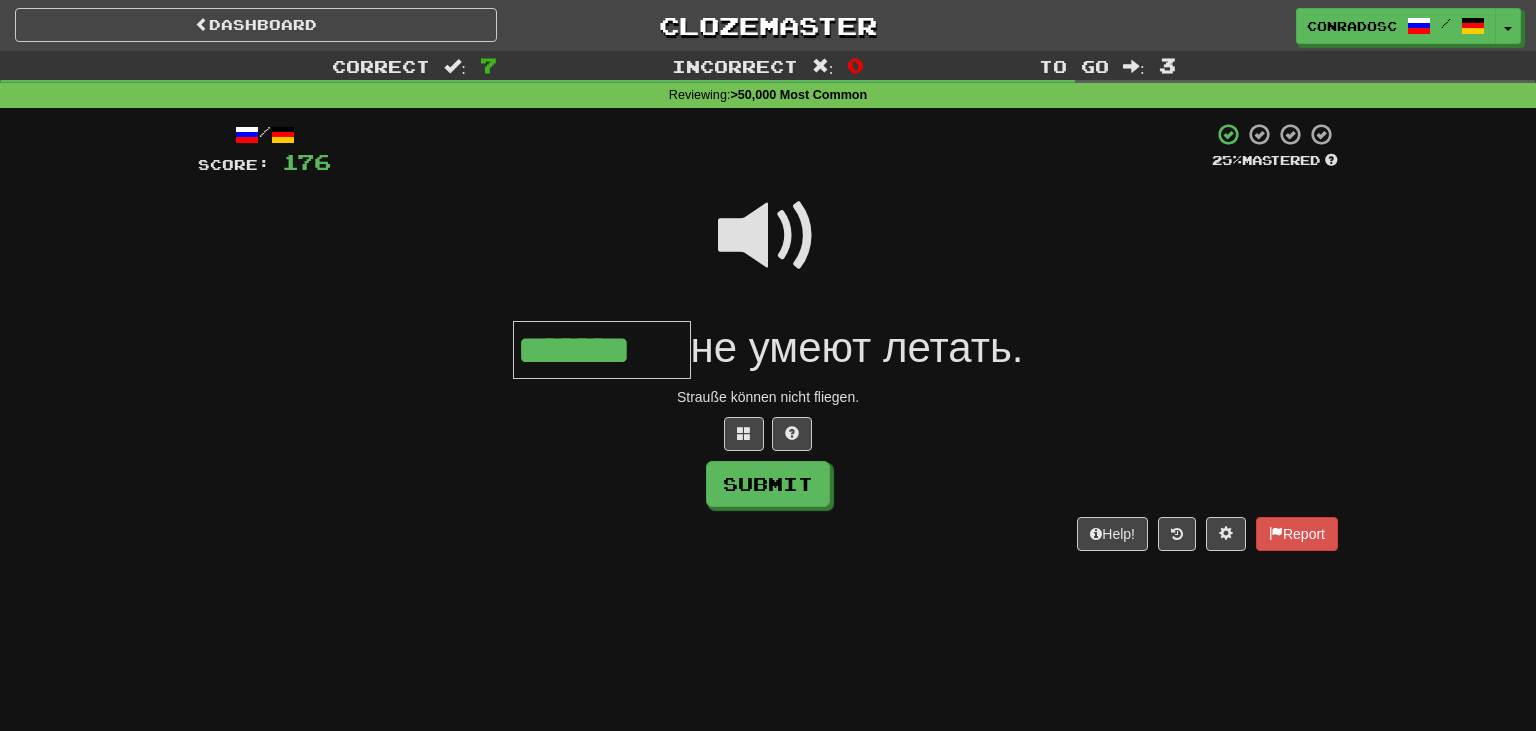type on "*******" 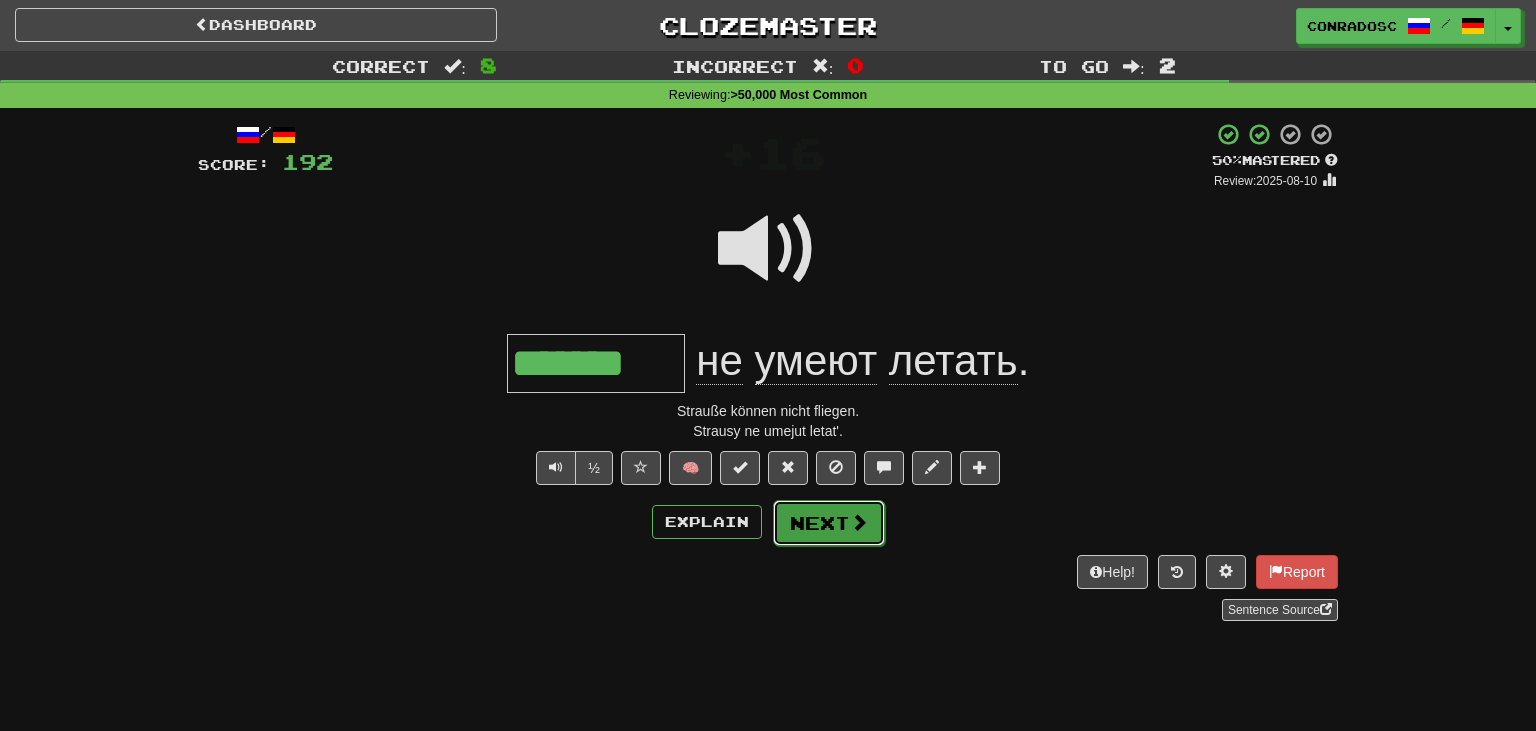 click on "Next" at bounding box center [829, 523] 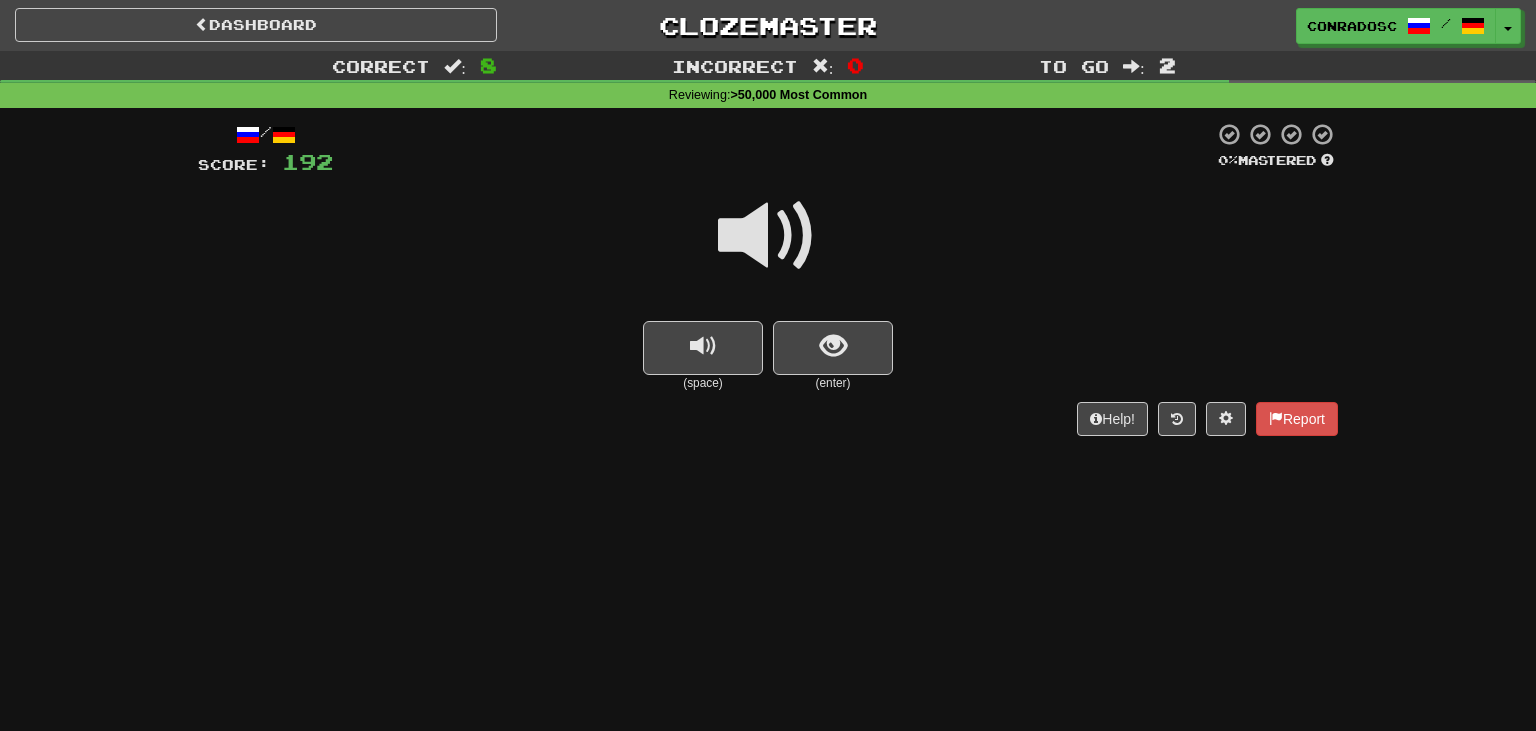 click at bounding box center (768, 236) 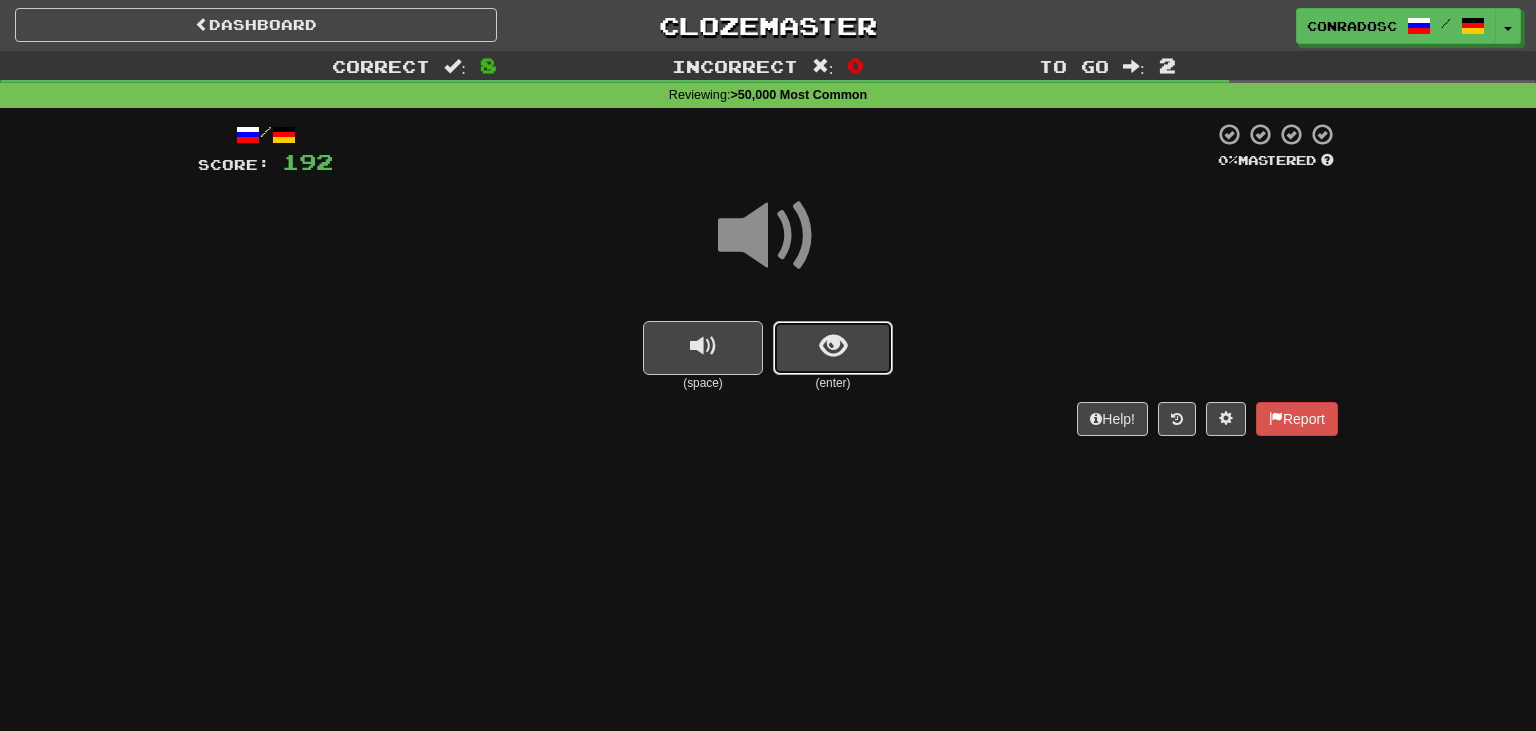 click at bounding box center (833, 346) 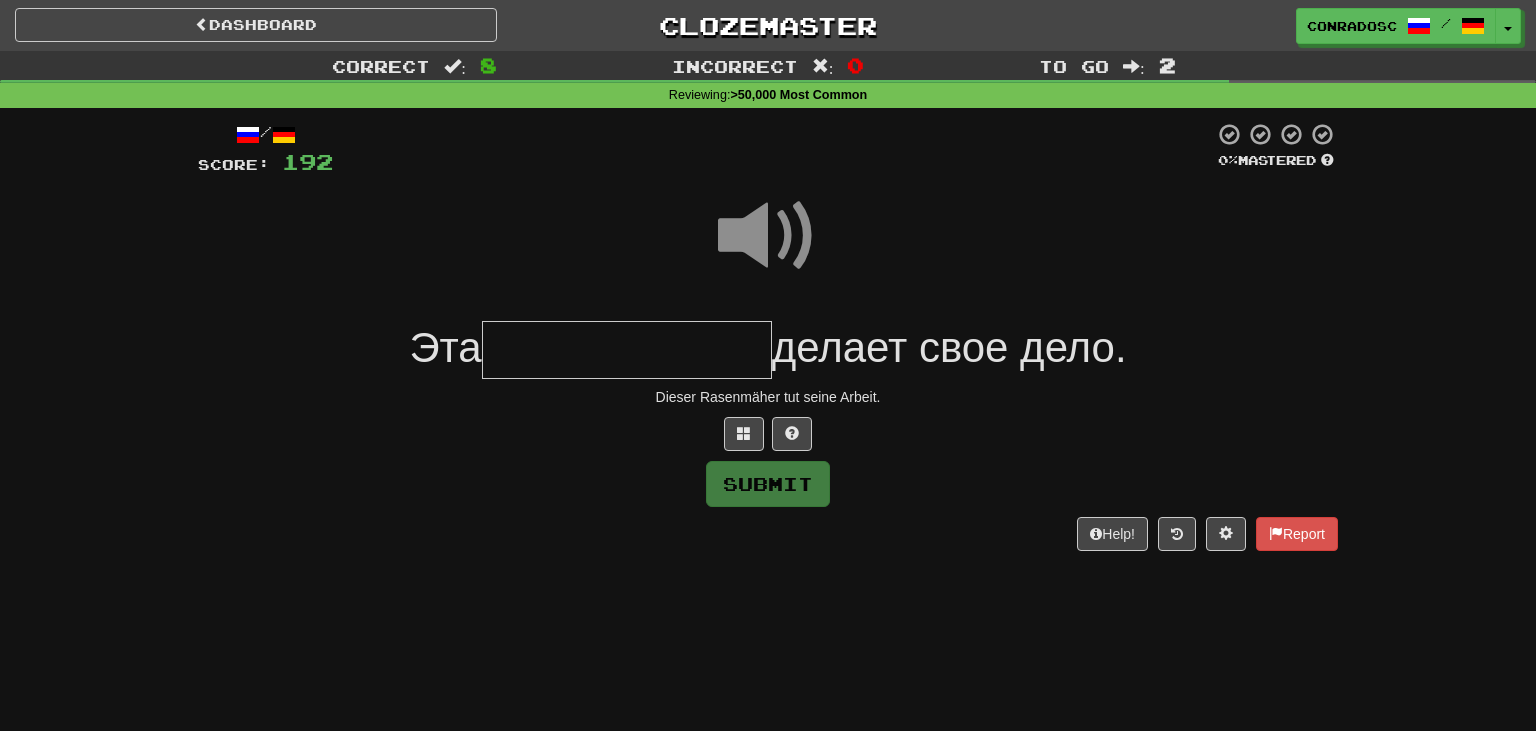 click at bounding box center [627, 350] 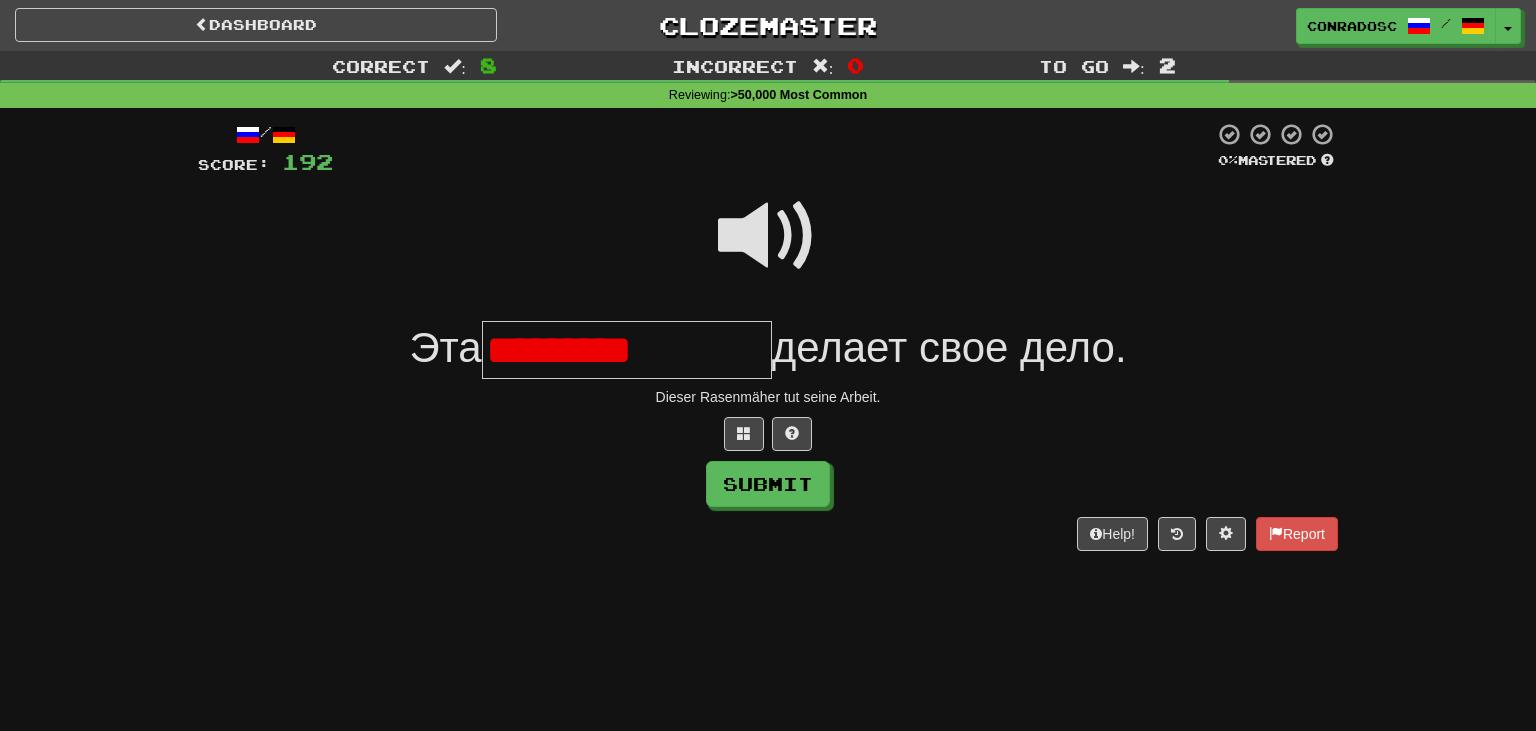 click on "*********" at bounding box center [627, 350] 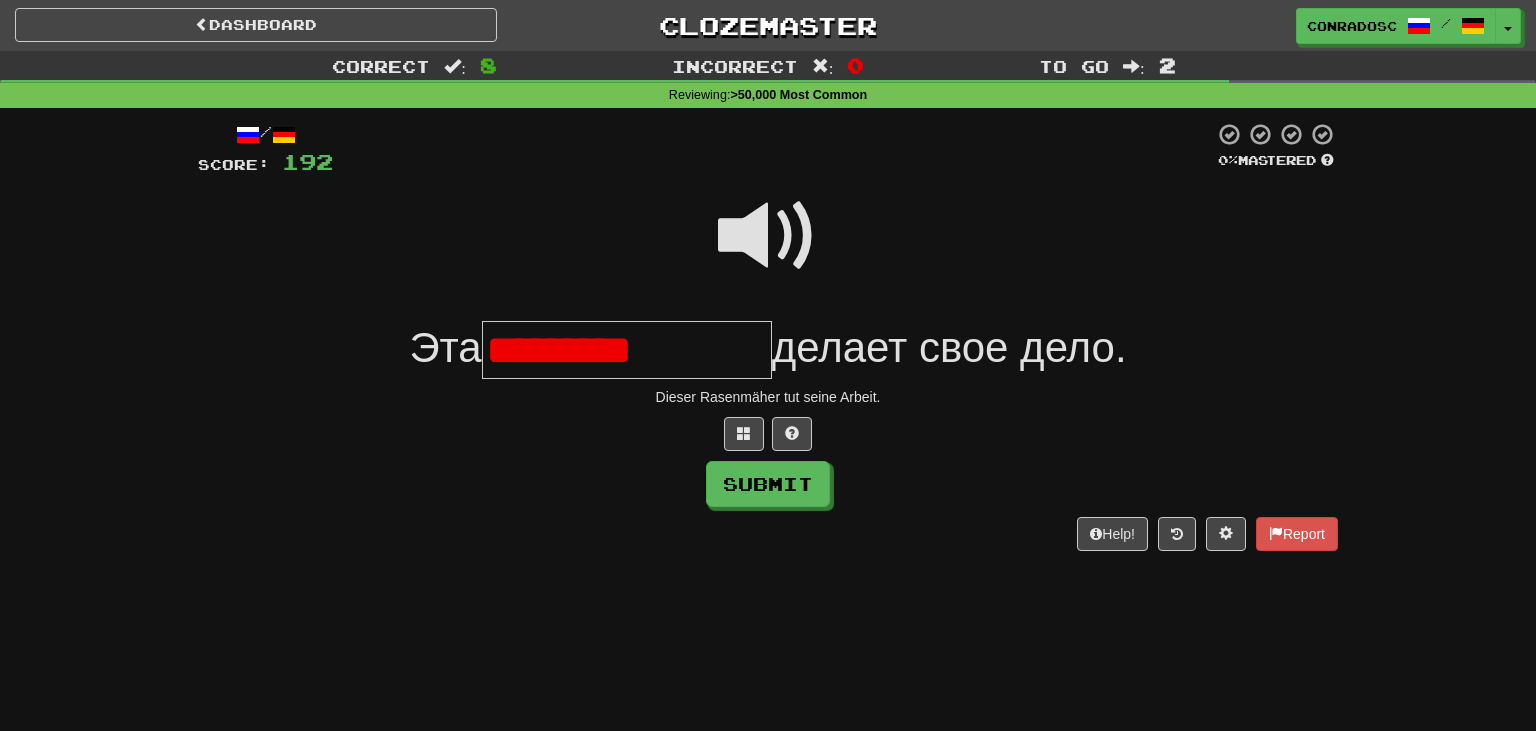 click on "*********" at bounding box center (627, 350) 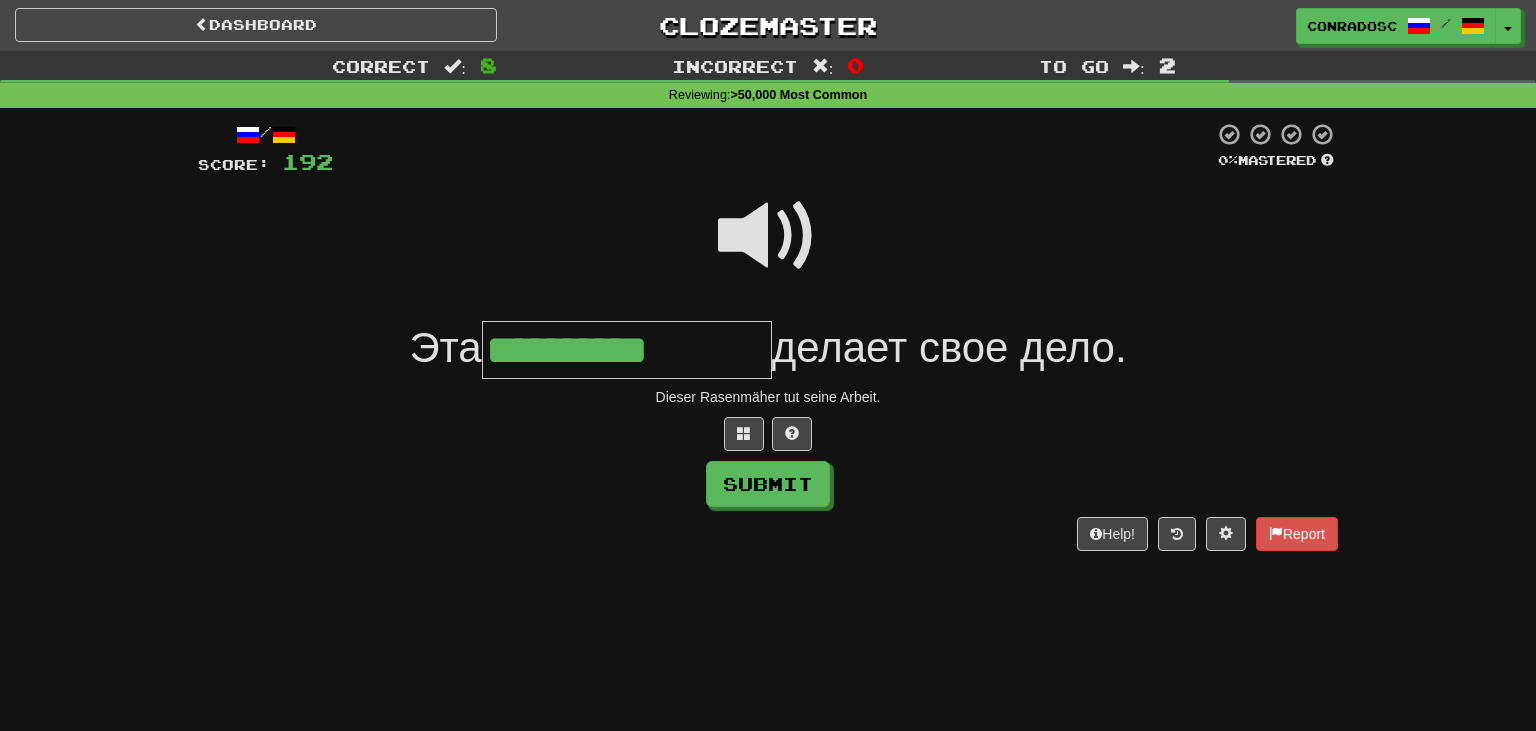click on "**********" at bounding box center [627, 350] 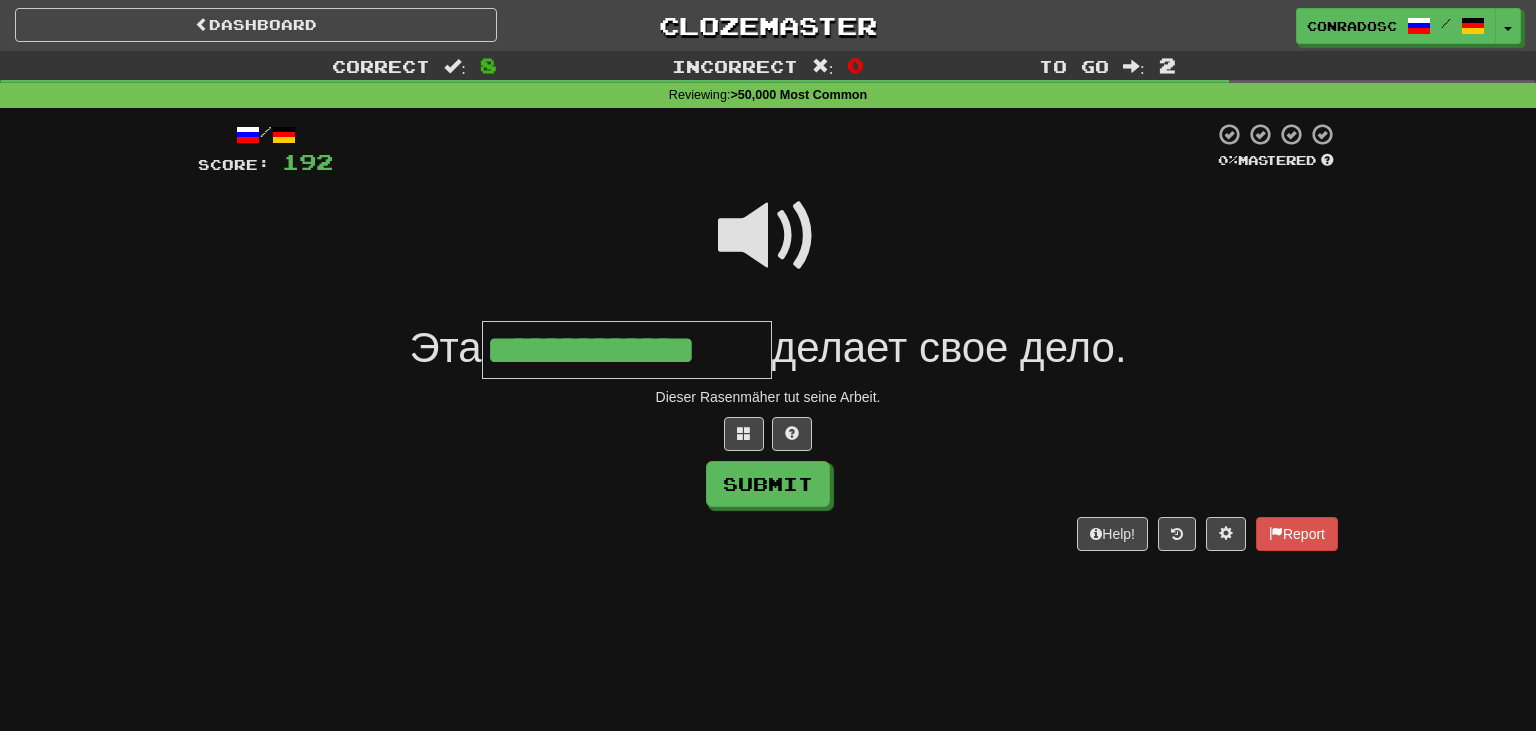 type on "**********" 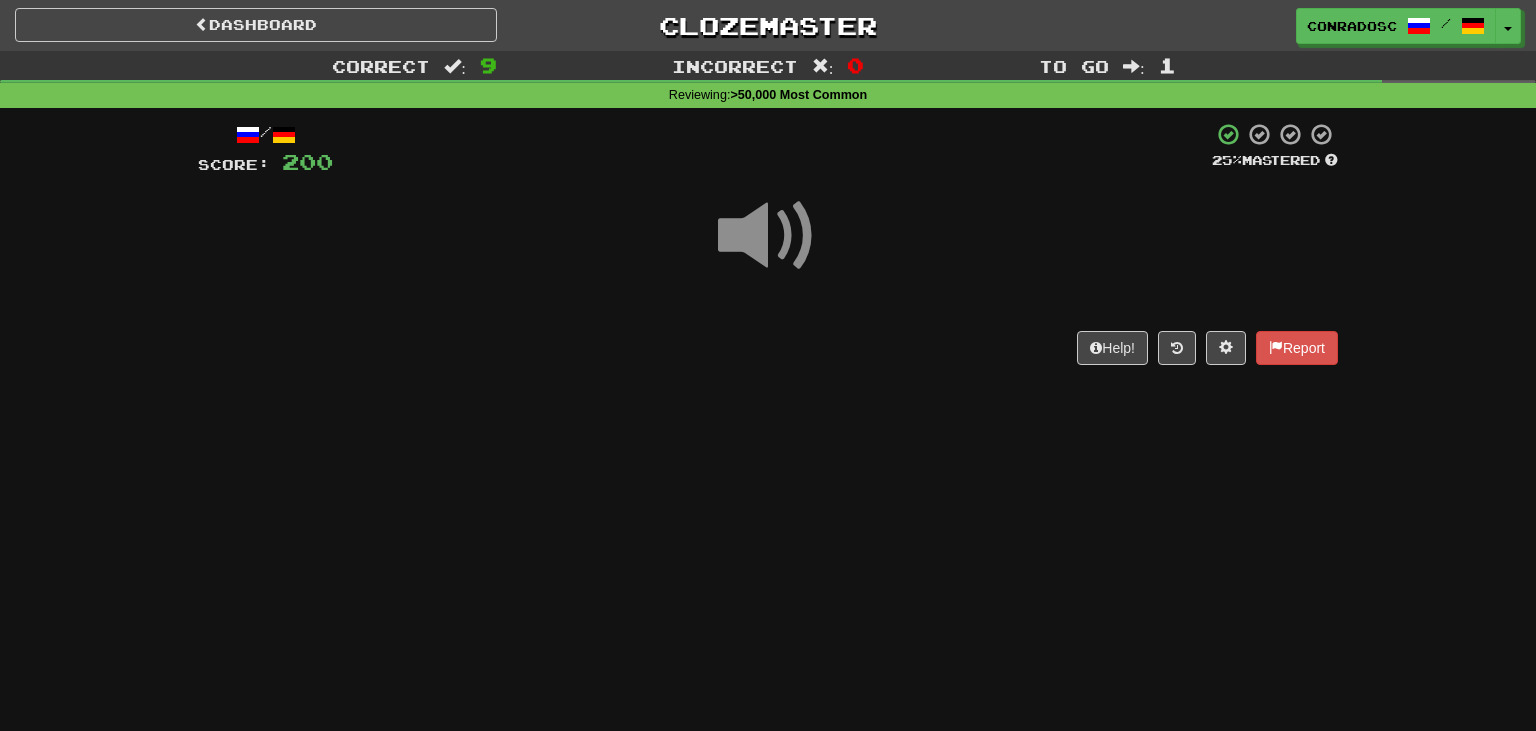 click at bounding box center (768, 236) 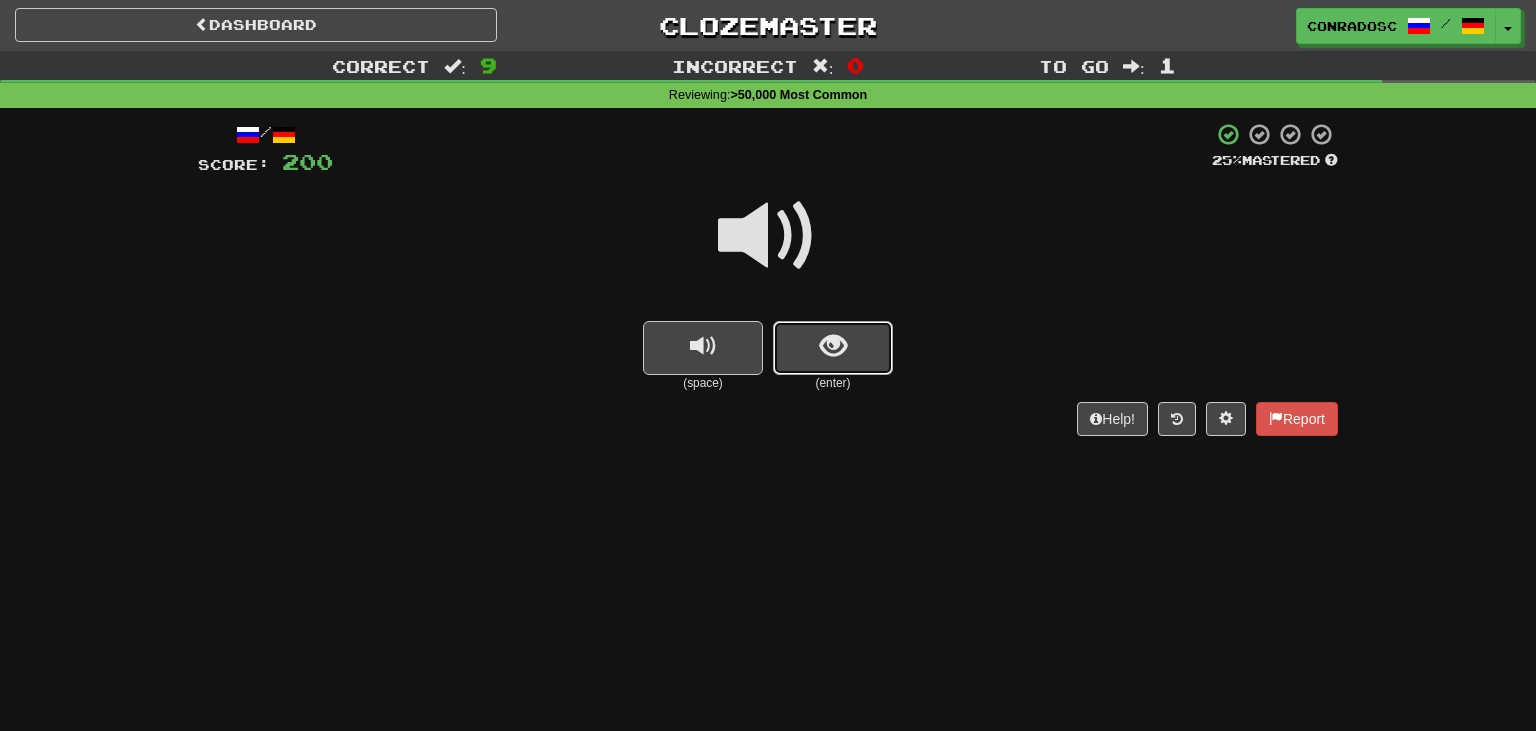 click at bounding box center (833, 348) 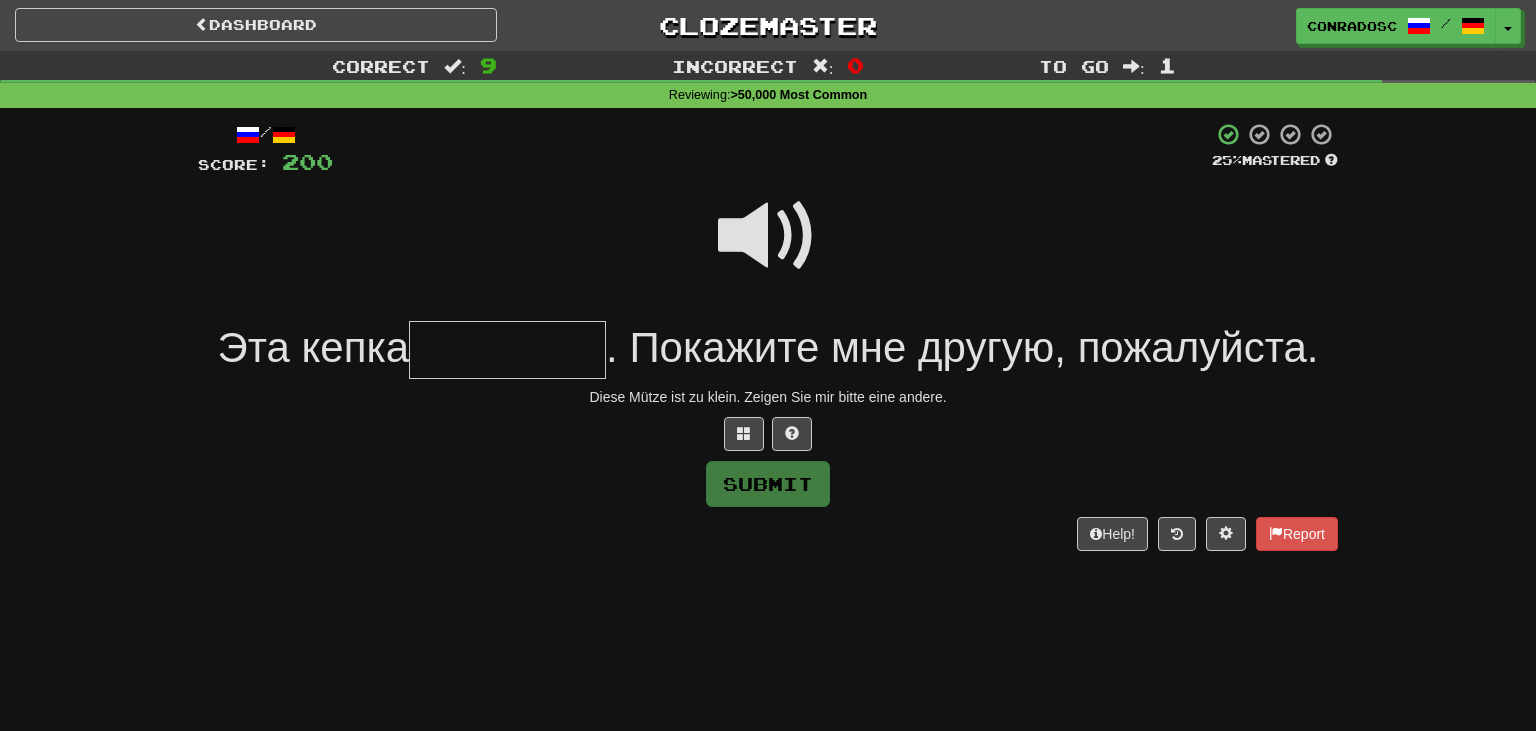 click at bounding box center [768, 236] 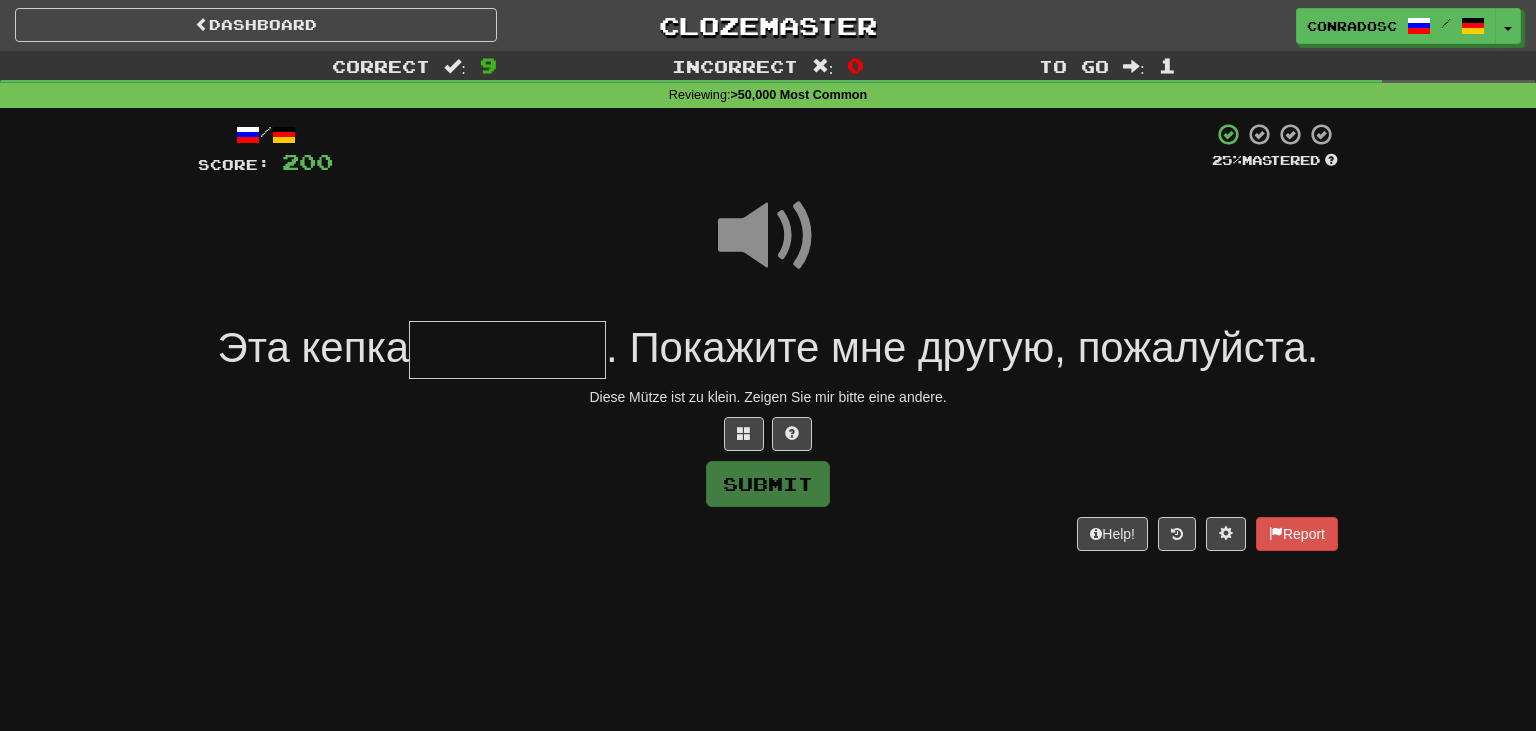 click at bounding box center (507, 350) 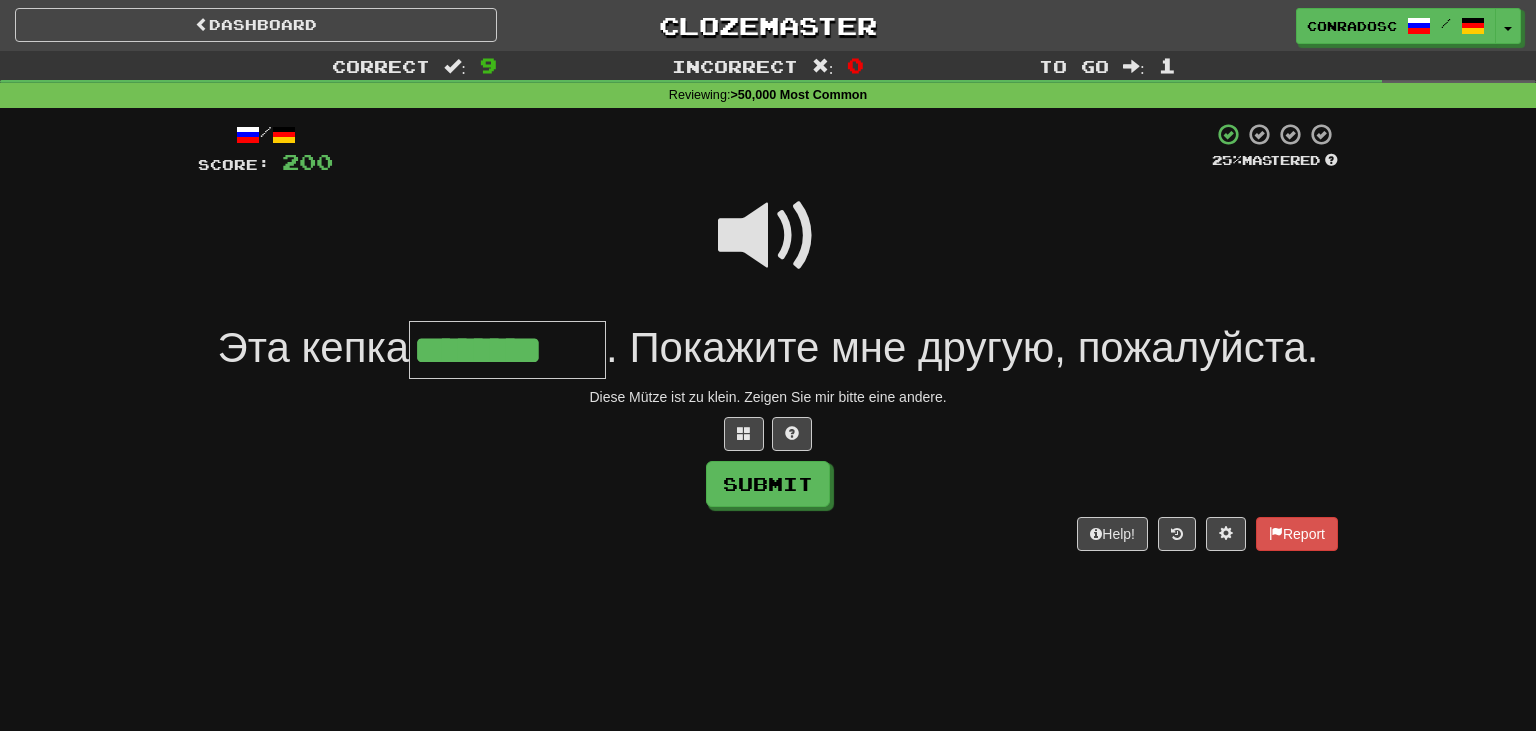 type on "********" 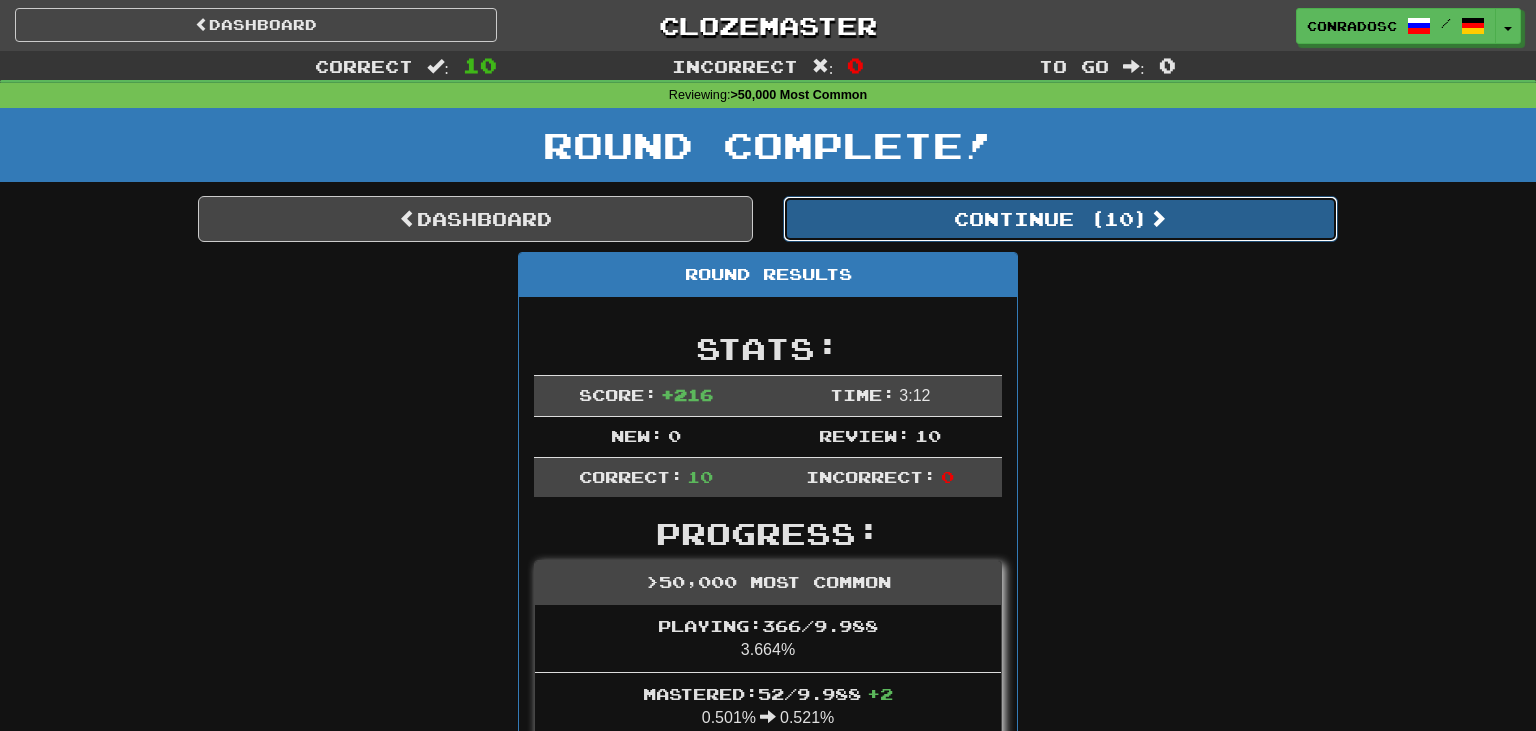 click on "Continue ( 10 )" at bounding box center (1060, 219) 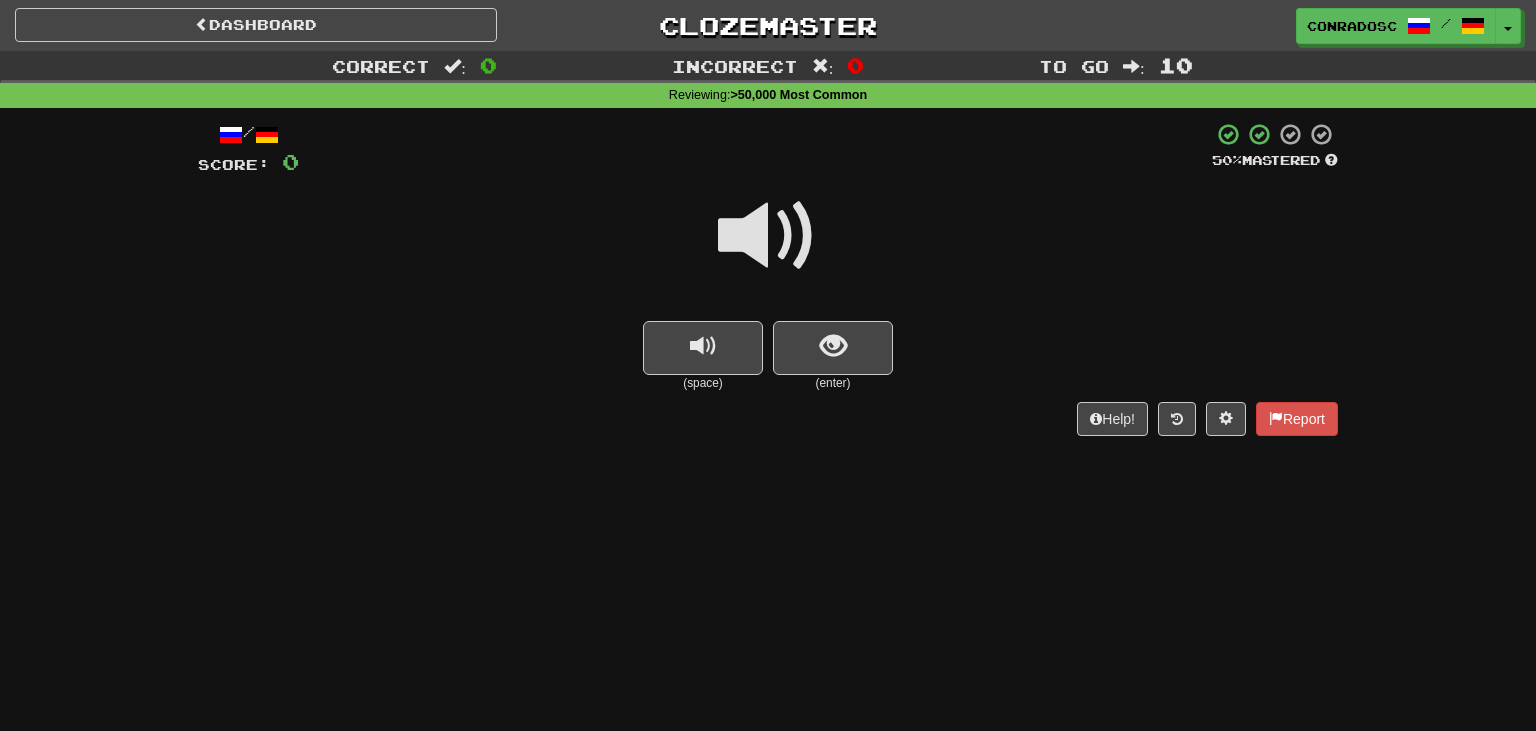 click at bounding box center (768, 236) 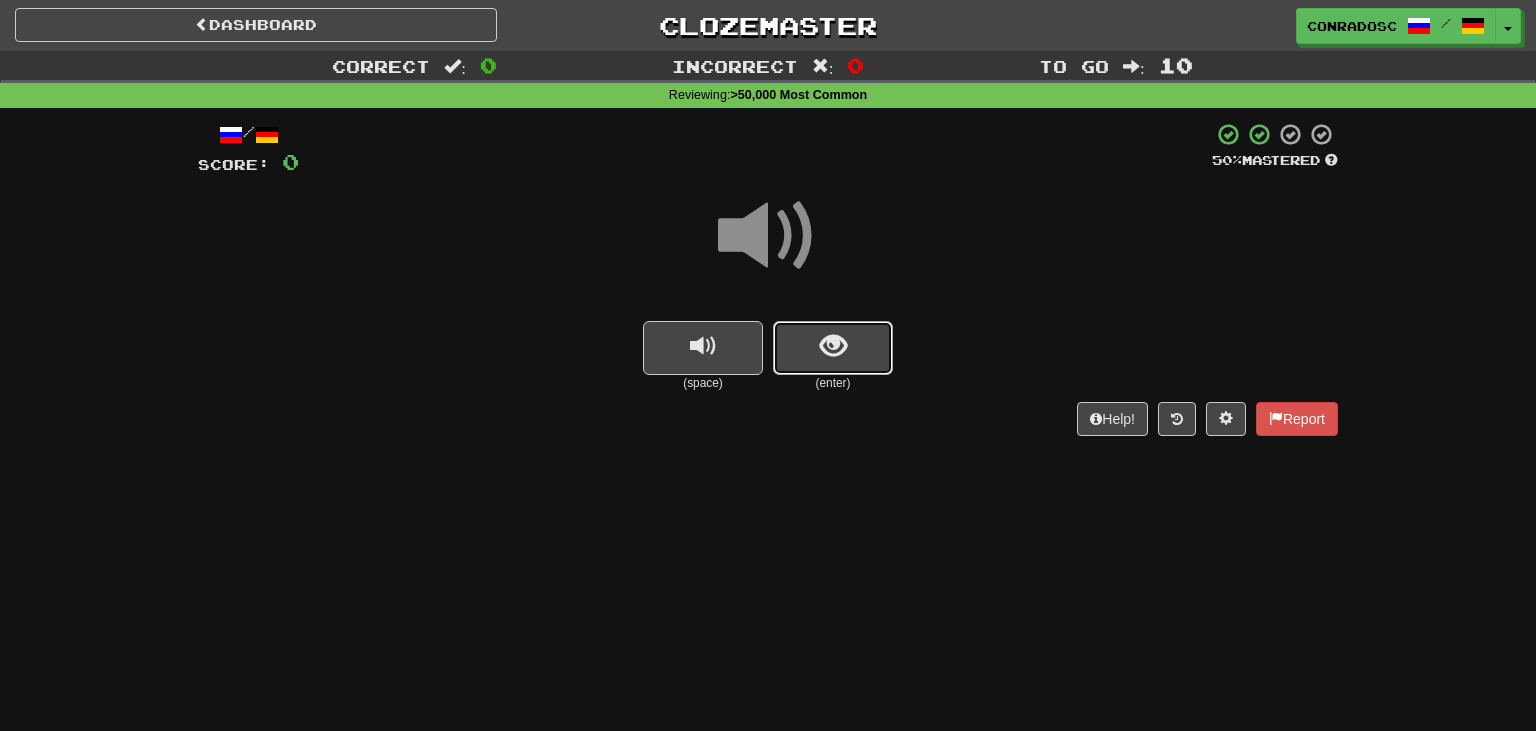 click at bounding box center [833, 348] 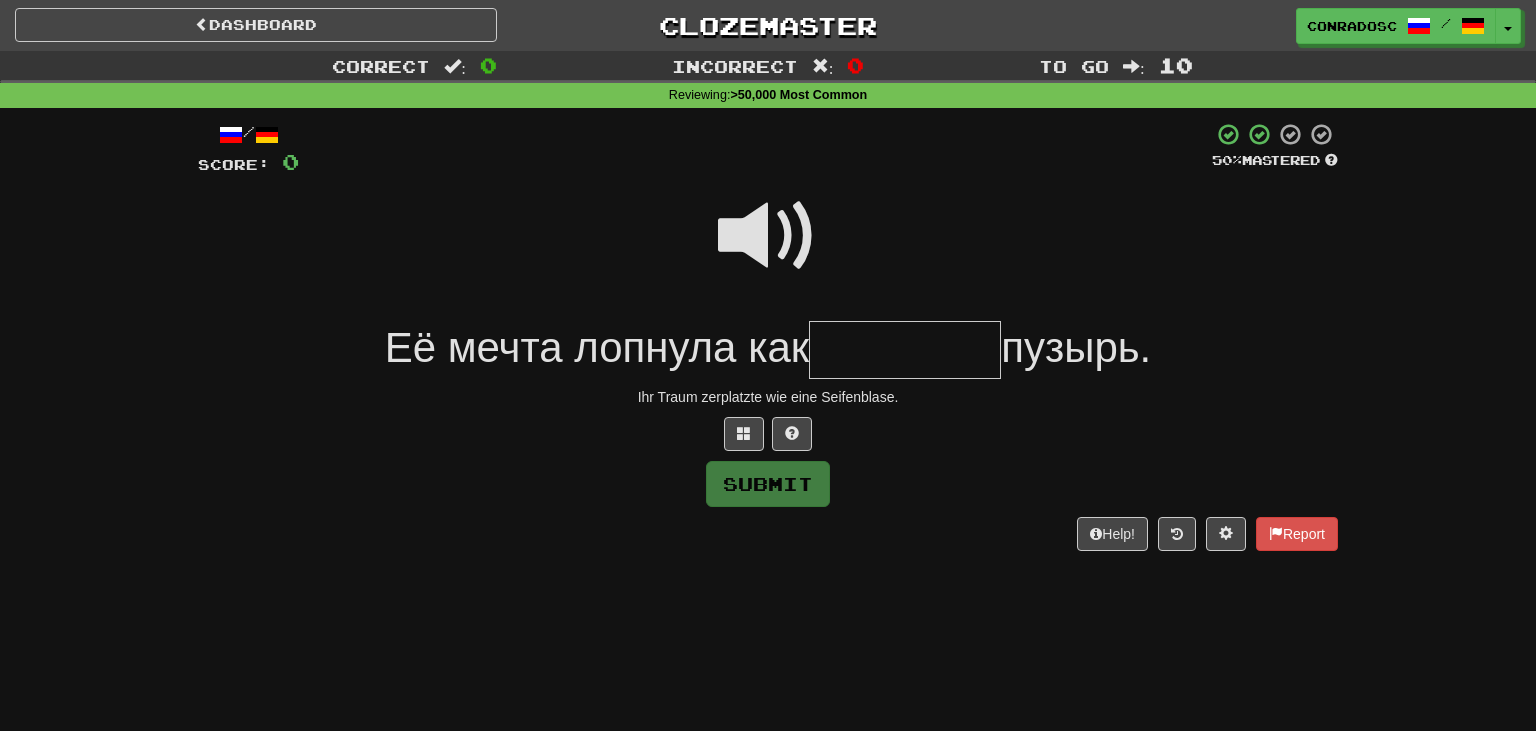 click at bounding box center [768, 236] 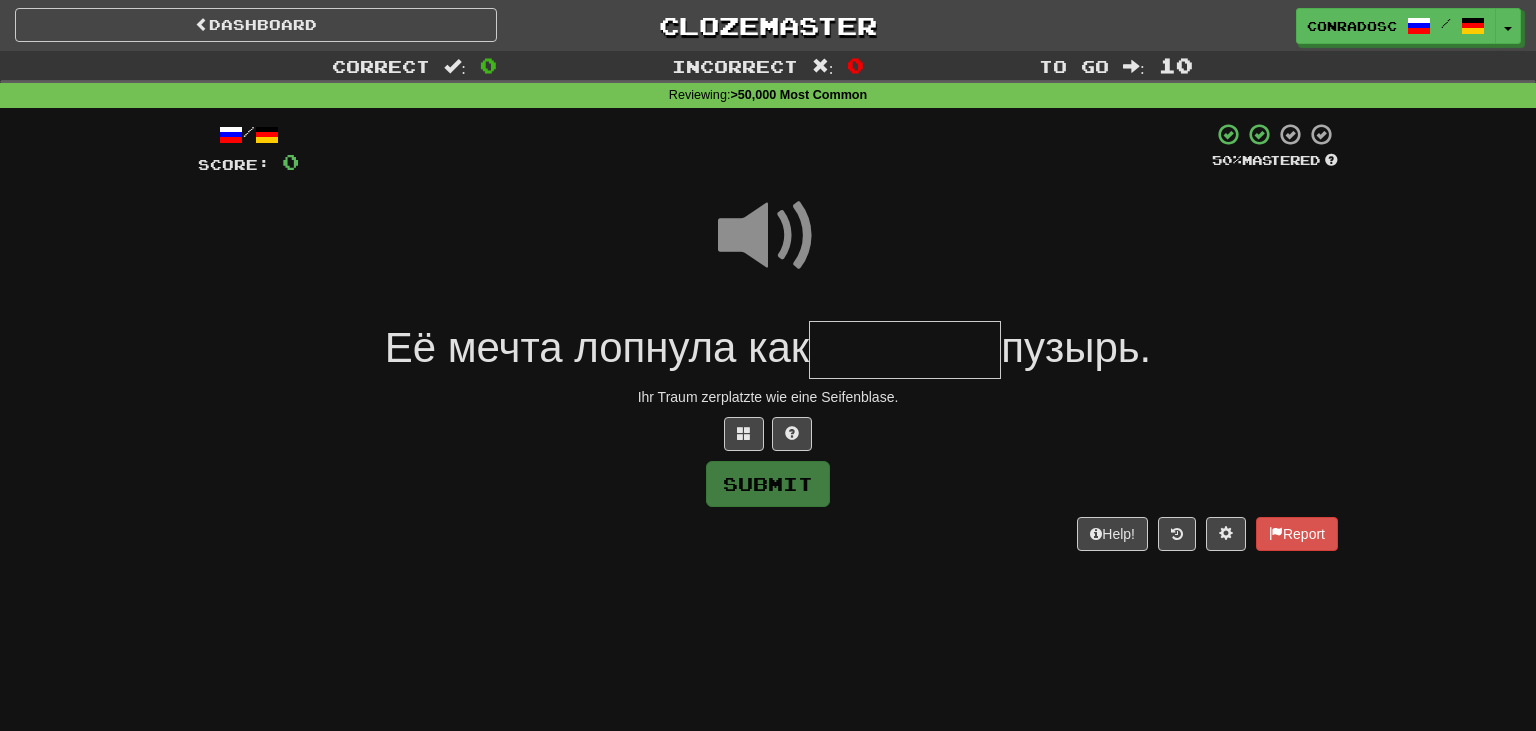 click at bounding box center (905, 350) 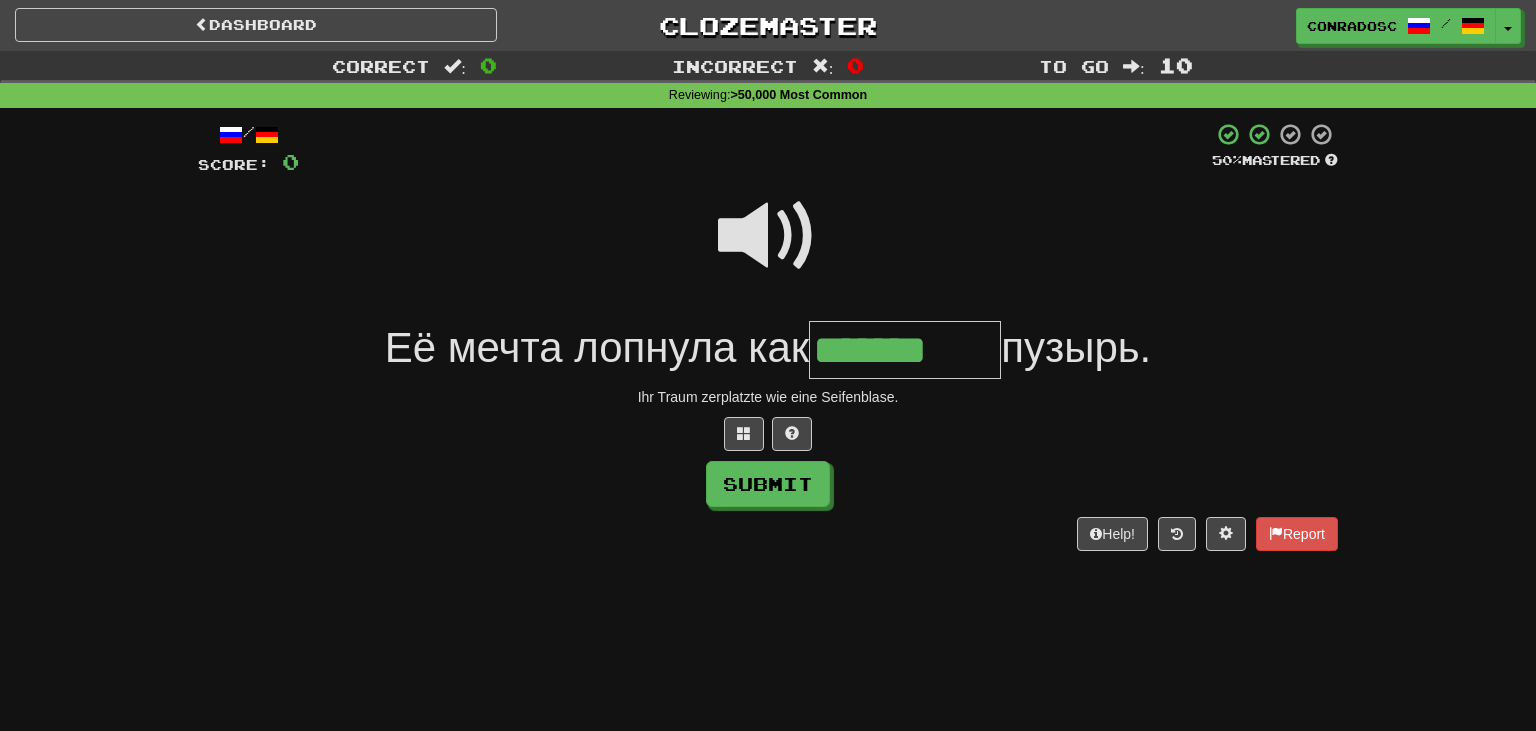 type on "*******" 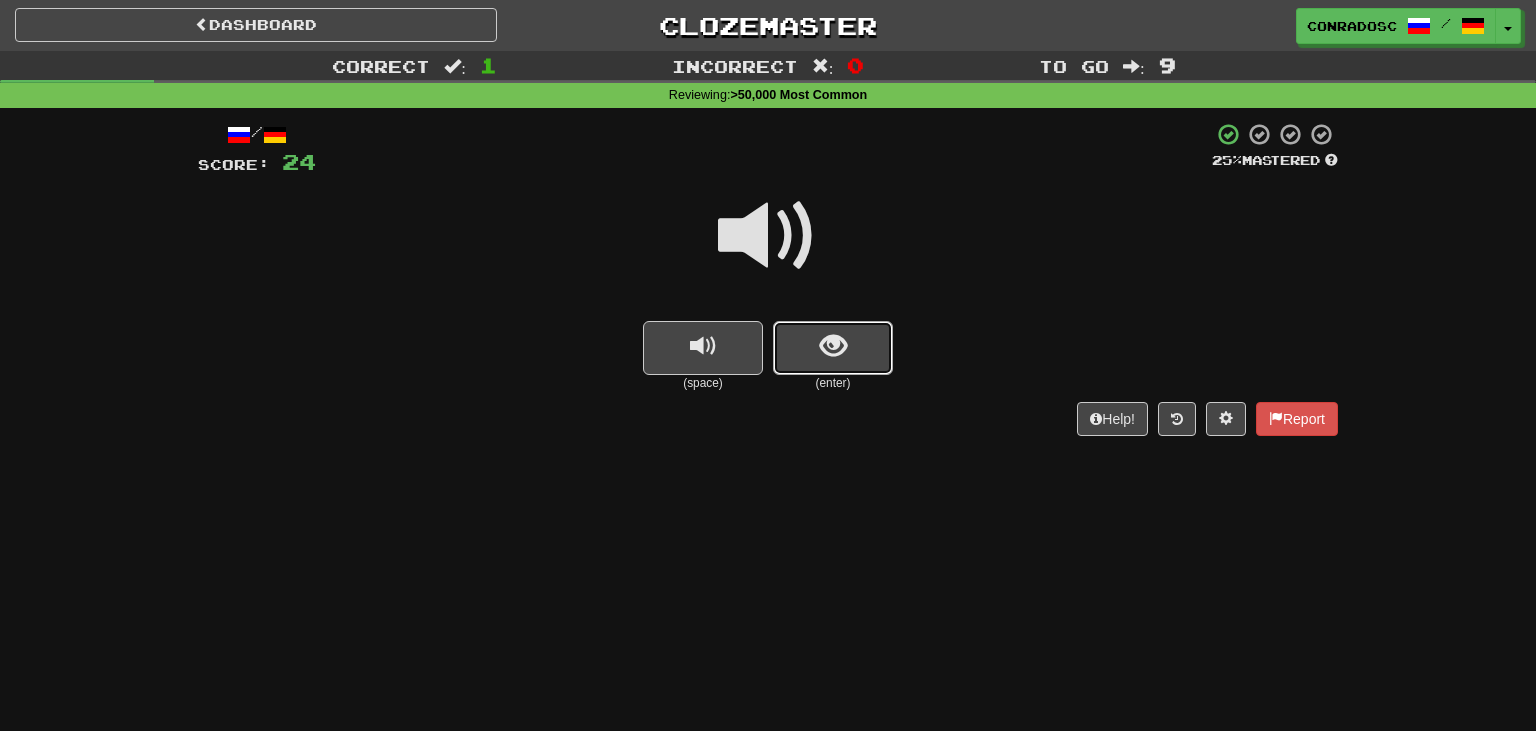 click at bounding box center (833, 348) 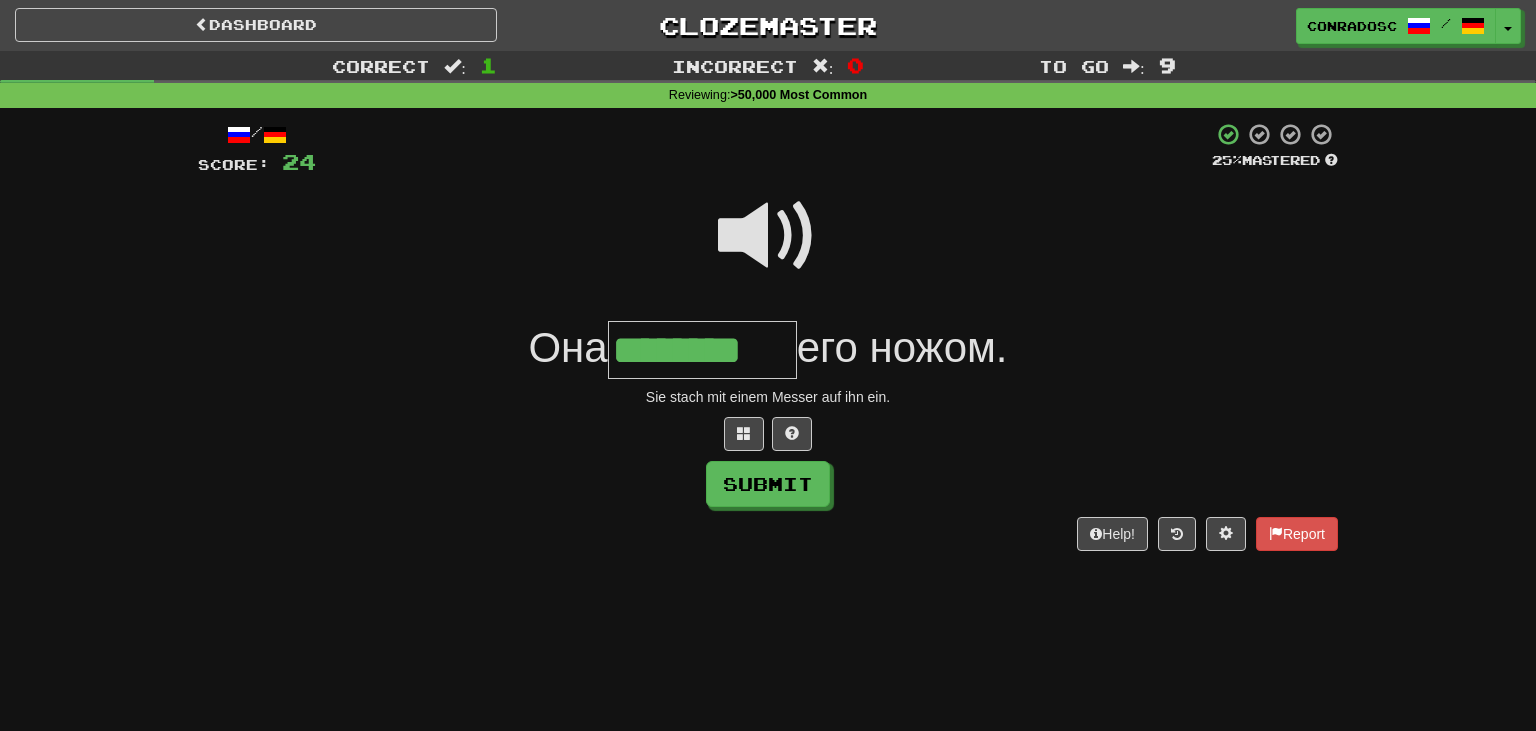 type on "********" 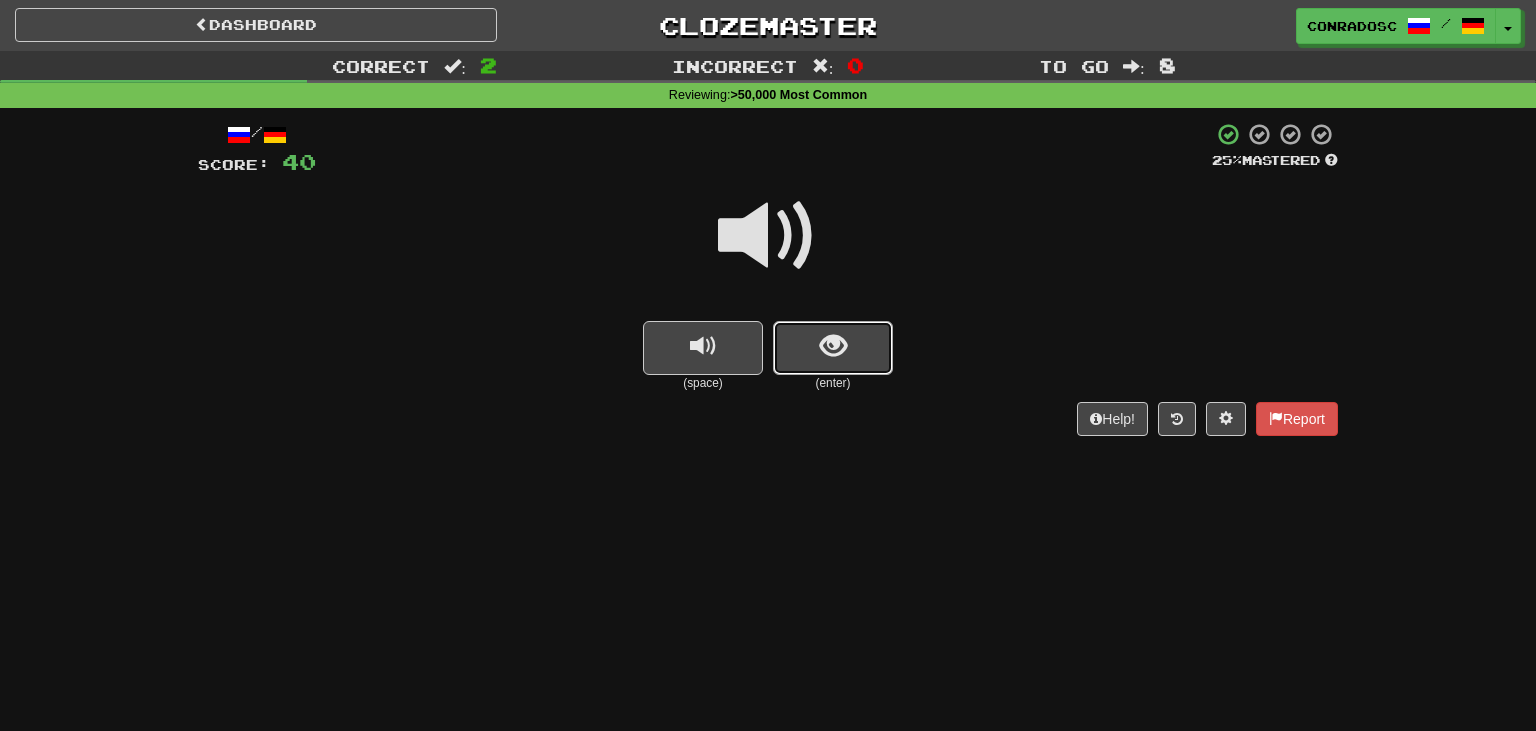 click at bounding box center (833, 348) 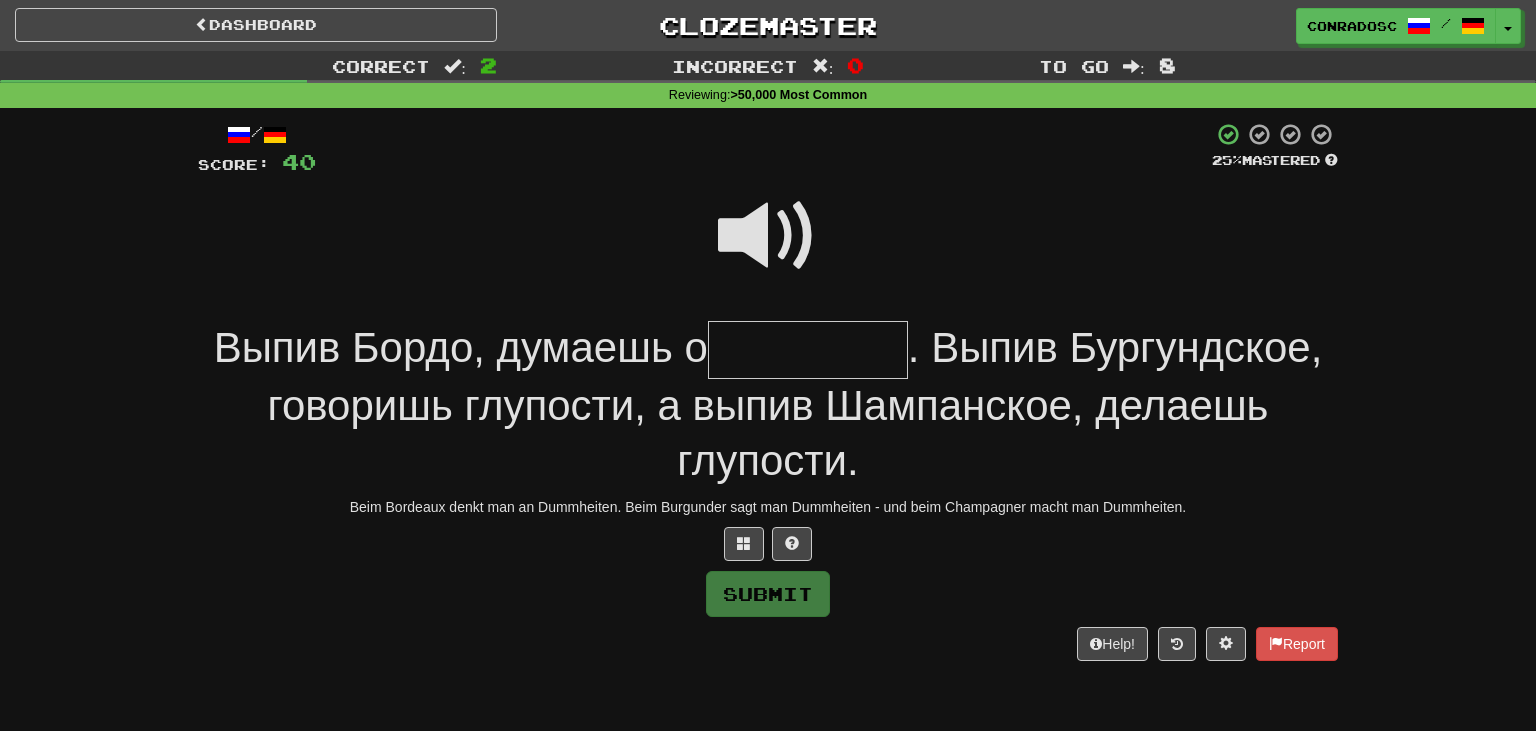 click at bounding box center [768, 236] 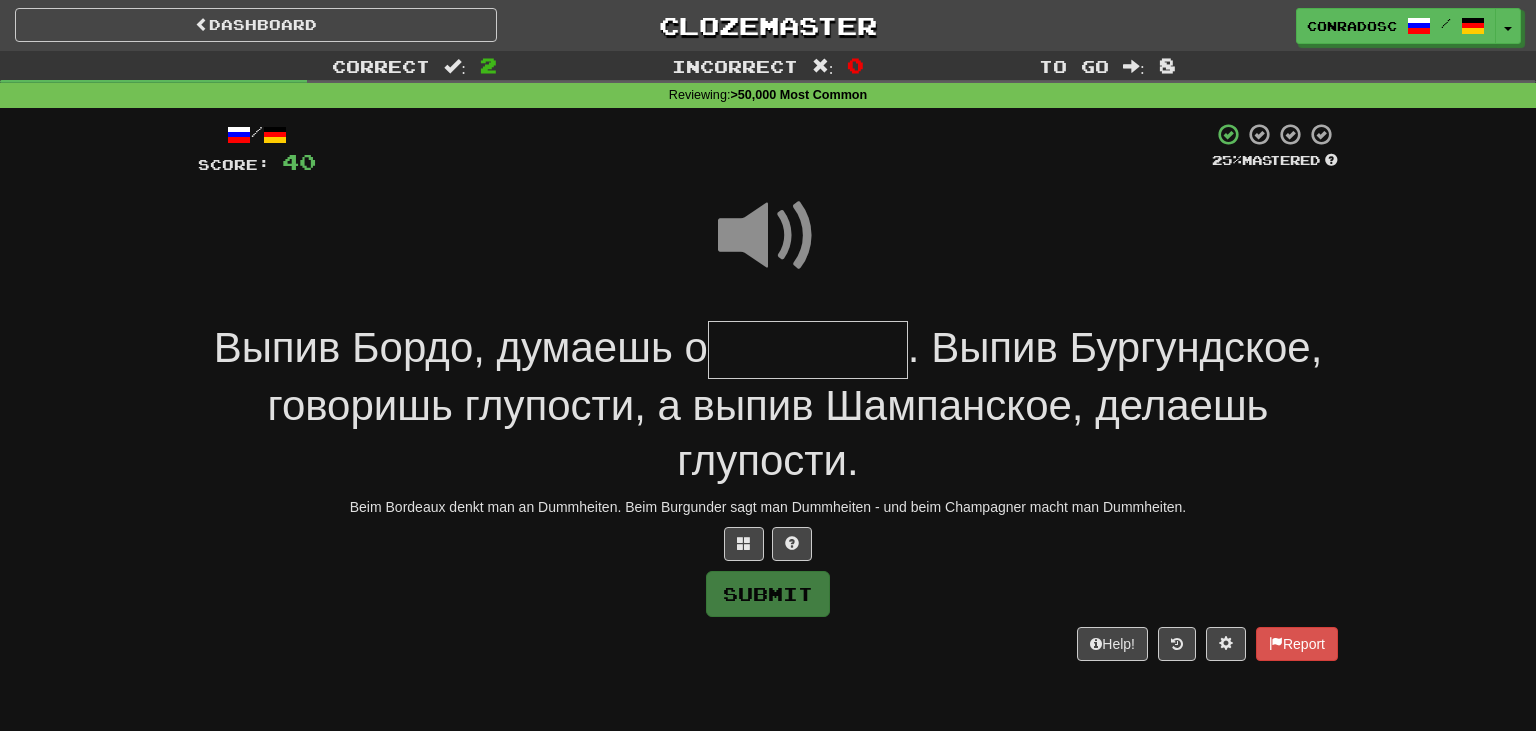click at bounding box center (808, 350) 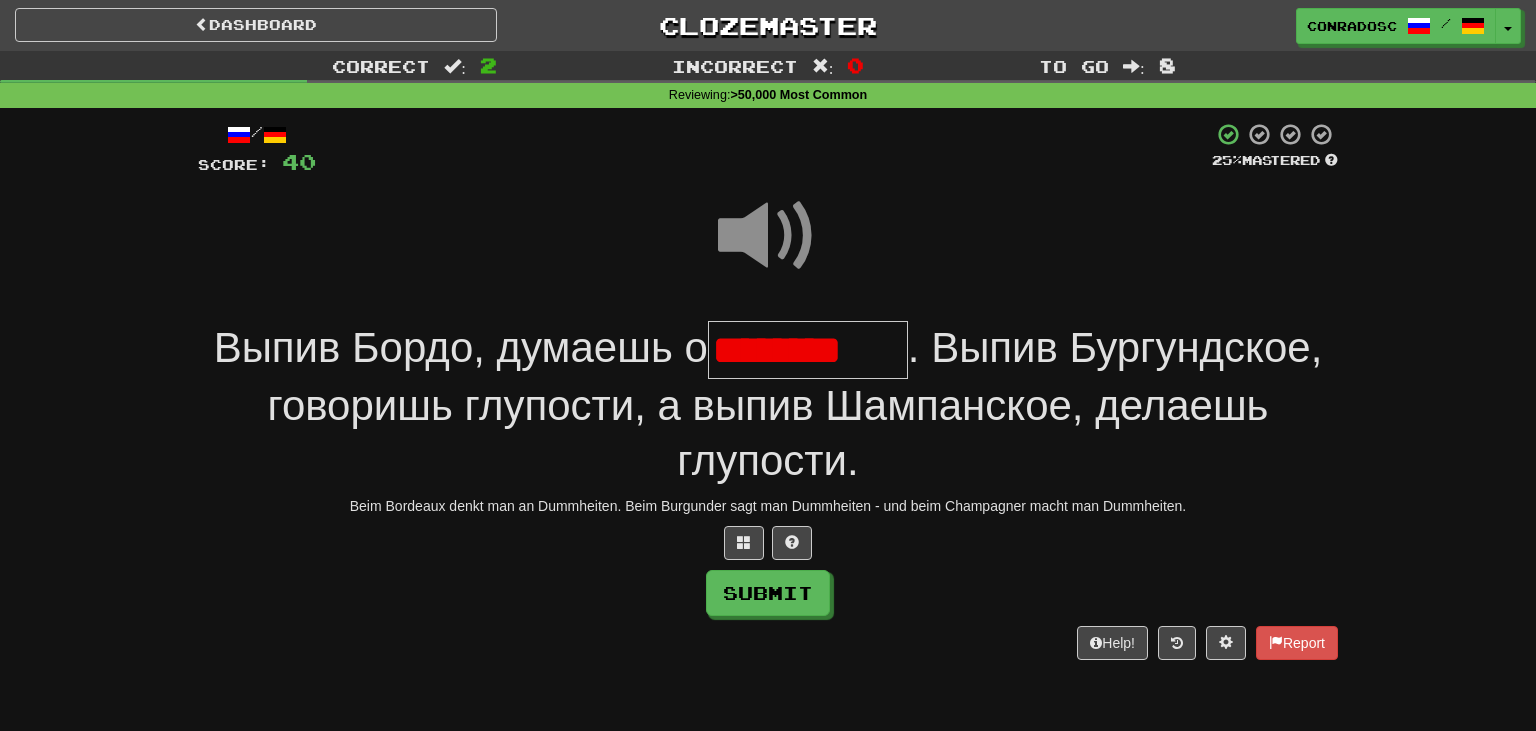 scroll, scrollTop: 0, scrollLeft: 0, axis: both 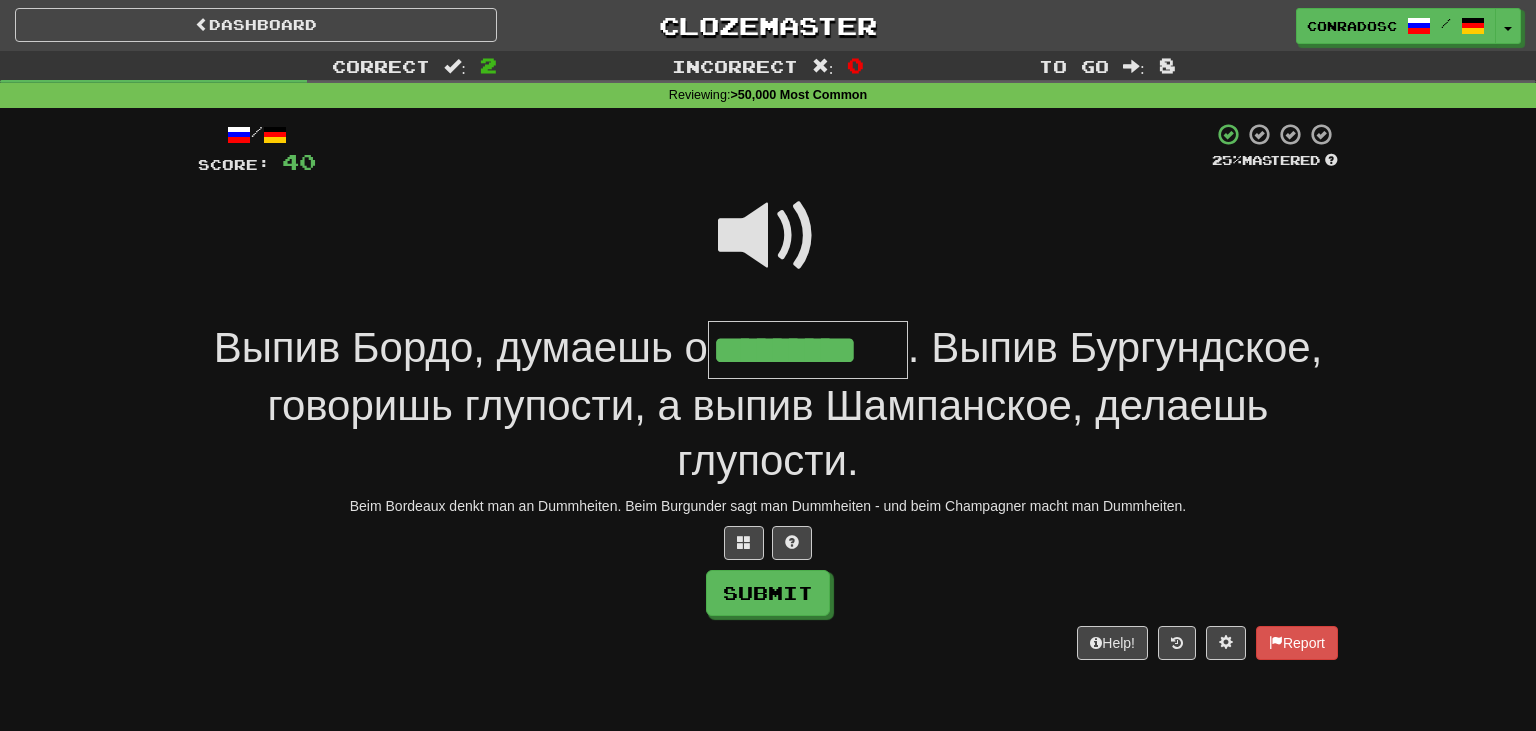 type on "*********" 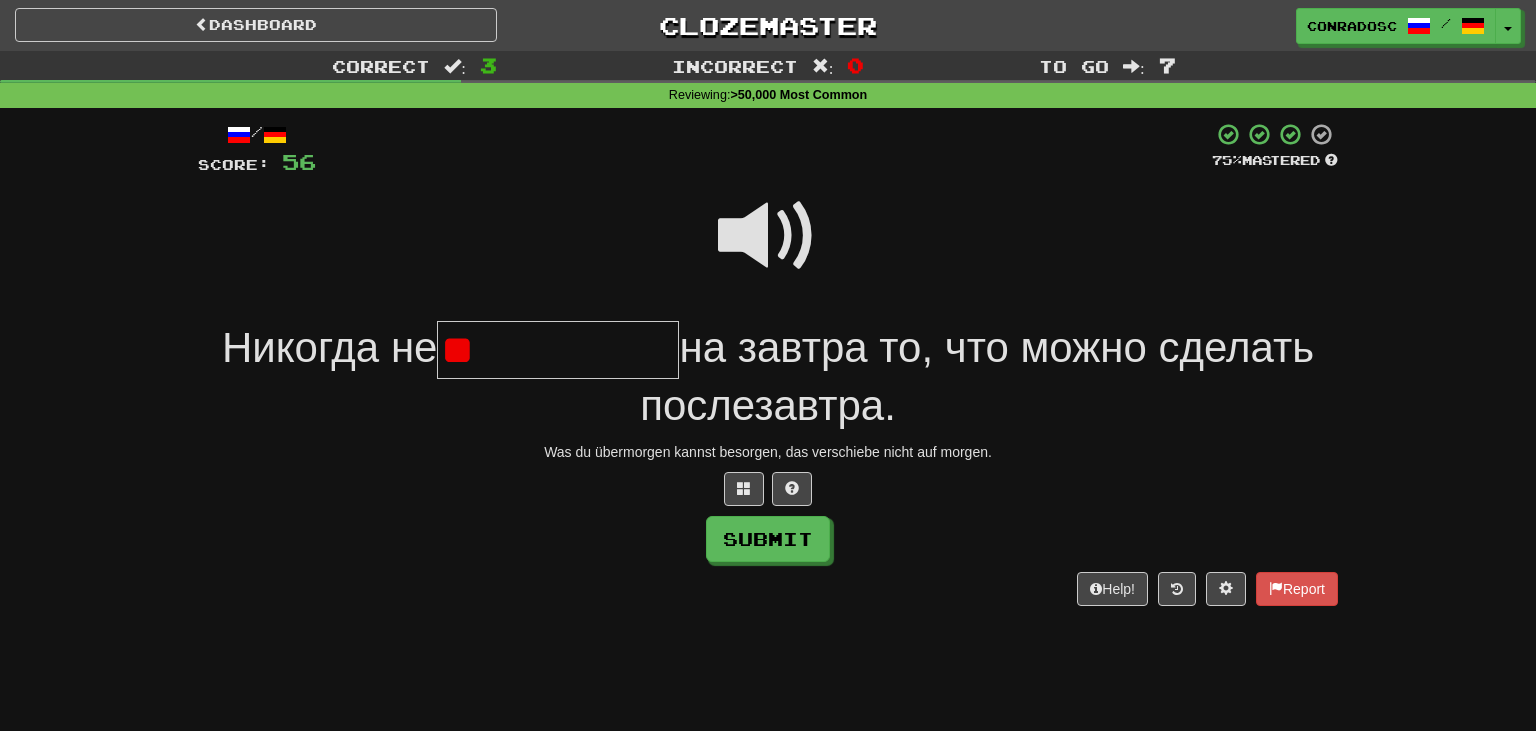 type on "*" 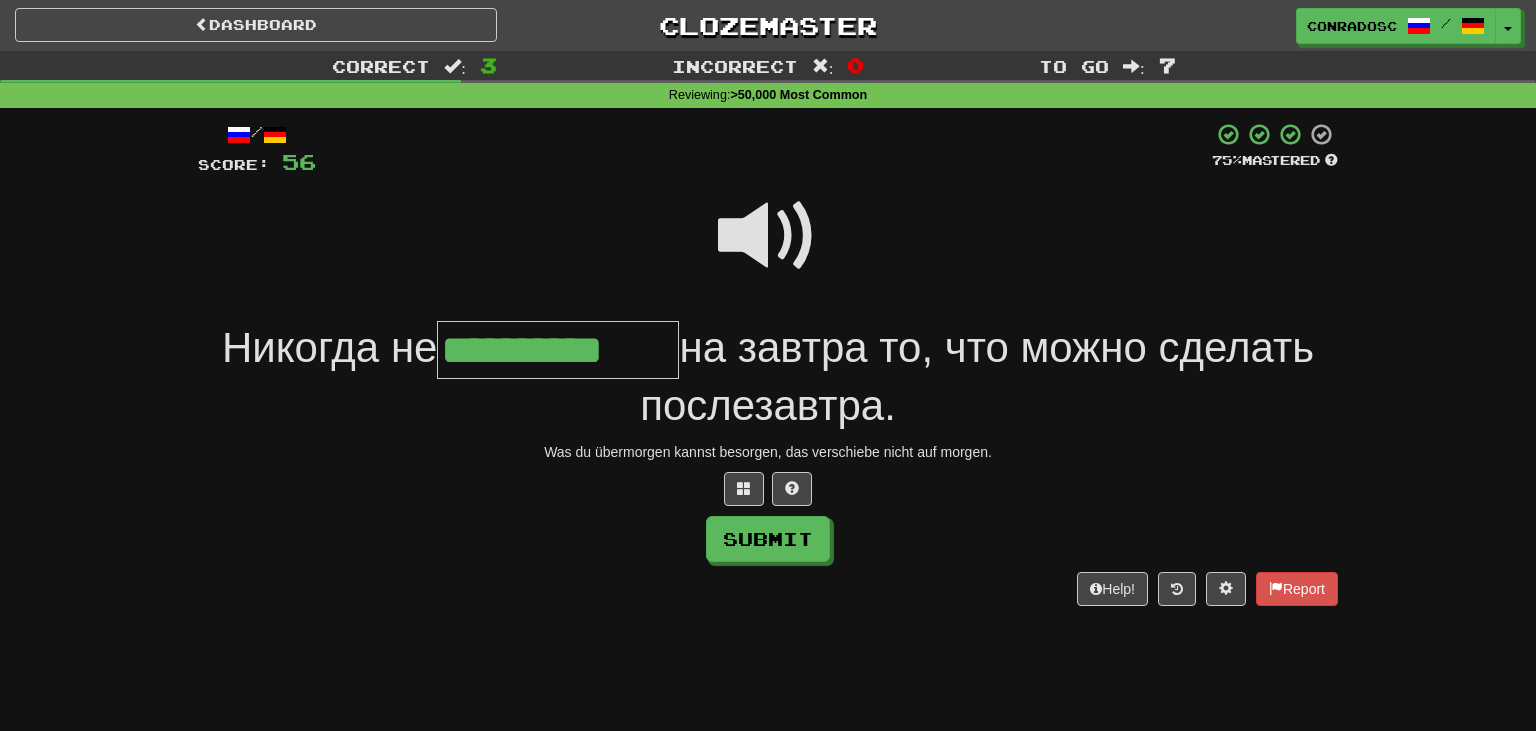 type on "**********" 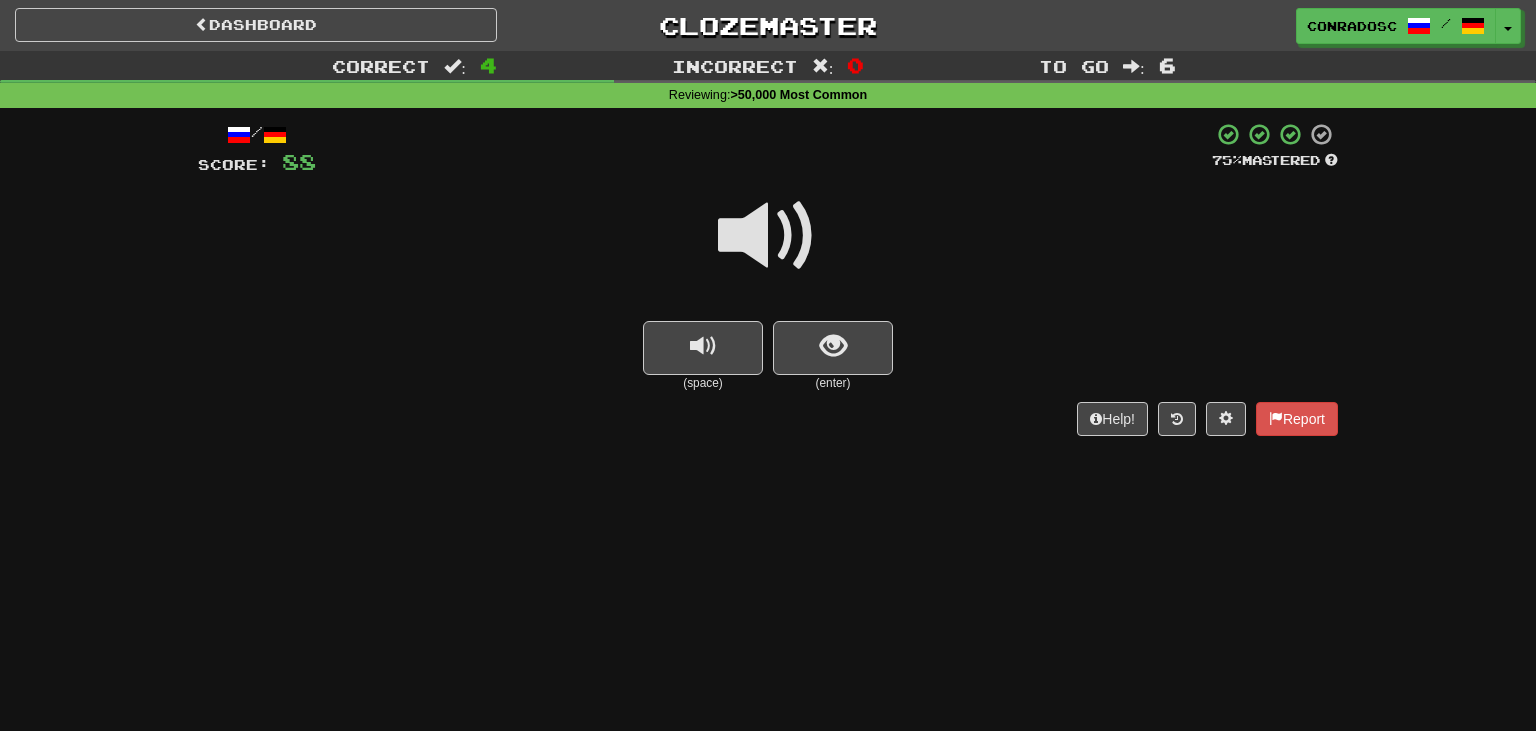 click at bounding box center (768, 236) 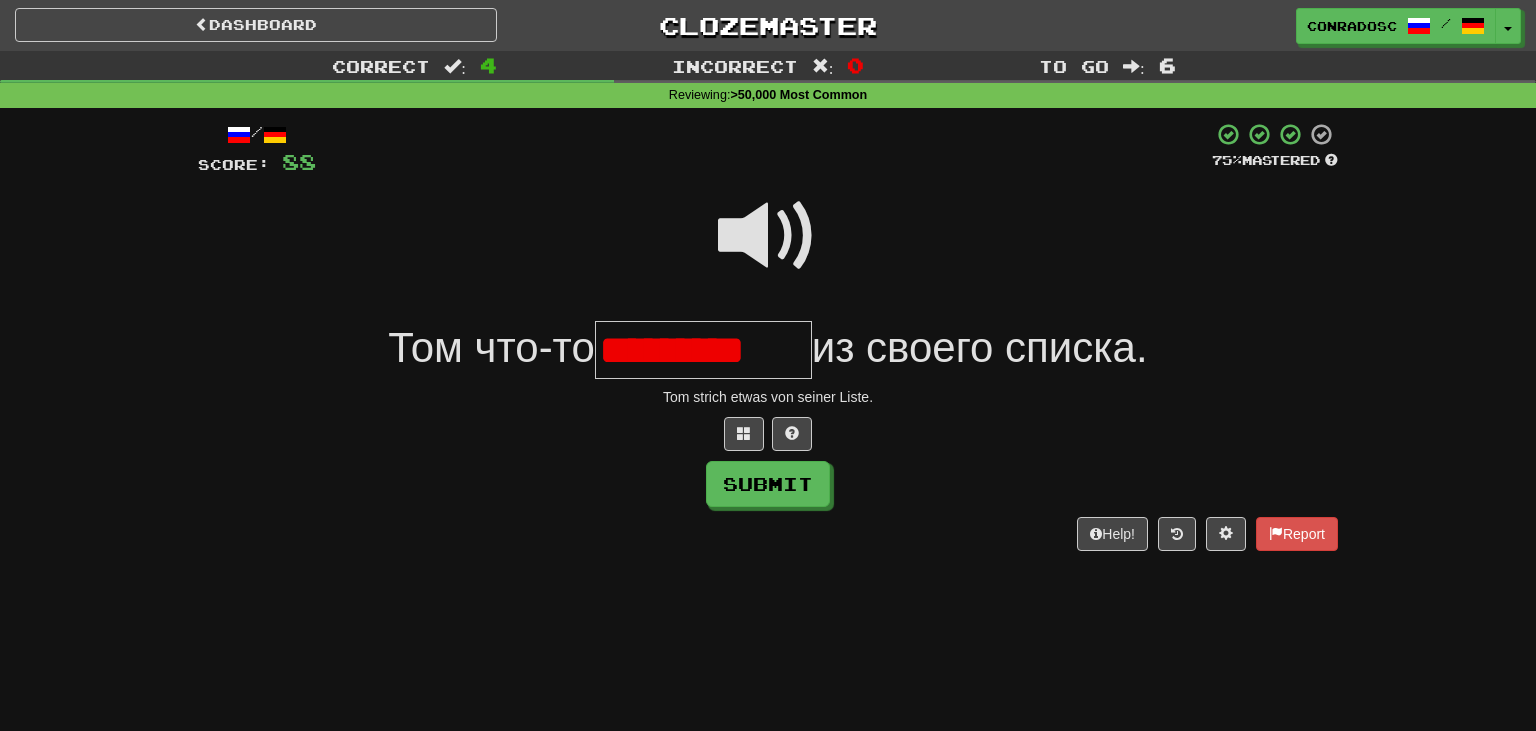 scroll, scrollTop: 0, scrollLeft: 0, axis: both 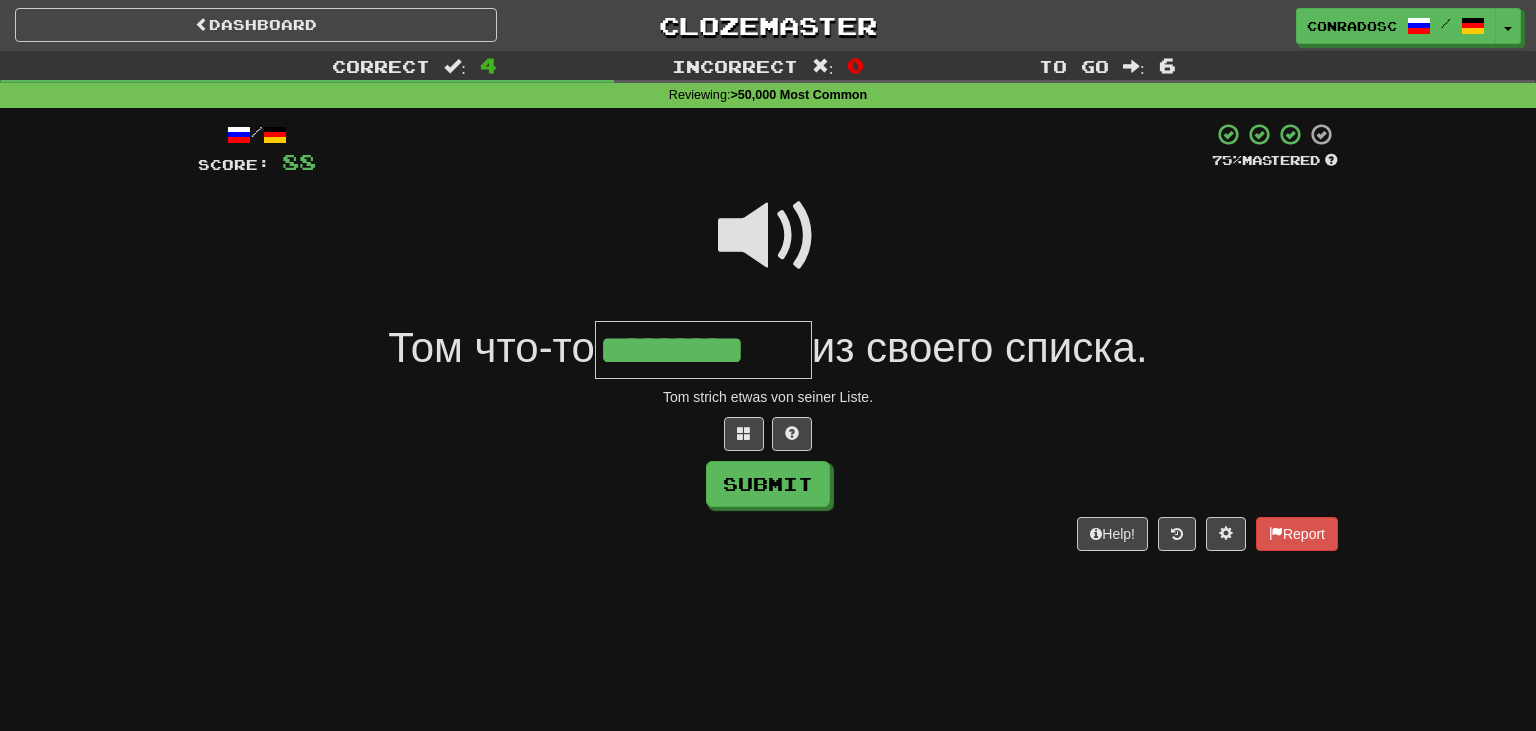 type on "*********" 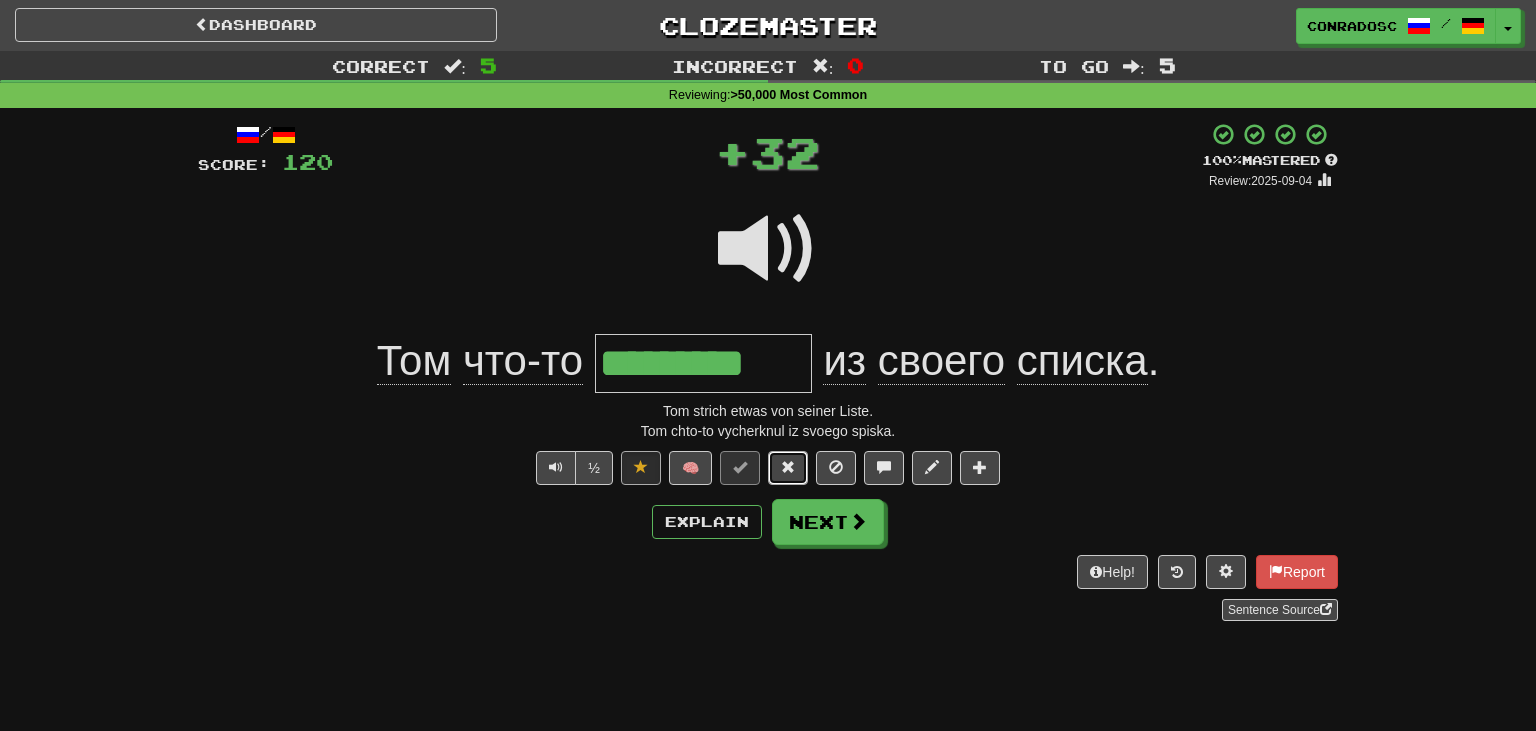 click at bounding box center [788, 467] 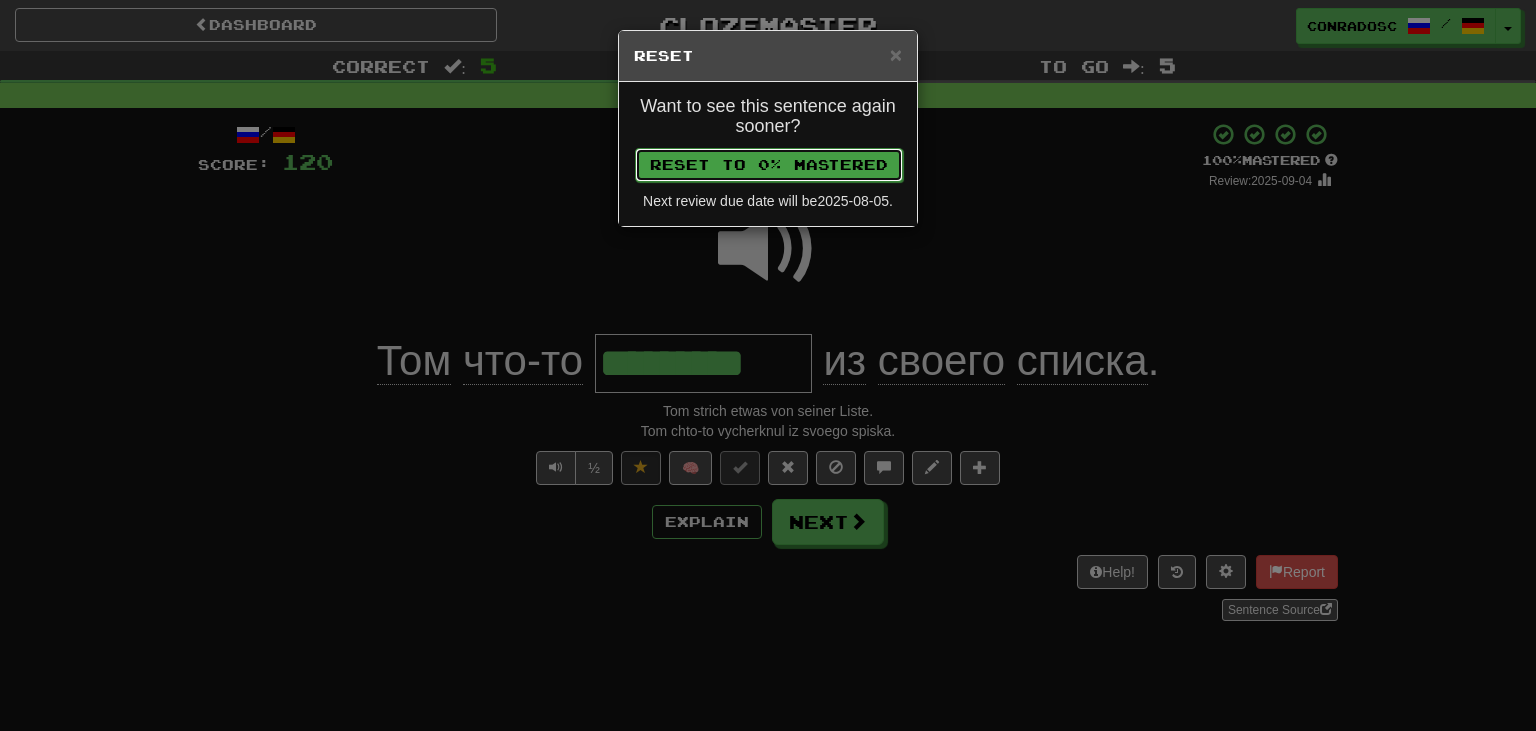 click on "Reset to 0% Mastered" at bounding box center [769, 165] 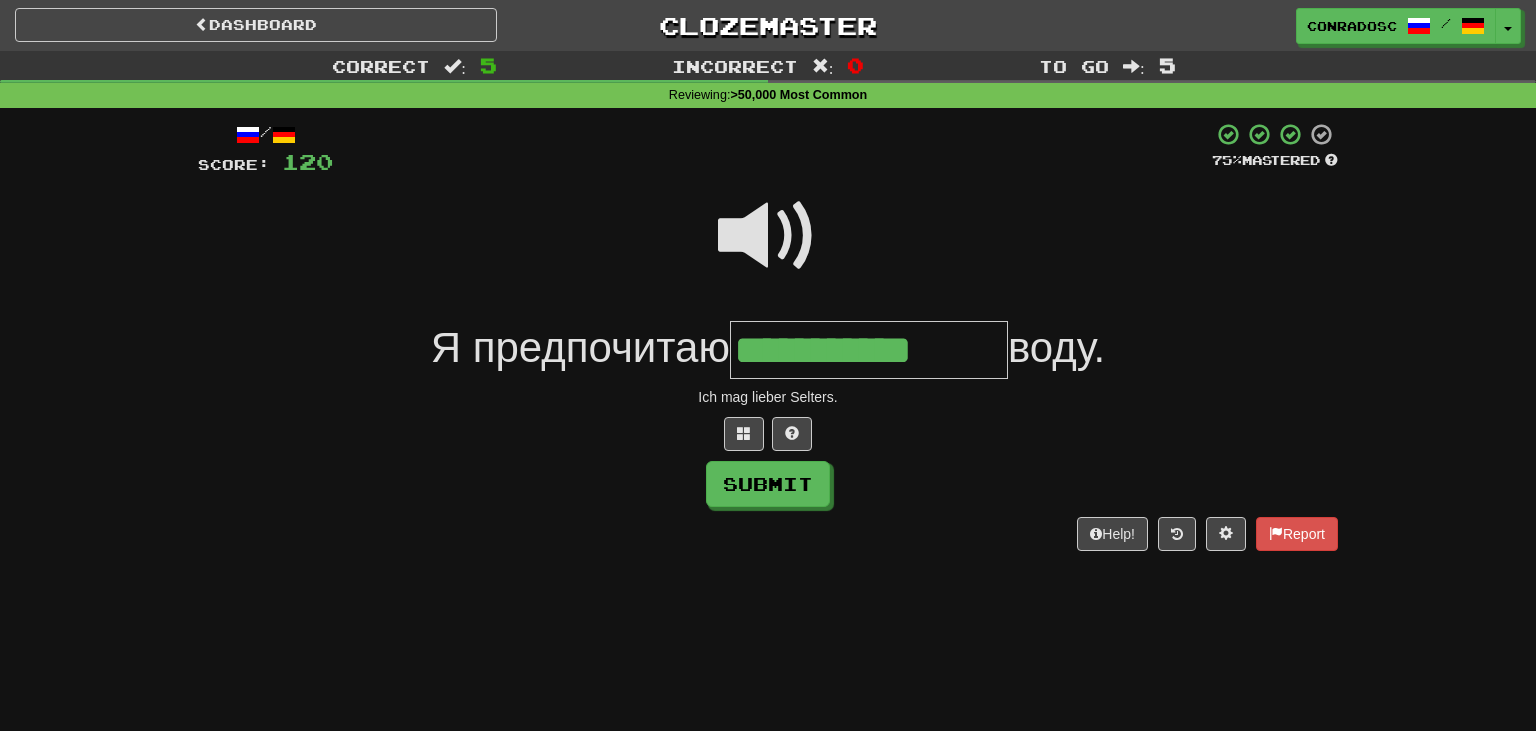 type on "**********" 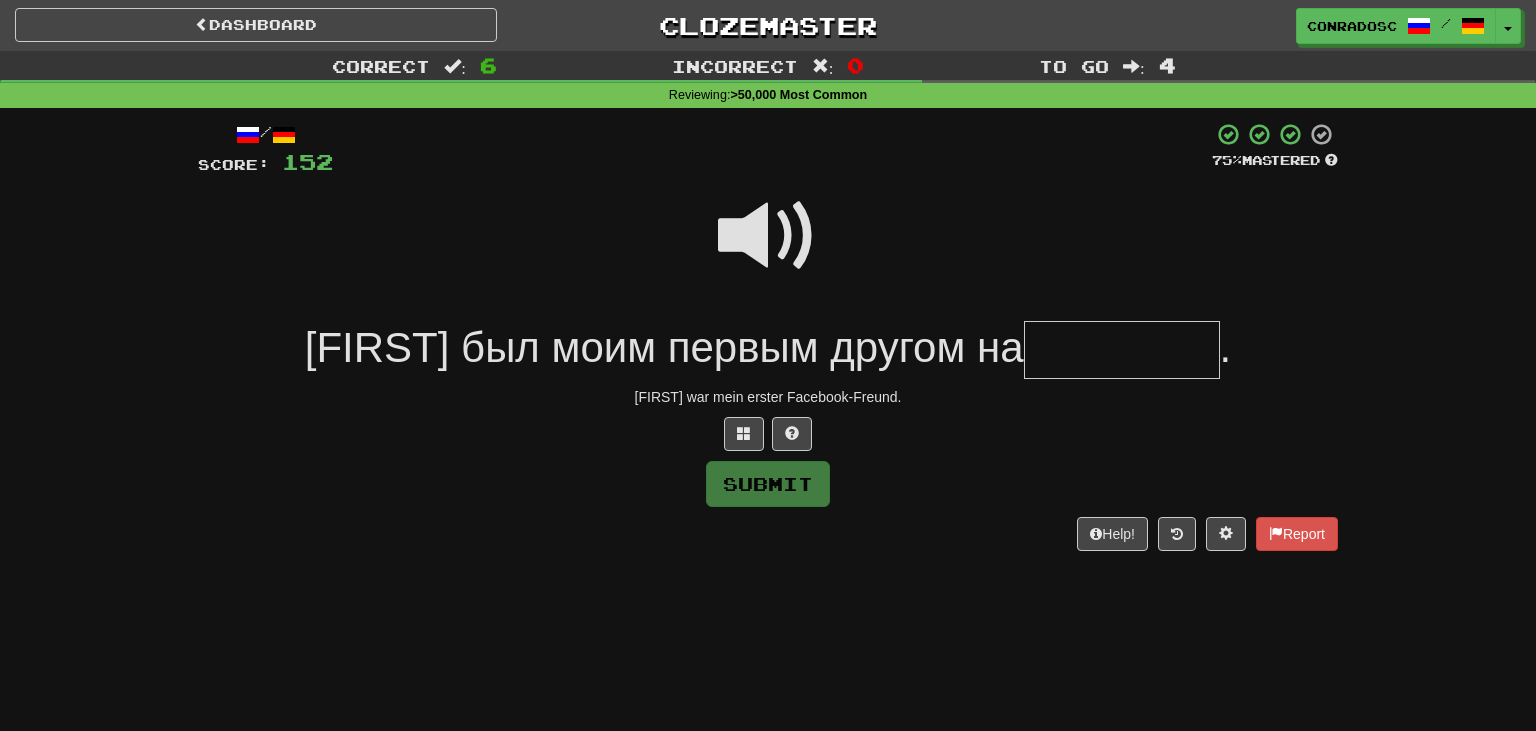 click at bounding box center [1122, 350] 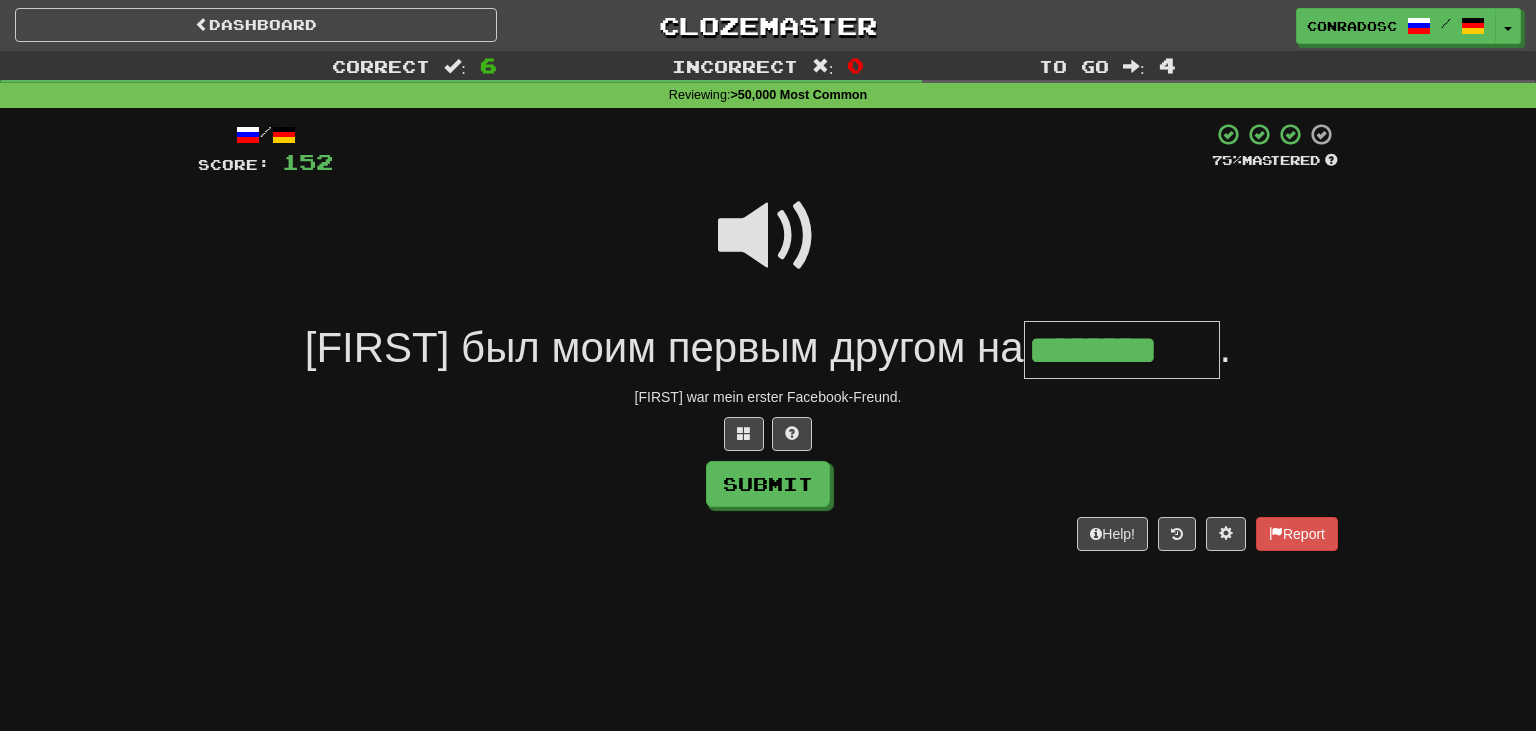 type on "********" 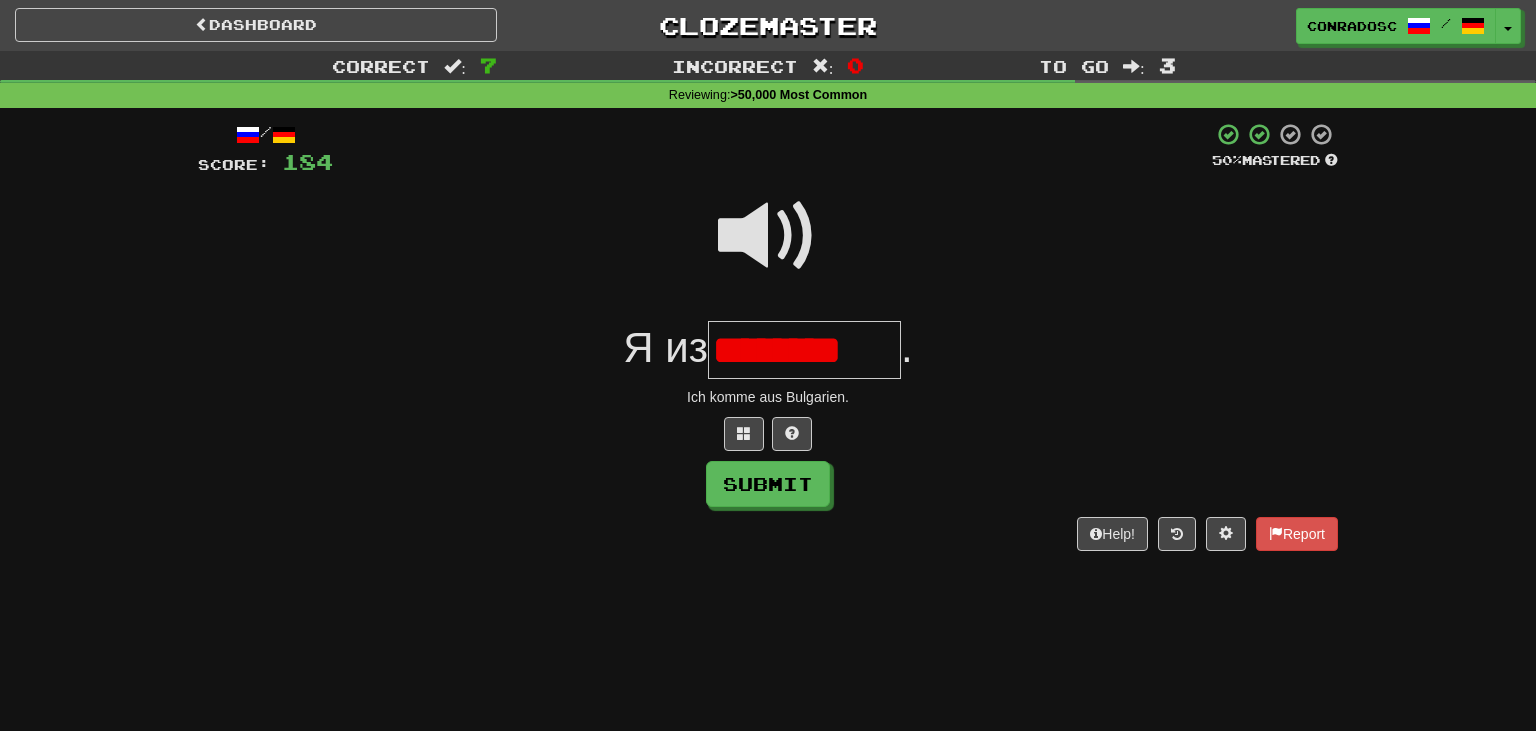 scroll, scrollTop: 0, scrollLeft: 0, axis: both 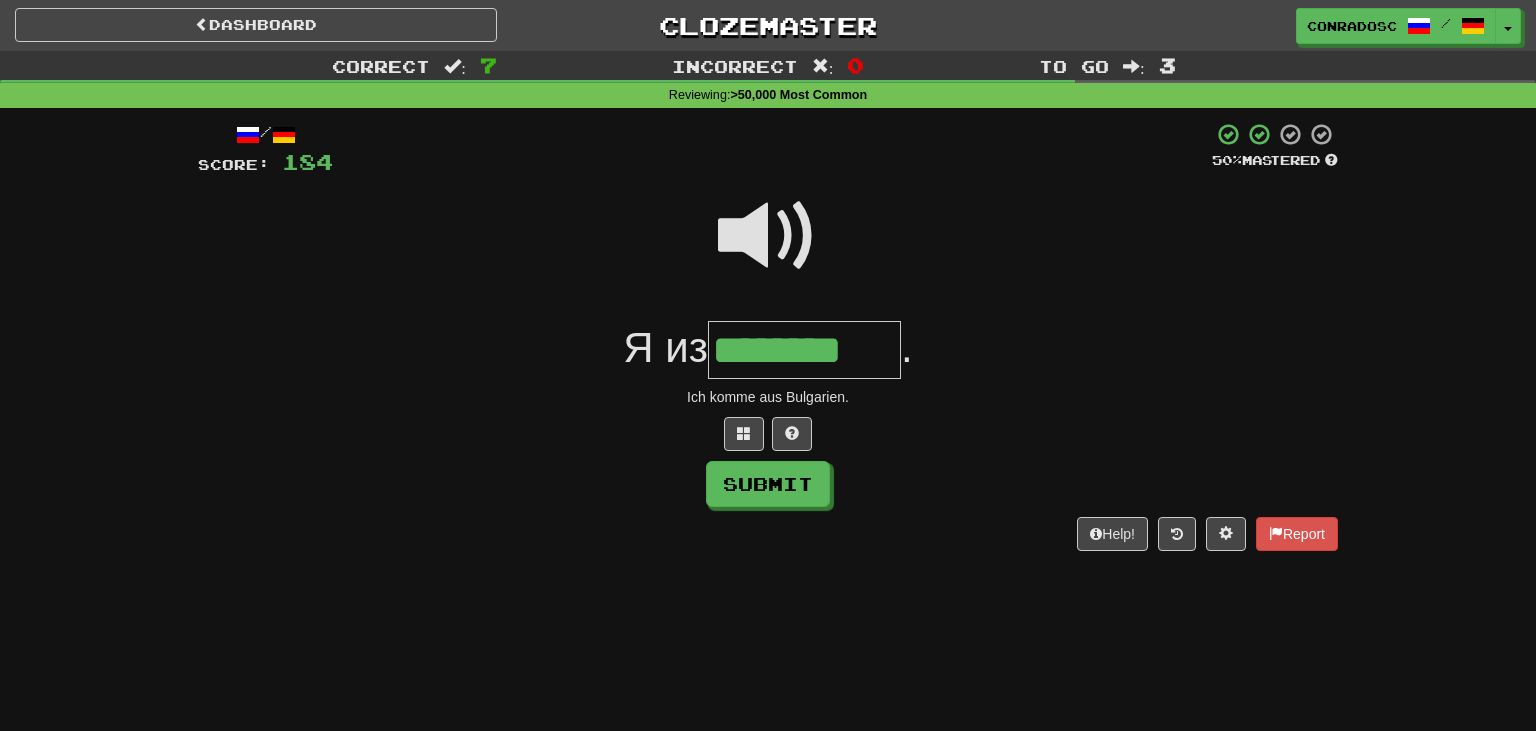 type on "********" 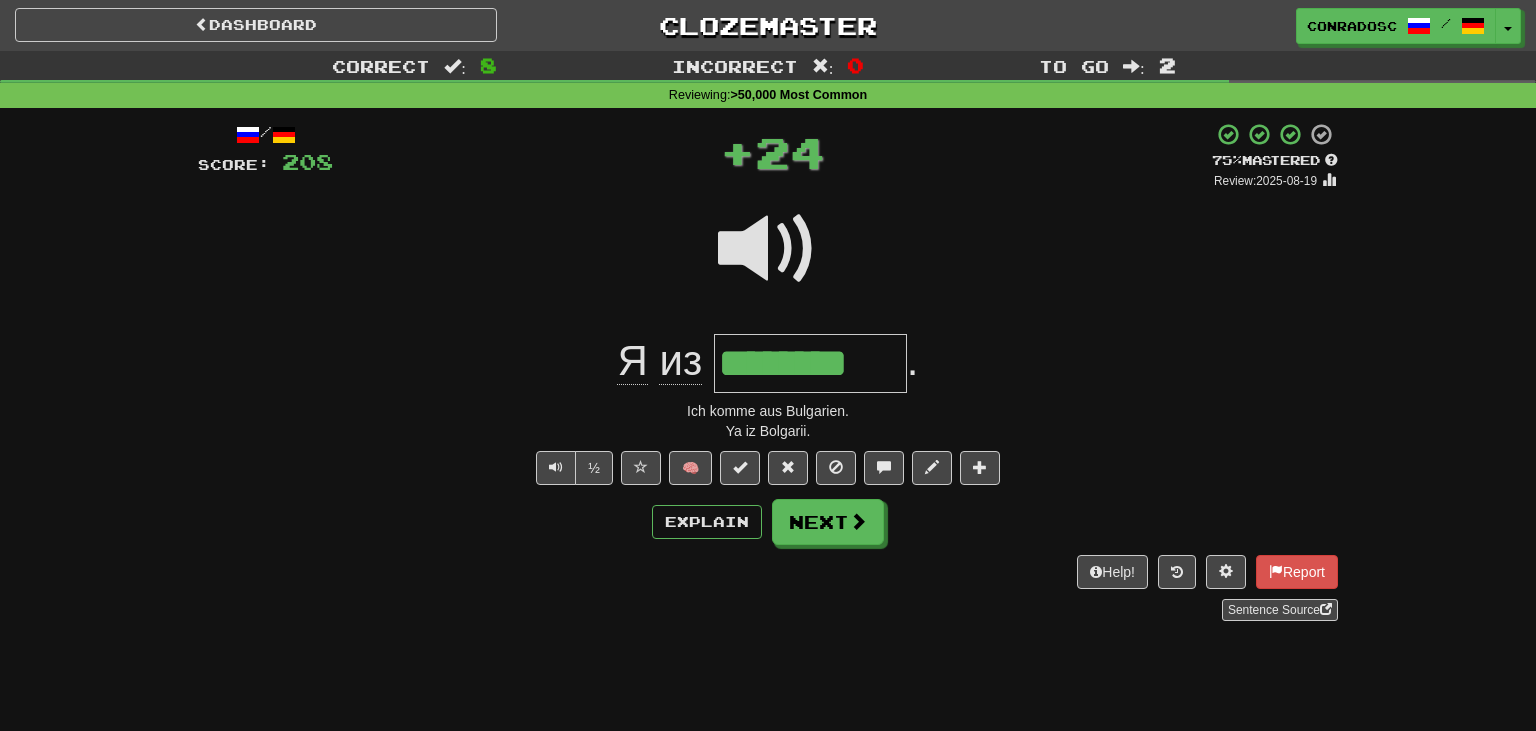 click on "Explain Next" at bounding box center (768, 522) 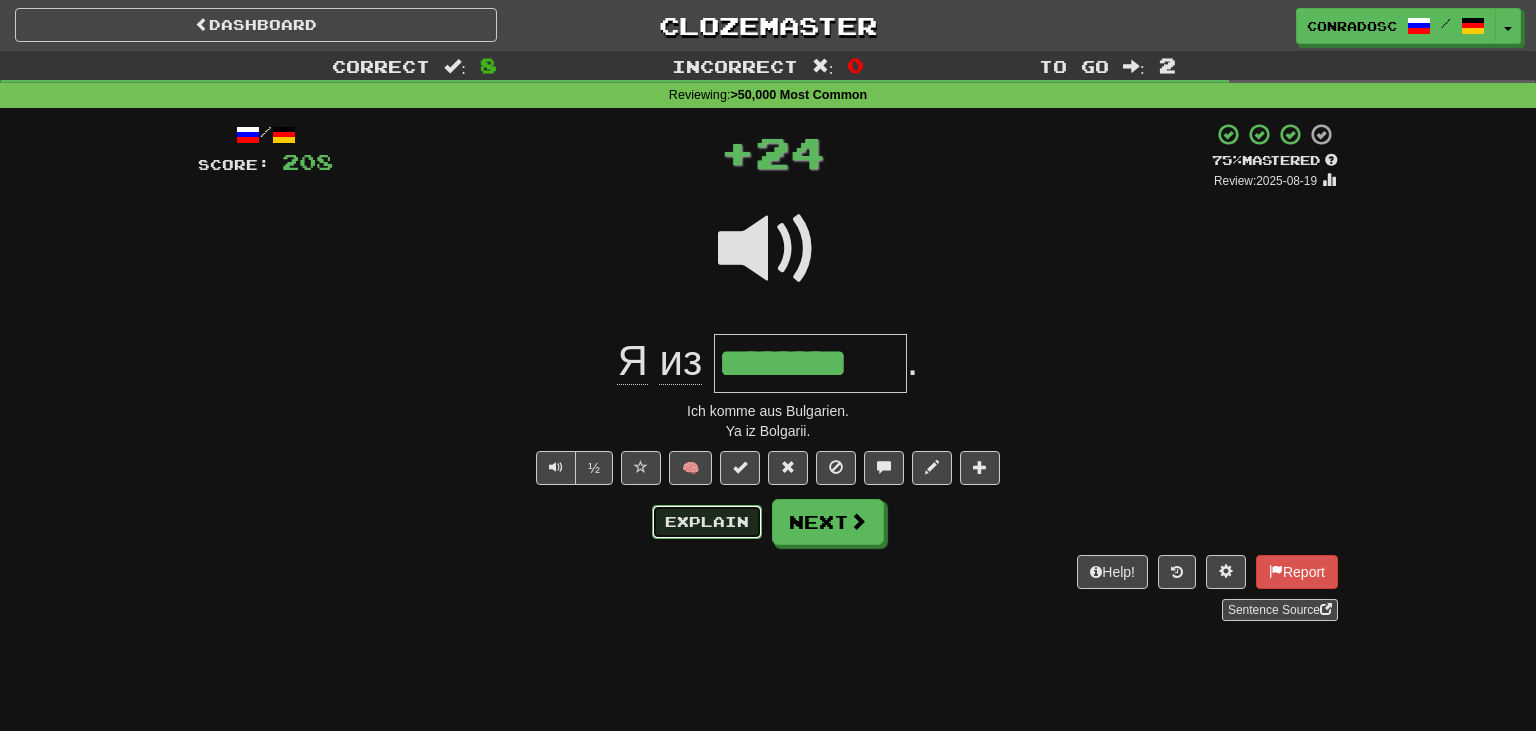 click on "Explain" at bounding box center (707, 522) 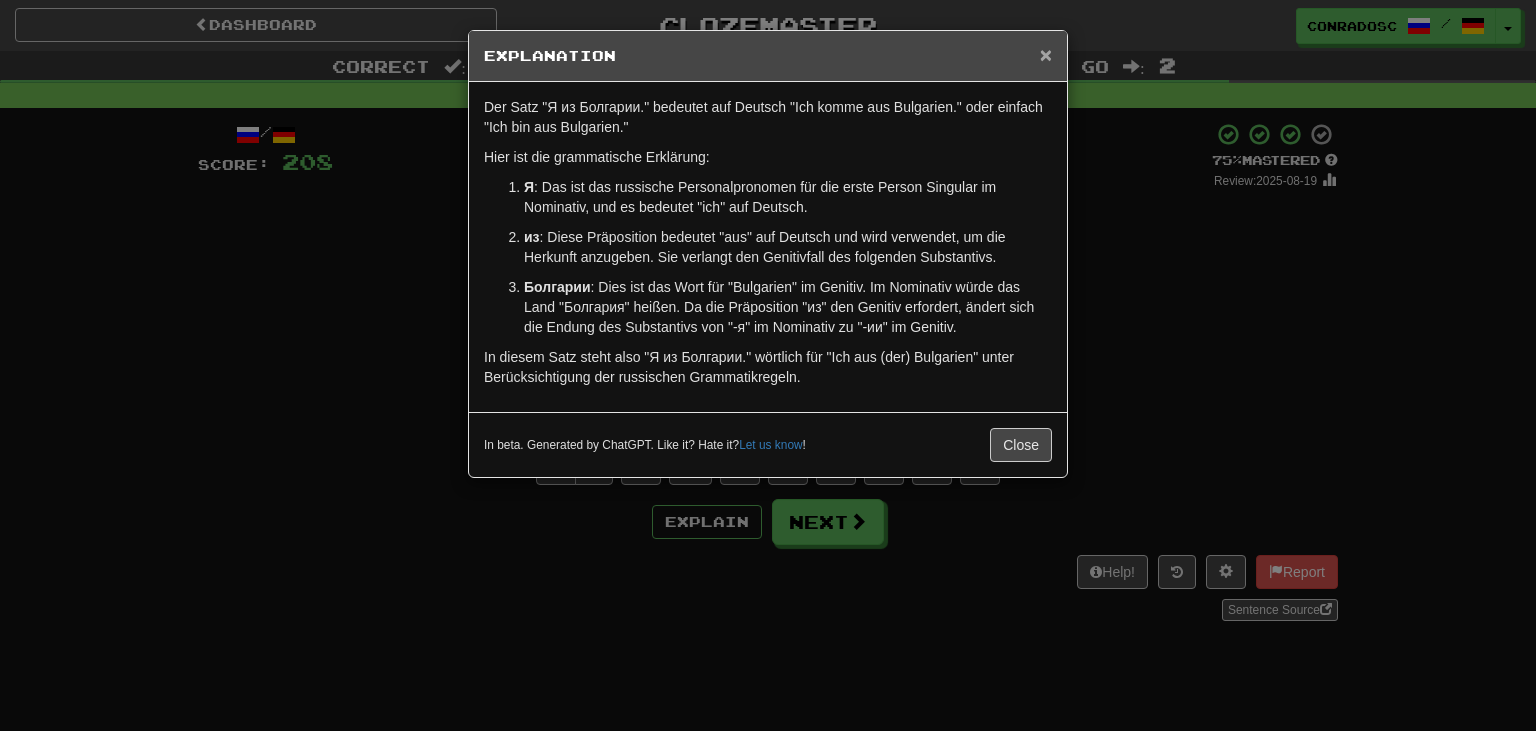 click on "×" at bounding box center [1046, 54] 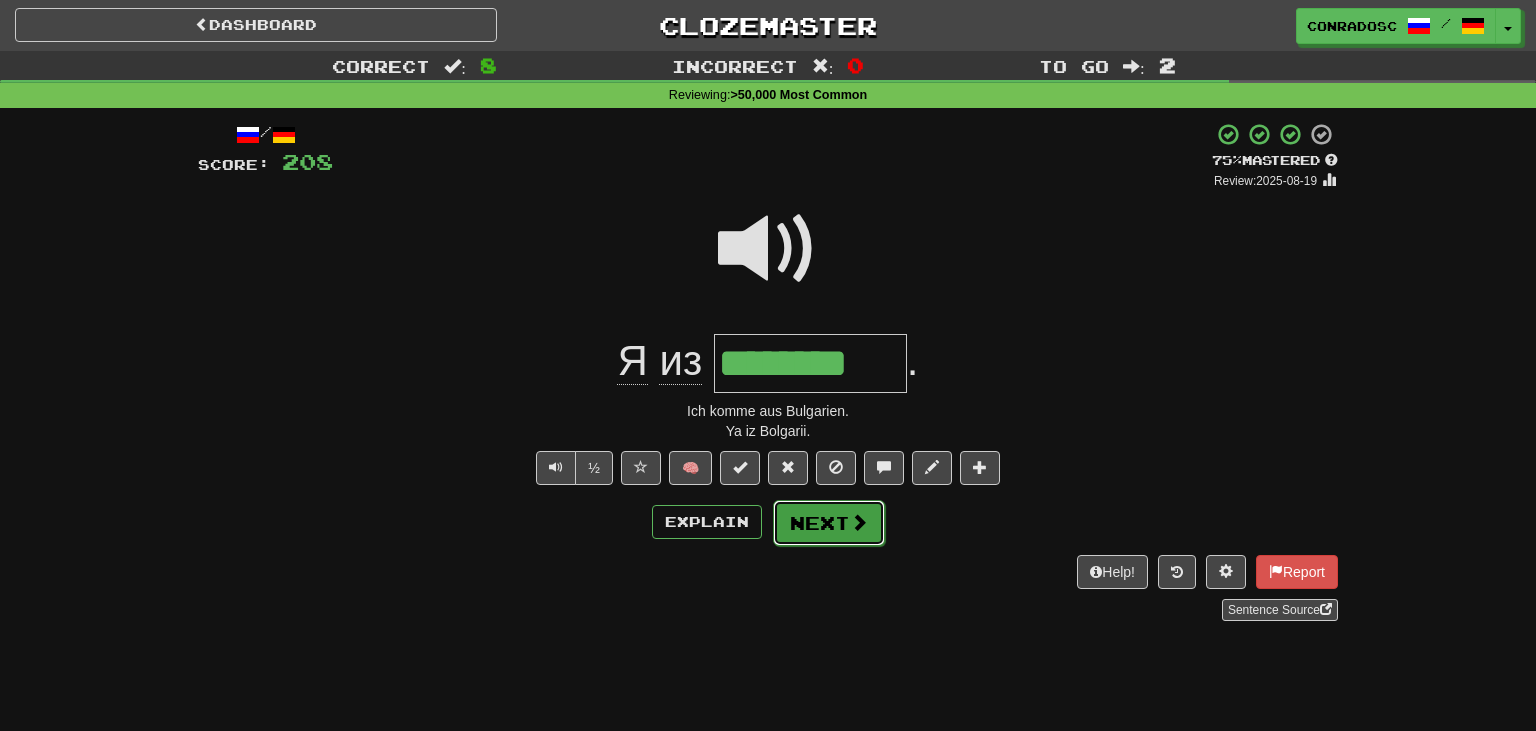click on "Next" at bounding box center [829, 523] 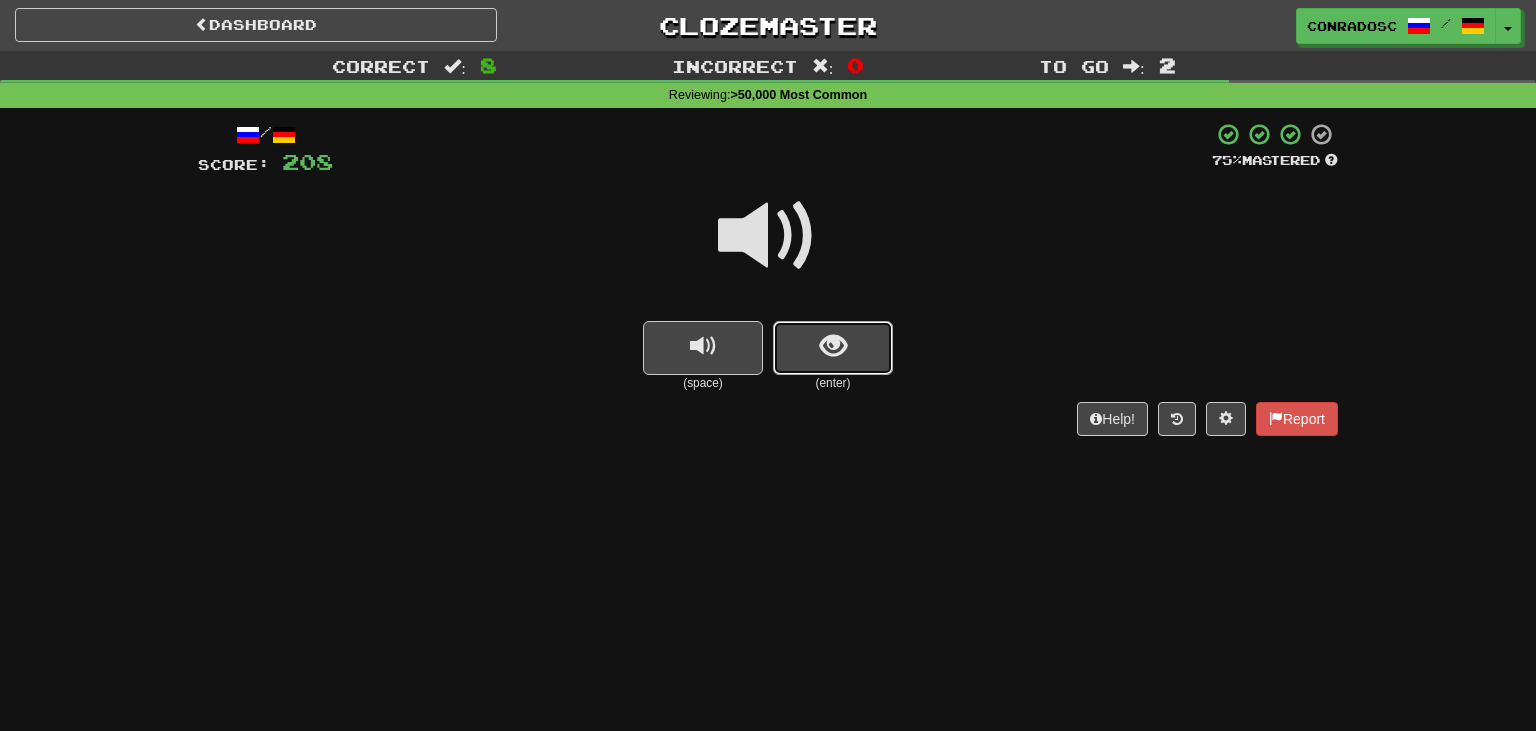 click at bounding box center [833, 346] 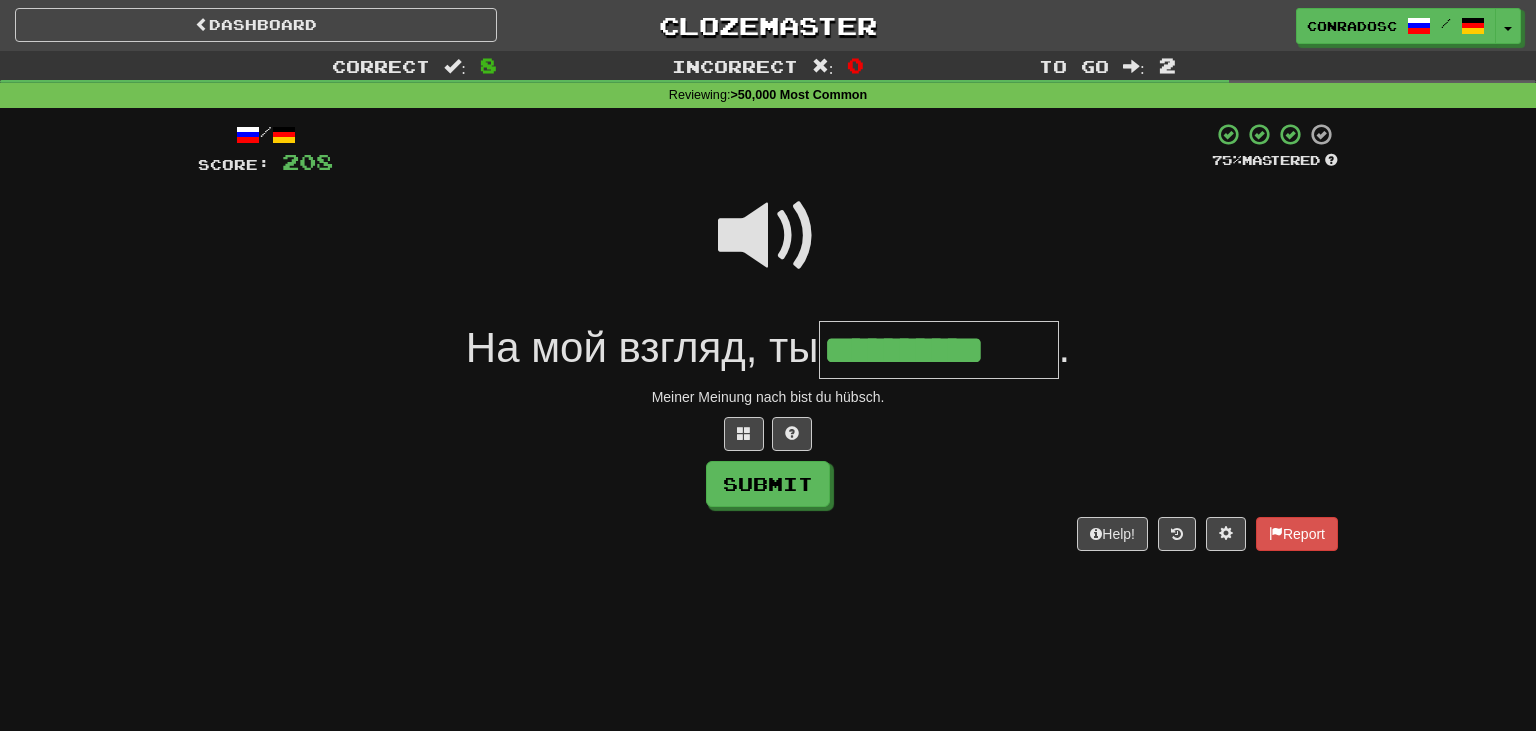 type on "**********" 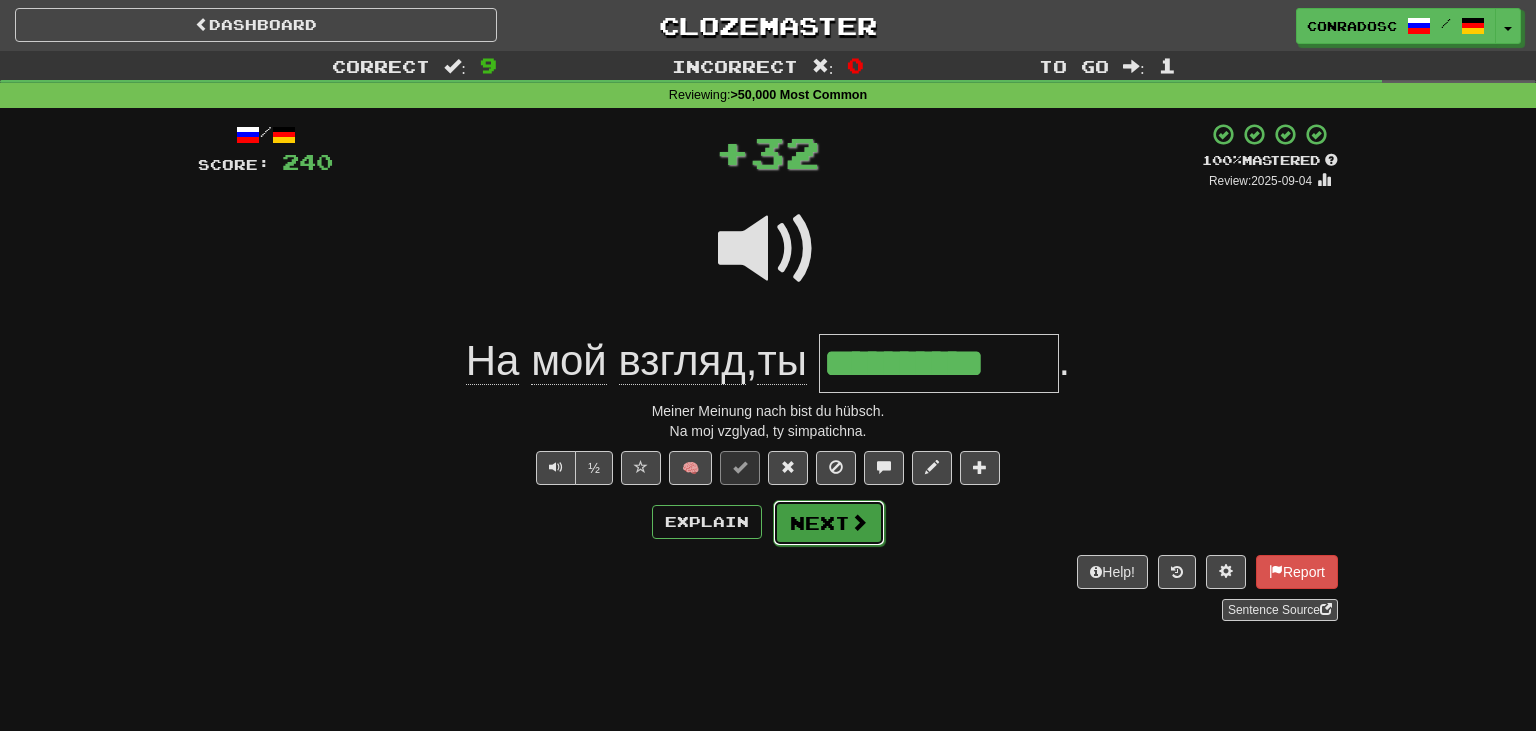 click on "Next" at bounding box center (829, 523) 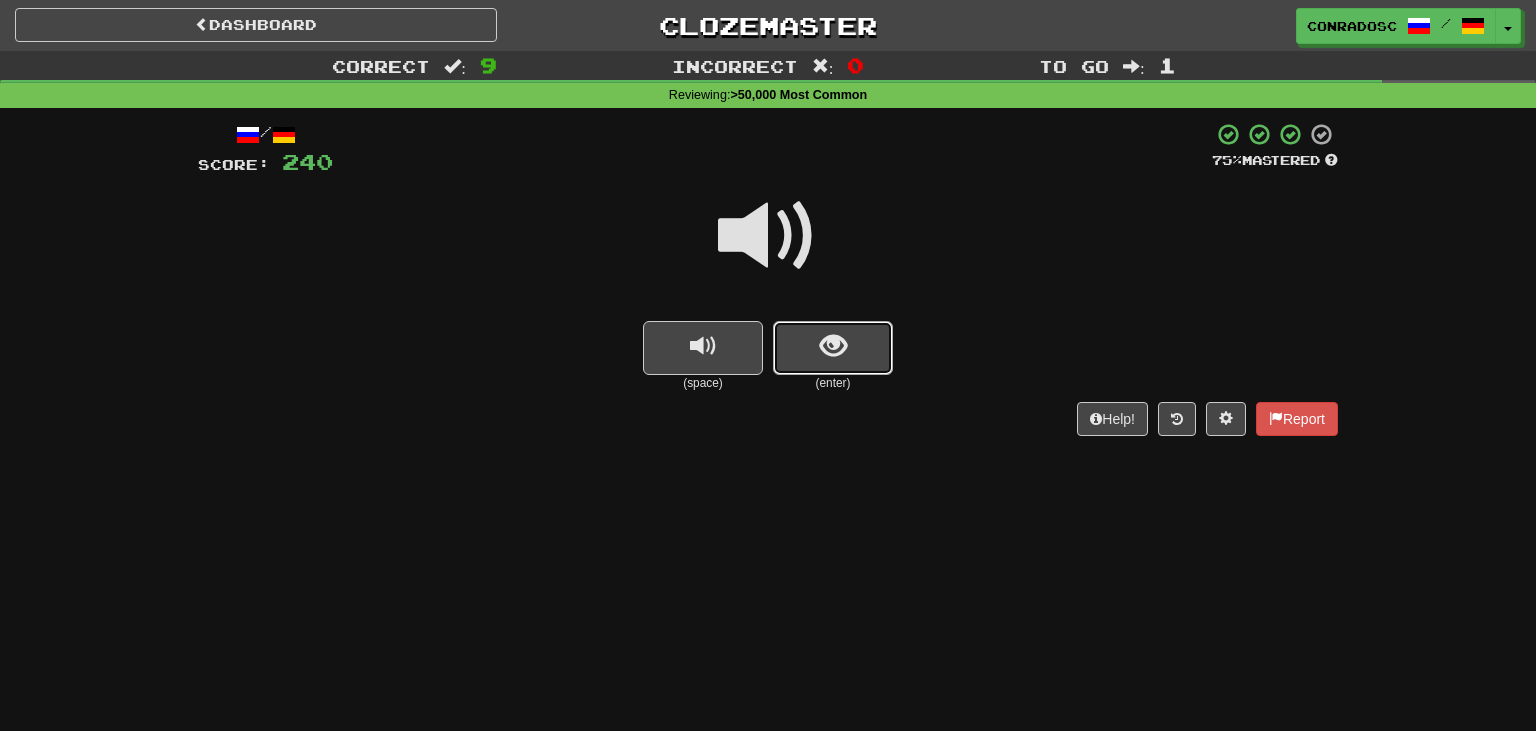 click at bounding box center [833, 346] 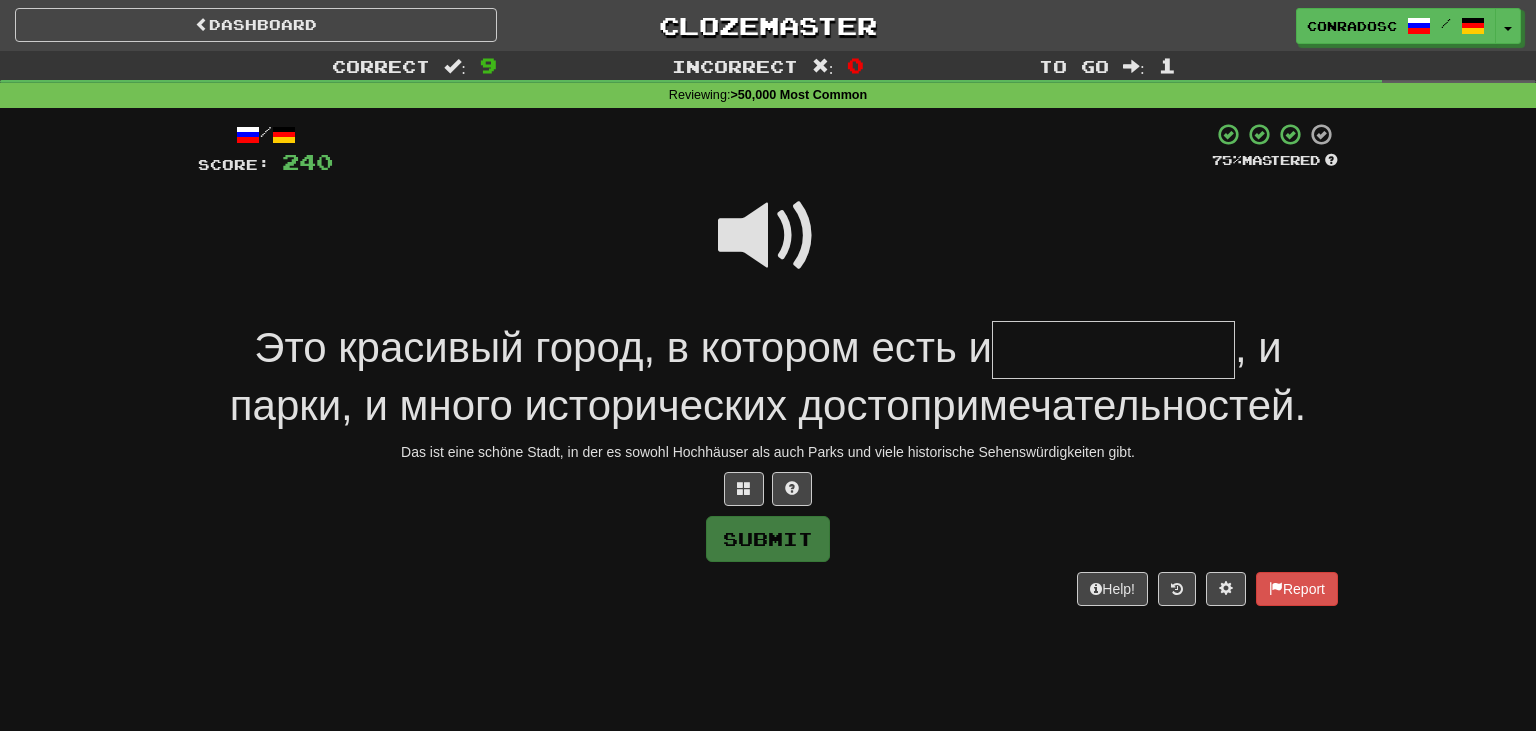 click at bounding box center [768, 249] 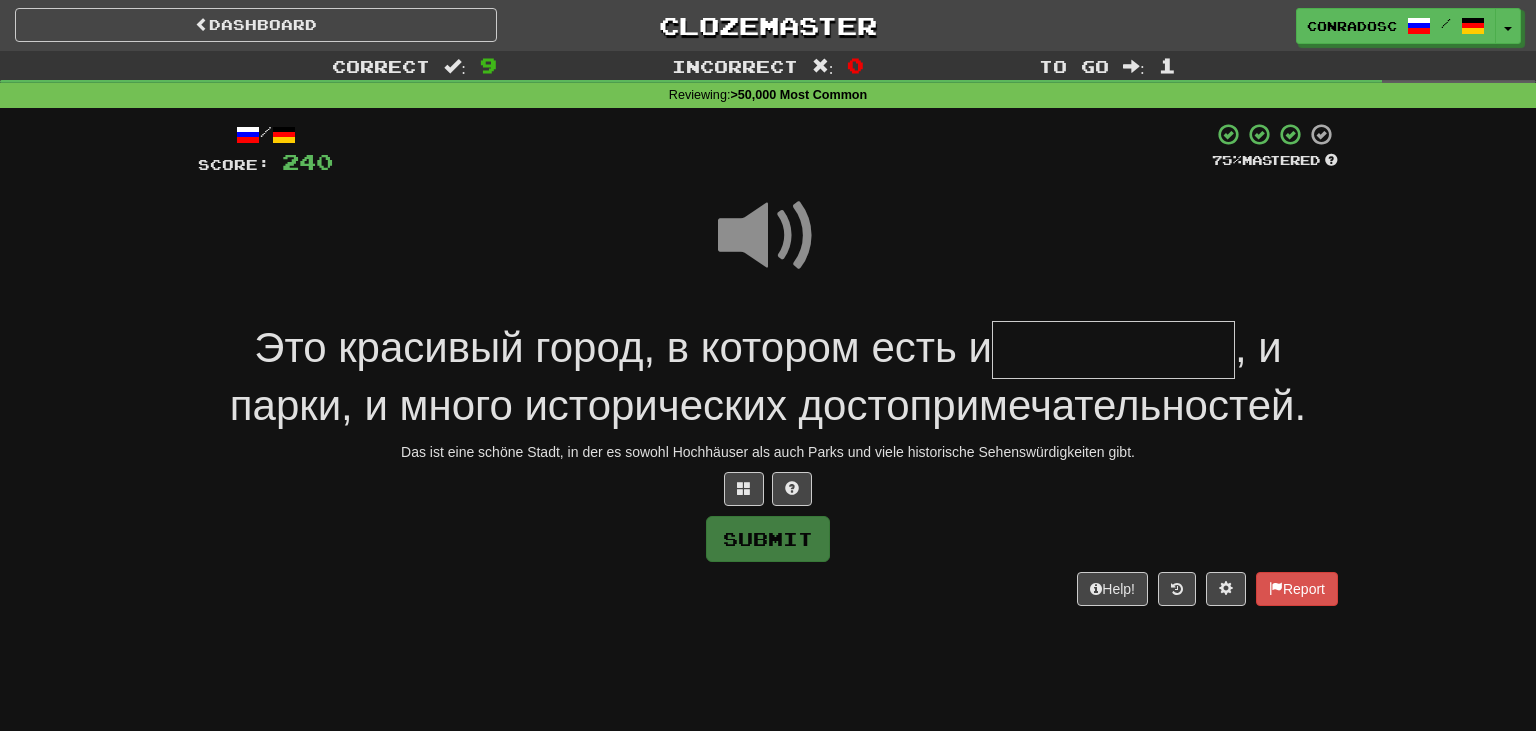 click at bounding box center [1113, 350] 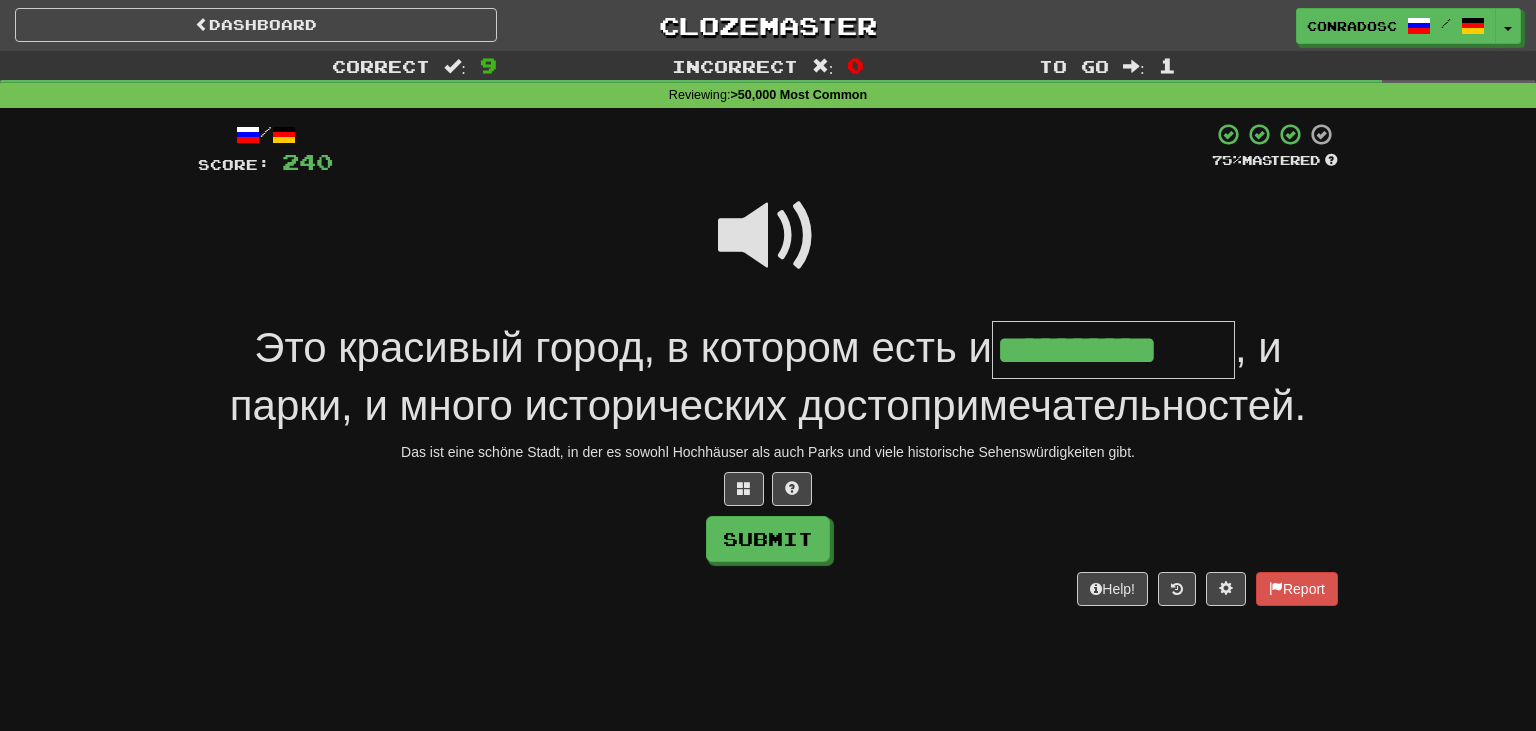 type on "**********" 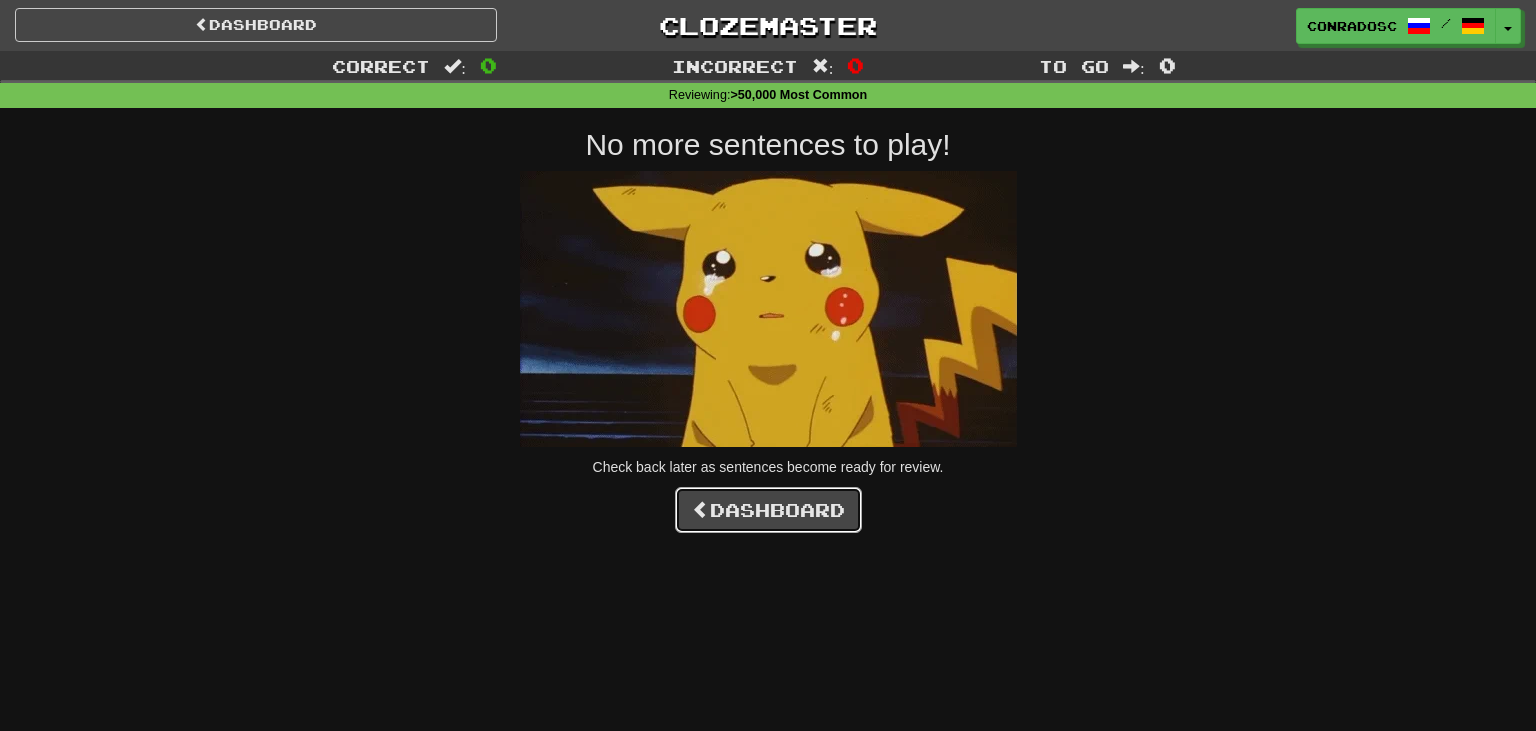 click on "Dashboard" at bounding box center (768, 510) 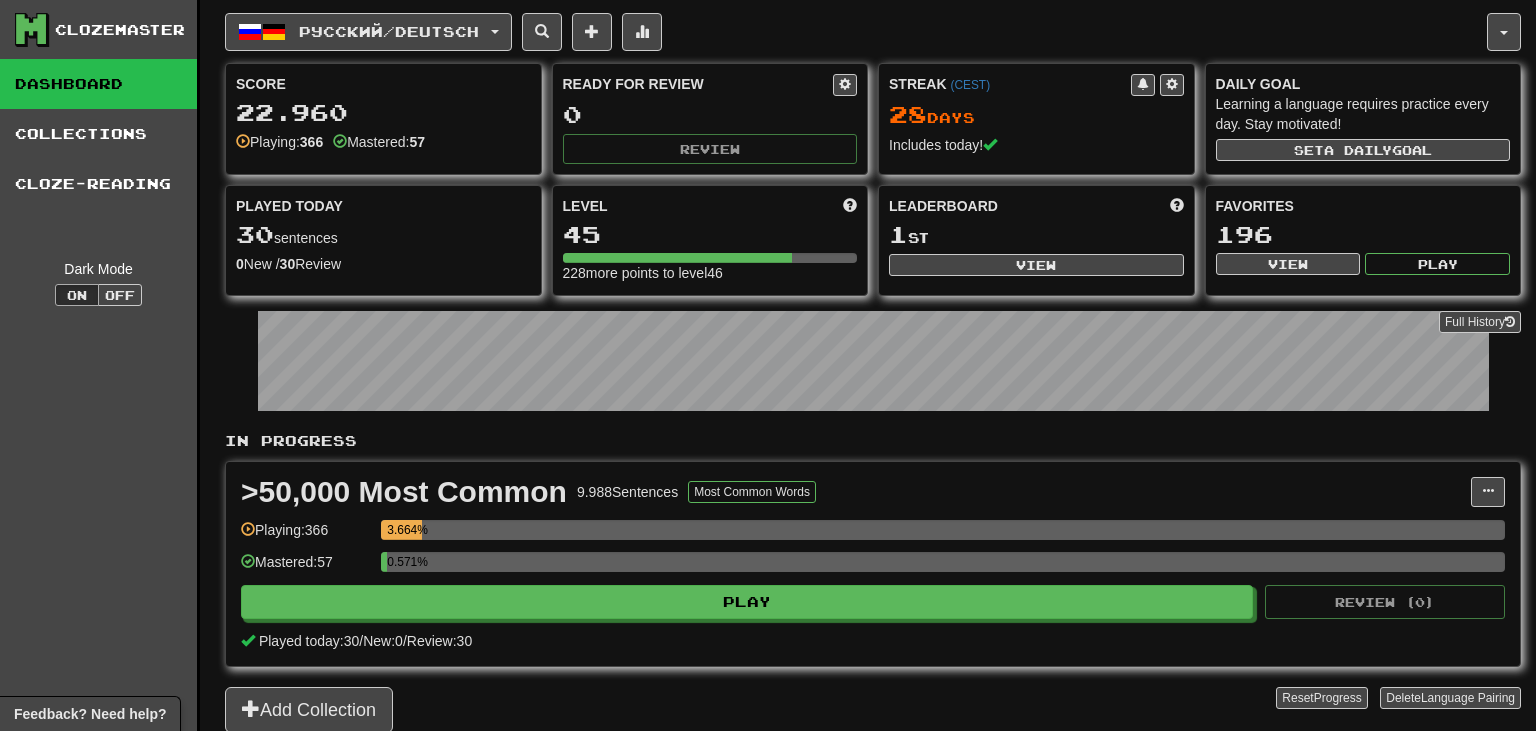 scroll, scrollTop: 0, scrollLeft: 0, axis: both 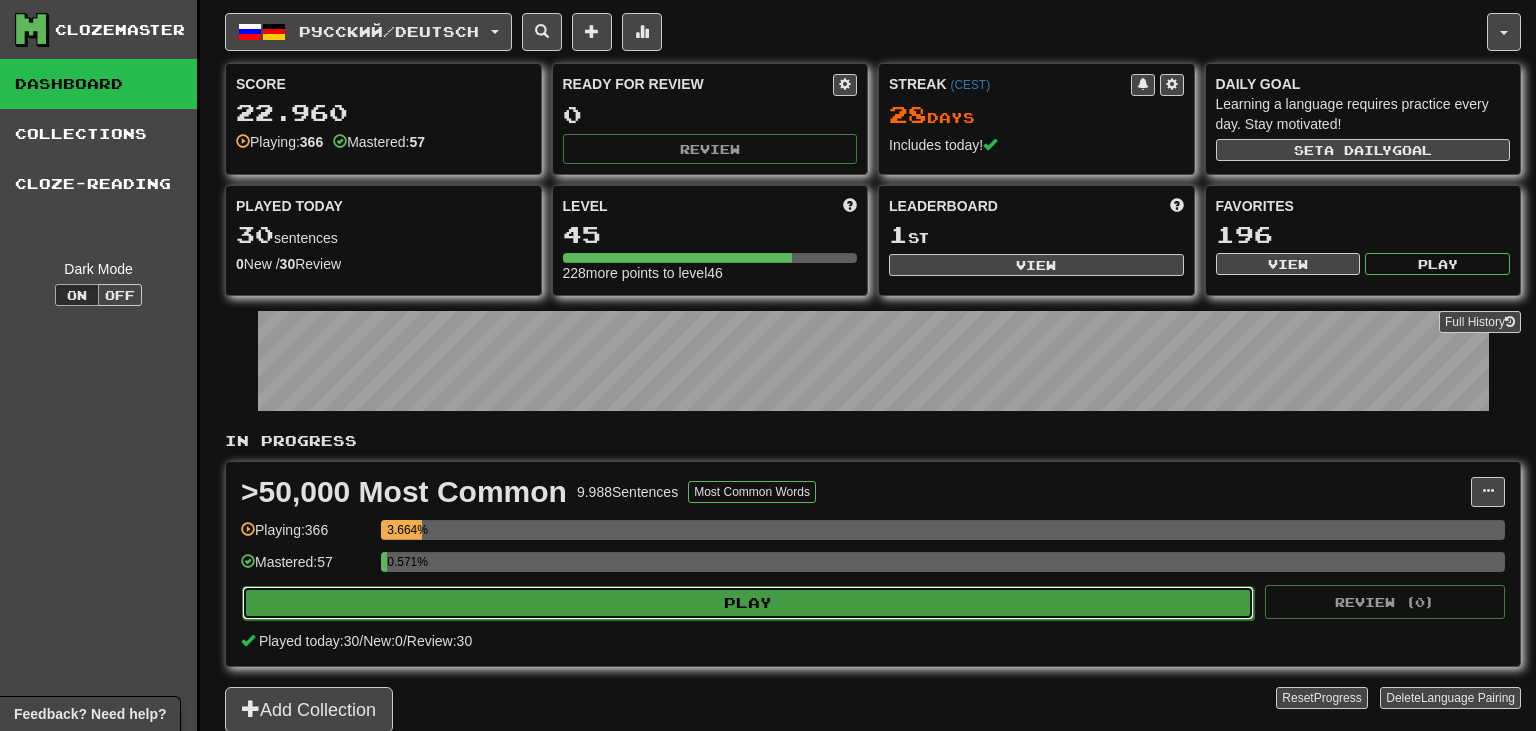 click on "Play" at bounding box center (748, 603) 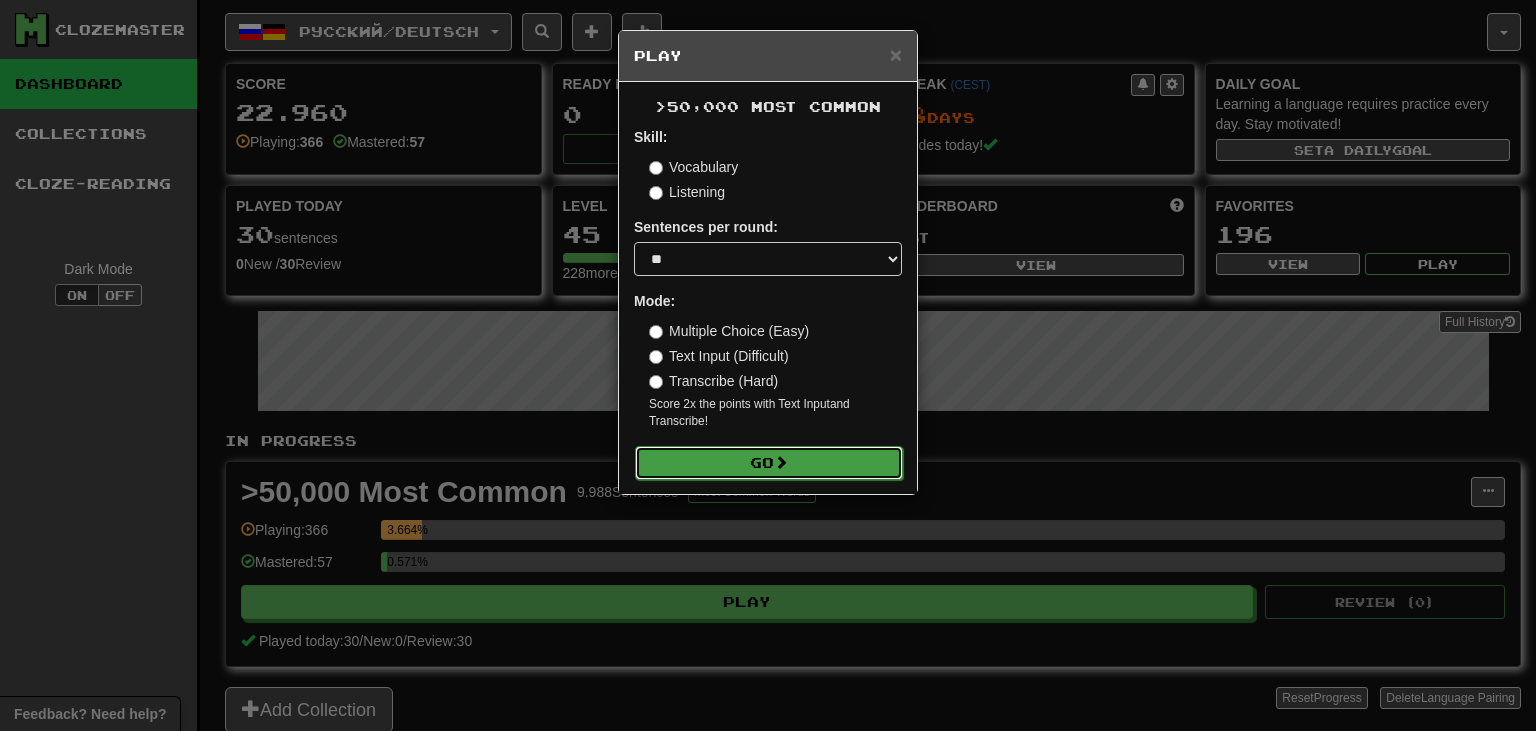 click on "Go" at bounding box center (769, 463) 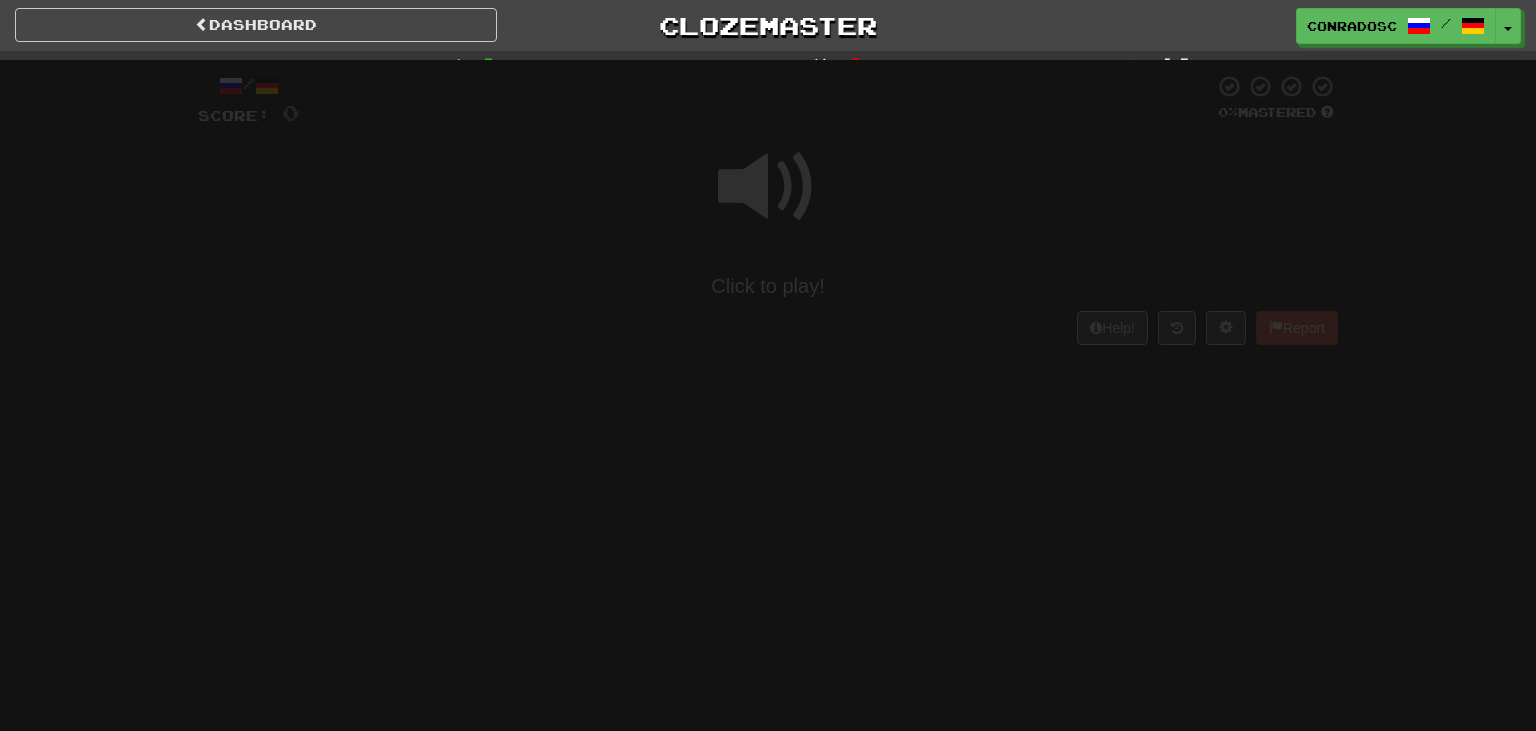 scroll, scrollTop: 0, scrollLeft: 0, axis: both 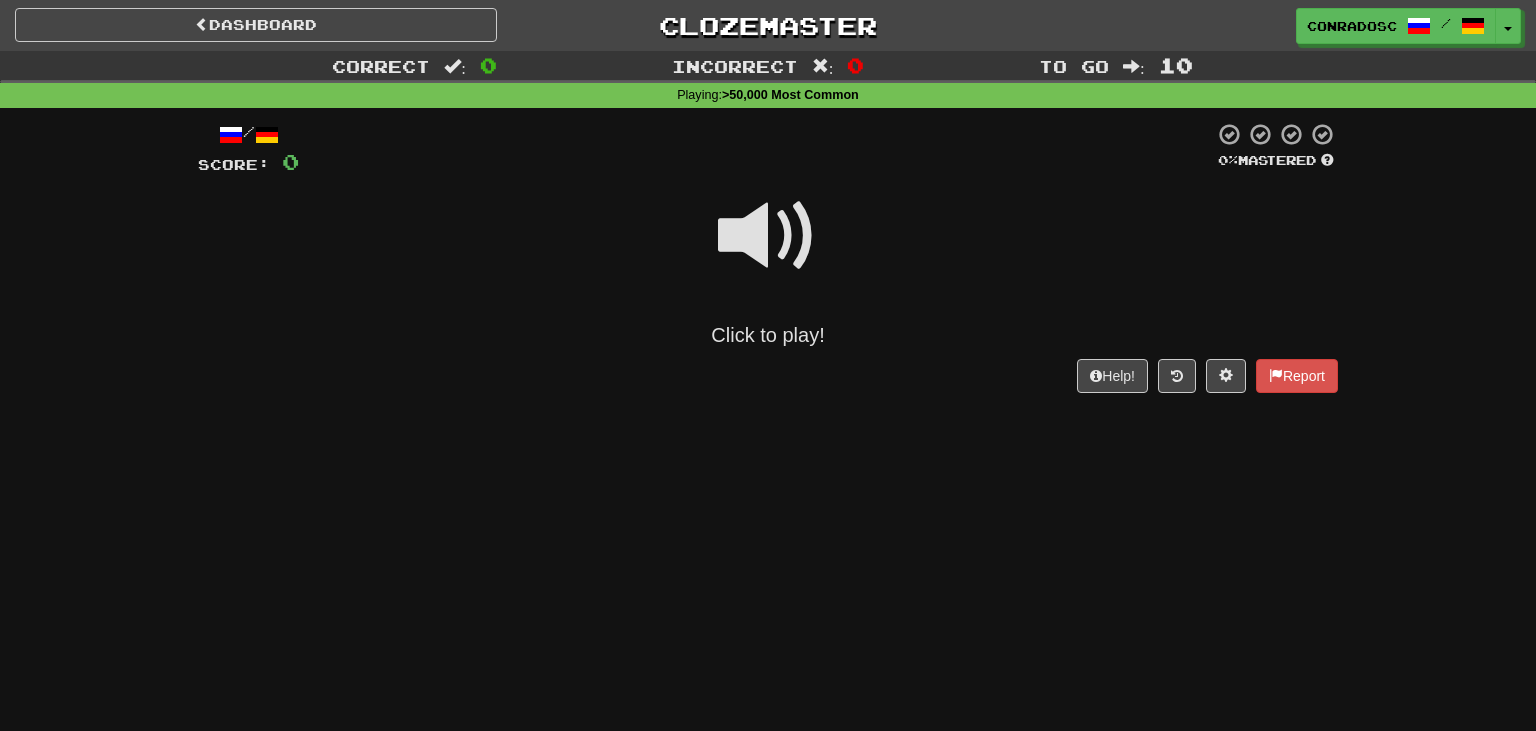click at bounding box center [768, 236] 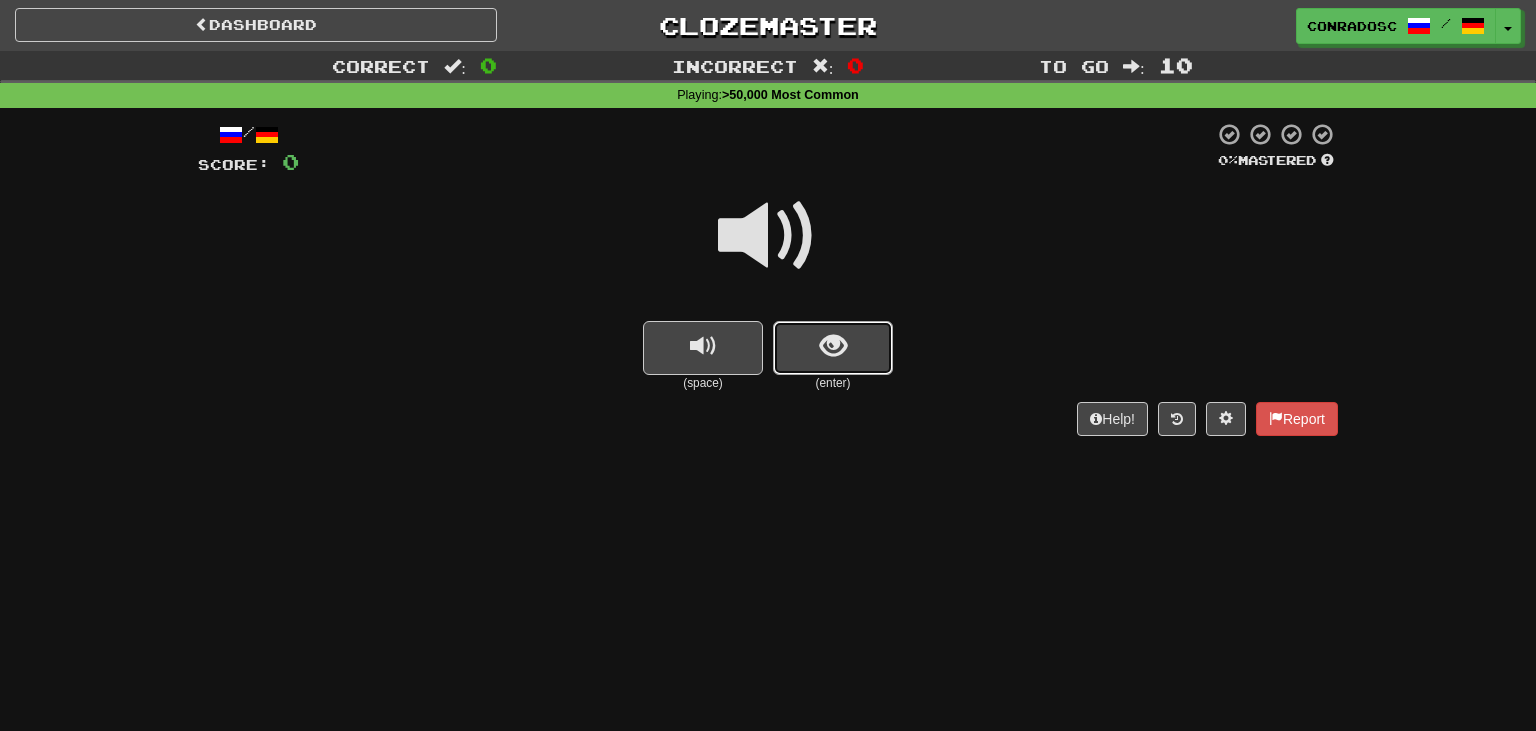 click at bounding box center (833, 346) 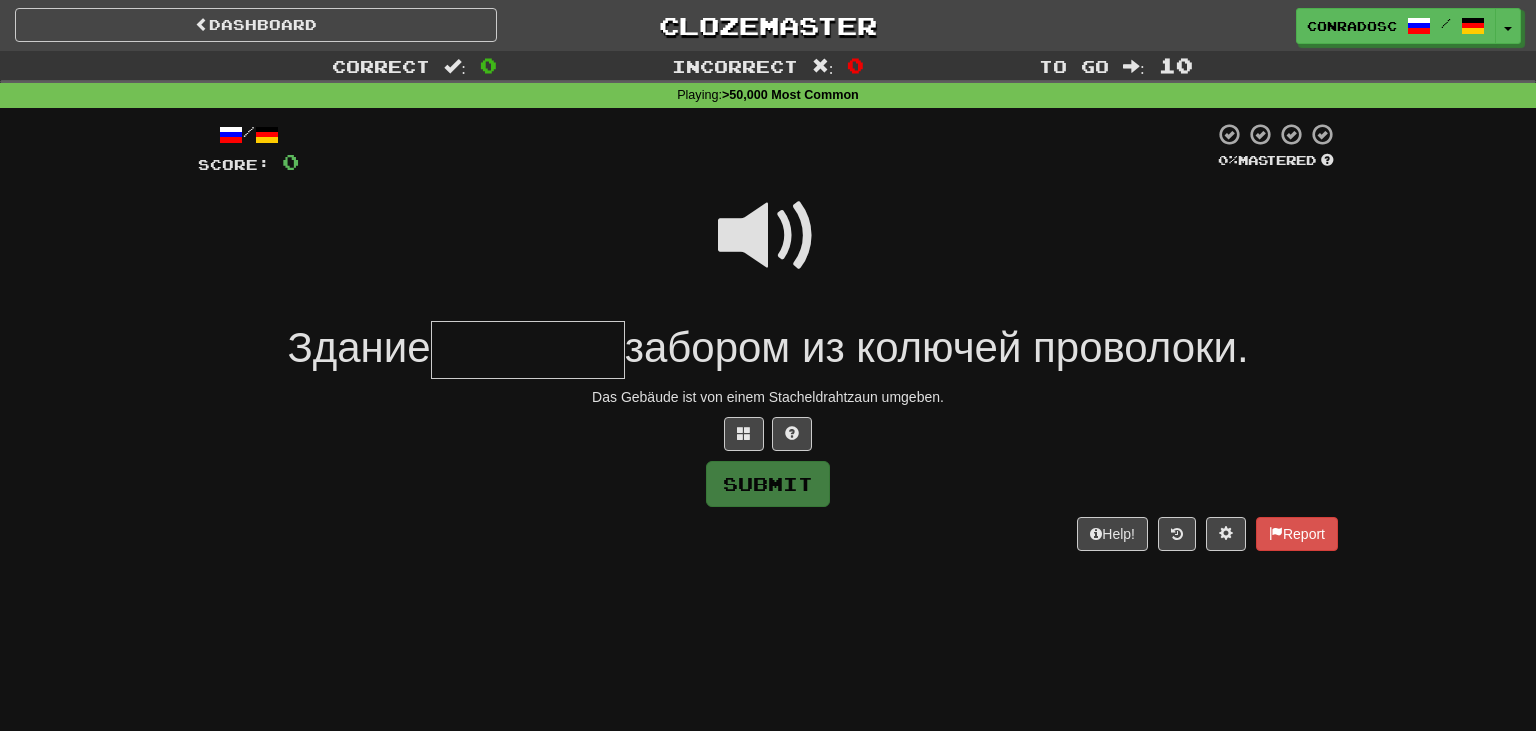 click at bounding box center (768, 236) 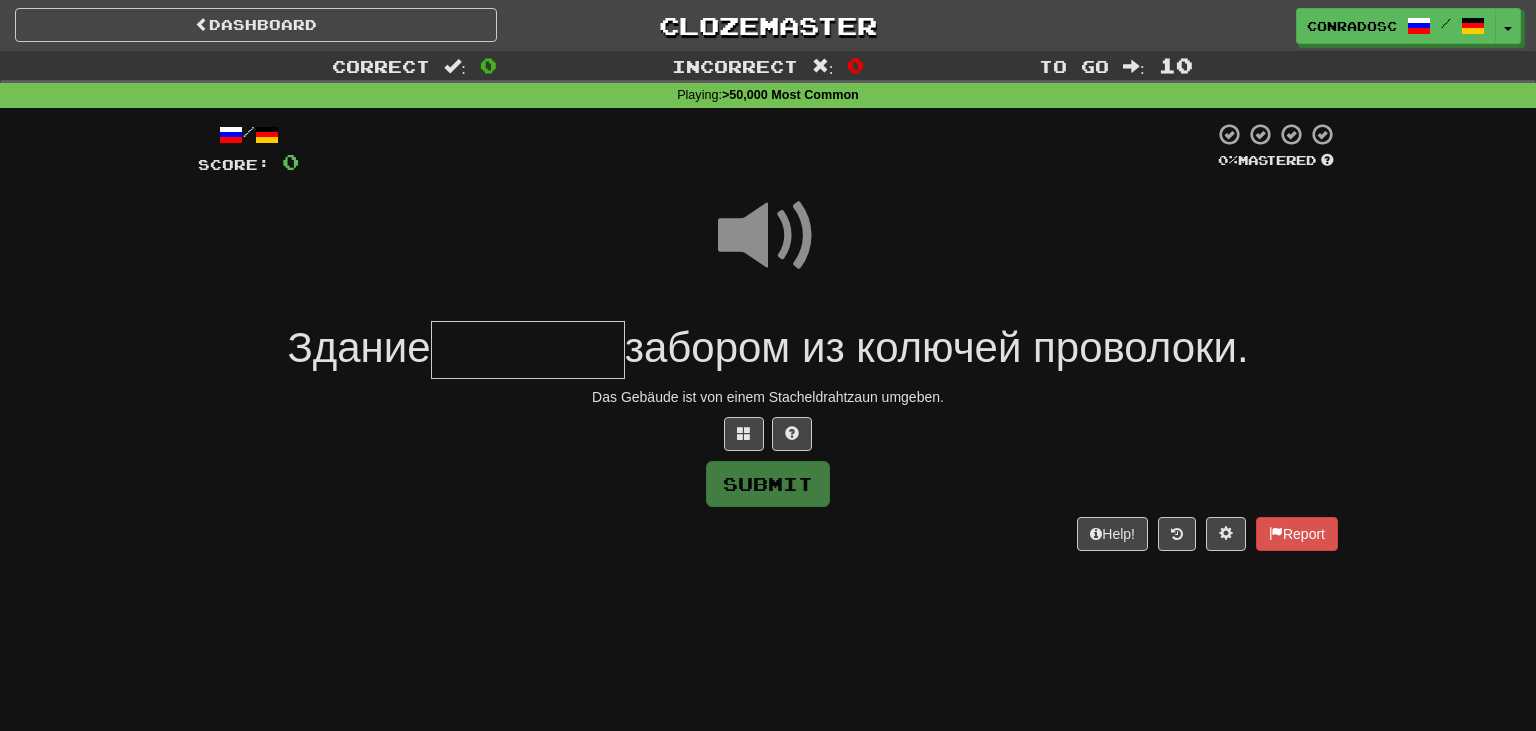 click at bounding box center (528, 350) 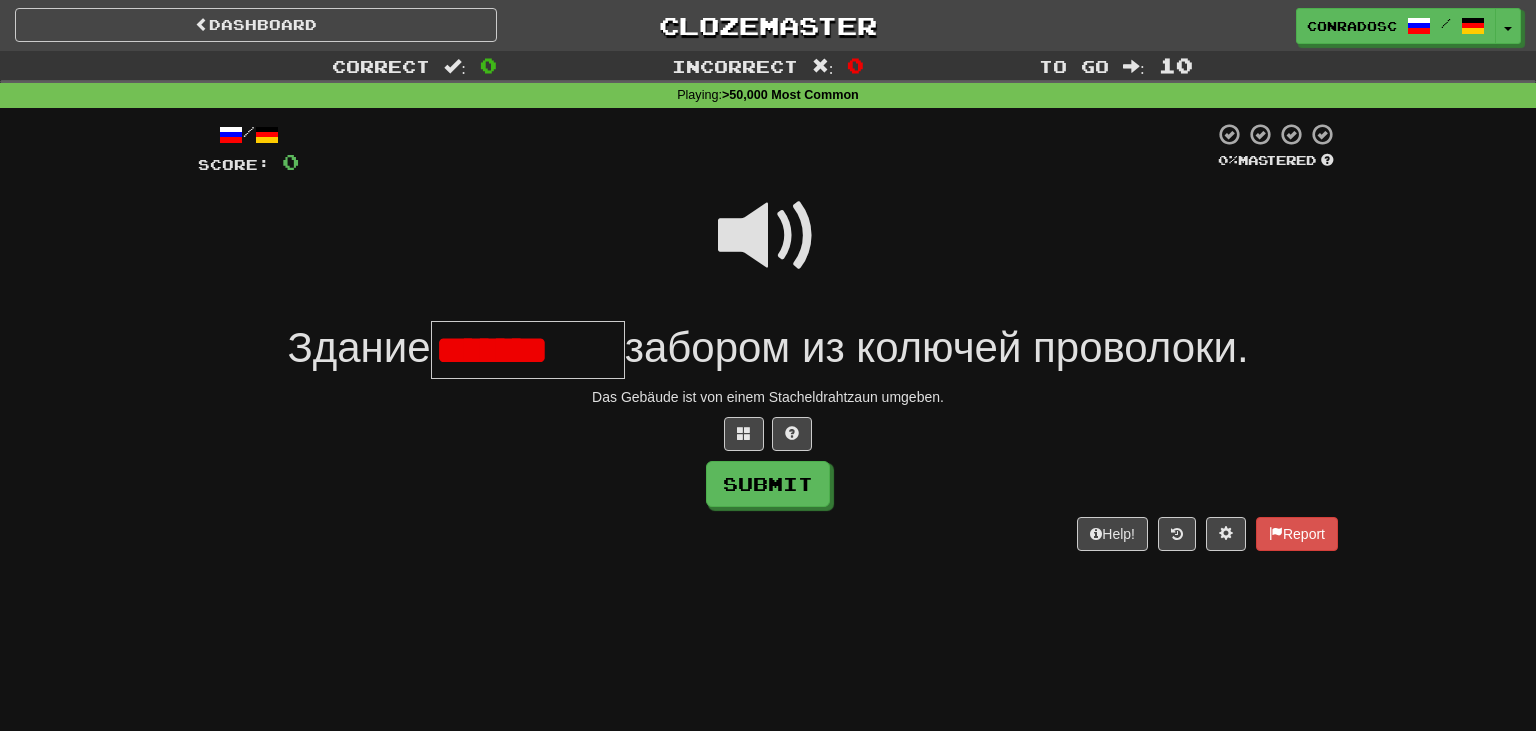 scroll, scrollTop: 0, scrollLeft: 0, axis: both 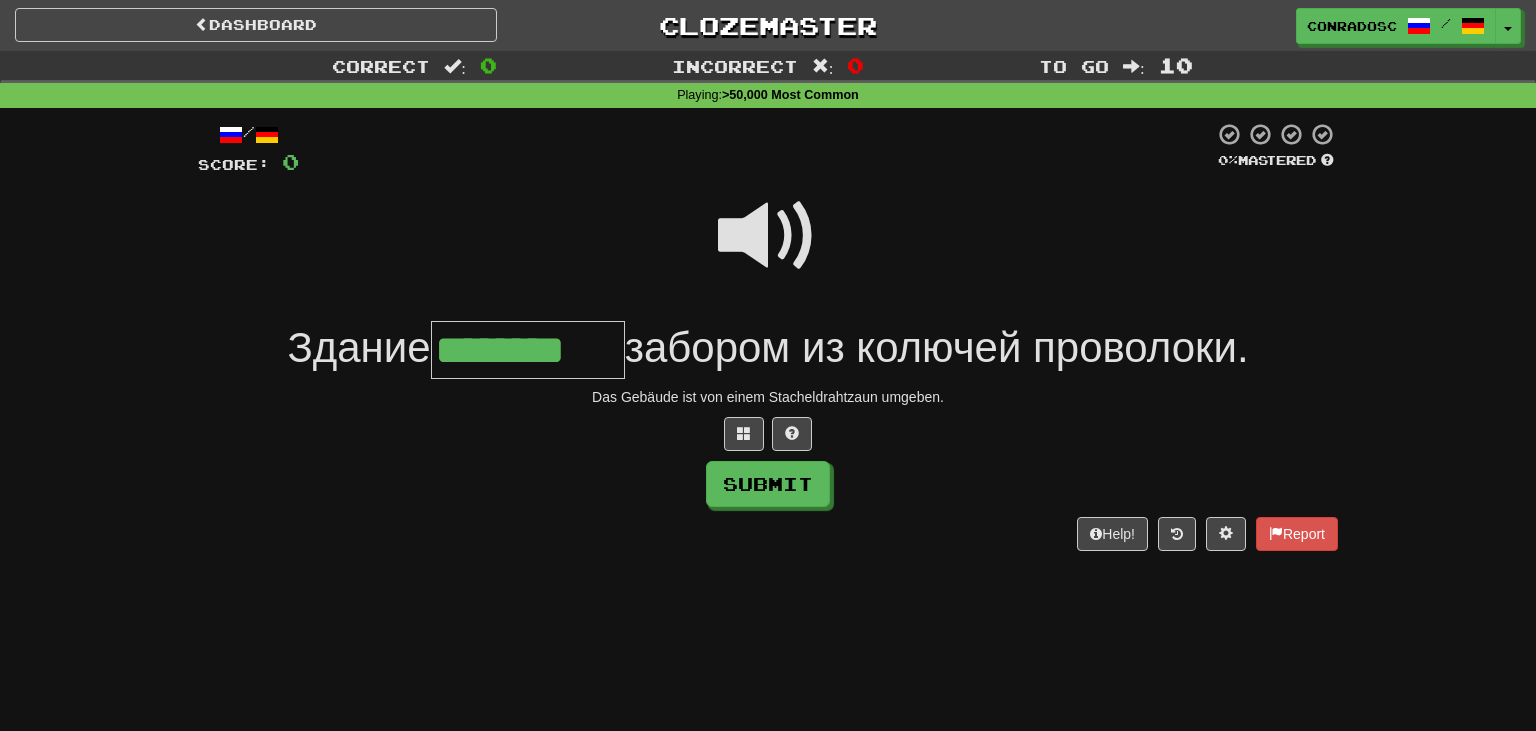 click at bounding box center (768, 236) 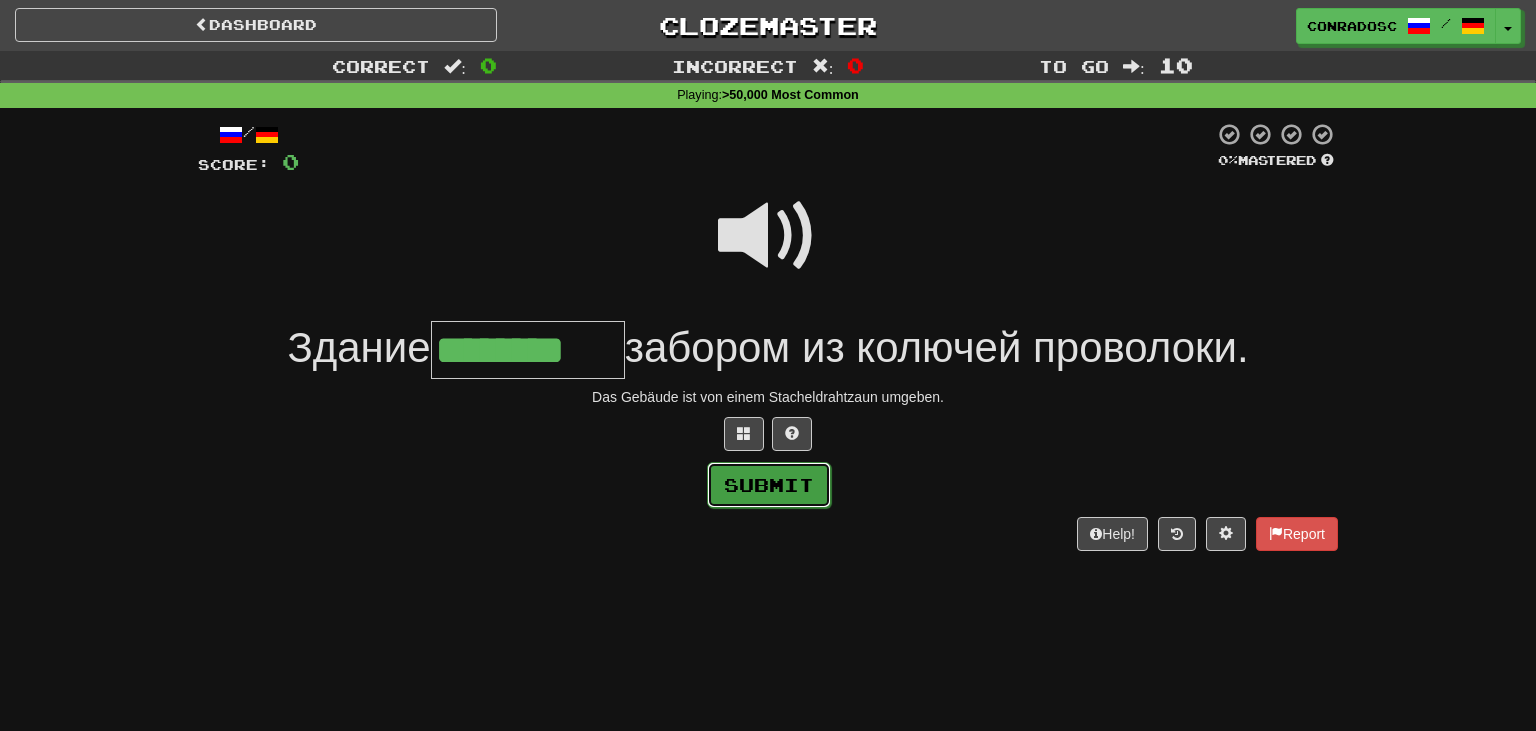 click on "Submit" at bounding box center (769, 485) 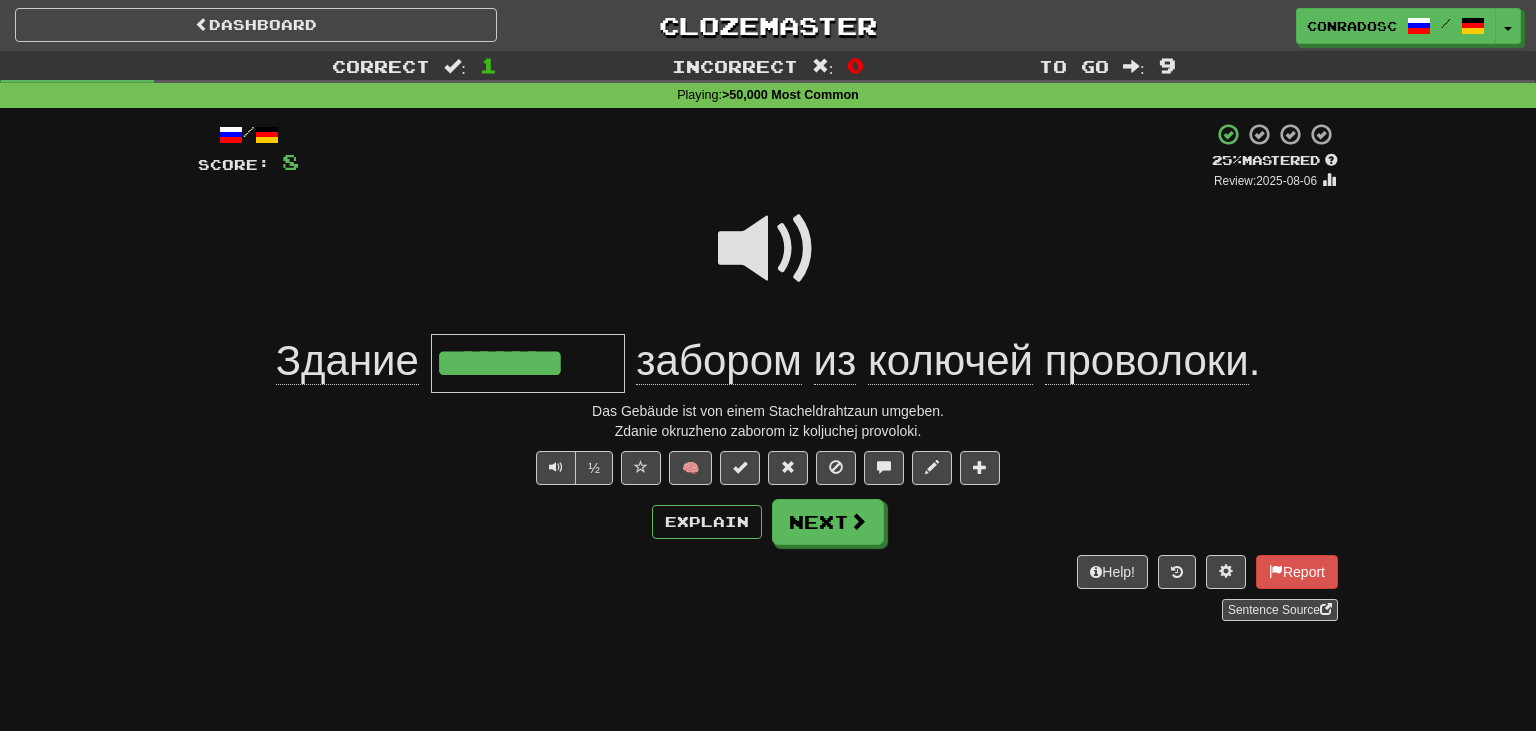 click on "/  Score:   8 + 8 25 %  Mastered Review:  2025-08-06 Здание   ********   забором   из   колючей   проволоки . Das Gebäude ist von einem Stacheldrahtzaun umgeben. Zdanie okruzheno zaborom iz koljuchej provoloki. ½ 🧠 Explain Next  Help!  Report Sentence Source" at bounding box center [768, 371] 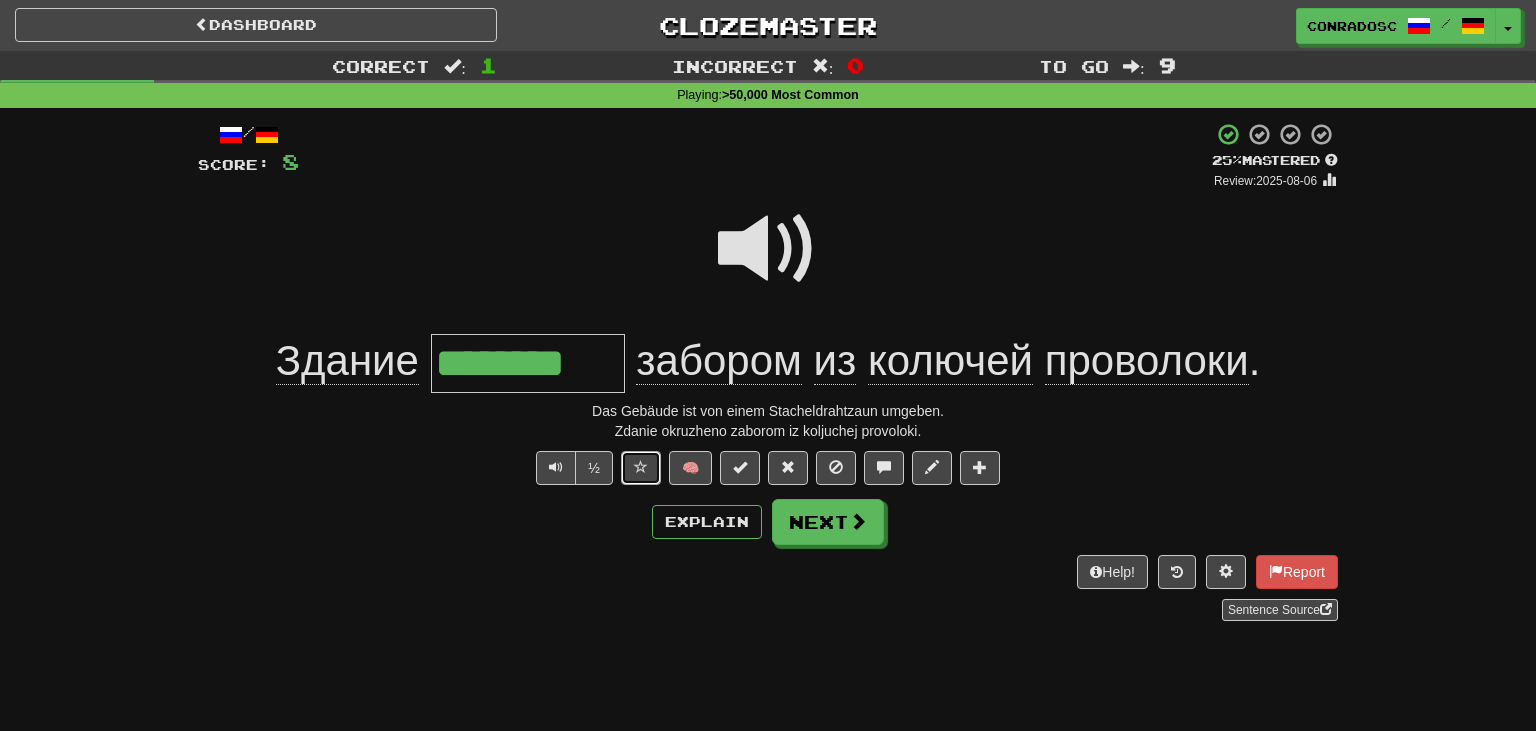 click at bounding box center (641, 468) 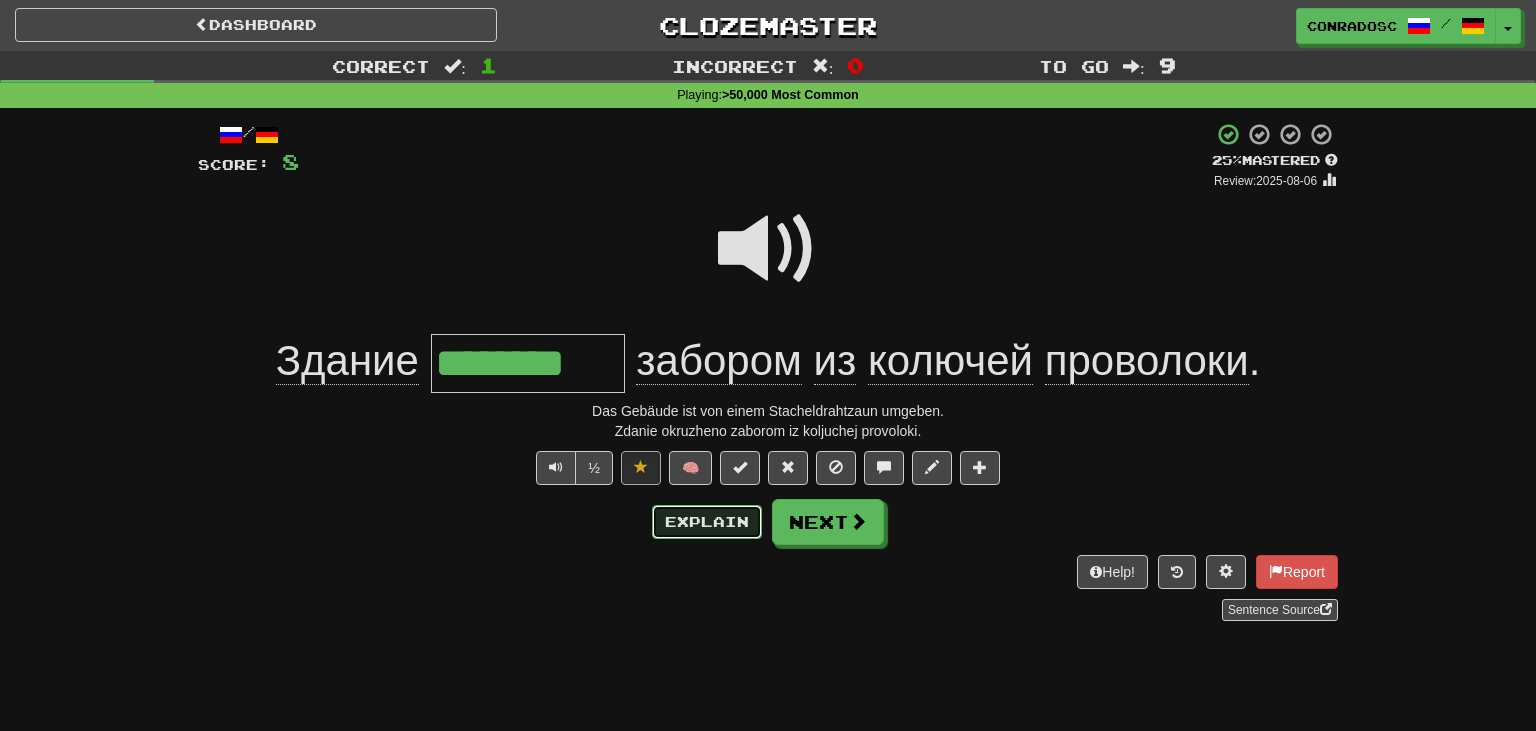 click on "Explain" at bounding box center (707, 522) 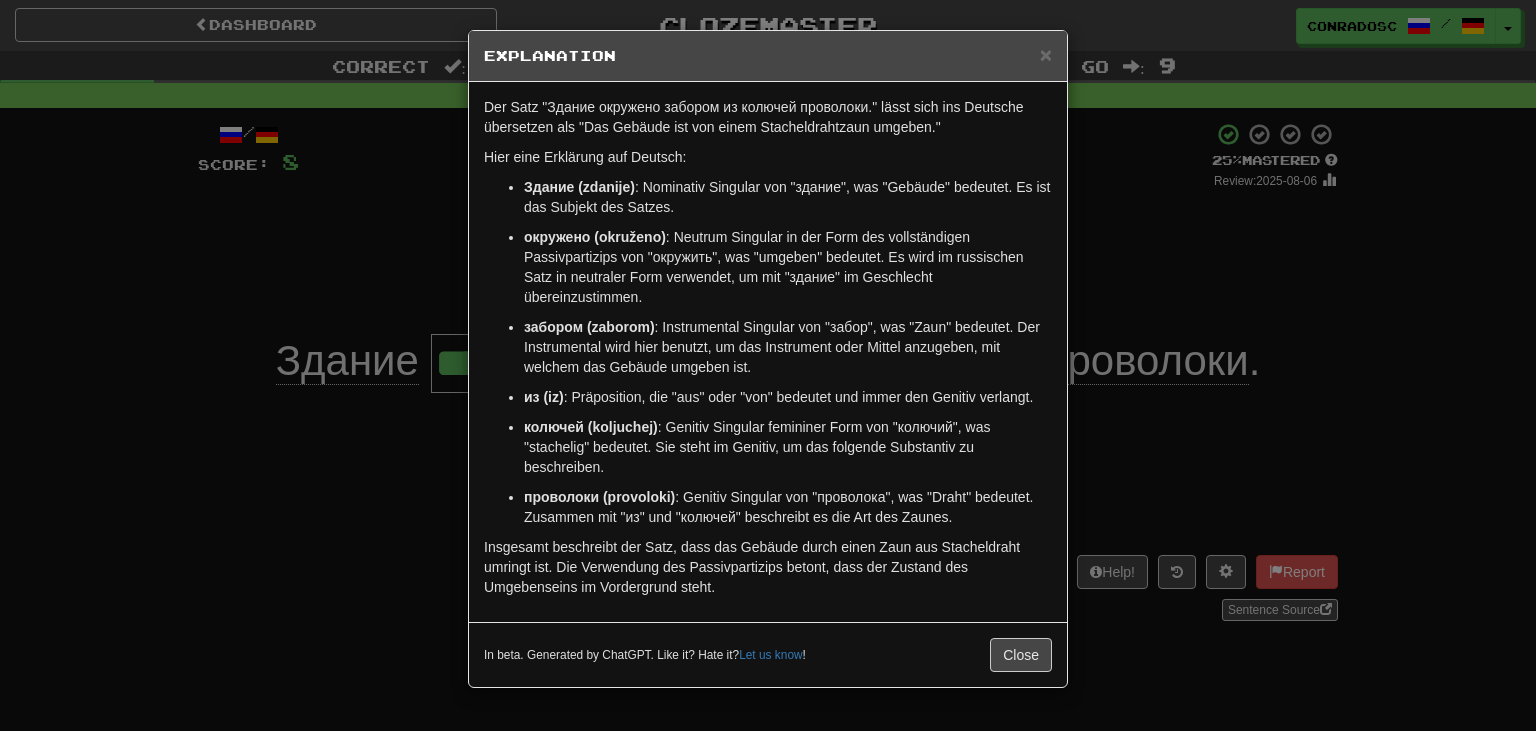 click on "× Explanation Der Satz "Здание окружено забором из колючей проволоки." lässt sich ins Deutsche übersetzen als "Das Gebäude ist von einem Stacheldrahtzaun umgeben."
Hier eine Erklärung auf Deutsch:
Здание (zdanije) : Nominativ Singular von "здание", was "Gebäude" bedeutet. Es ist das Subjekt des Satzes.
окружено (okruženo) : Neutrum Singular in der Form des vollständigen Passivpartizips von "окружить", was "umgeben" bedeutet. Es wird im russischen Satz in neutraler Form verwendet, um mit "здание" im Geschlecht übereinzustimmen.
забором (zaborom) : Instrumental Singular von "забор", was "Zaun" bedeutet. Der Instrumental wird hier benutzt, um das Instrument oder Mittel anzugeben, mit welchem das Gebäude umgeben ist.
из (iz) : Präposition, die "aus" oder "von" bedeutet und immer den Genitiv verlangt.
колючей (koljuchej)
проволоки (provoloki)
Let us know !" at bounding box center [768, 365] 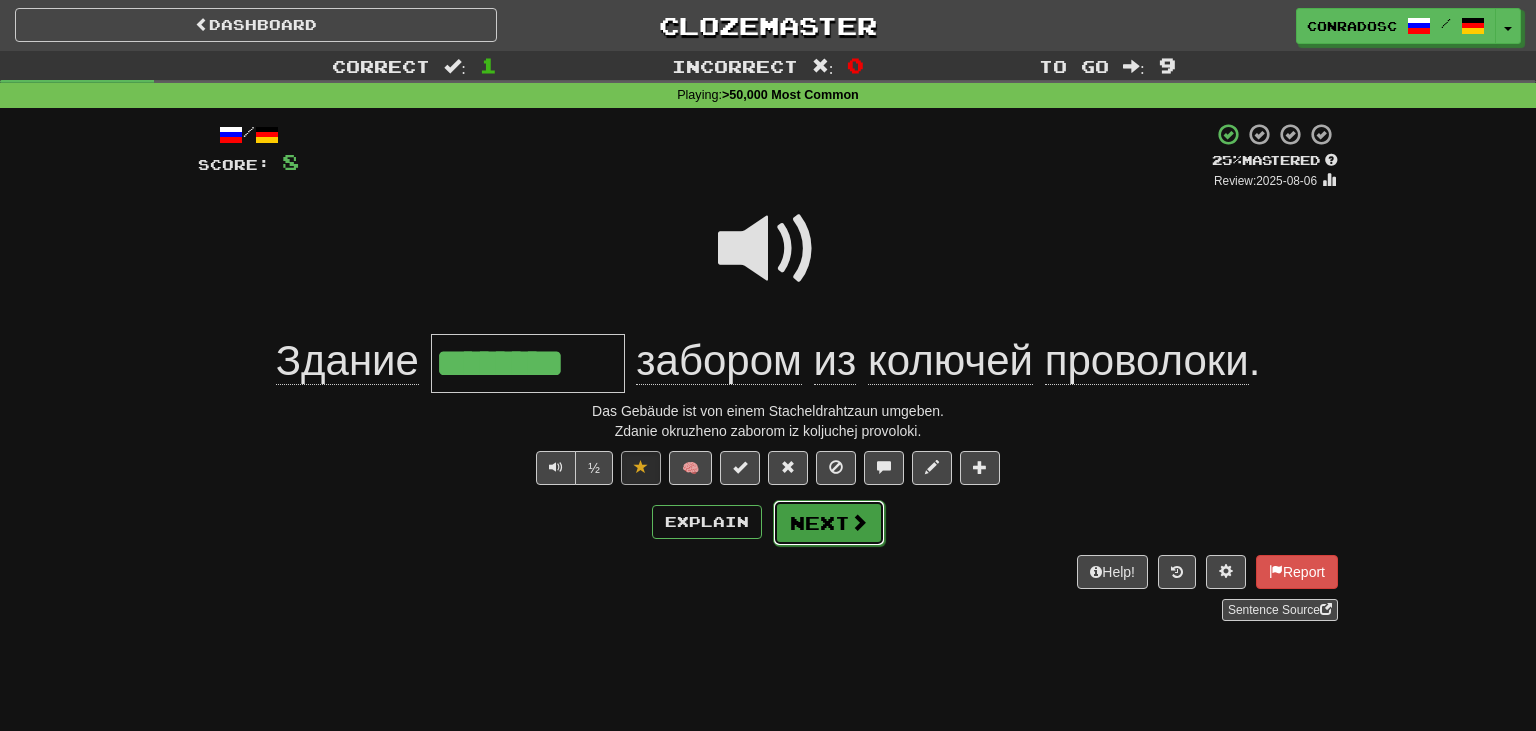 click on "Next" at bounding box center [829, 523] 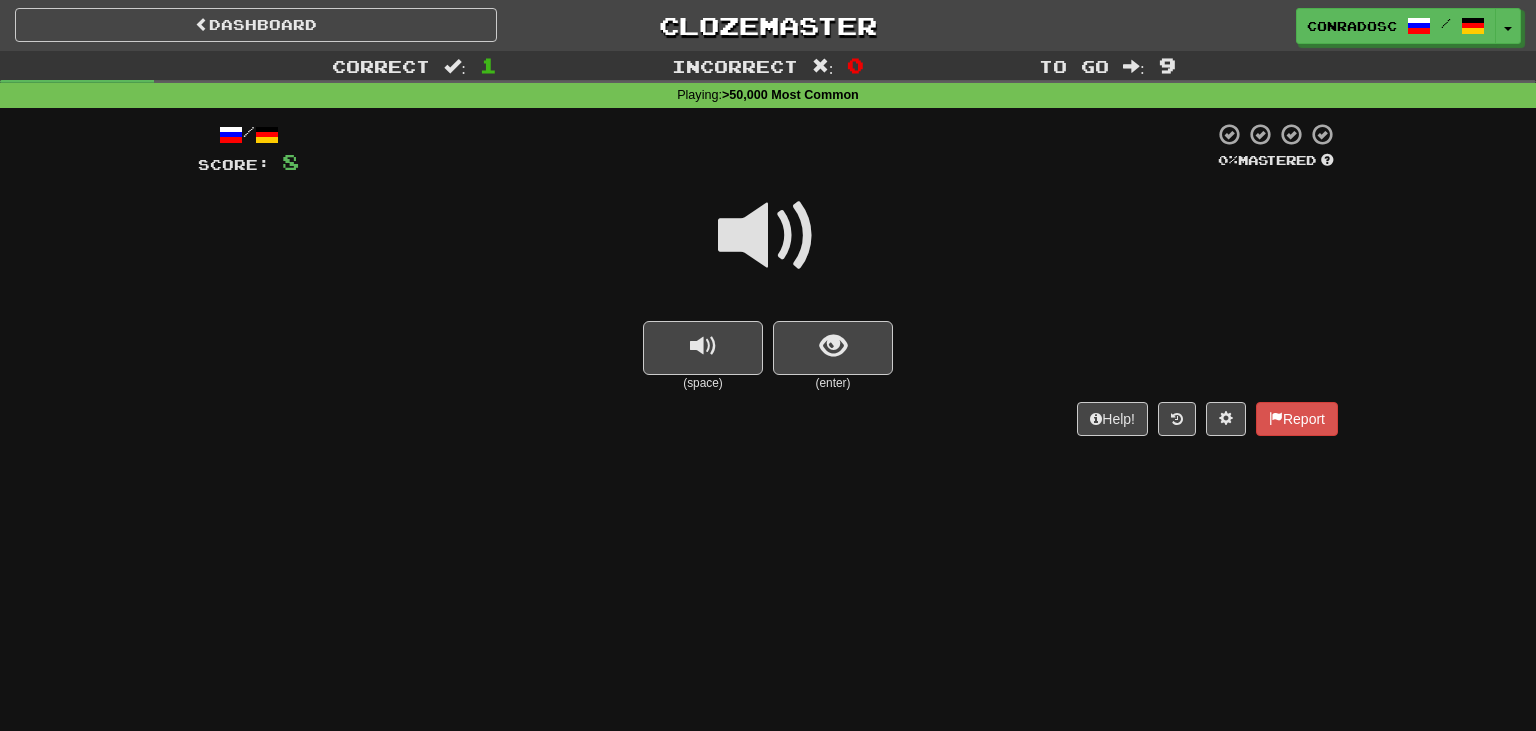 click at bounding box center (768, 236) 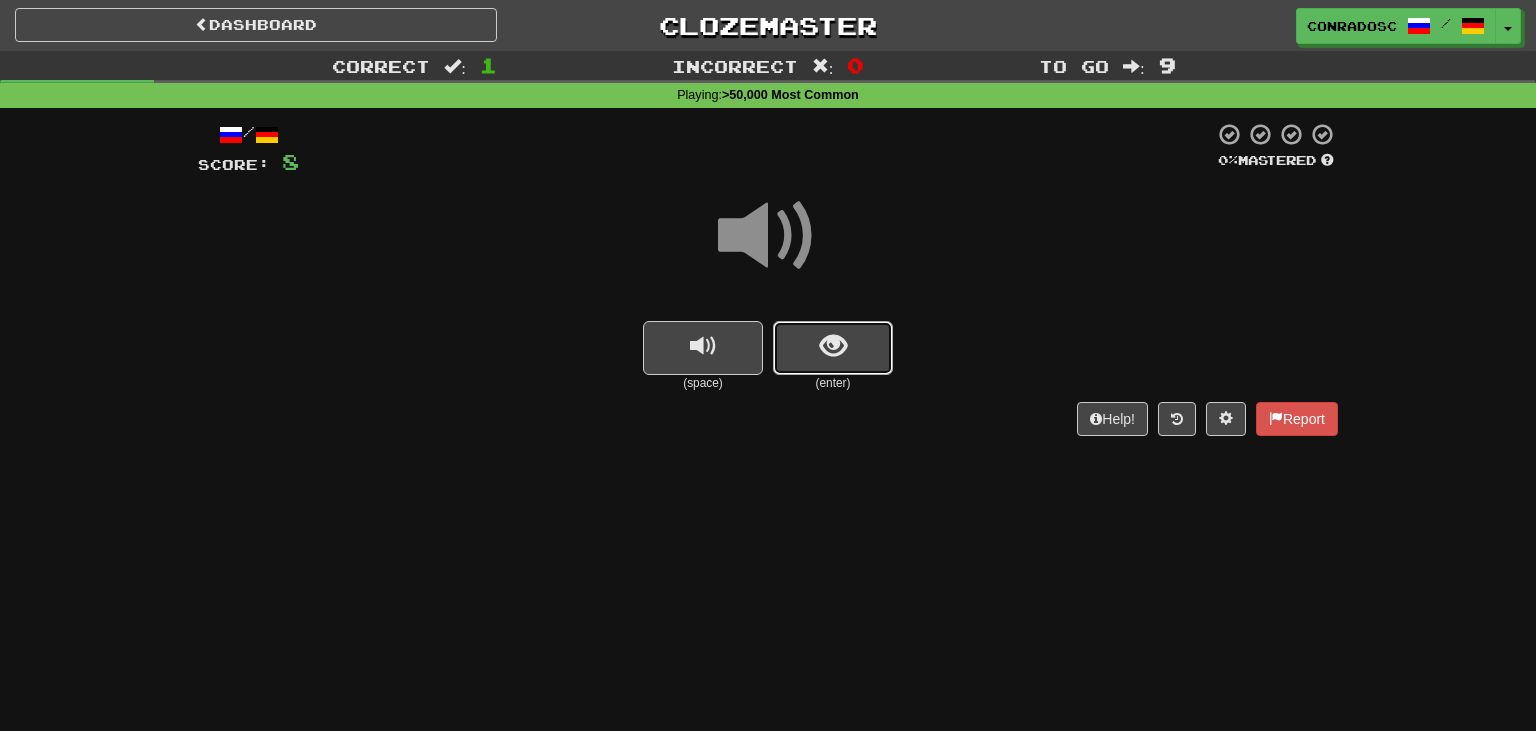 click at bounding box center [833, 348] 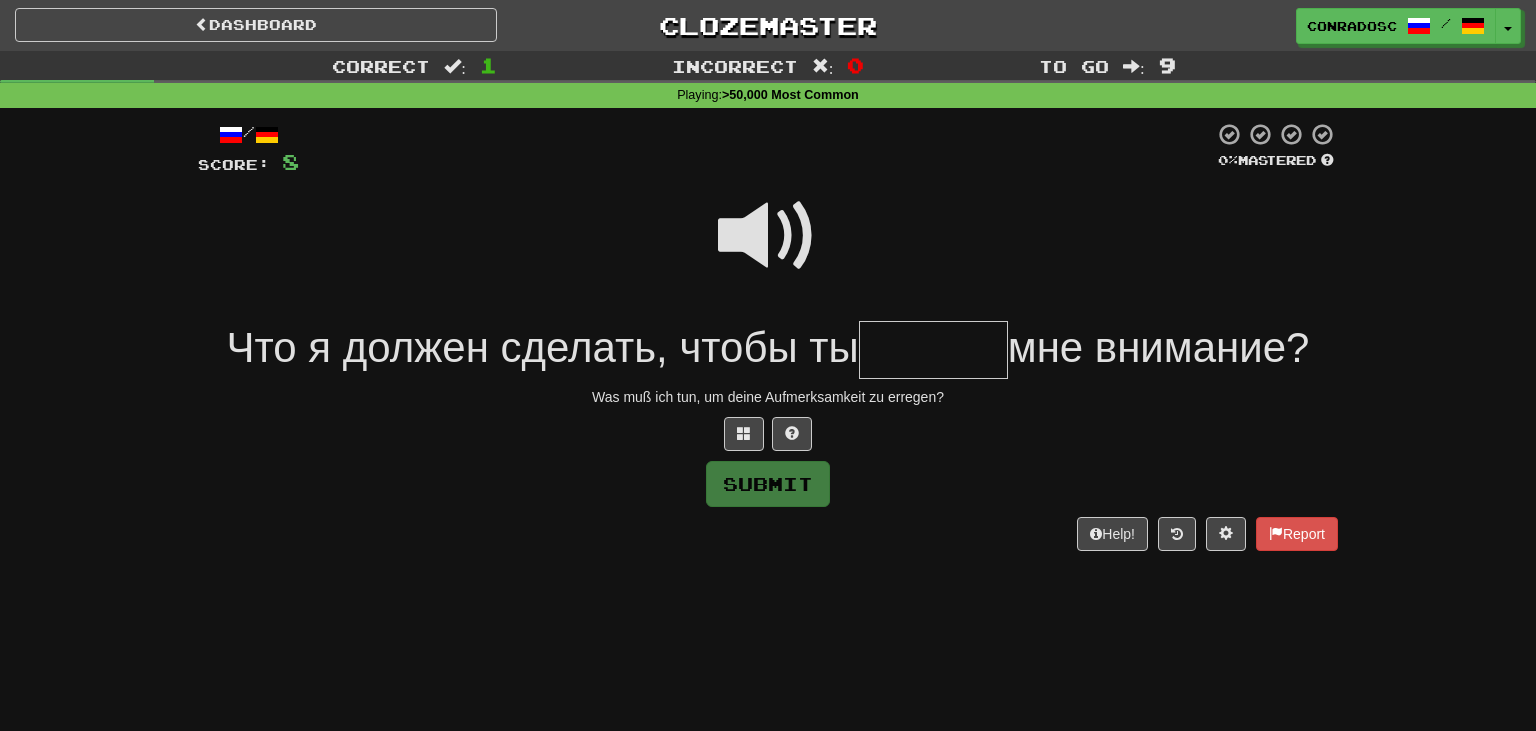 click at bounding box center [768, 236] 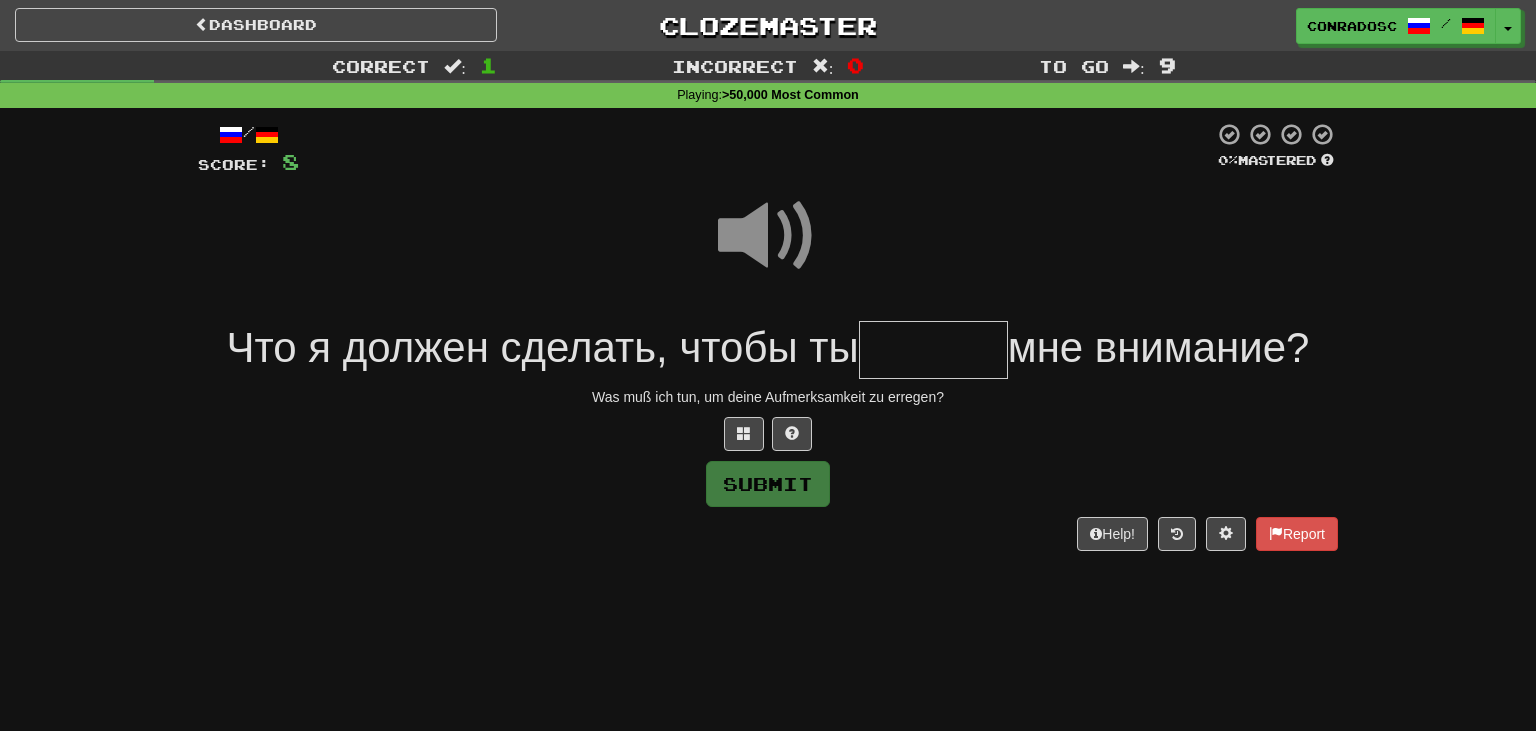 click at bounding box center [933, 350] 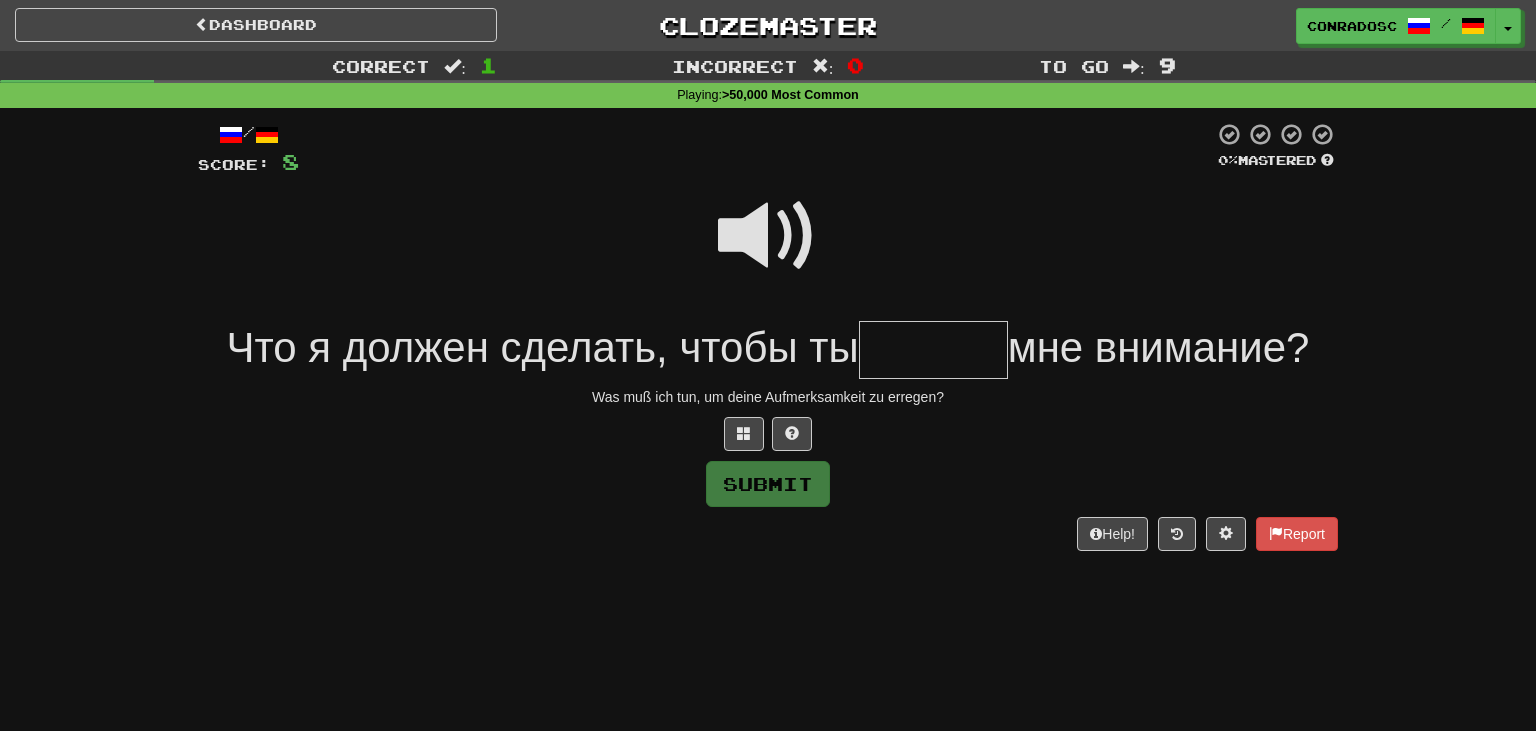 click at bounding box center (768, 236) 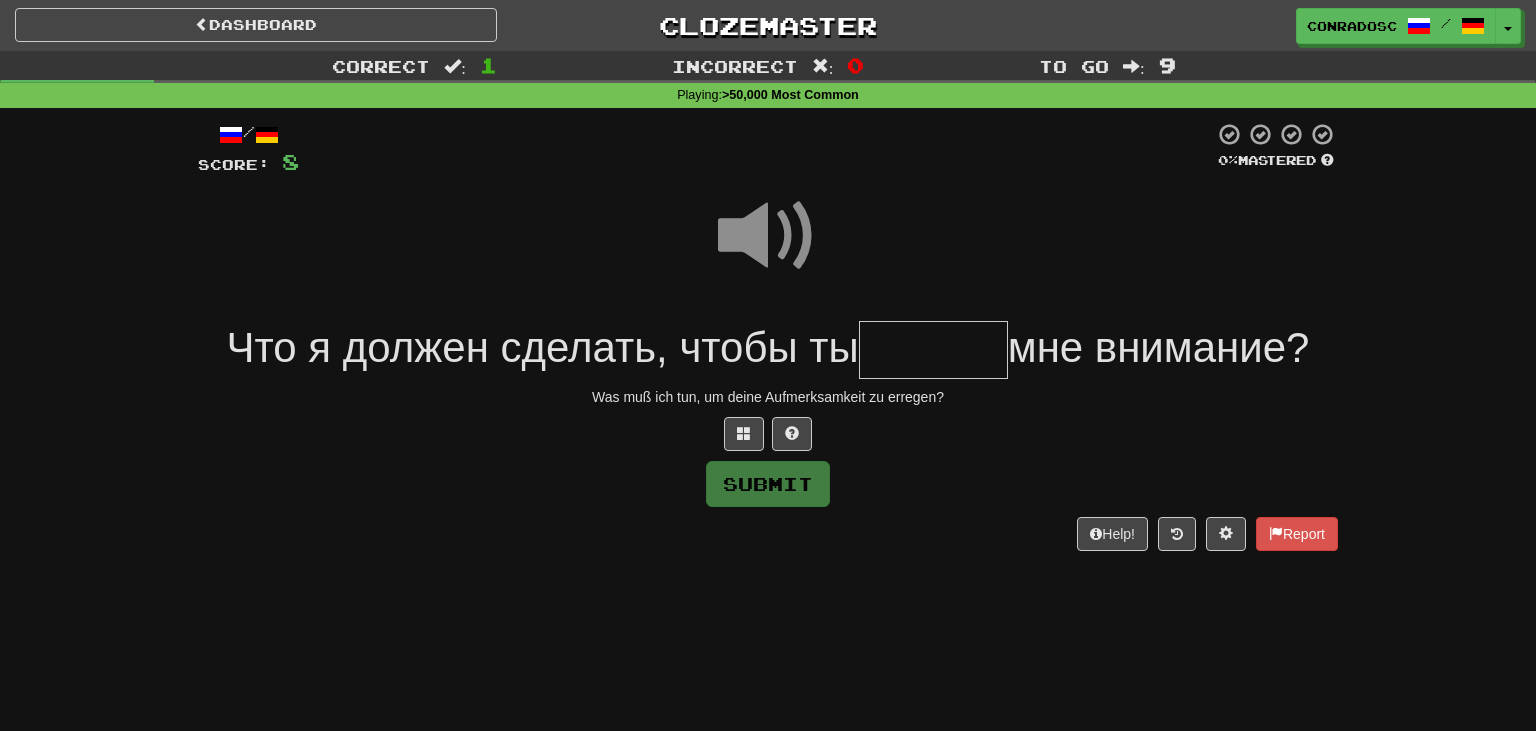 click at bounding box center (933, 350) 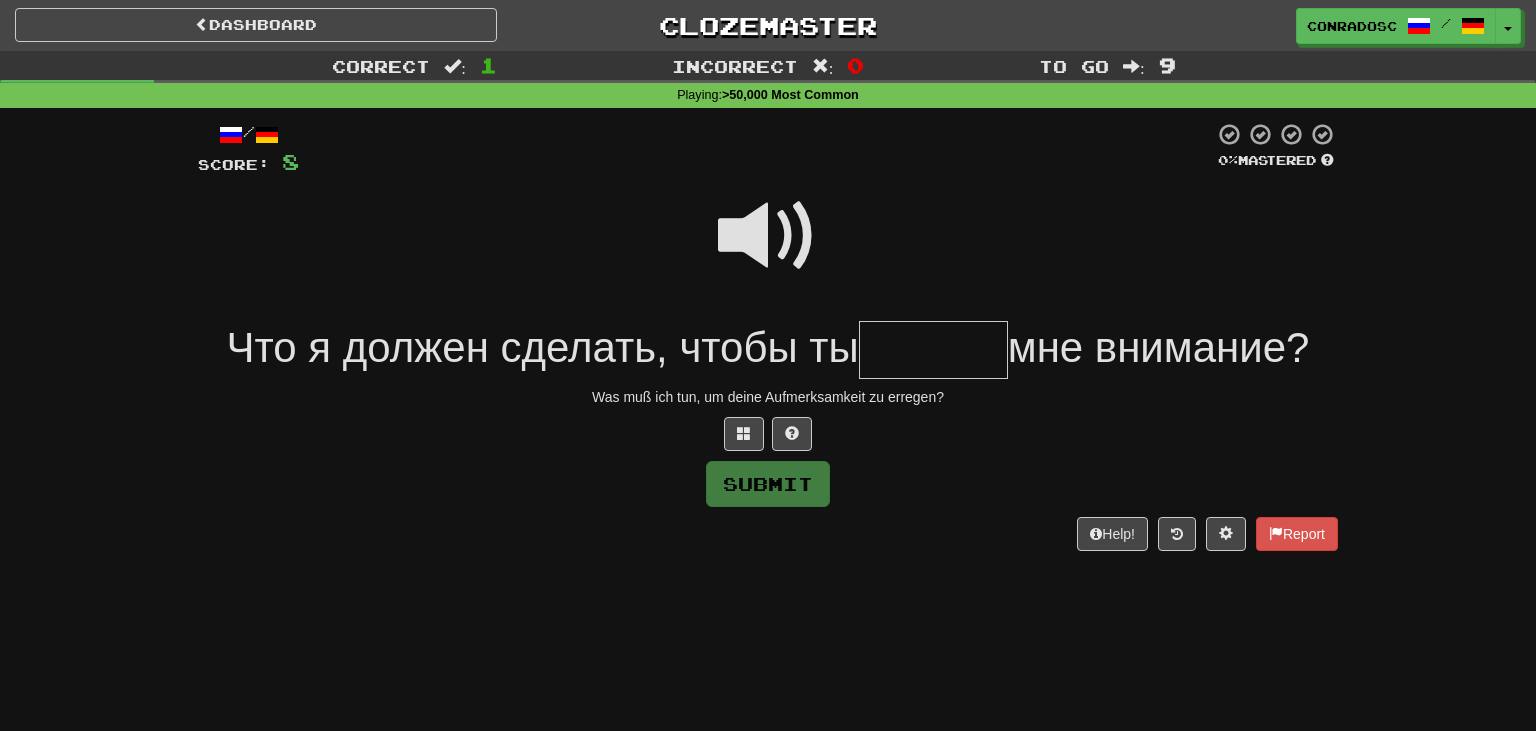 click at bounding box center (933, 350) 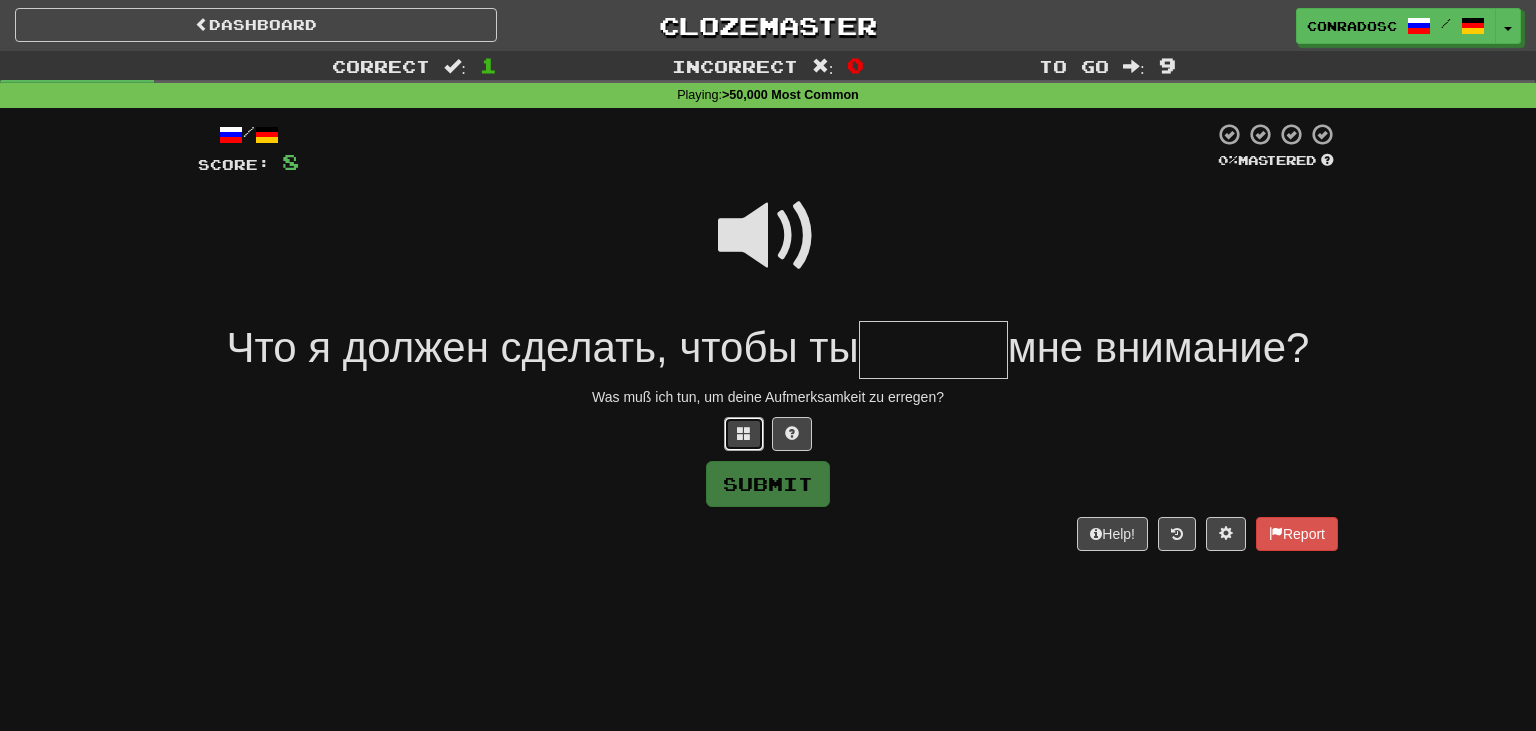 click at bounding box center (744, 433) 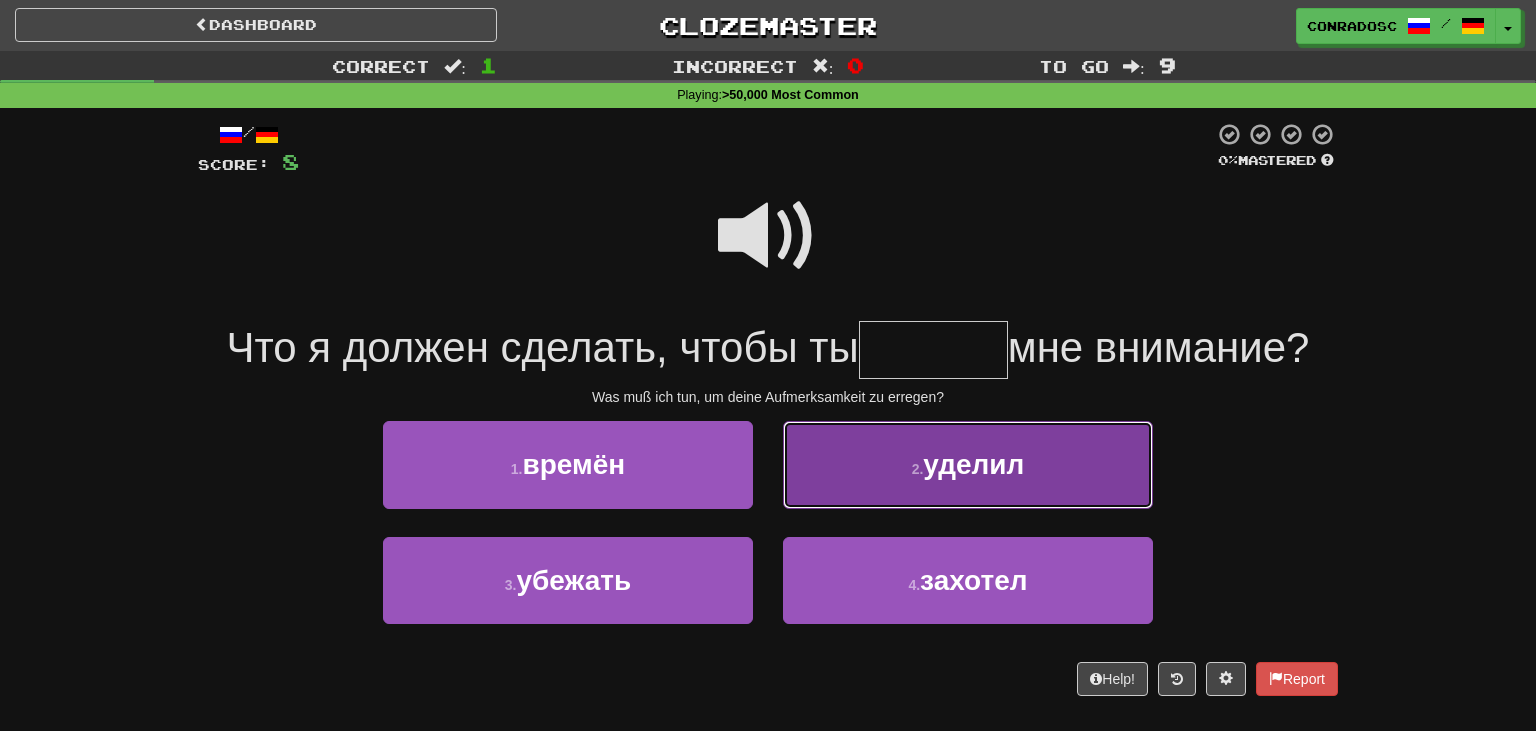 click on "2 .  уделил" at bounding box center [968, 464] 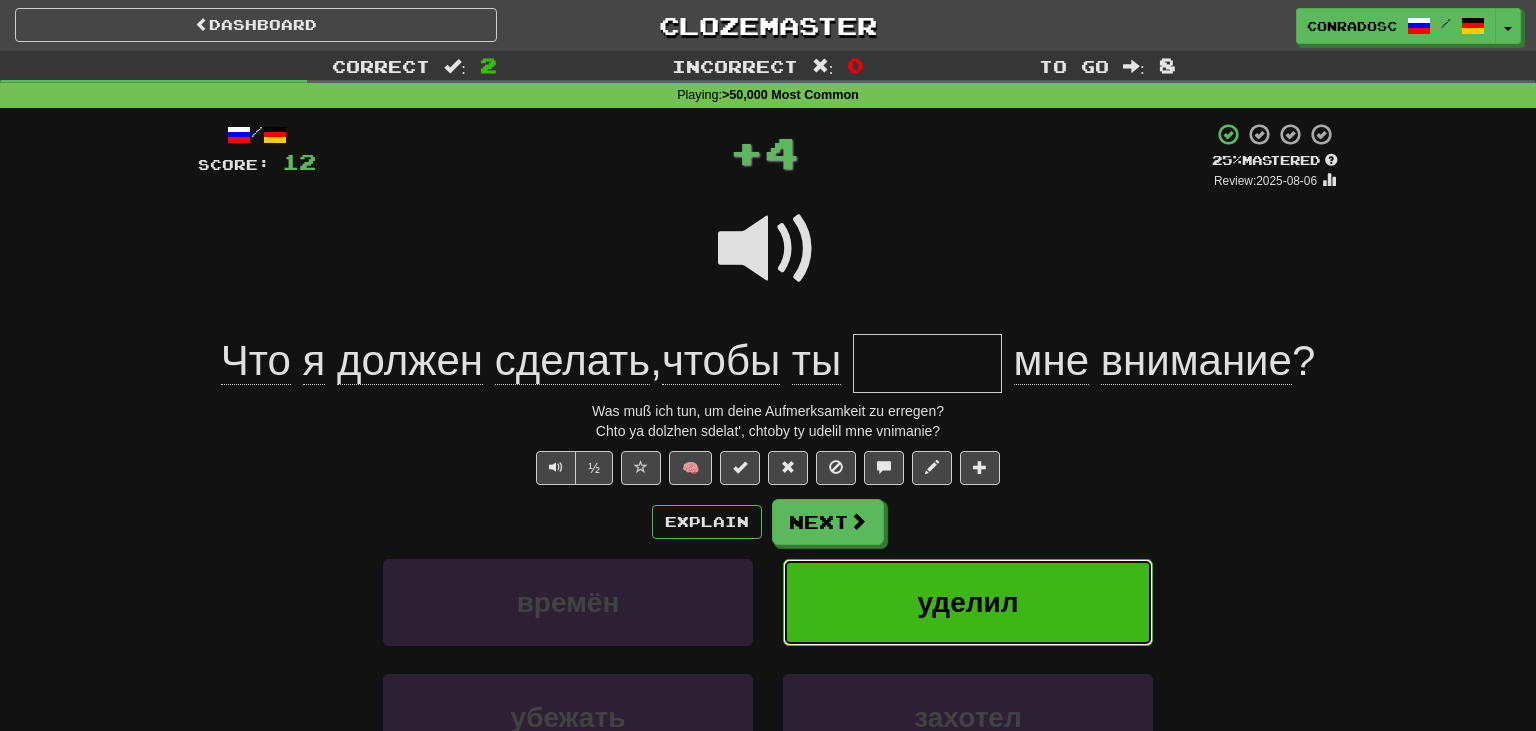 type on "******" 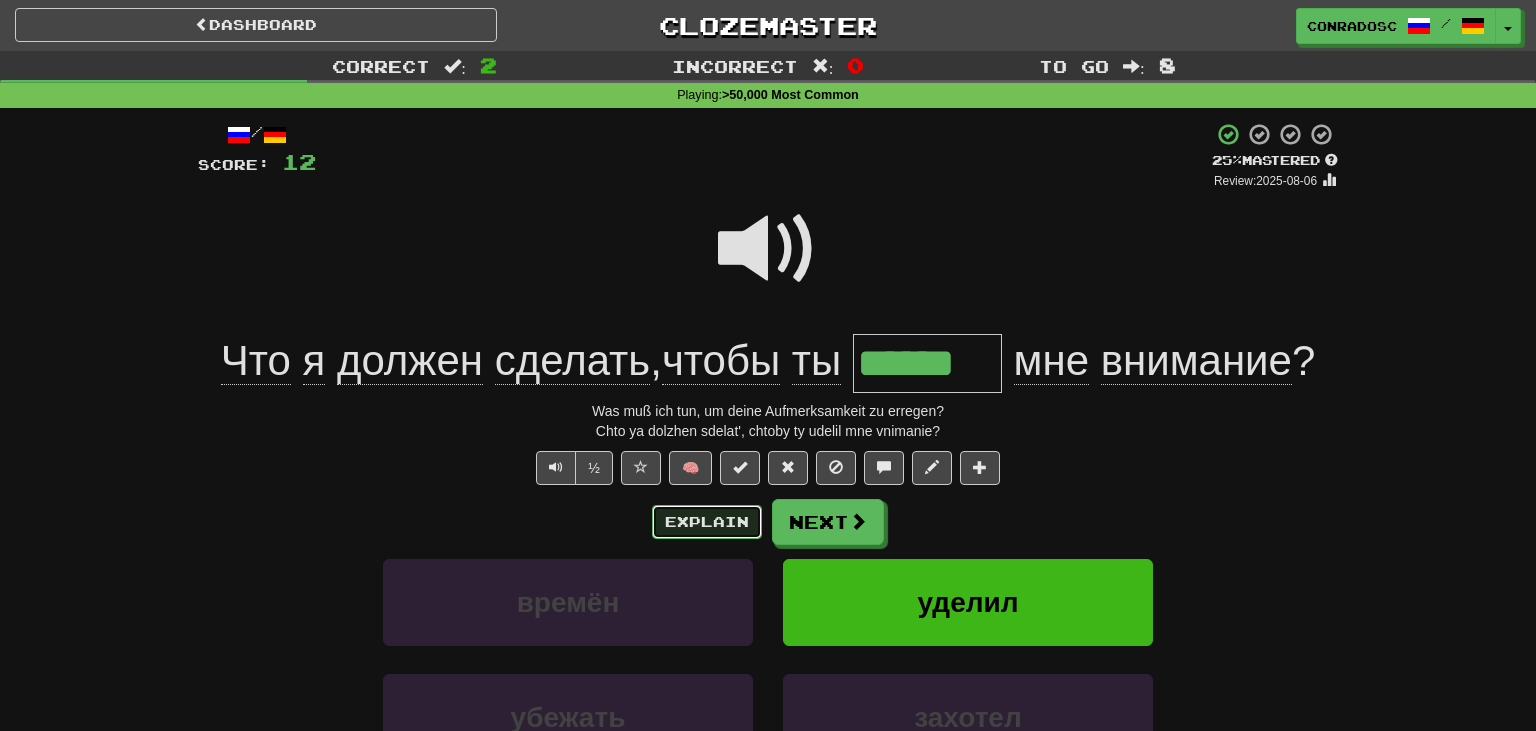 click on "Explain" at bounding box center (707, 522) 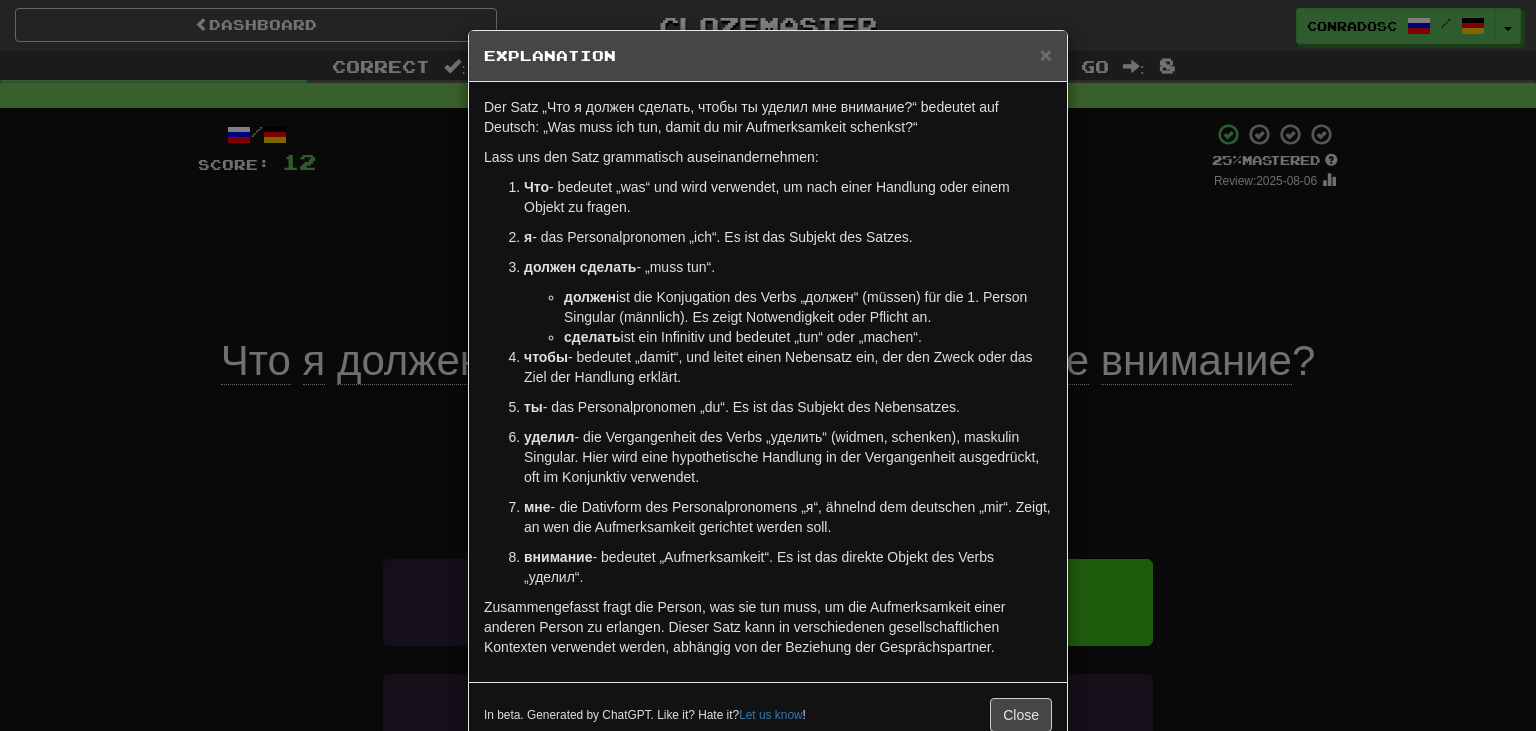click on "× Explanation Der Satz „Что я должен сделать, чтобы ты уделил мне внимание?“ bedeutet auf Deutsch: „Was muss ich tun, damit du mir Aufmerksamkeit schenkst?“
Lass uns den Satz grammatisch auseinandernehmen:
Что  - bedeutet „was“ und wird verwendet, um nach einer Handlung oder einem Objekt zu fragen.
я  - das Personalpronomen „ich“. Es ist das Subjekt des Satzes.
должен сделать  - „muss tun“.
должен  ist die Konjugation des Verbs „должен“ (müssen) für die 1. Person Singular (männlich). Es zeigt Notwendigkeit oder Pflicht an.
сделать  ist ein Infinitiv und bedeutet „tun“ oder „machen“.
чтобы  - bedeutet „damit“, und leitet einen Nebensatz ein, der den Zweck oder das Ziel der Handlung erklärt.
ты  - das Personalpronomen „du“. Es ist das Subjekt des Nebensatzes.
уделил
мне
внимание
Let us know ! Close" at bounding box center (768, 365) 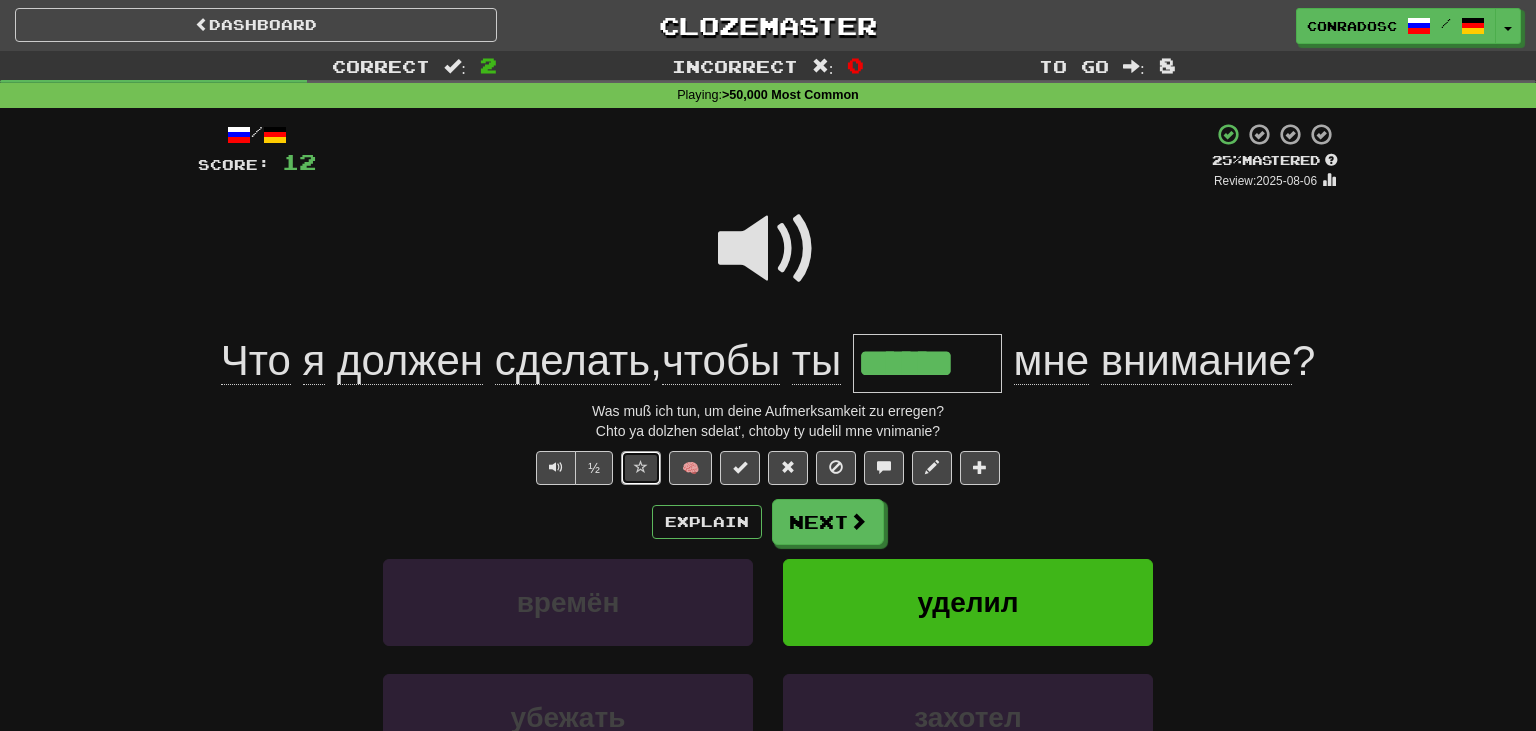 click at bounding box center (641, 468) 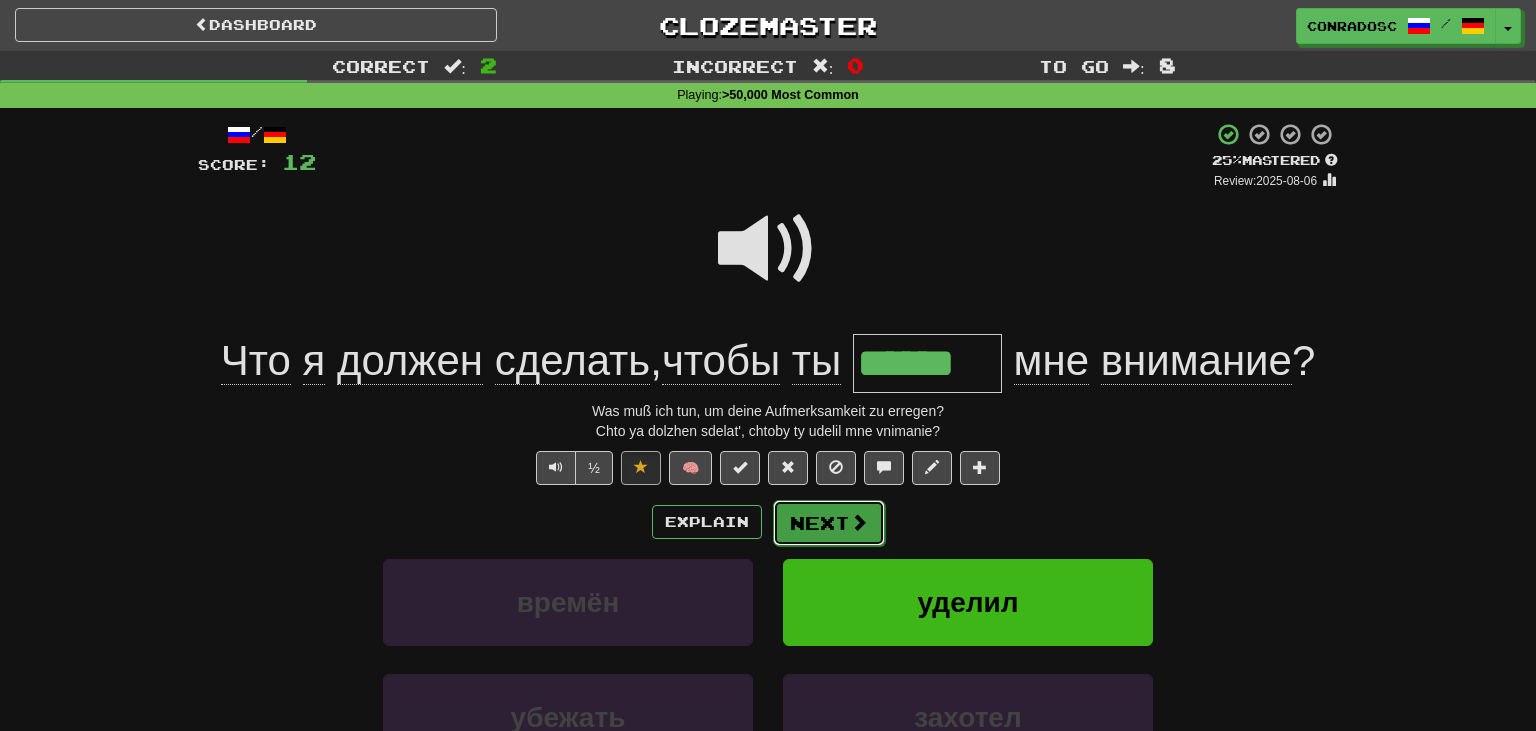 click at bounding box center [859, 522] 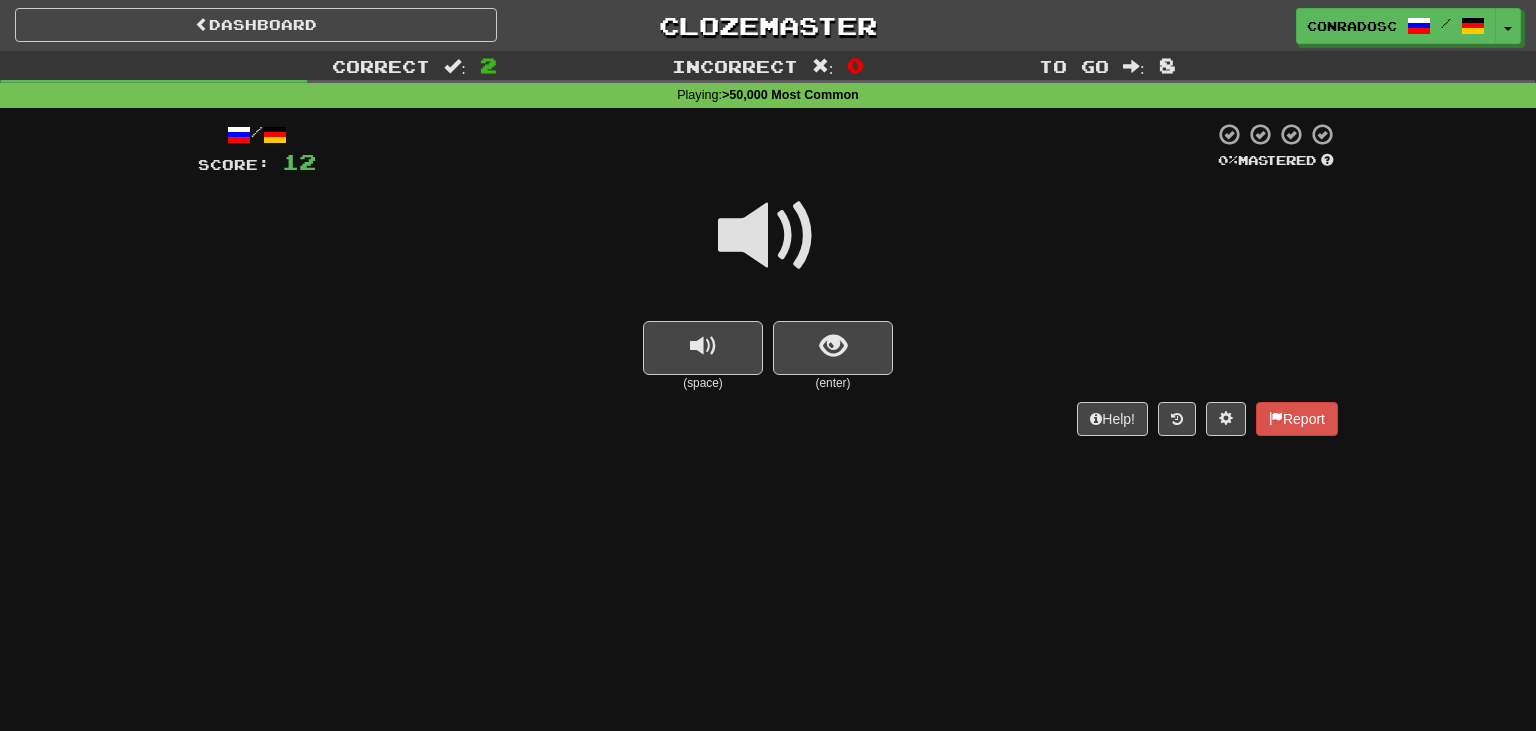 click at bounding box center [768, 236] 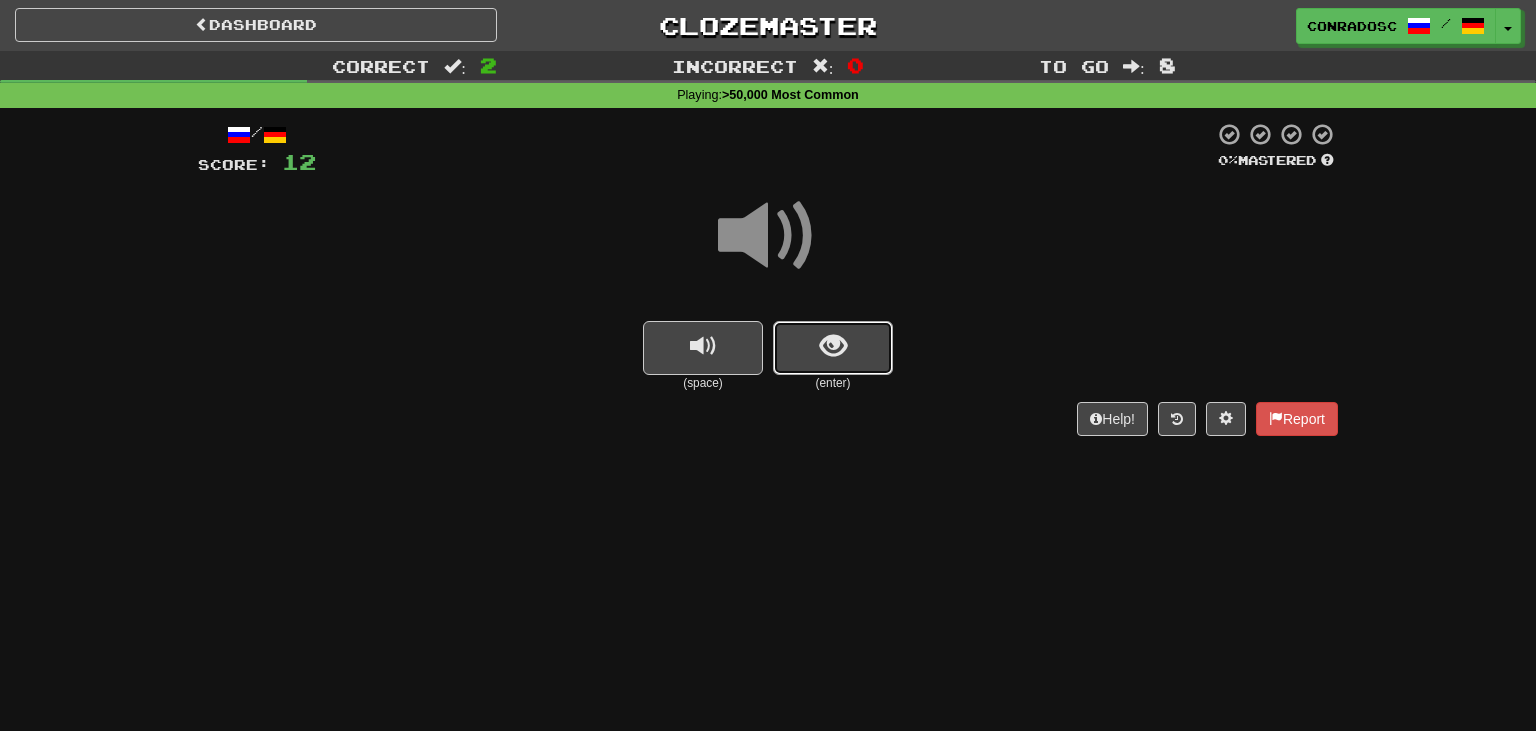click at bounding box center [833, 348] 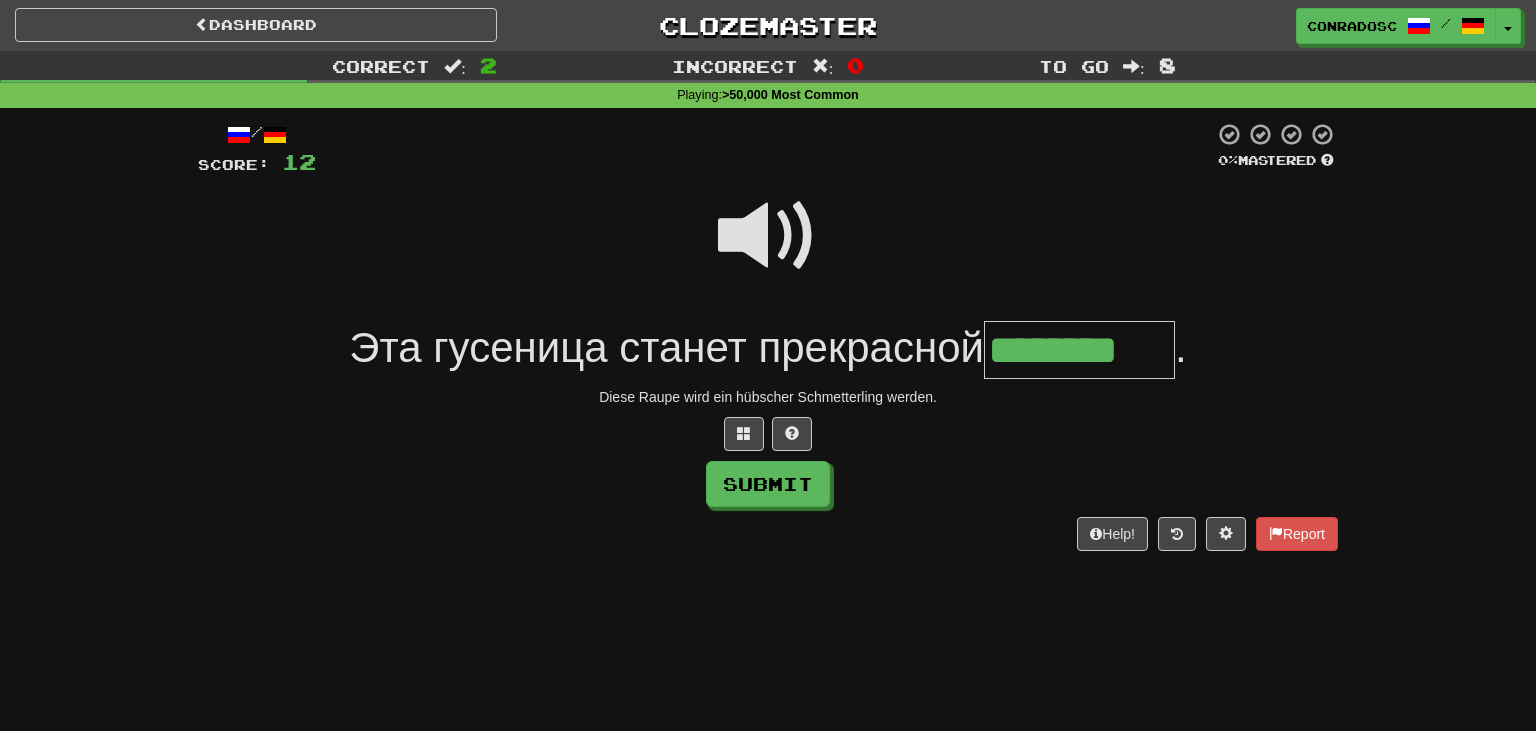 type on "********" 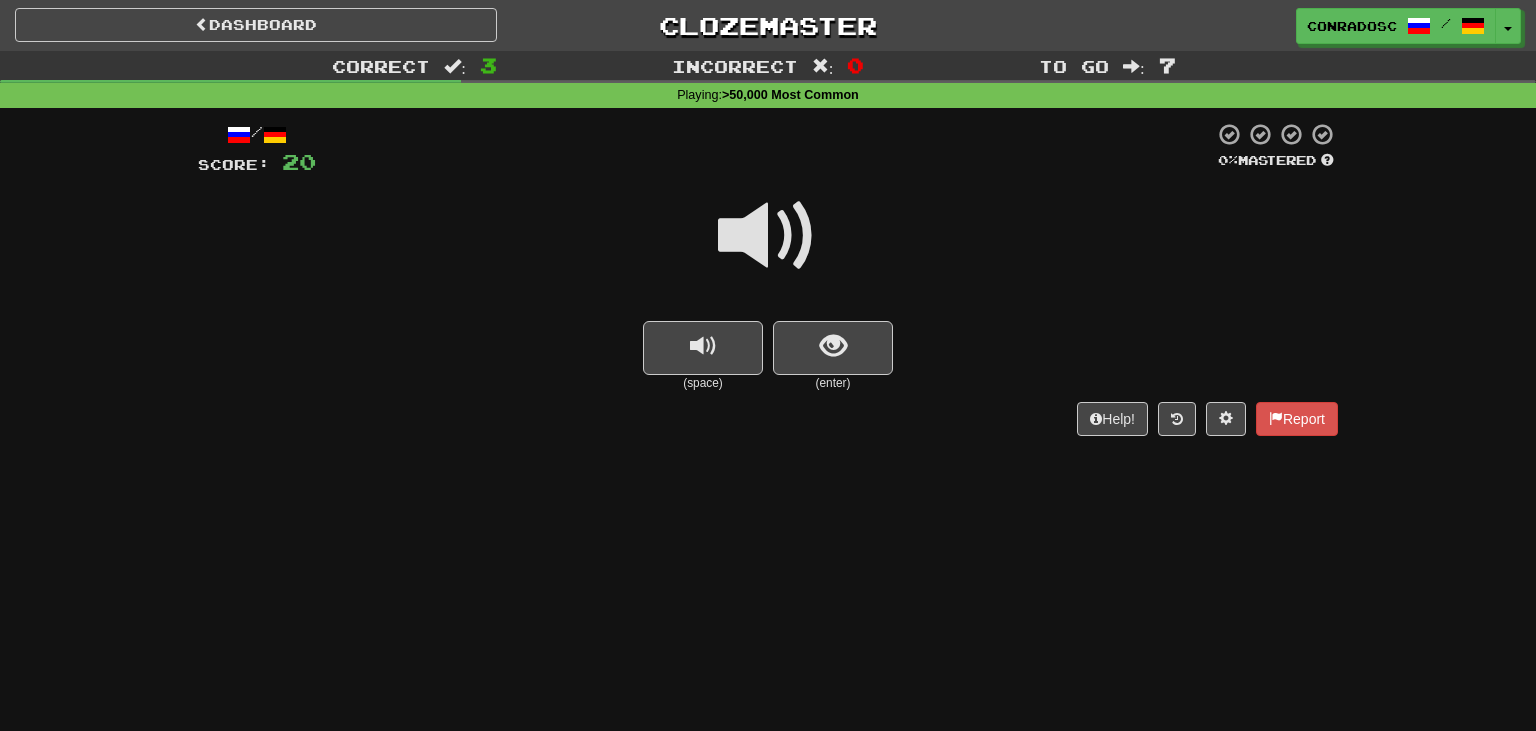 click at bounding box center [768, 236] 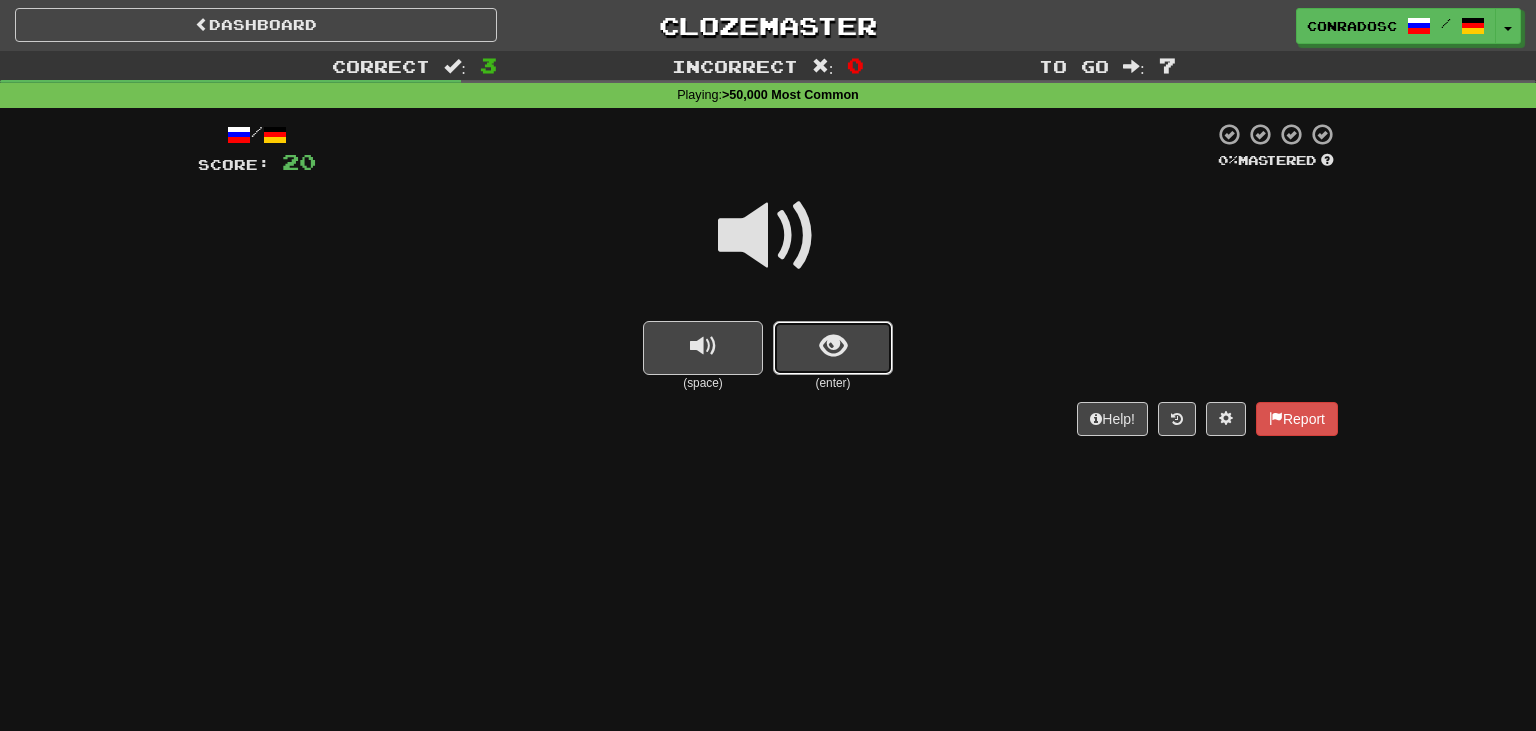 click at bounding box center [833, 346] 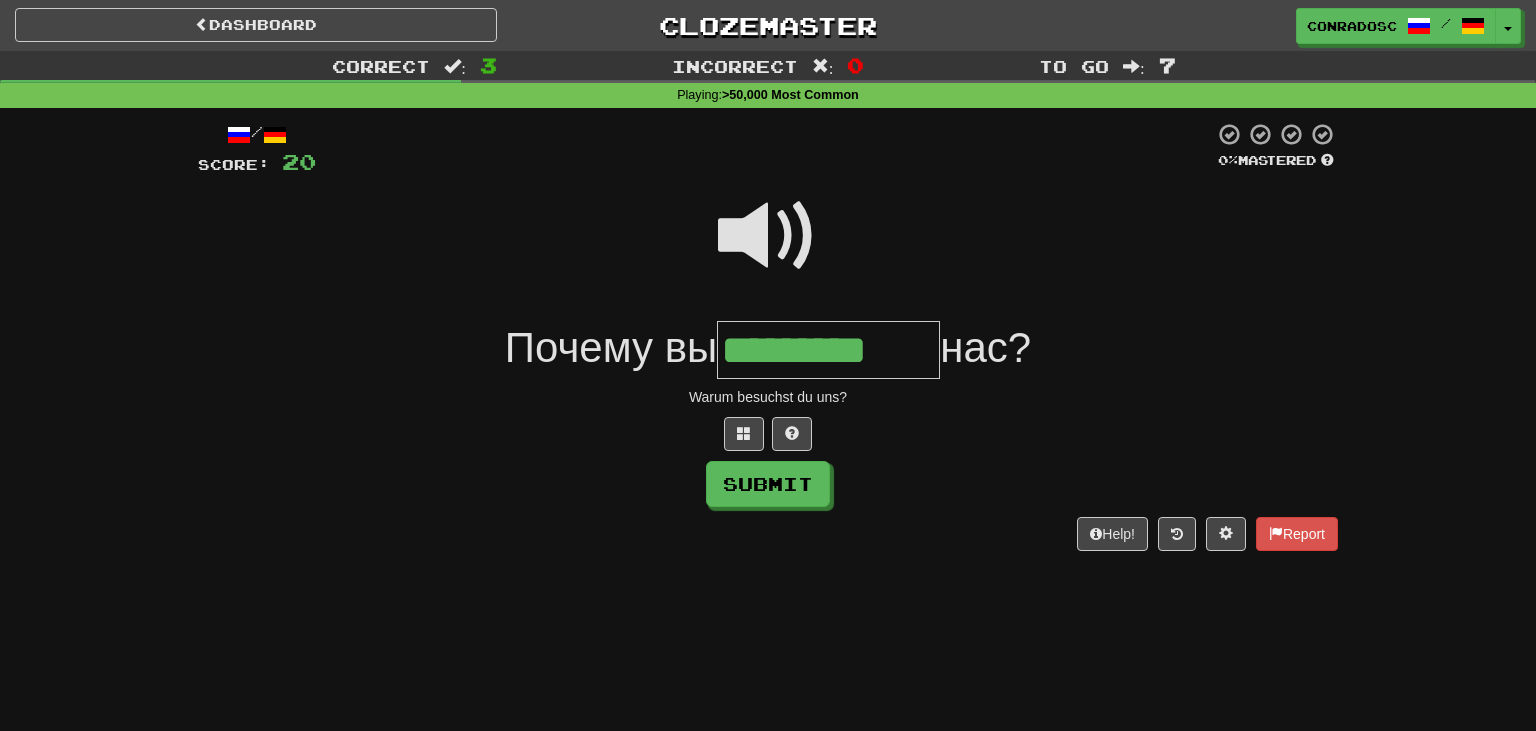 type on "*********" 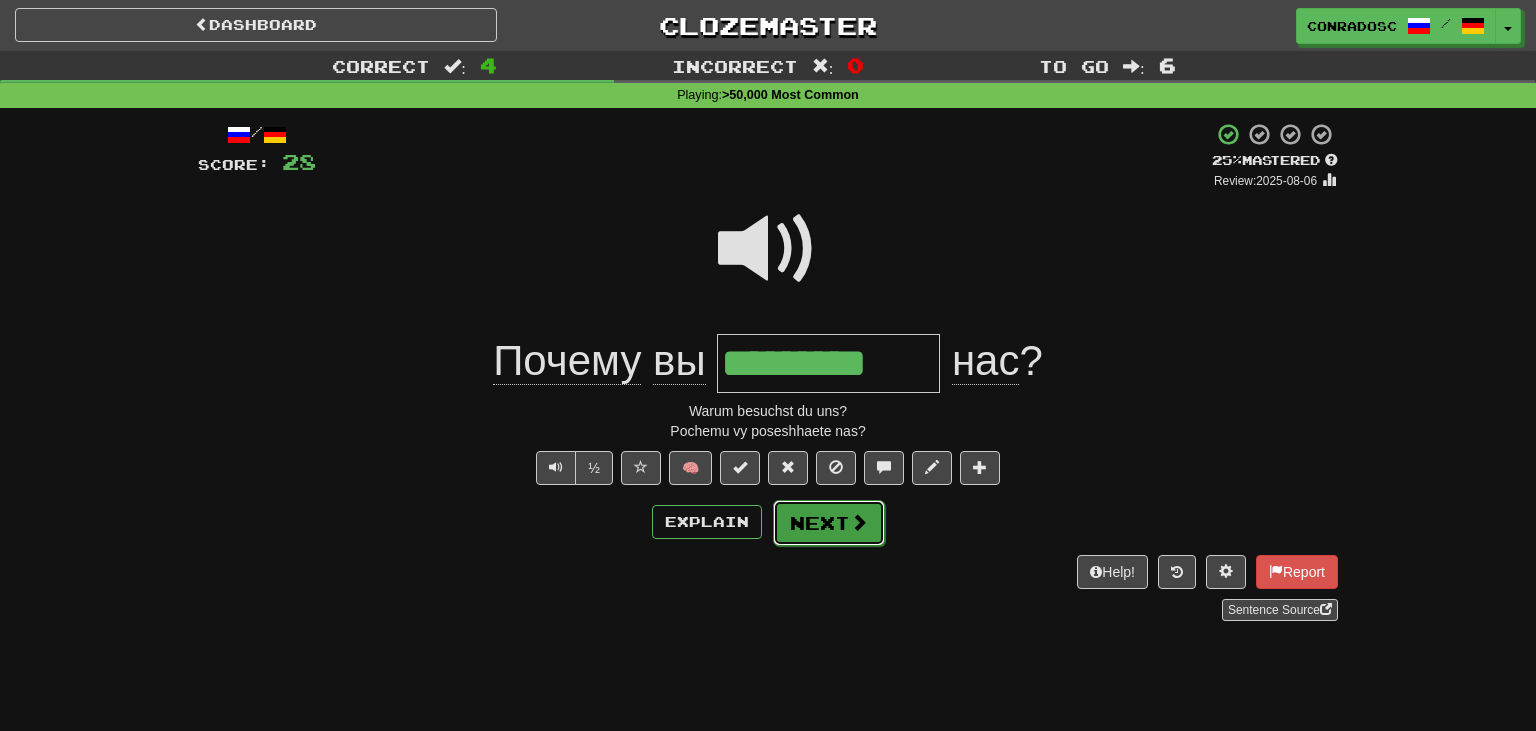 click on "Next" at bounding box center [829, 523] 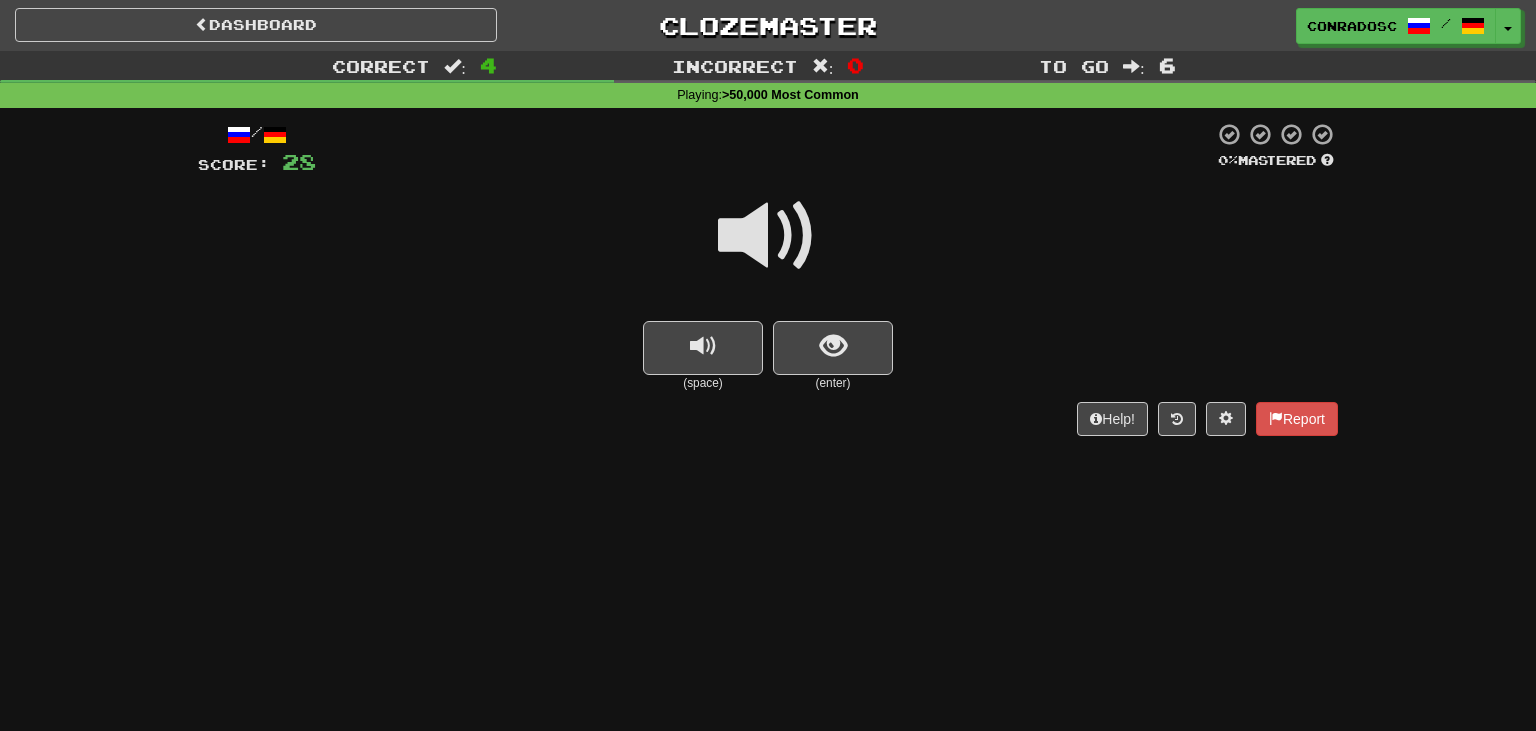 click at bounding box center [768, 236] 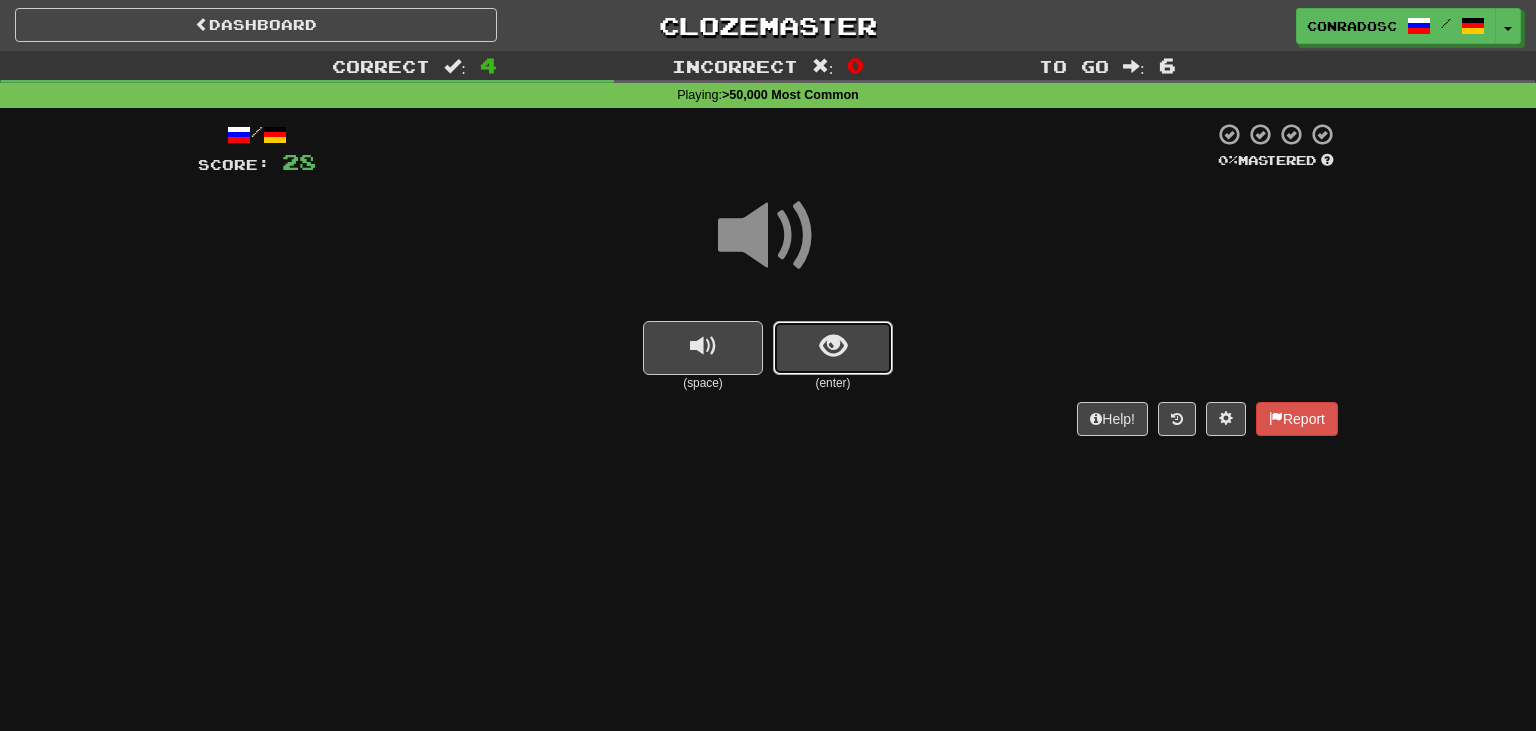 click at bounding box center (833, 348) 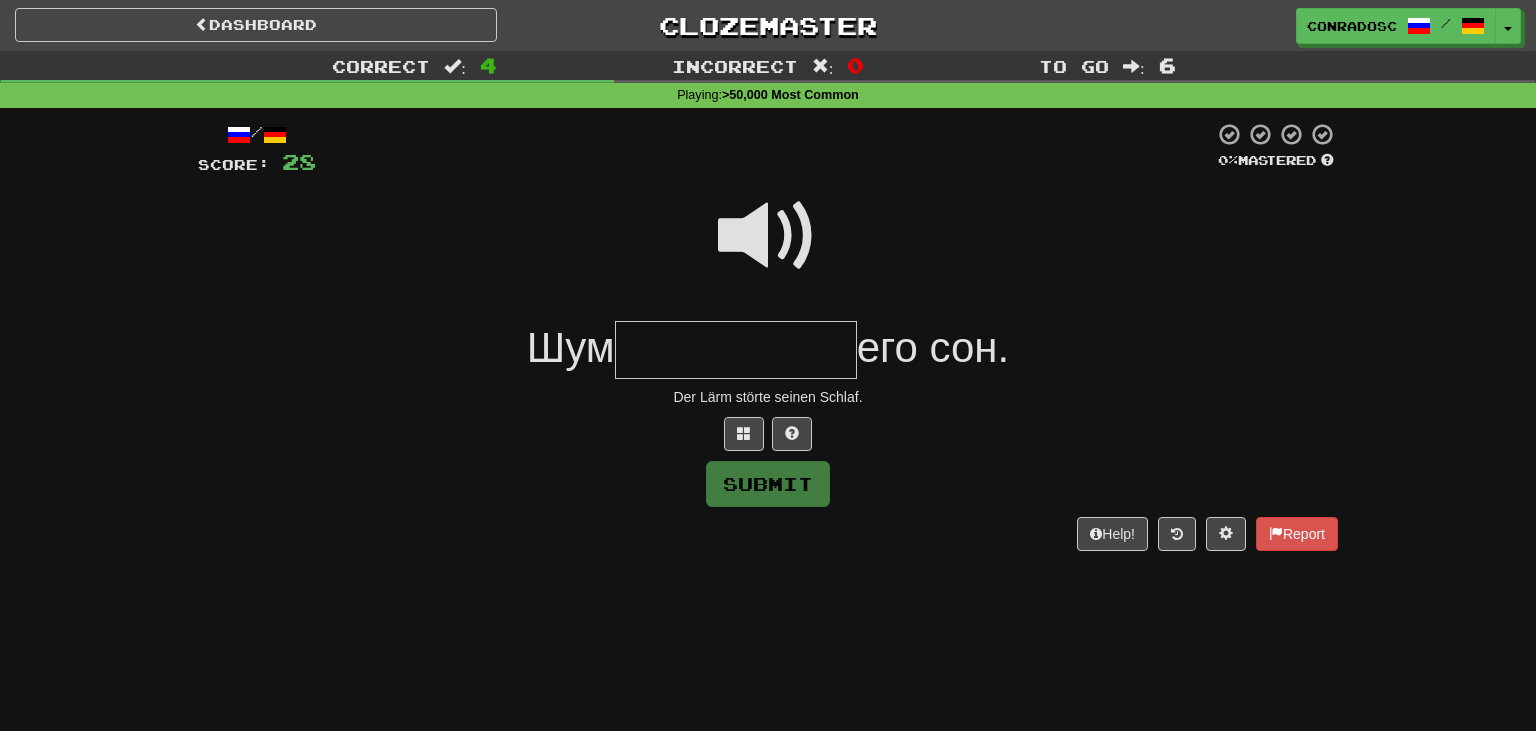 click at bounding box center (768, 236) 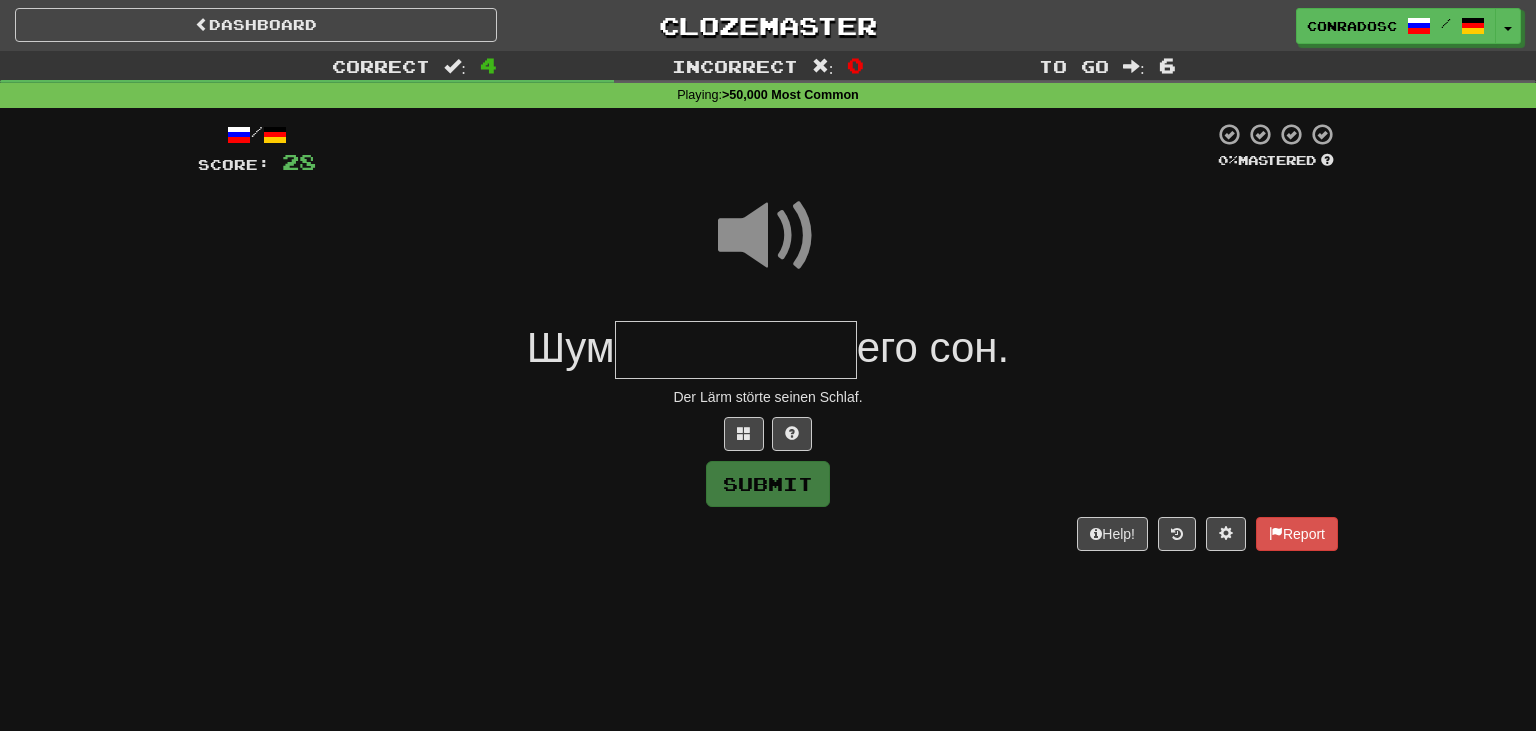 click at bounding box center [736, 350] 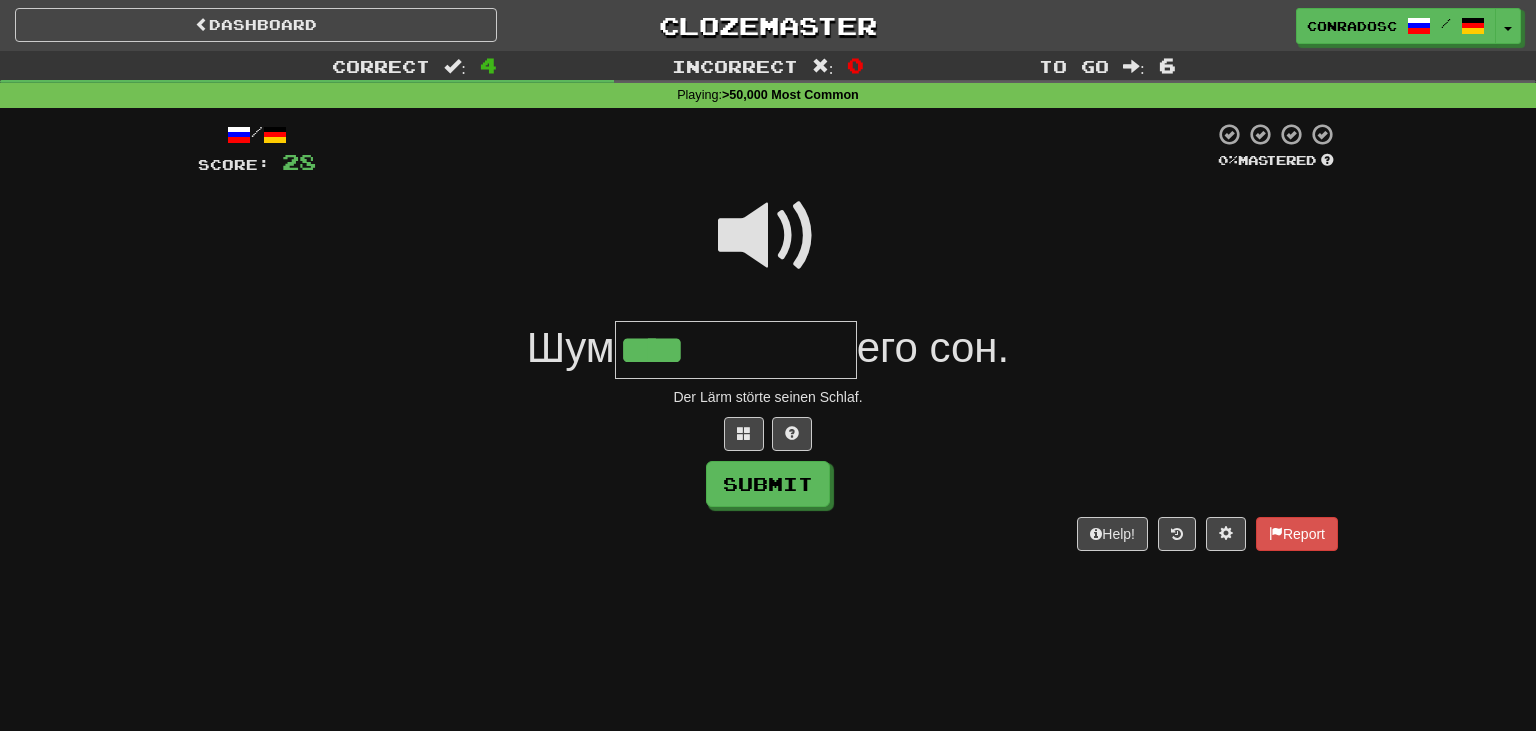 click at bounding box center (768, 236) 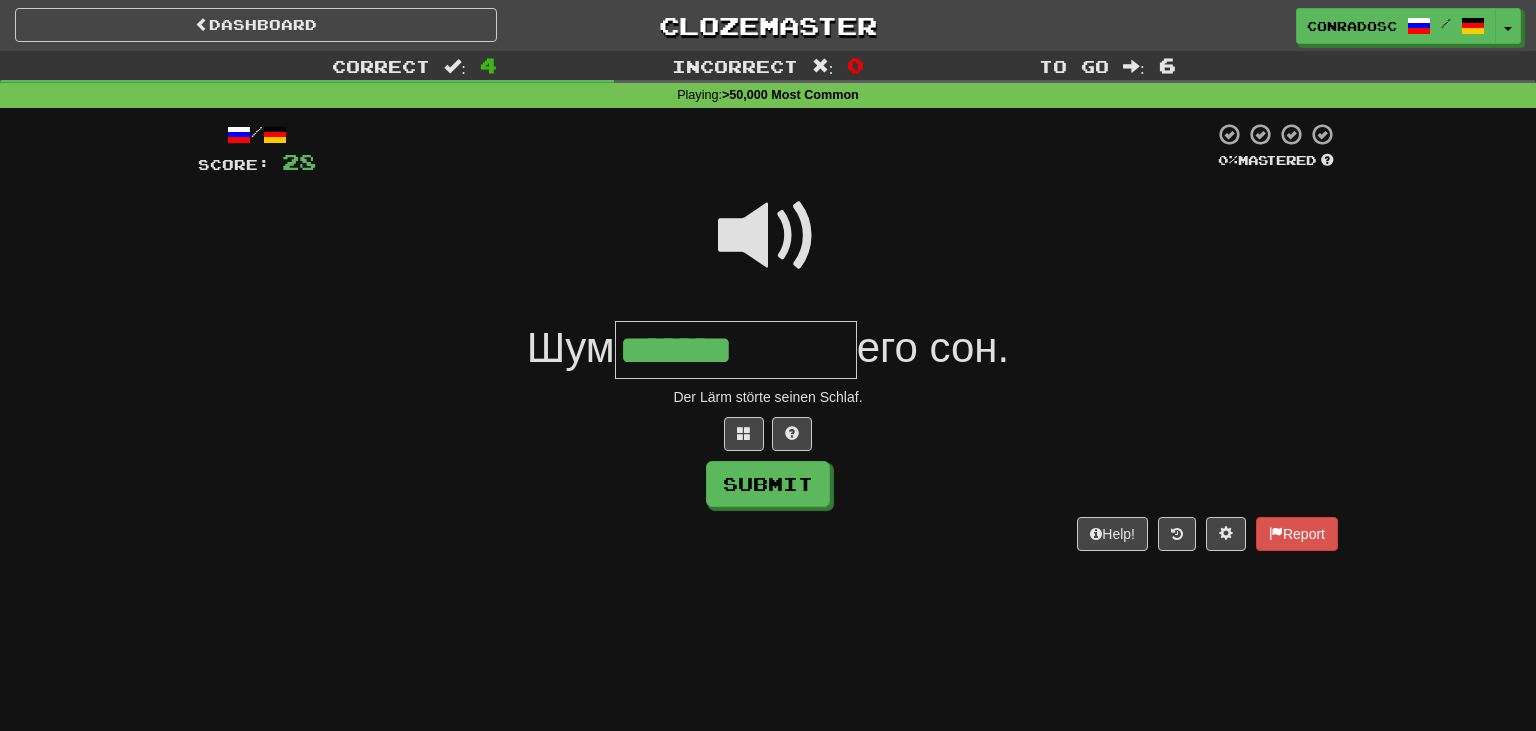 click at bounding box center [768, 236] 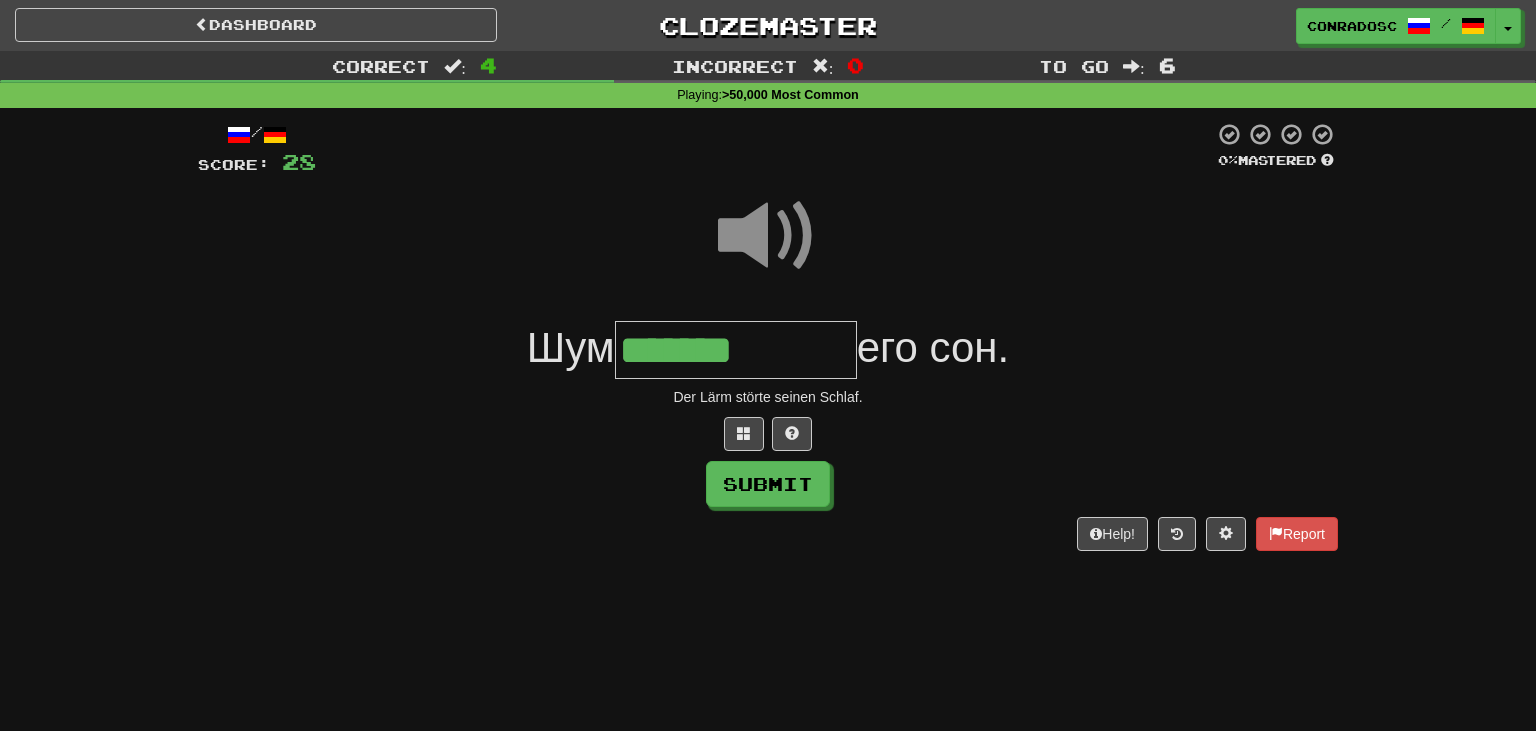 click on "*******" at bounding box center (736, 350) 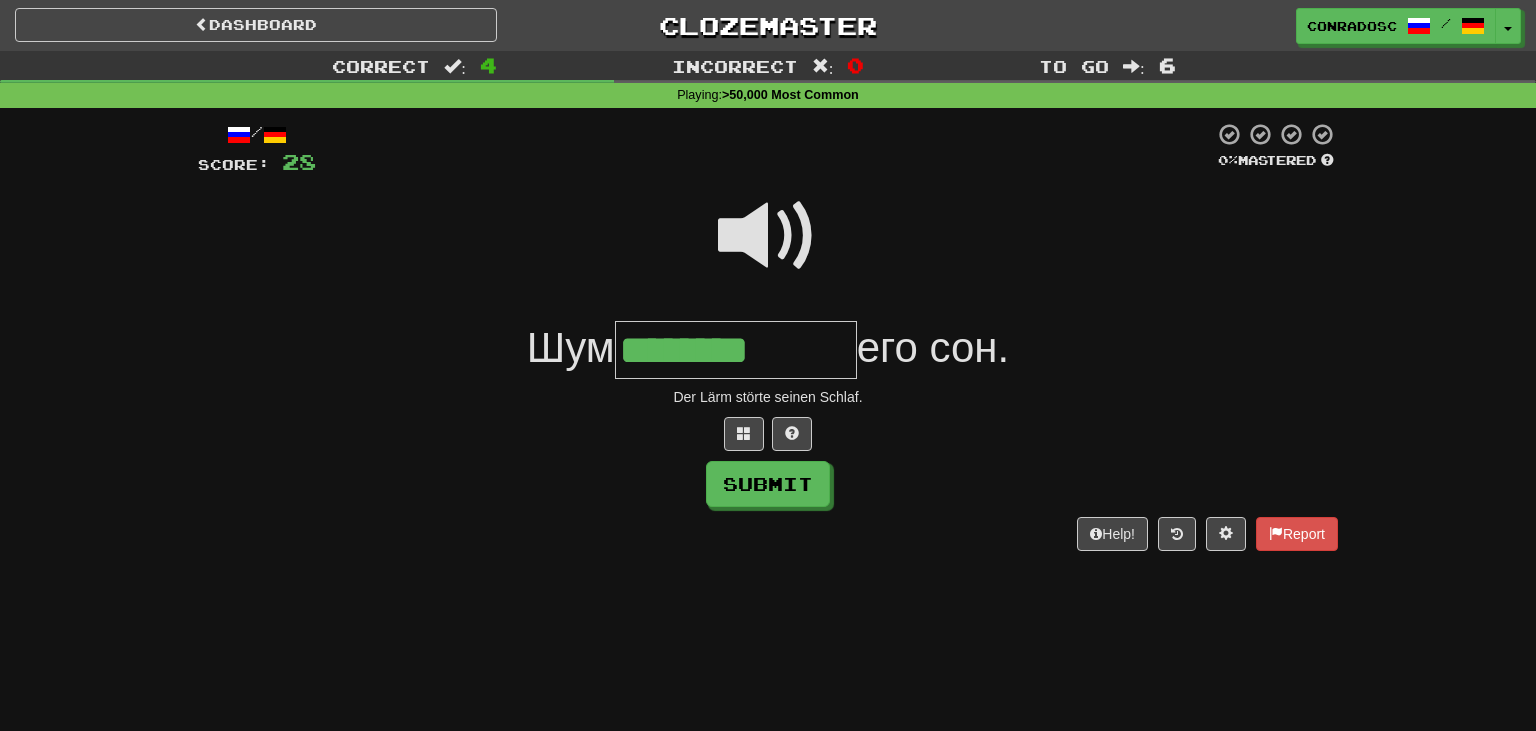 click at bounding box center [768, 236] 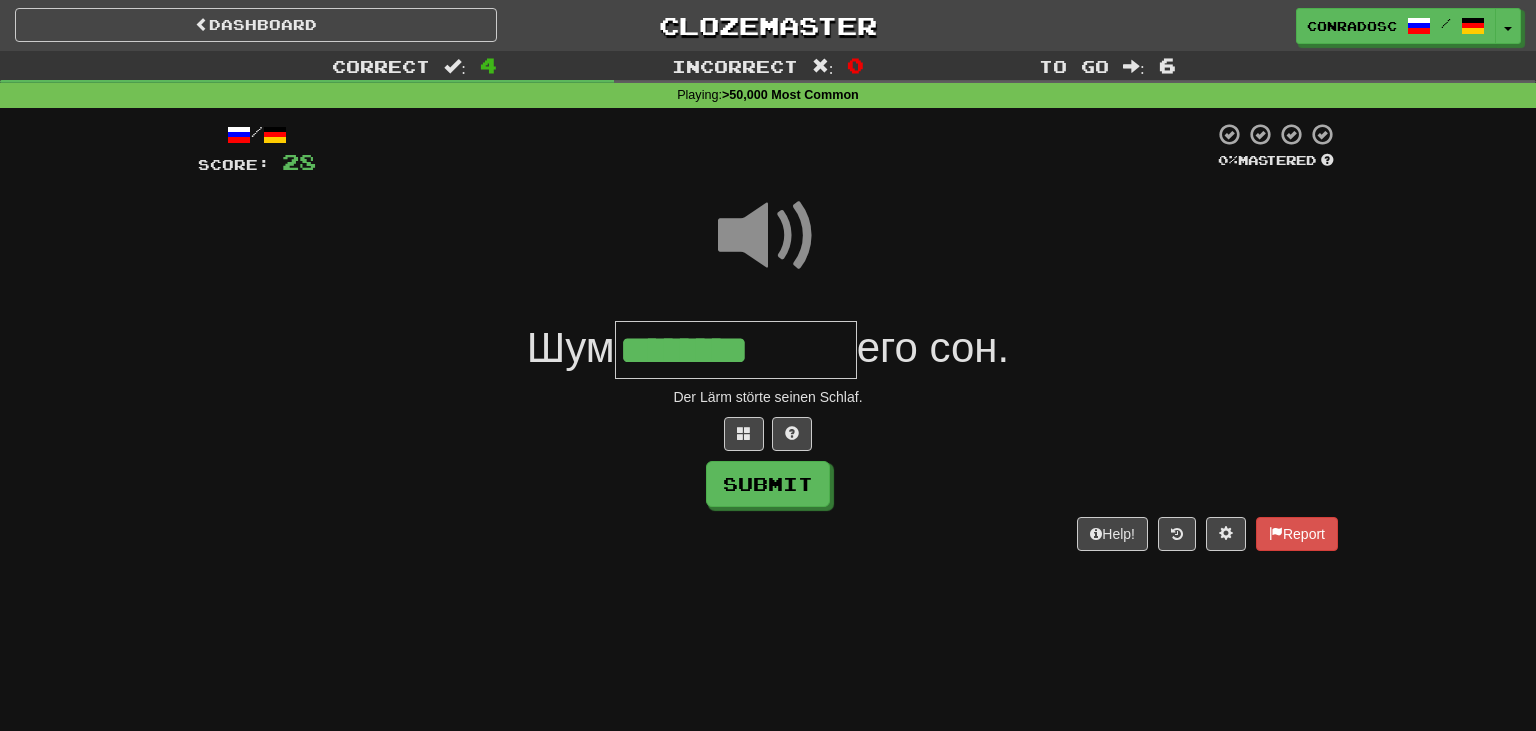 click on "********" at bounding box center [736, 350] 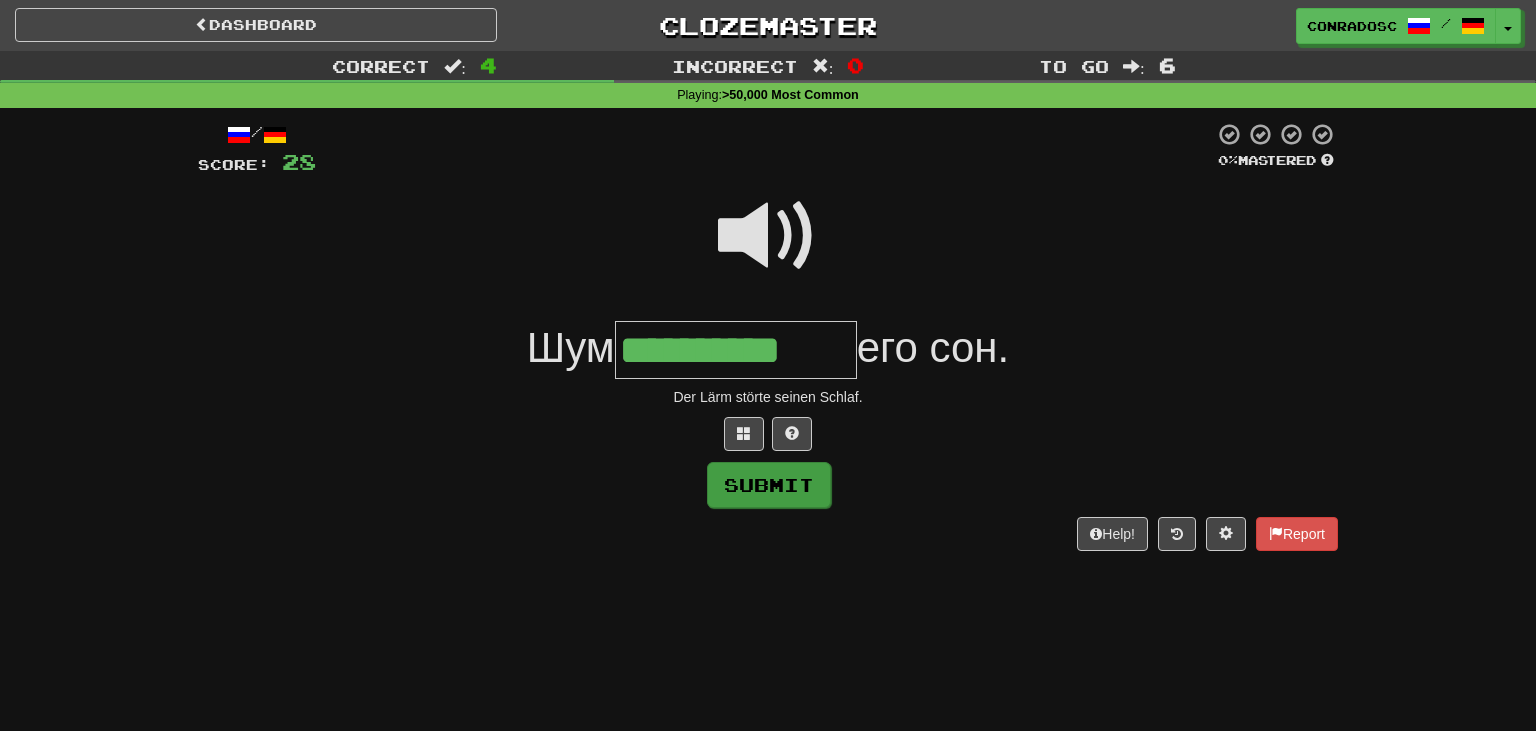 type on "**********" 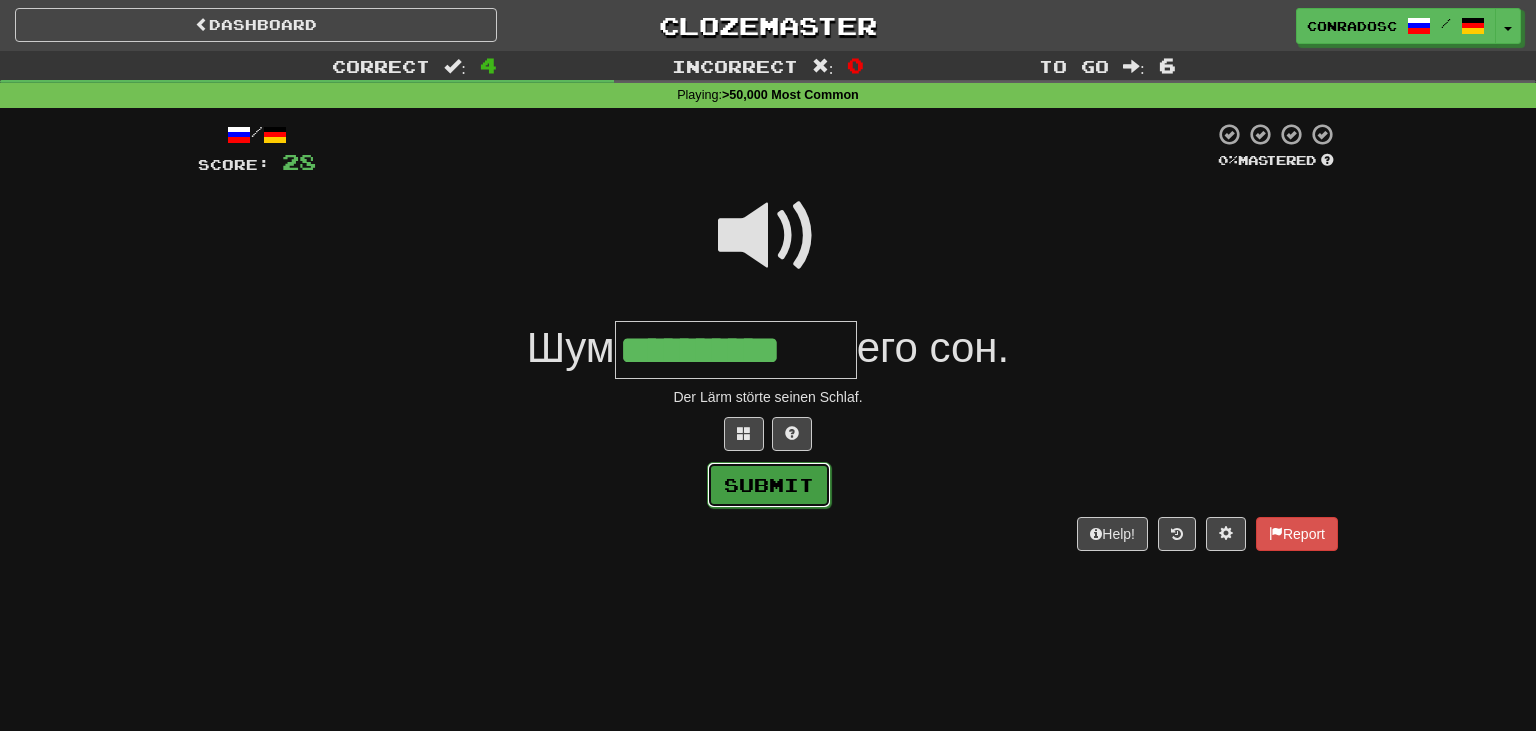 click on "Submit" at bounding box center [769, 485] 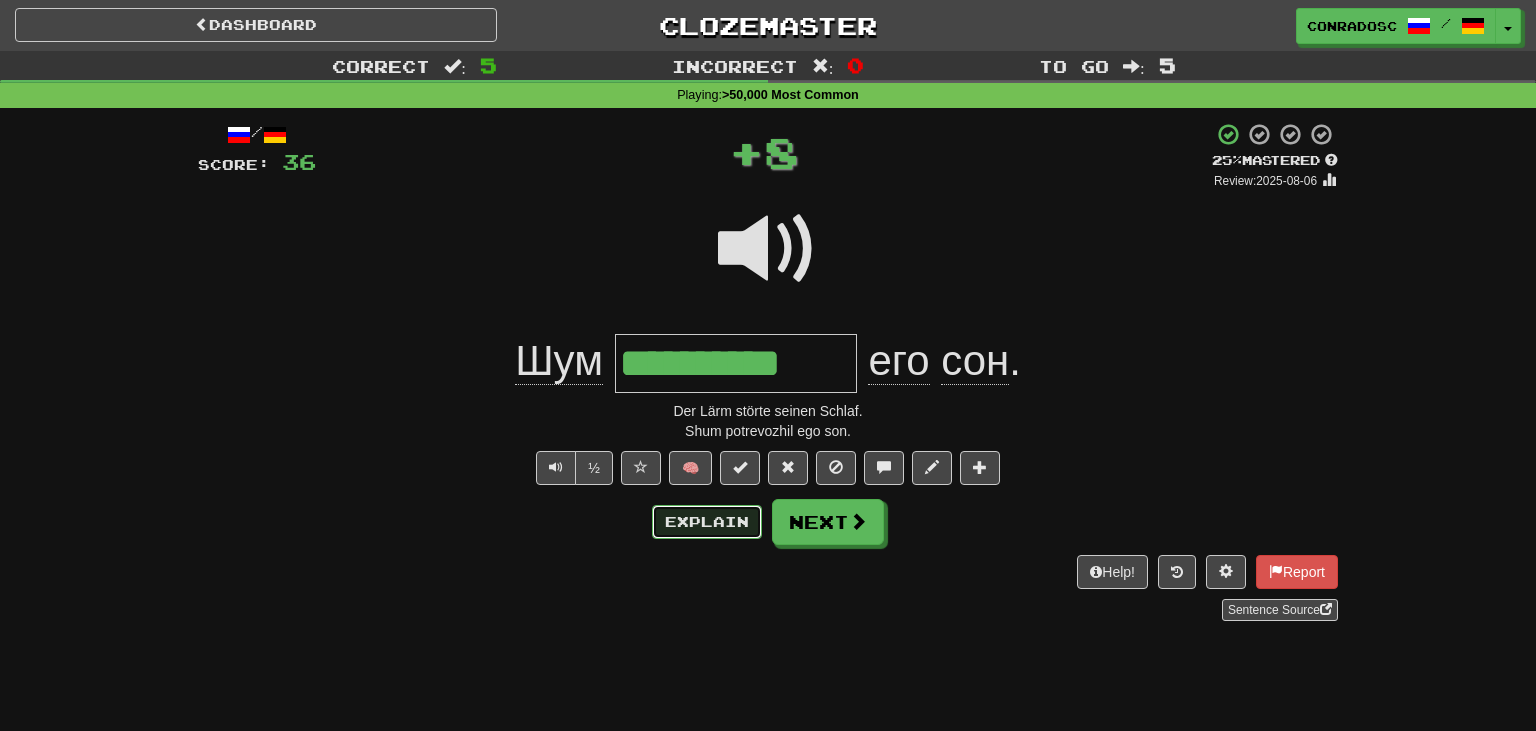 click on "Explain" at bounding box center (707, 522) 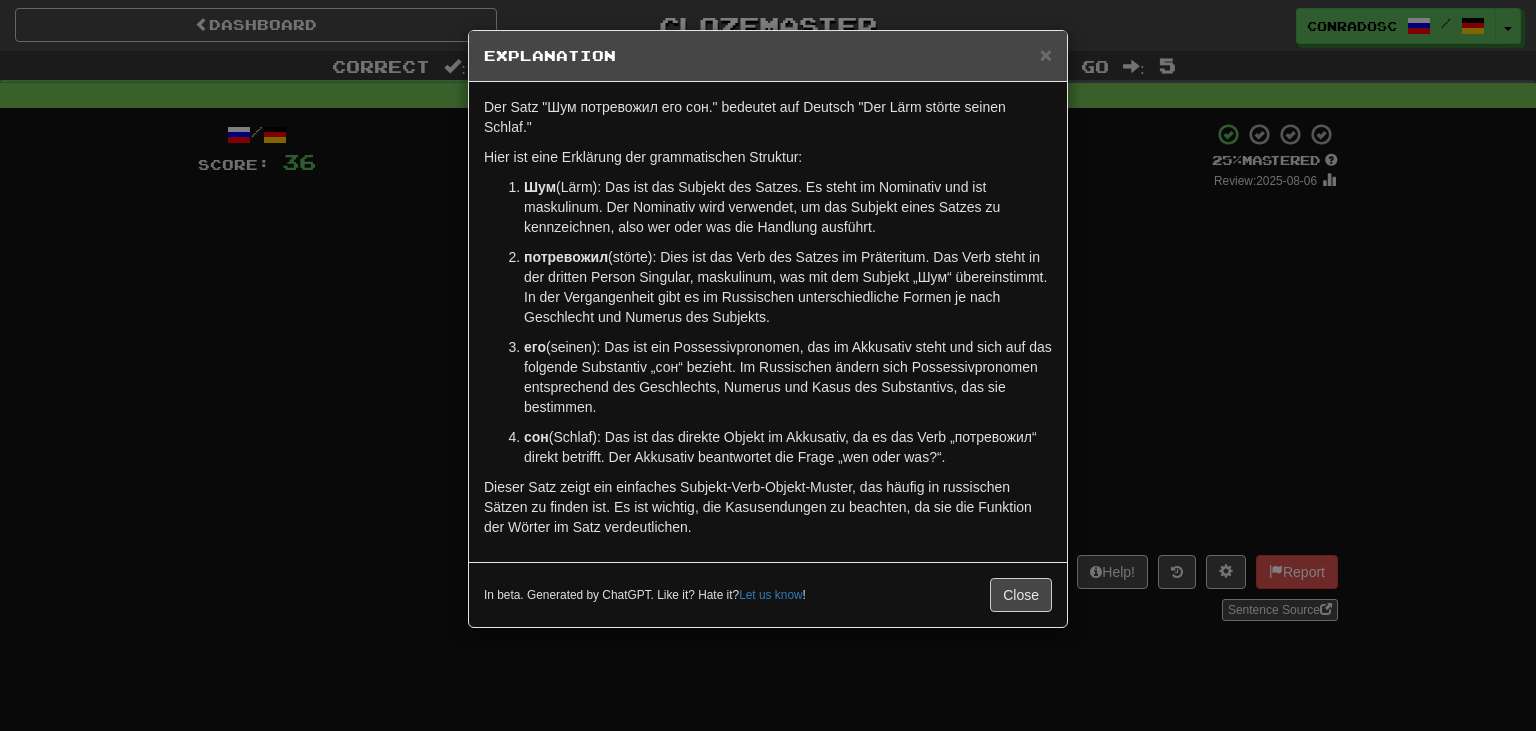 click on "× Explanation Der Satz "Шум потревожил его сон." bedeutet auf Deutsch "Der Lärm störte seinen Schlaf."
Hier ist eine Erklärung der grammatischen Struktur:
Шум  (Lärm): Das ist das Subjekt des Satzes. Es steht im Nominativ und ist maskulinum. Der Nominativ wird verwendet, um das Subjekt eines Satzes zu kennzeichnen, also wer oder was die Handlung ausführt.
потревожил  (störte): Dies ist das Verb des Satzes im Präteritum. Das Verb steht in der dritten Person Singular, maskulinum, was mit dem Subjekt „Шум“ übereinstimmt. In der Vergangenheit gibt es im Russischen unterschiedliche Formen je nach Geschlecht und Numerus des Subjekts.
его  (seinen): Das ist ein Possessivpronomen, das im Akkusativ steht und sich auf das folgende Substantiv „сон“ bezieht. Im Russischen ändern sich Possessivpronomen entsprechend des Geschlechts, Numerus und Kasus des Substantivs, das sie bestimmen.
сон
Let us know ! Close" at bounding box center [768, 365] 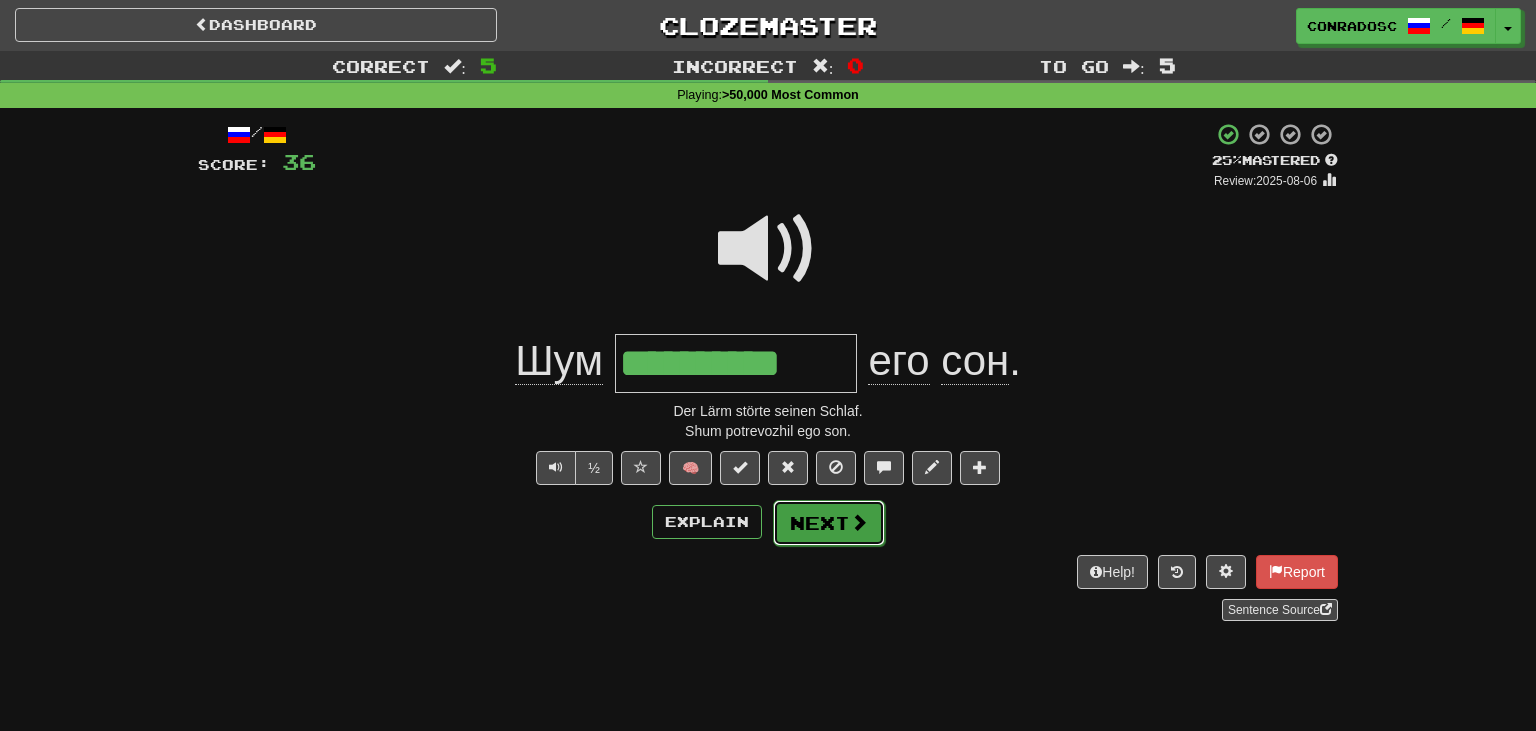 click on "Next" at bounding box center [829, 523] 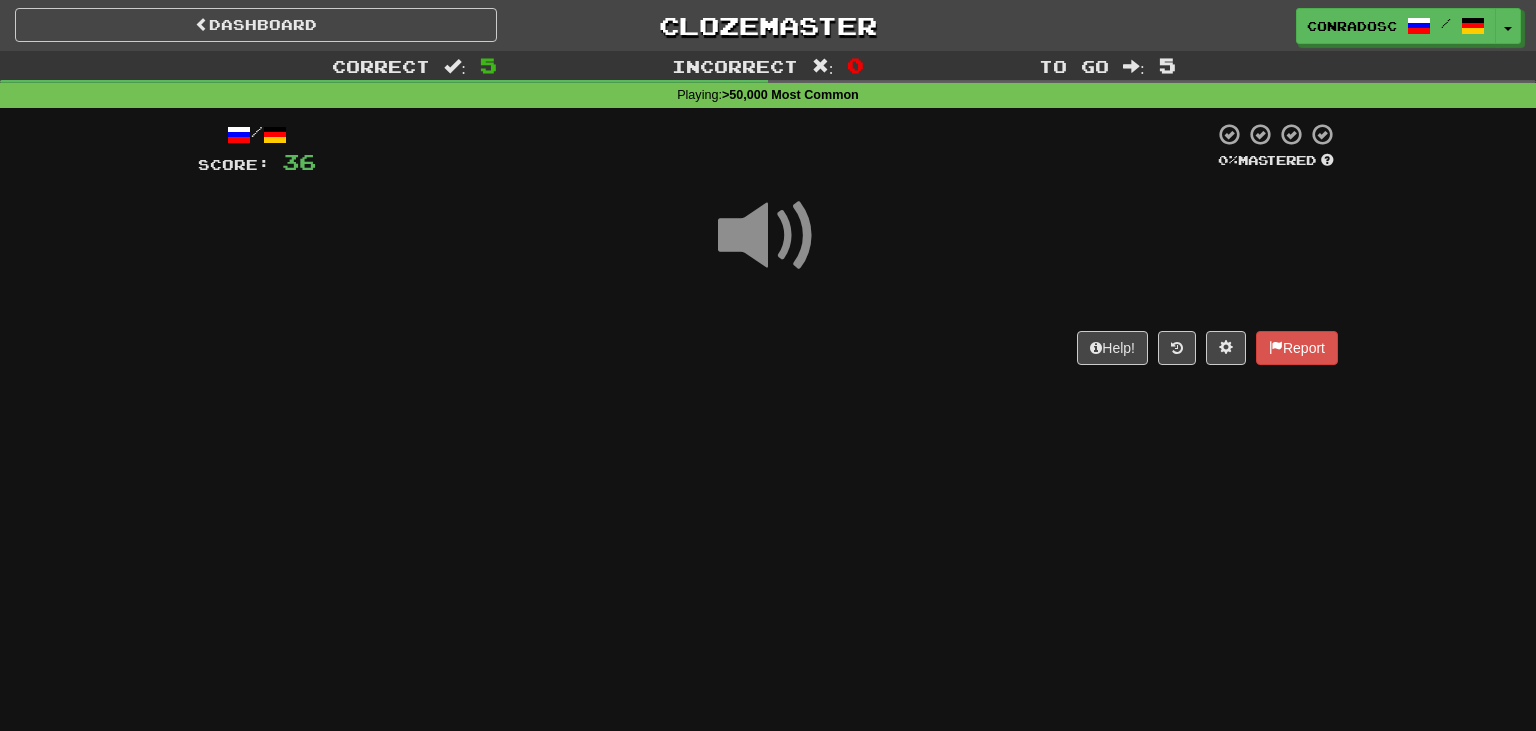 click at bounding box center (768, 236) 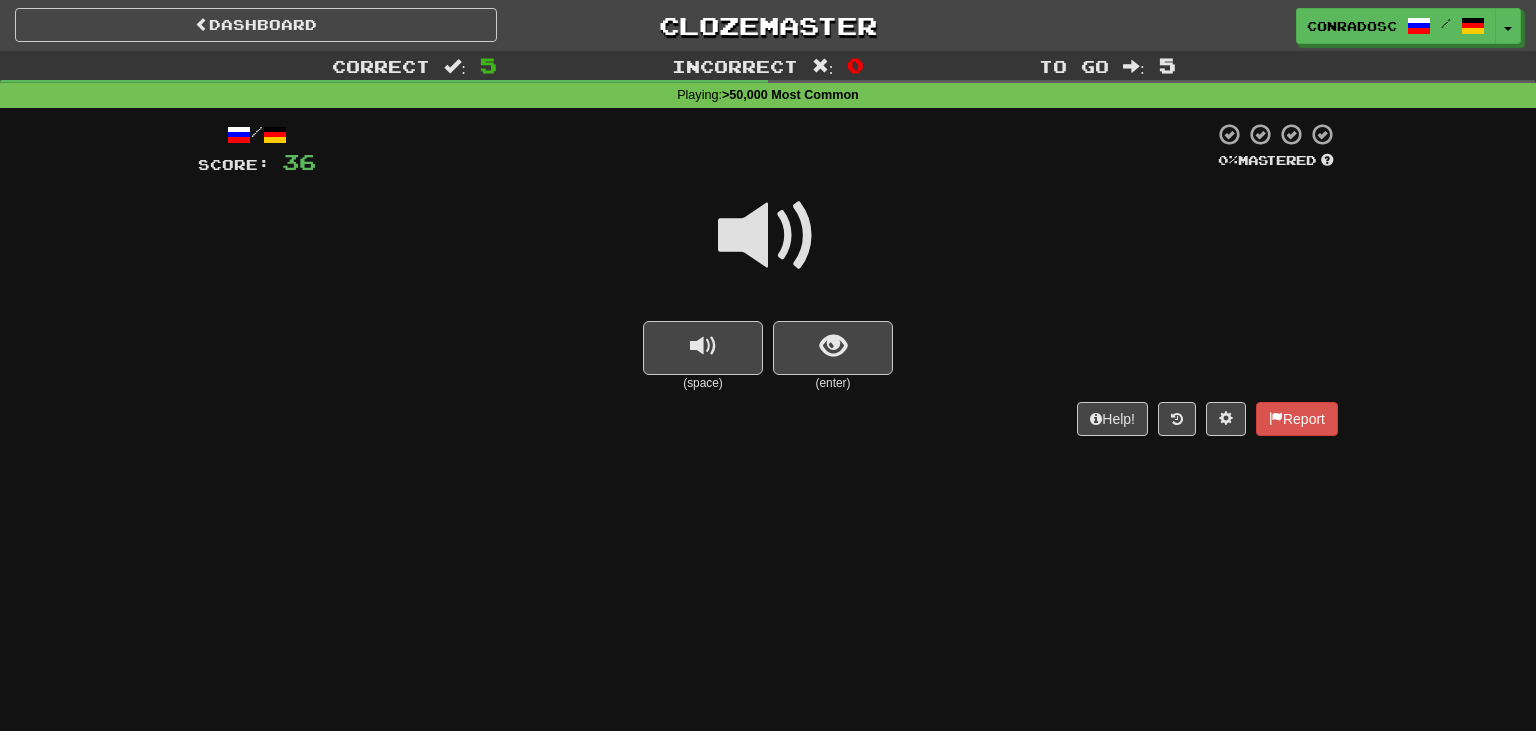 click at bounding box center (768, 236) 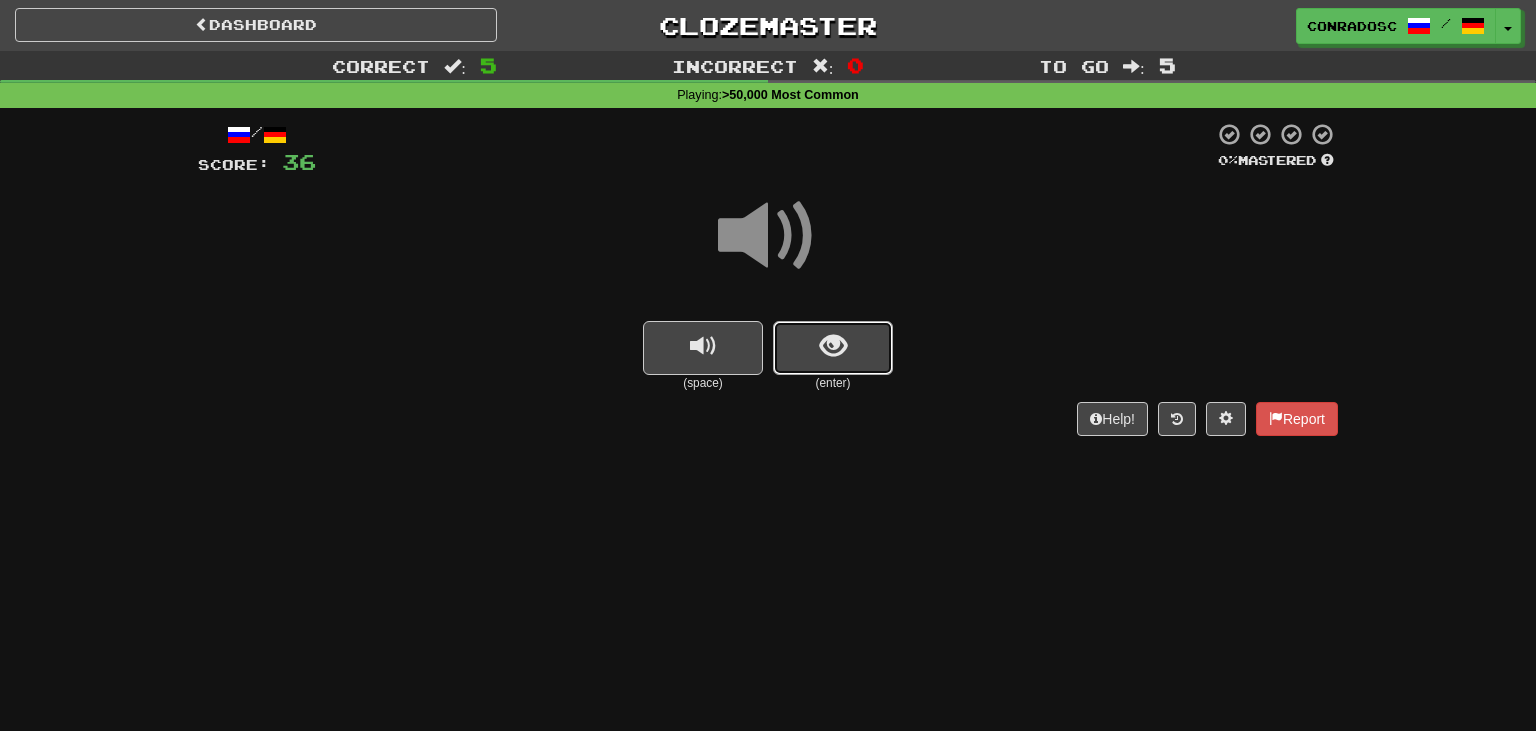 click at bounding box center [833, 348] 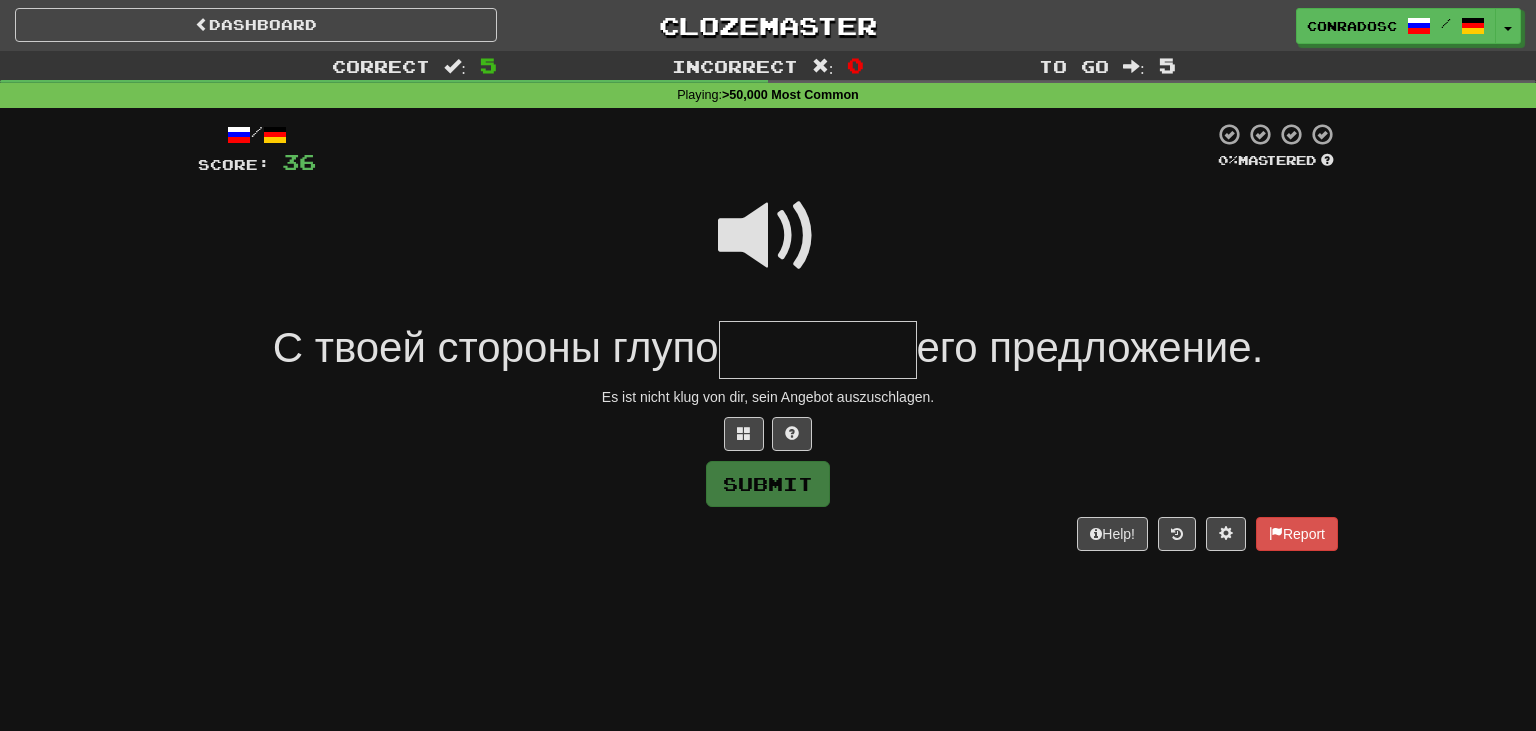 click at bounding box center [768, 236] 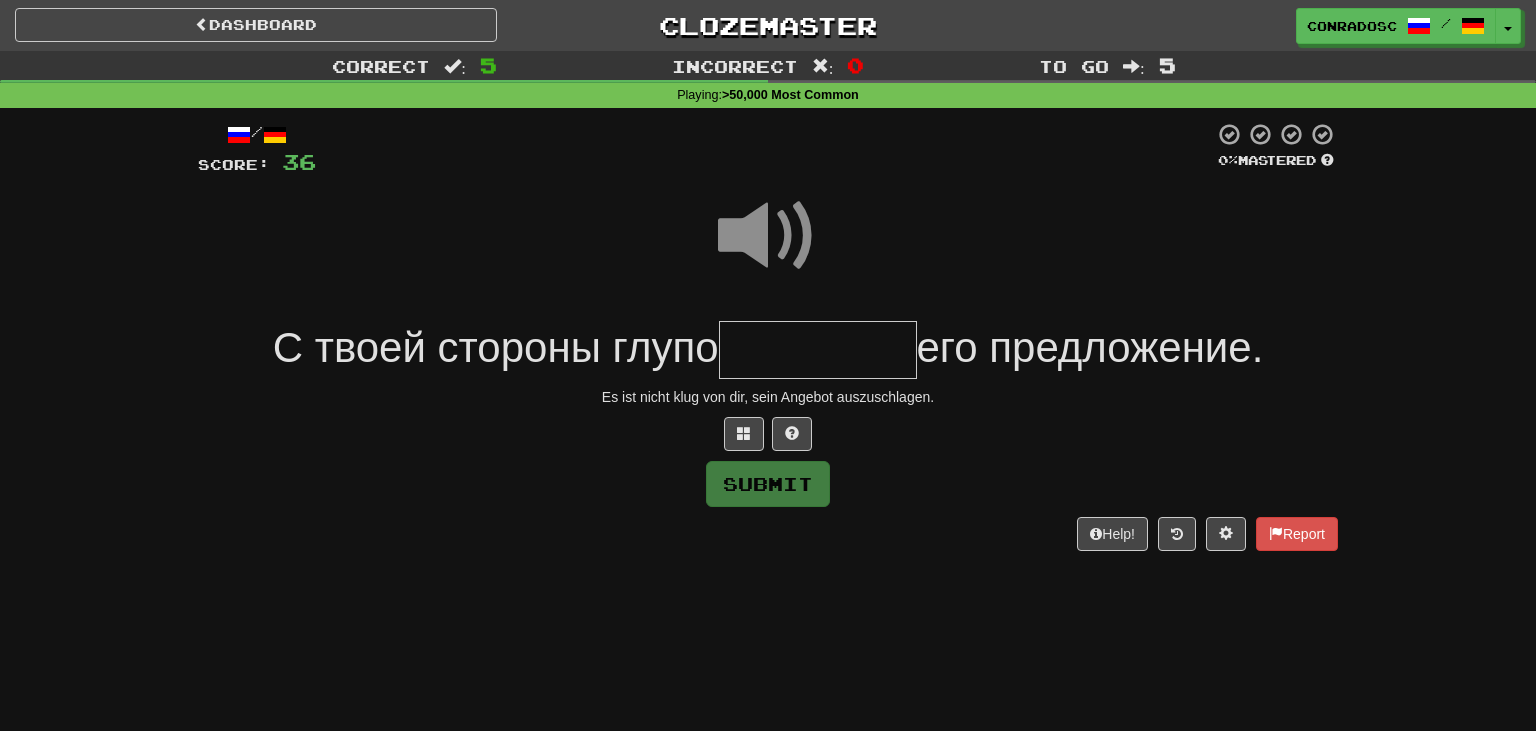 click at bounding box center [818, 350] 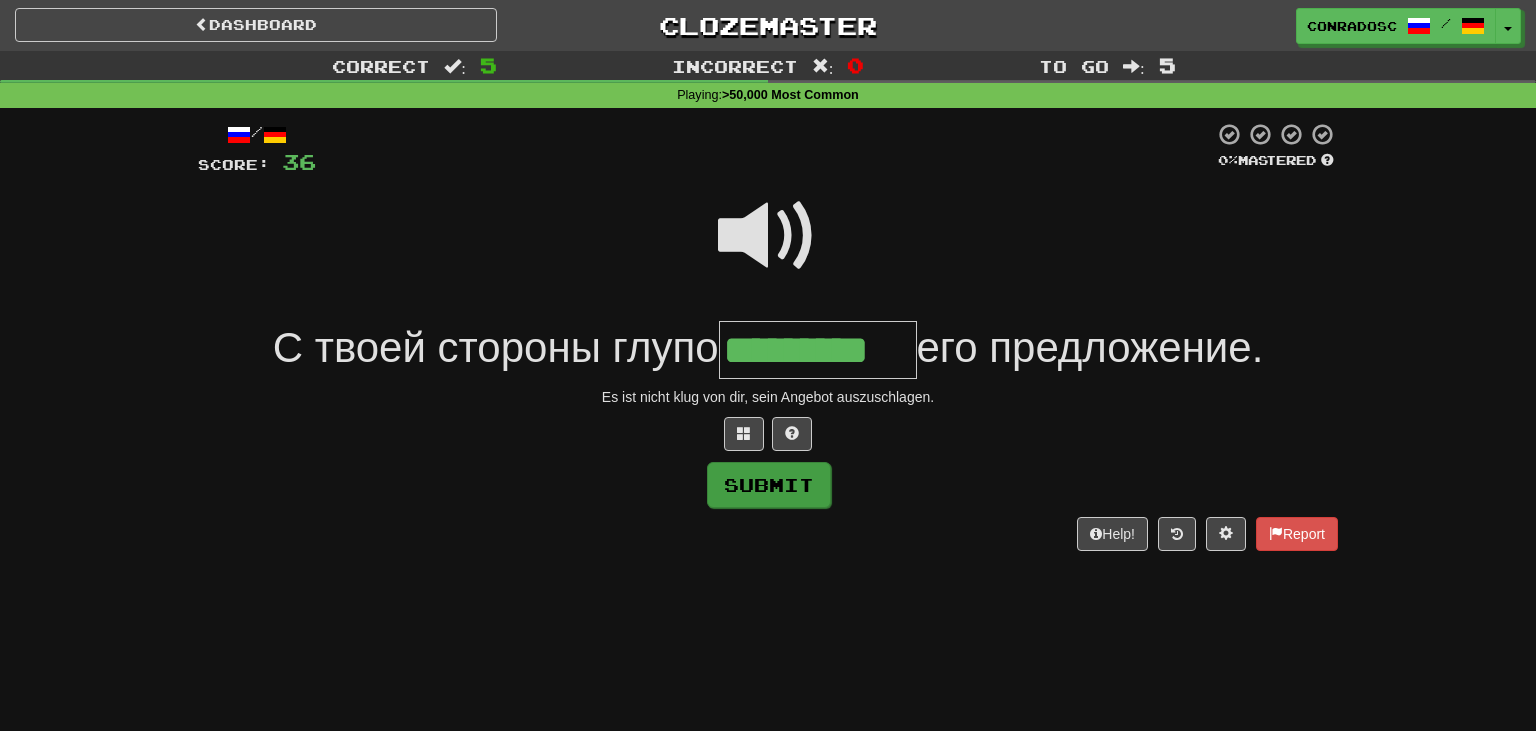 type on "*********" 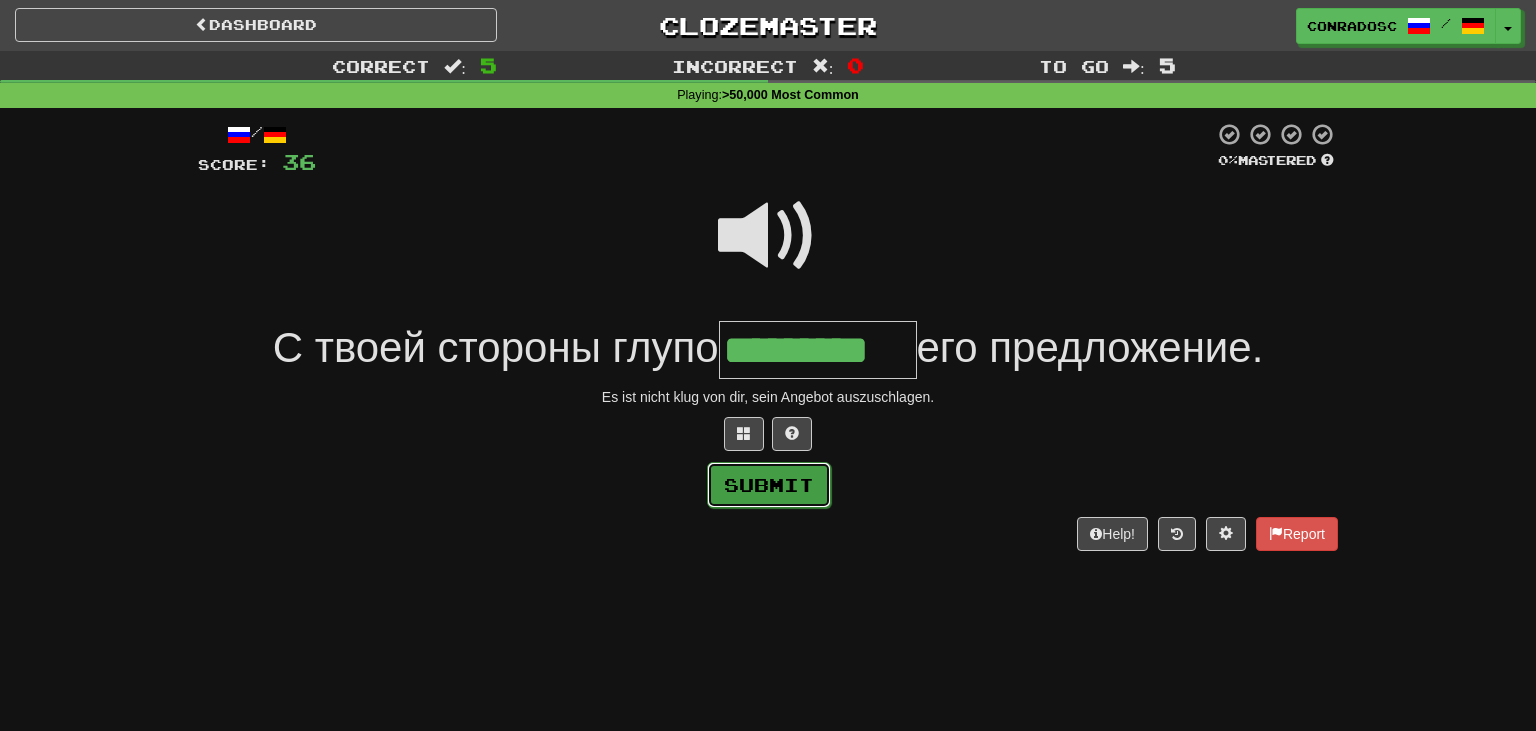 click on "Submit" at bounding box center [769, 485] 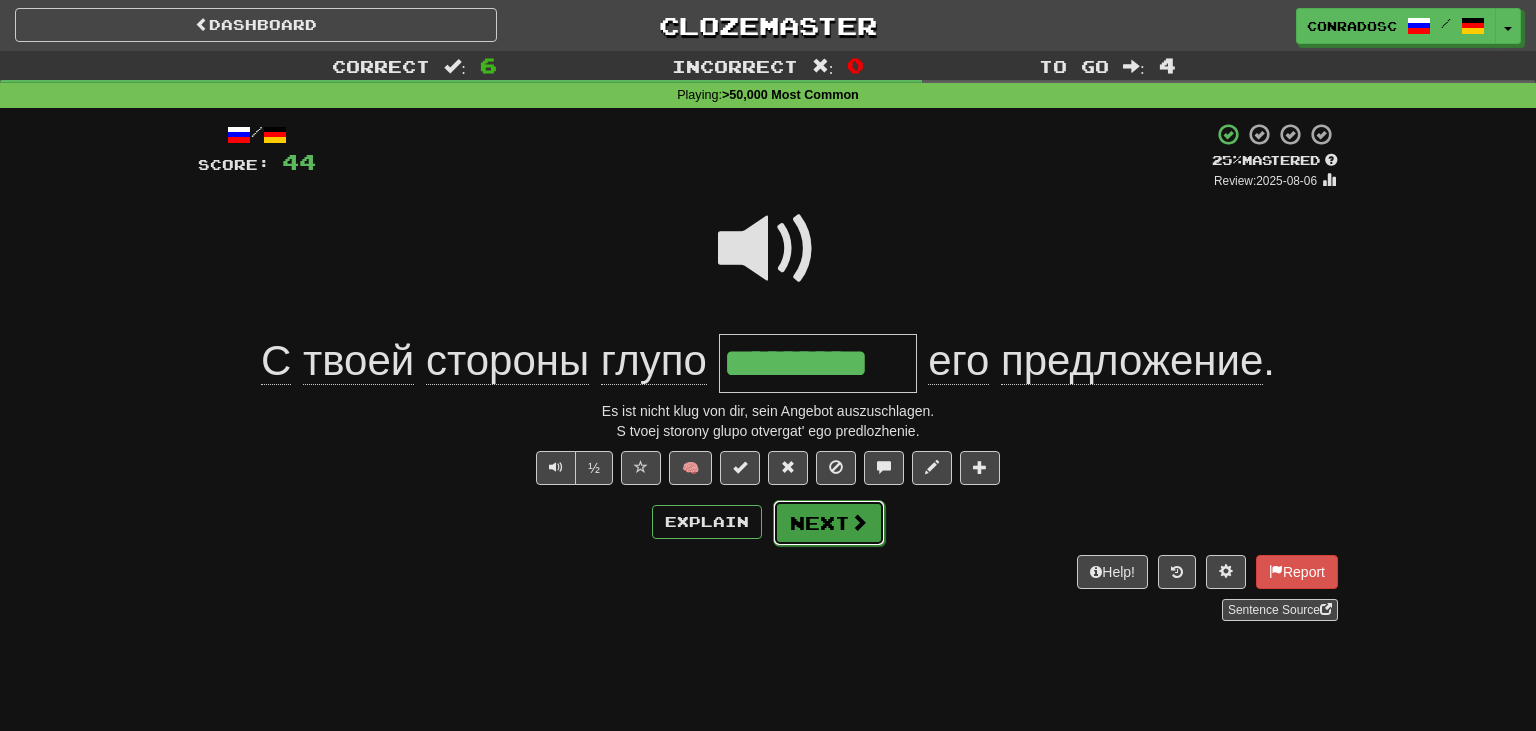 click on "Next" at bounding box center [829, 523] 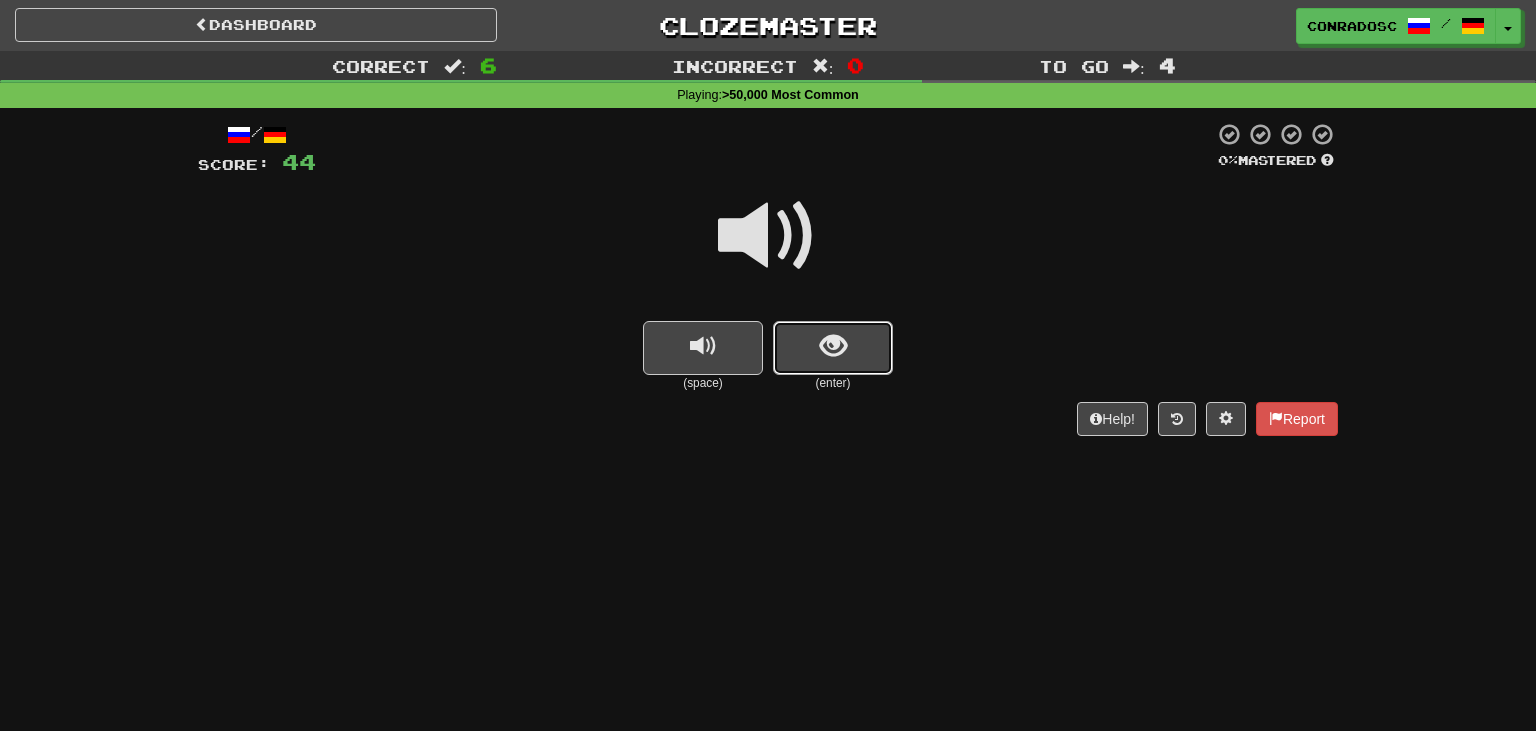 click at bounding box center [833, 346] 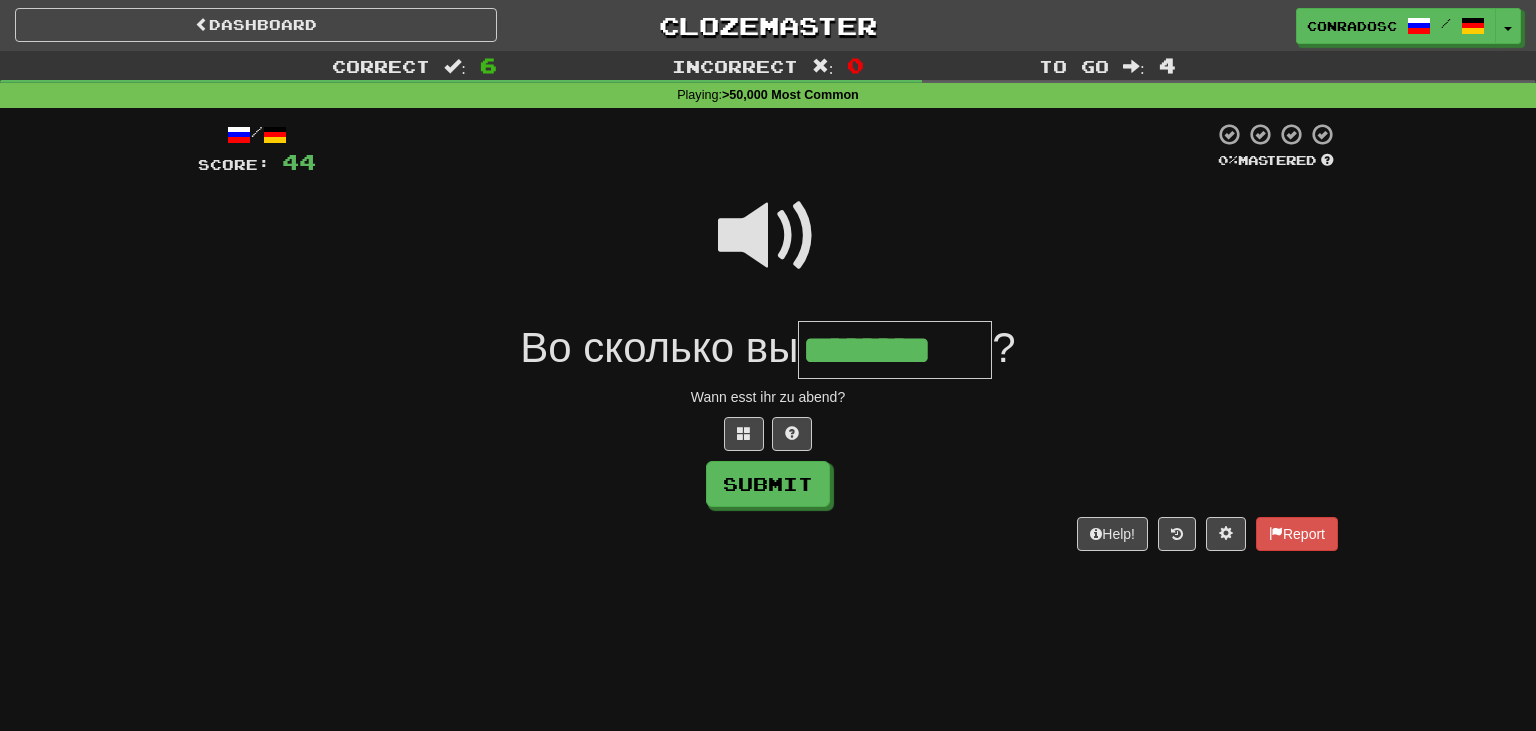 type on "********" 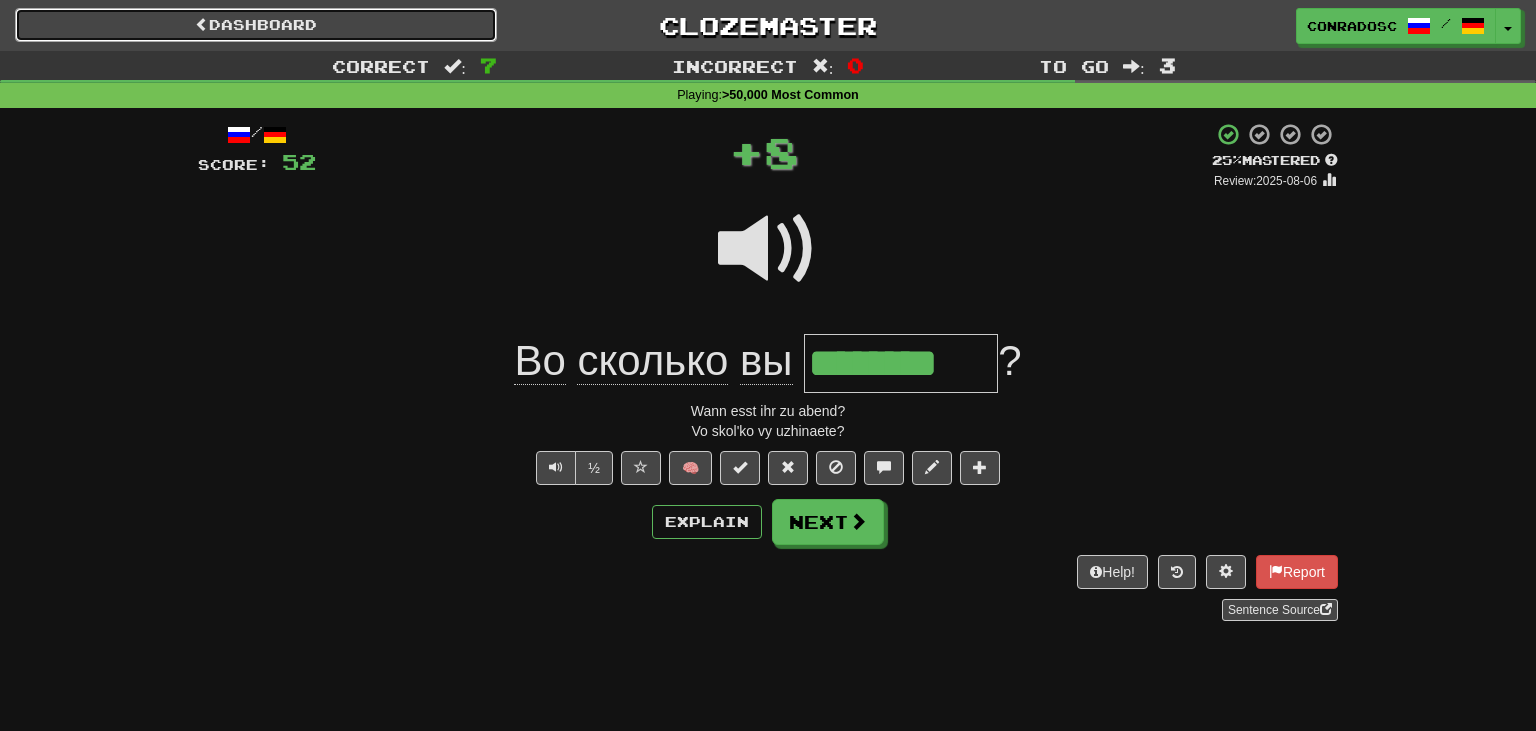 click on "Dashboard" at bounding box center (256, 25) 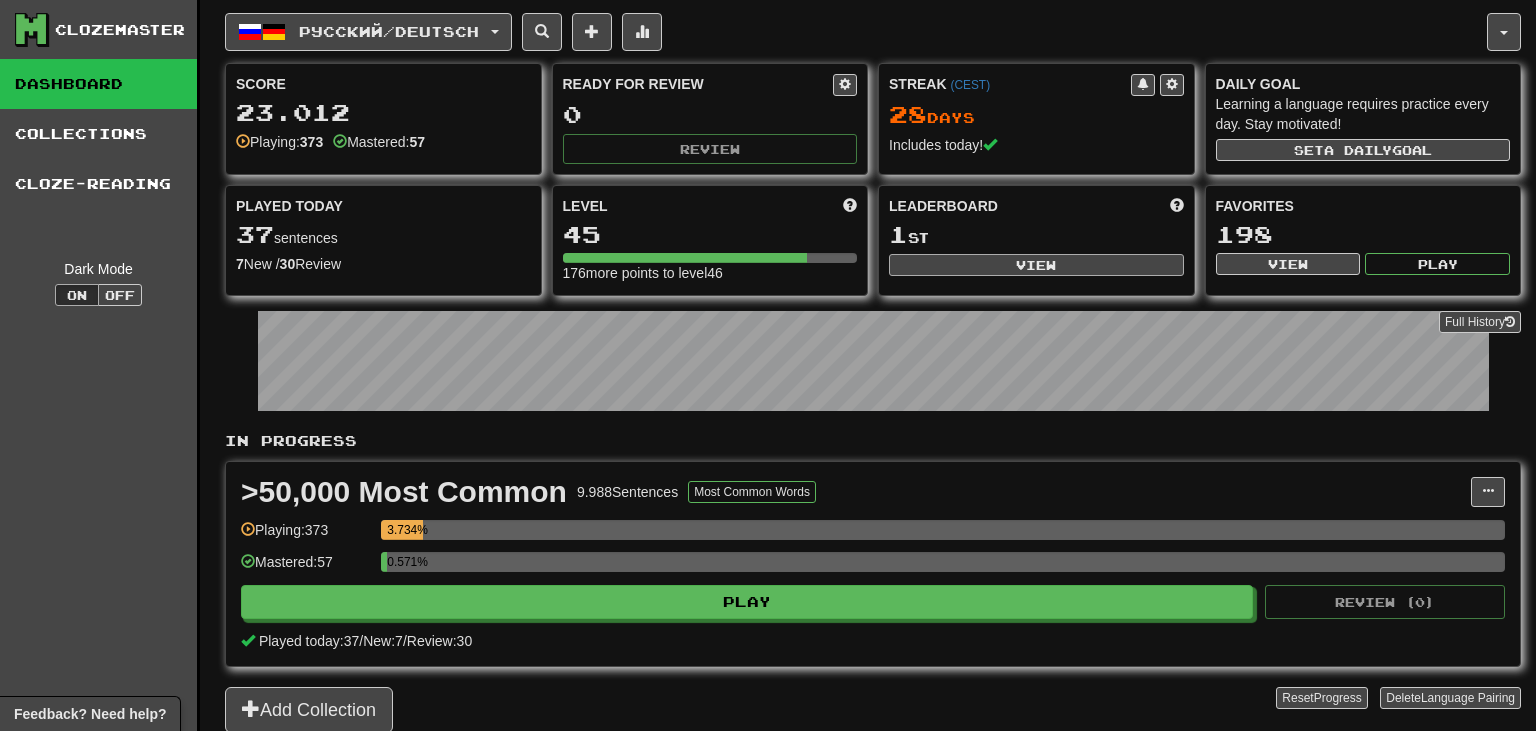 scroll, scrollTop: 0, scrollLeft: 0, axis: both 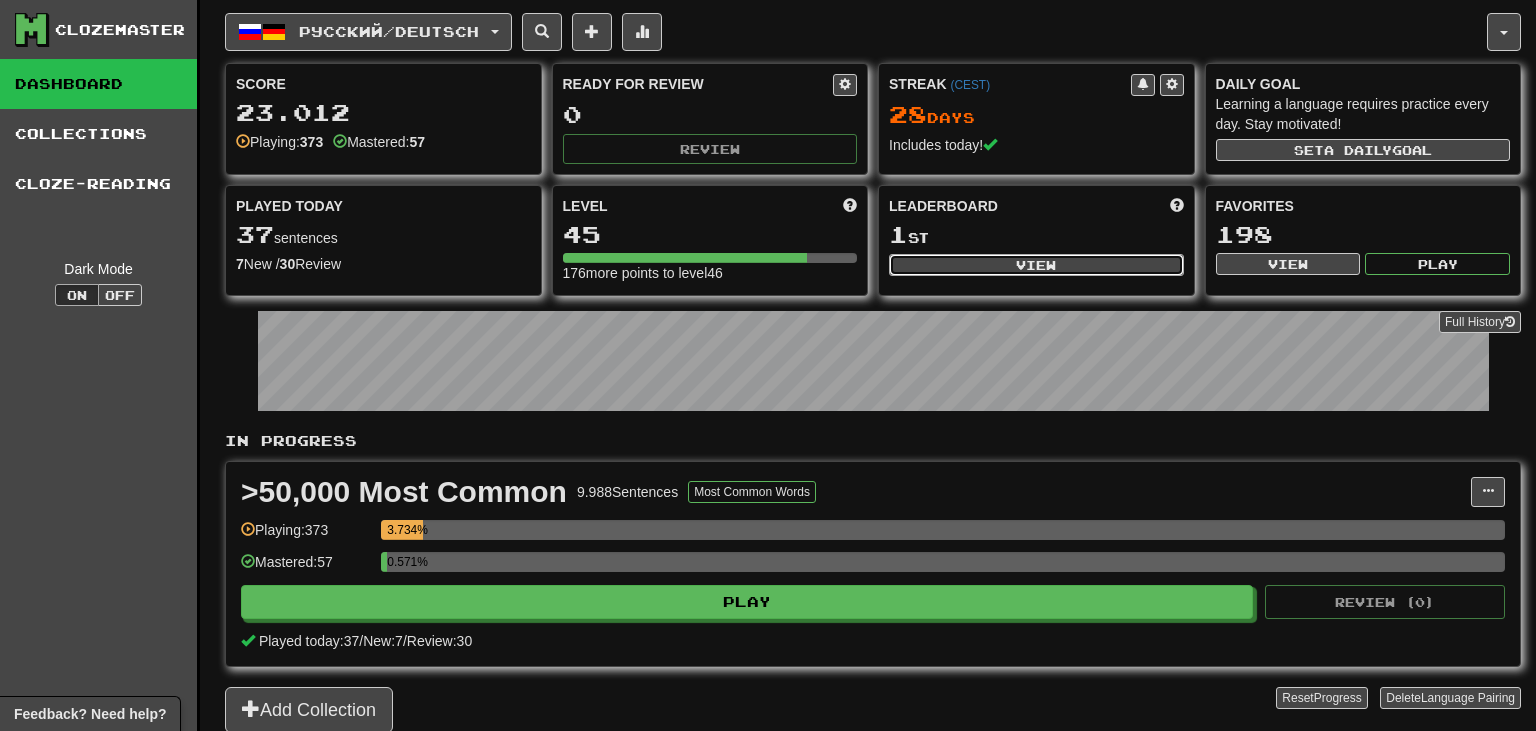 click on "View" at bounding box center [1036, 265] 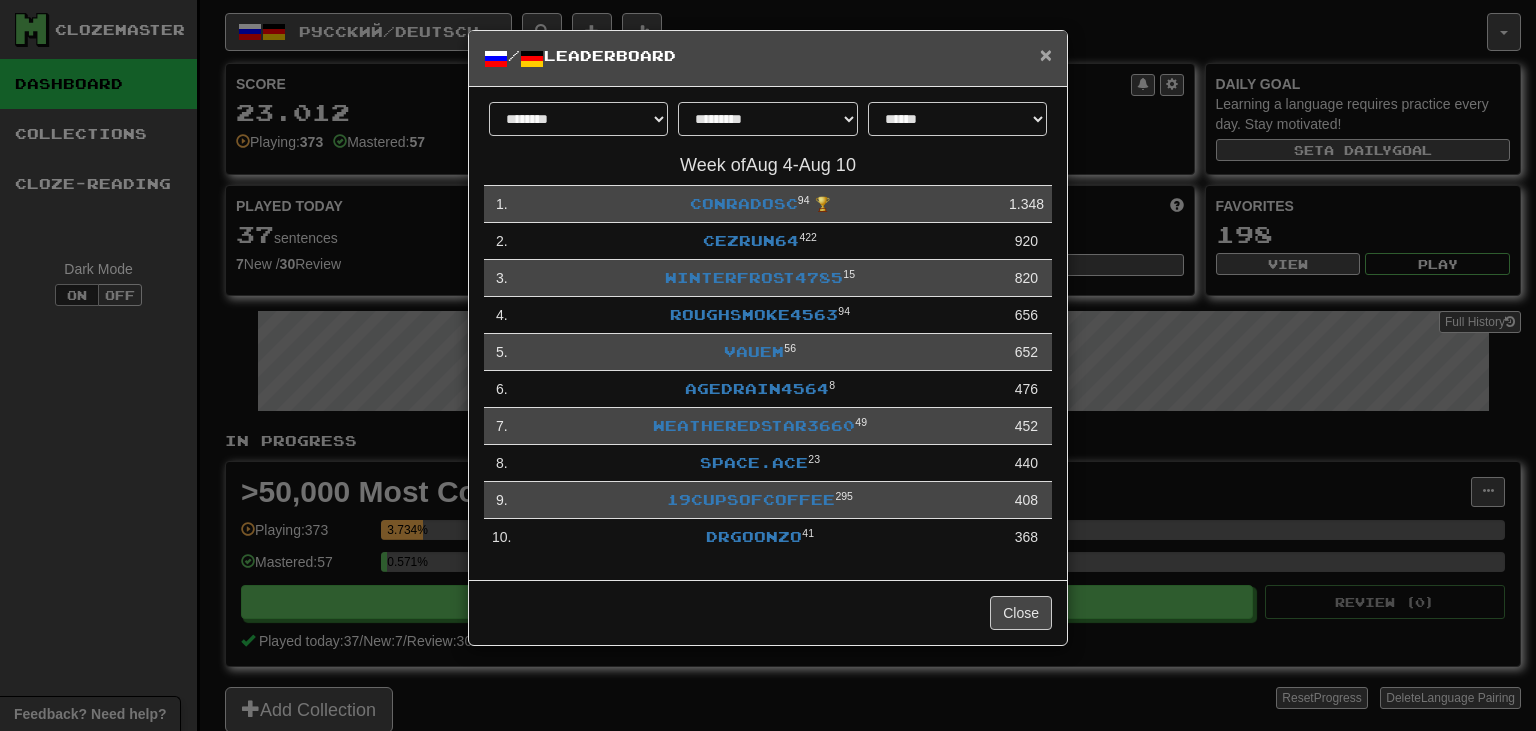 click on "×" at bounding box center [1046, 54] 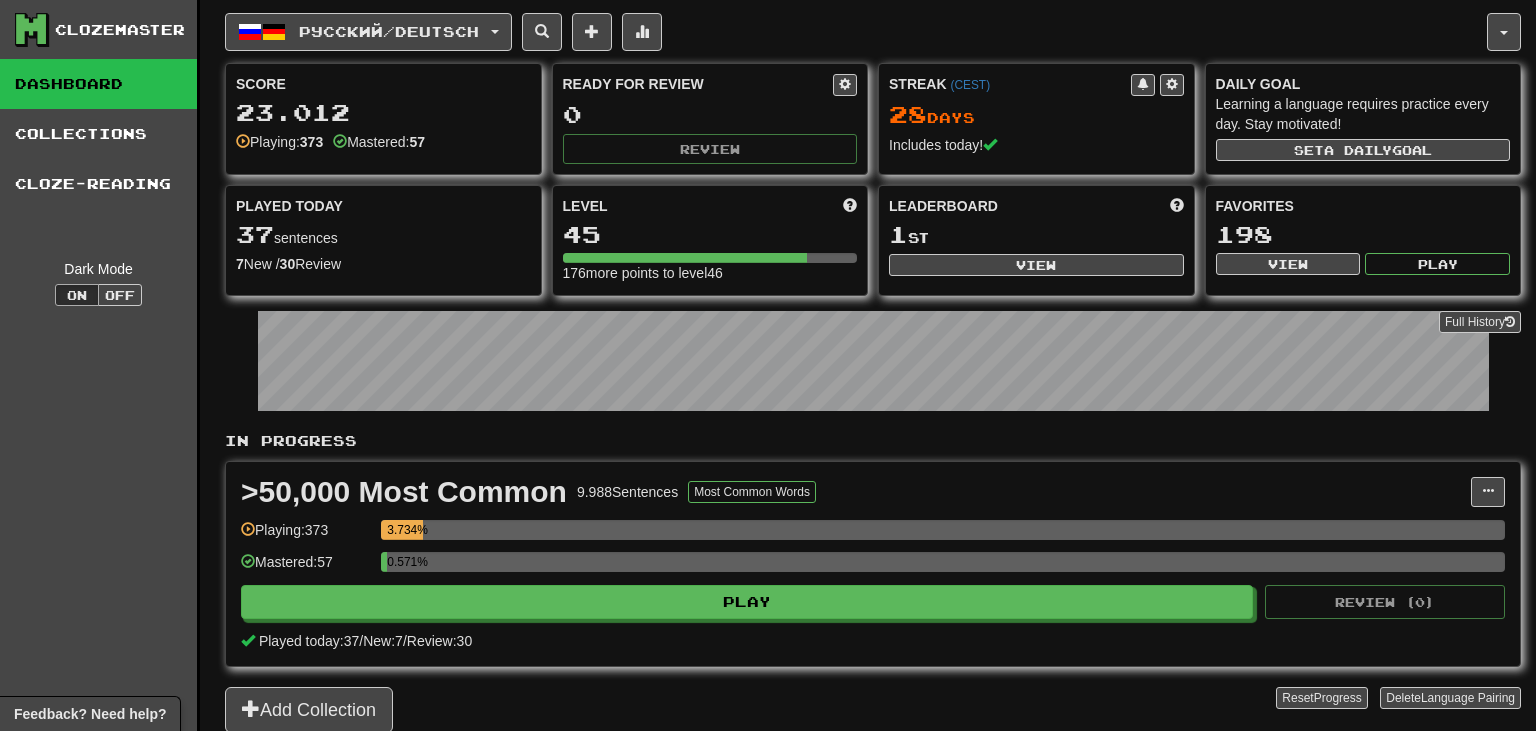 click on "Dashboard" at bounding box center [98, 84] 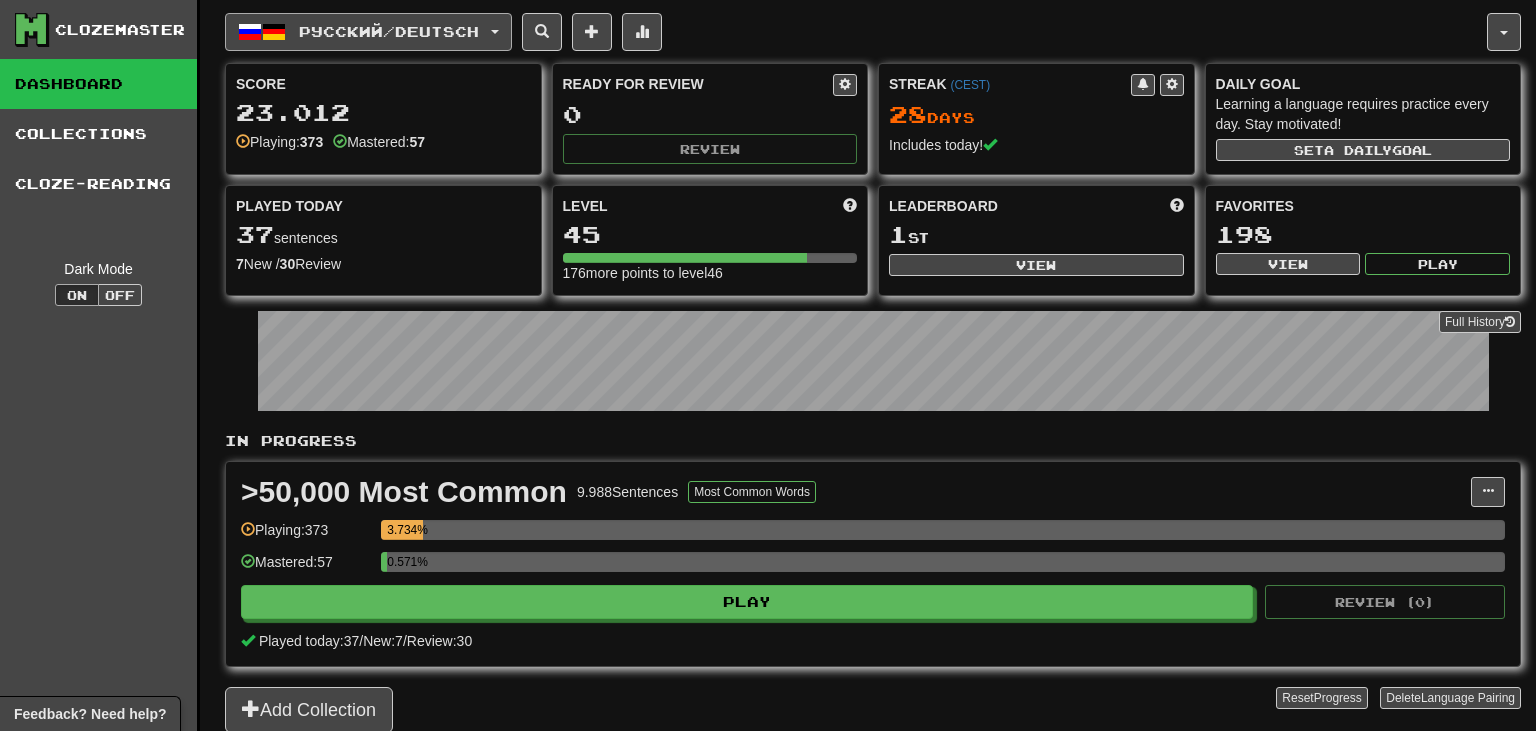 click at bounding box center [274, 32] 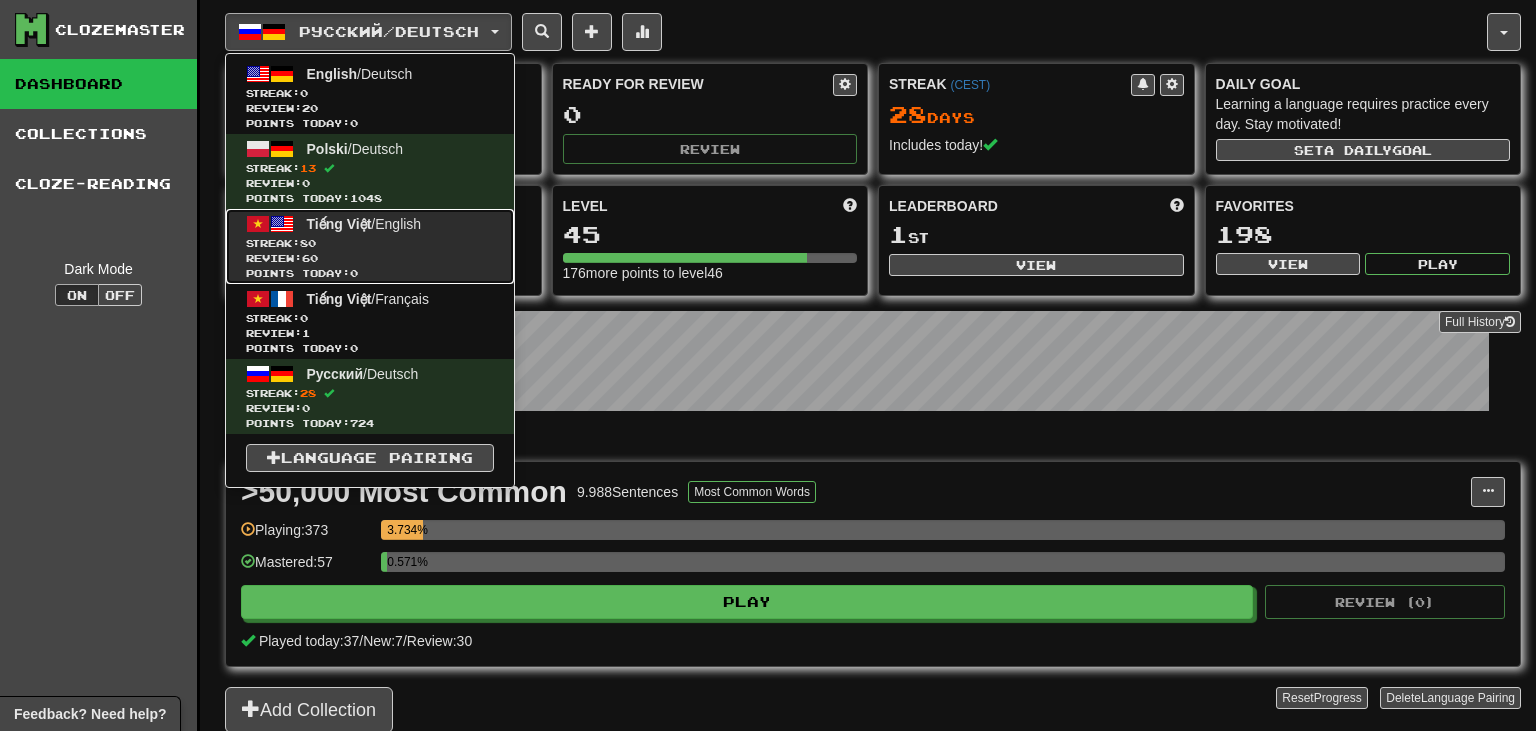 click on "Review:  60" at bounding box center (370, 258) 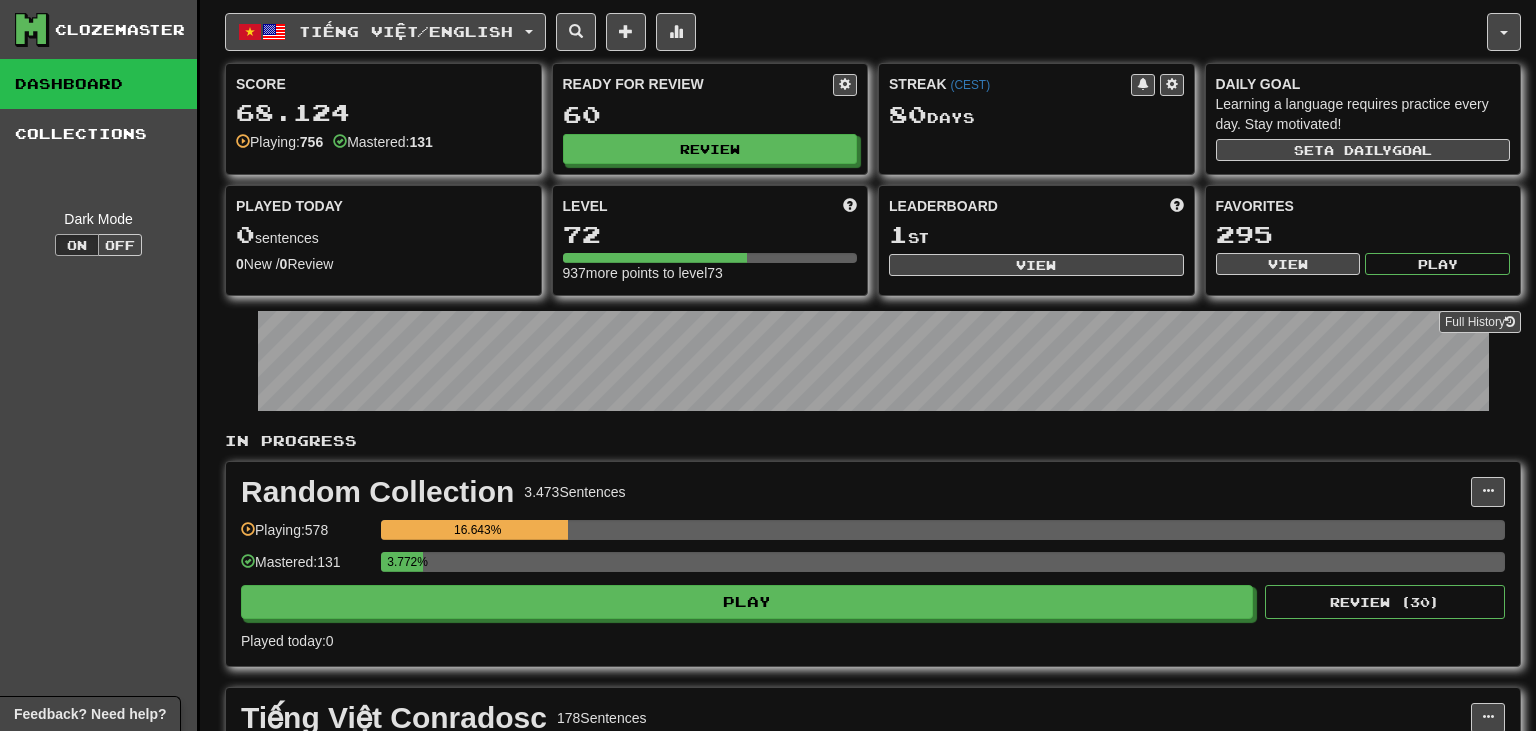 scroll, scrollTop: 0, scrollLeft: 0, axis: both 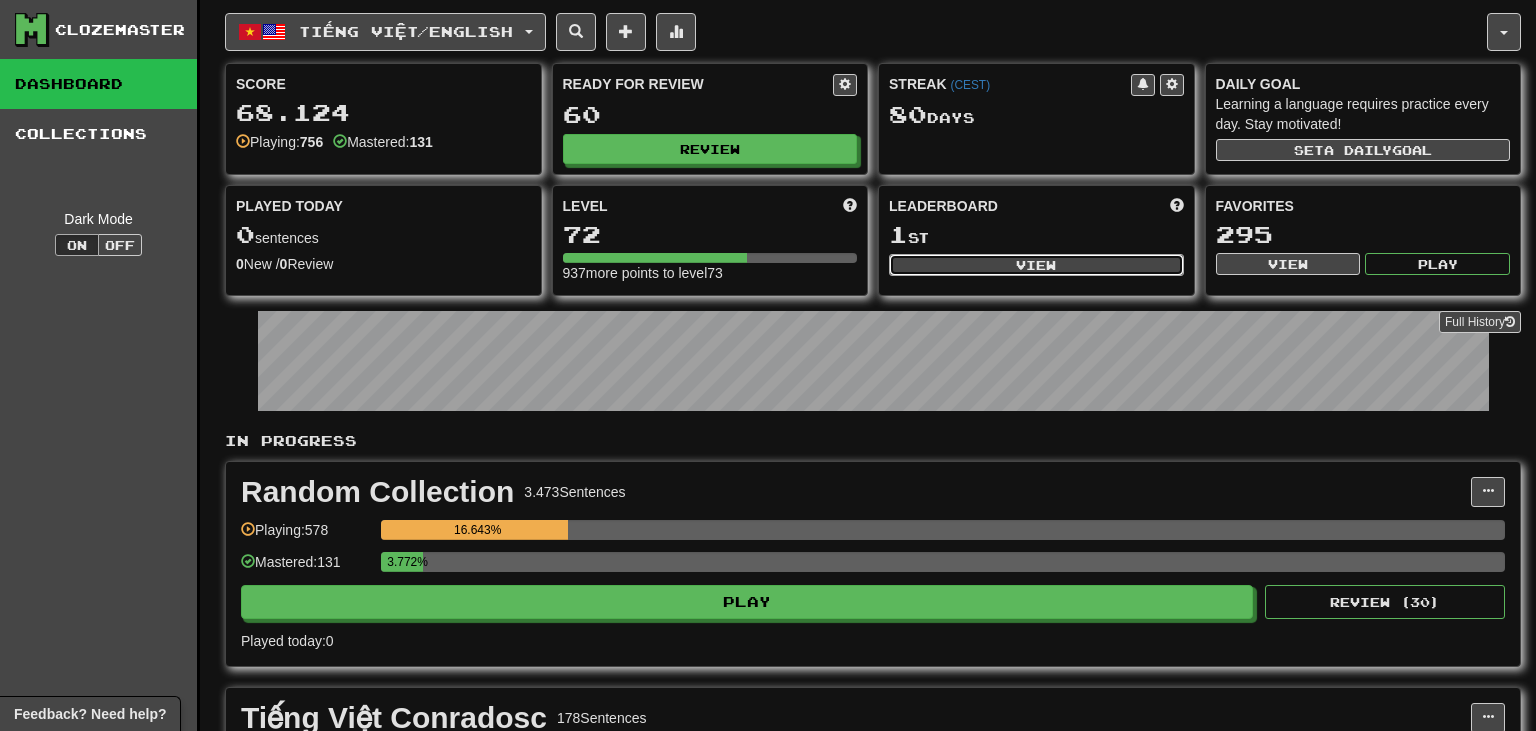 click on "View" at bounding box center (1036, 265) 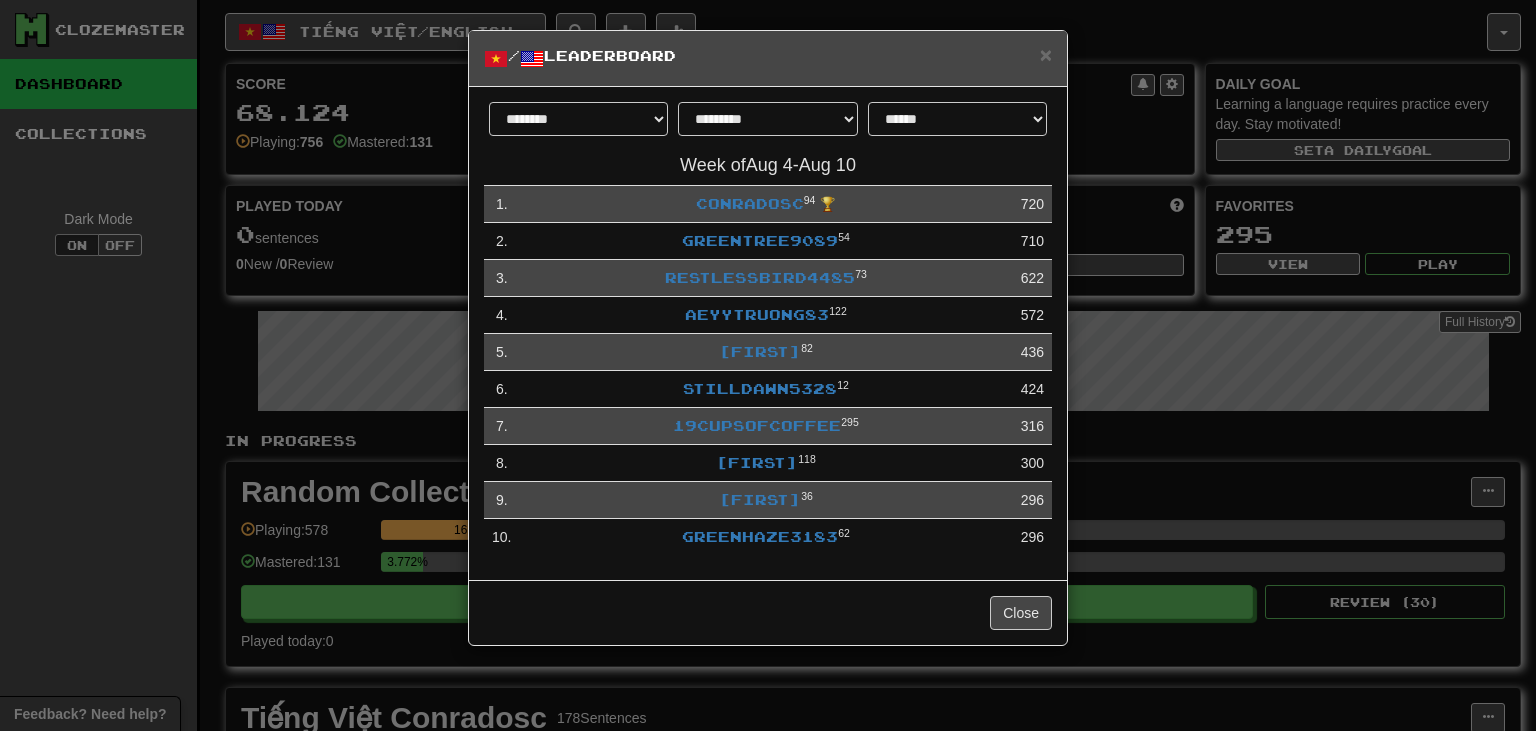 click on "×  /   Leaderboard" at bounding box center [768, 59] 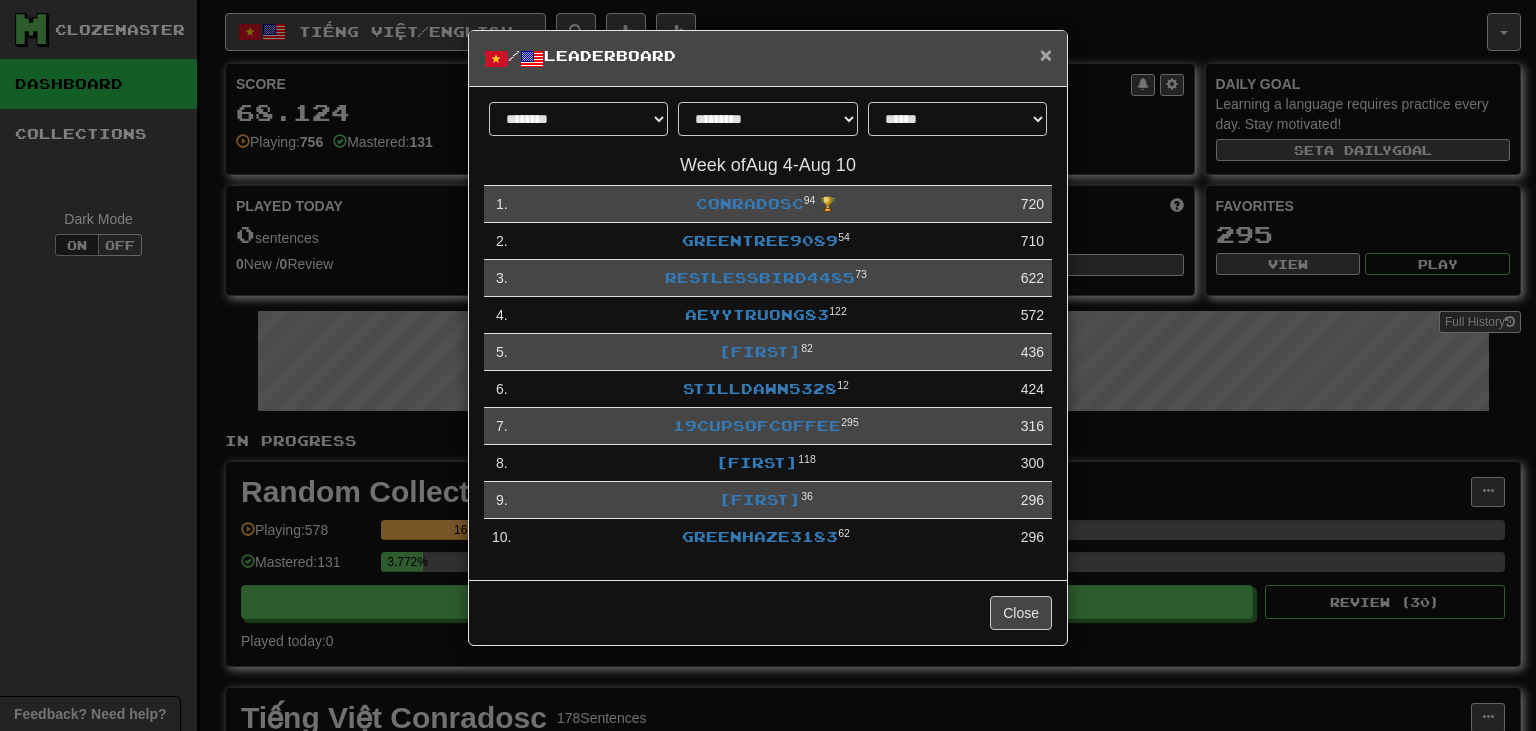 click on "×" at bounding box center (1046, 54) 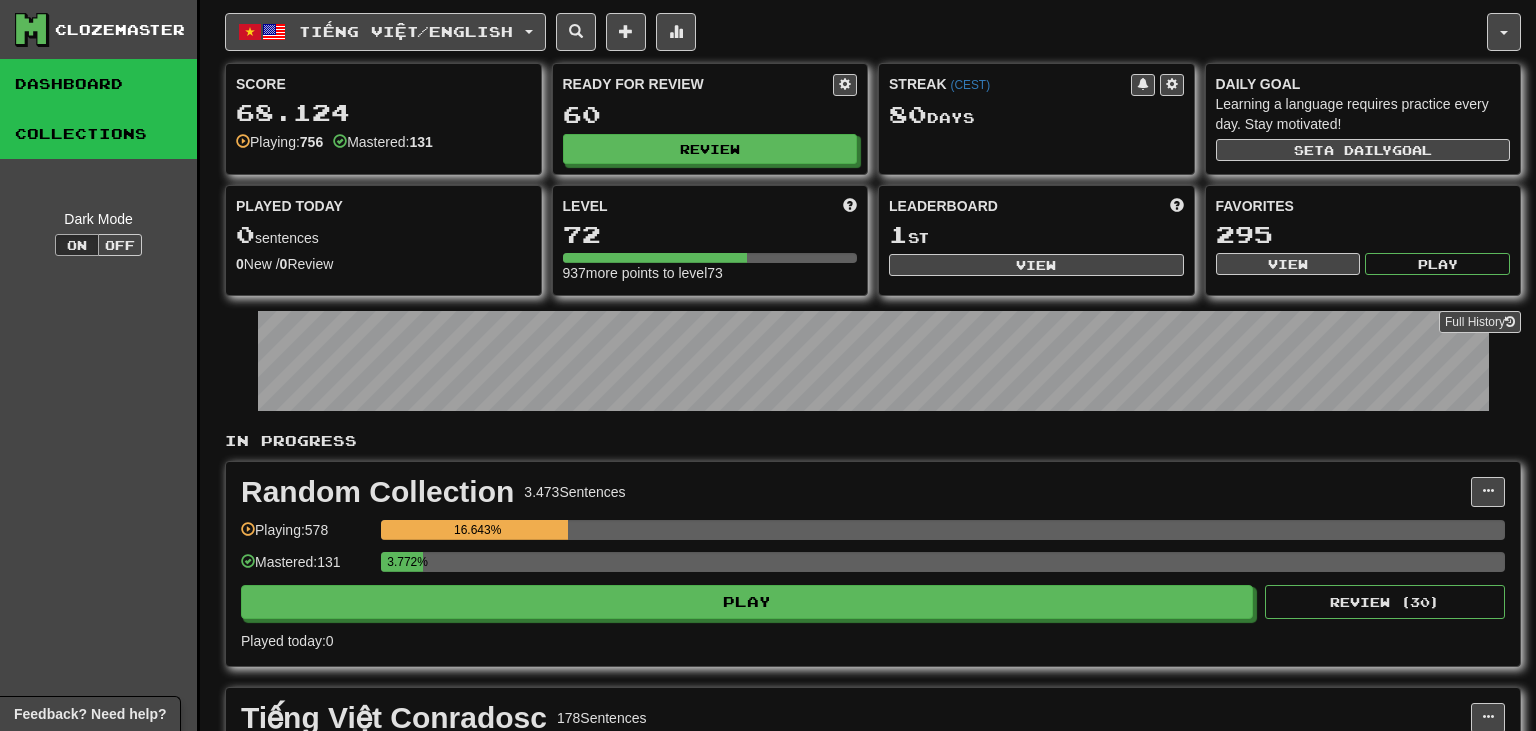 click on "Collections" at bounding box center [98, 134] 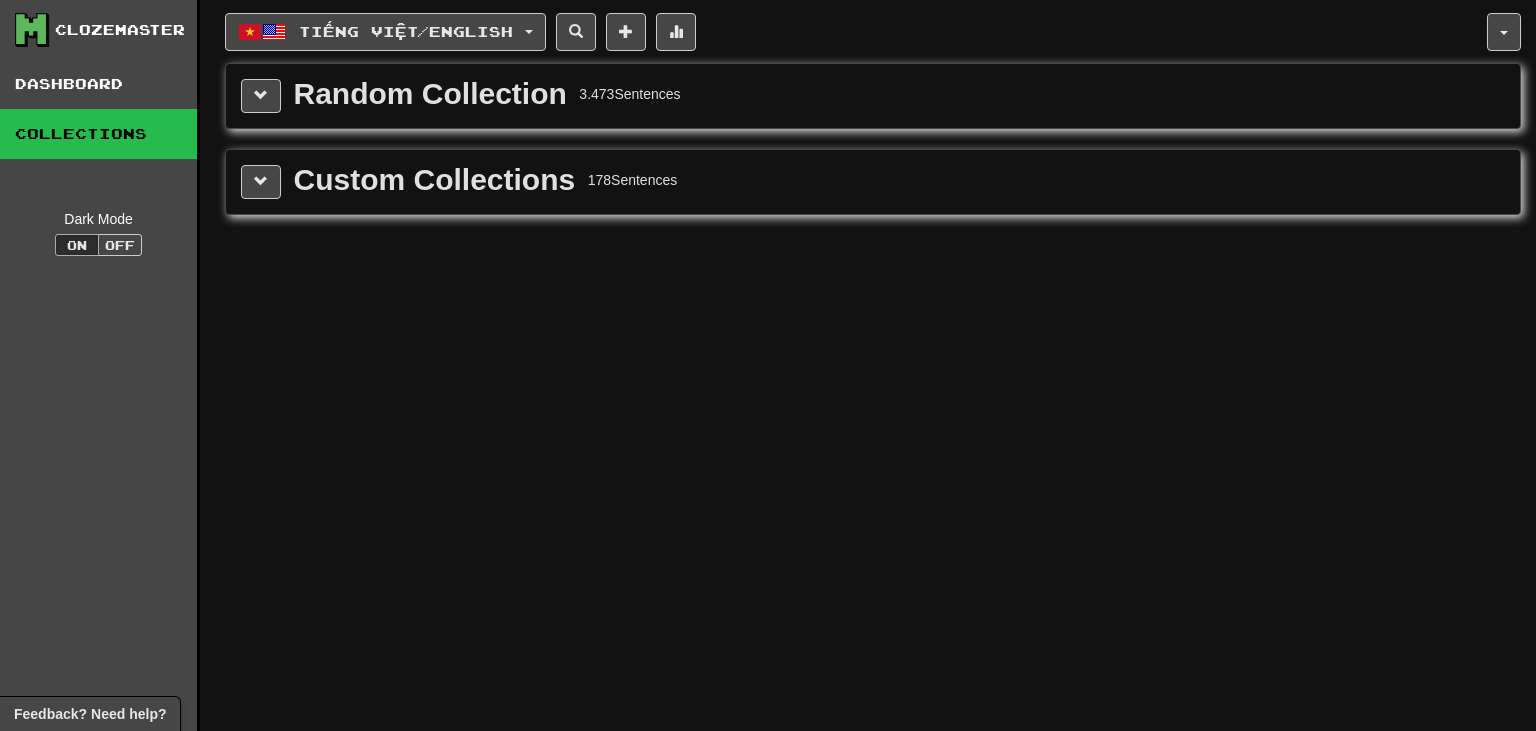 click on "Custom Collections 178  Sentences" at bounding box center (873, 182) 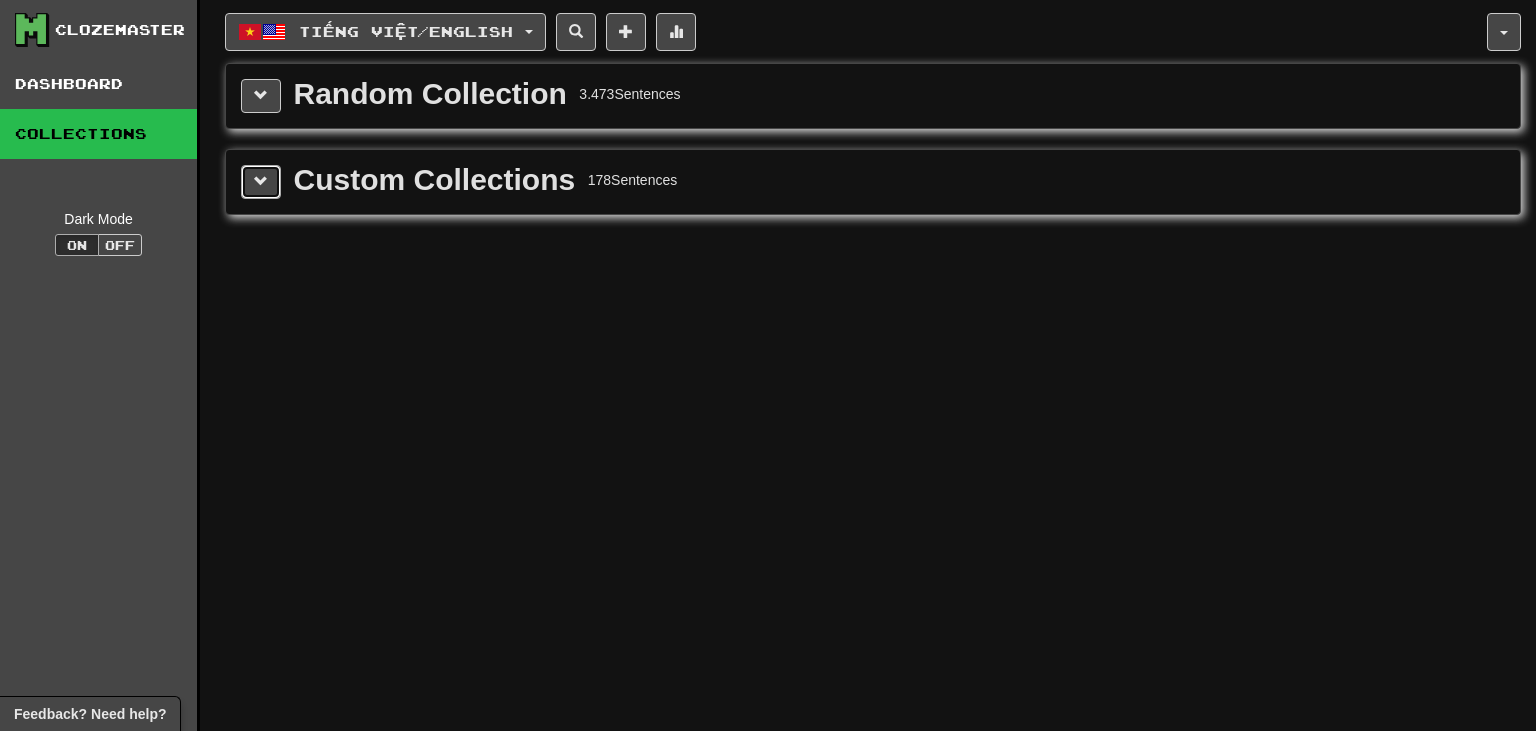 click at bounding box center [261, 181] 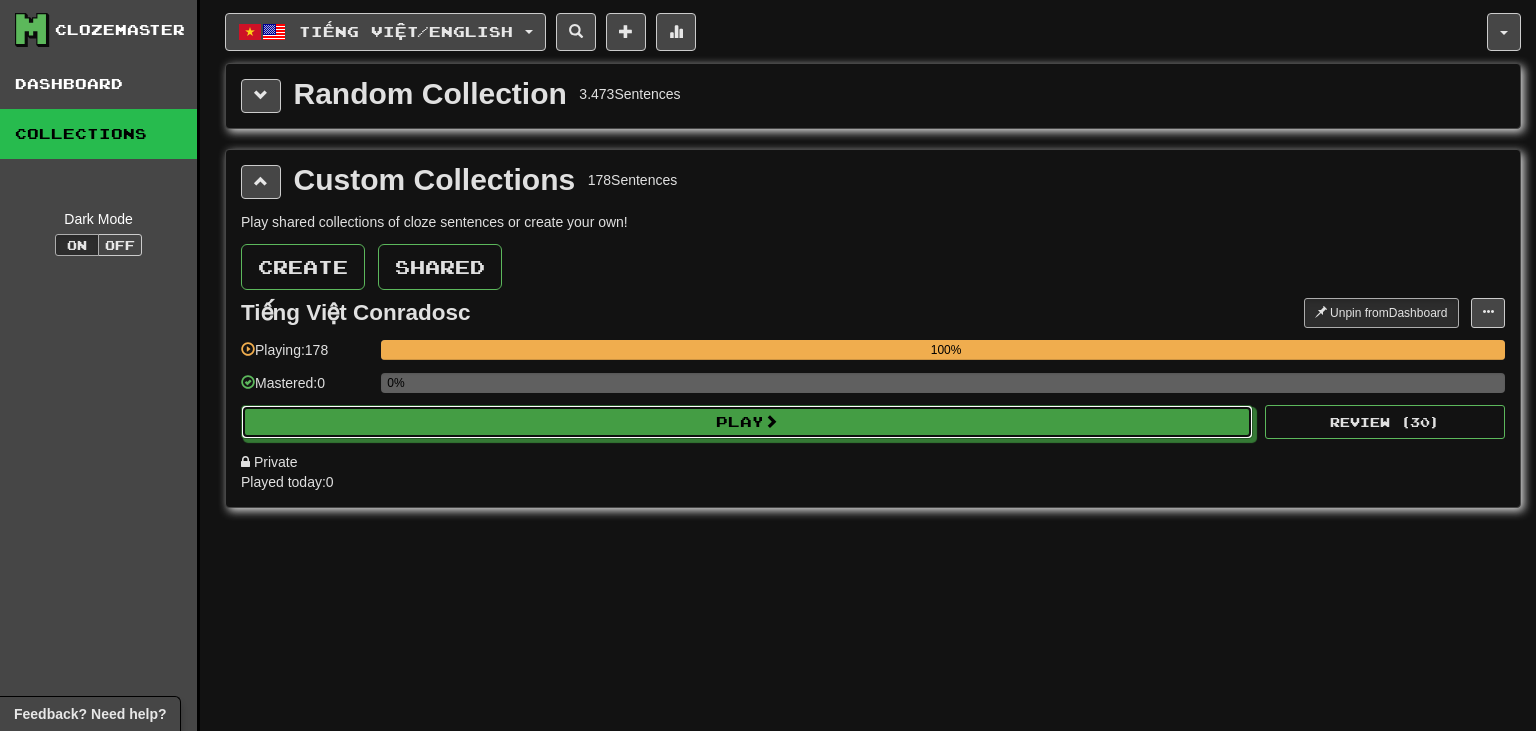 drag, startPoint x: 738, startPoint y: 430, endPoint x: 285, endPoint y: 155, distance: 529.93774 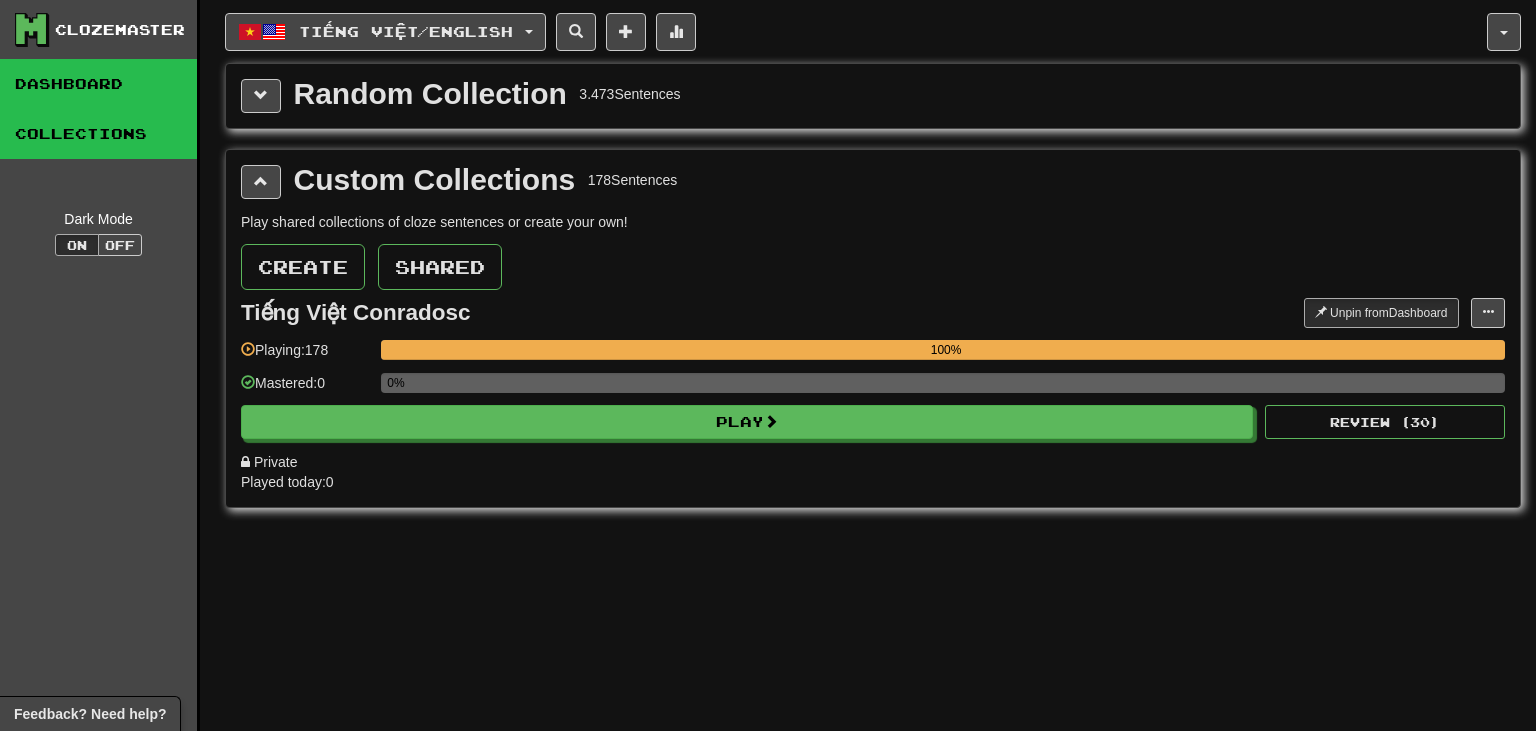 click on "Dashboard" at bounding box center (98, 84) 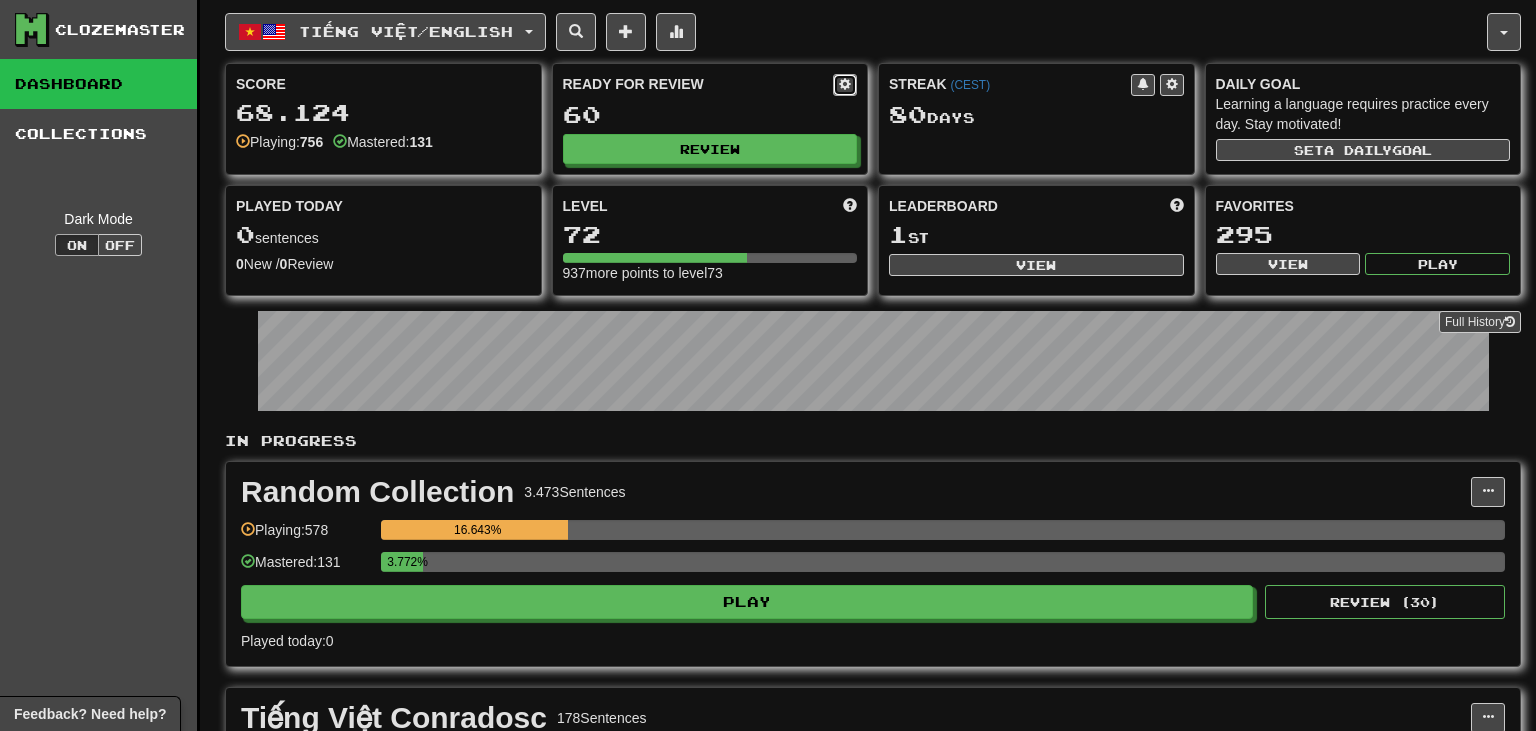 click at bounding box center [845, 84] 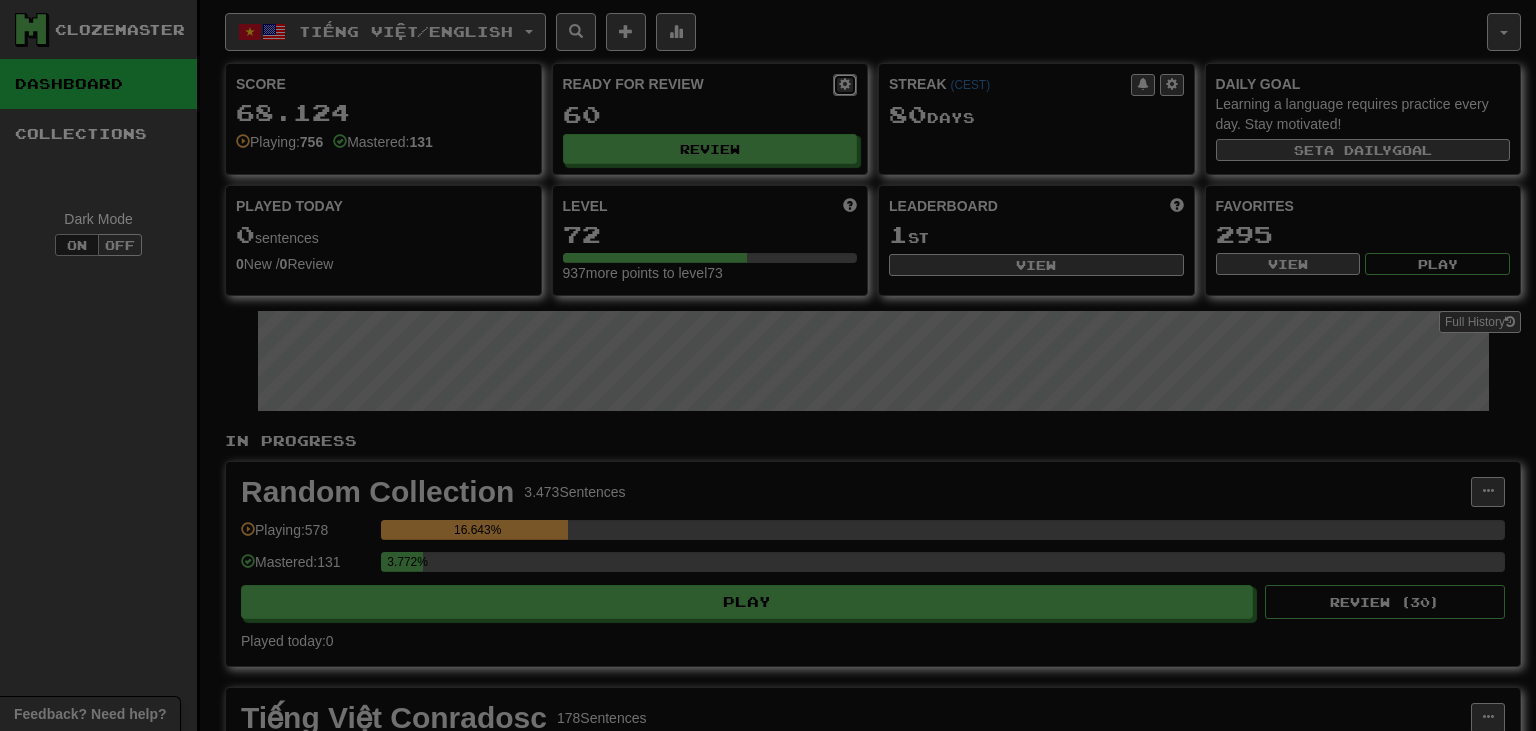 select on "*" 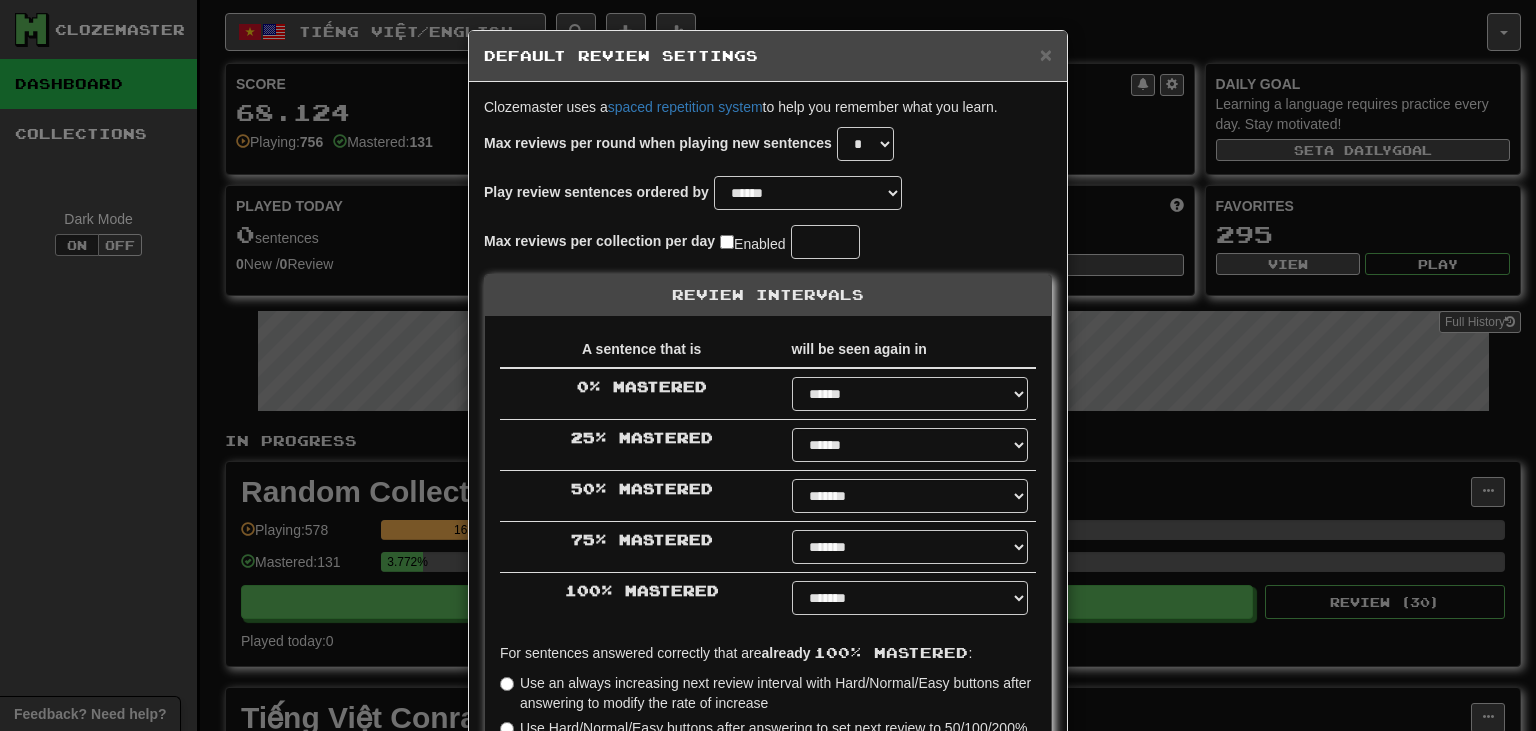 click on "**" at bounding box center (825, 242) 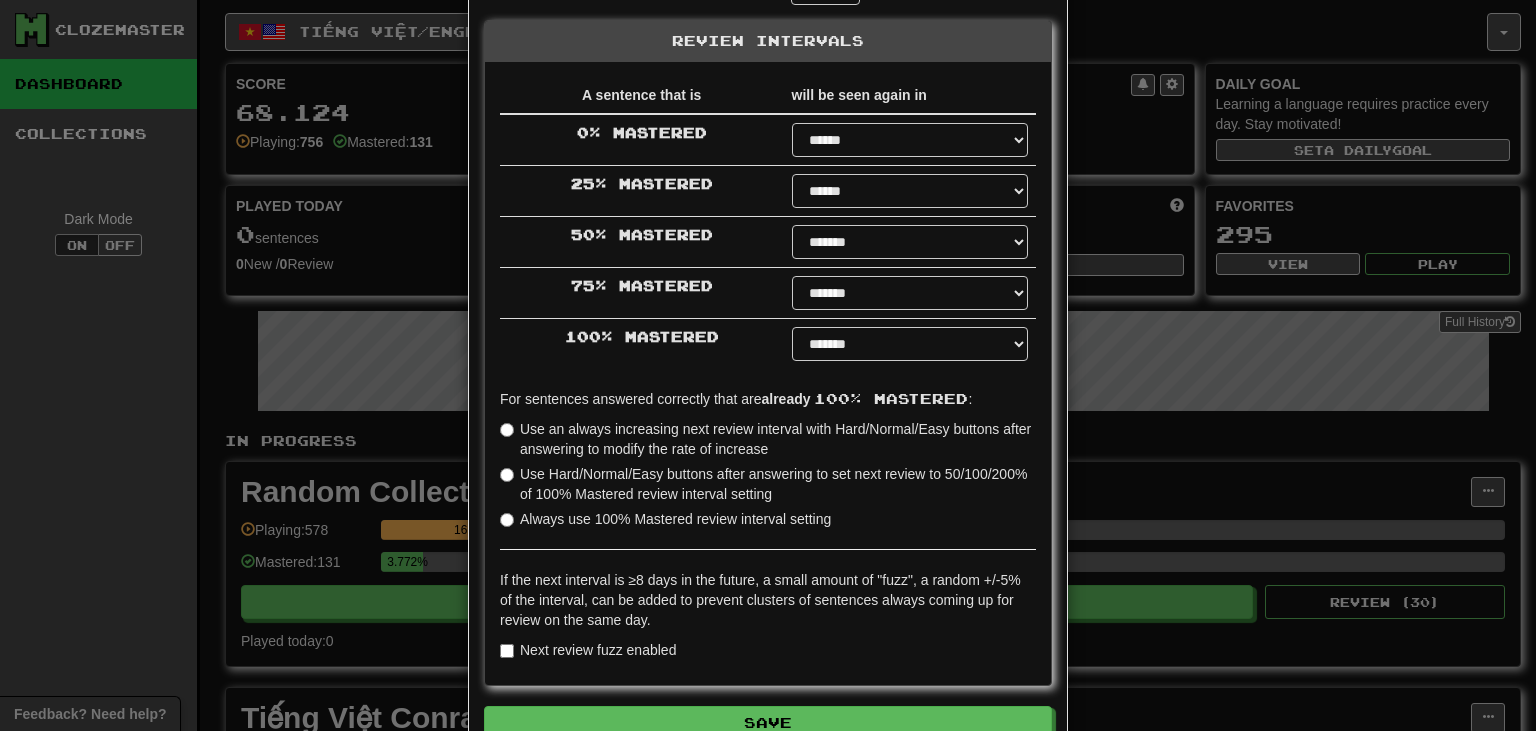 scroll, scrollTop: 269, scrollLeft: 0, axis: vertical 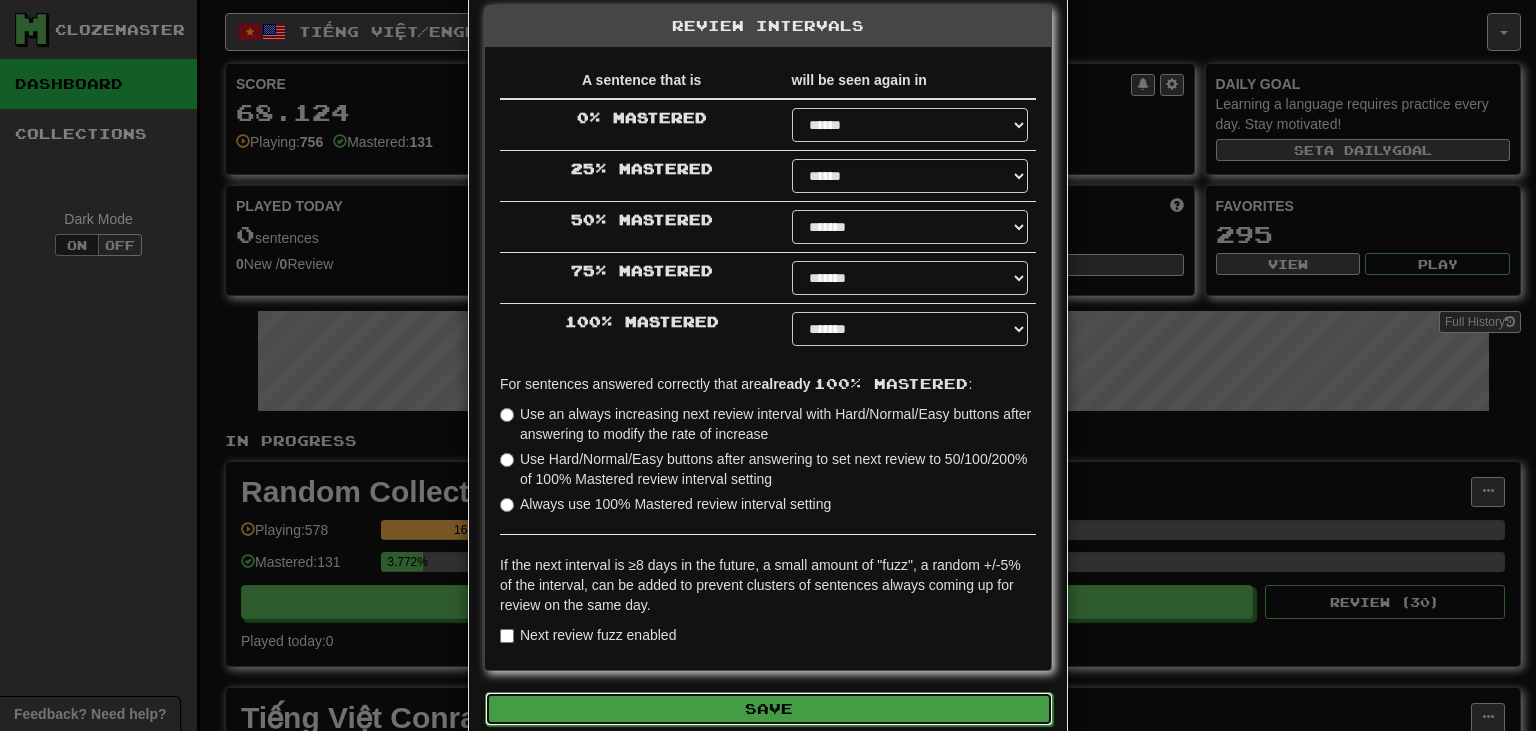 click on "Save" at bounding box center [769, 709] 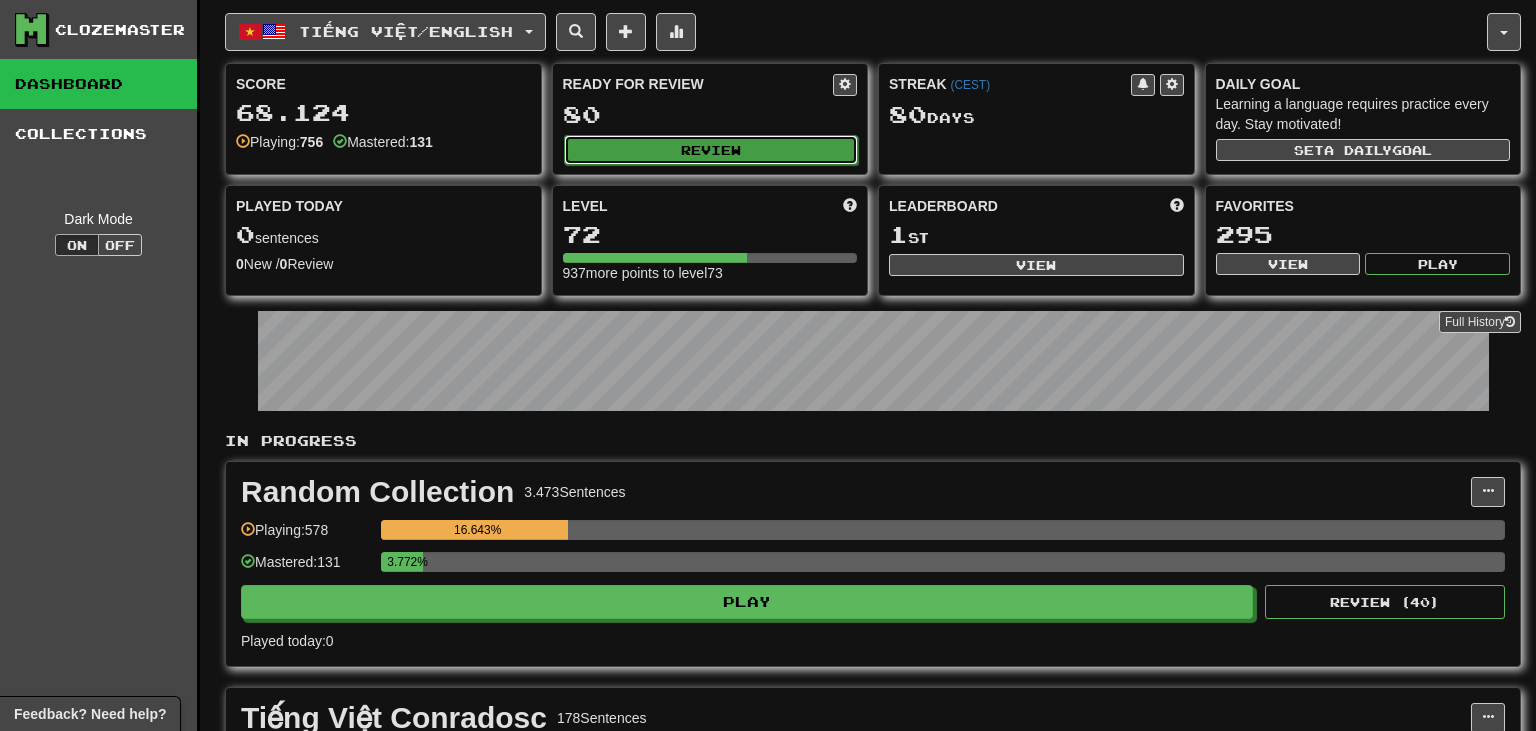 click on "Review" at bounding box center (711, 150) 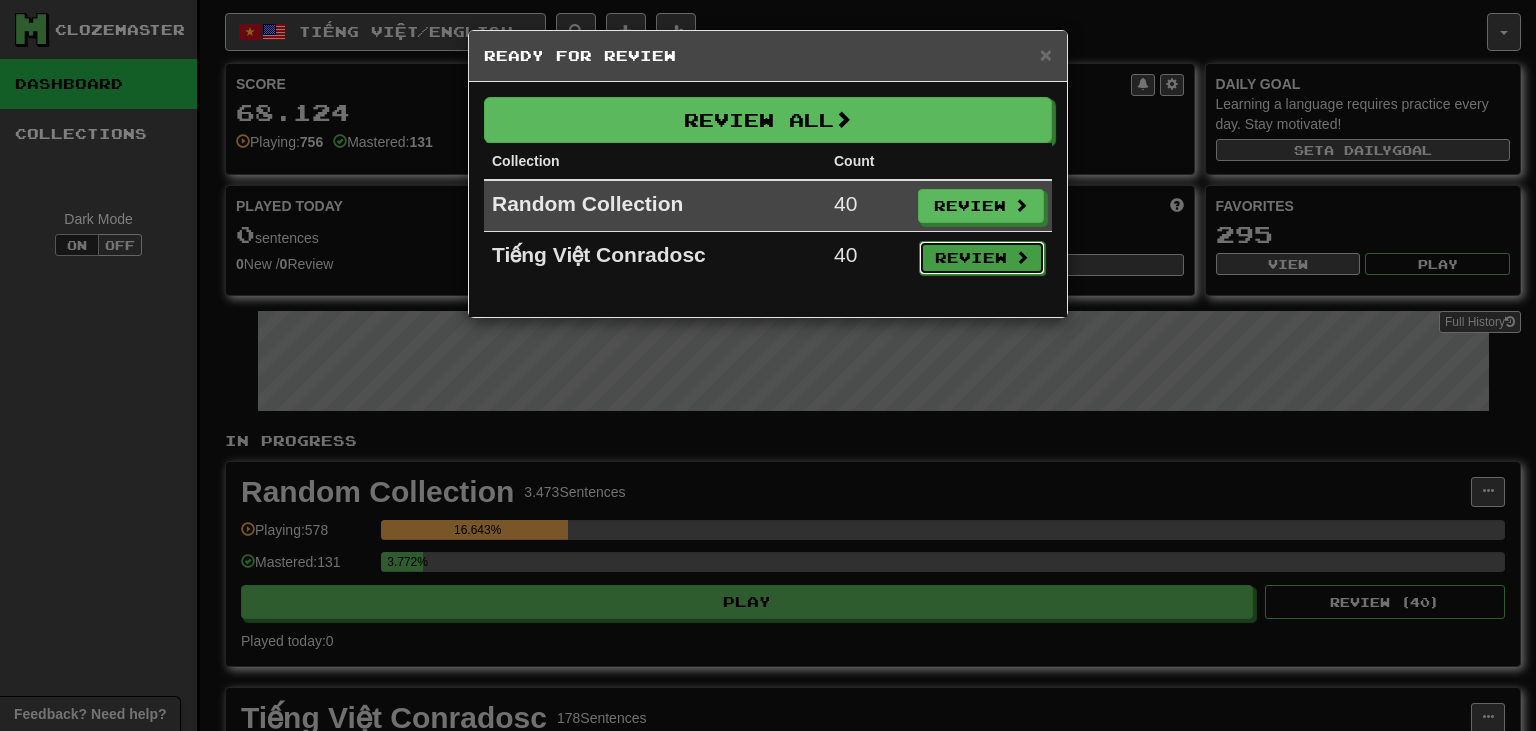 click on "Review" at bounding box center [982, 258] 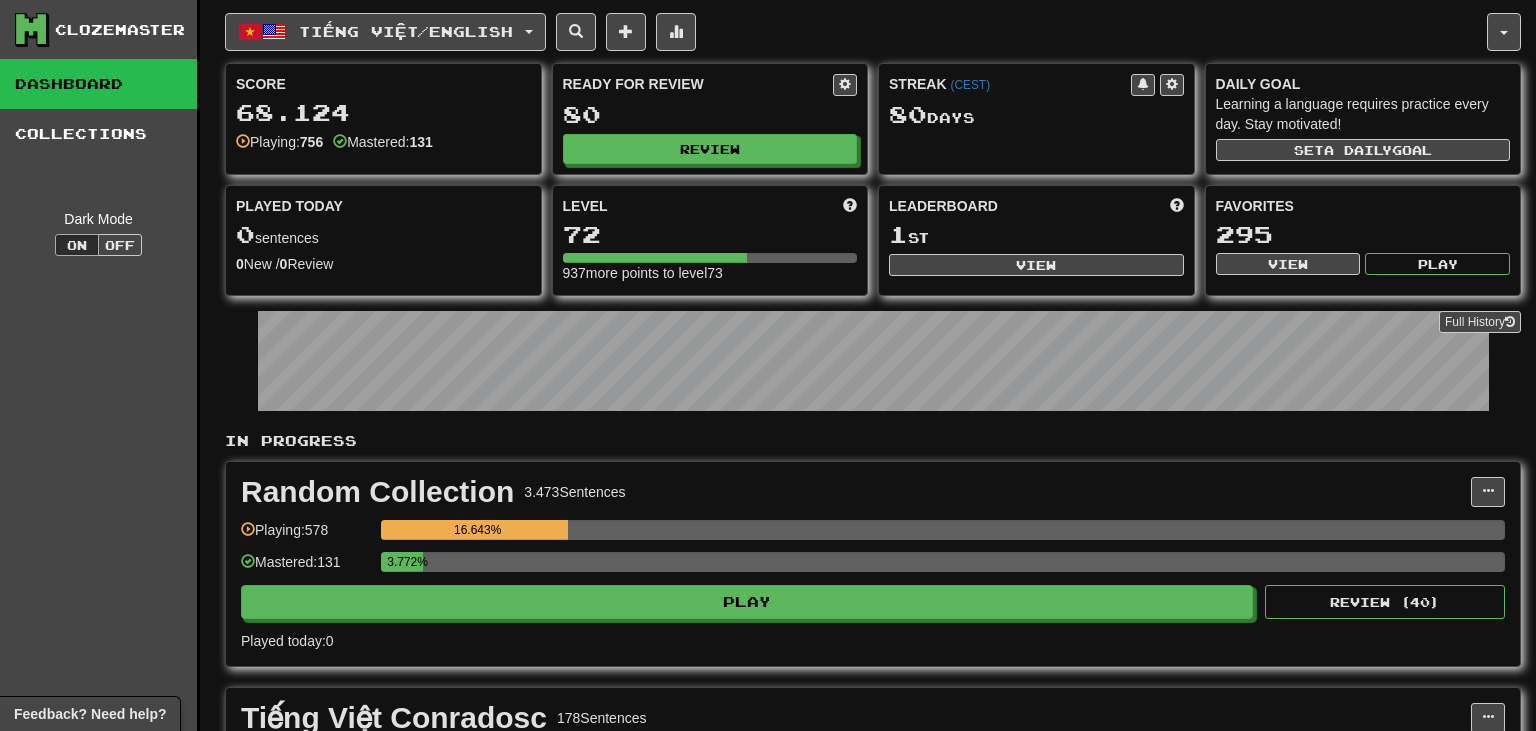 select on "**" 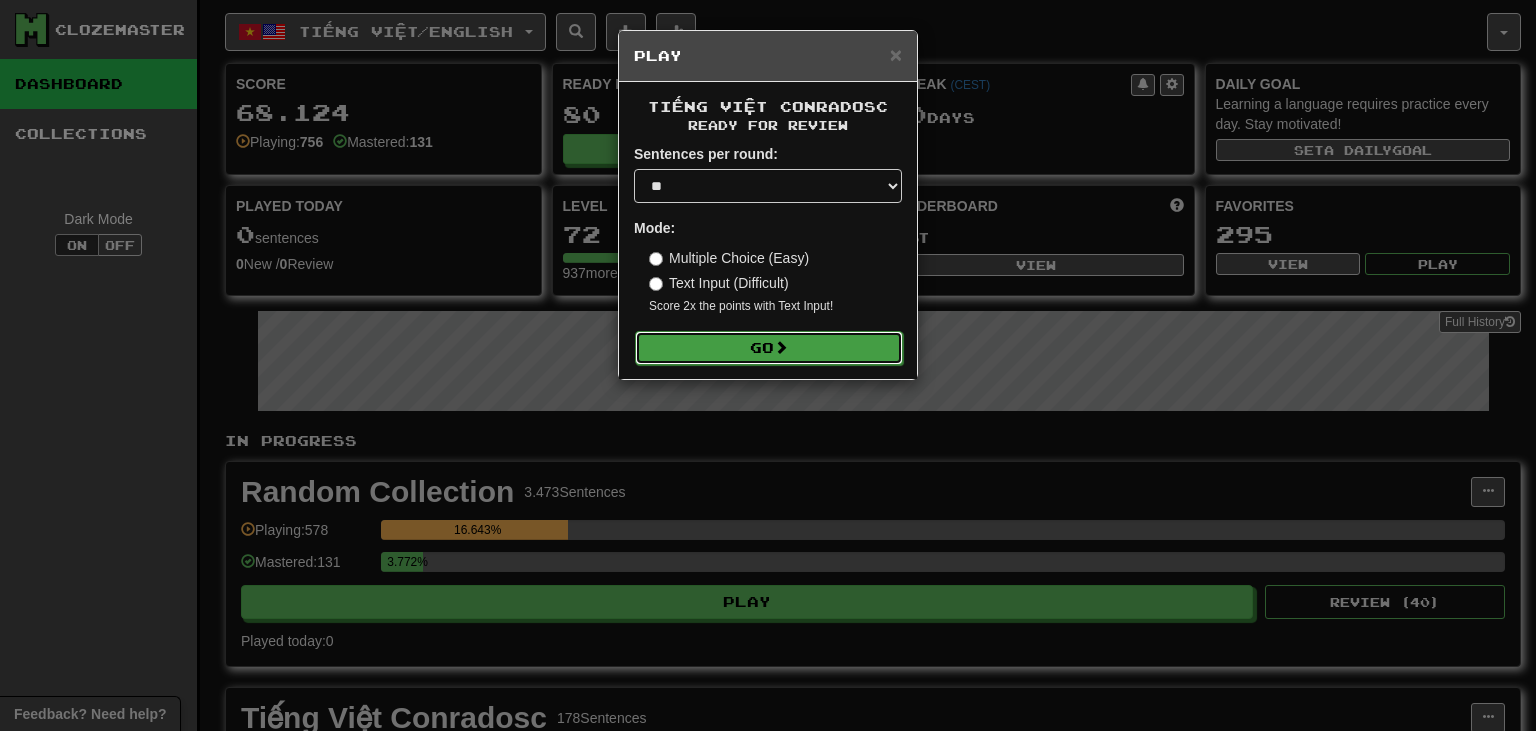 click on "Go" at bounding box center [769, 348] 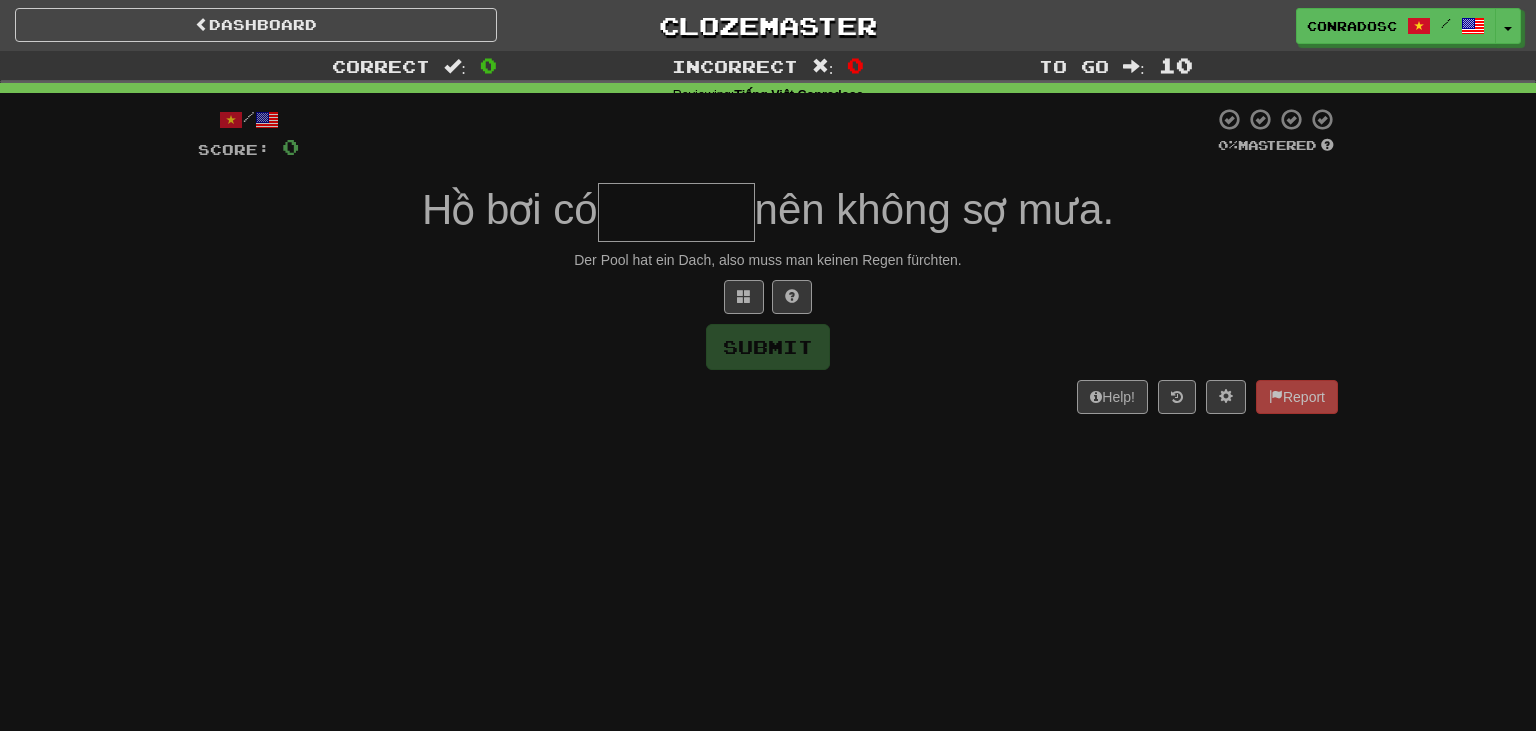 scroll, scrollTop: 0, scrollLeft: 0, axis: both 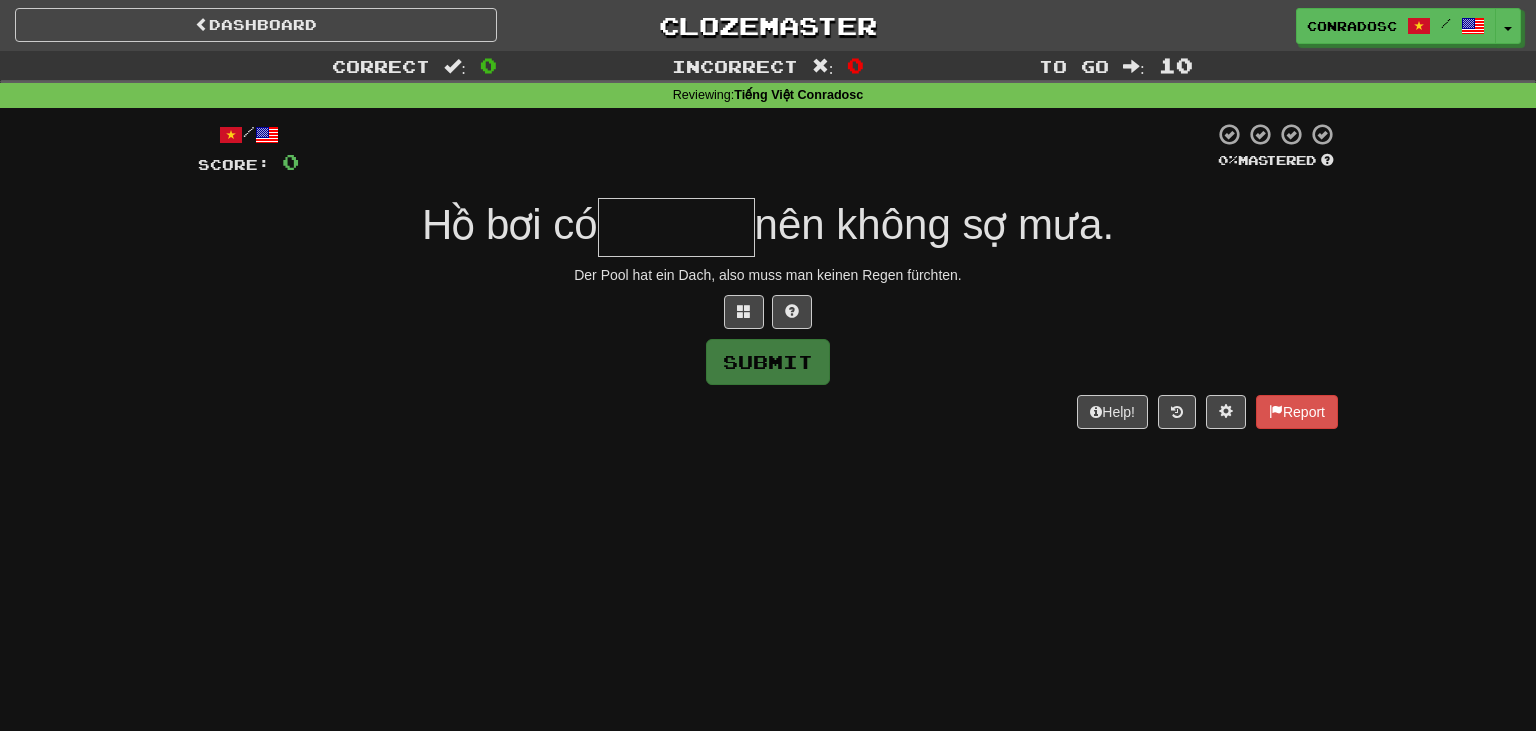 click at bounding box center (676, 227) 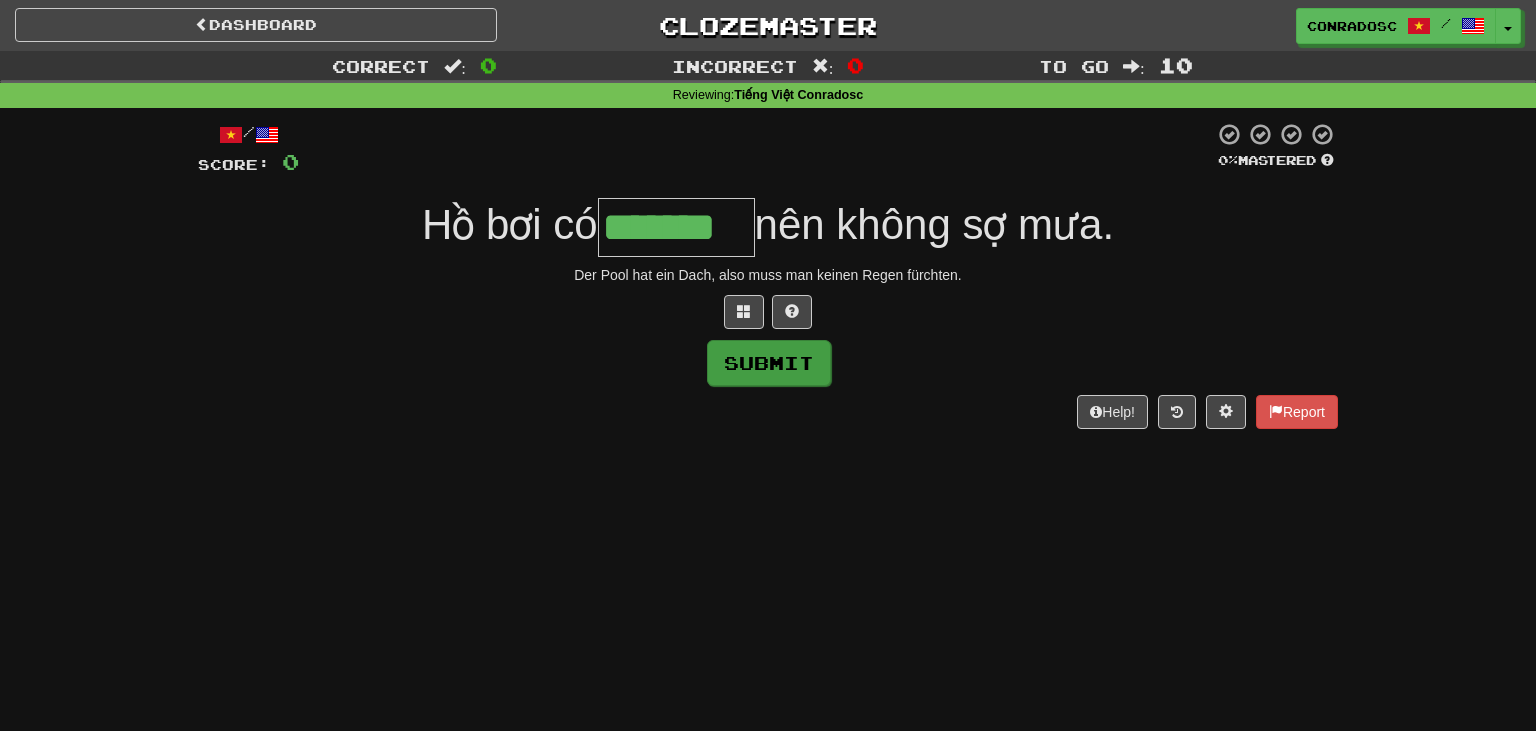 type on "*******" 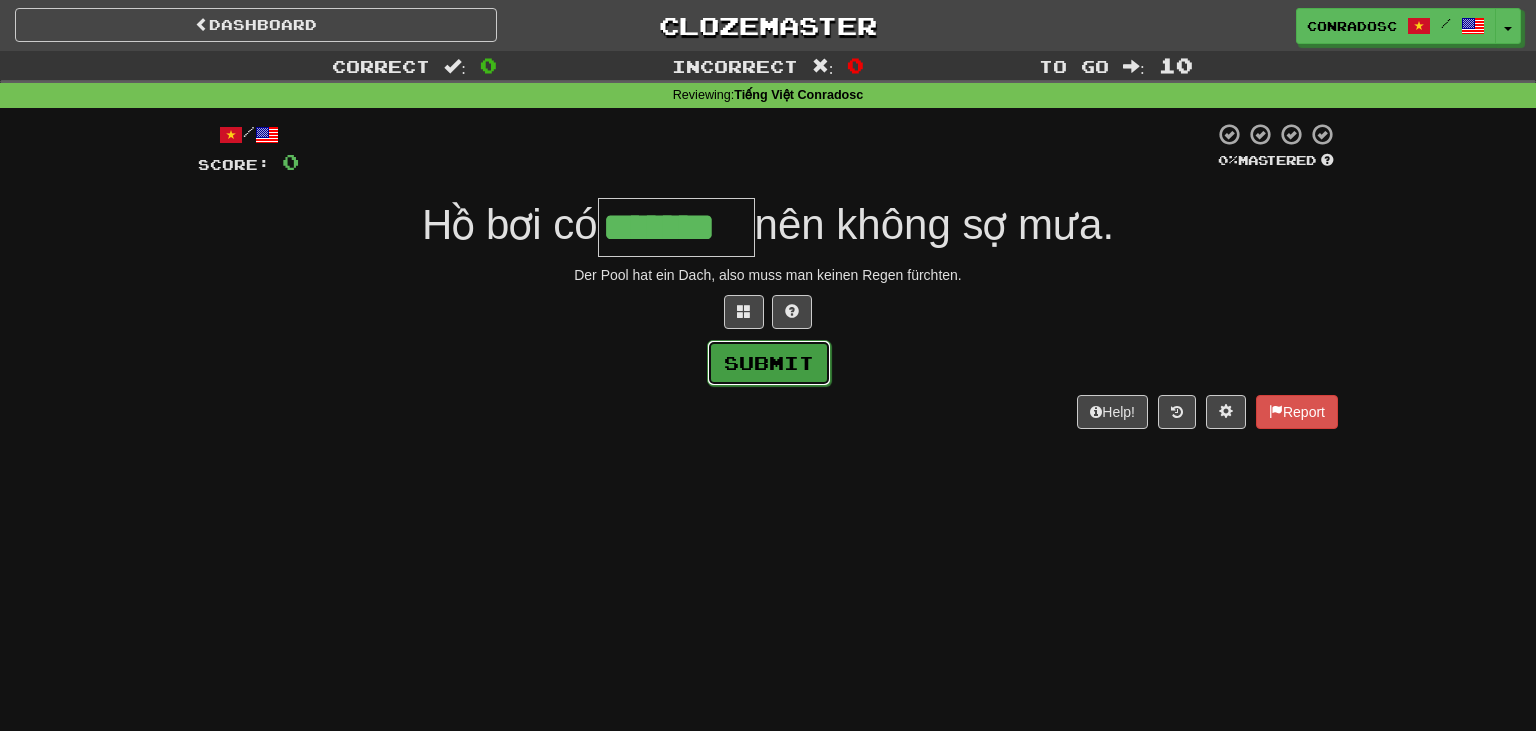 click on "Submit" at bounding box center (769, 363) 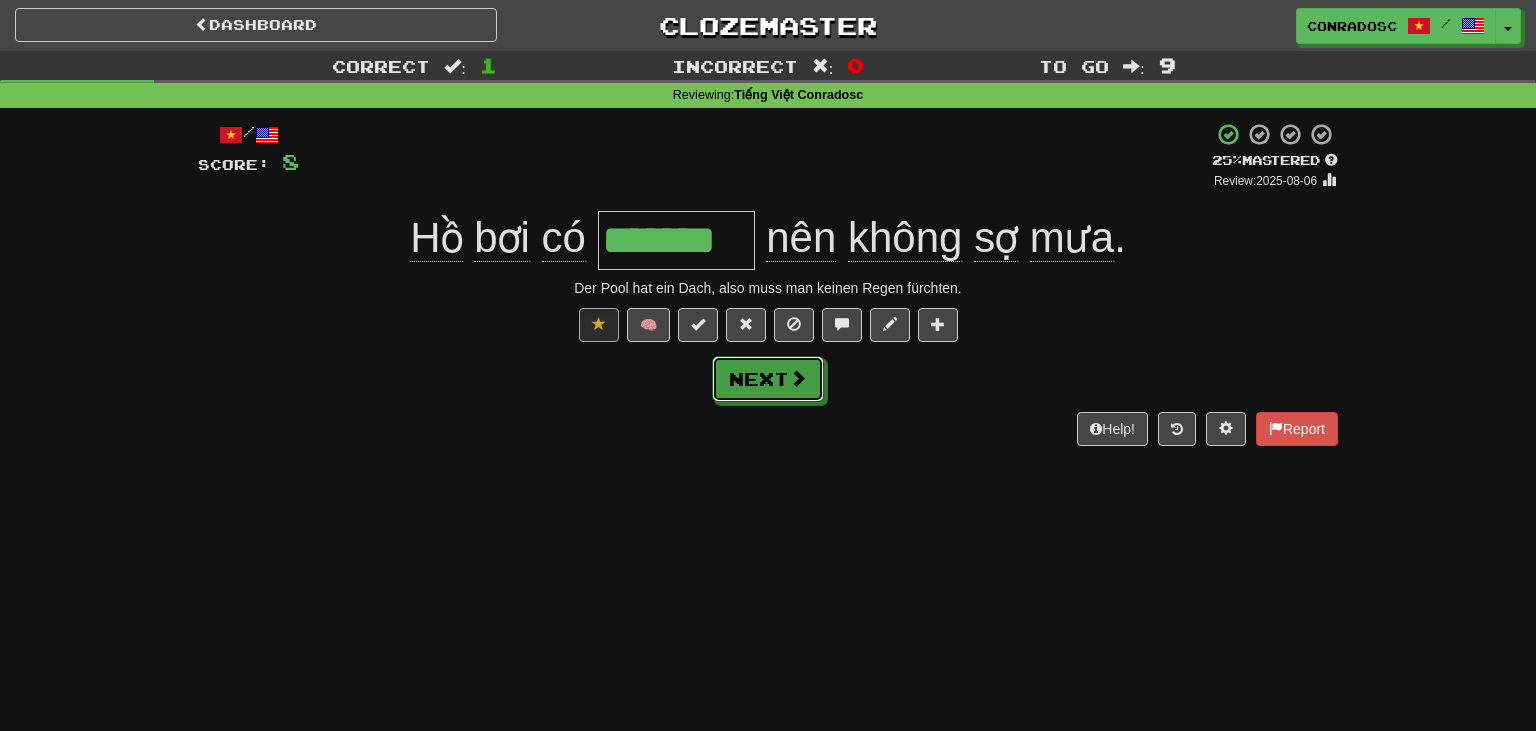 click on "Next" at bounding box center [768, 379] 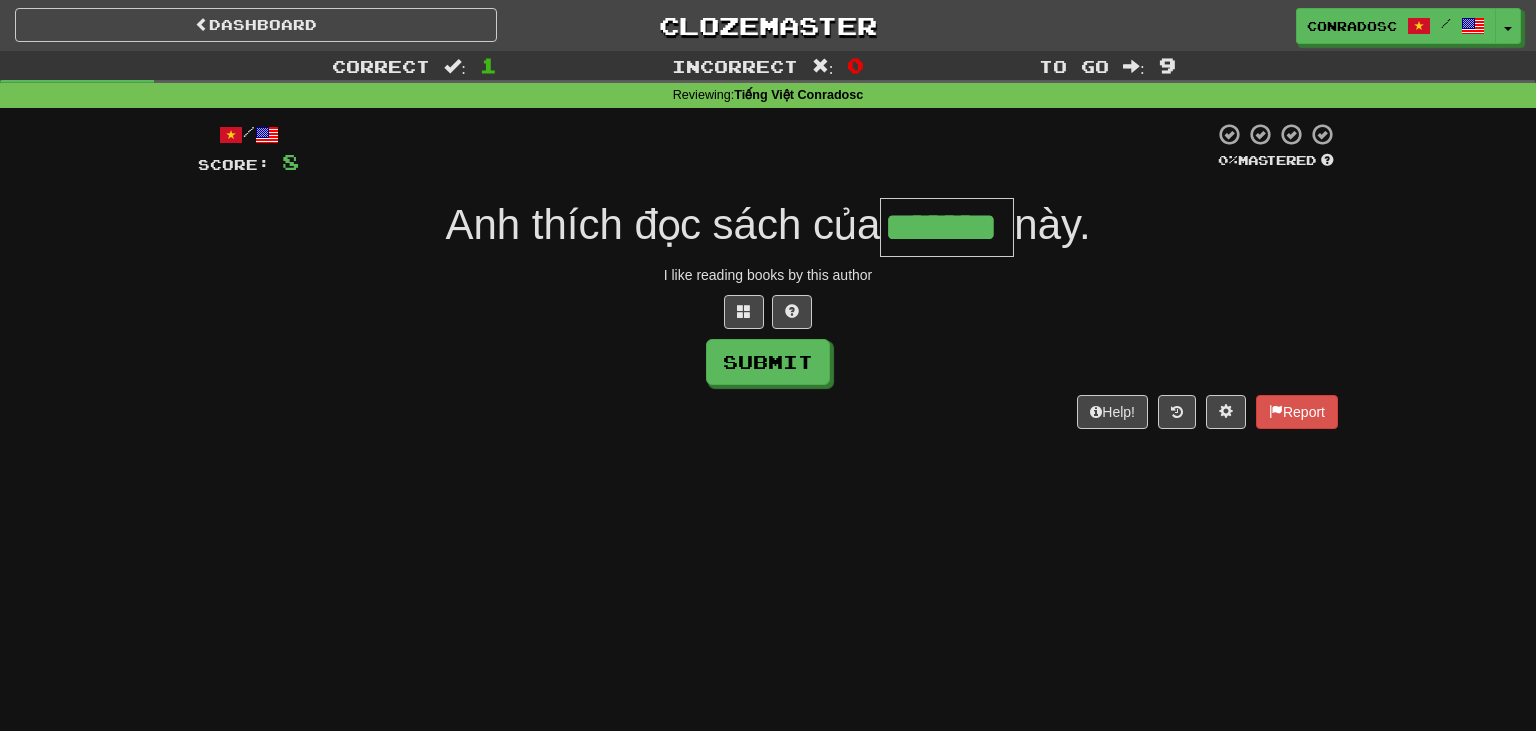 type on "*******" 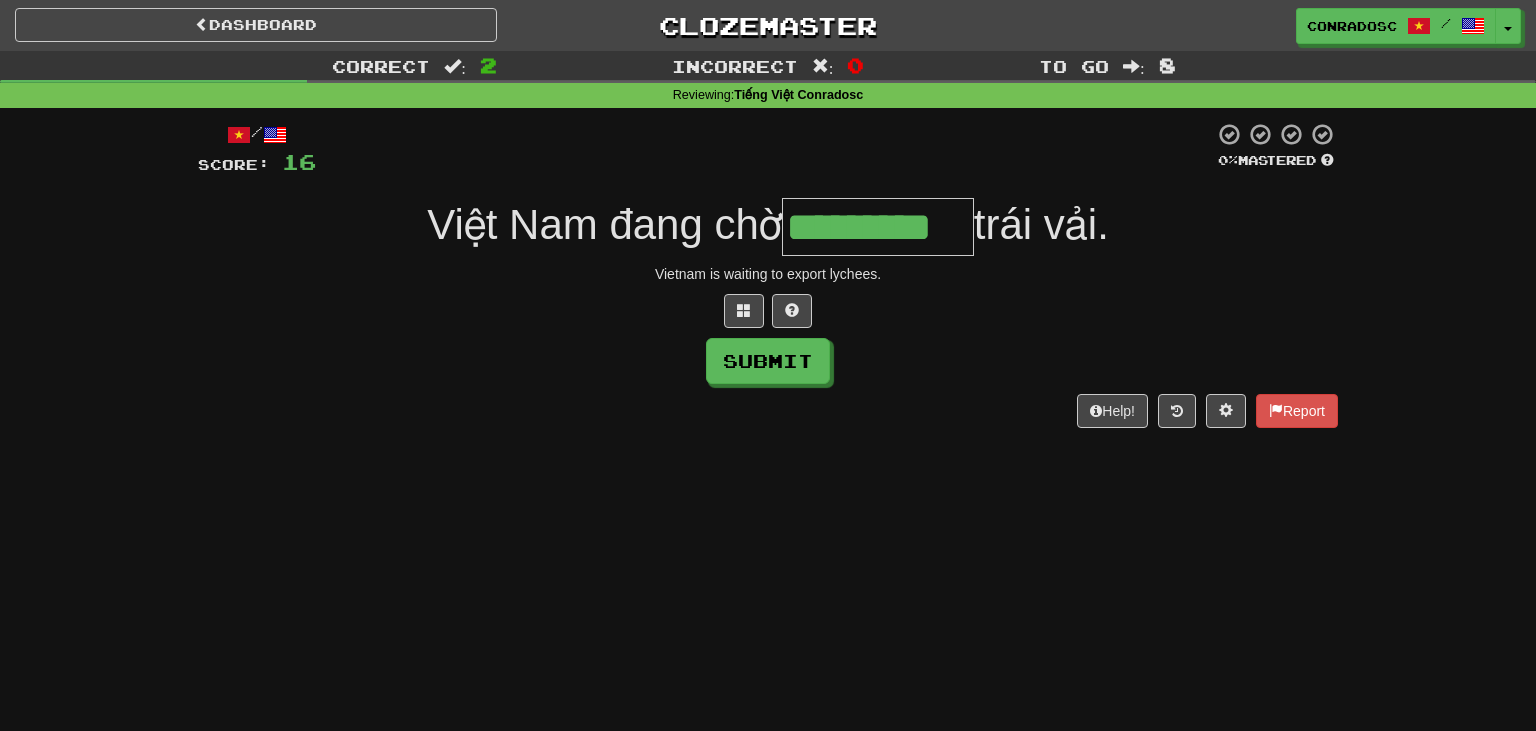 scroll, scrollTop: 0, scrollLeft: 0, axis: both 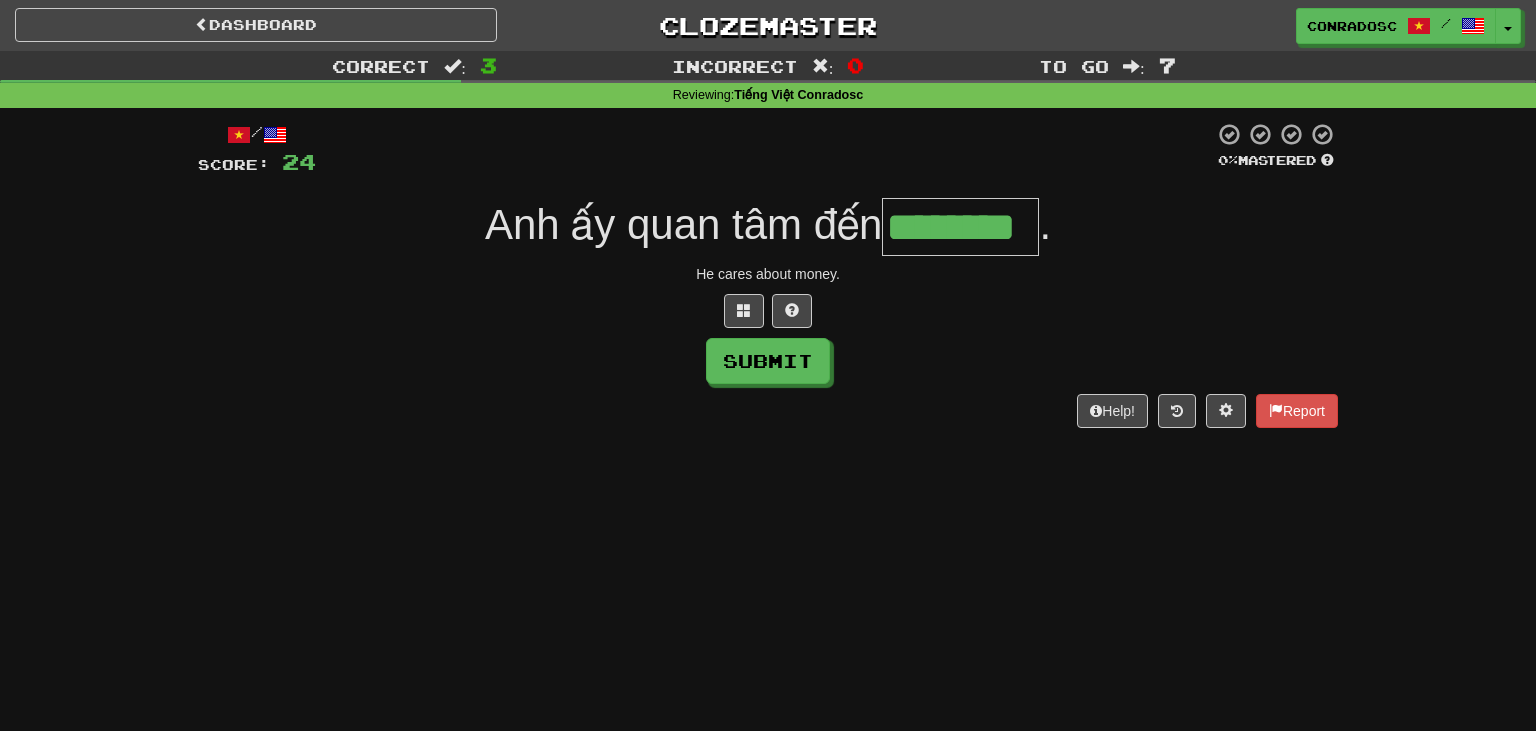 type on "********" 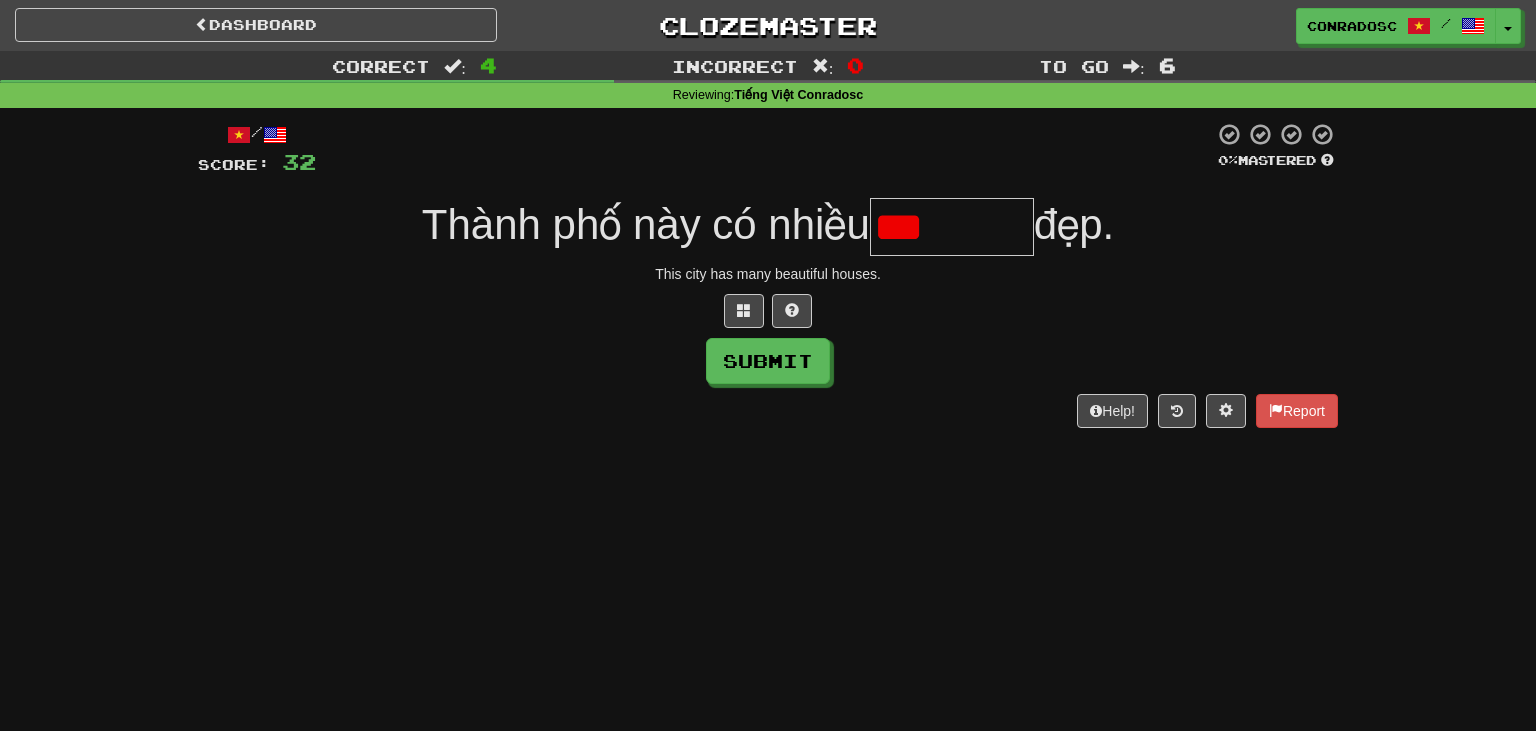 type on "***" 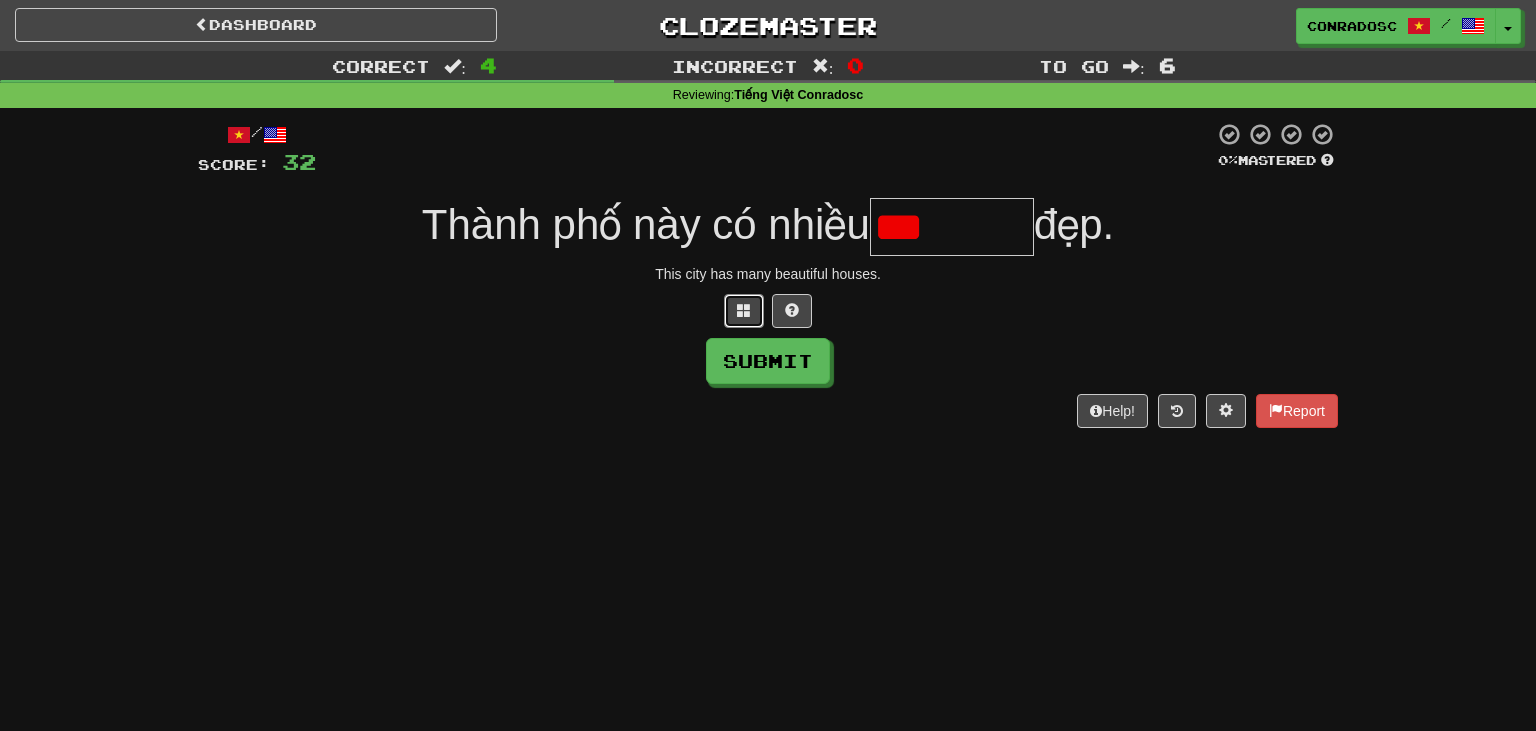 type 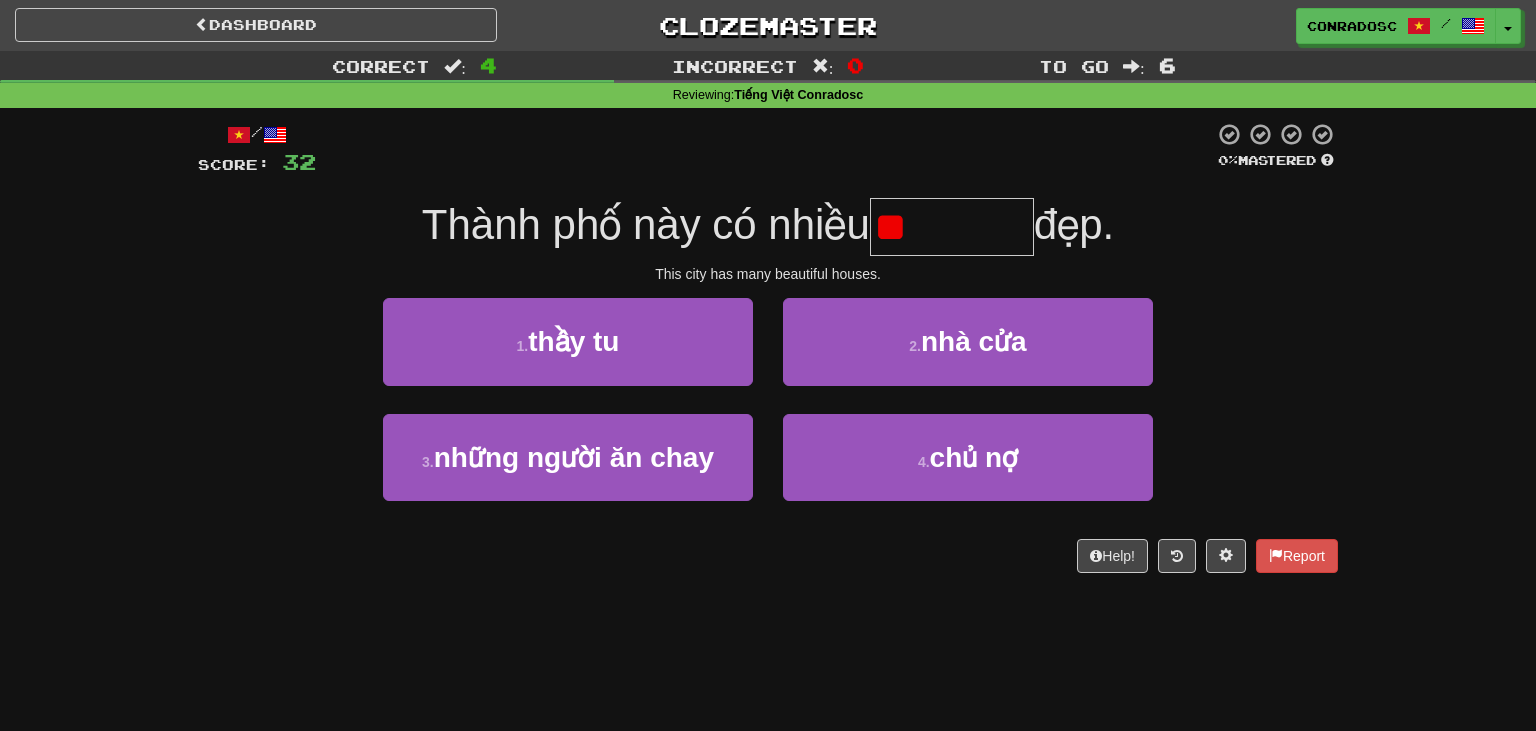 type on "*" 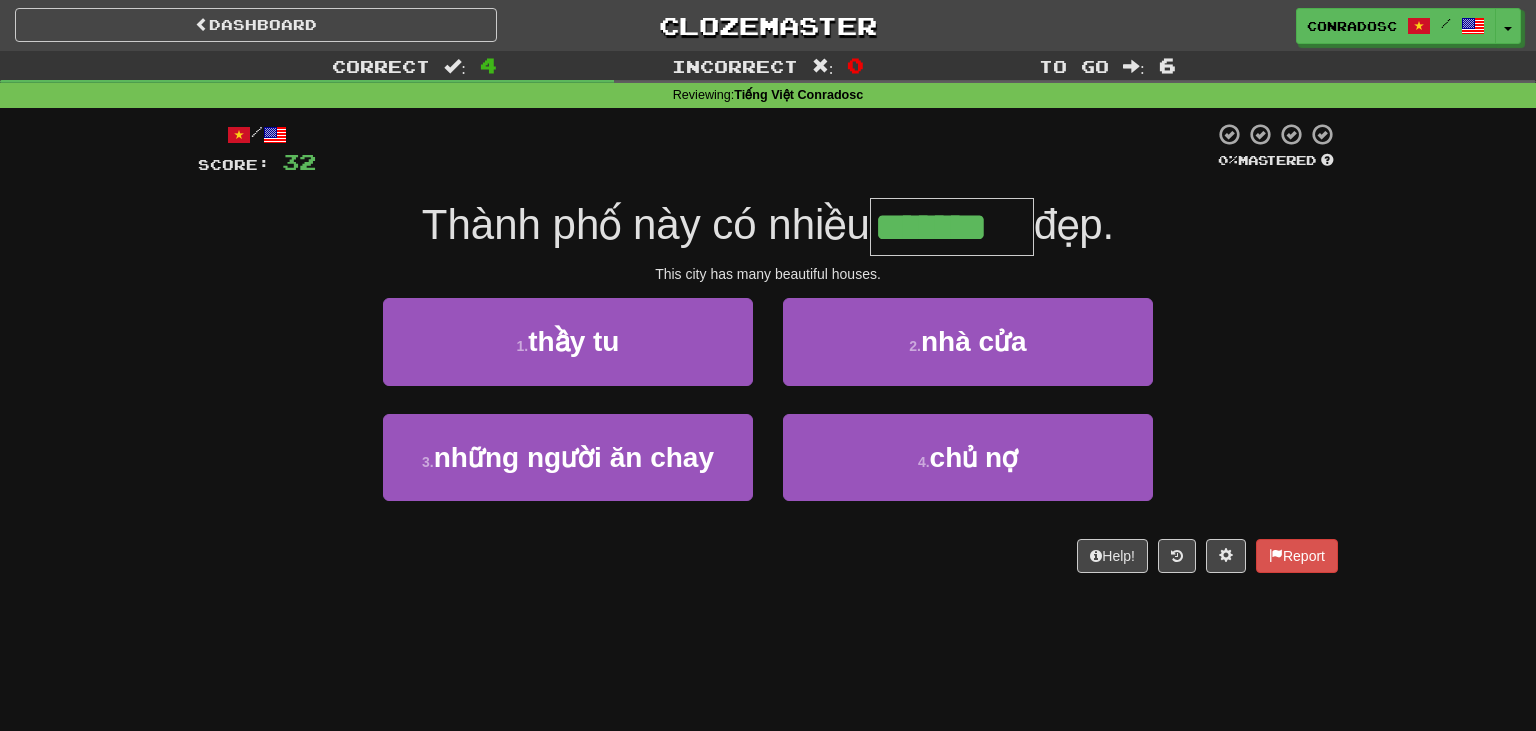 type on "*******" 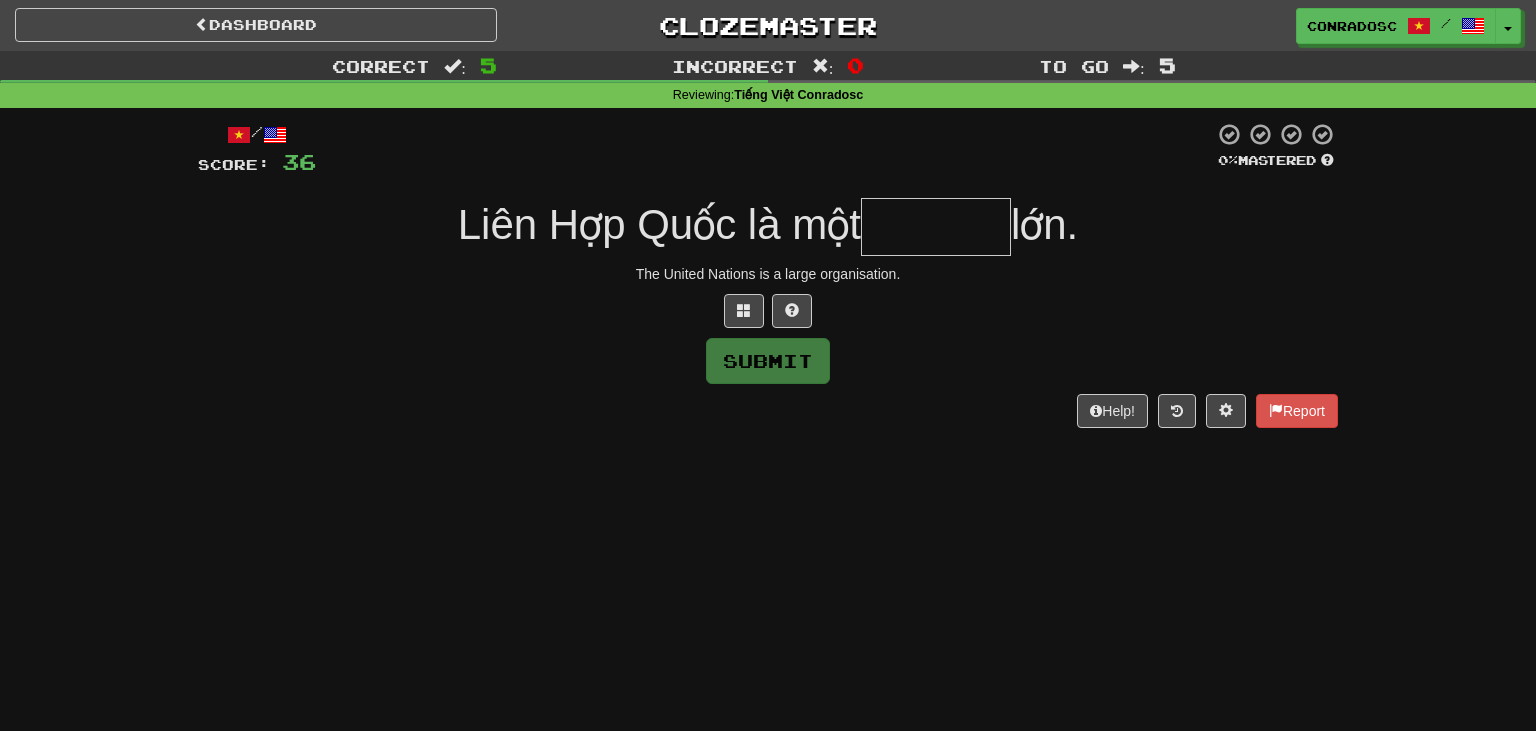 type on "*" 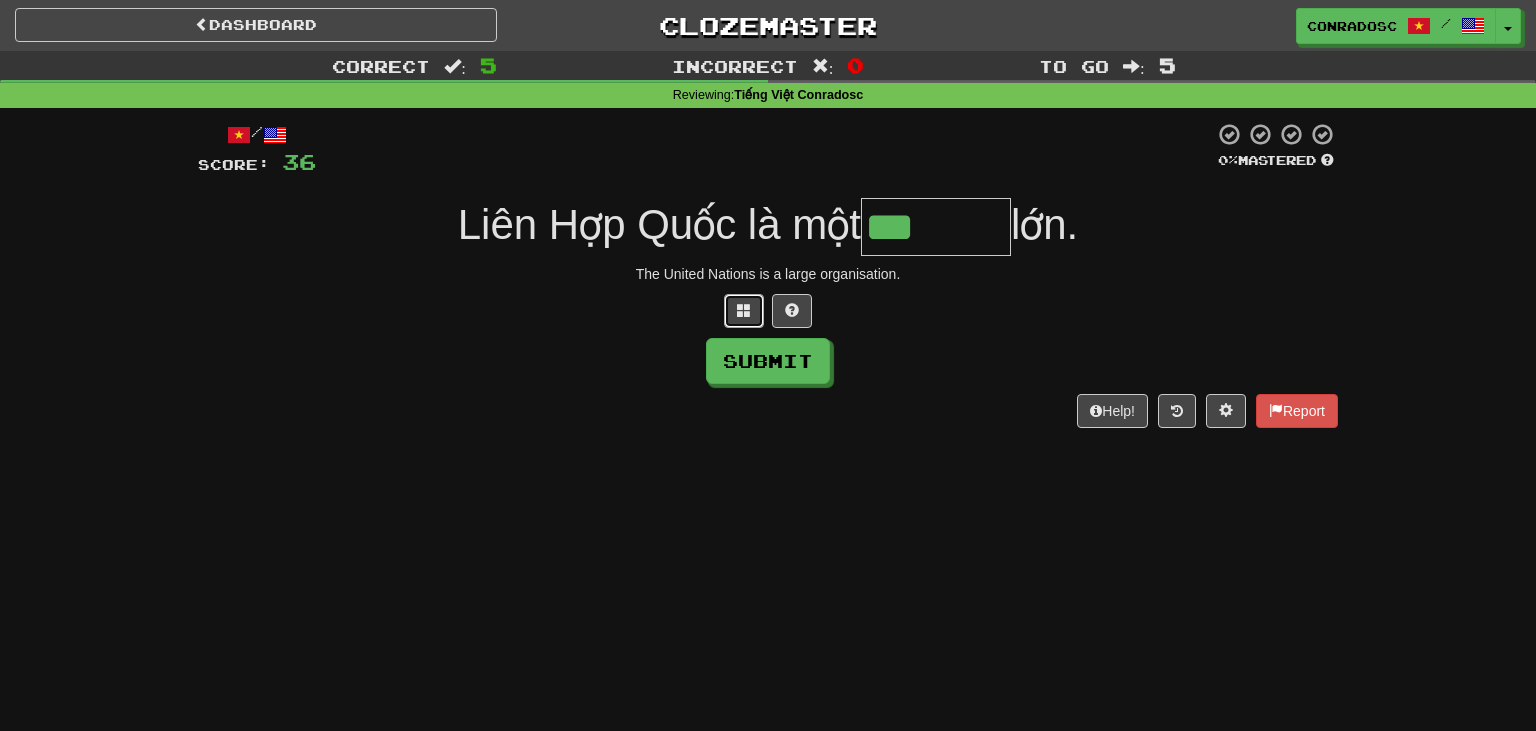 click at bounding box center [744, 310] 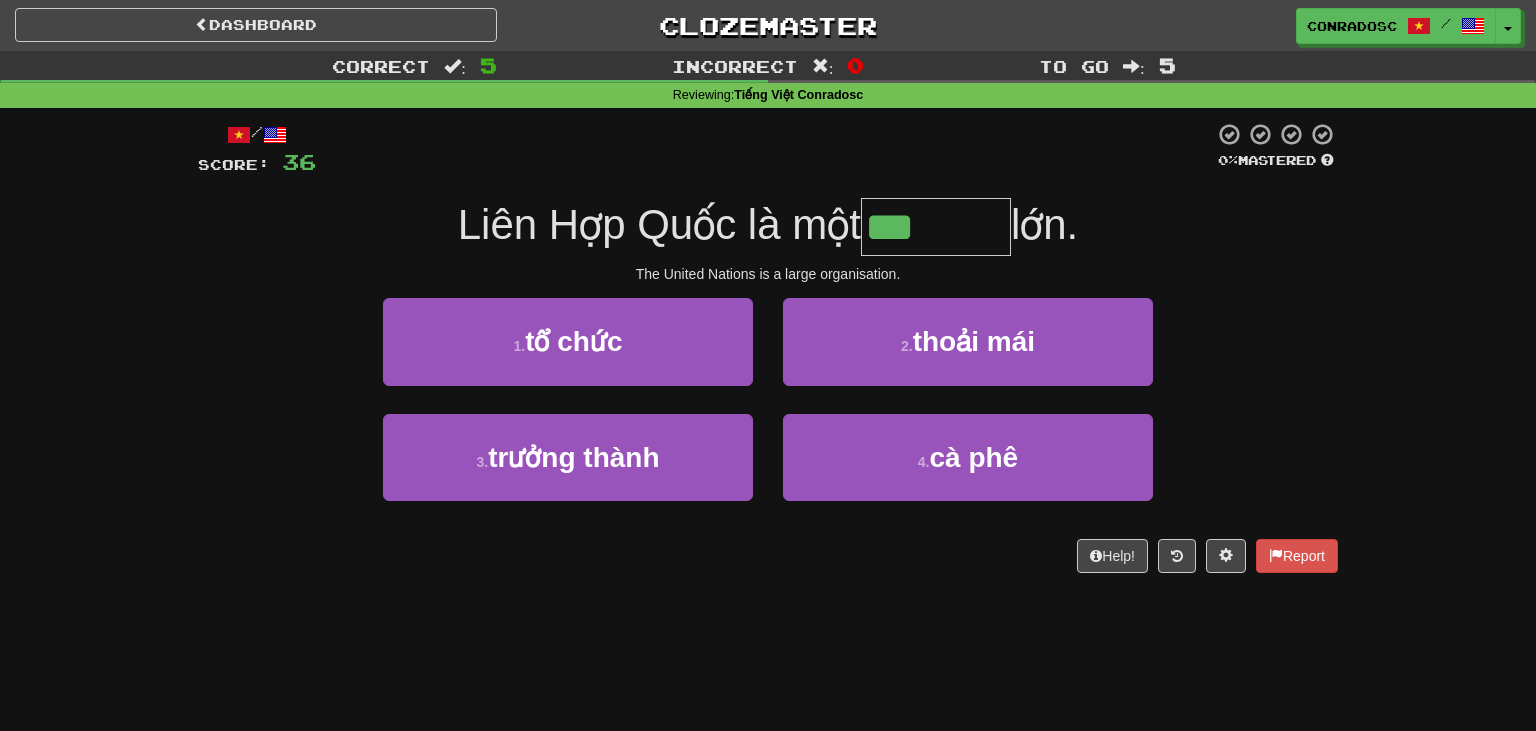 click on "**" at bounding box center (936, 227) 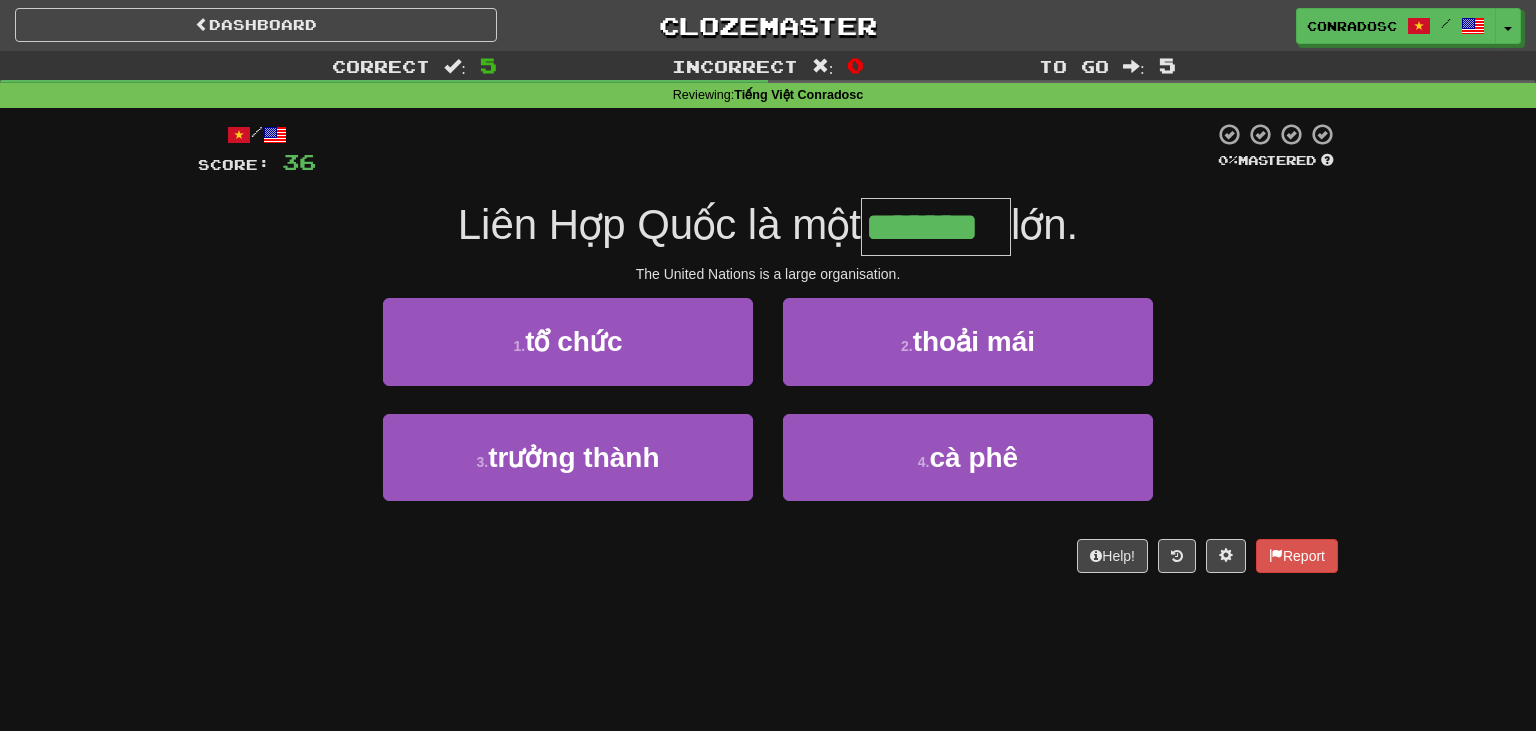 type on "*******" 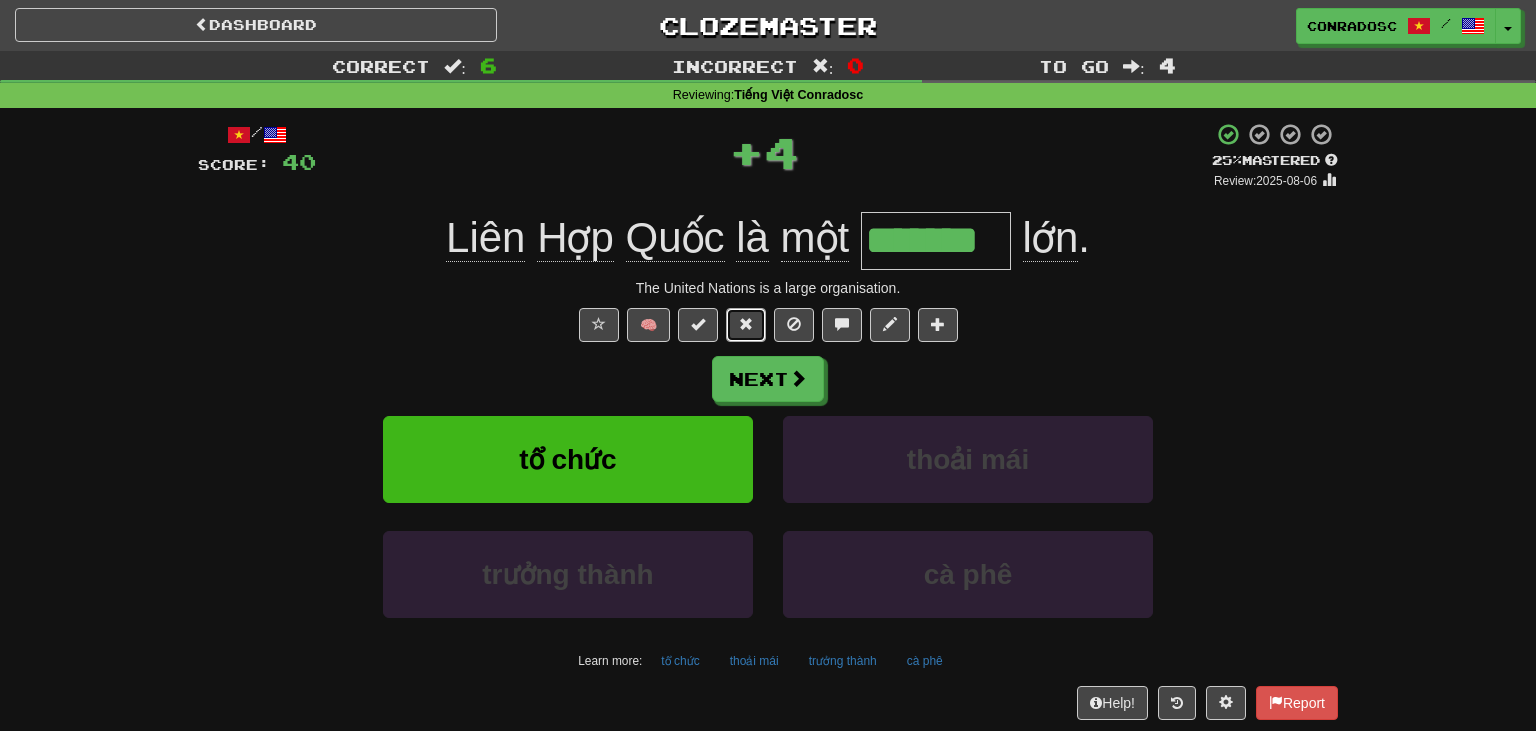 click at bounding box center (746, 324) 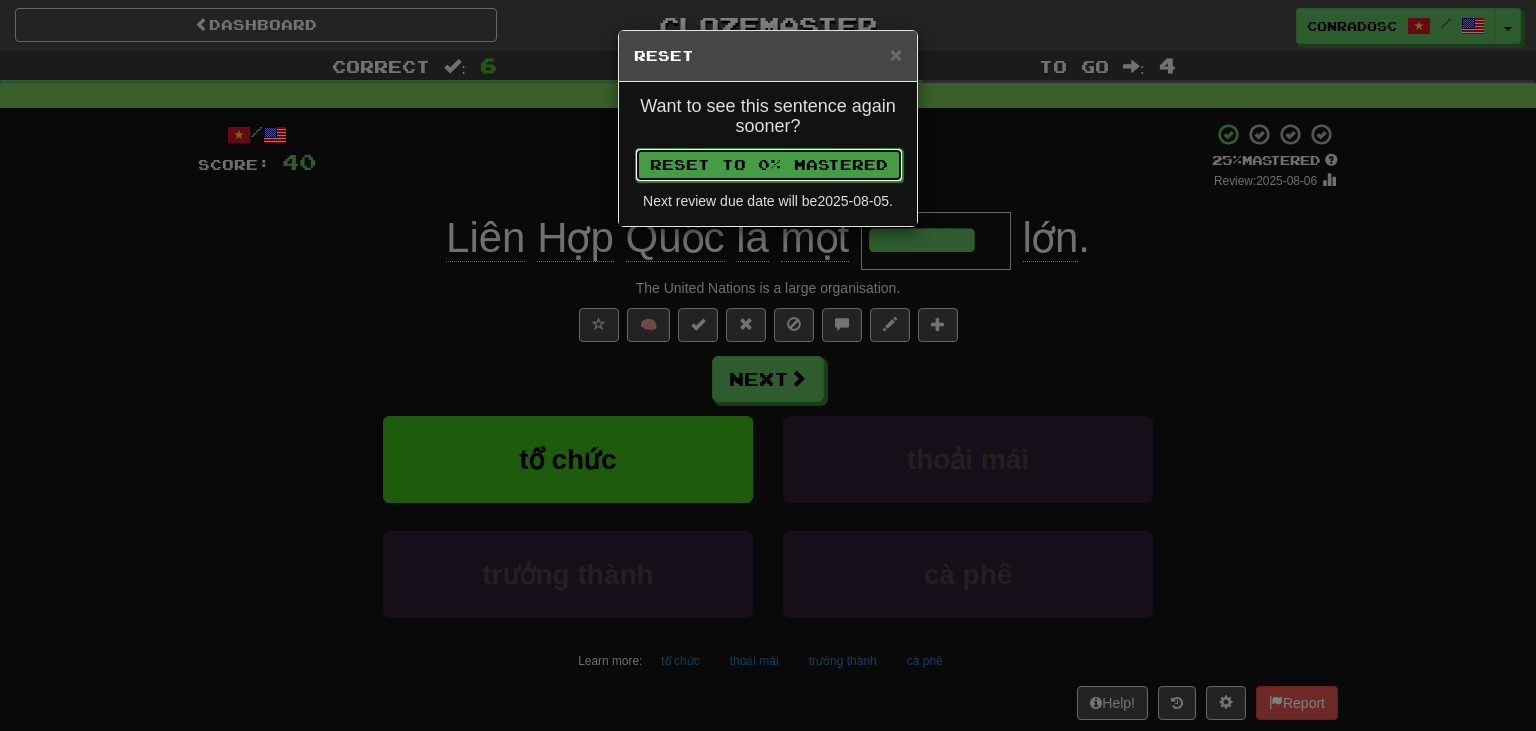 click on "Reset to 0% Mastered" at bounding box center (769, 165) 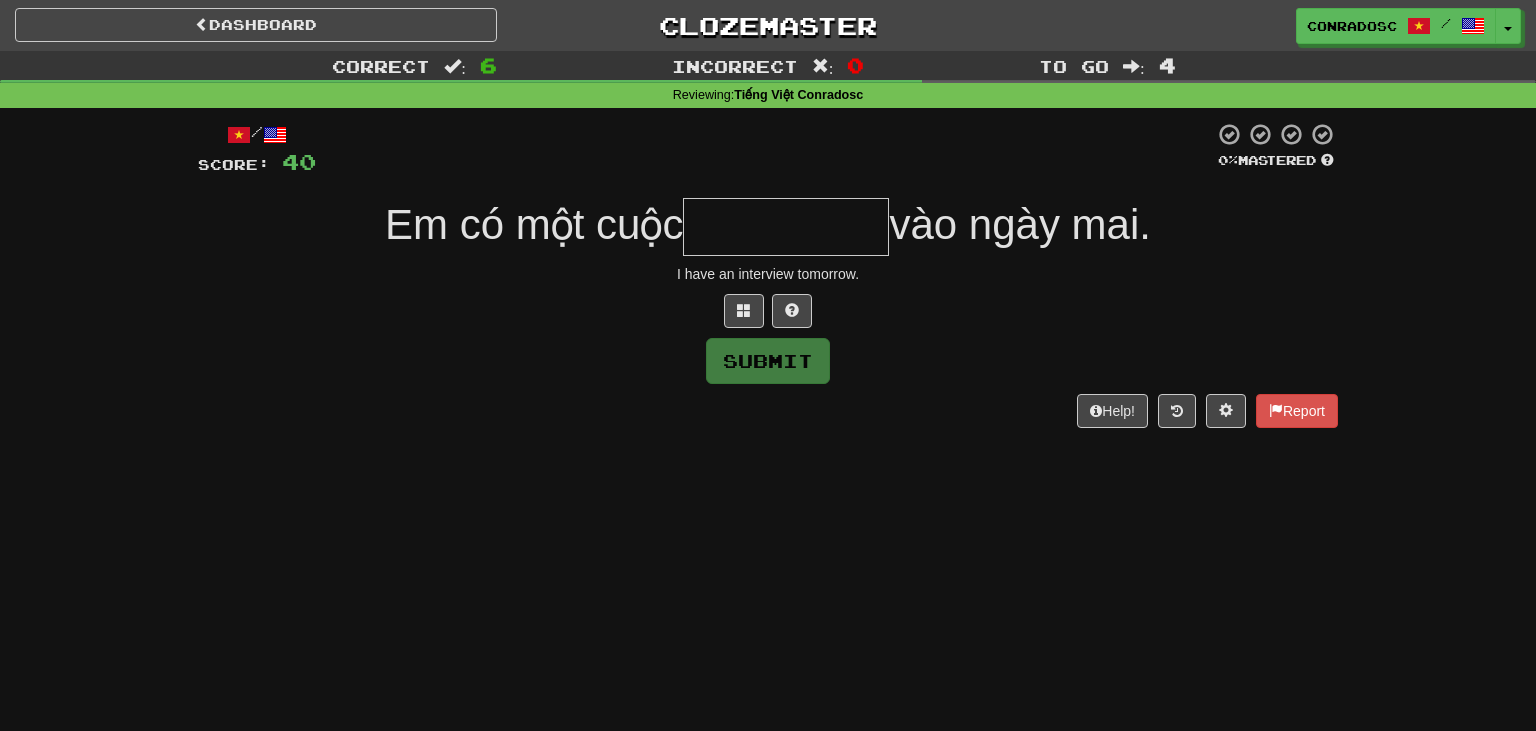 click at bounding box center [786, 227] 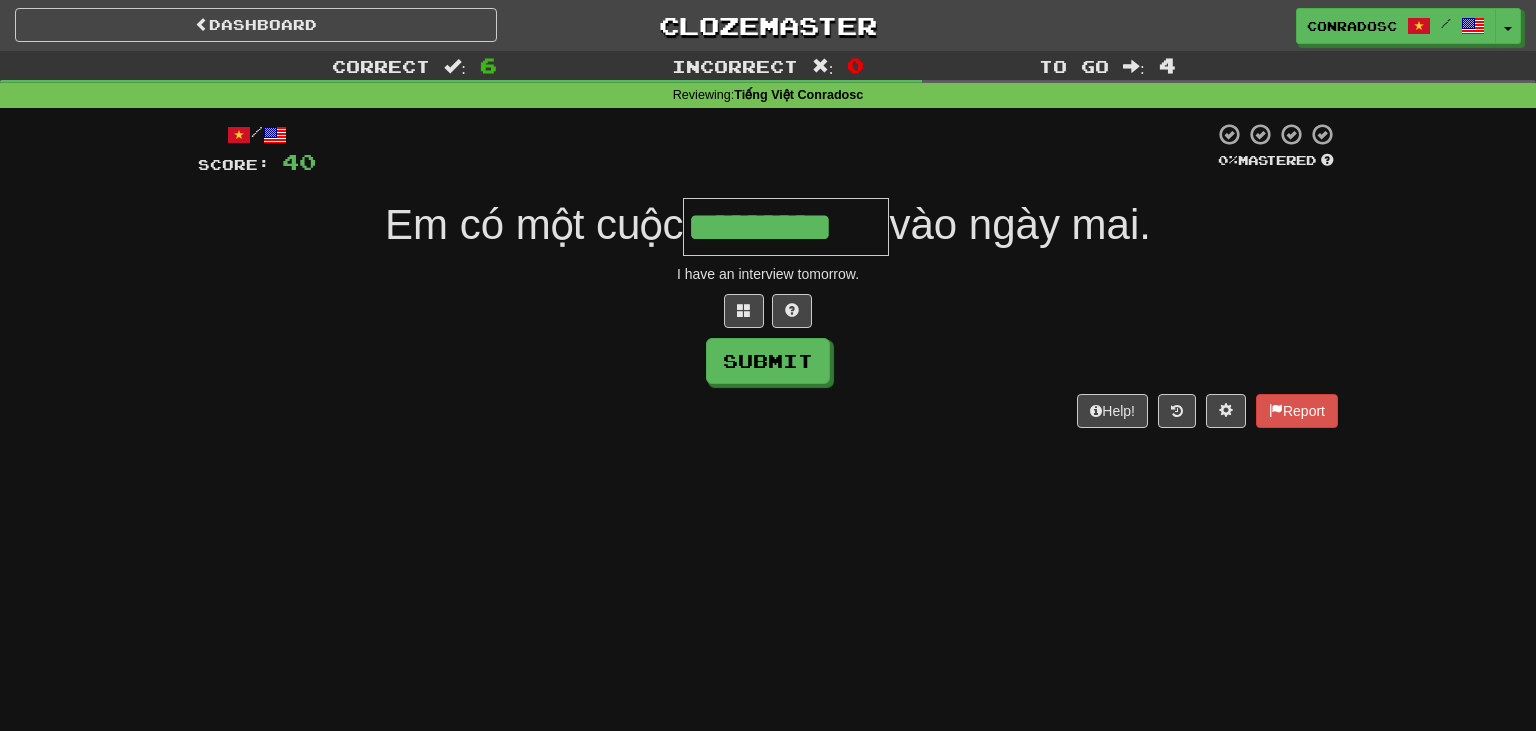 type on "*********" 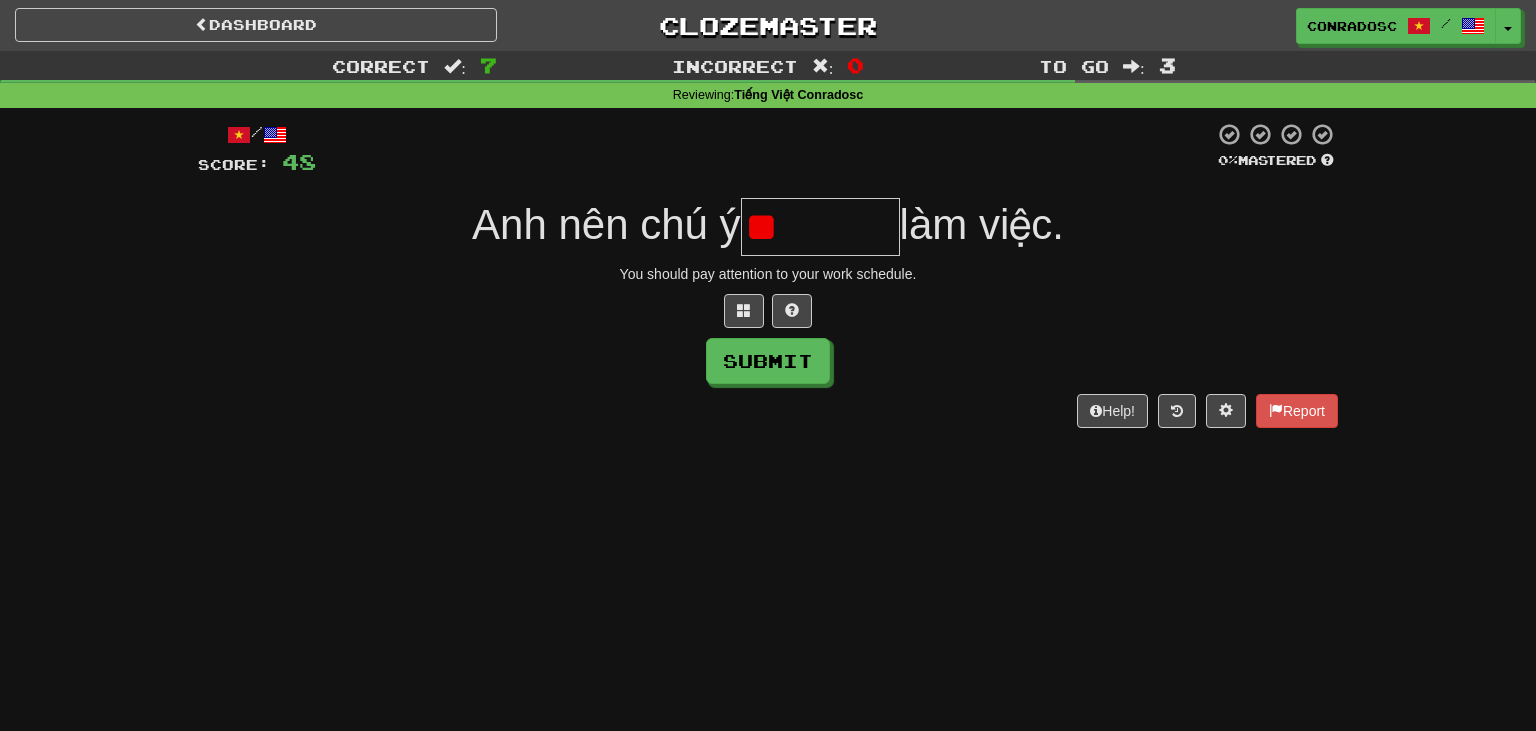 type on "*" 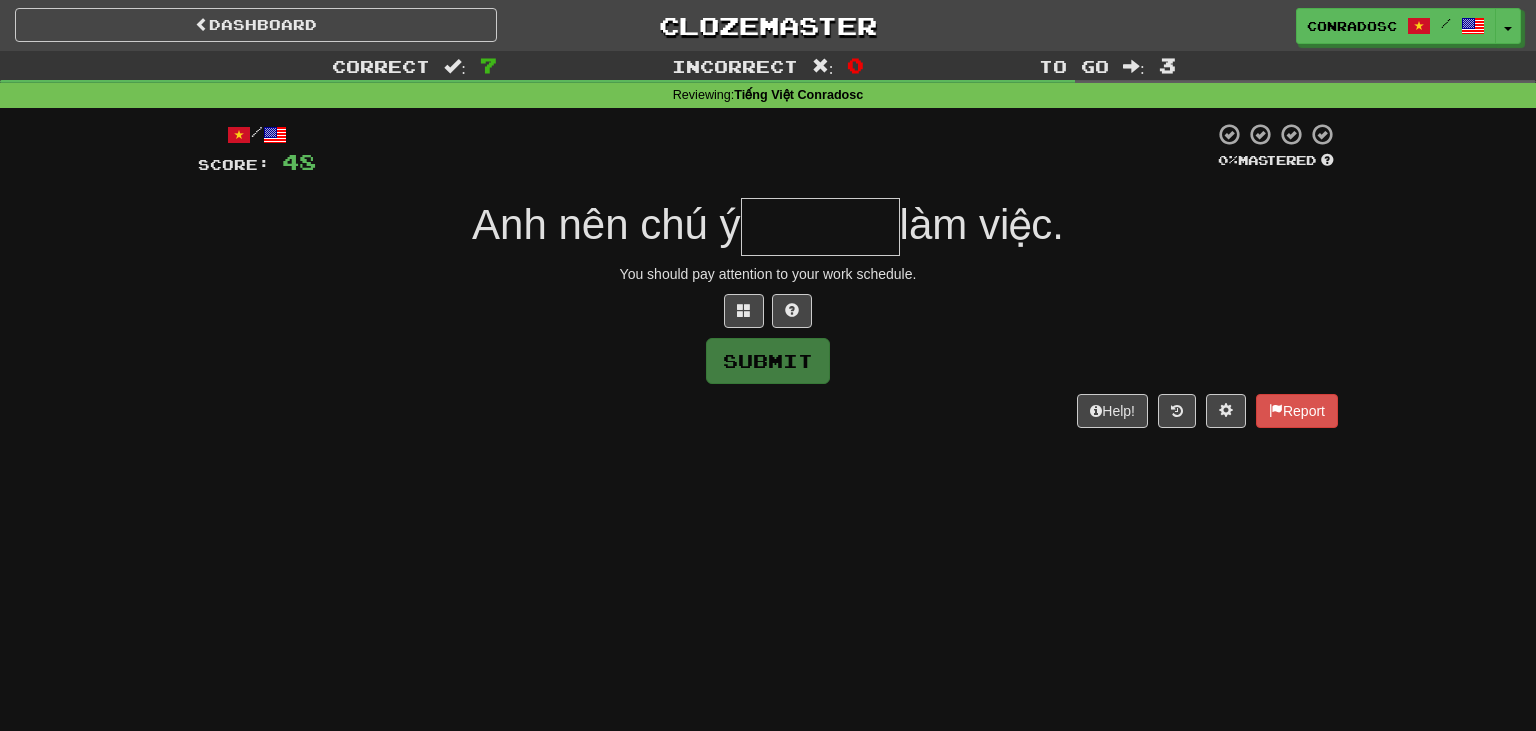 type on "*" 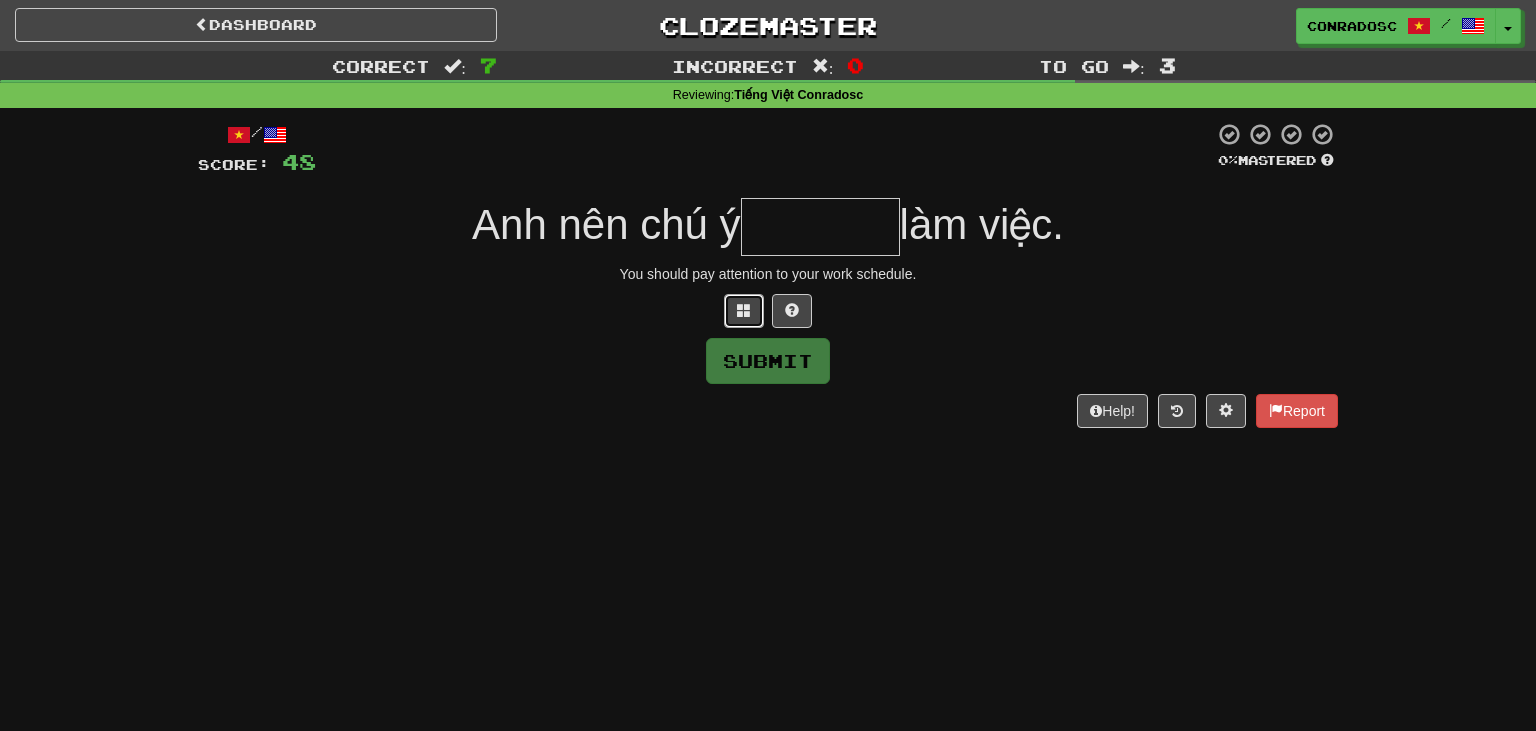 click at bounding box center (744, 311) 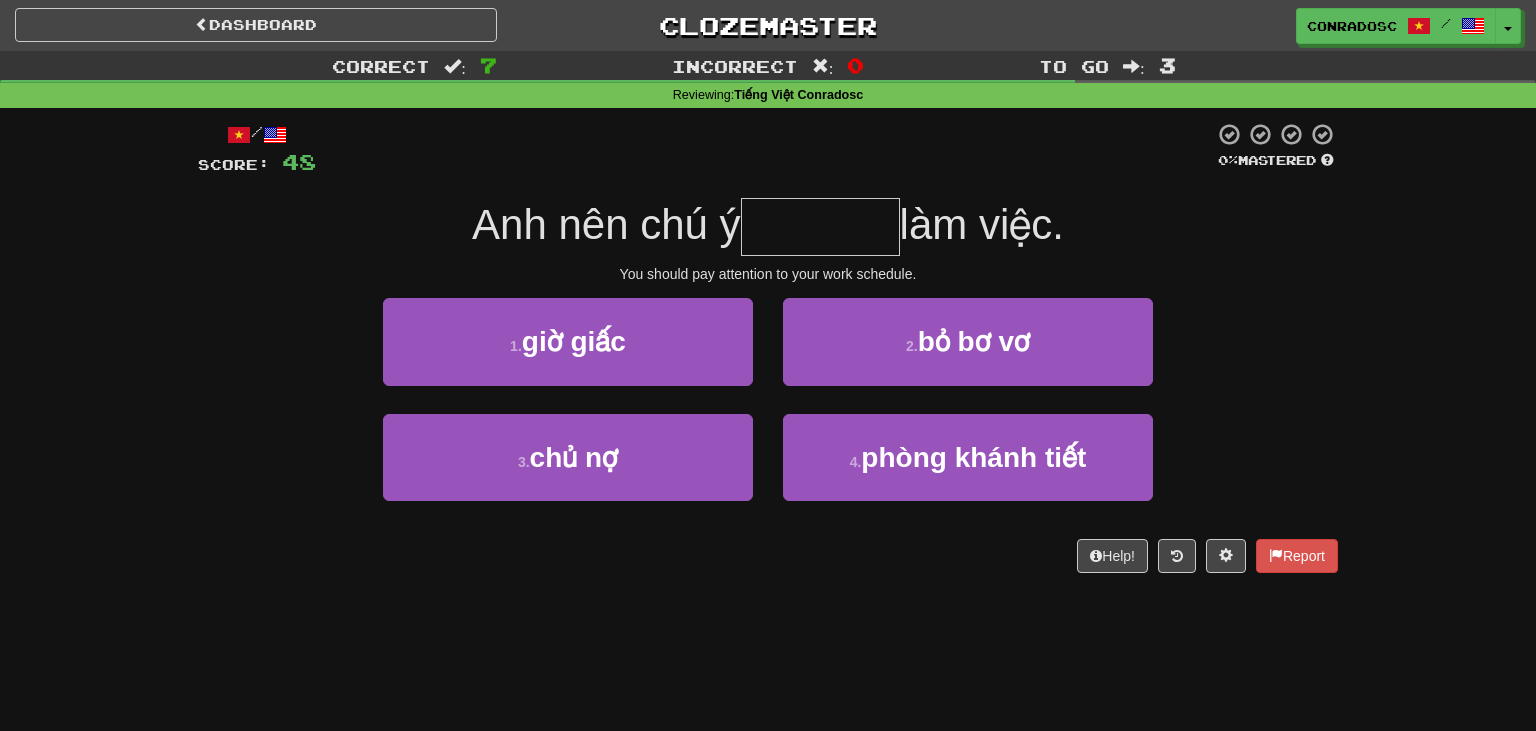 click at bounding box center [820, 227] 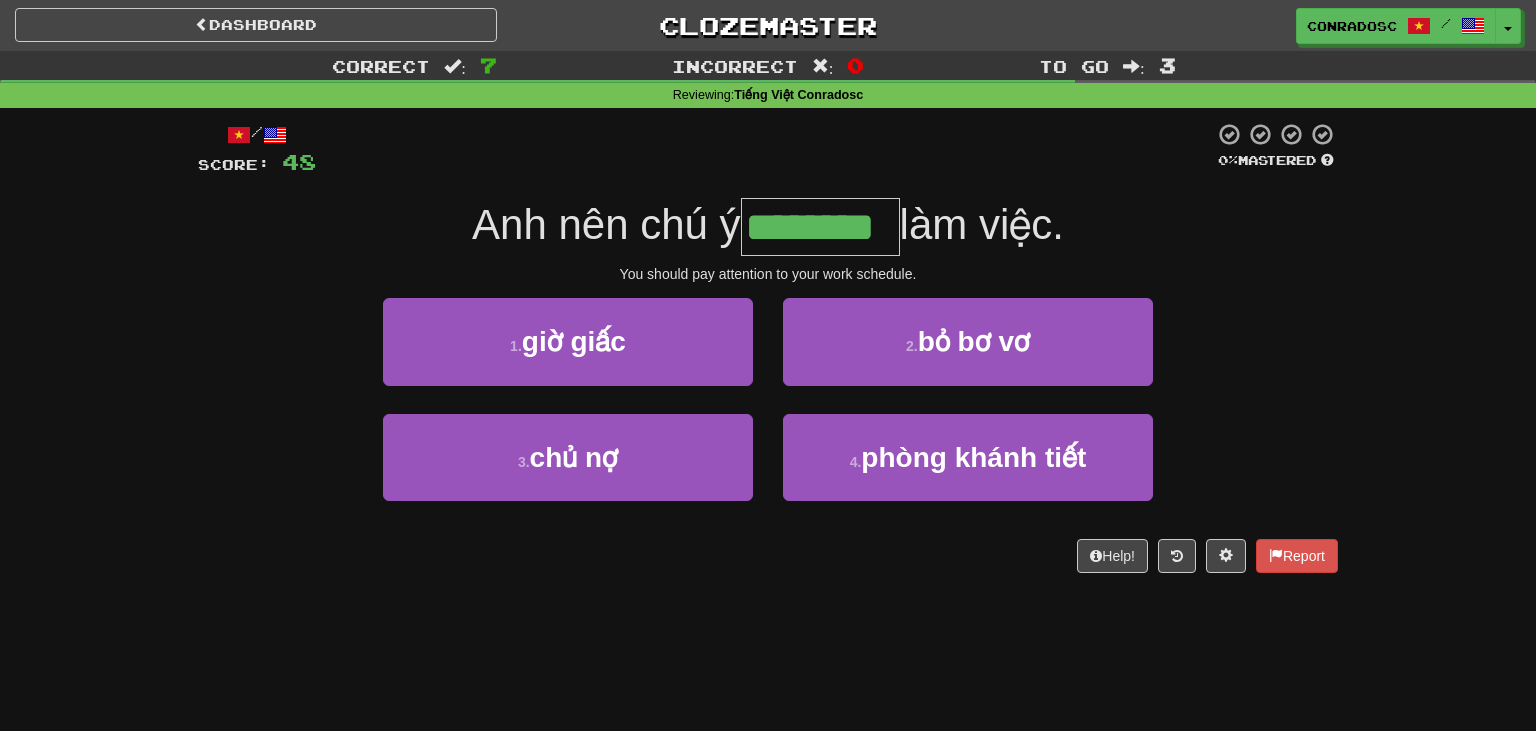 type on "********" 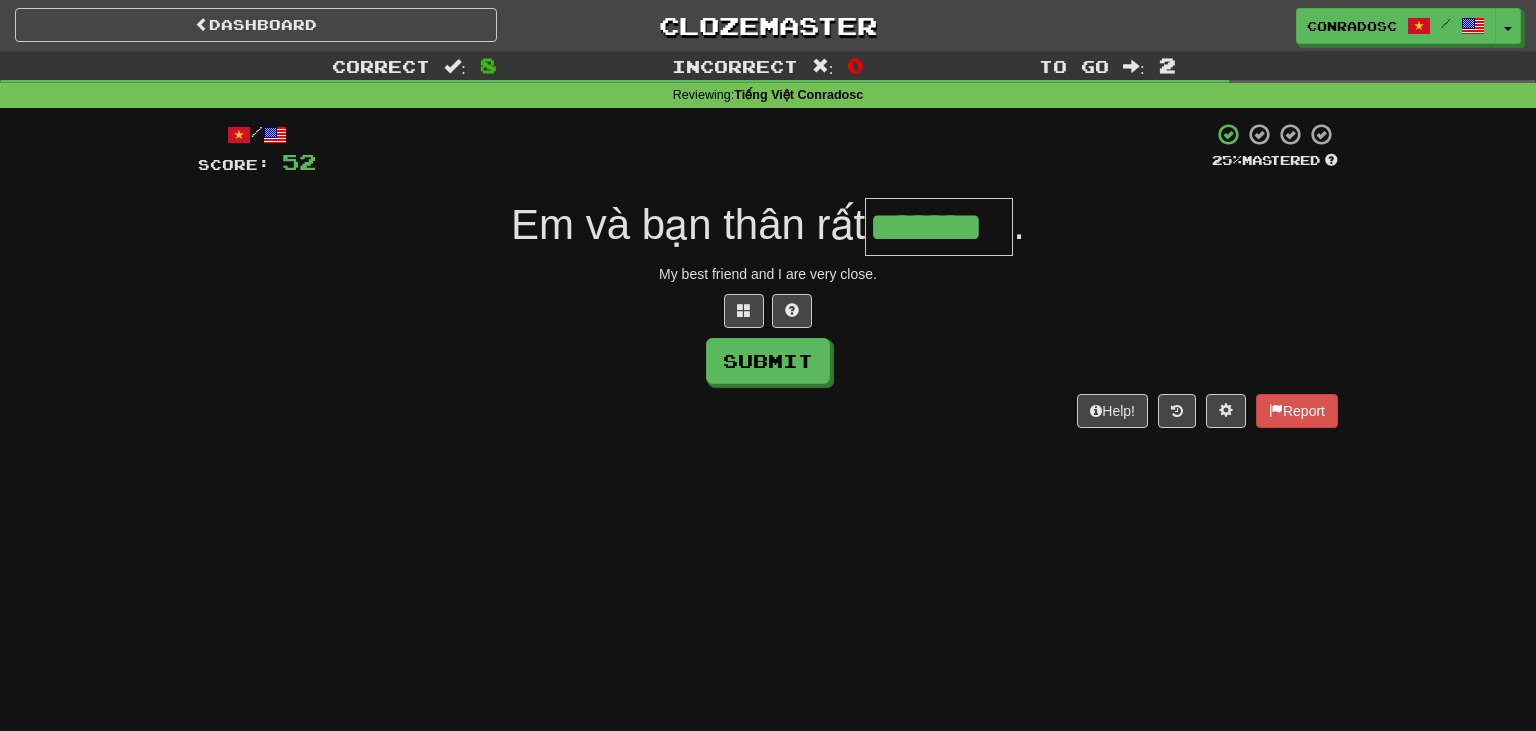 type on "*******" 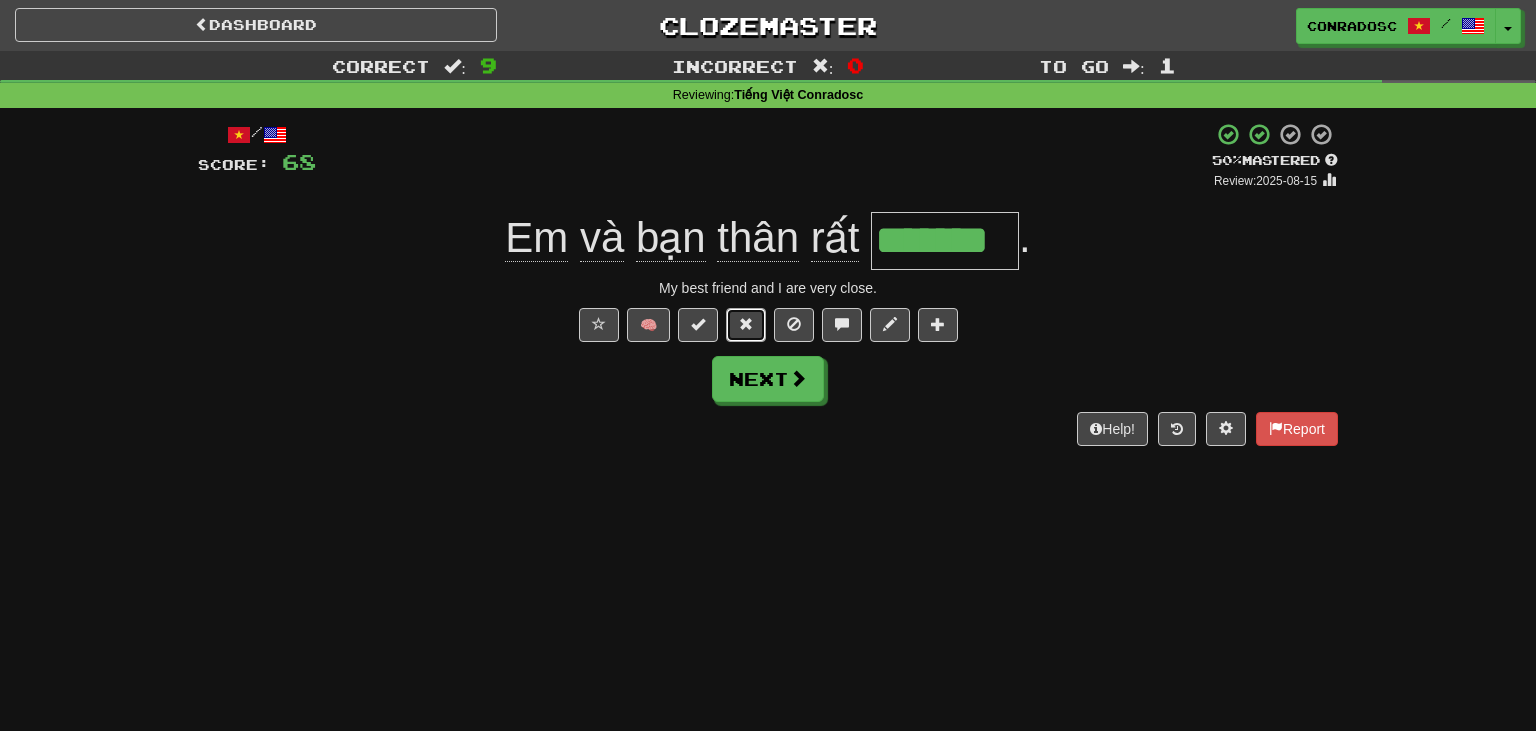 click at bounding box center [746, 324] 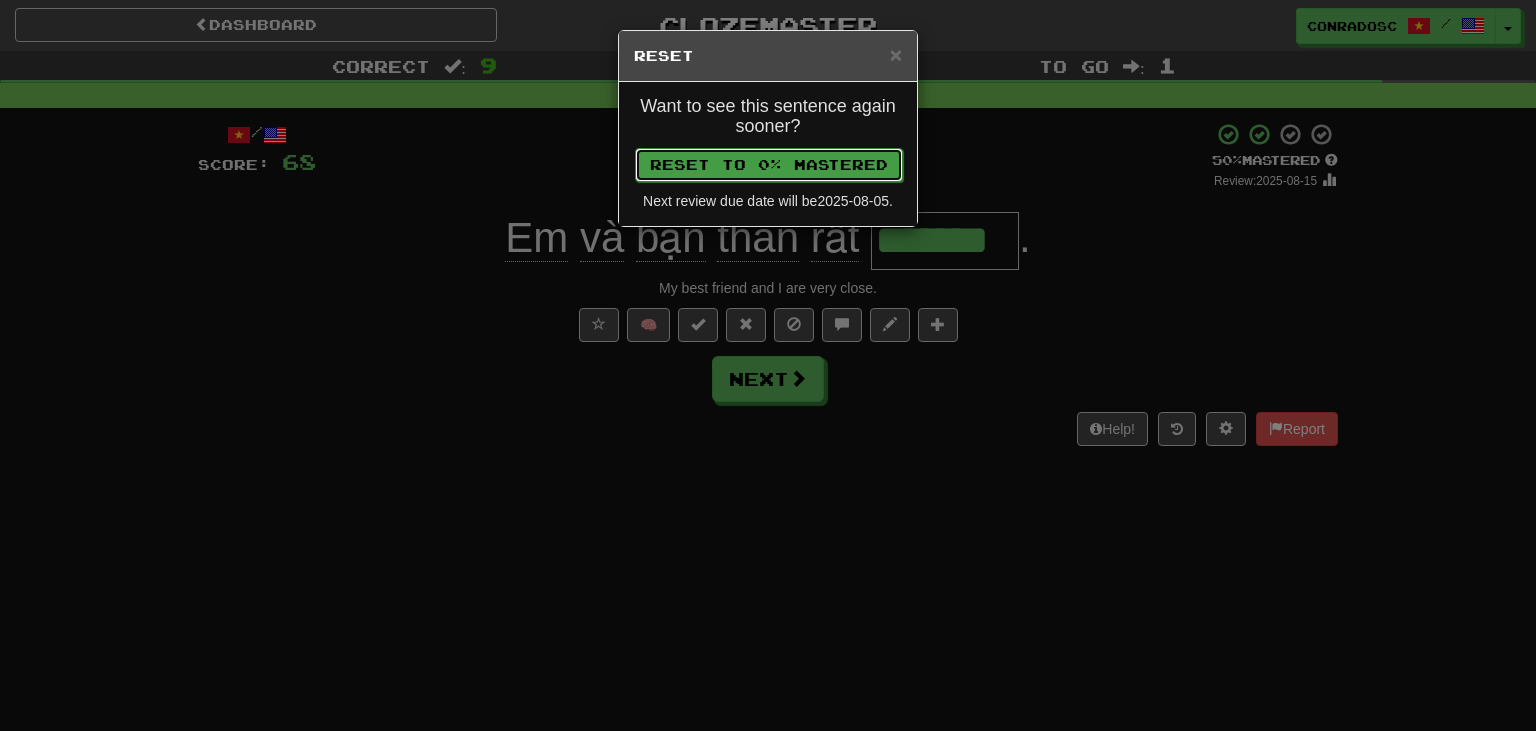 click on "Reset to 0% Mastered" at bounding box center [769, 165] 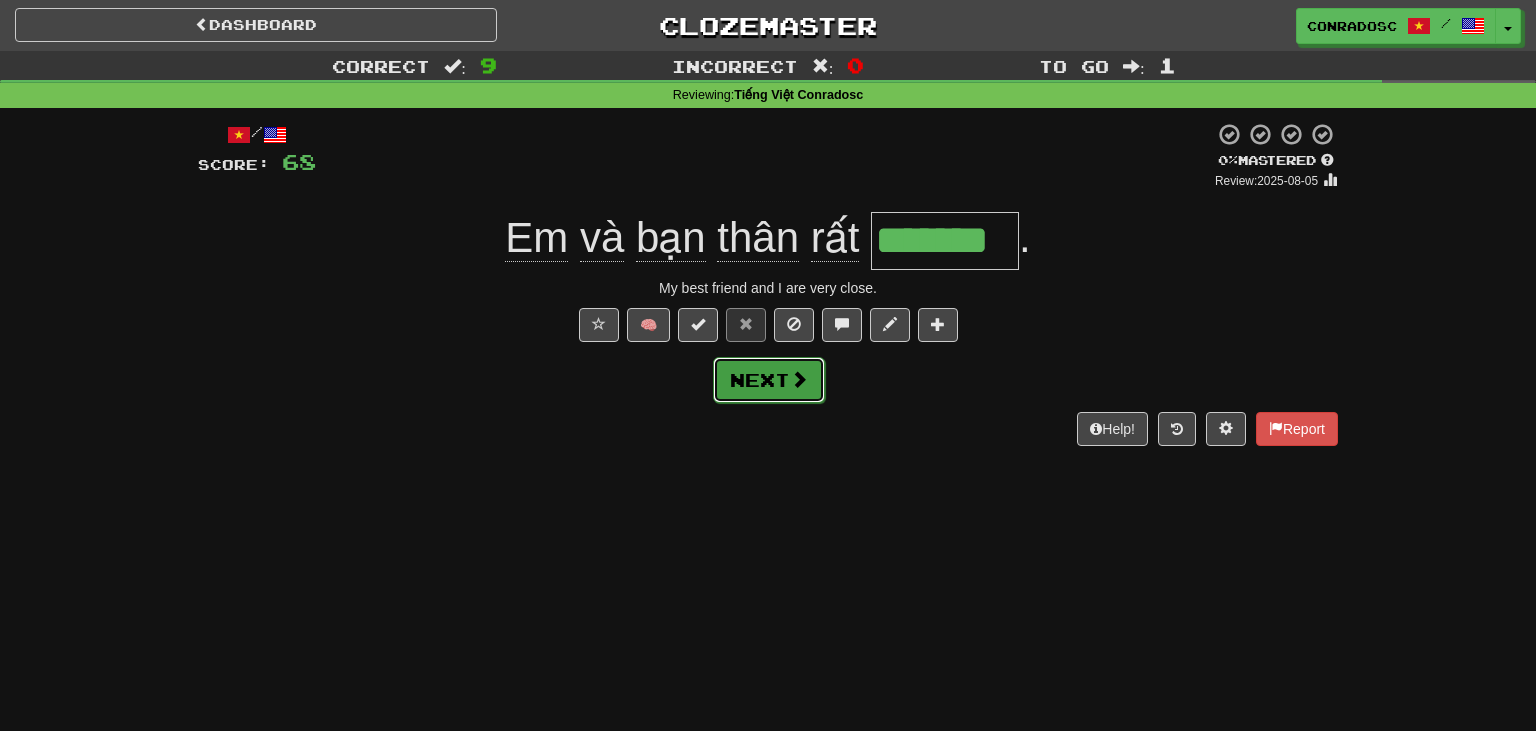 click on "Next" at bounding box center (769, 380) 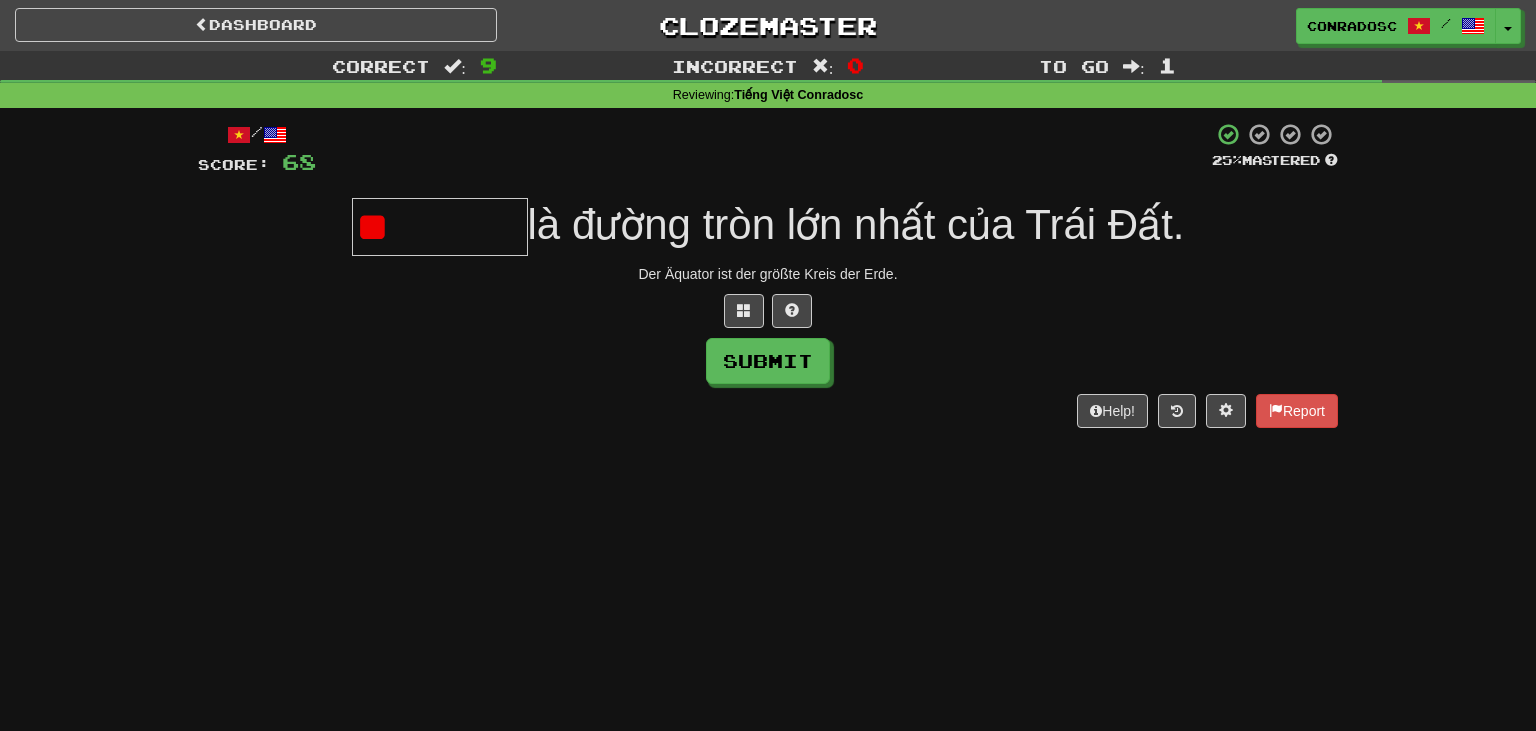 type on "*" 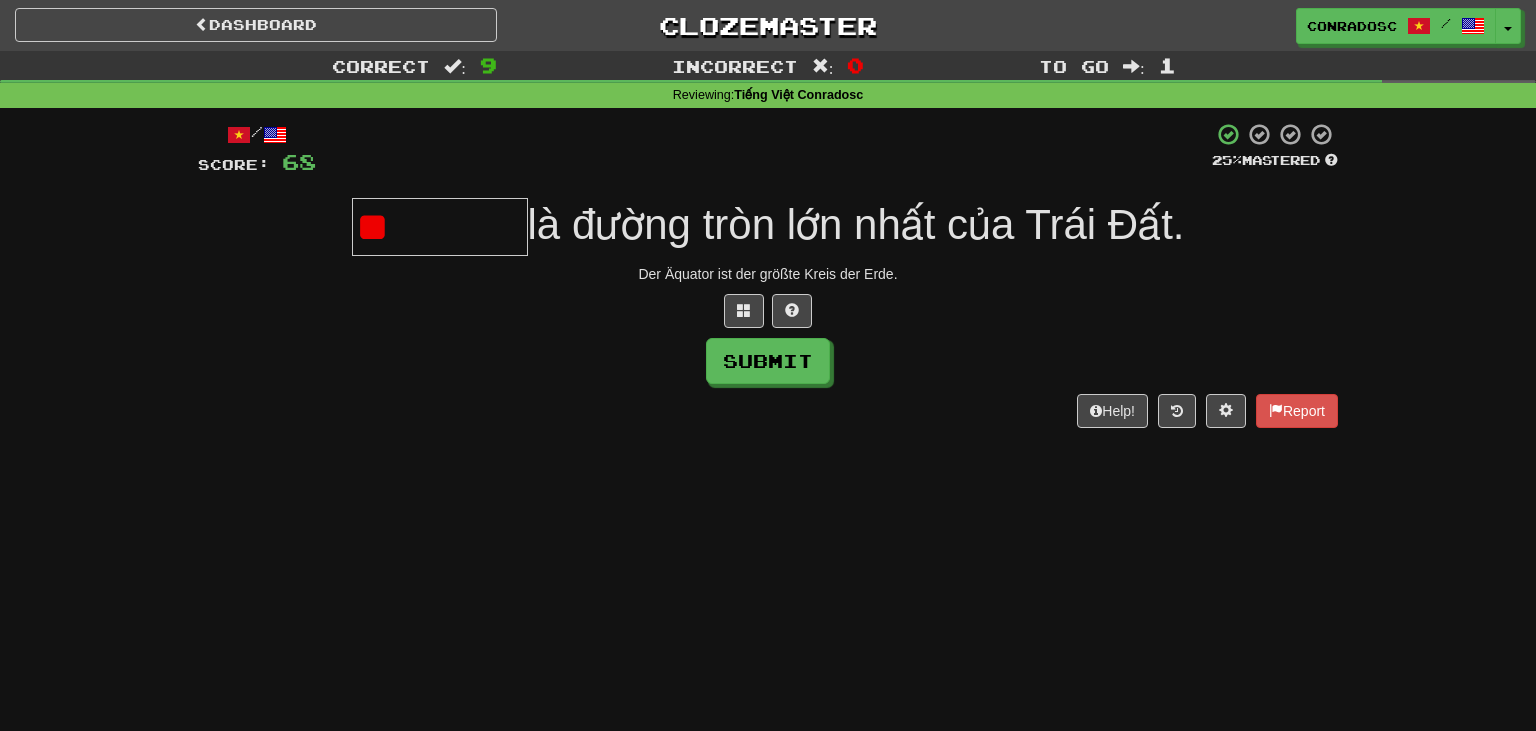 type on "*" 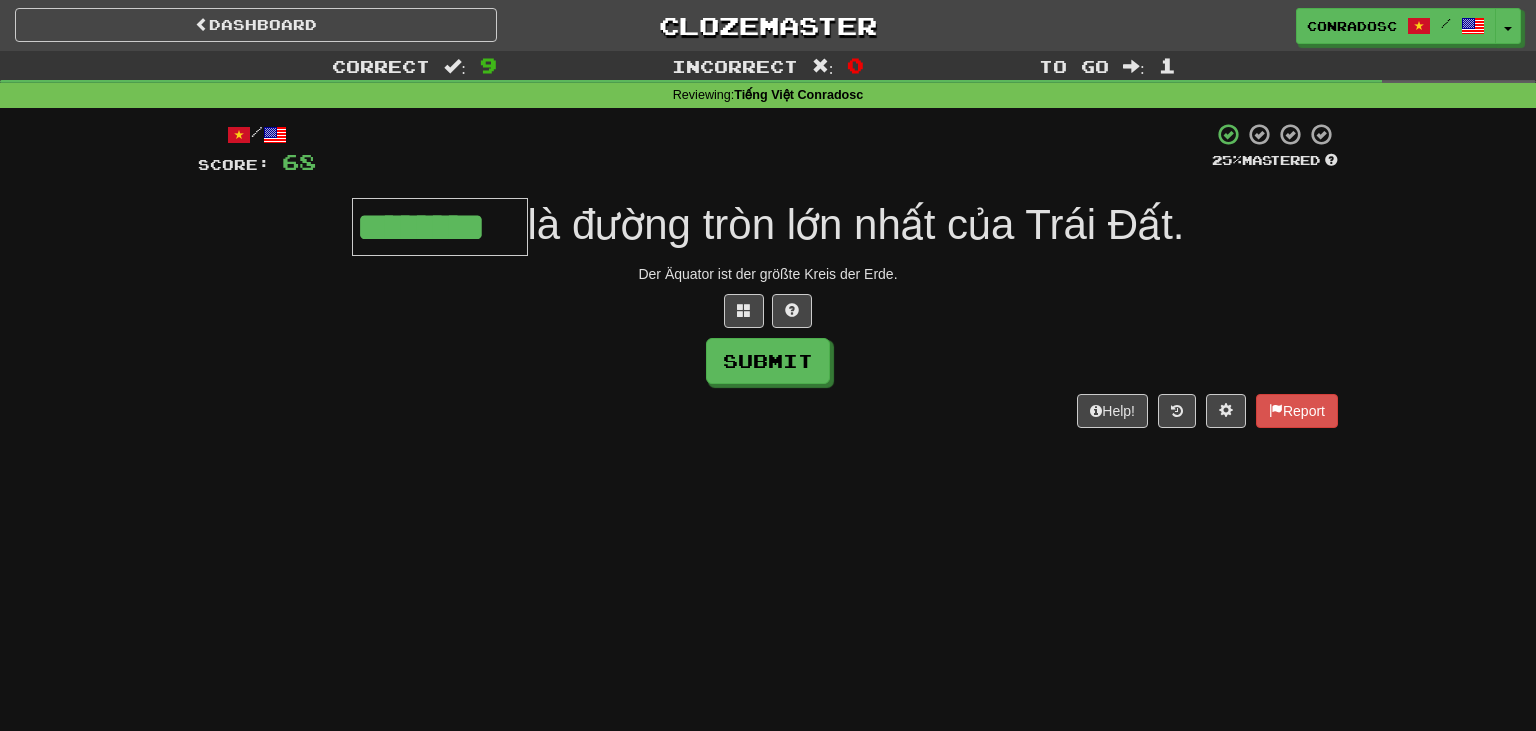 type on "********" 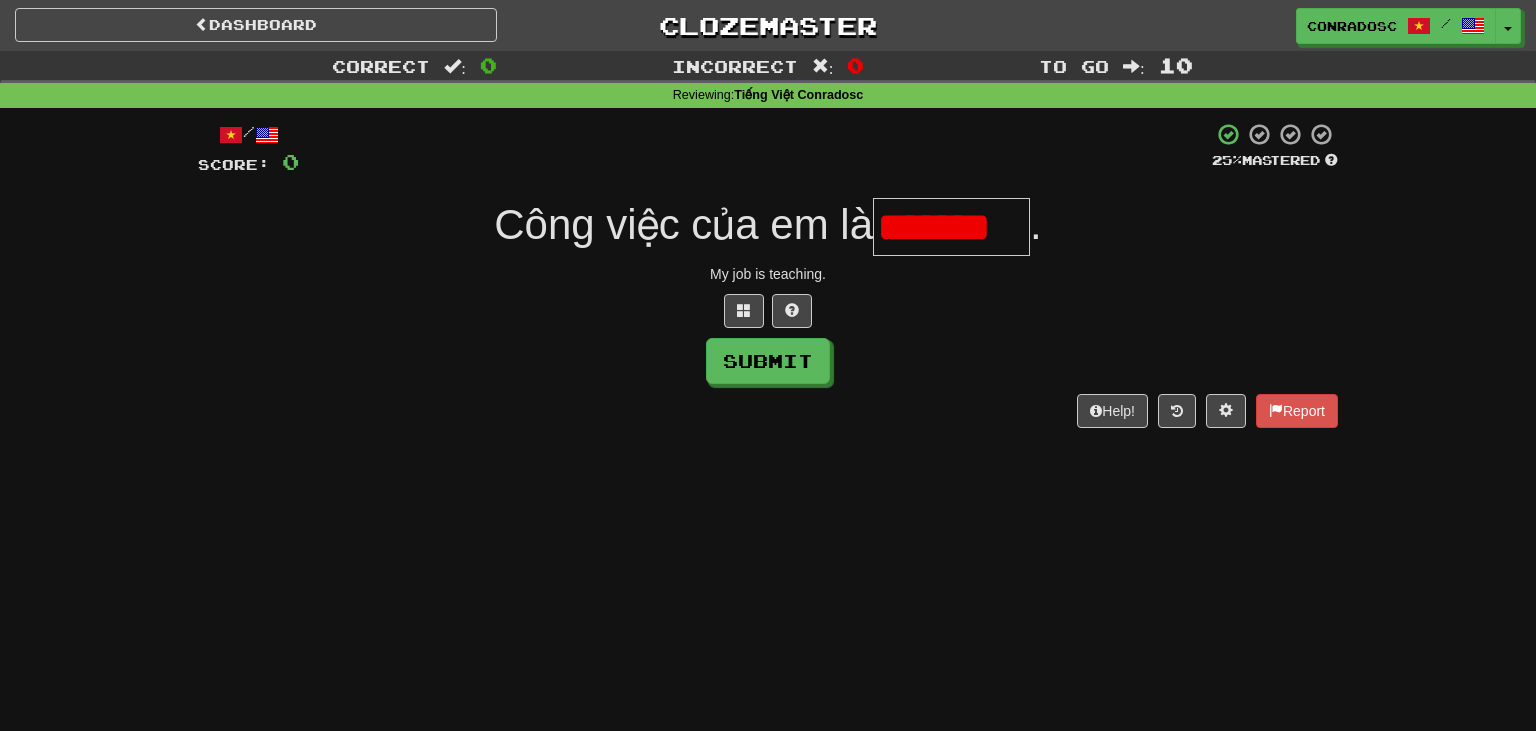 scroll, scrollTop: 0, scrollLeft: 0, axis: both 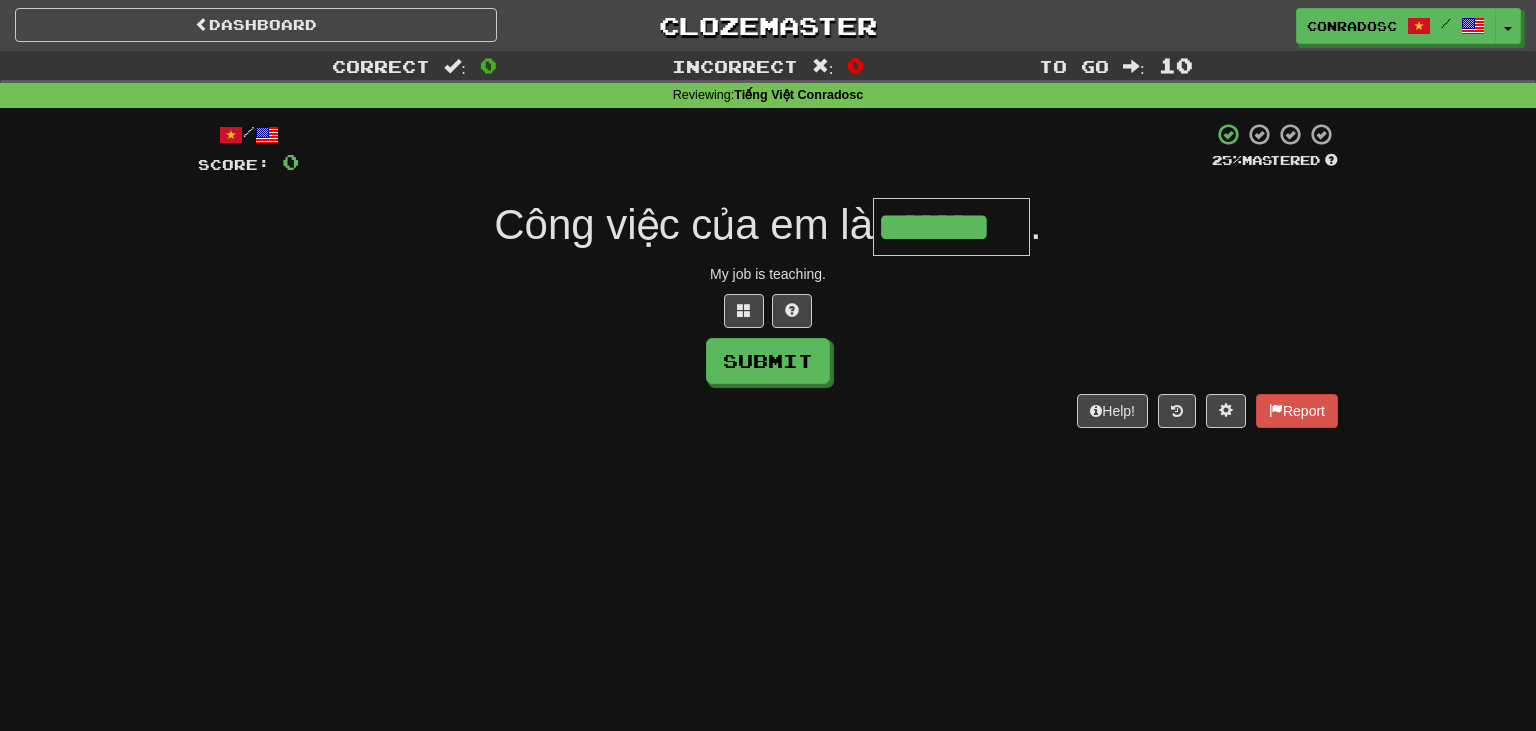 type on "*******" 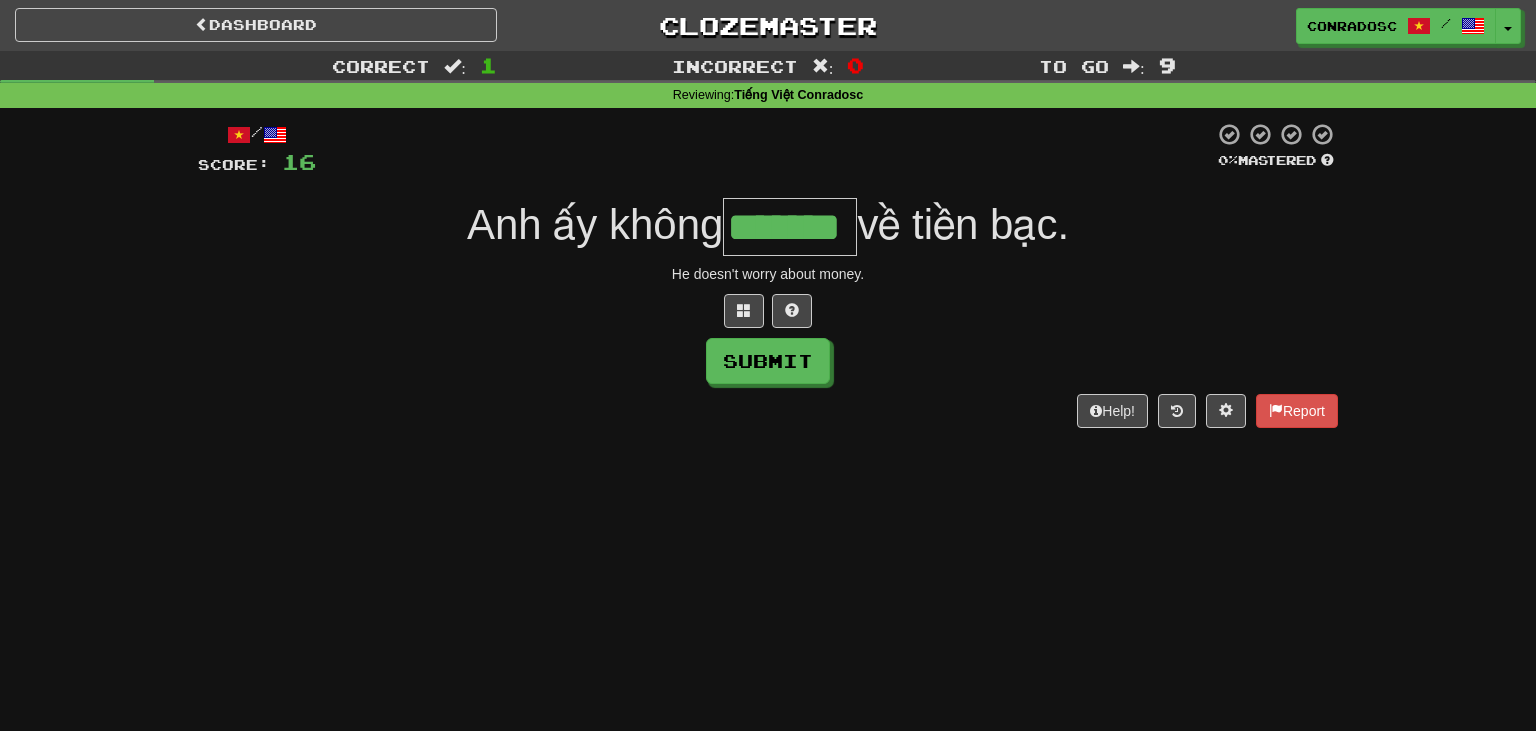 type on "*******" 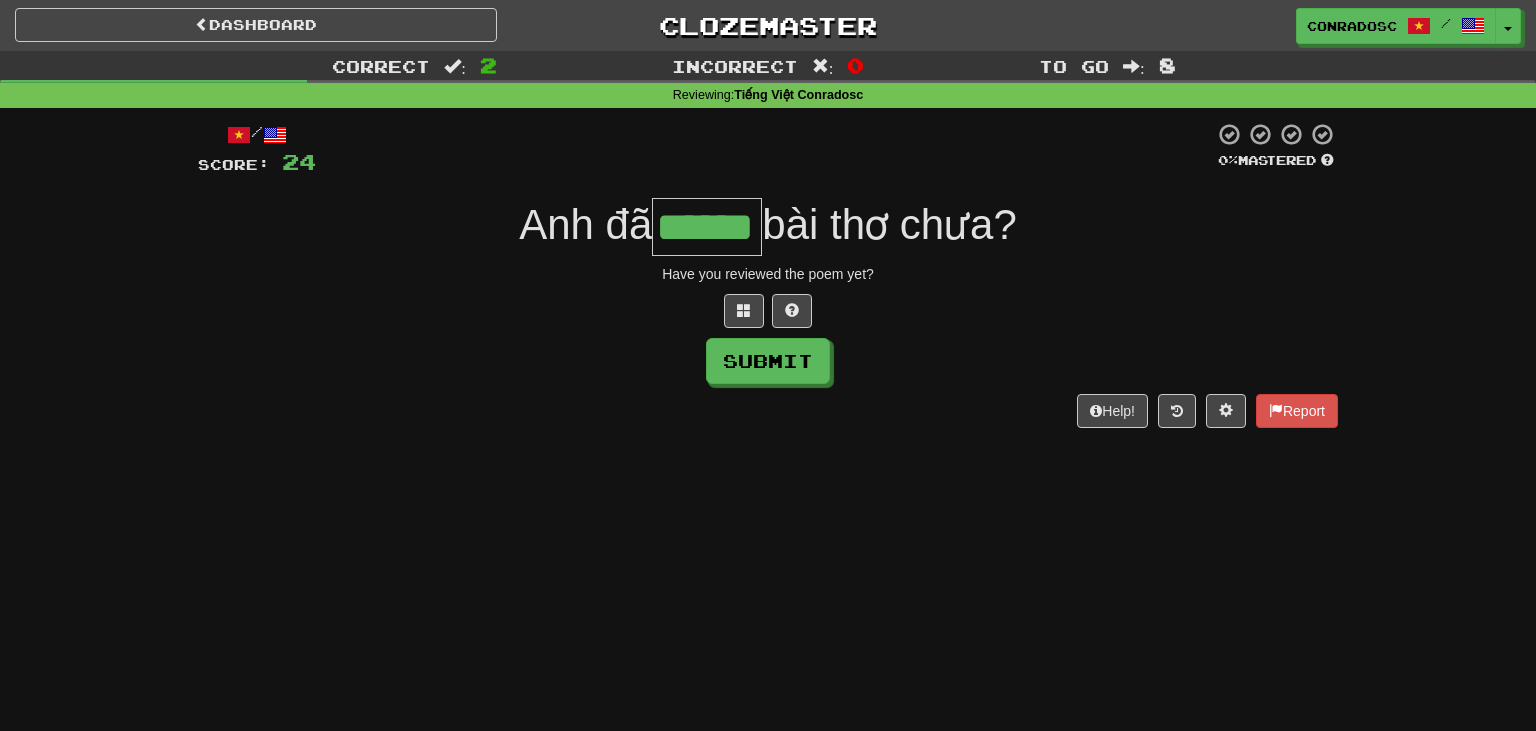 type on "******" 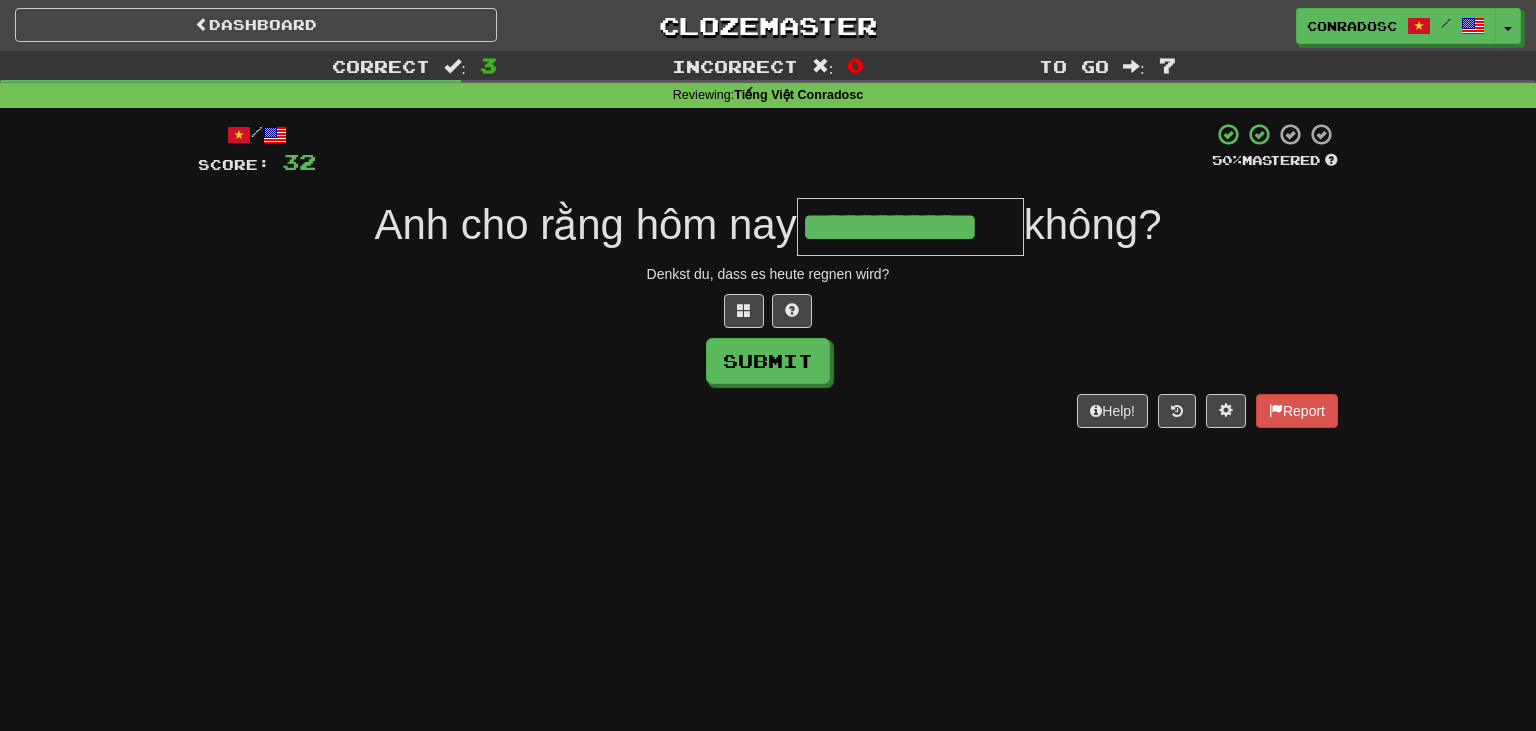 type on "**********" 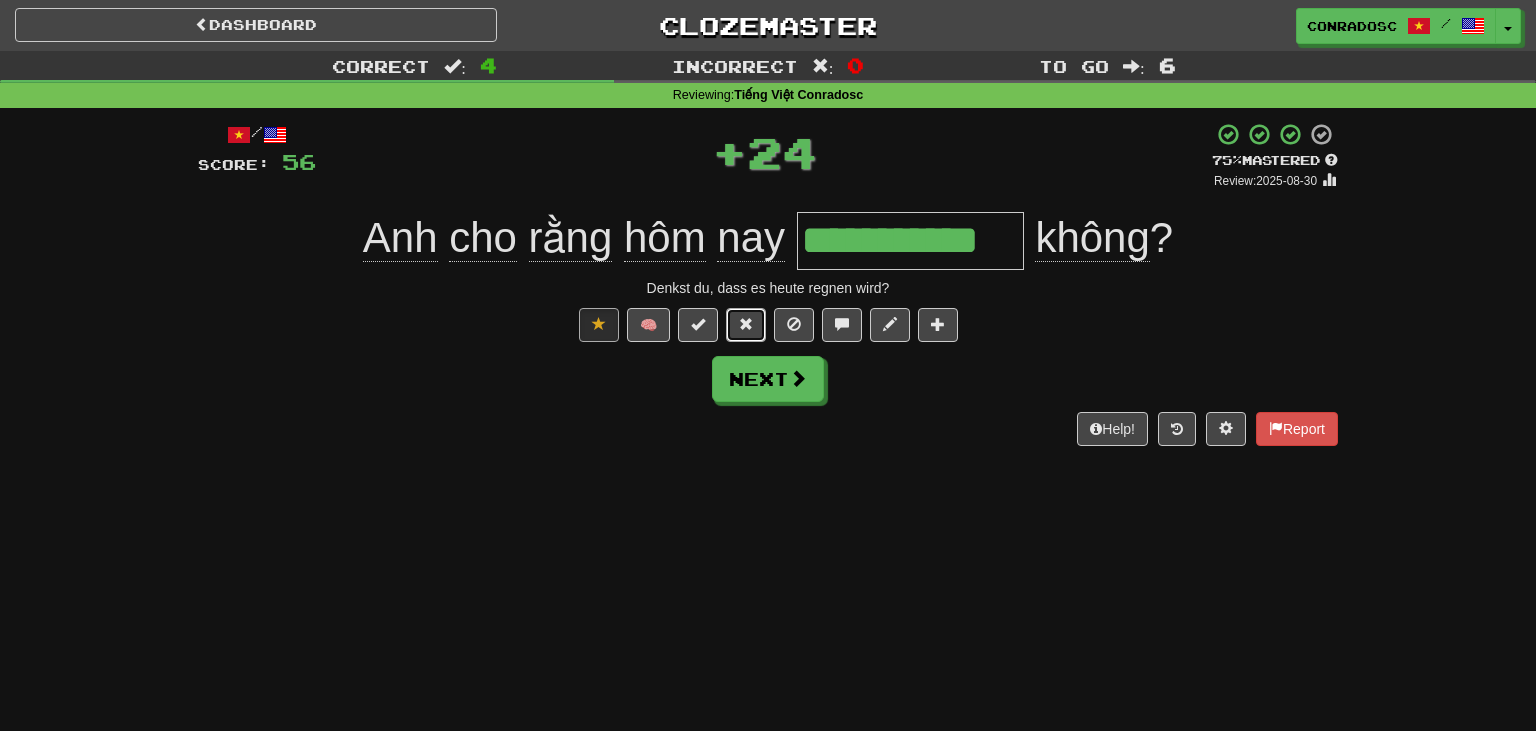 click at bounding box center [746, 324] 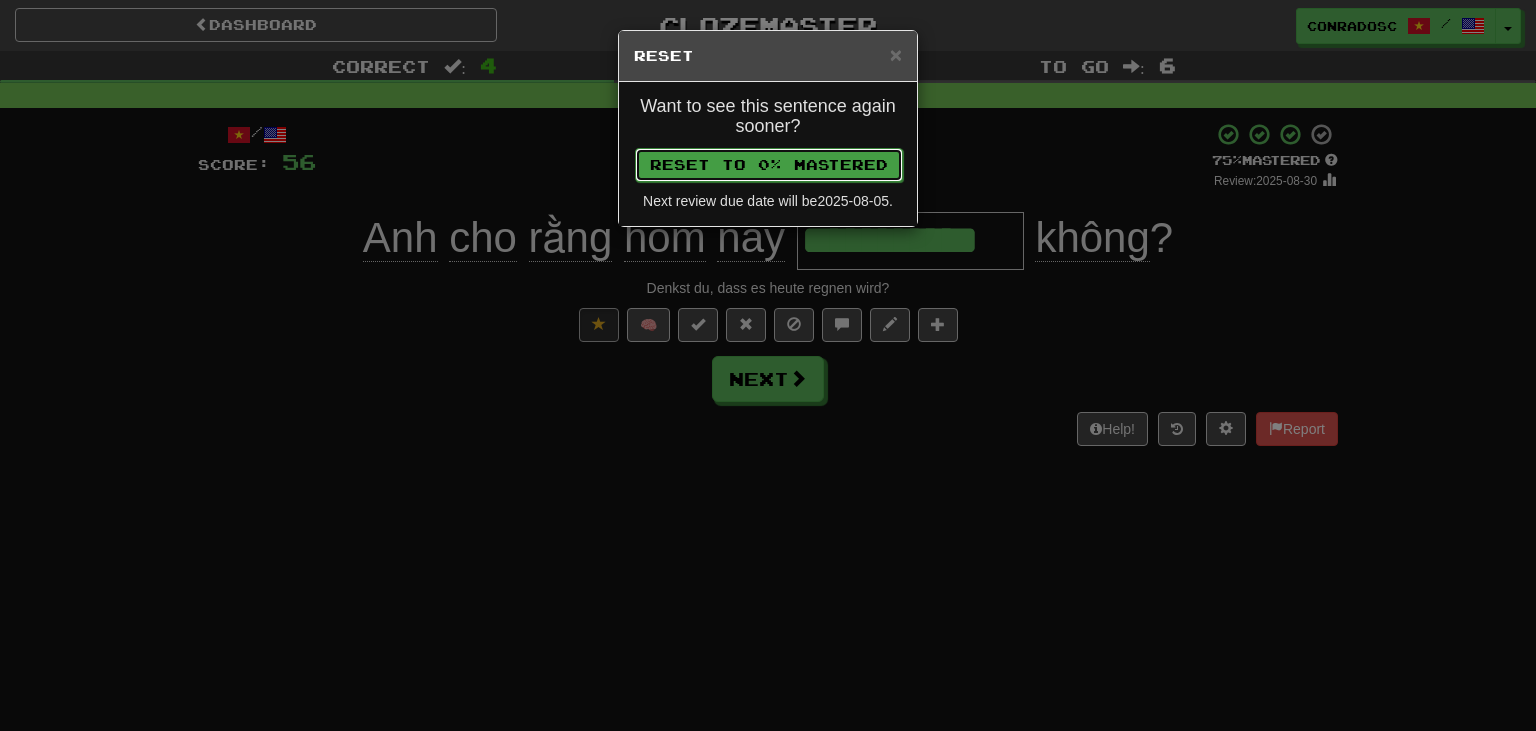 click on "Reset to 0% Mastered" at bounding box center [769, 165] 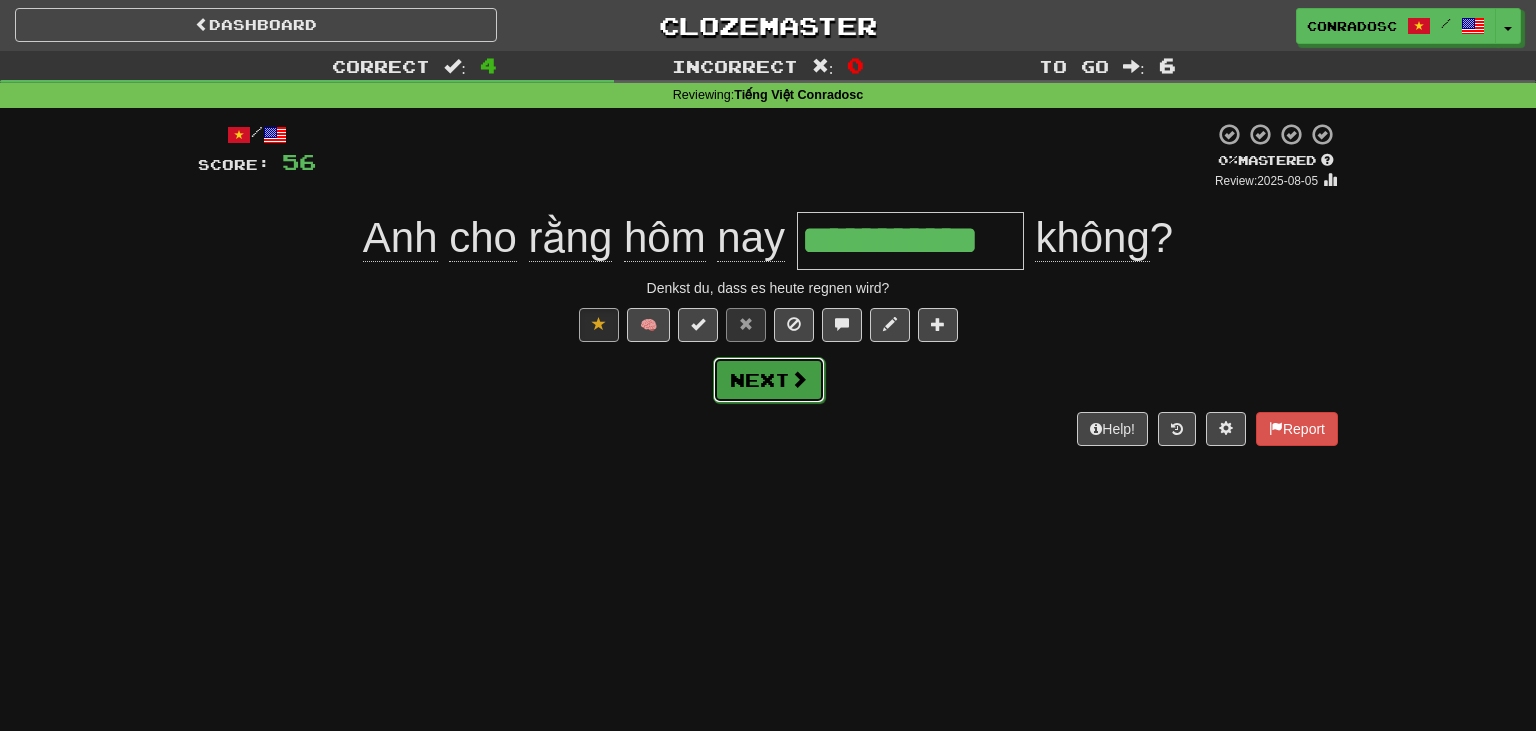 click on "Next" at bounding box center (769, 380) 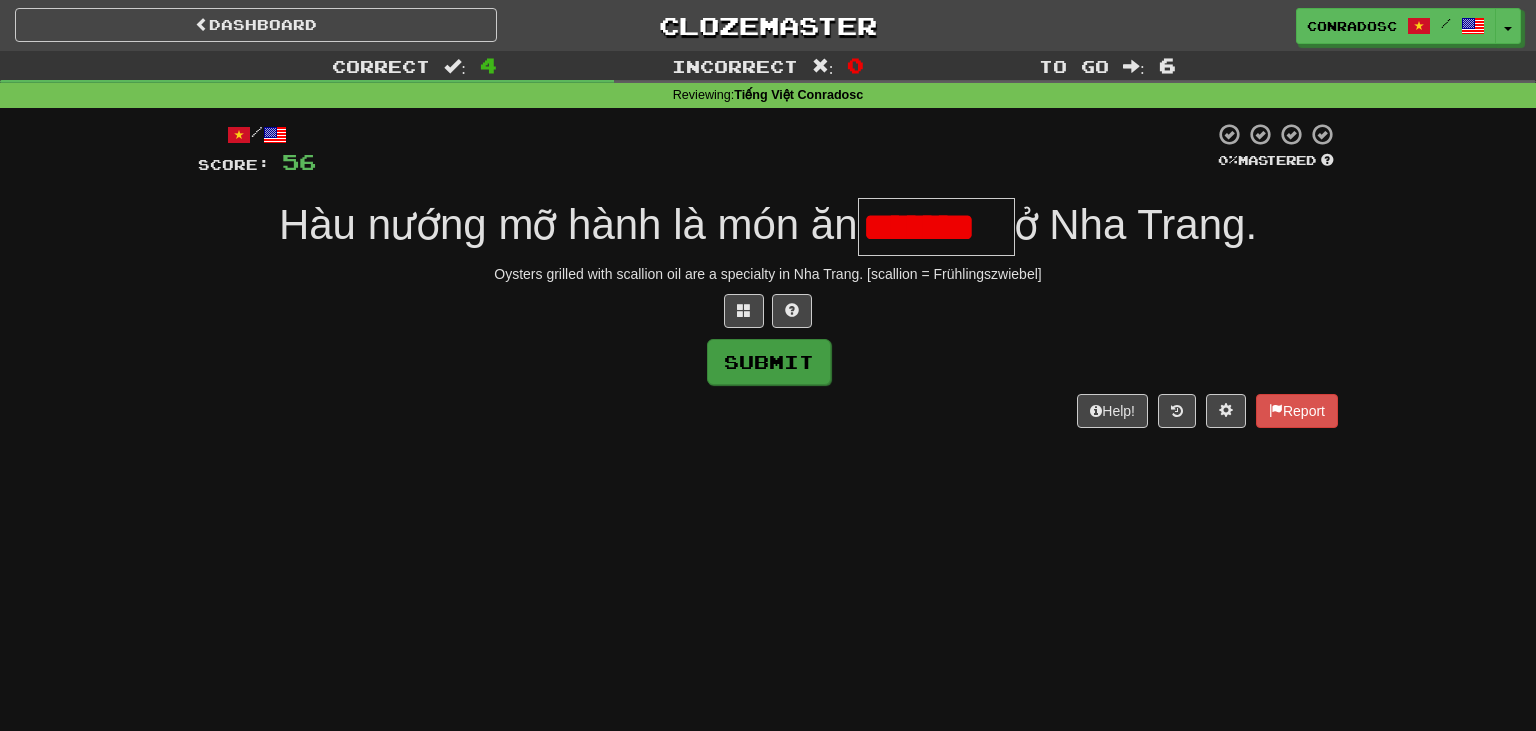 scroll, scrollTop: 0, scrollLeft: 0, axis: both 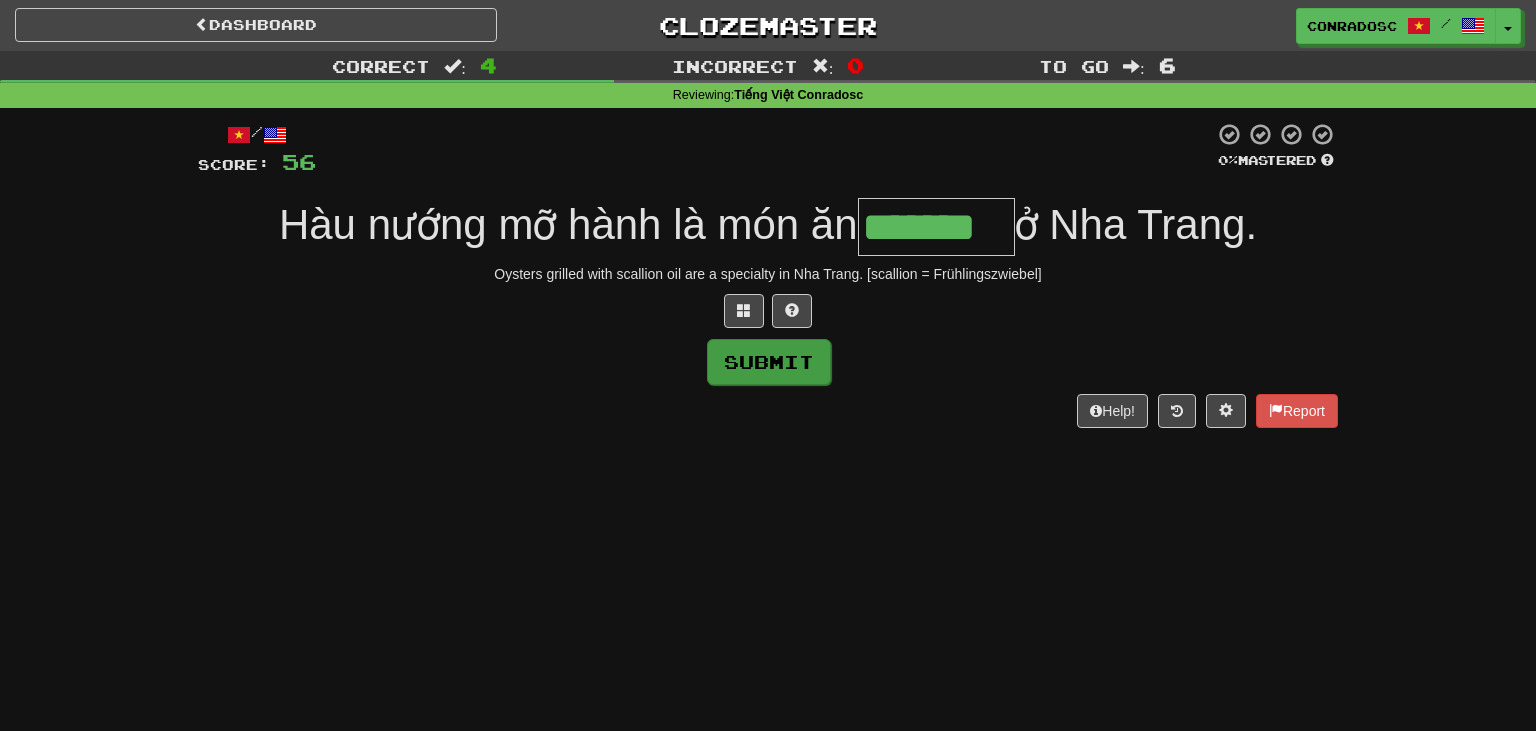 type on "*******" 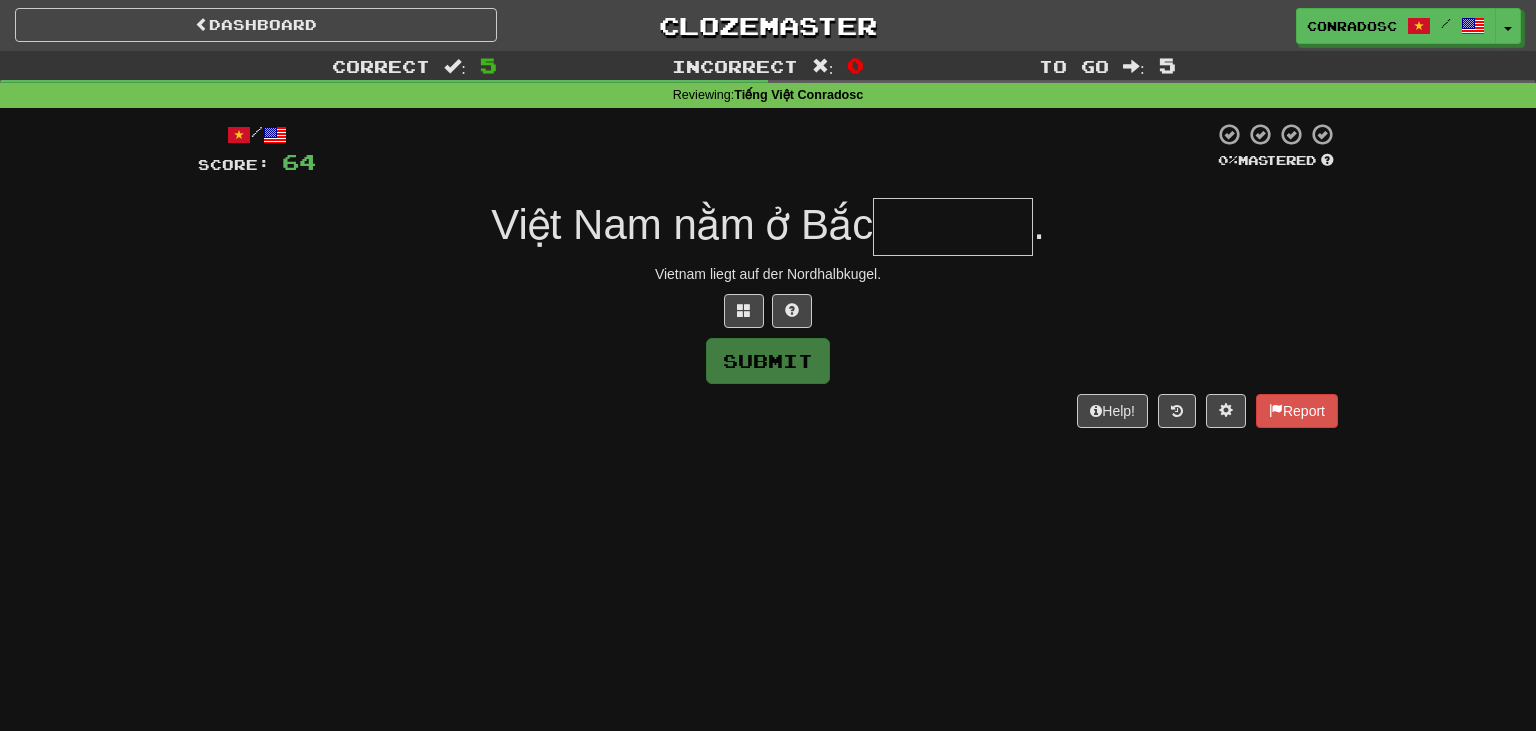 type on "*" 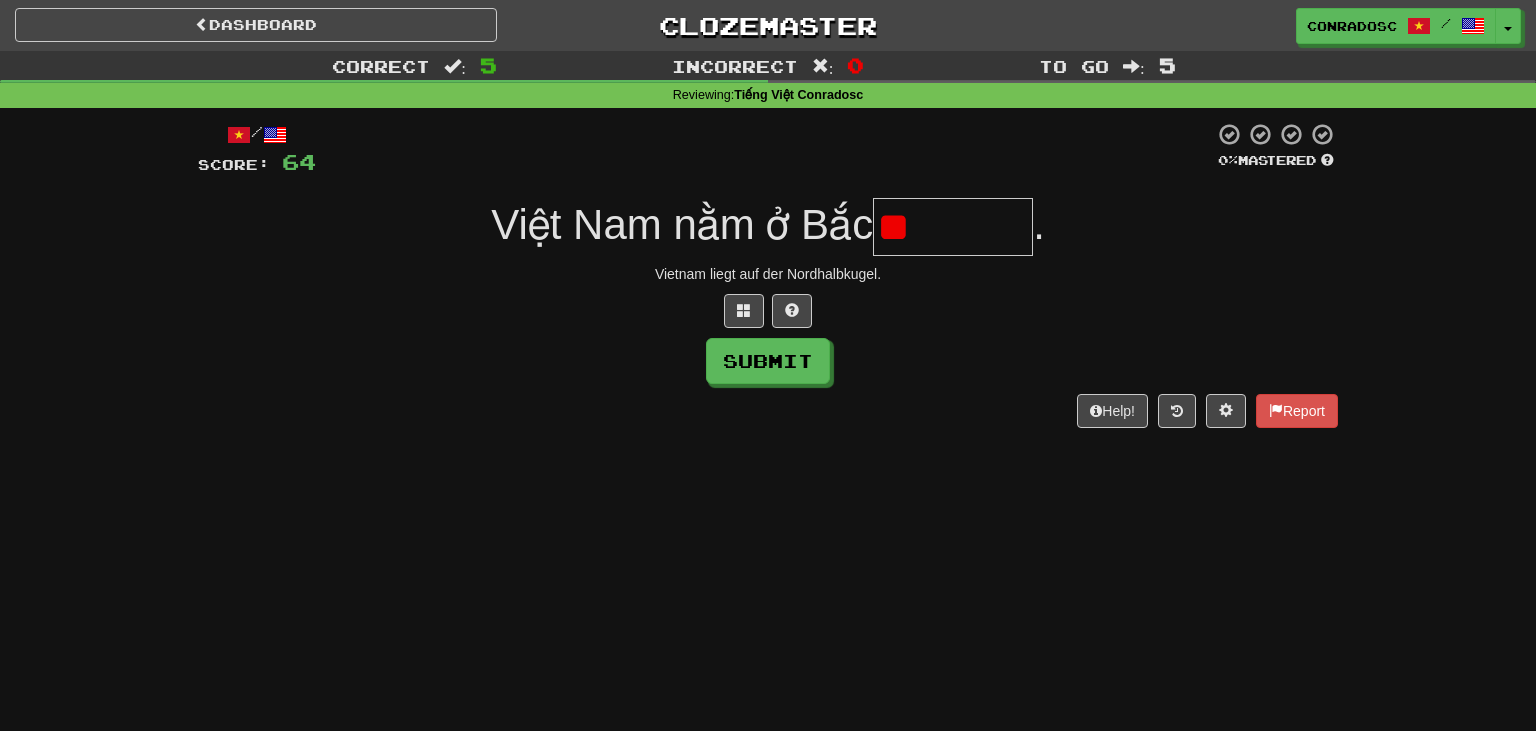 type on "*" 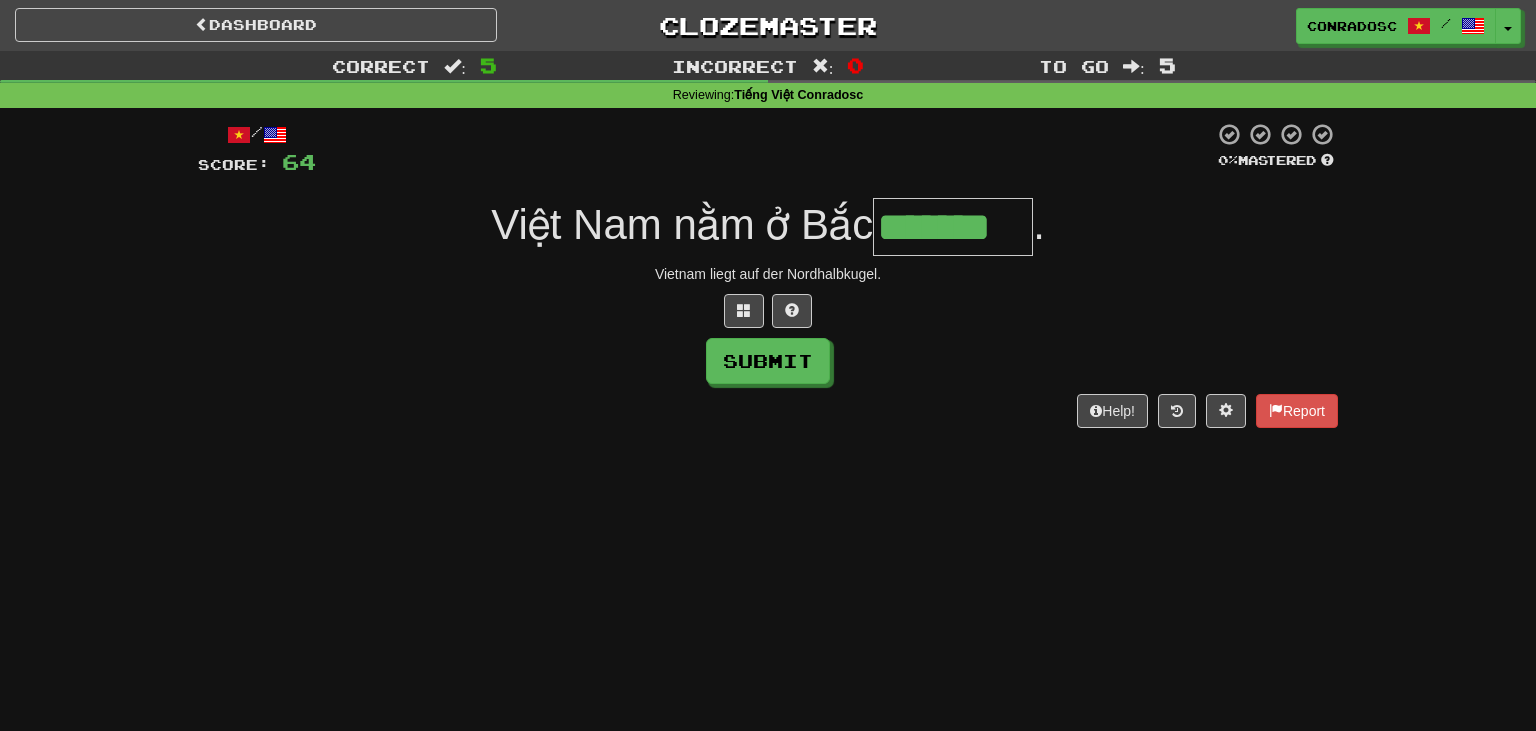 type on "*******" 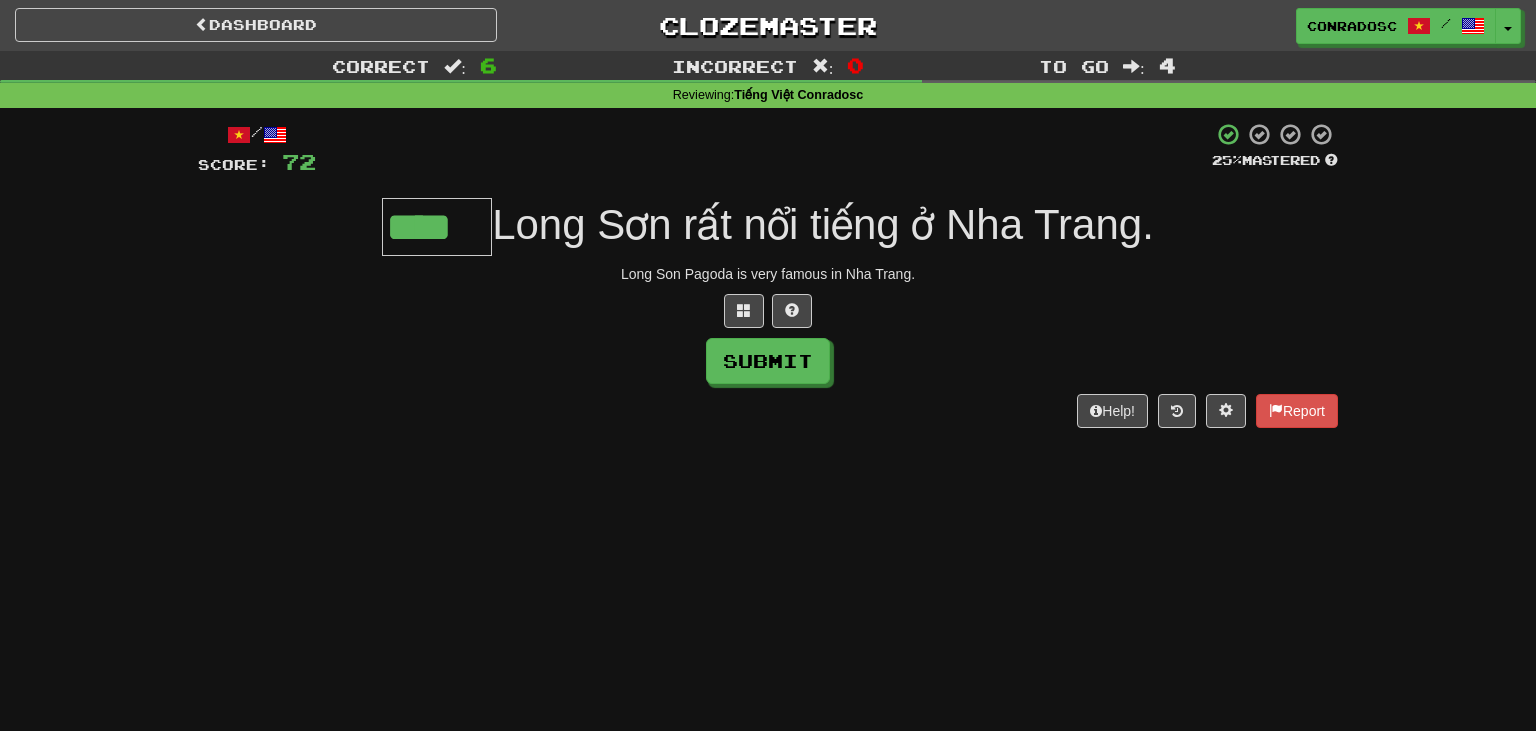type on "****" 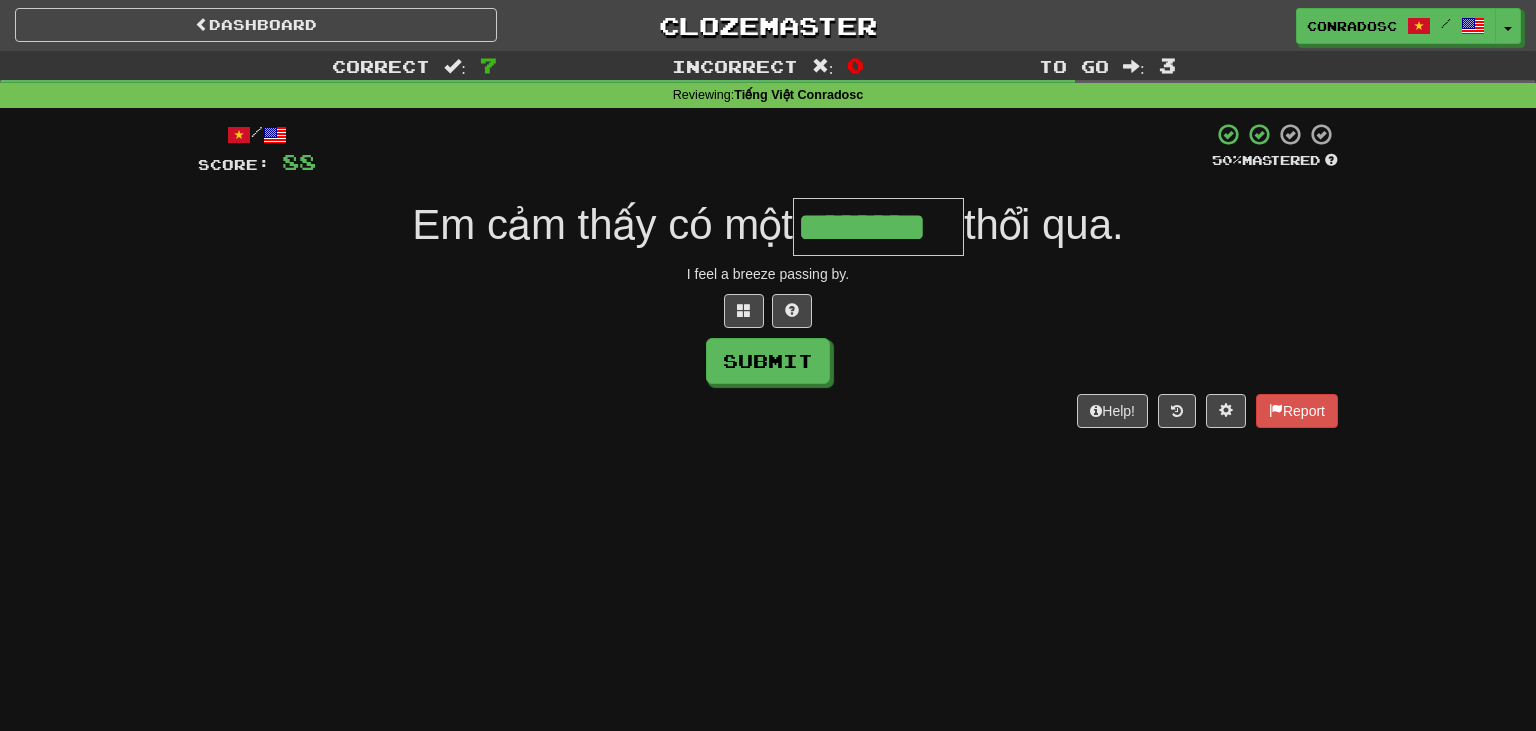 type on "********" 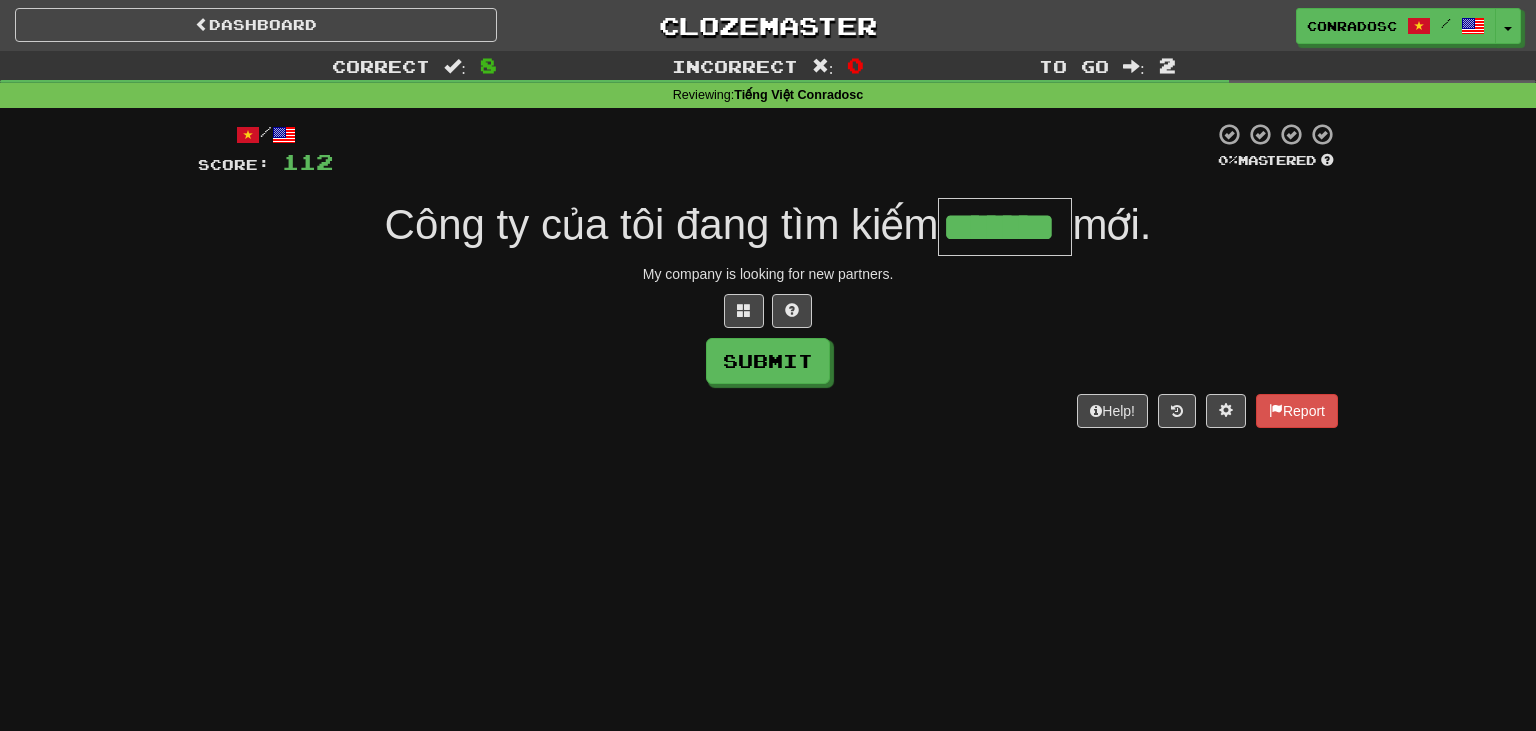 type on "*******" 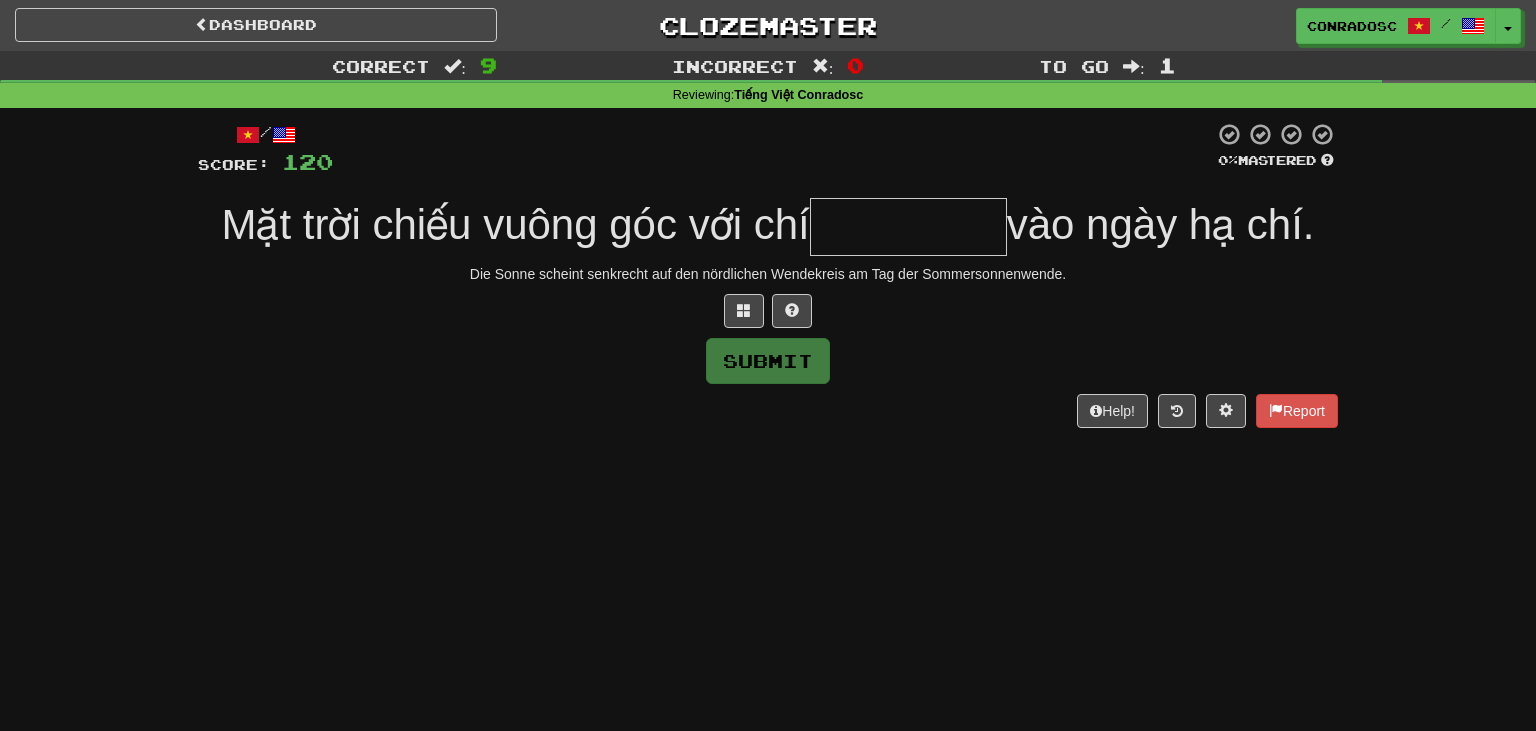 type on "*" 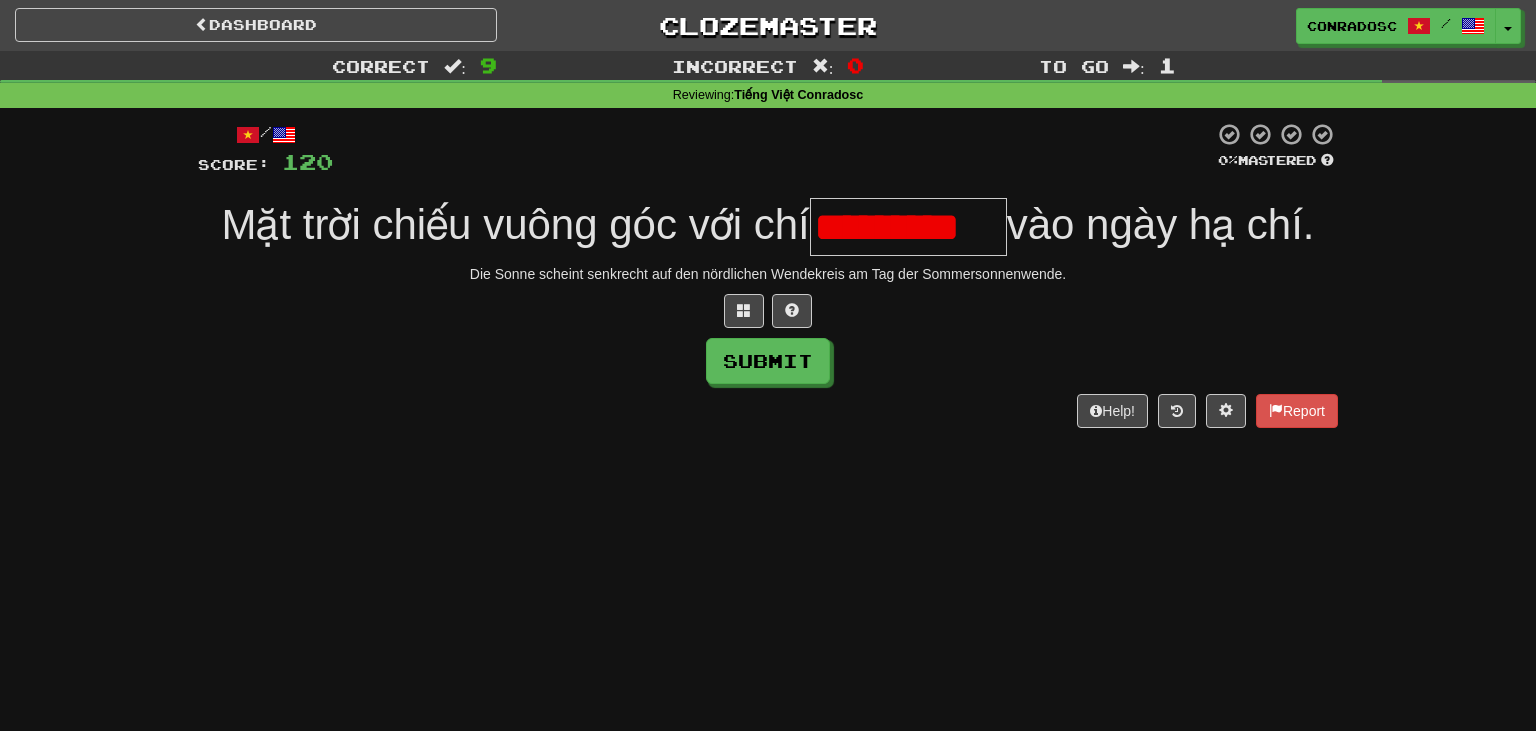 scroll, scrollTop: 0, scrollLeft: 0, axis: both 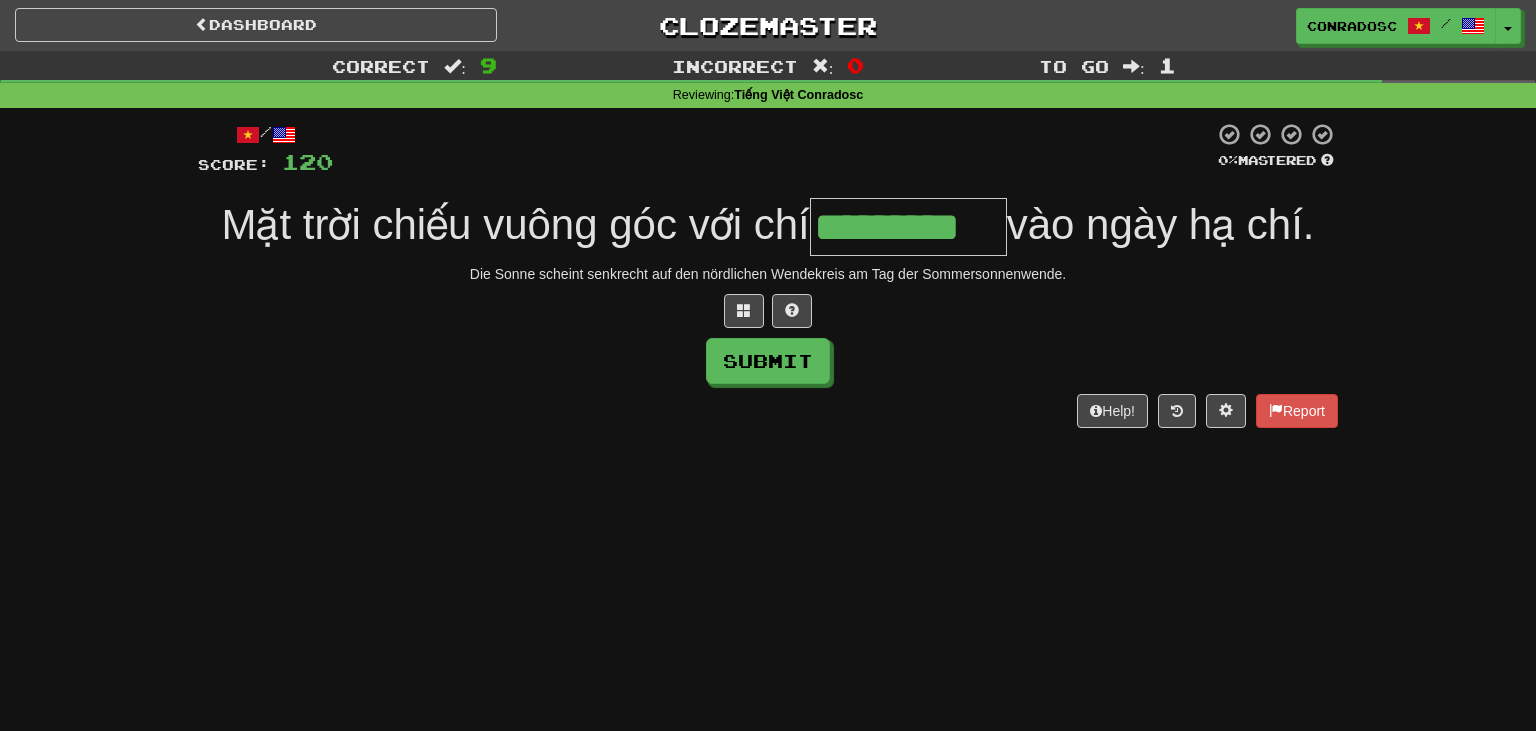 type on "*********" 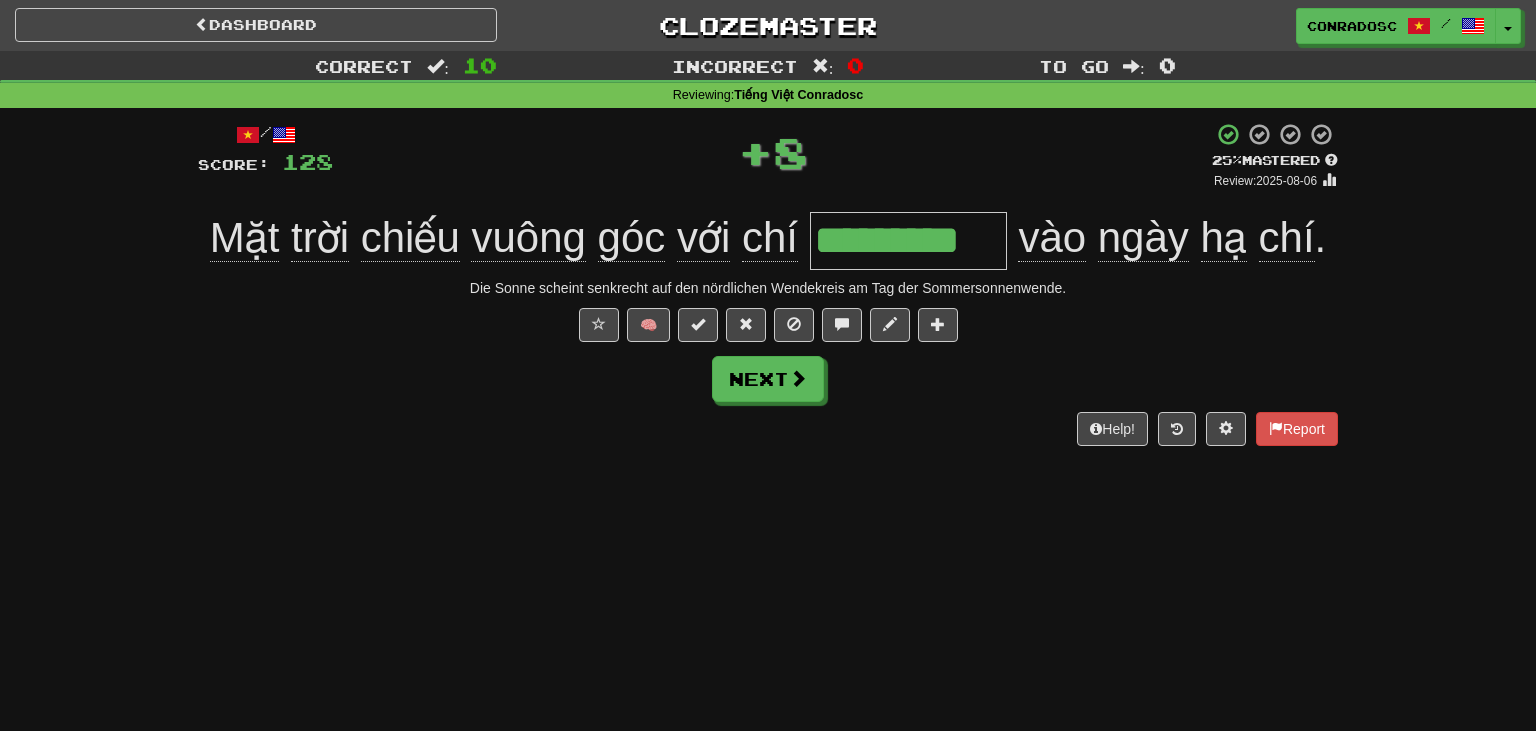 click on "Help!  Report" at bounding box center (768, 429) 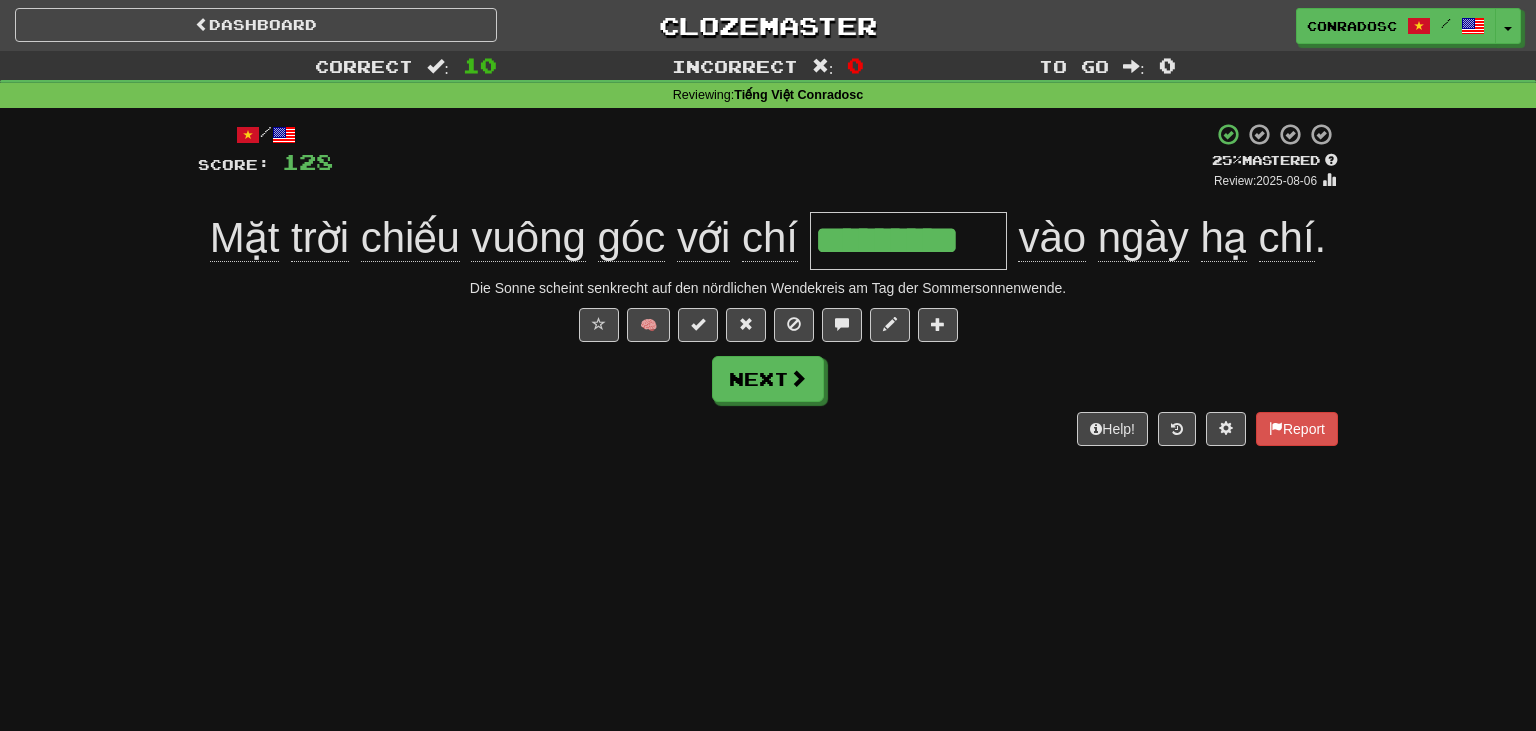 click on "chí" at bounding box center (1287, 238) 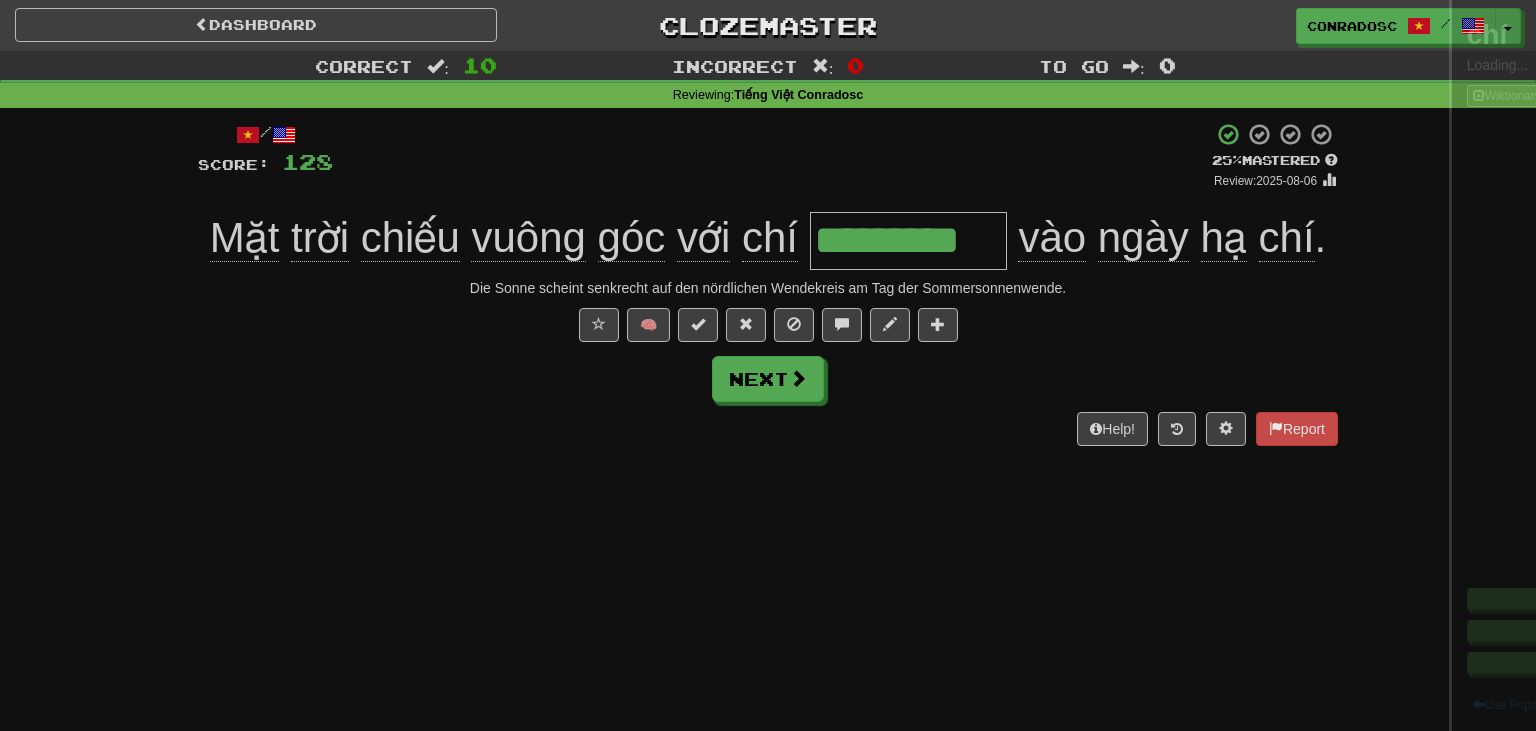 click at bounding box center [768, 365] 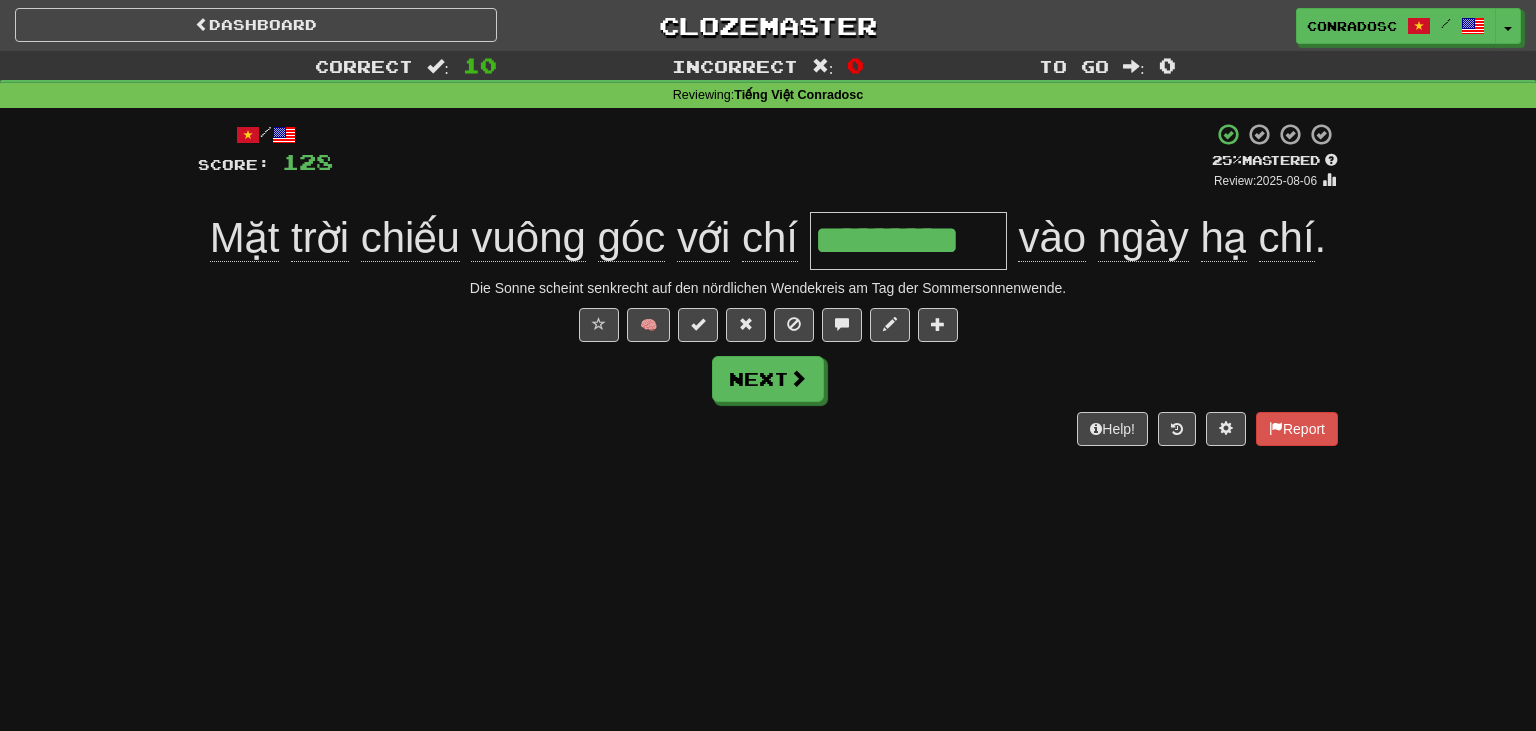 click on "chí" at bounding box center (1287, 238) 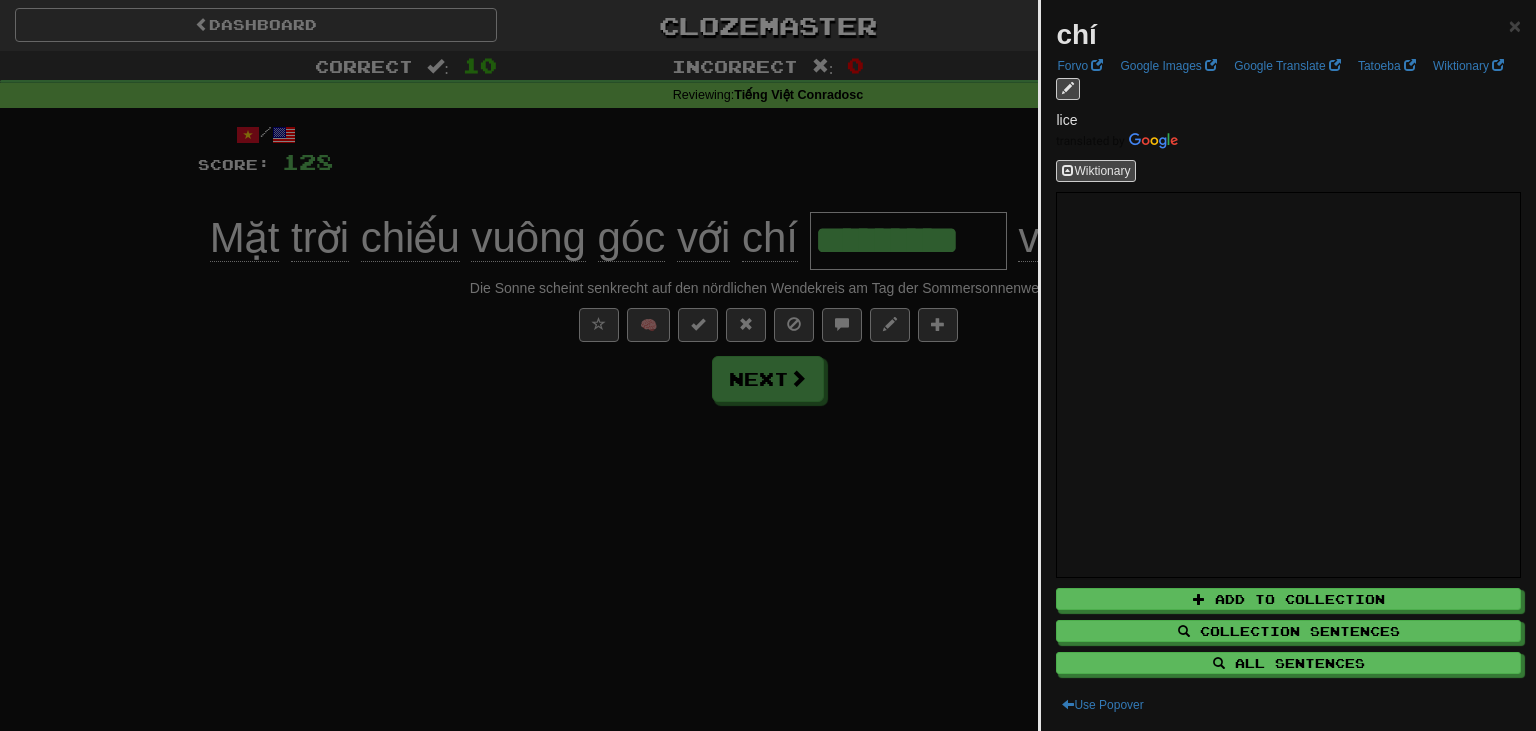 click at bounding box center (768, 365) 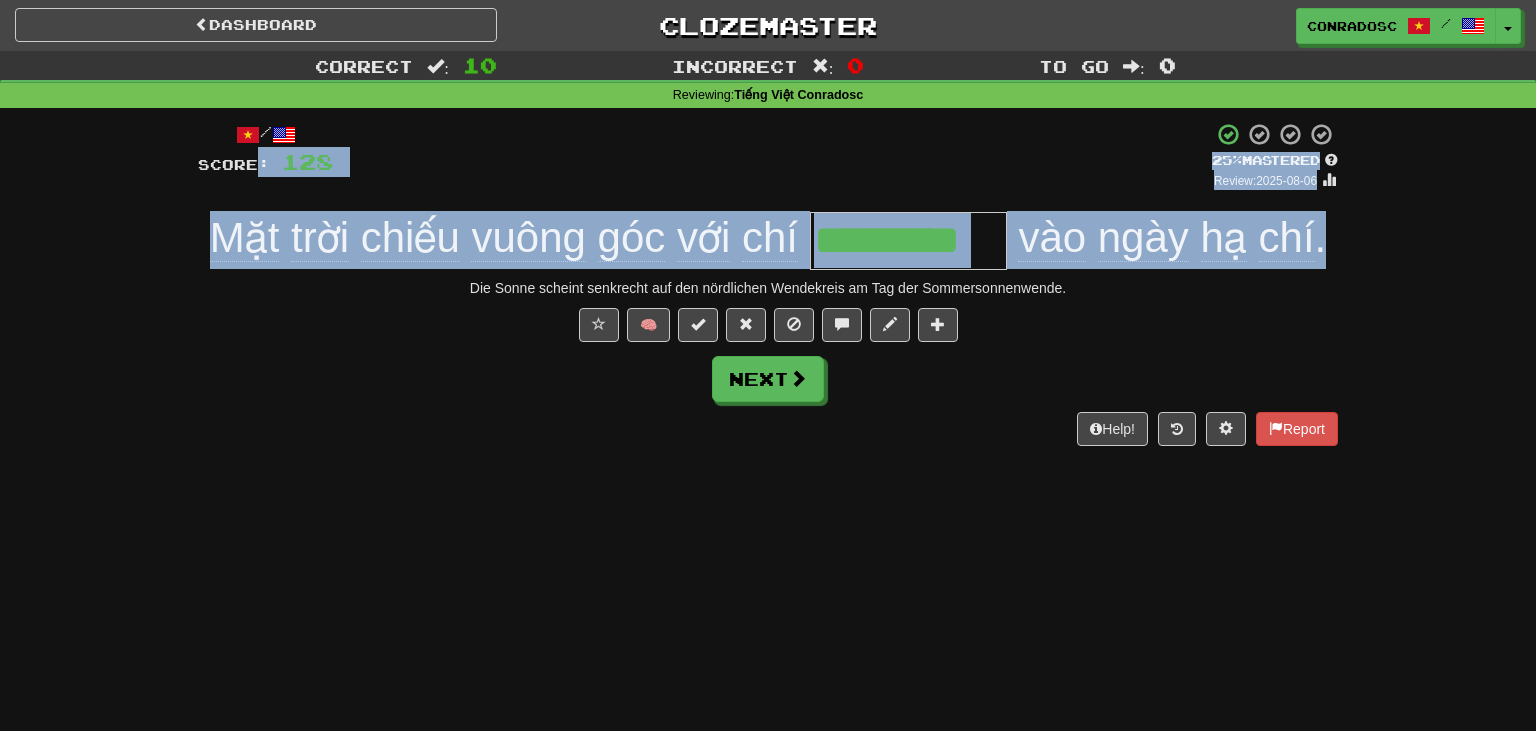 drag, startPoint x: 1356, startPoint y: 242, endPoint x: 259, endPoint y: 193, distance: 1098.0938 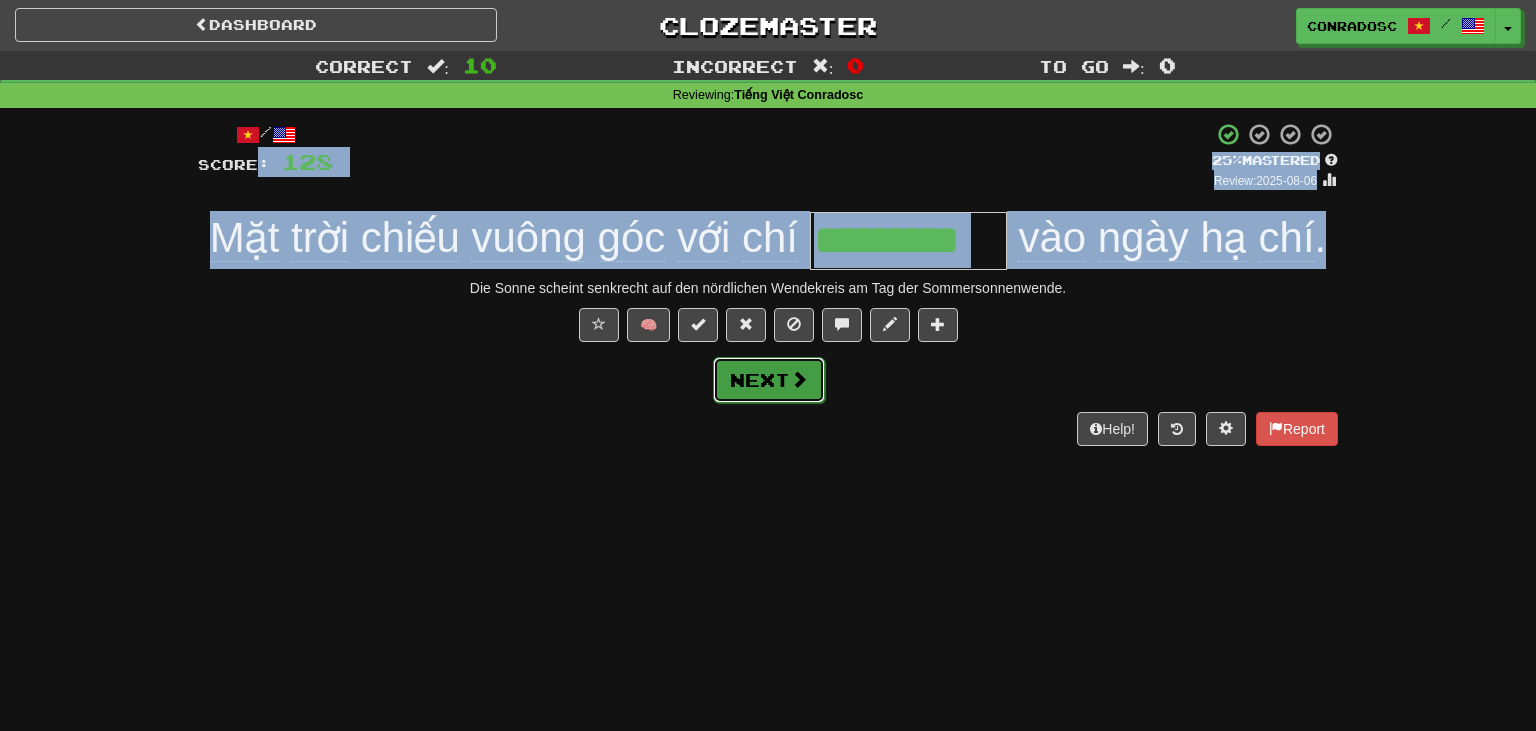 click at bounding box center (799, 379) 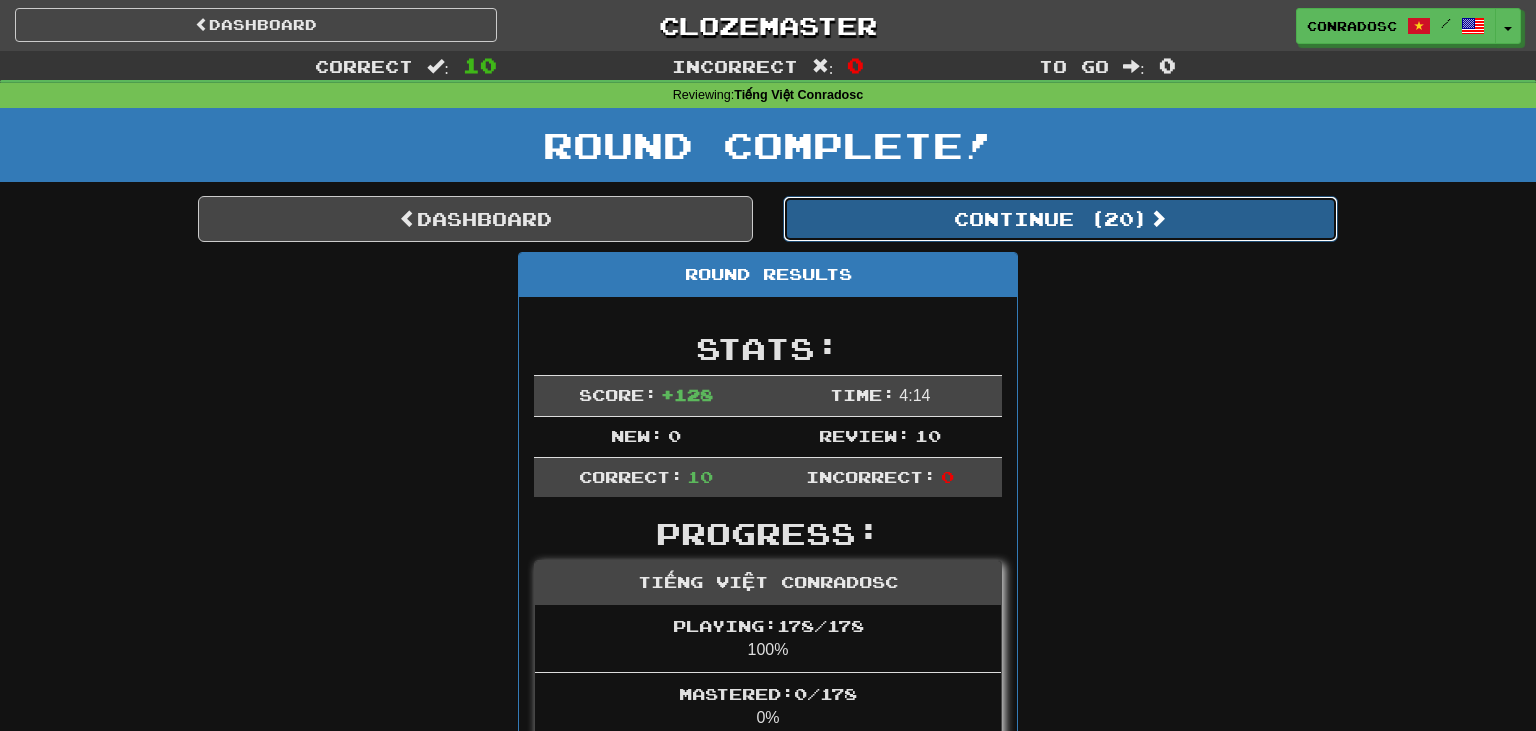click on "Continue ( 20 )" at bounding box center (1060, 219) 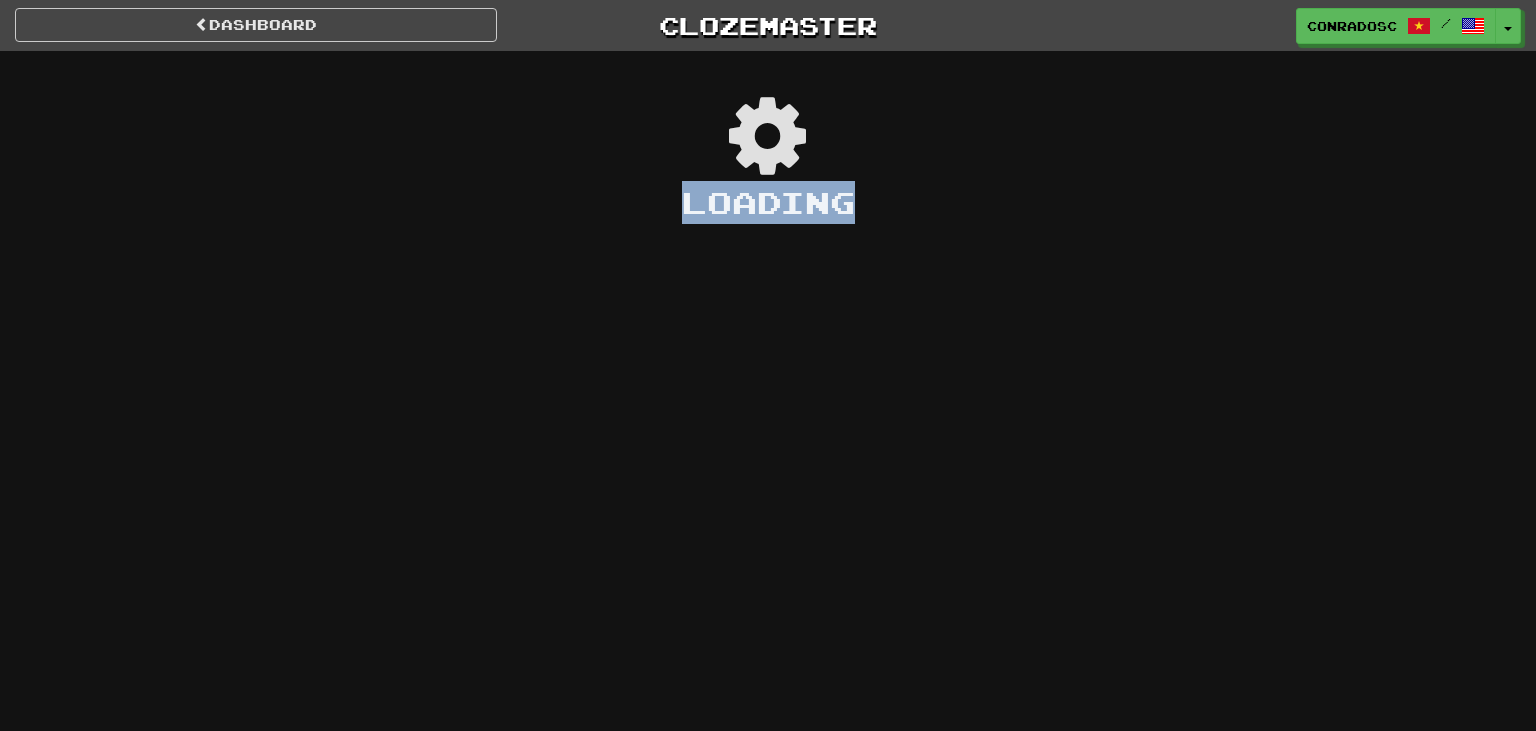 click on "Dashboard
Clozemaster
conradosc
/
Toggle Dropdown
Dashboard
Leaderboard
Activity Feed
Notifications
Profile
Discussions
English
/
Deutsch
Streak:
0
Review:
20
Points Today: 0
Polski
/
Deutsch
Streak:
13
Review:
0
Points Today: 1048
Tiếng Việt
/
English
Streak:
80
Review:
80
Points Today: 0
Tiếng Việt
/
Français
Streak:
0
Review:
1
Points Today: 0
Русский
/
Deutsch
Streak:
28
Review:
0
Points Today: 724
Languages
Account
Logout
conradosc
/
Toggle Dropdown
Dashboard
Leaderboard
Activity Feed
Notifications
Profile" at bounding box center [768, 365] 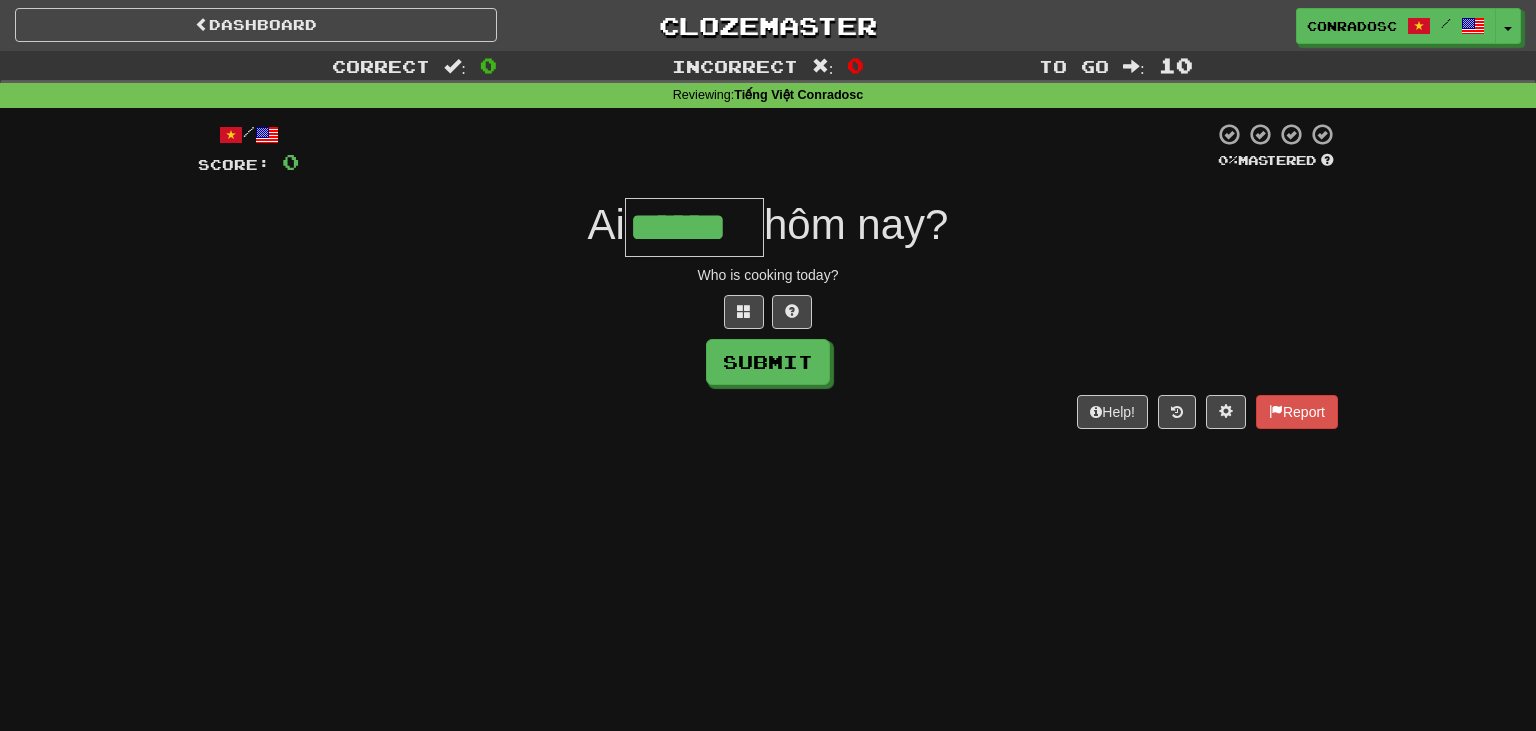 type on "******" 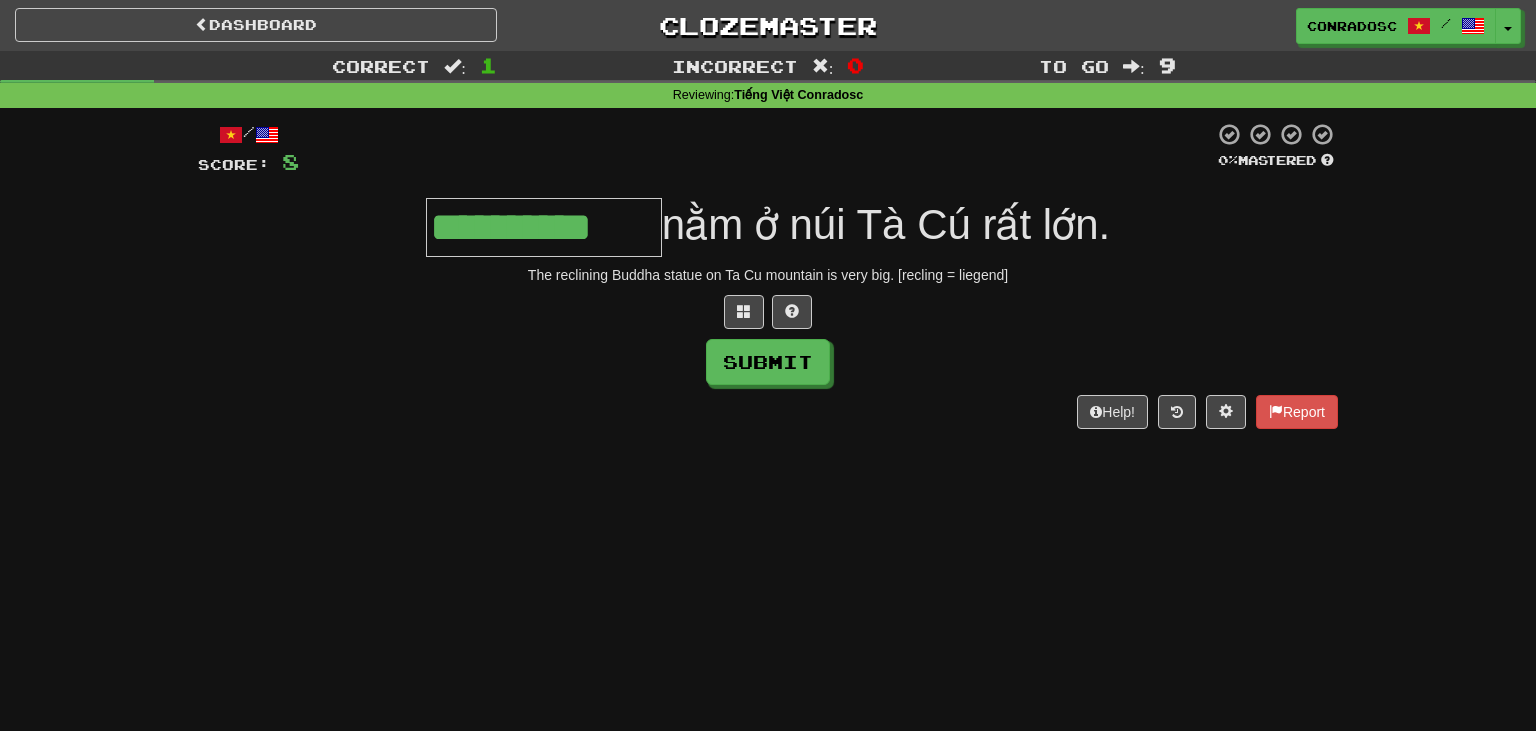 type on "**********" 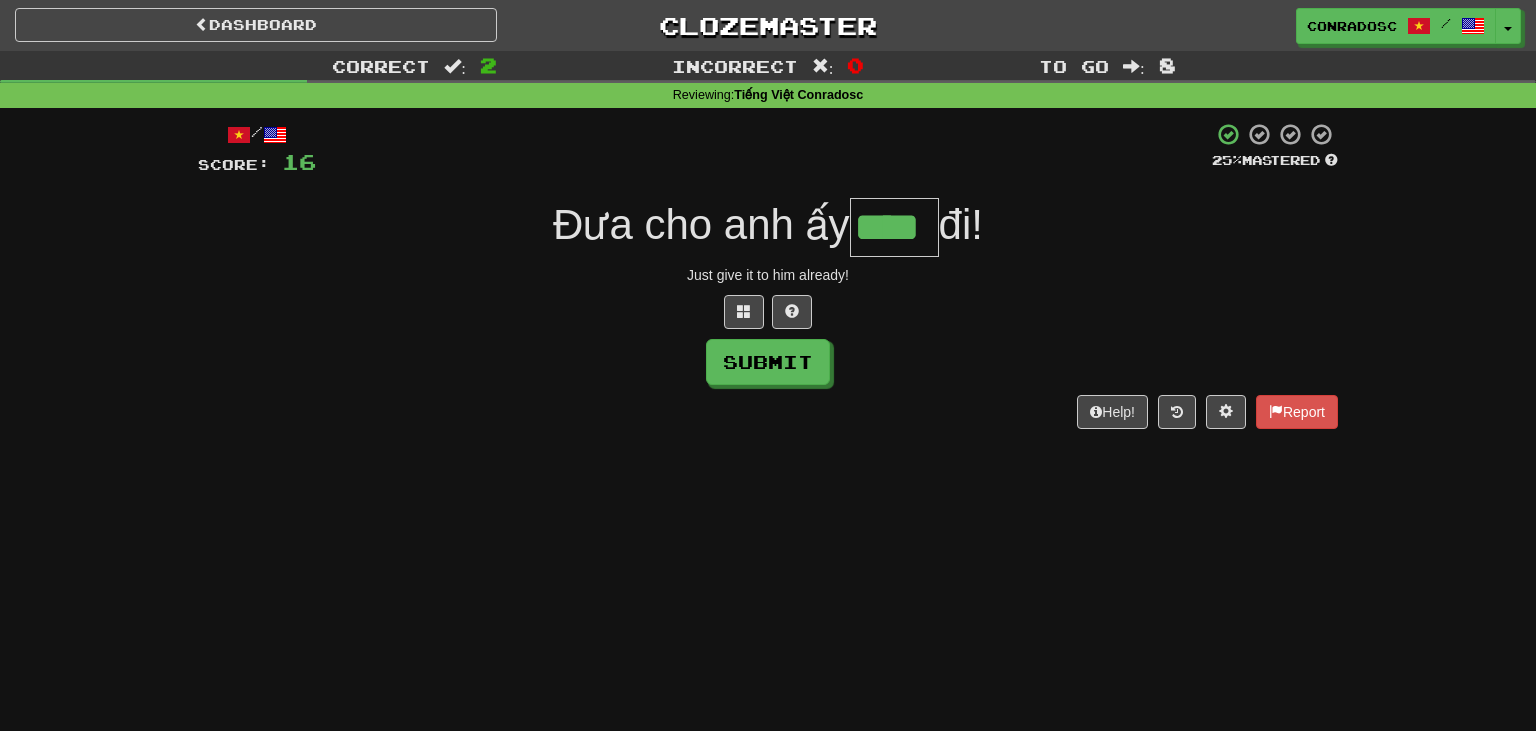type on "****" 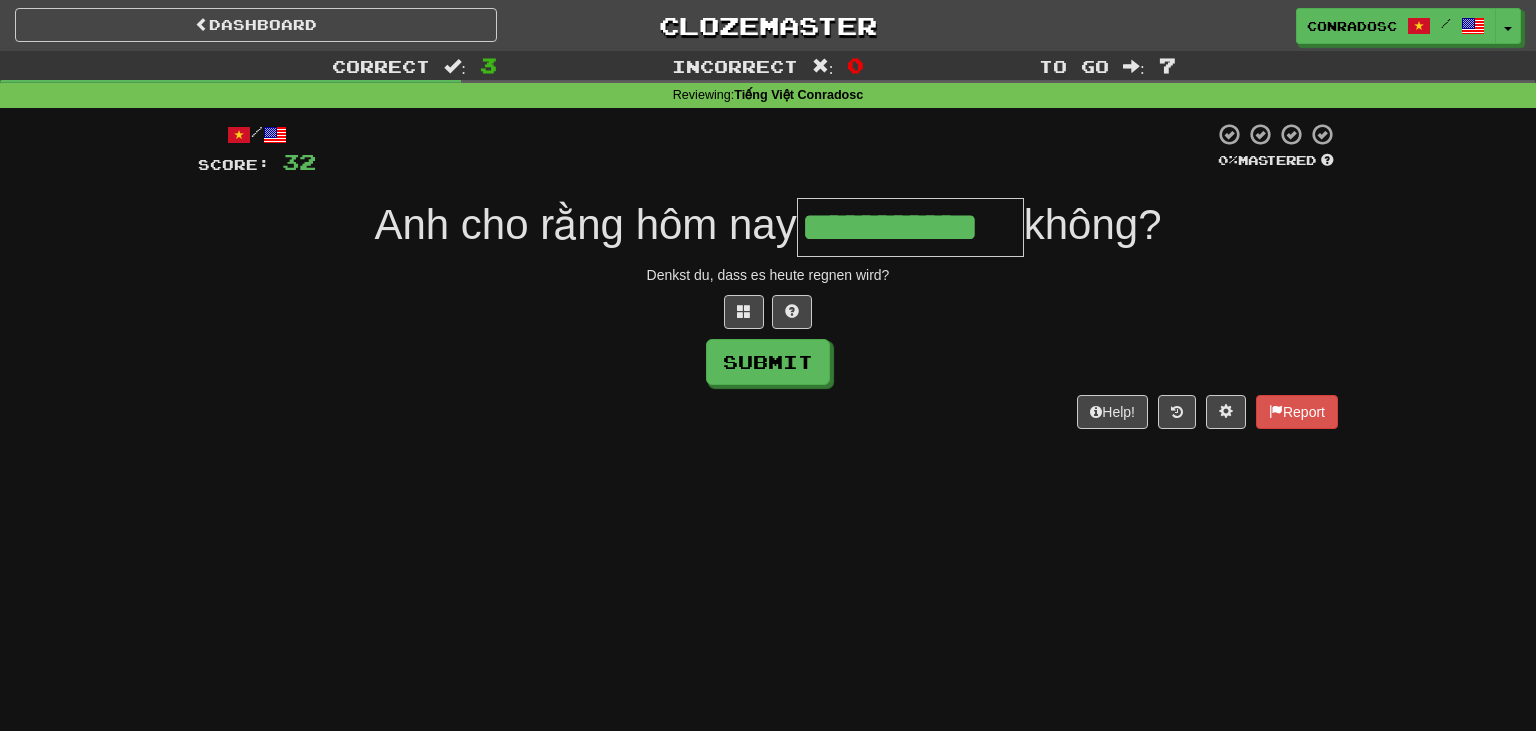 type on "**********" 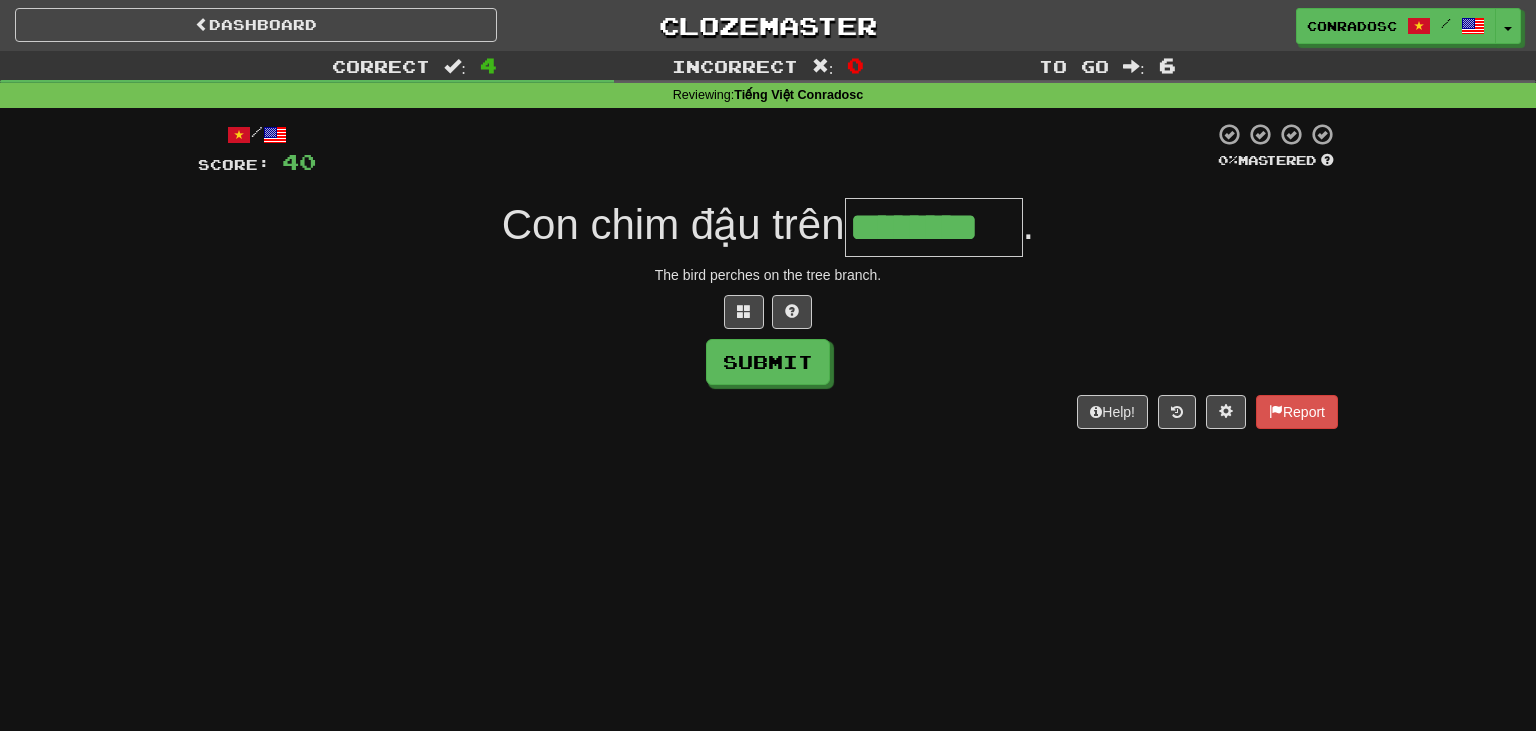 type on "********" 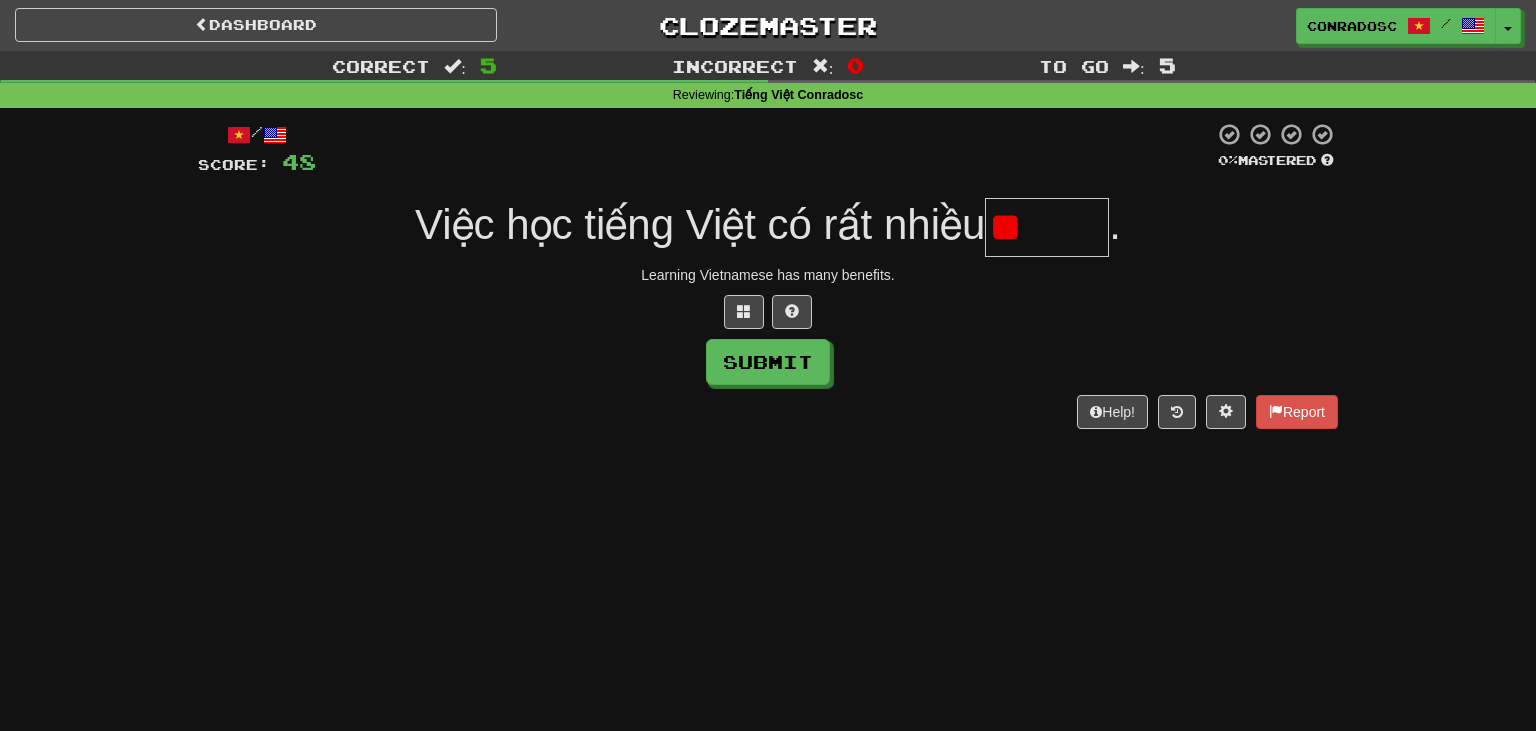 type on "*" 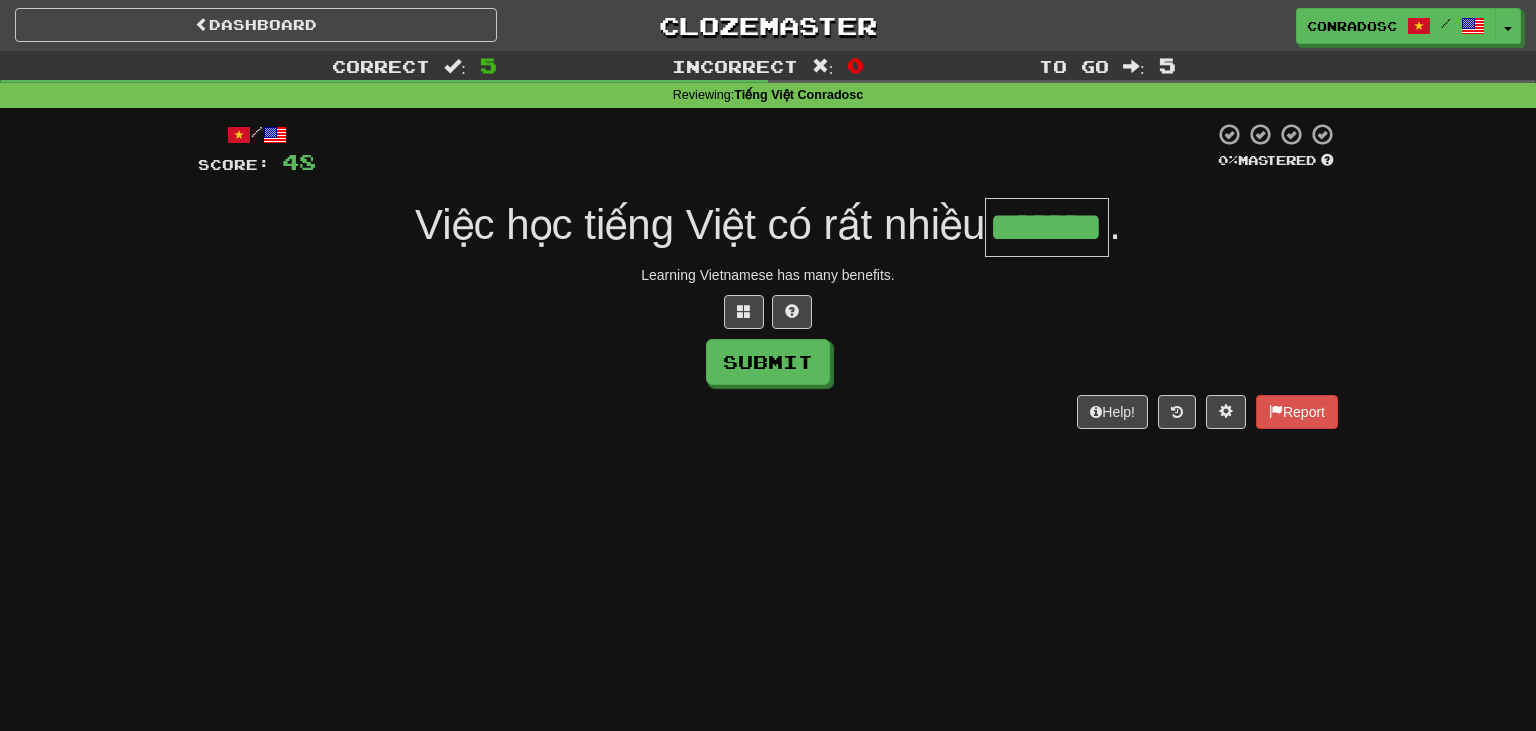 type on "*******" 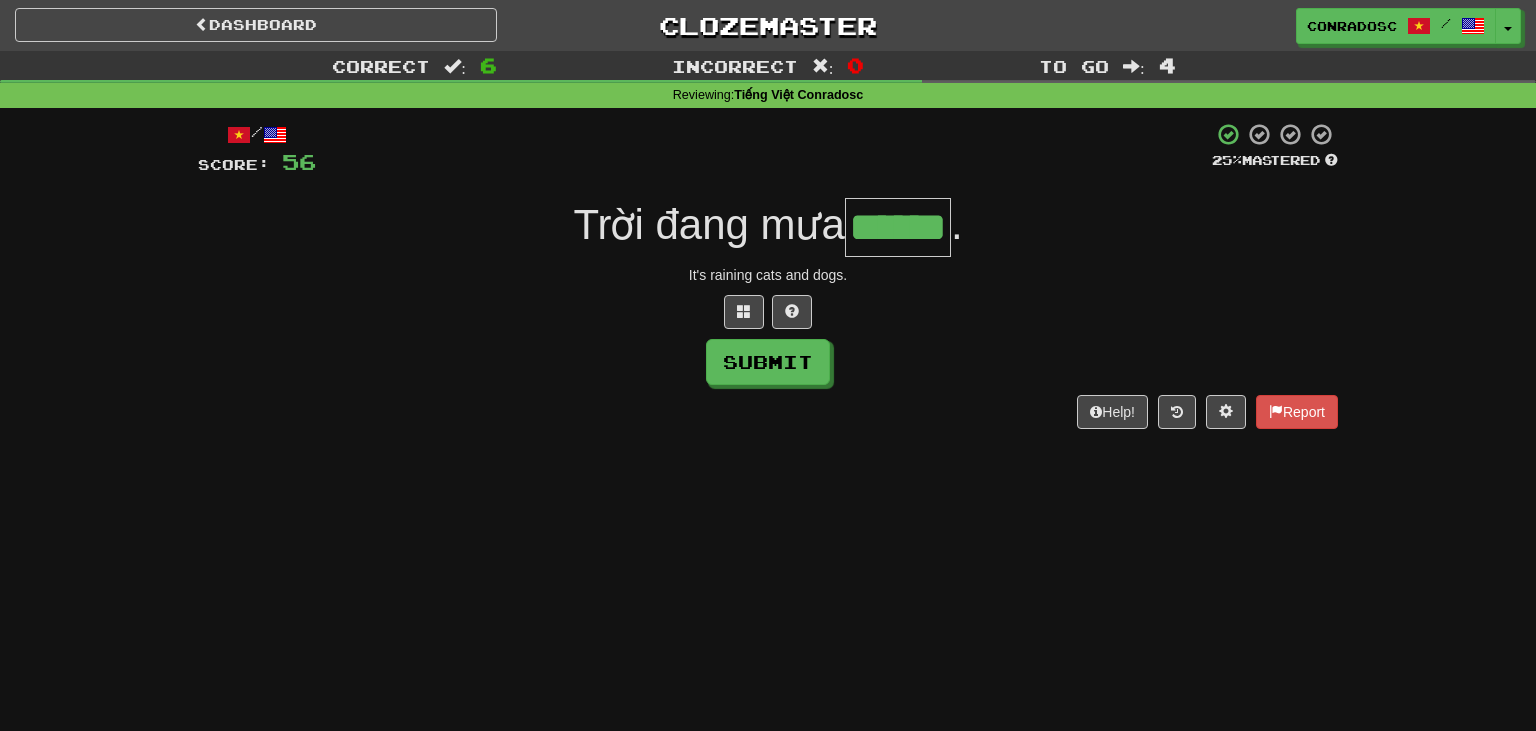 type on "******" 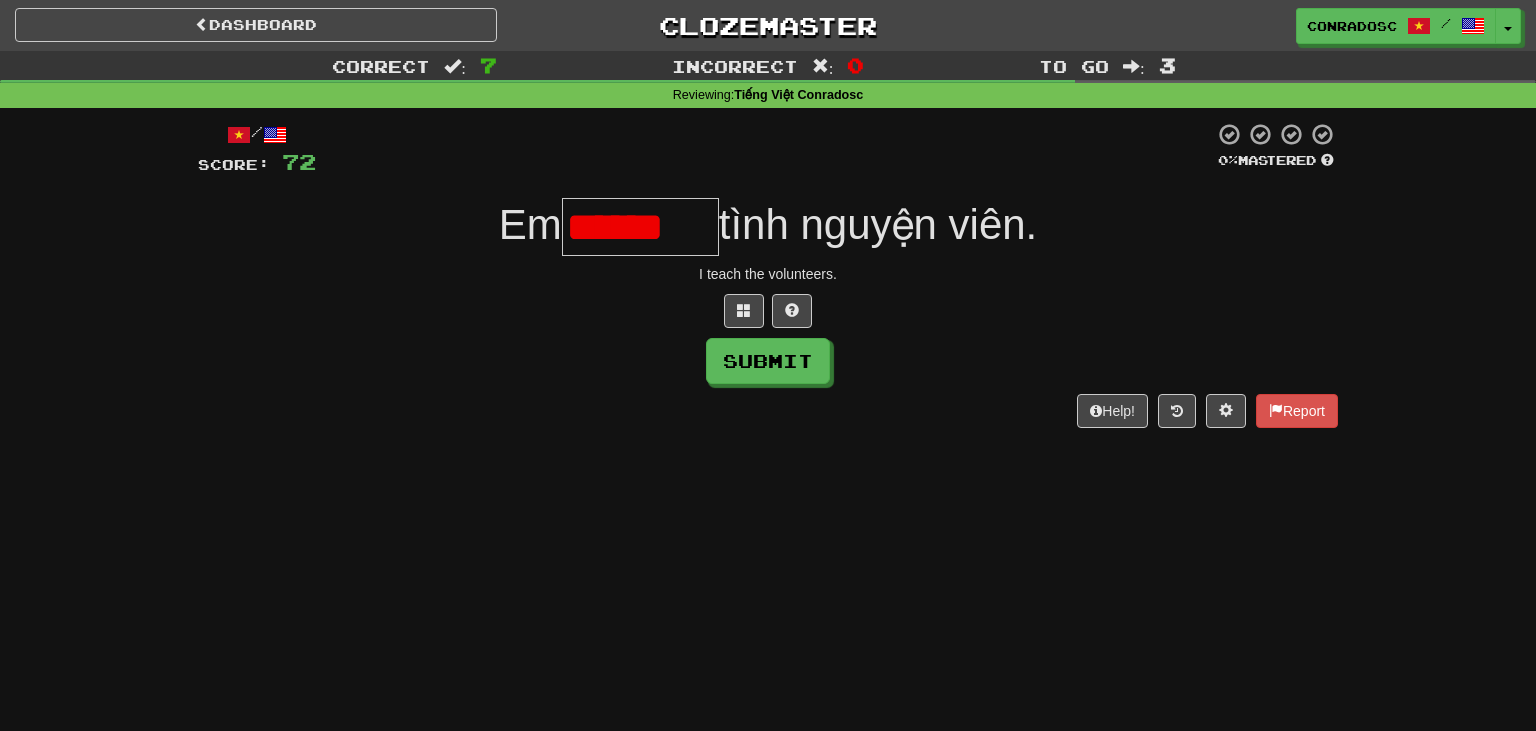 scroll, scrollTop: 0, scrollLeft: 0, axis: both 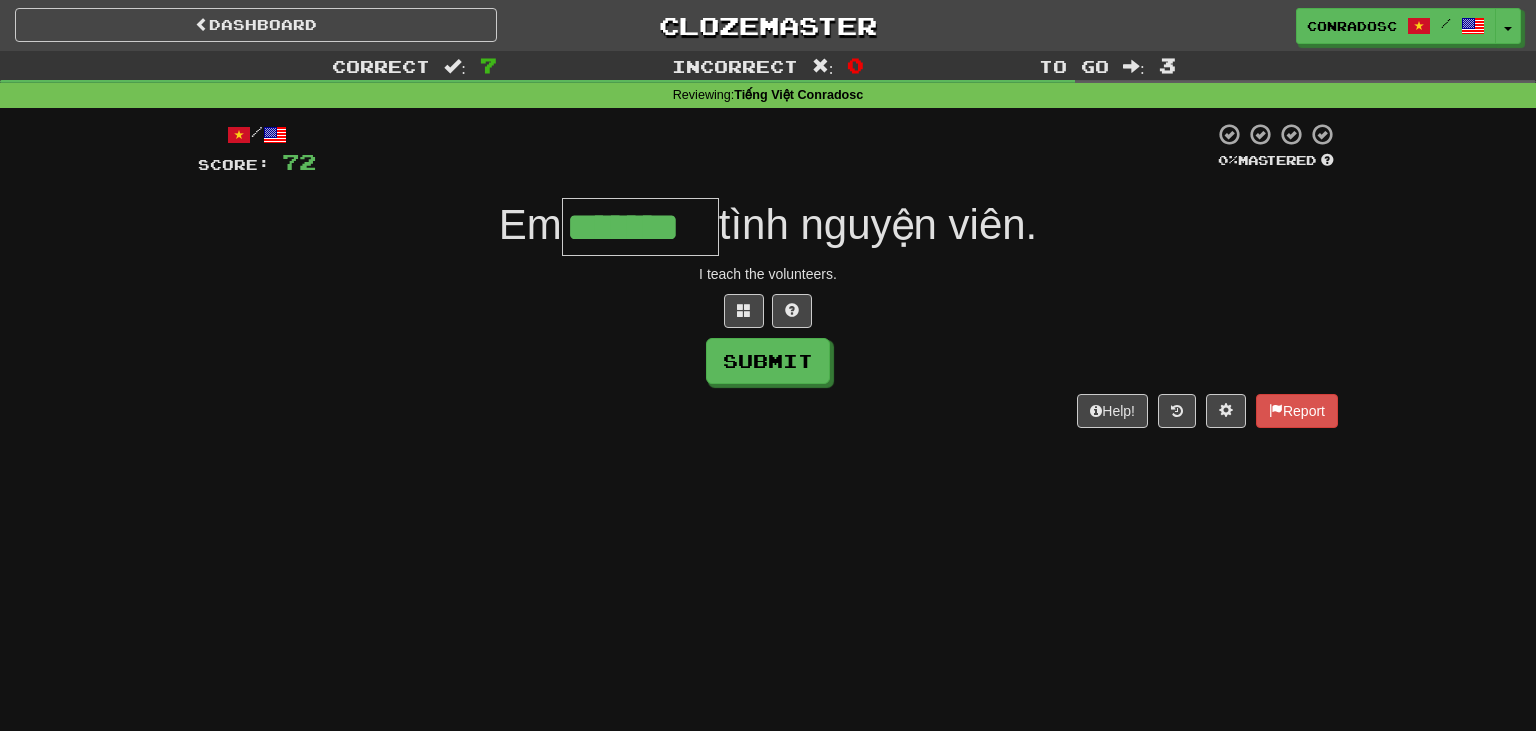 type on "*******" 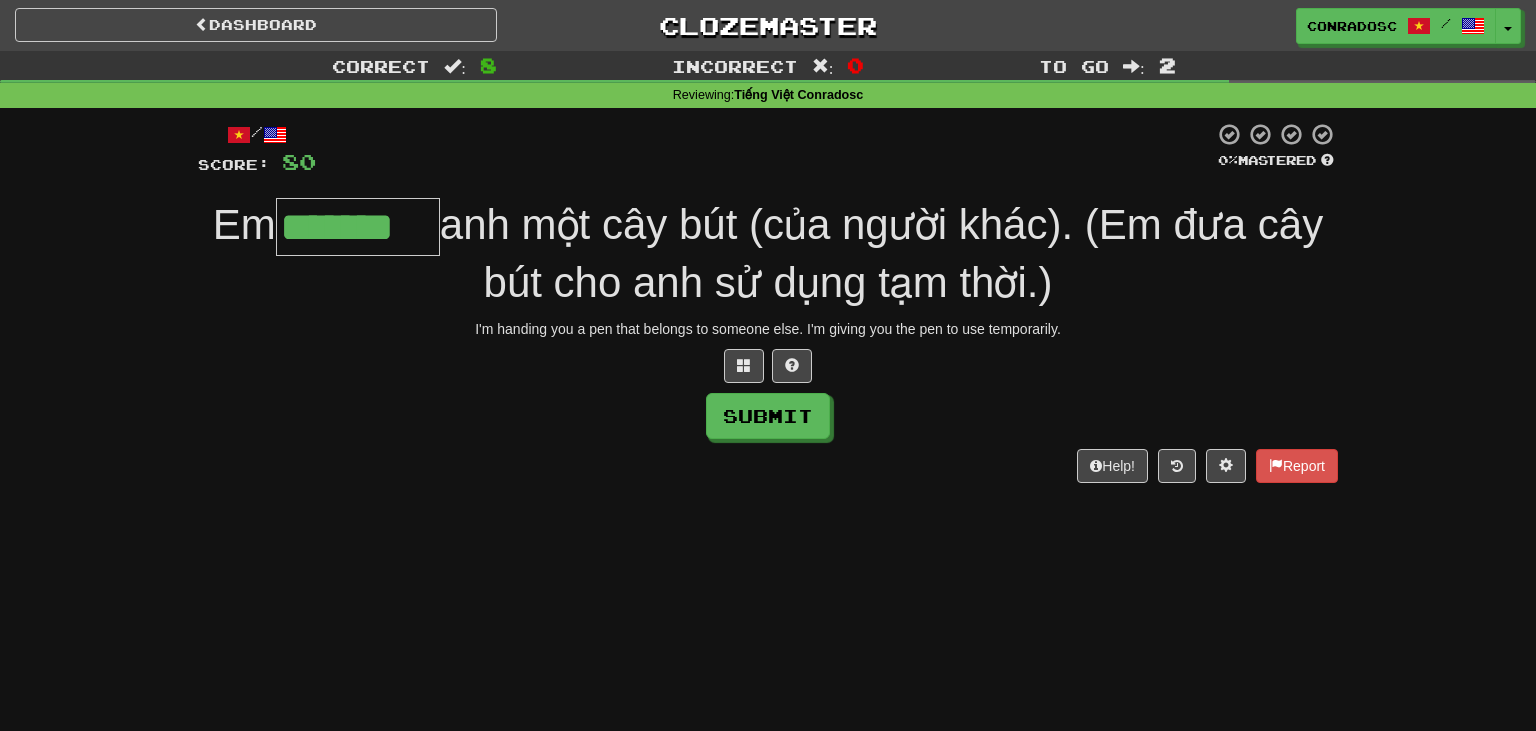 type on "*******" 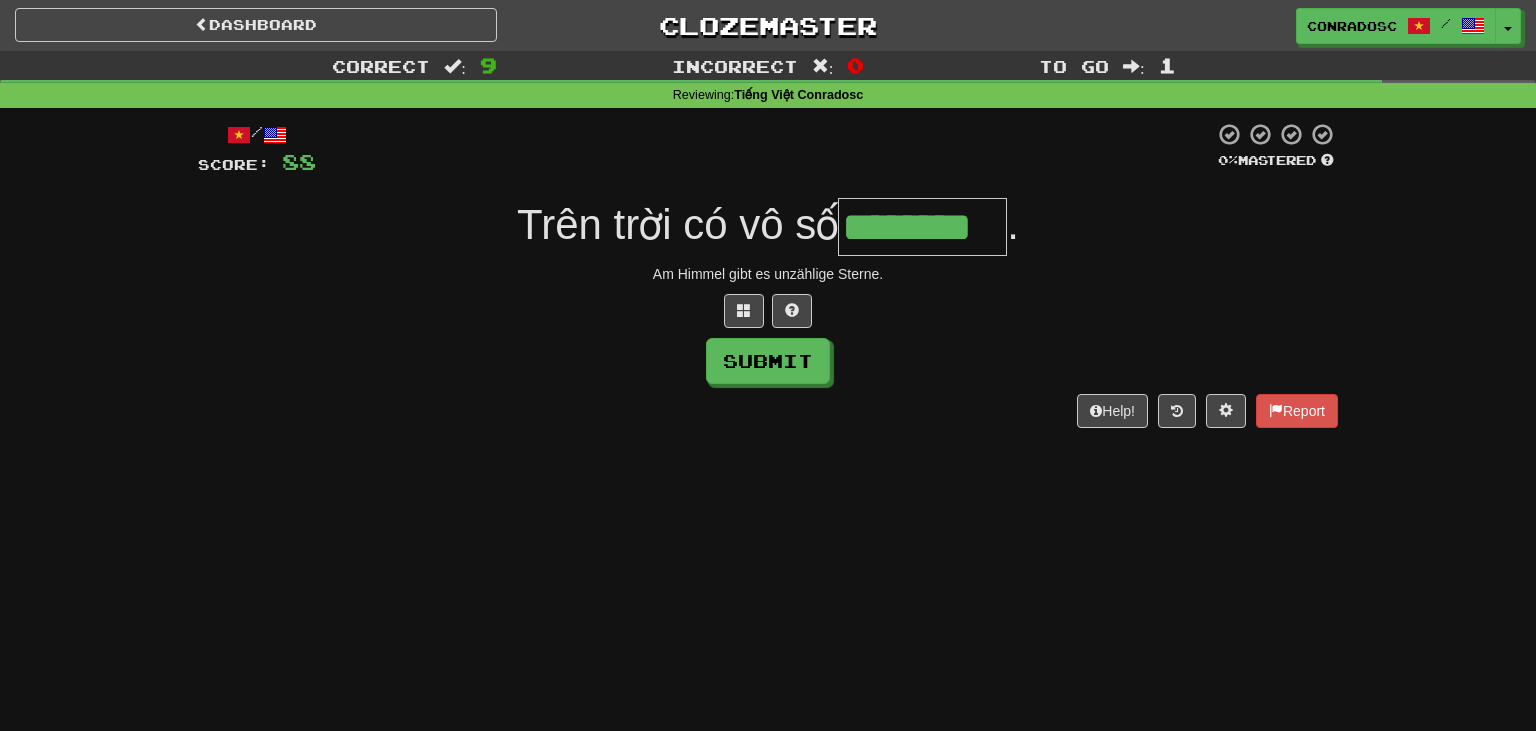 type on "********" 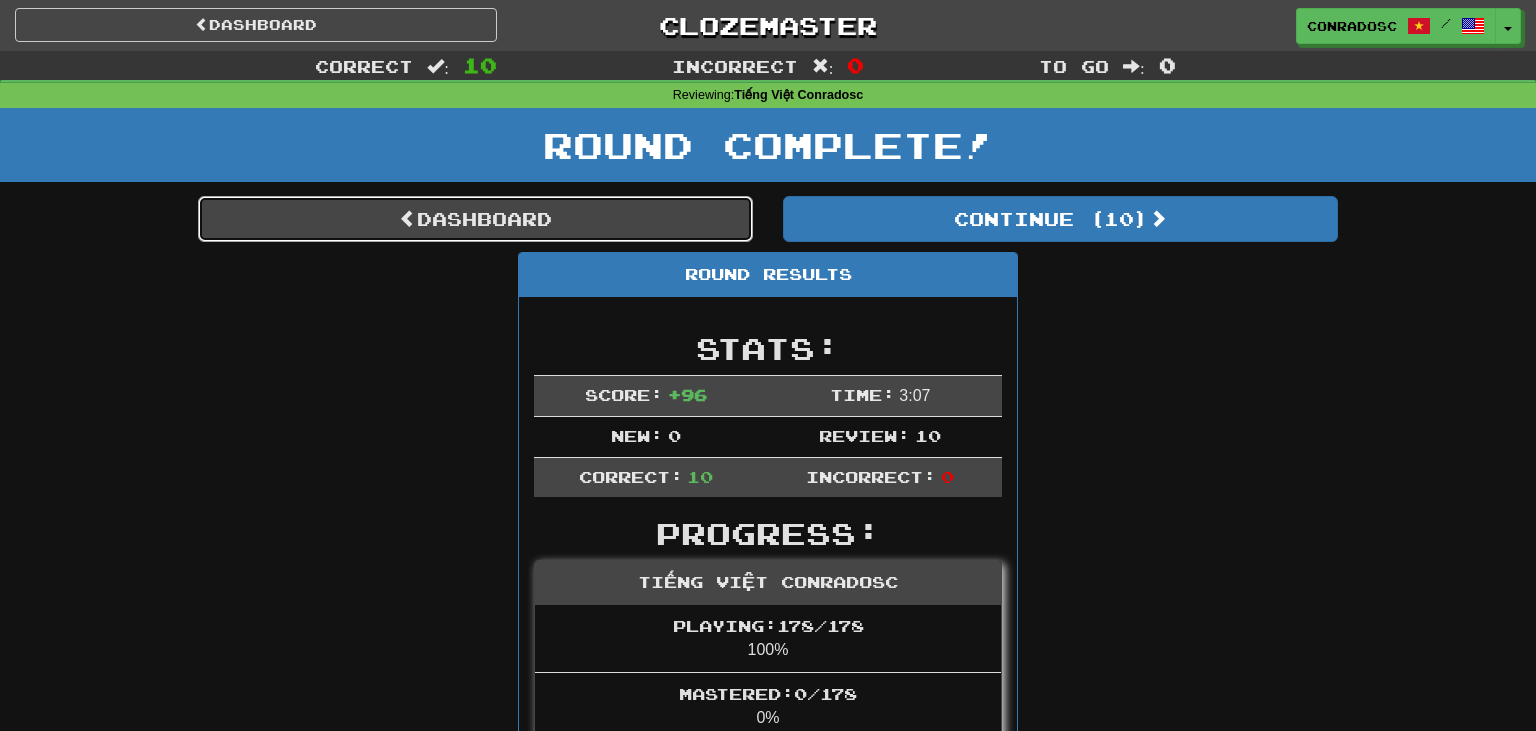 click on "Dashboard" at bounding box center (475, 219) 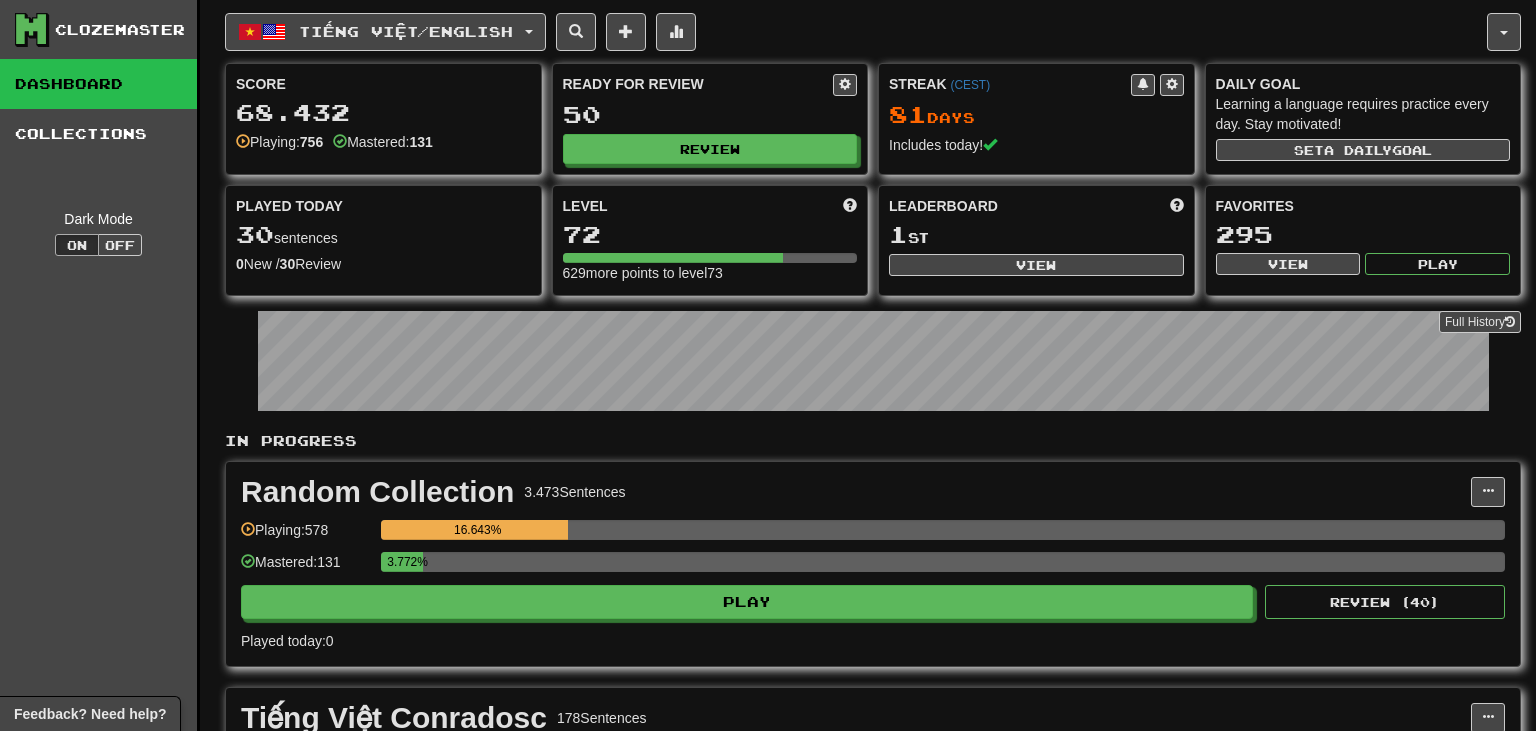 scroll, scrollTop: 0, scrollLeft: 0, axis: both 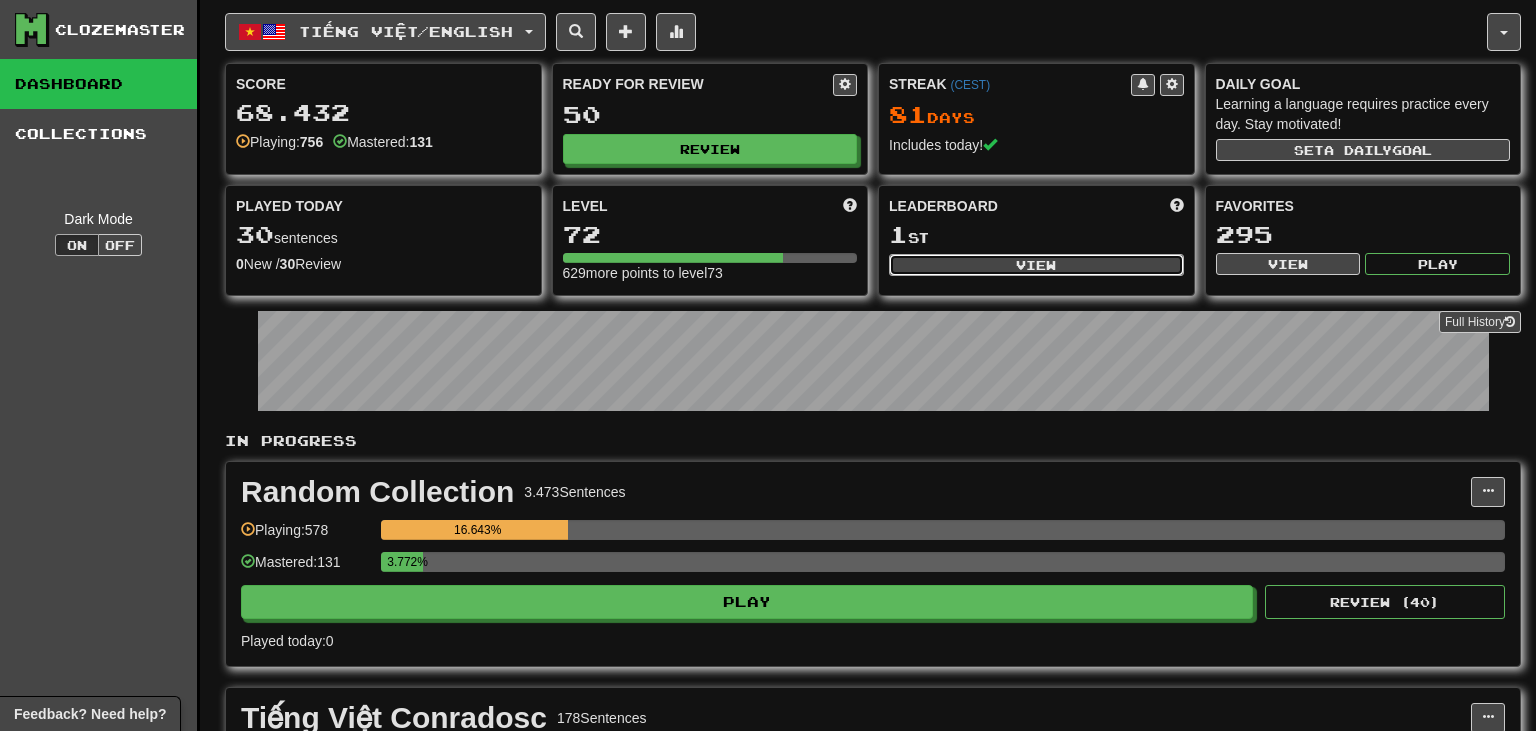 click on "View" at bounding box center (1036, 265) 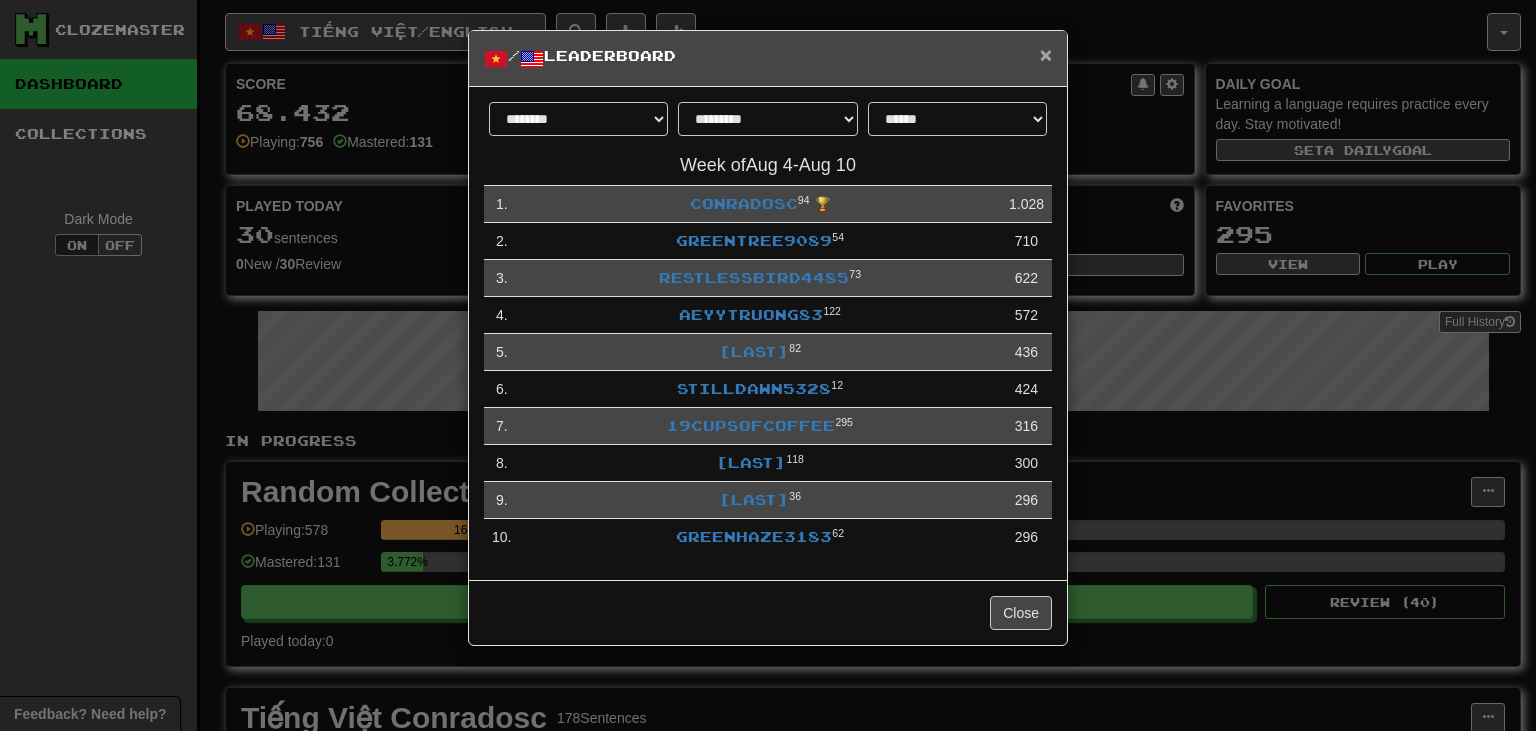 click on "×" at bounding box center [1046, 54] 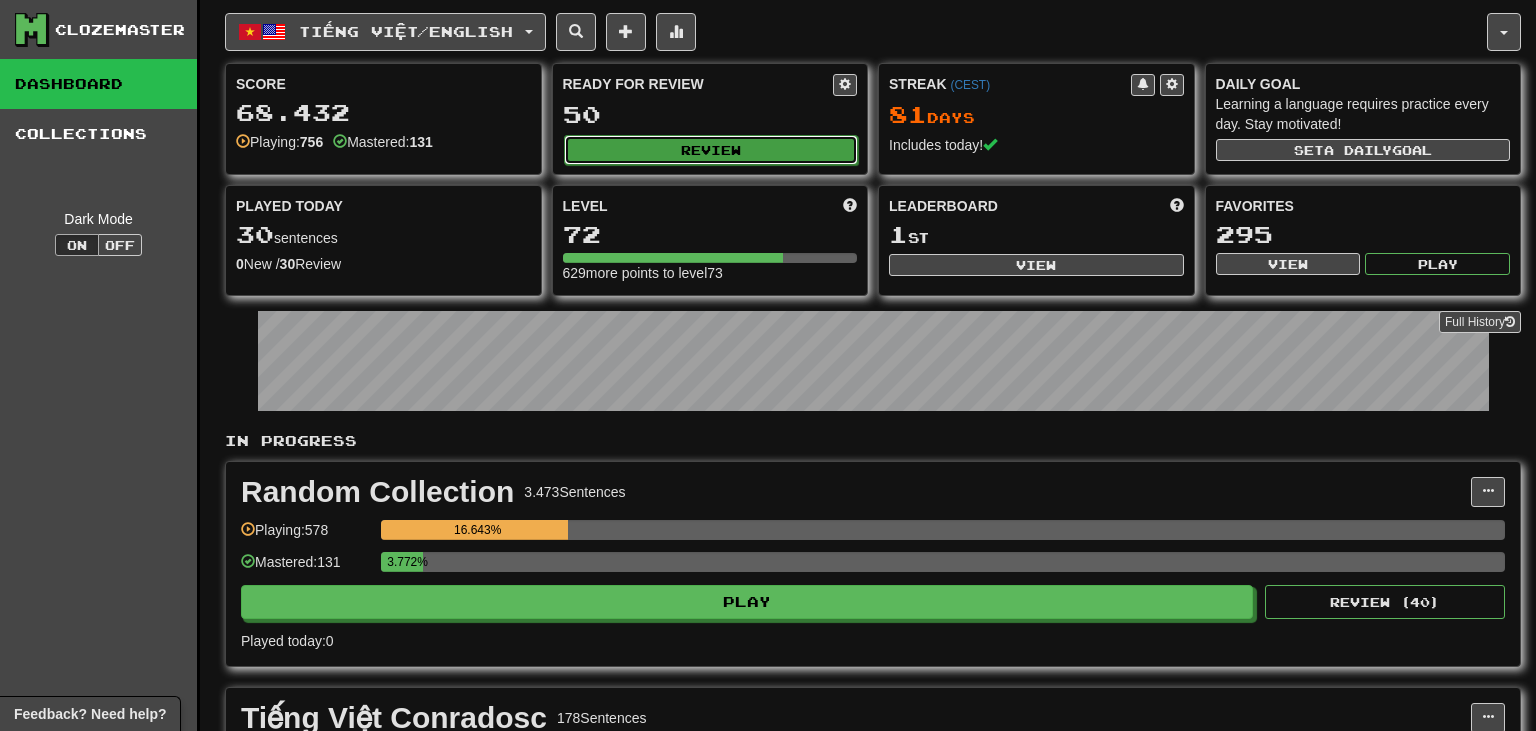 click on "Review" at bounding box center [711, 150] 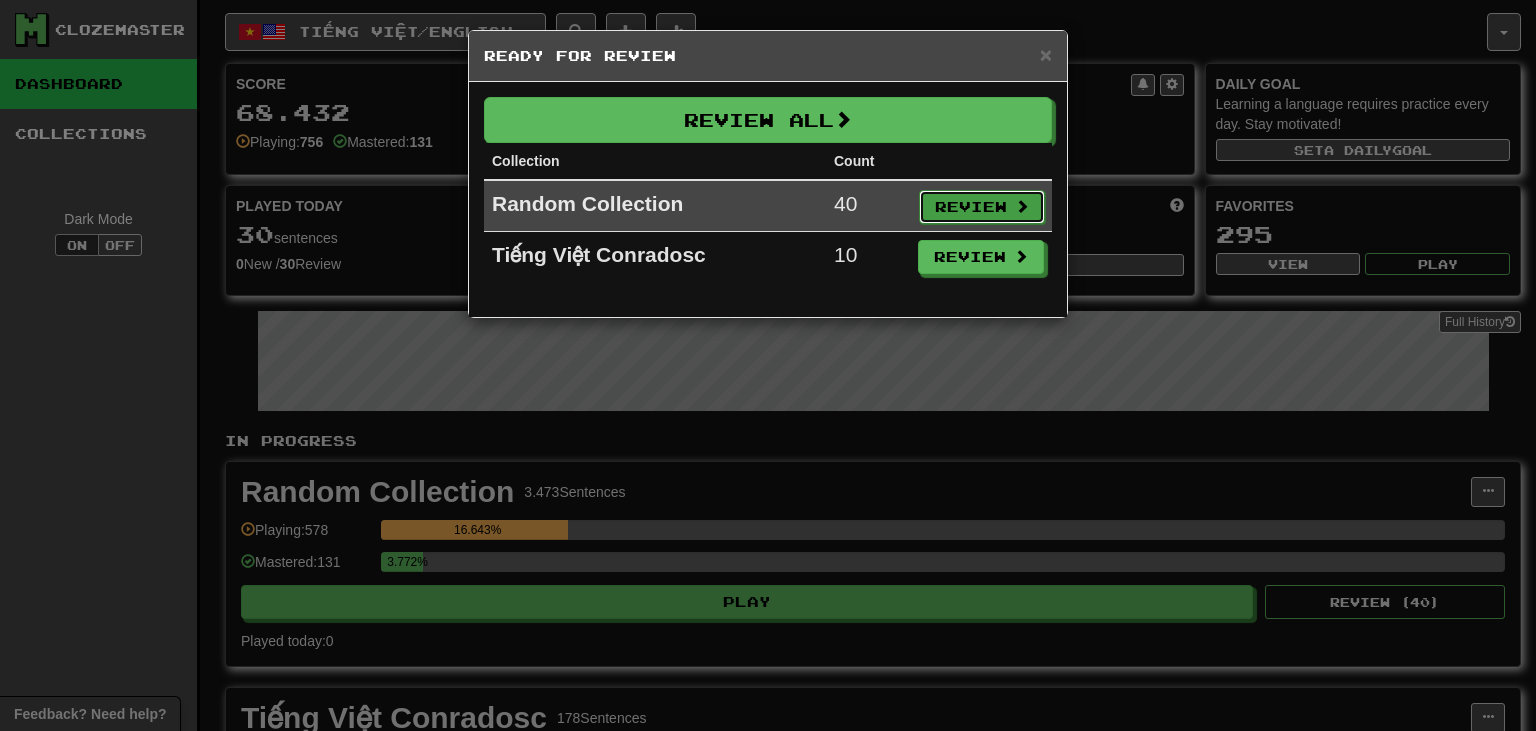 click on "Review" at bounding box center (982, 207) 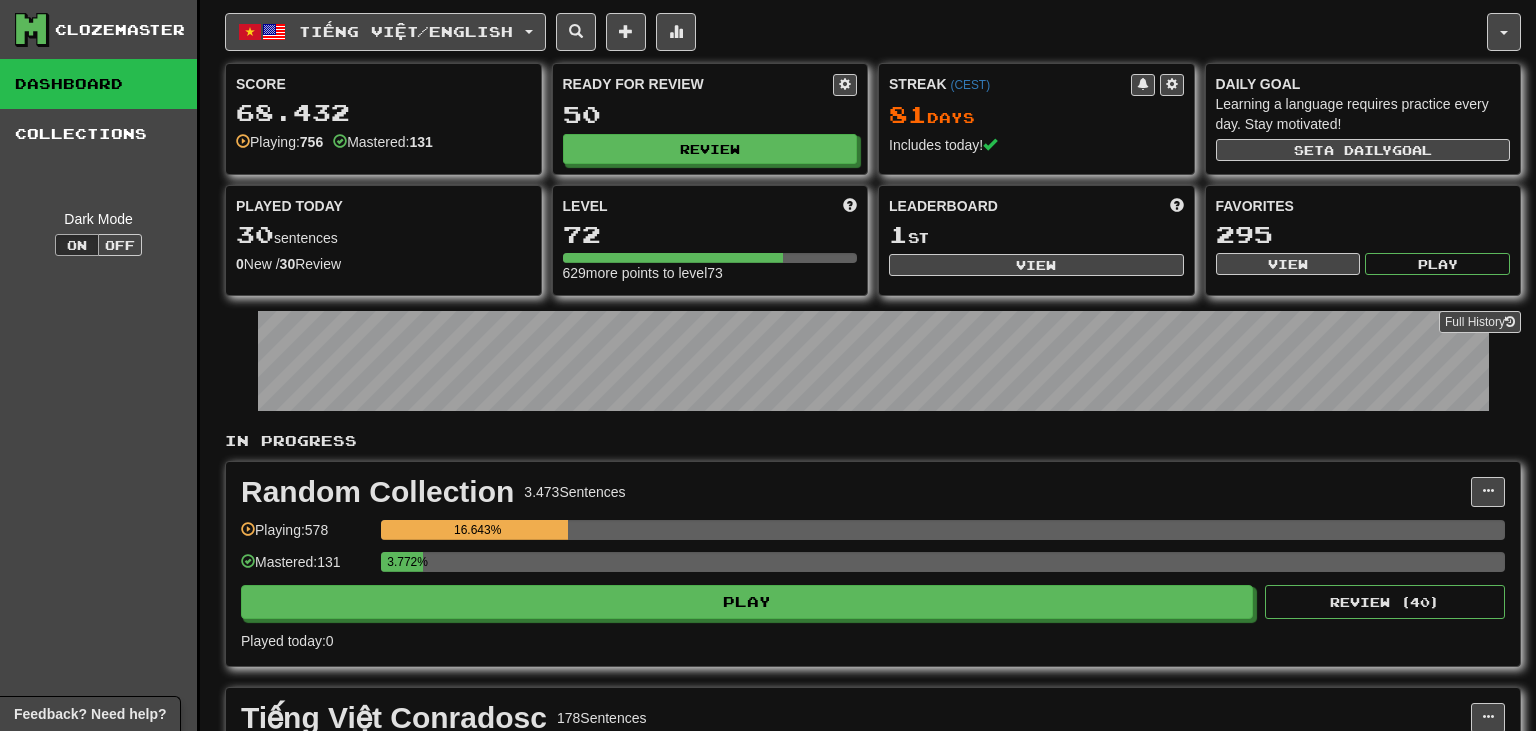 select on "**" 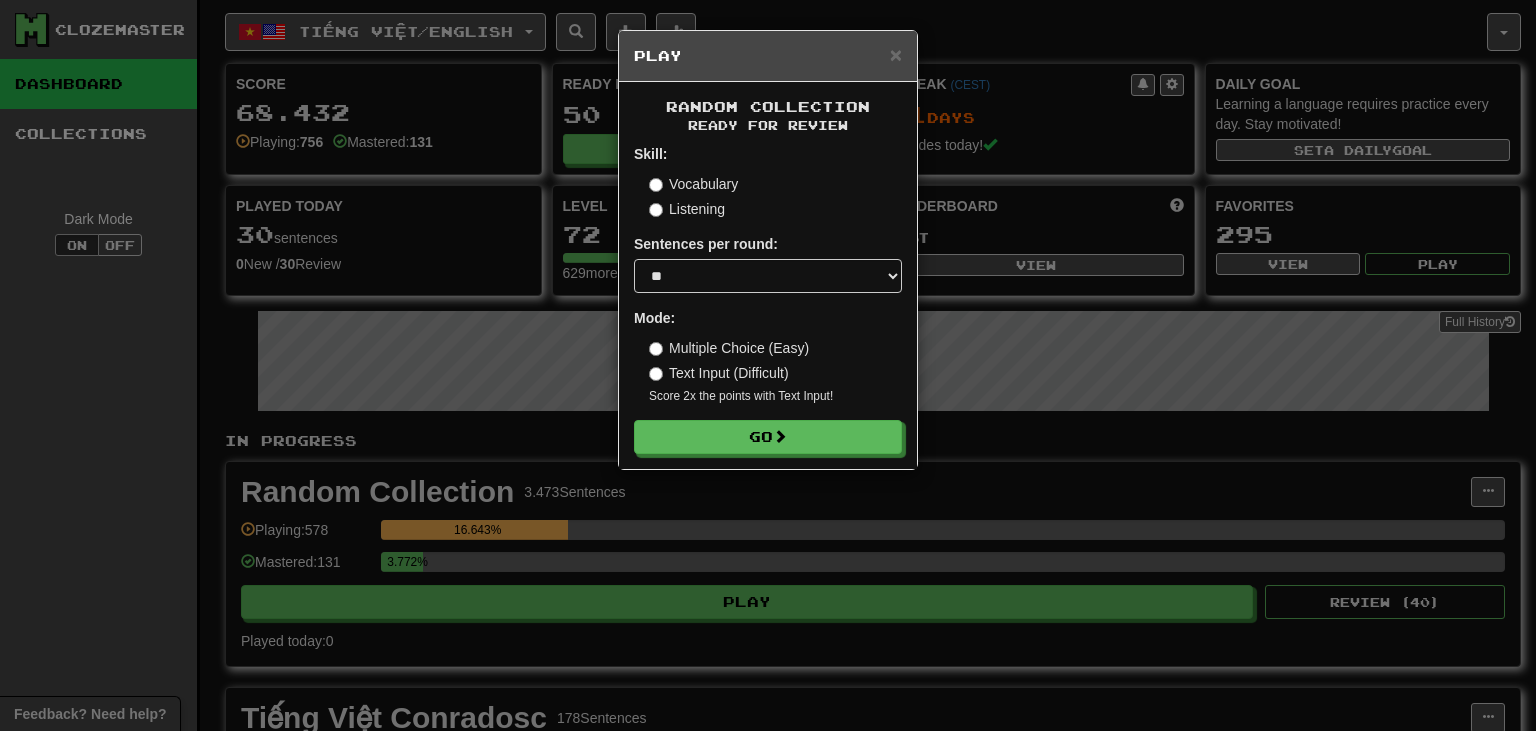 click on "Listening" at bounding box center [687, 209] 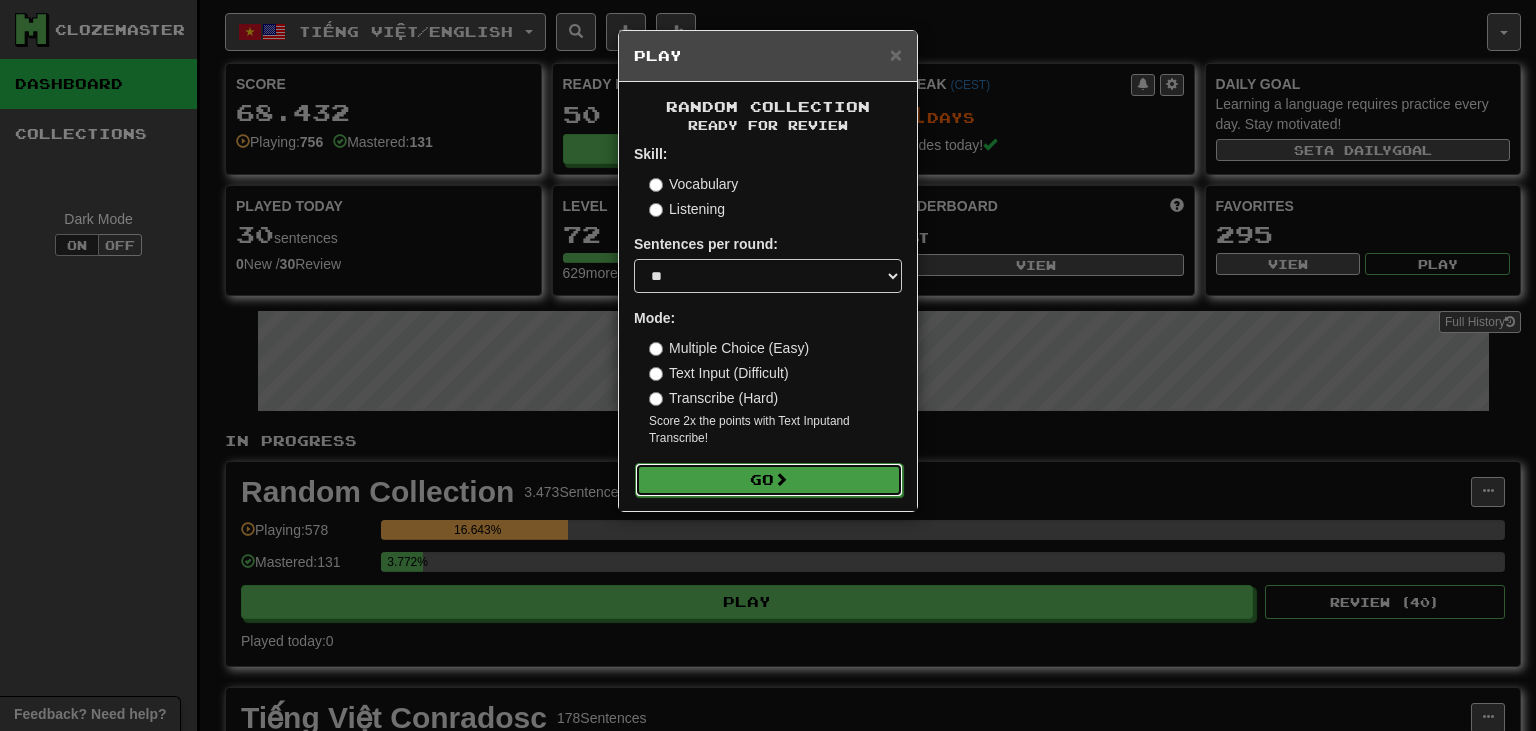 click on "Go" at bounding box center [769, 480] 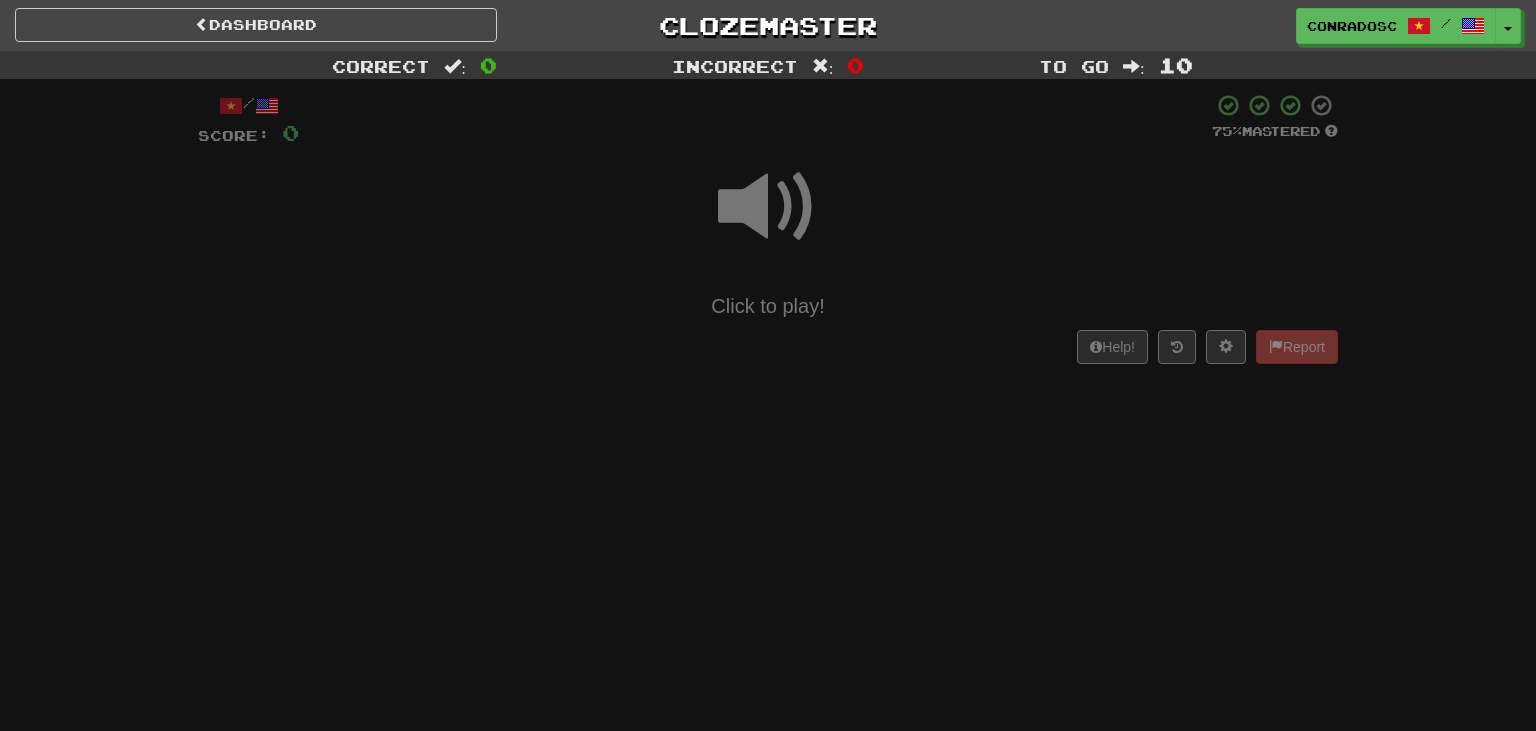 scroll, scrollTop: 0, scrollLeft: 0, axis: both 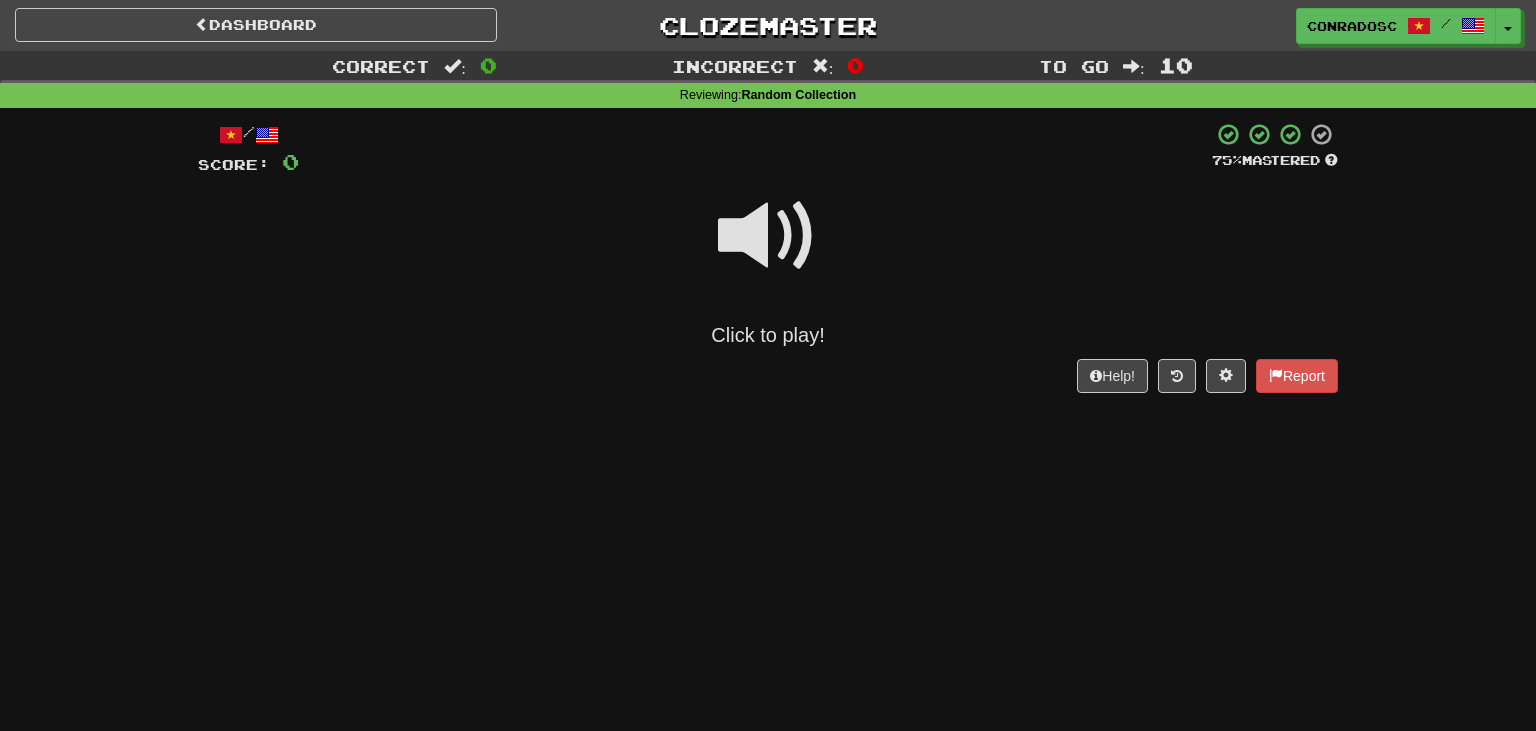 click at bounding box center (768, 236) 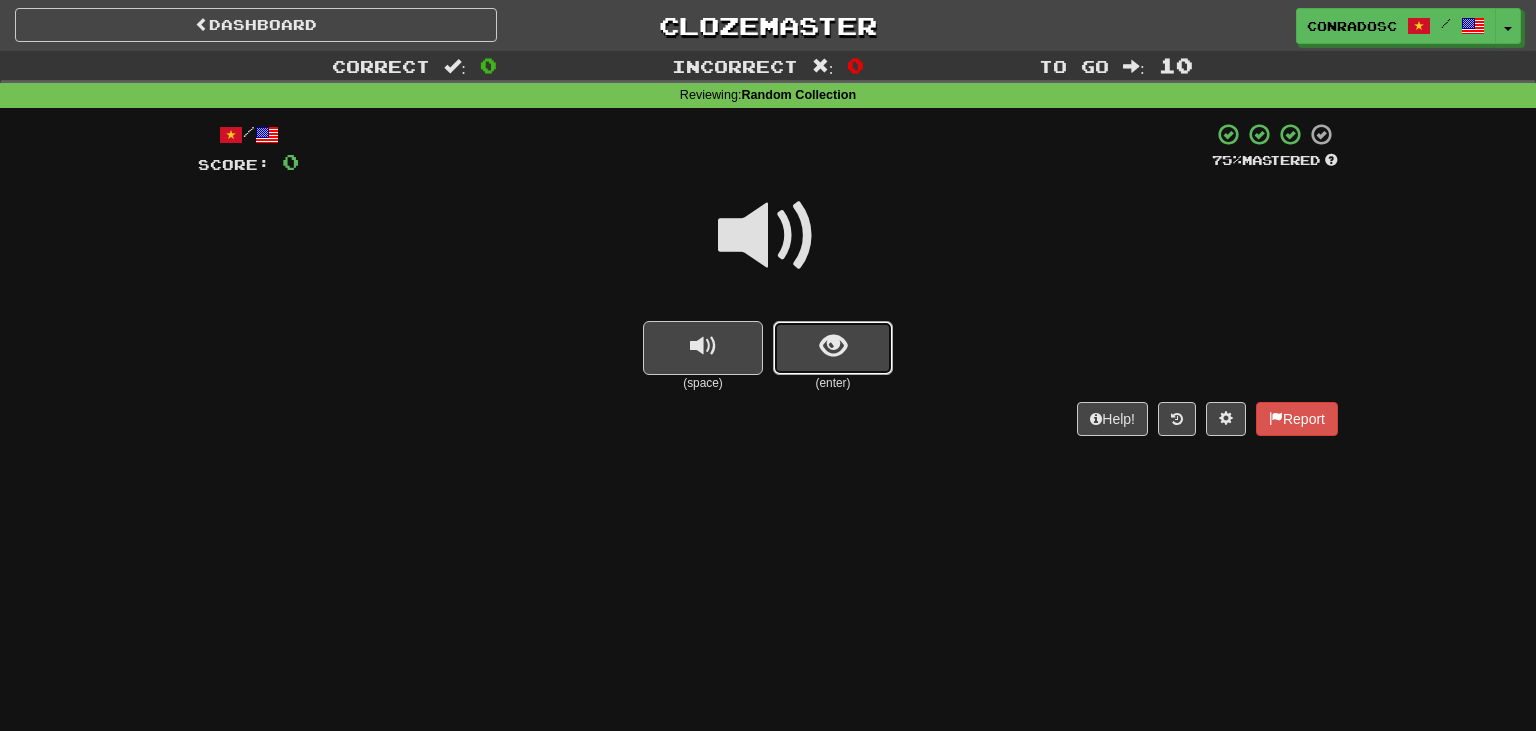 click at bounding box center [833, 348] 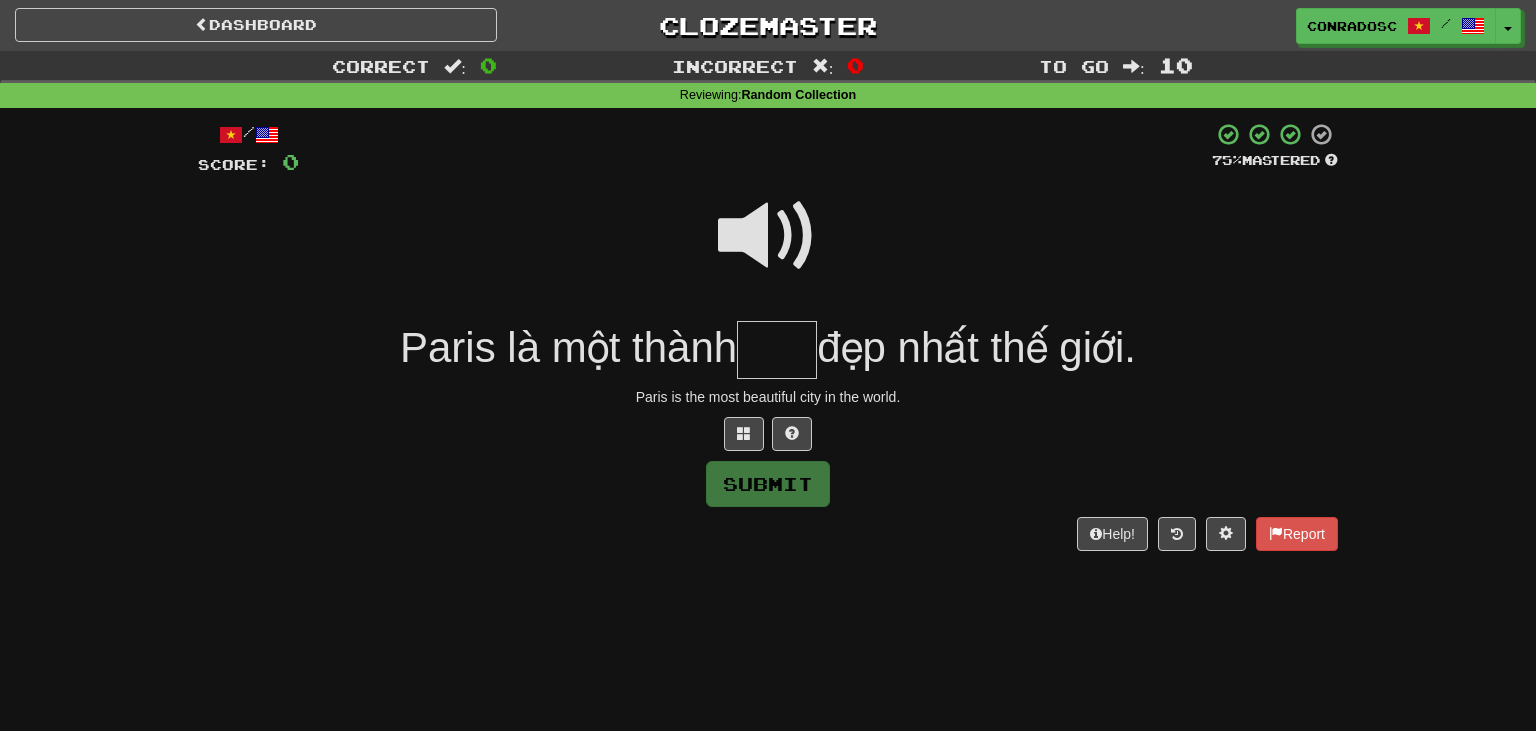 click at bounding box center [768, 236] 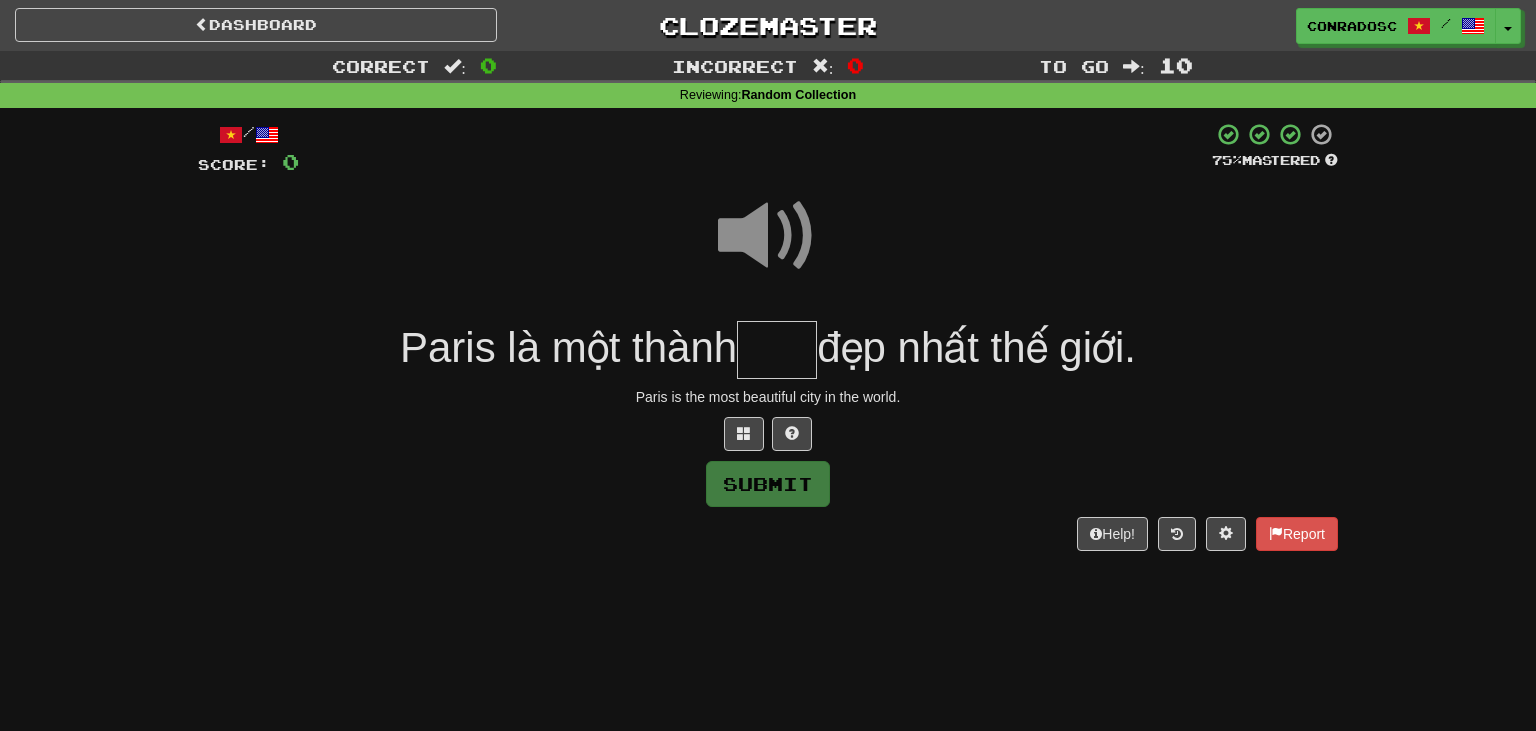 click on "/  Score:   0 75 %  Mastered [CITY] là một thành   đẹp nhất thế giới. [CITY] is the most beautiful city in the world. Submit  Help!  Report" at bounding box center (768, 343) 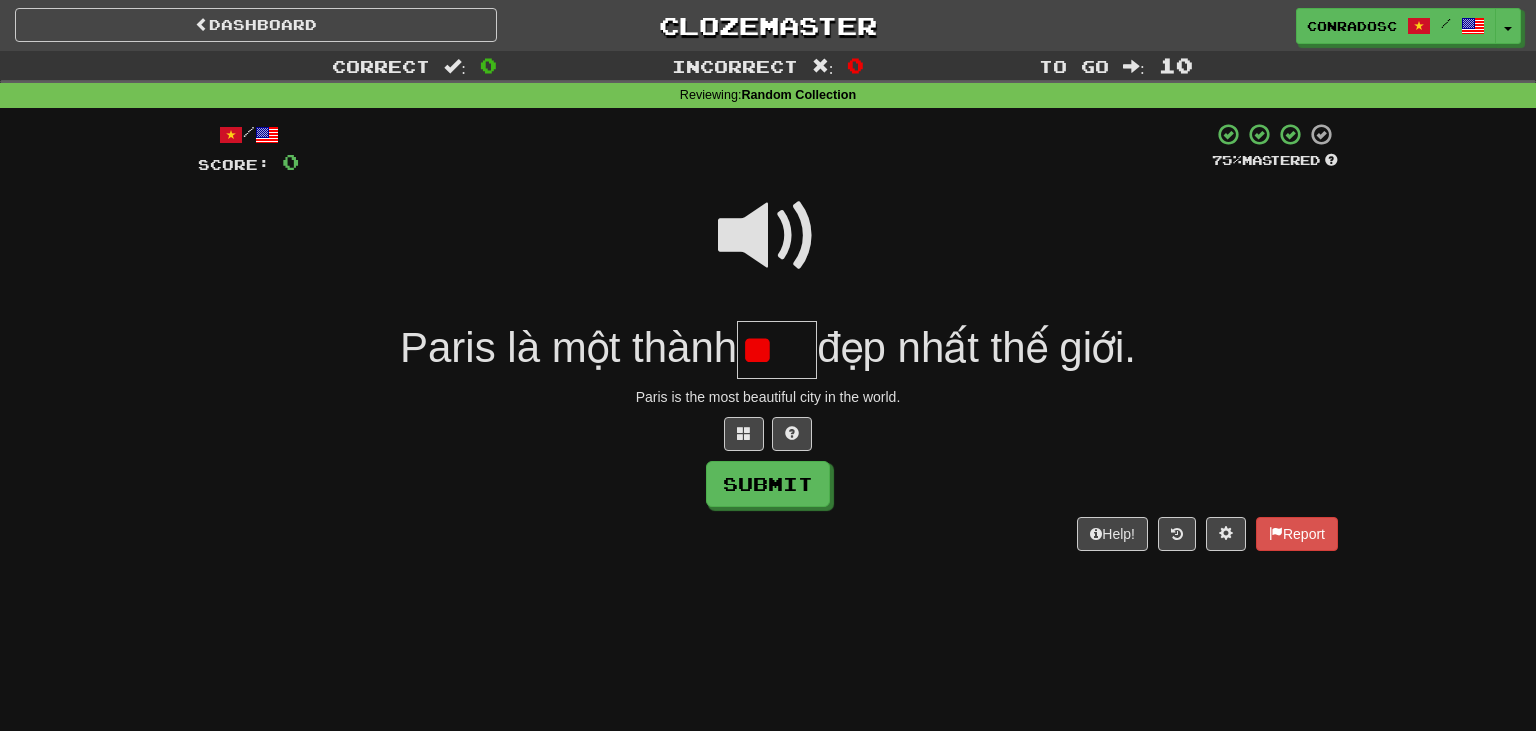 type on "*" 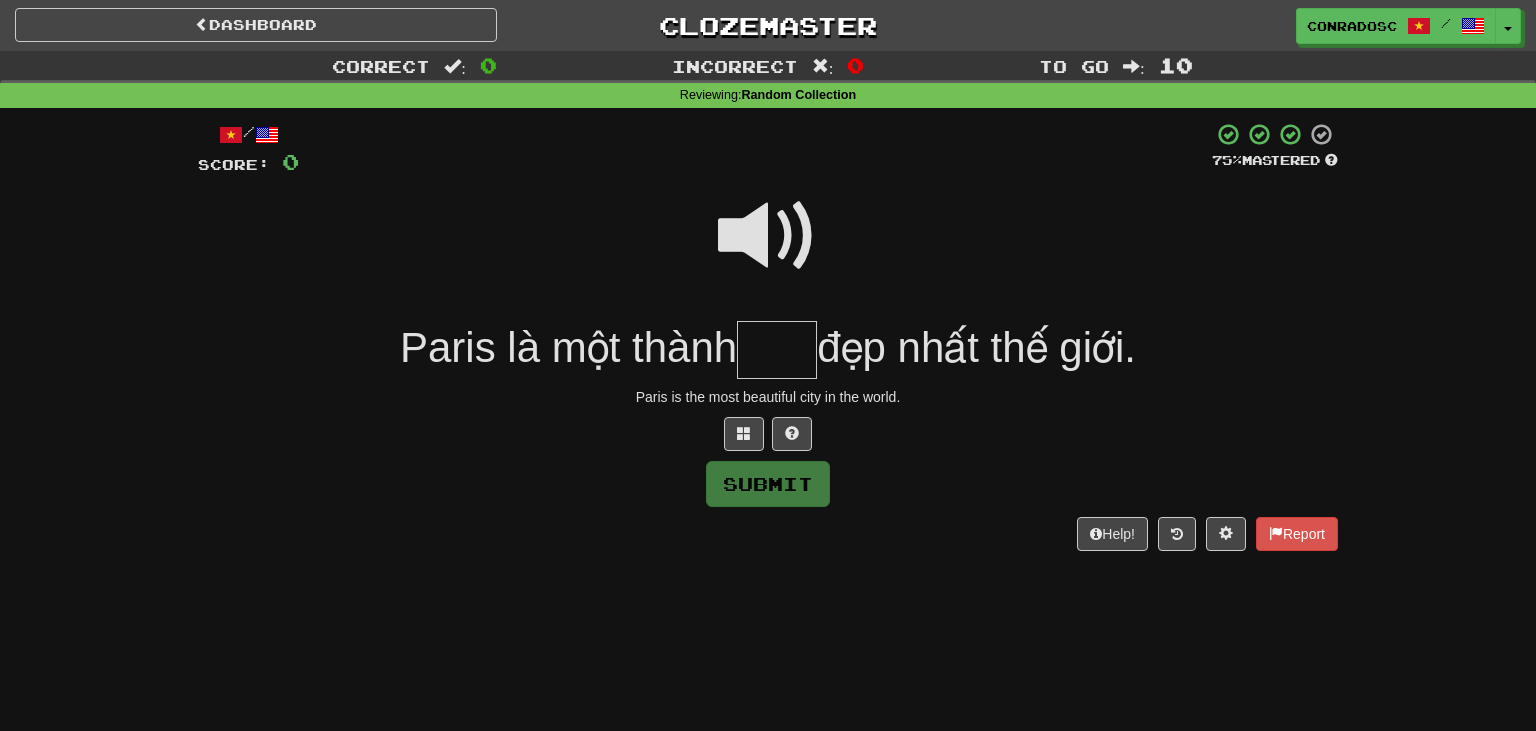 click at bounding box center [768, 236] 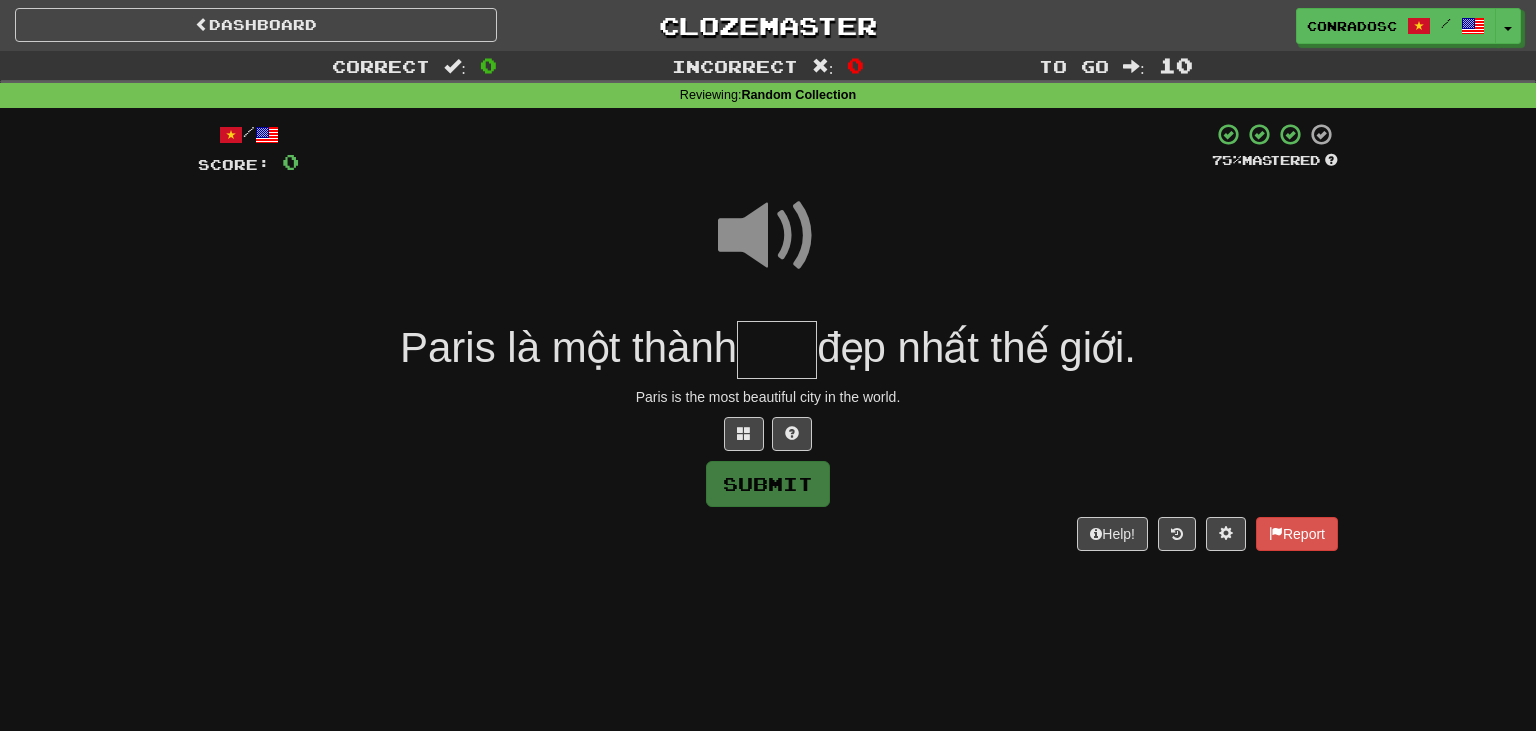 click on "/  Score:   0 75 %  Mastered [CITY] là một thành   đẹp nhất thế giới. [CITY] is the most beautiful city in the world. Submit  Help!  Report" at bounding box center [768, 336] 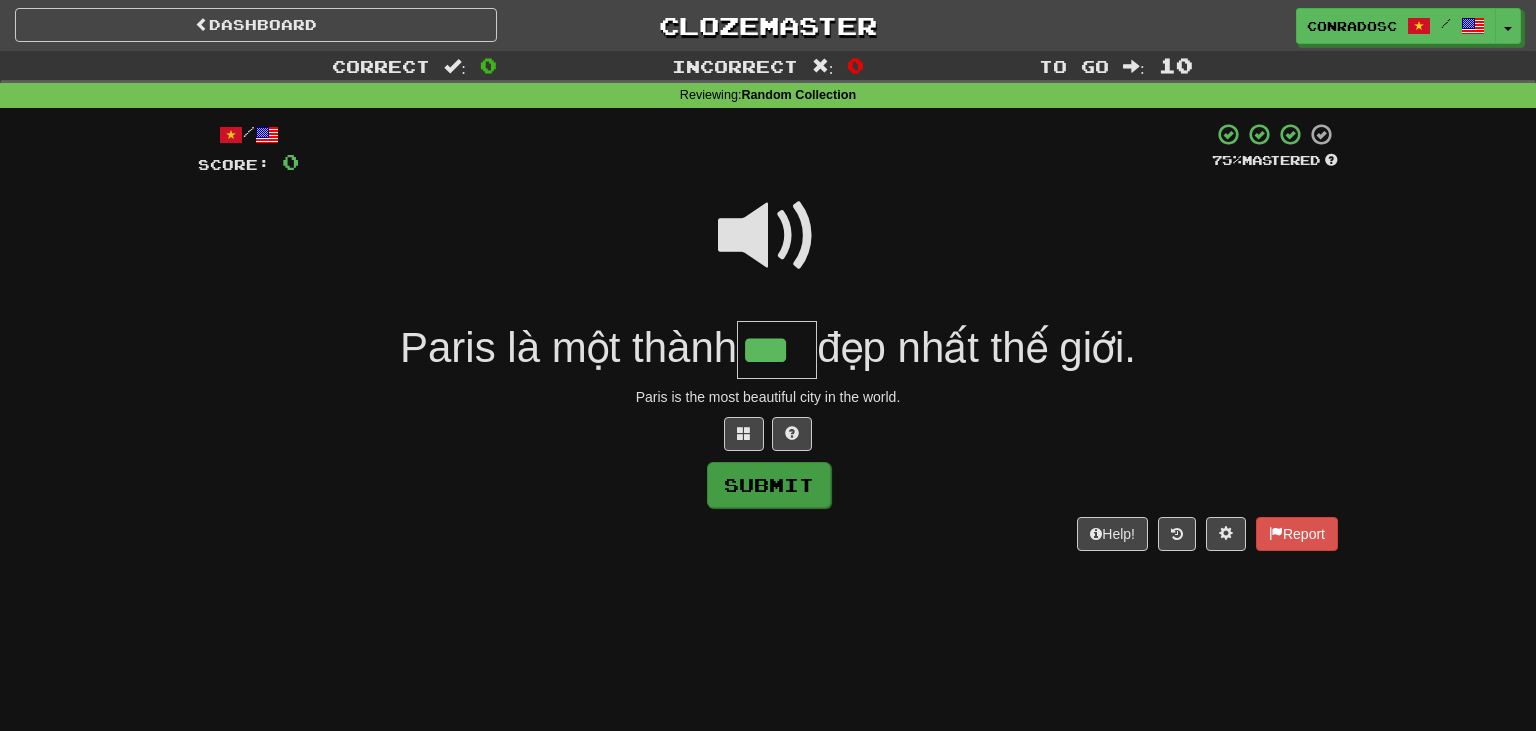type on "***" 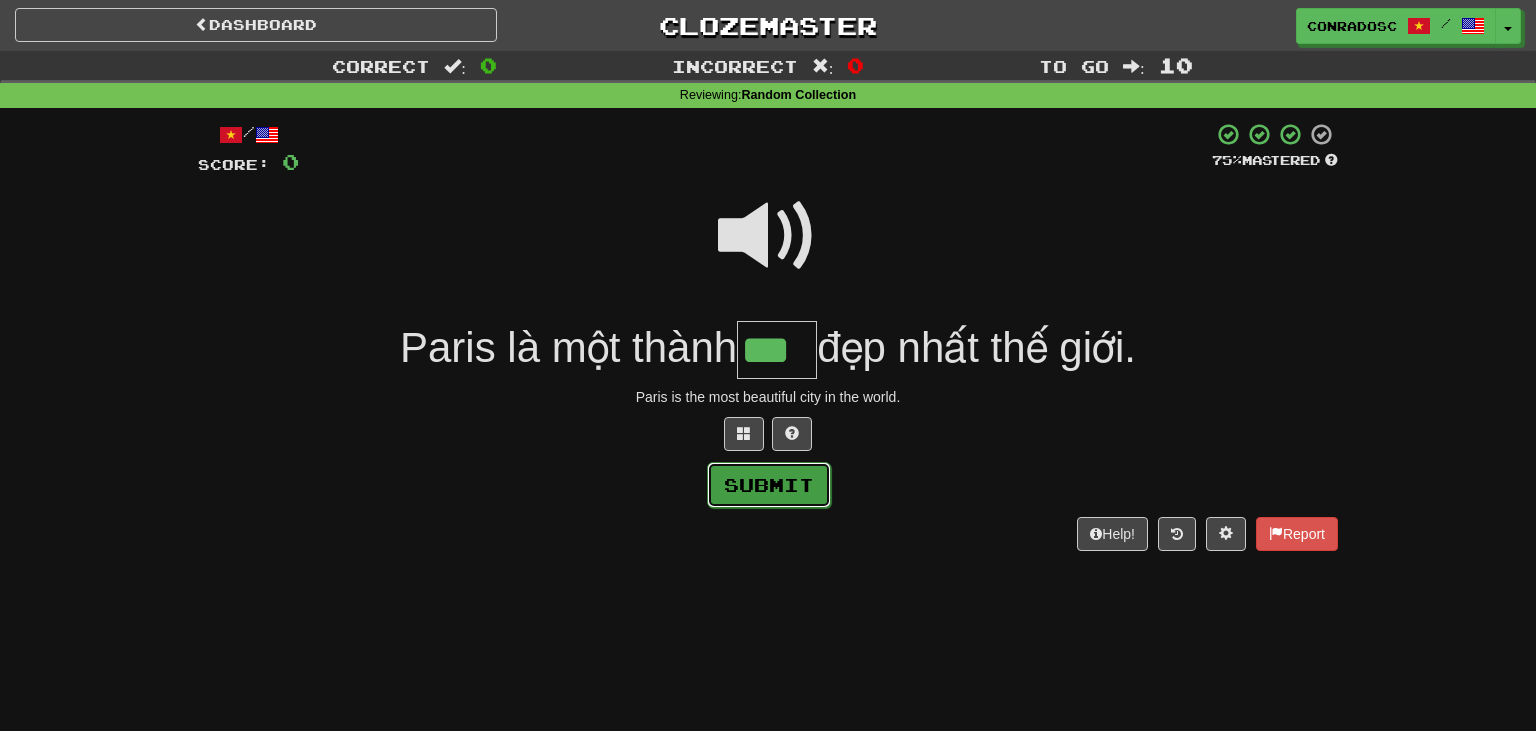click on "Submit" at bounding box center (769, 485) 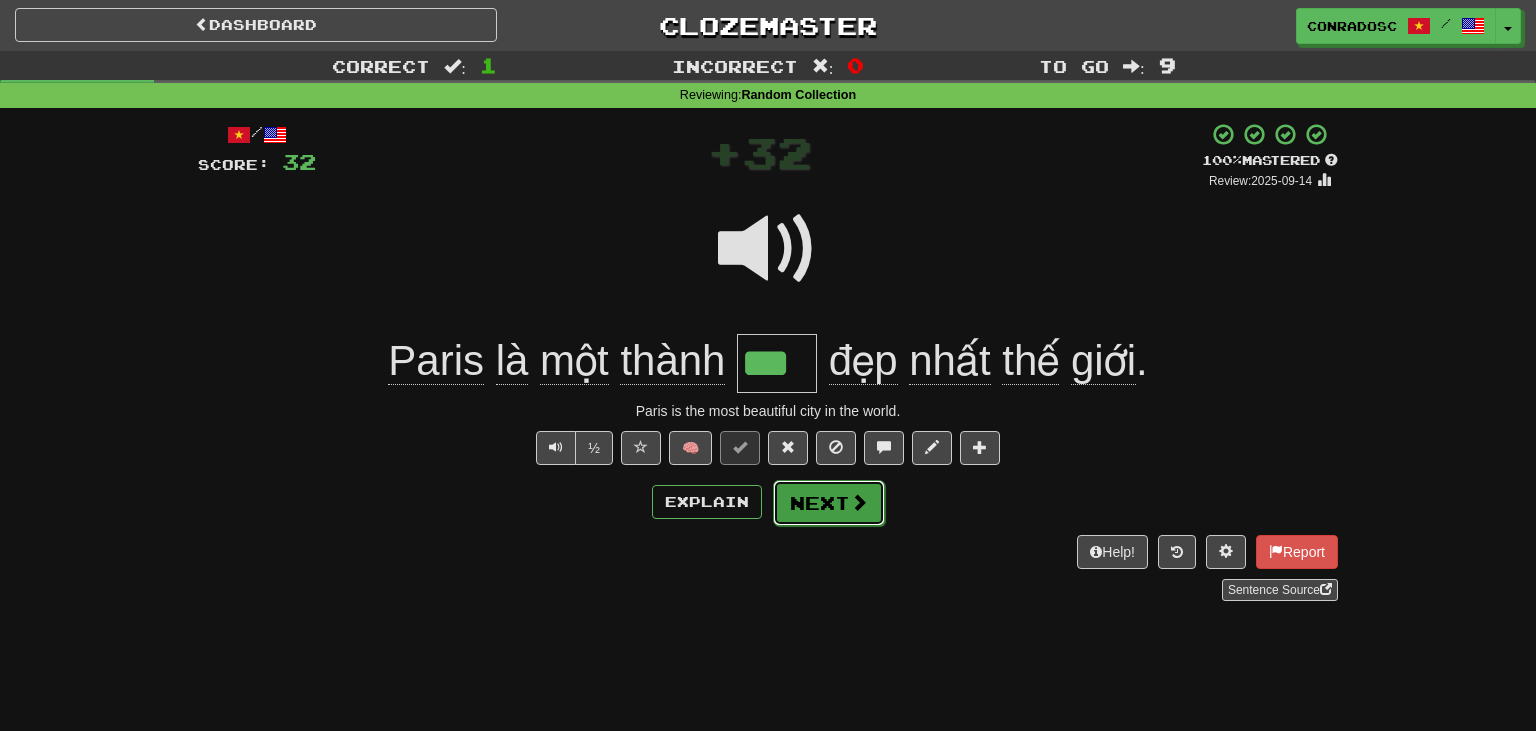 click on "Next" at bounding box center [829, 503] 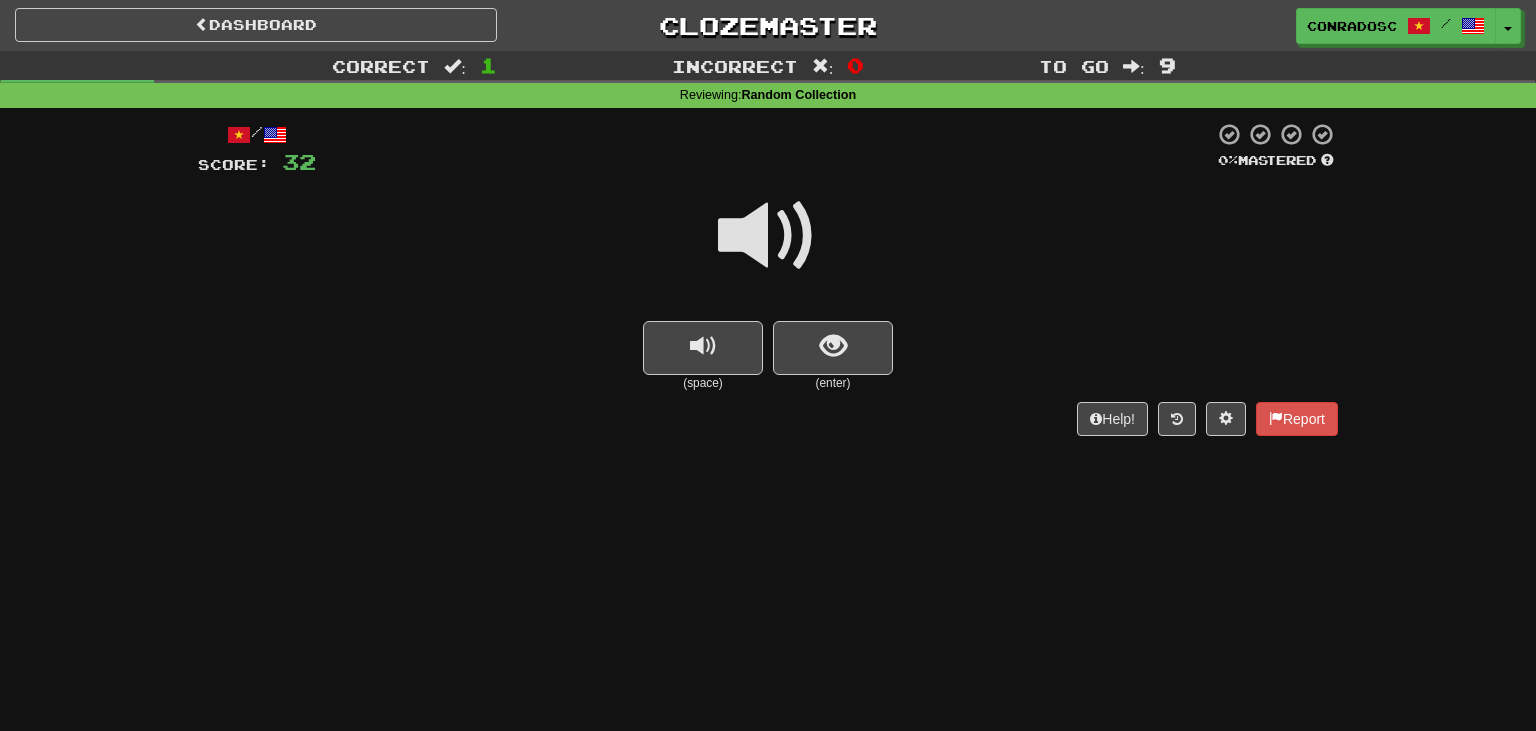 click at bounding box center (768, 236) 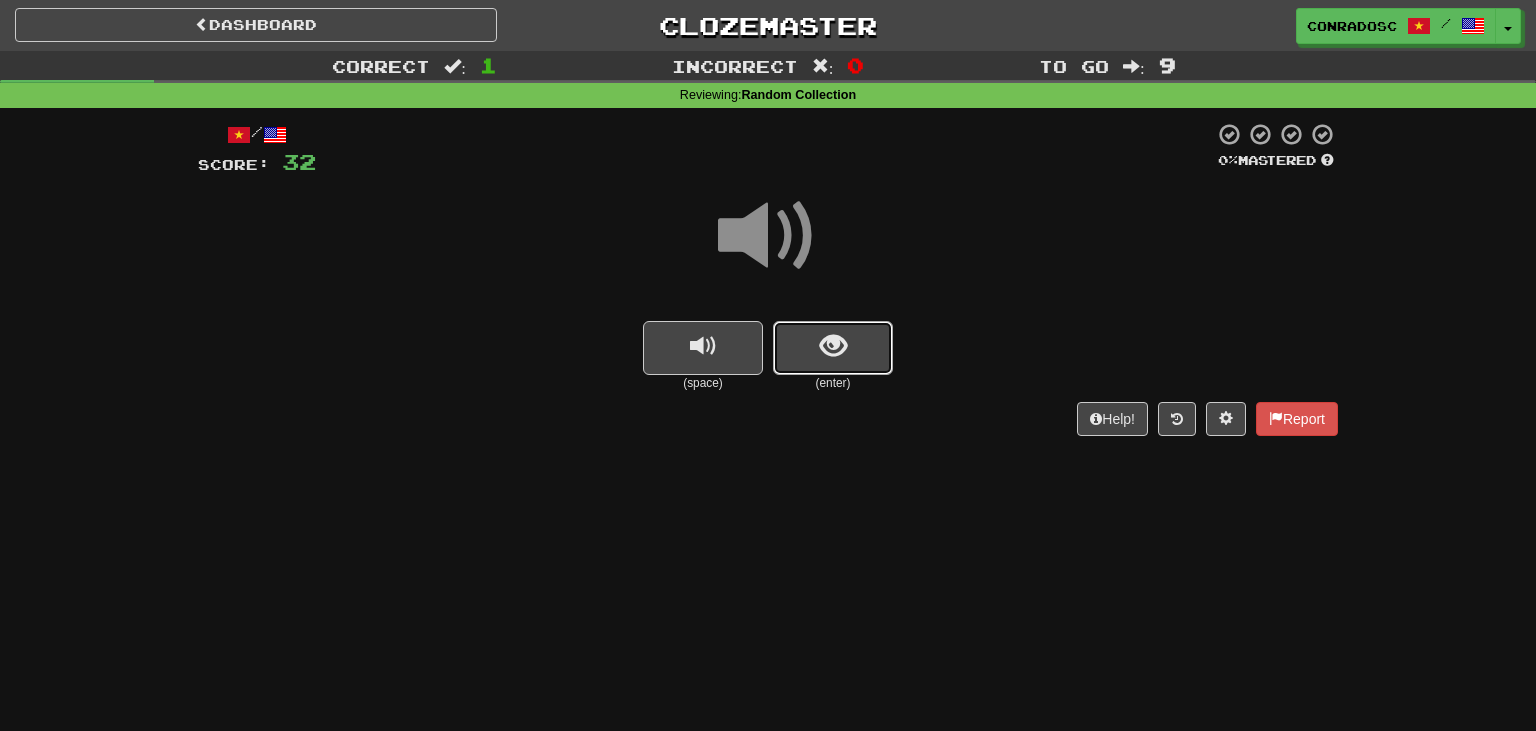 click at bounding box center [833, 346] 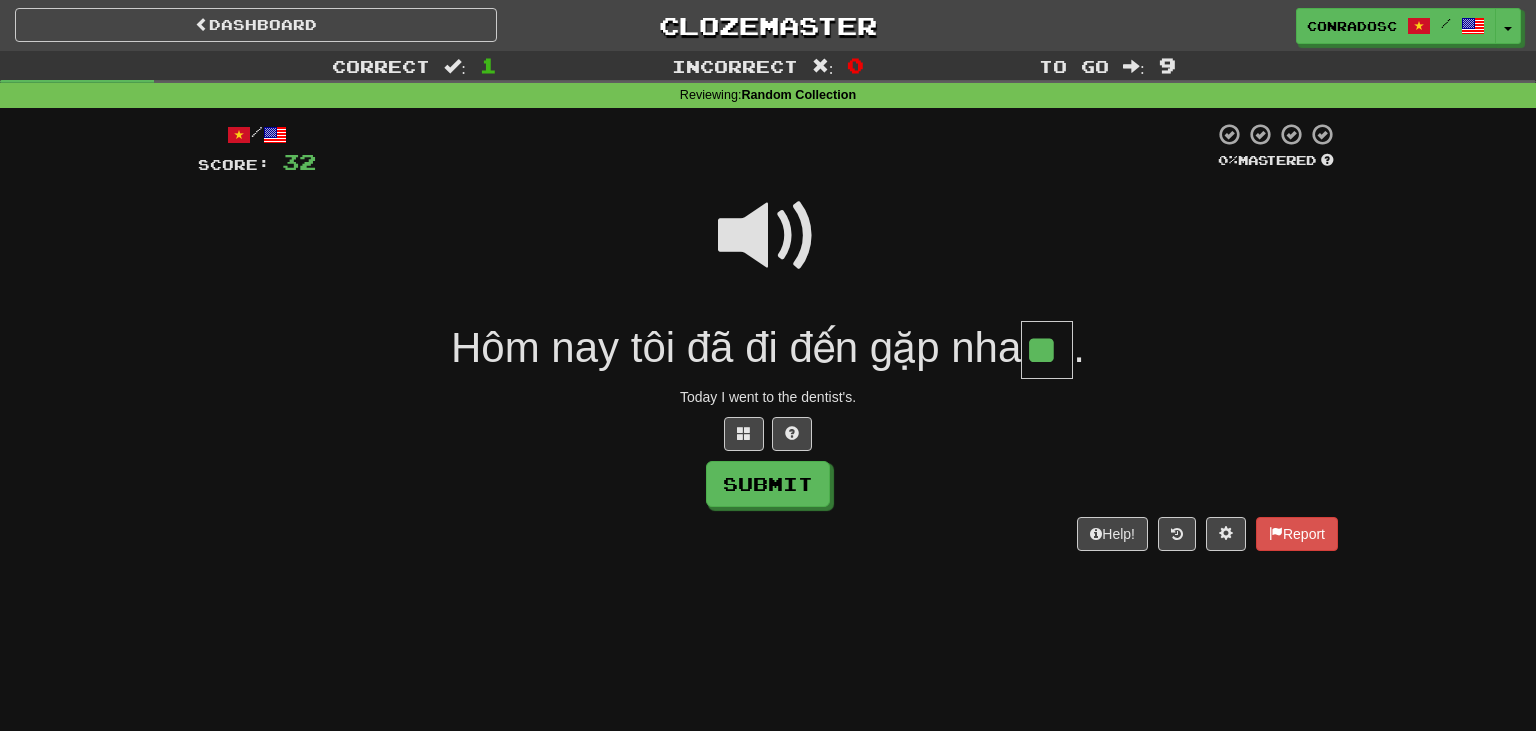 type on "**" 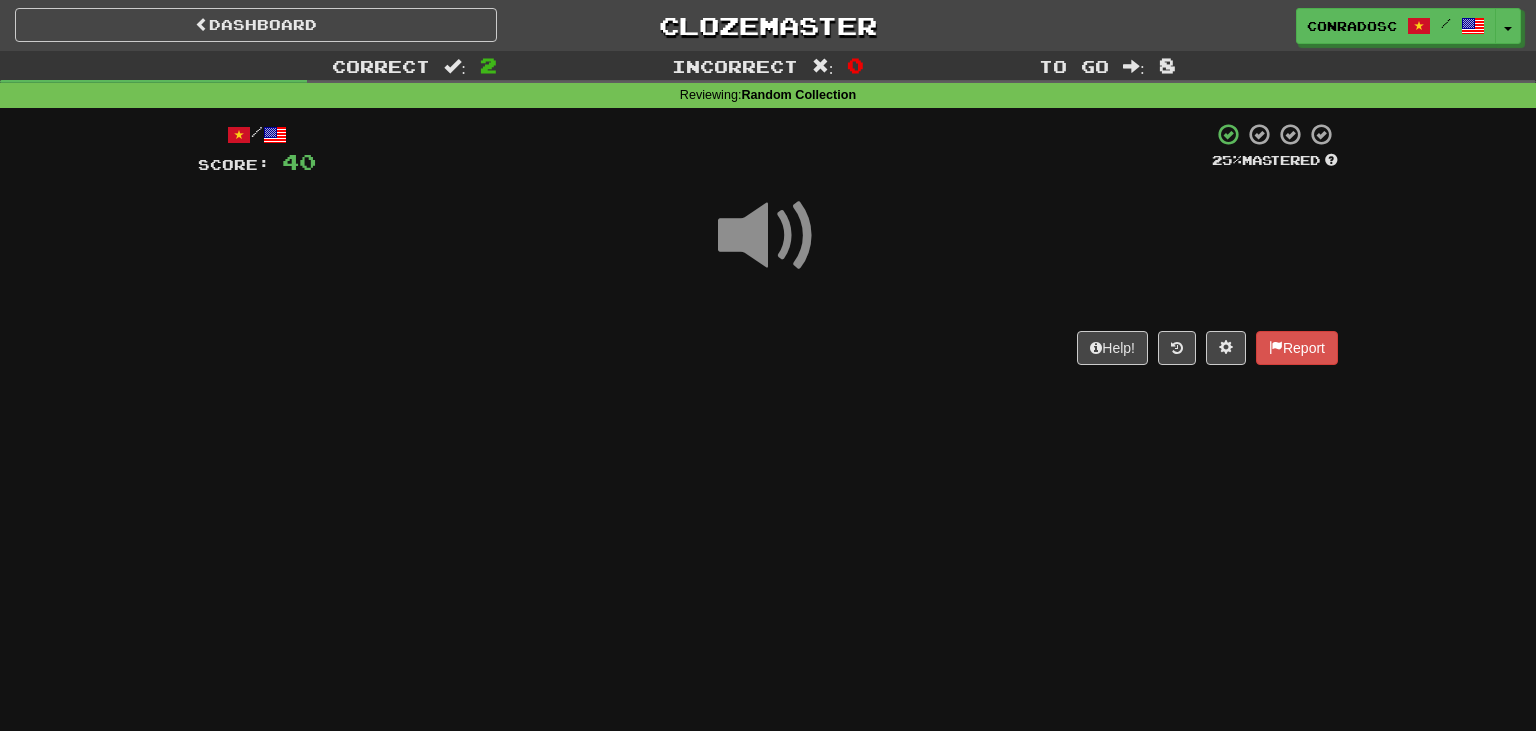 click at bounding box center [768, 236] 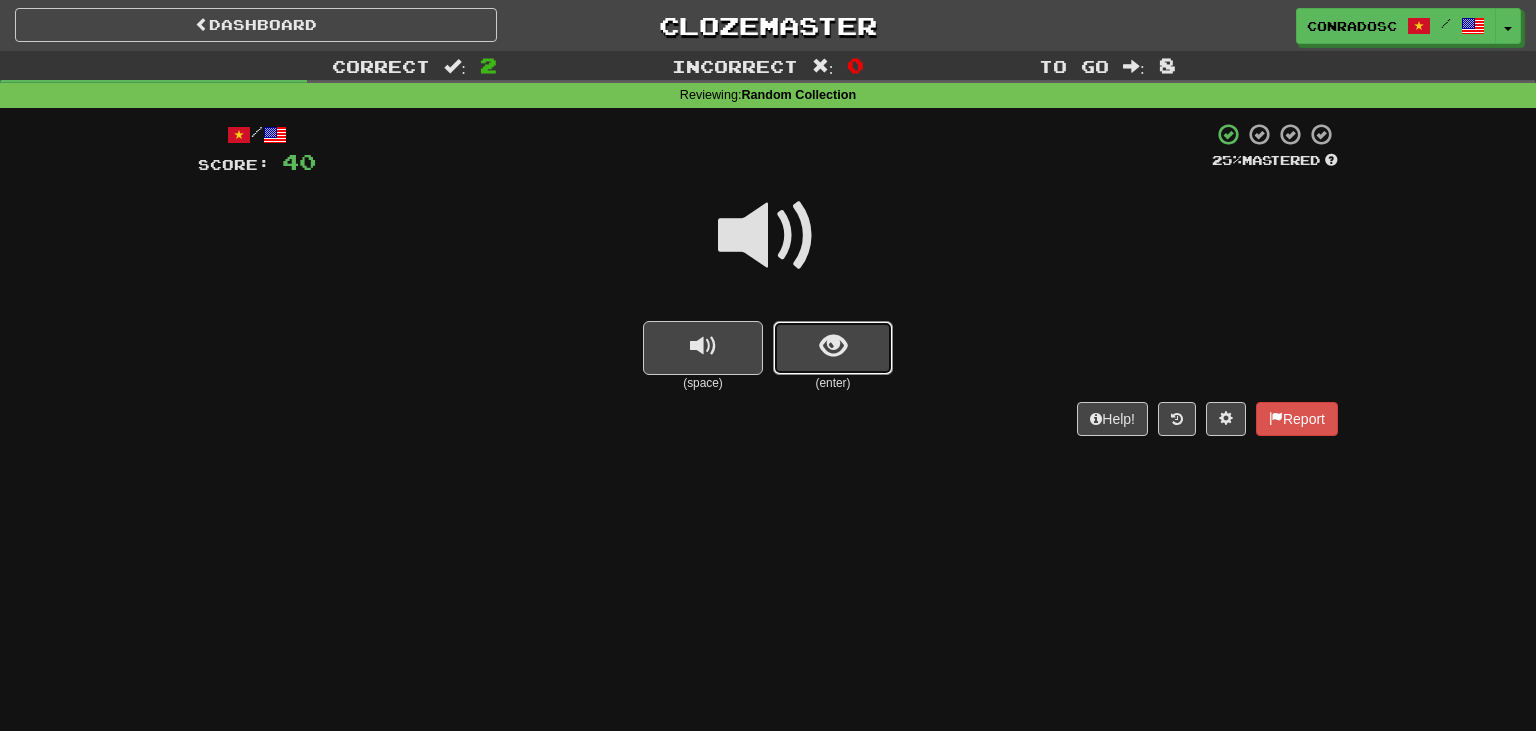 click at bounding box center [833, 348] 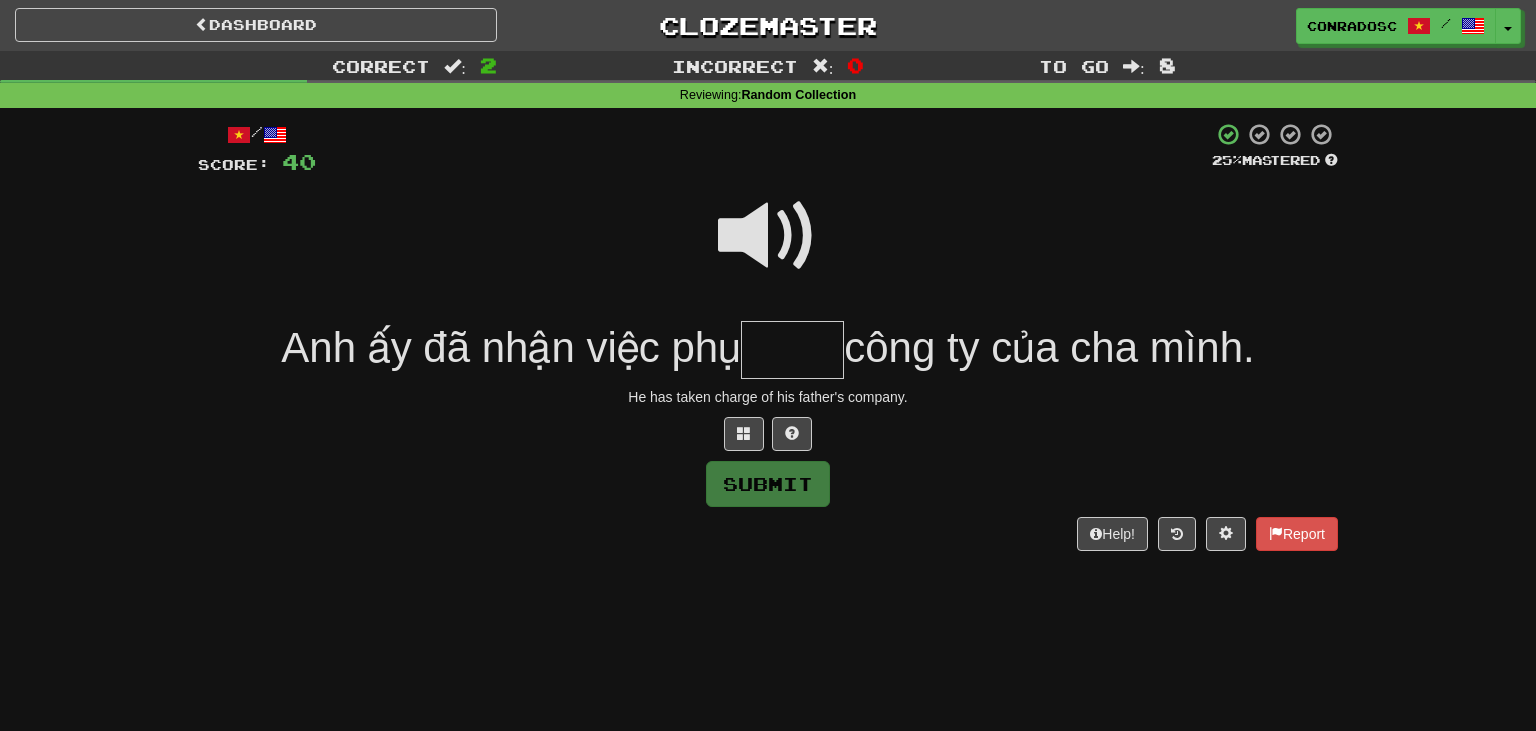 click at bounding box center (768, 236) 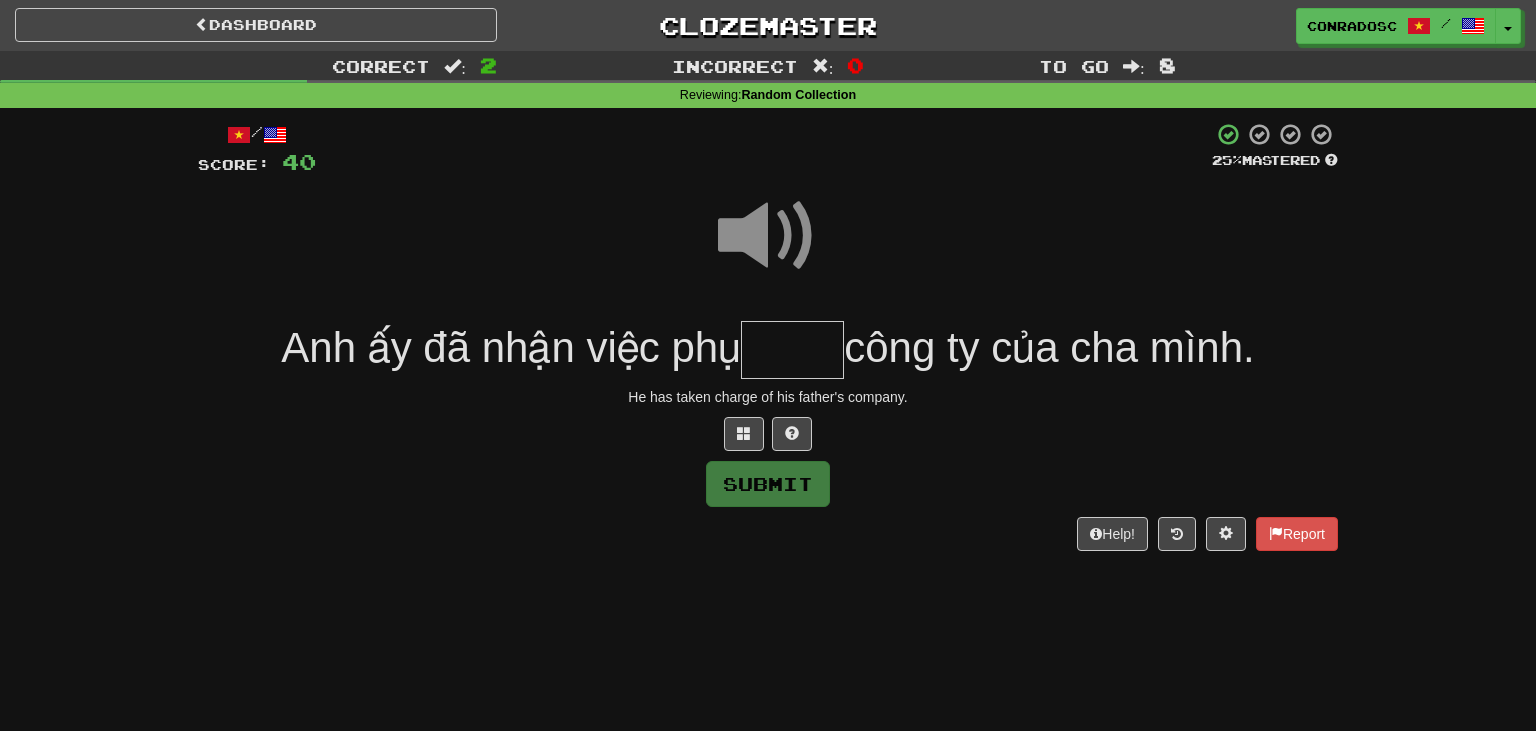 click at bounding box center (792, 350) 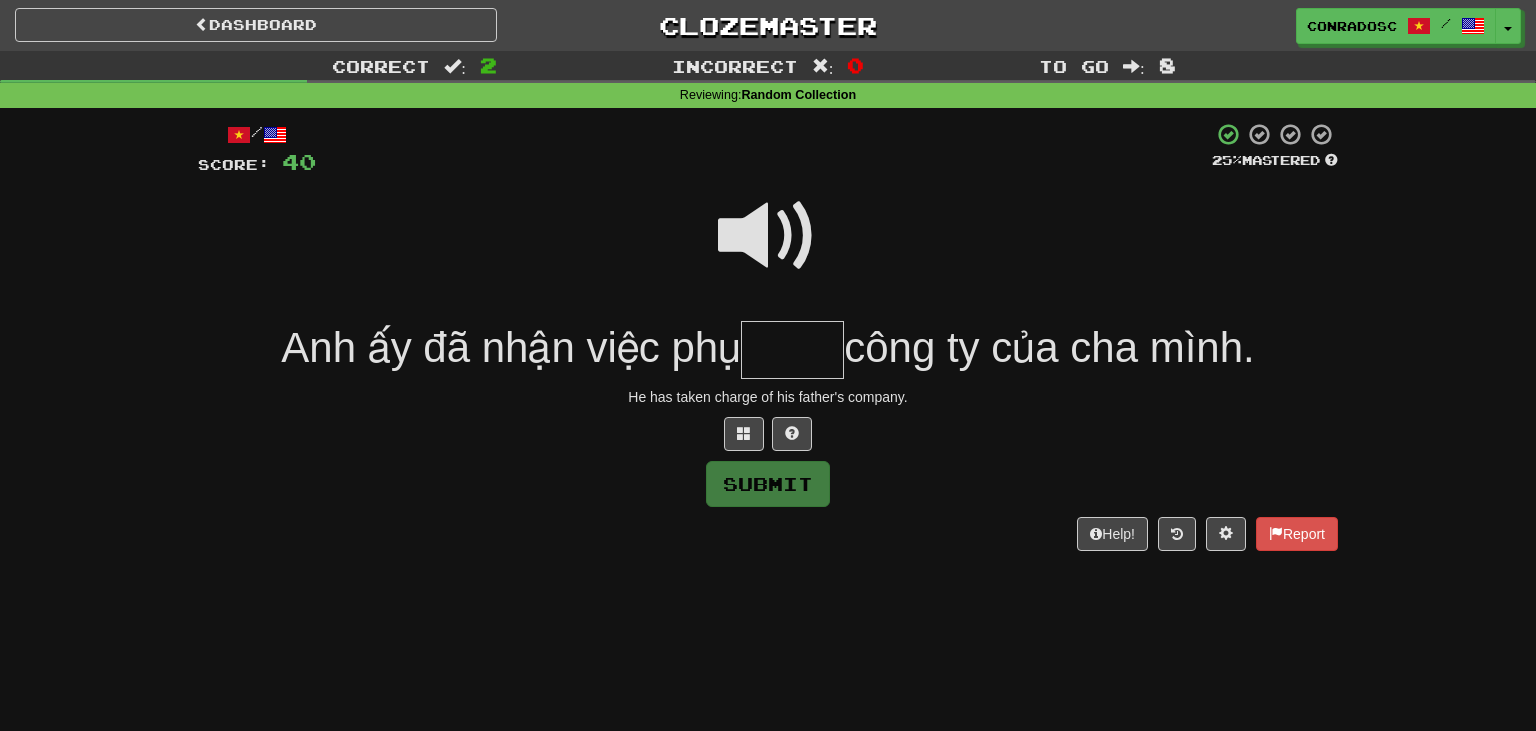 click at bounding box center (768, 236) 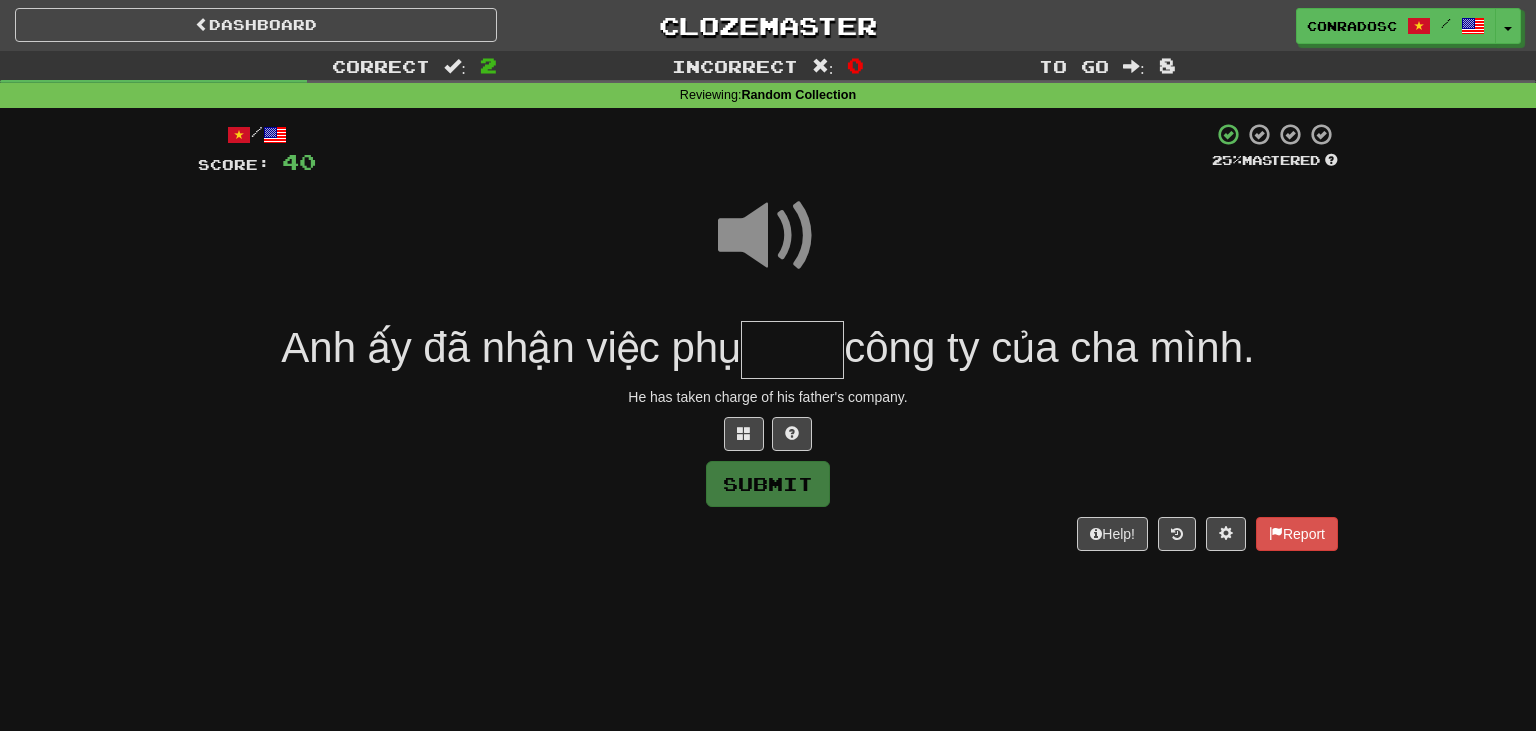 click at bounding box center [792, 350] 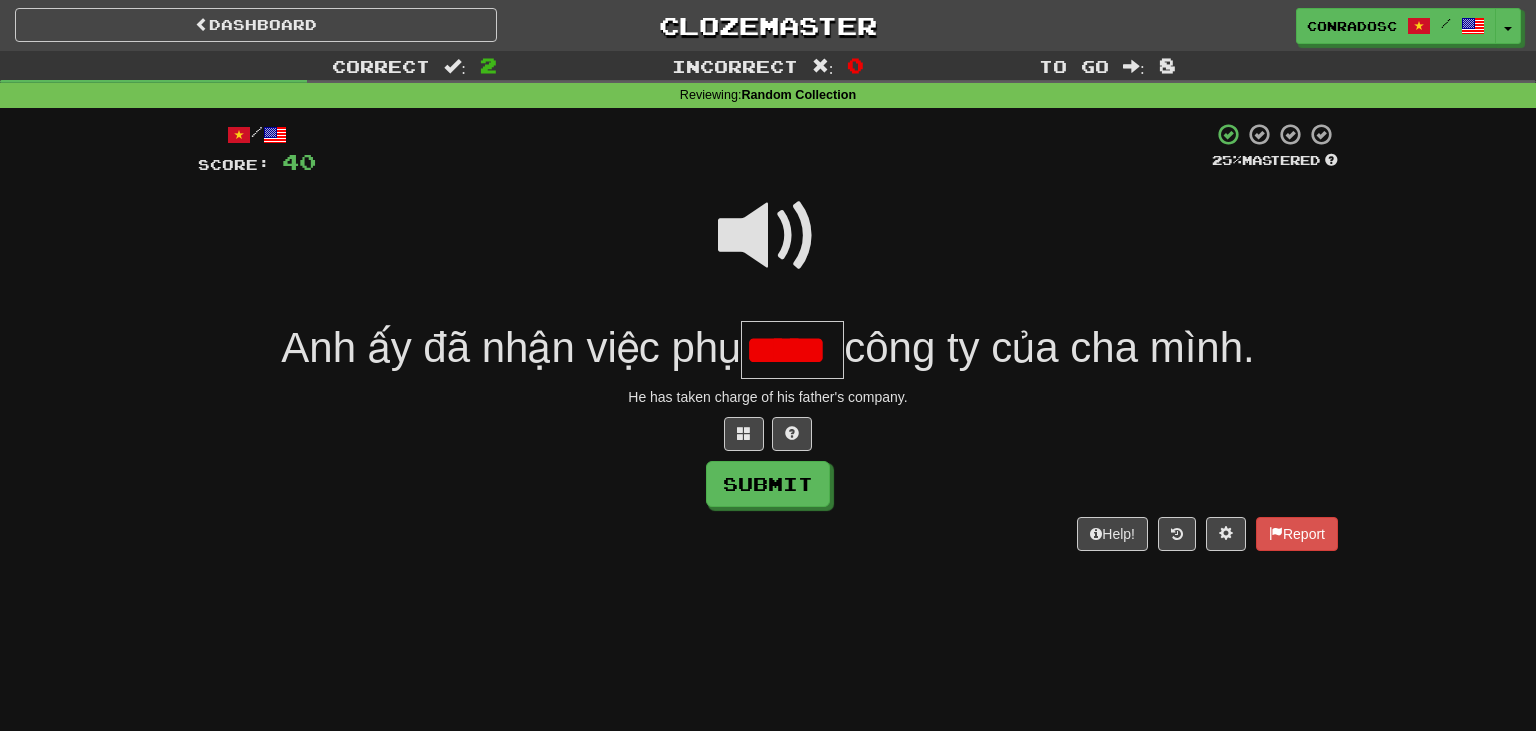 scroll, scrollTop: 0, scrollLeft: 0, axis: both 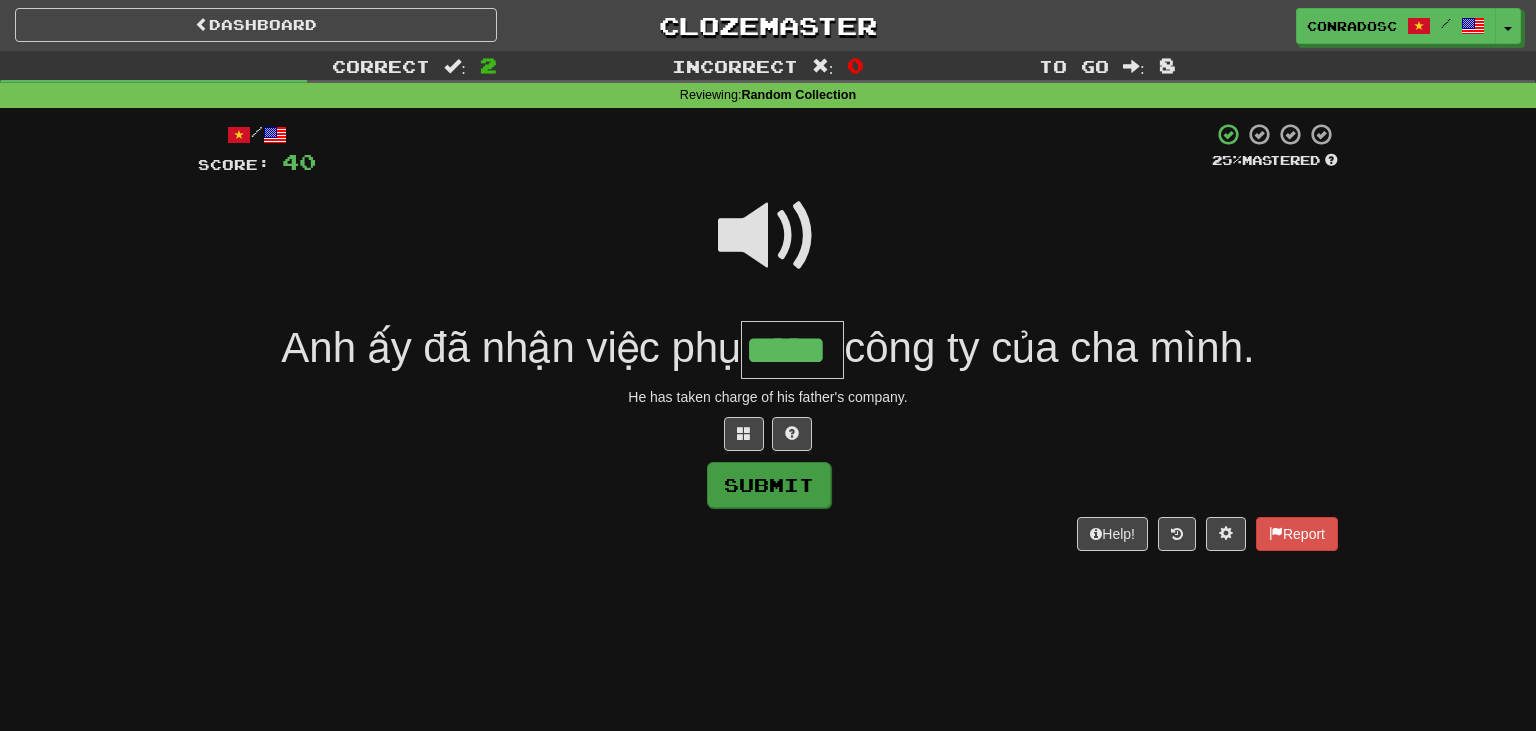 type on "*****" 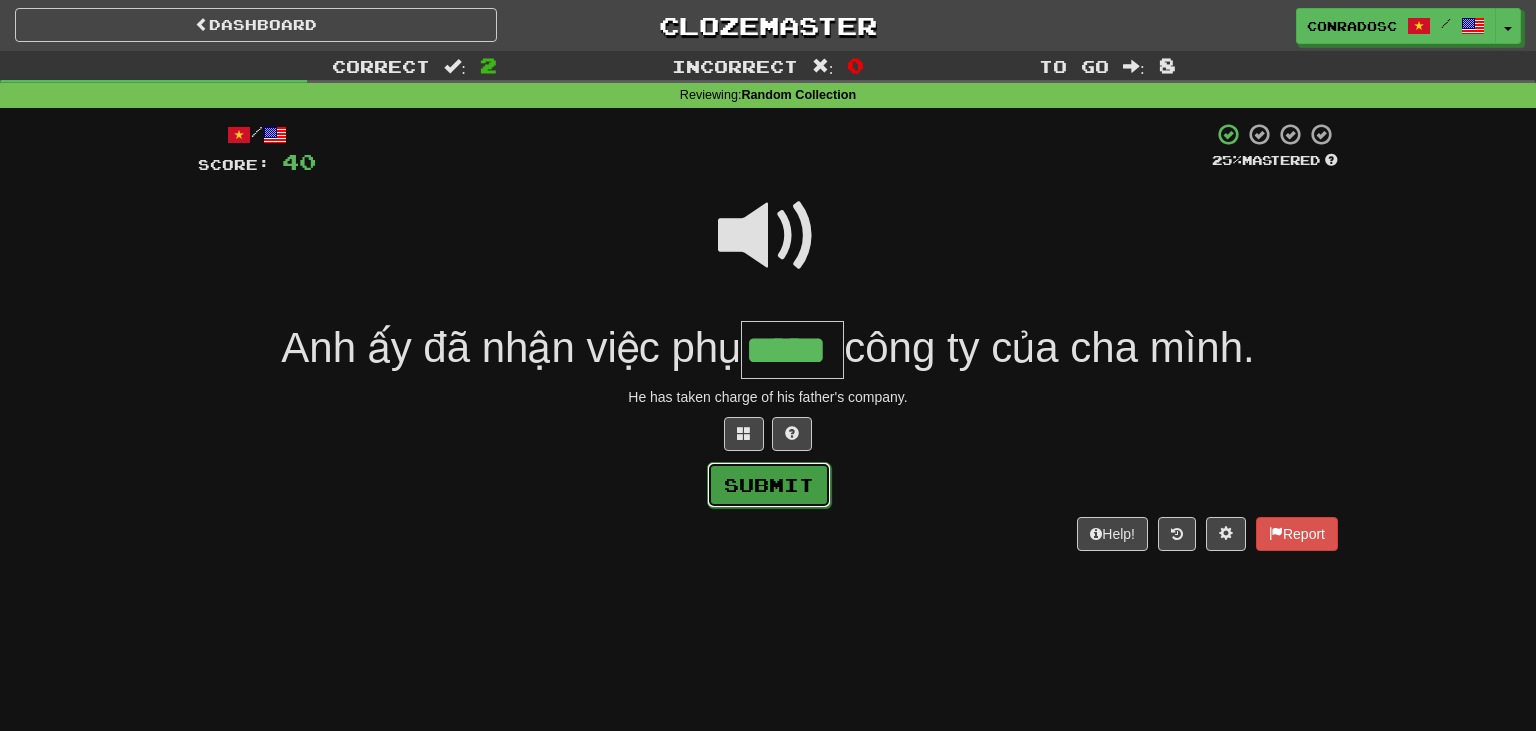 click on "Submit" at bounding box center (769, 485) 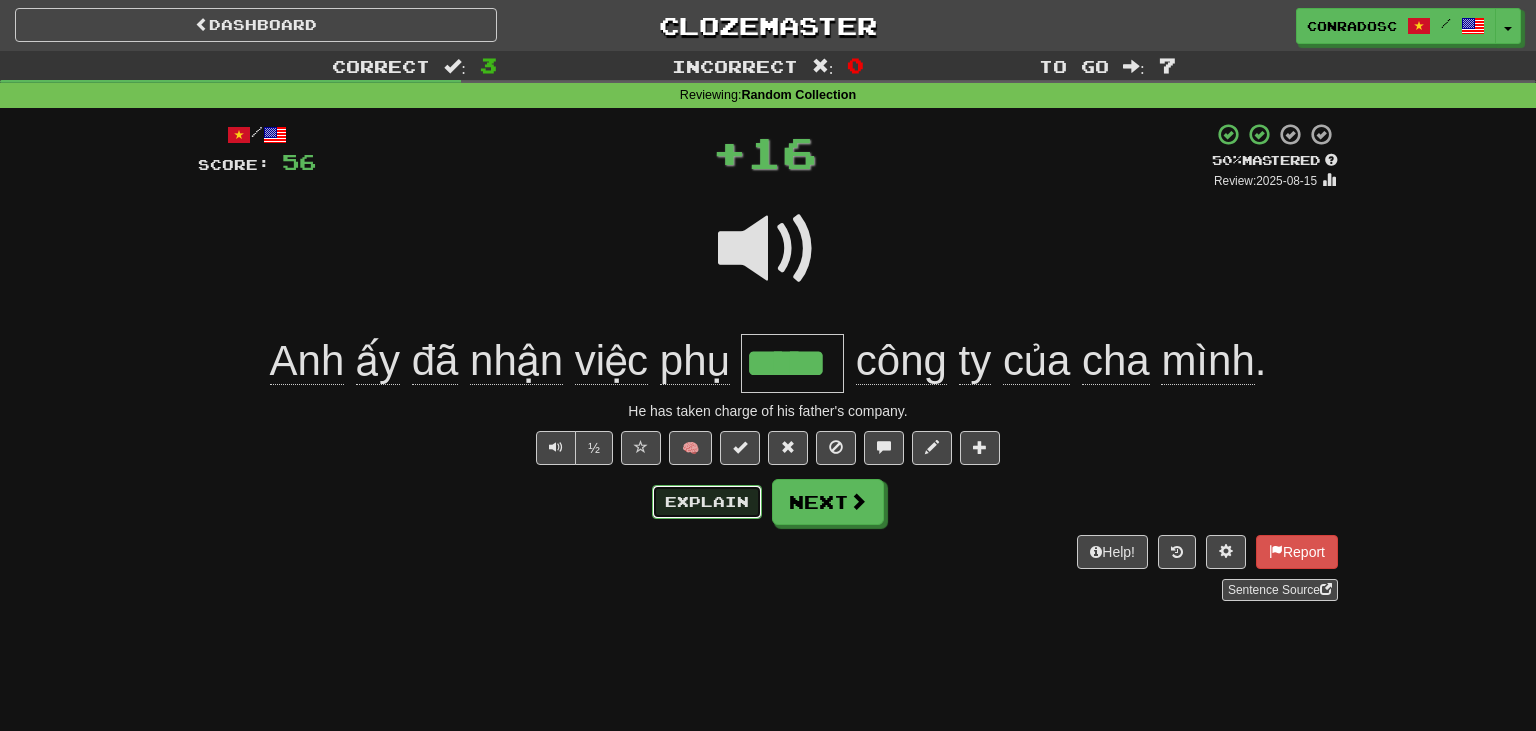 click on "Explain" at bounding box center [707, 502] 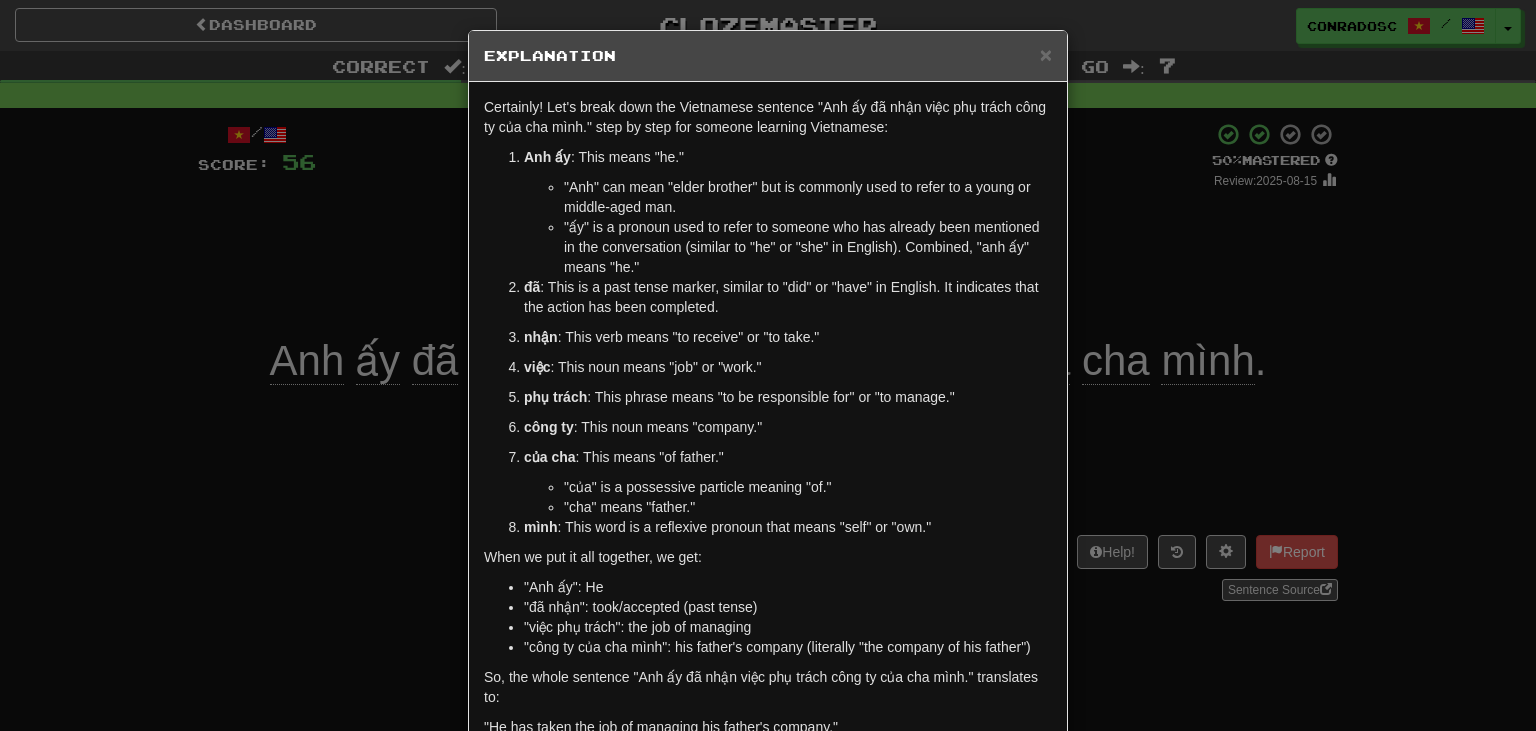 click on "So, the whole sentence "Anh ấy đã nhận việc phụ trách công ty của cha mình." translates to:" at bounding box center (768, 687) 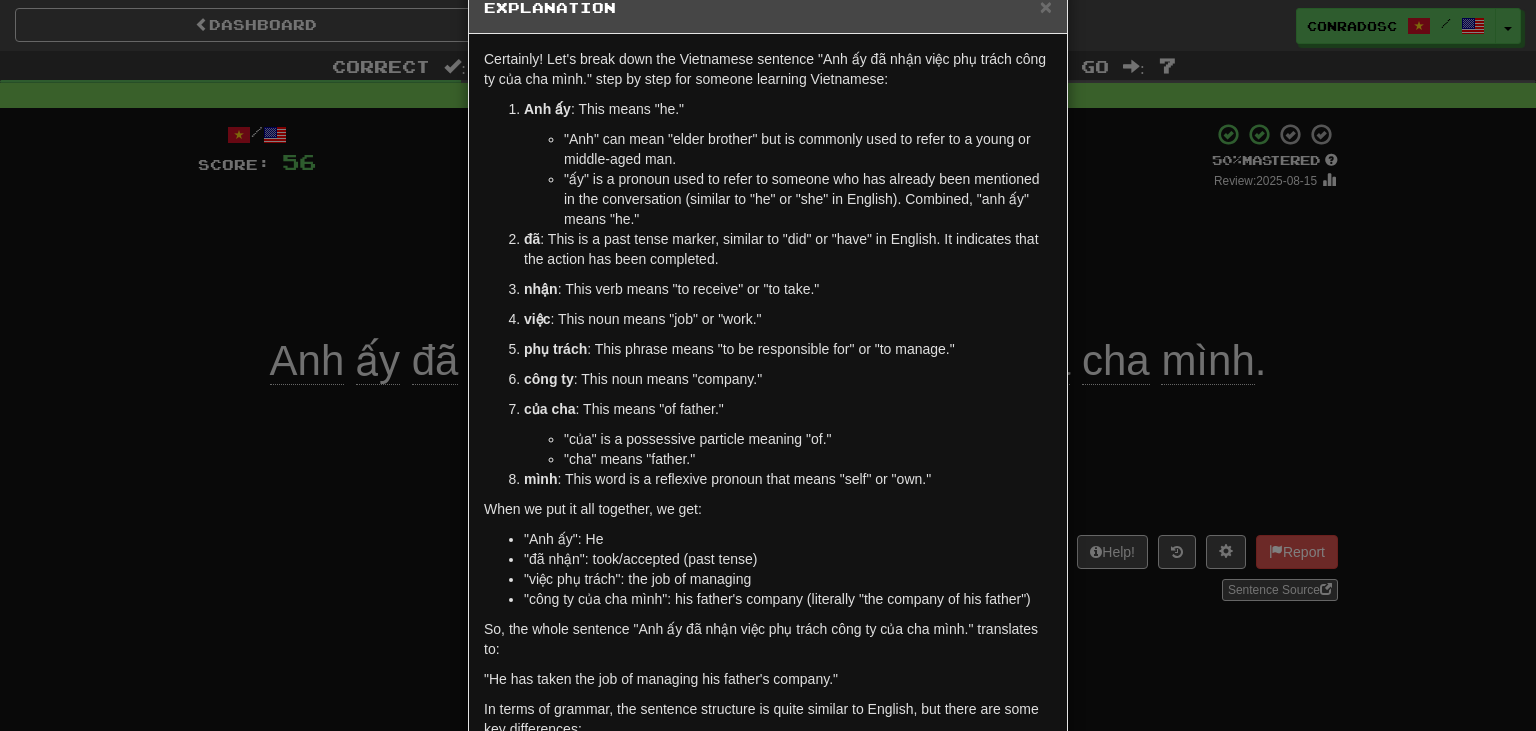 click on "× Explanation Certainly! Let's break down the Vietnamese sentence "Anh ấy đã nhận việc phụ trách công ty của cha mình." step by step for someone learning Vietnamese:
Anh ấy : This means "he."
"Anh" can mean "elder brother" but is commonly used to refer to a young or middle-aged man.
"ấy" is a pronoun used to refer to someone who has already been mentioned in the conversation (similar to "he" or "she" in English). Combined, "anh ấy" means "he."
đã : This is a past tense marker, similar to "did" or "have" in English. It indicates that the action has been completed.
nhận : This verb means "to receive" or "to take."
việc : This noun means "job" or "work."
phụ trách : This phrase means "to be responsible for" or "to manage."
công ty : This noun means "company."
của cha : This means "of father."
"của" is a possessive particle meaning "of."
"cha" means "father."
mình
When we put it all together, we get:" at bounding box center (768, 365) 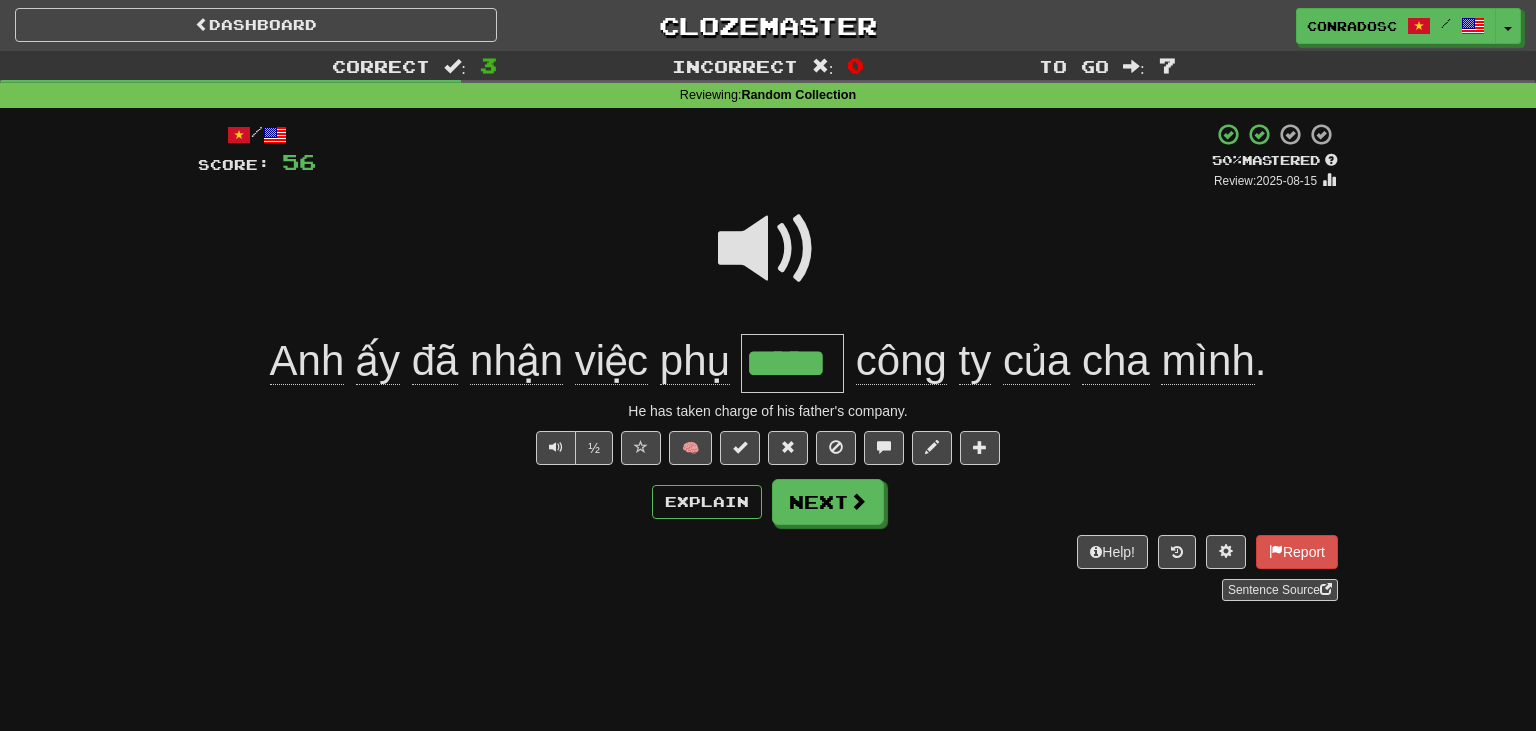 click at bounding box center (768, 262) 